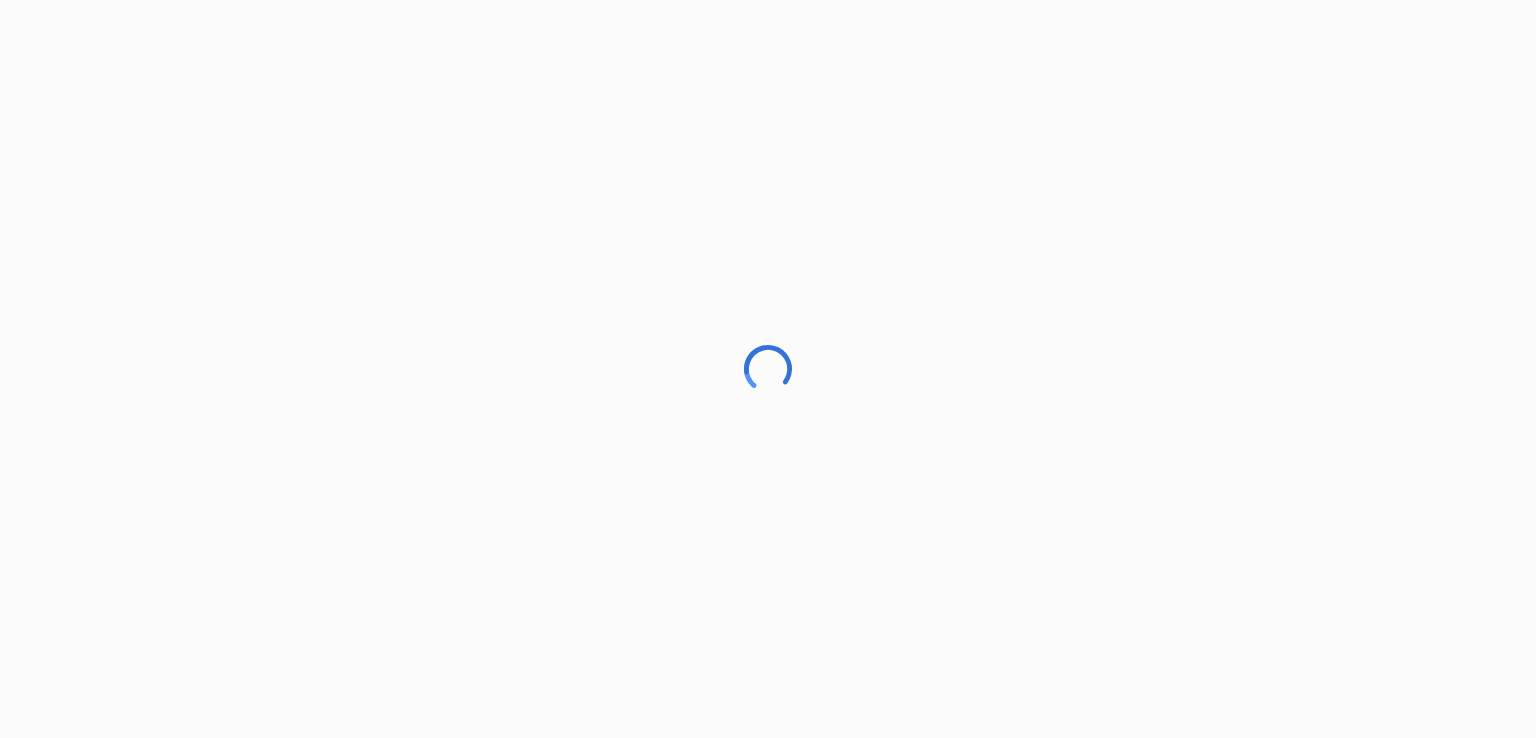 scroll, scrollTop: 0, scrollLeft: 0, axis: both 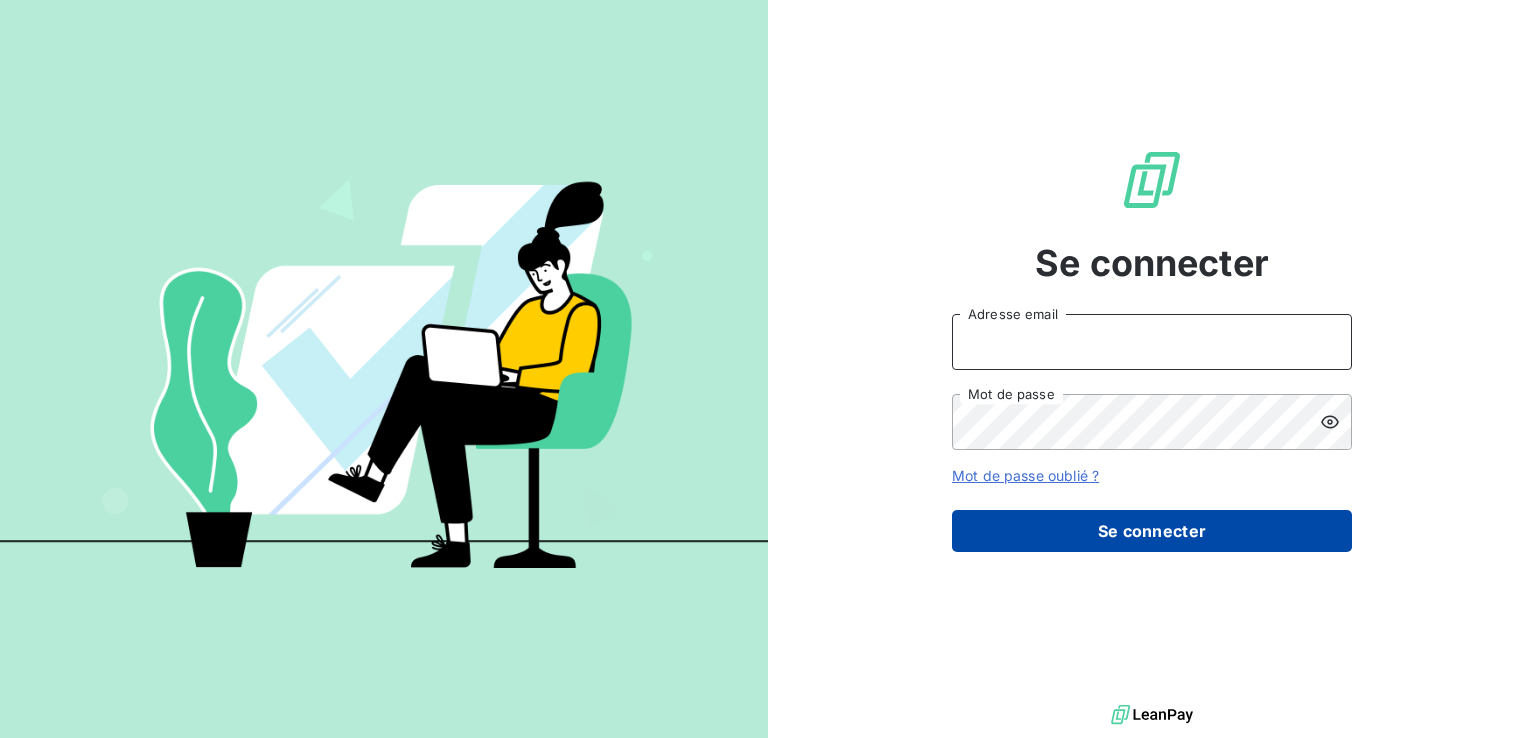 type on "[EMAIL]" 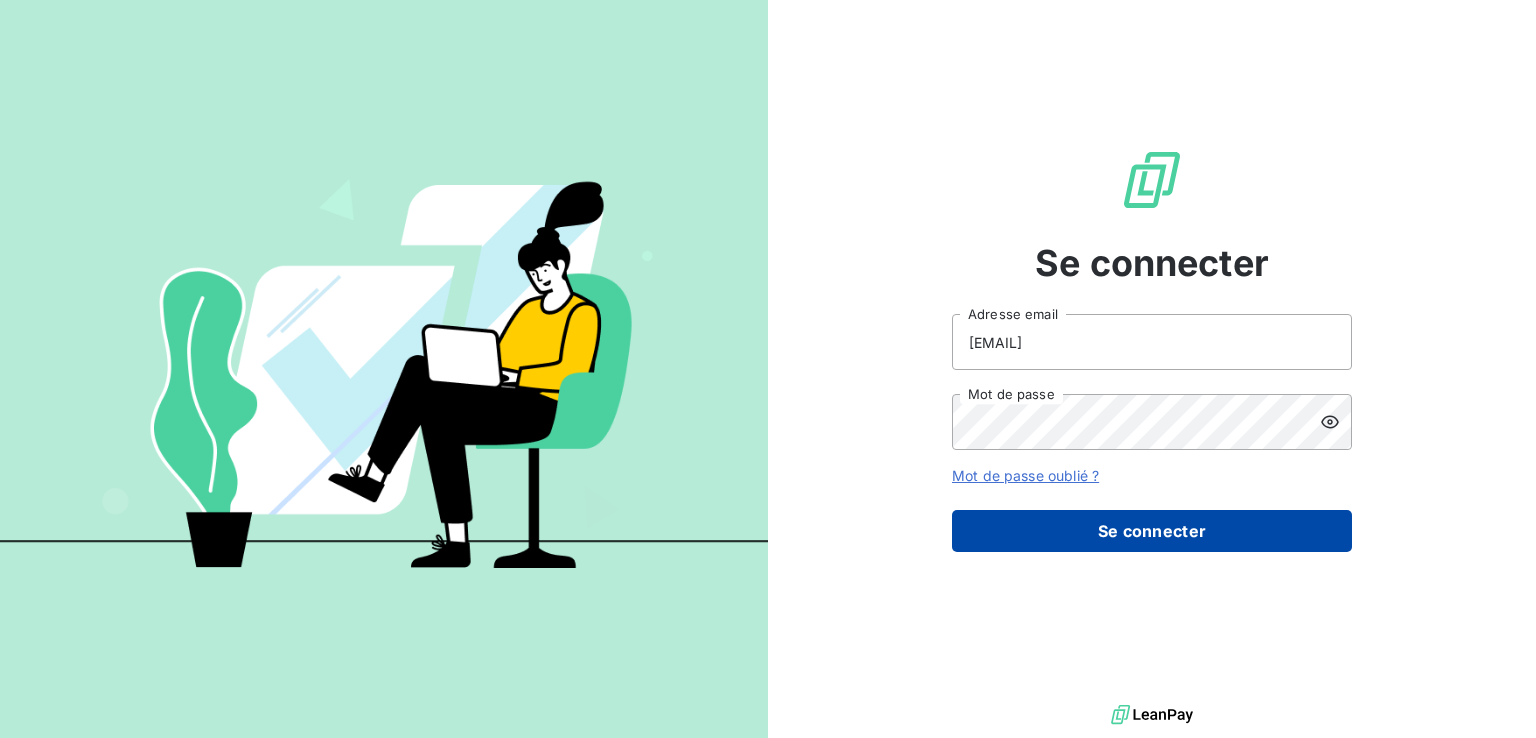 click on "Se connecter" at bounding box center (1152, 531) 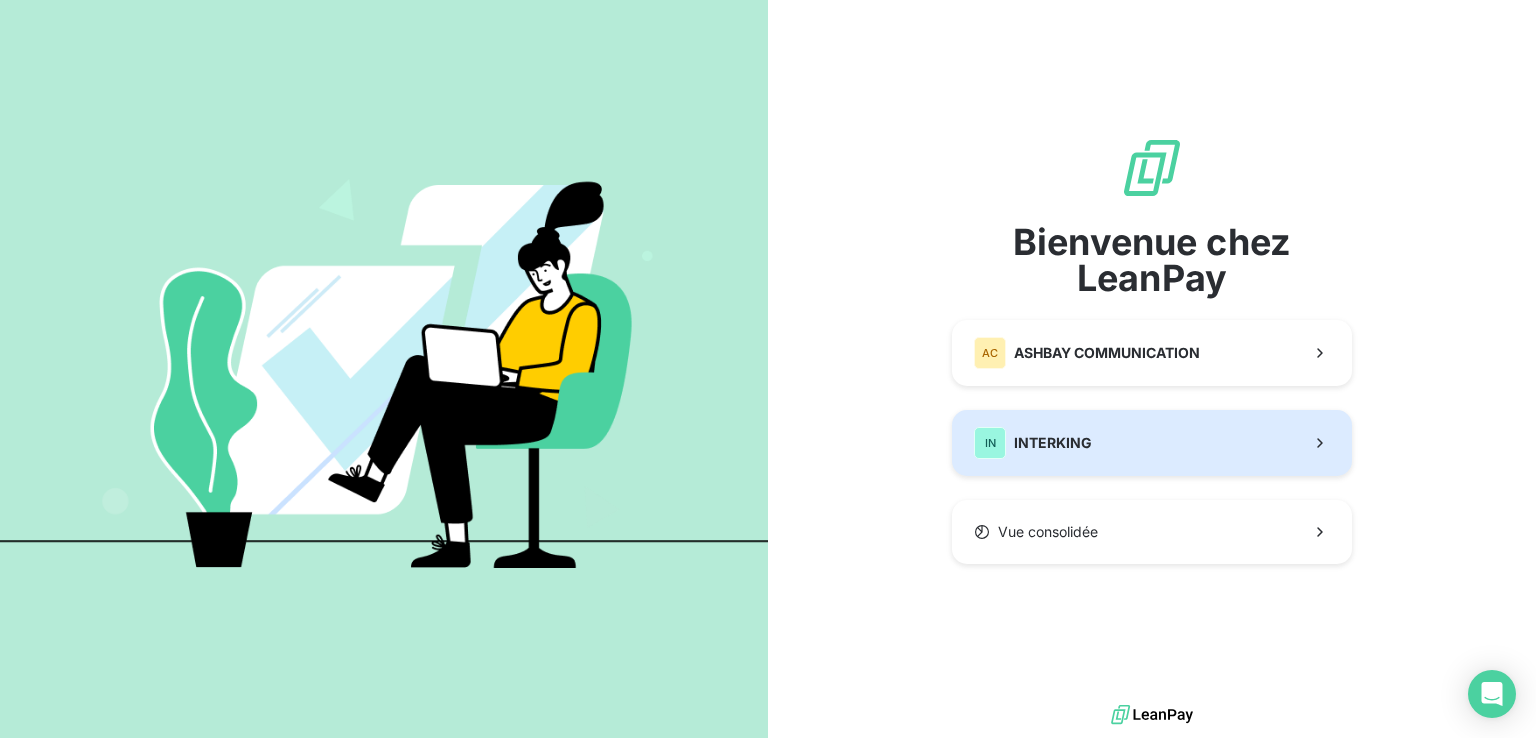 click on "IN INTERKING" at bounding box center (1033, 443) 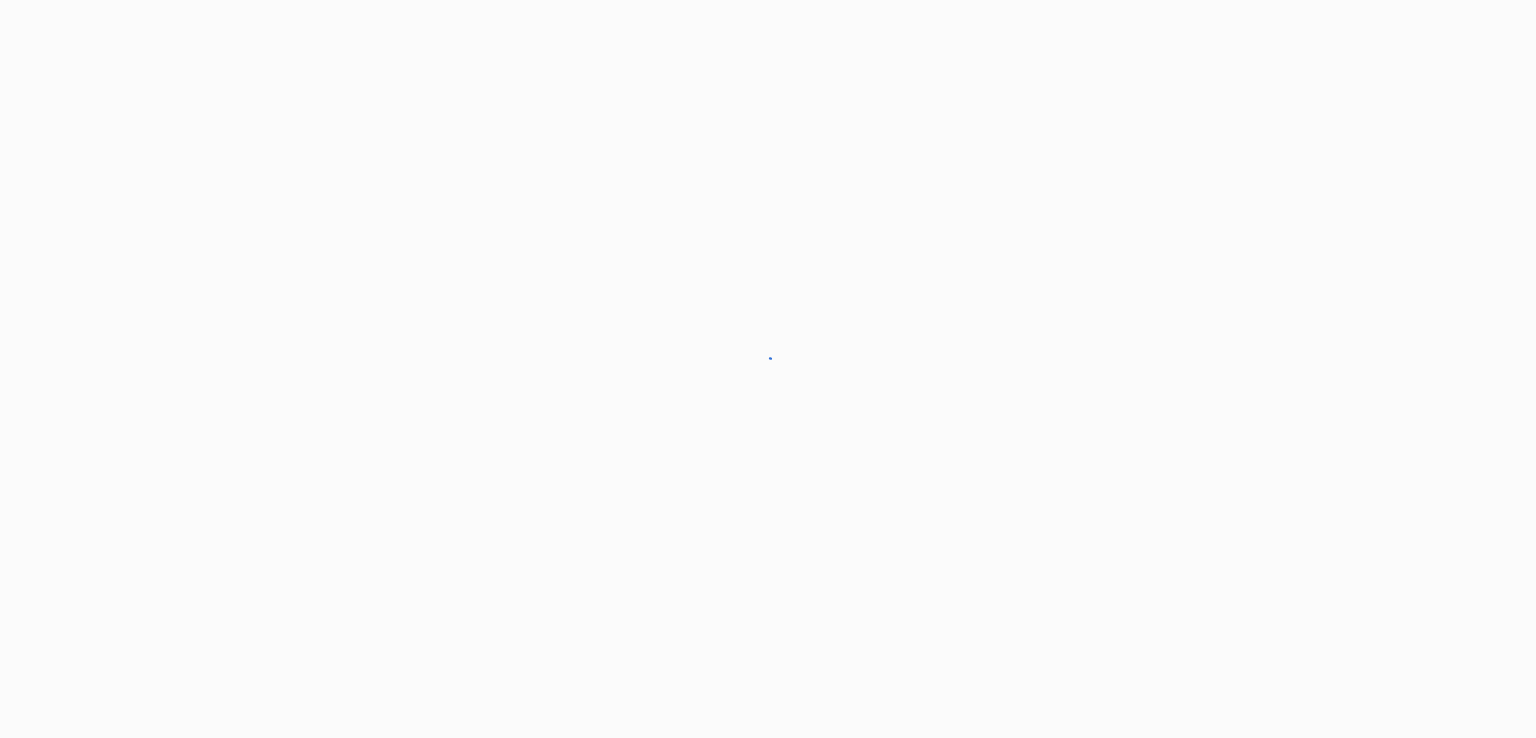 scroll, scrollTop: 0, scrollLeft: 0, axis: both 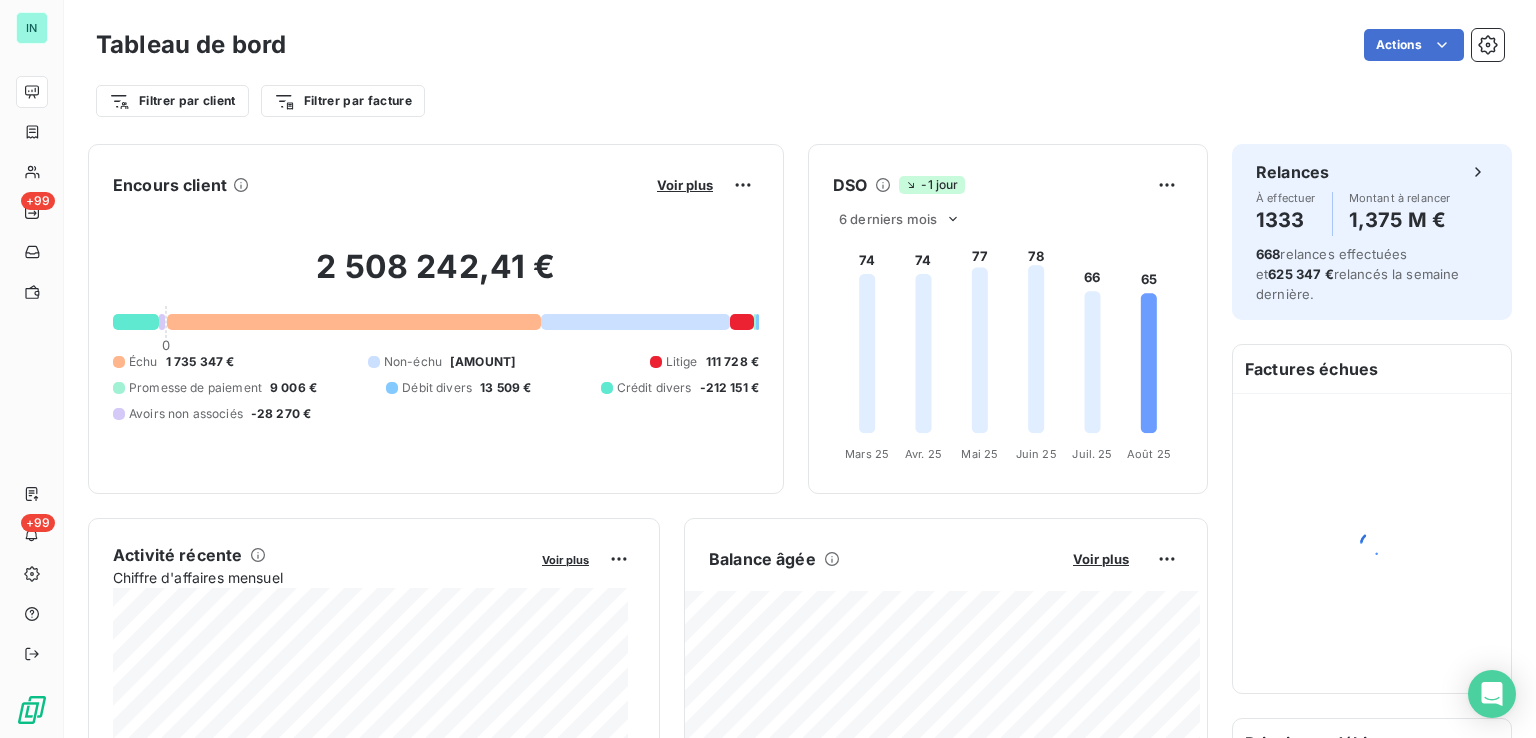 click on "Filtrer par client Filtrer par facture" at bounding box center [800, 101] 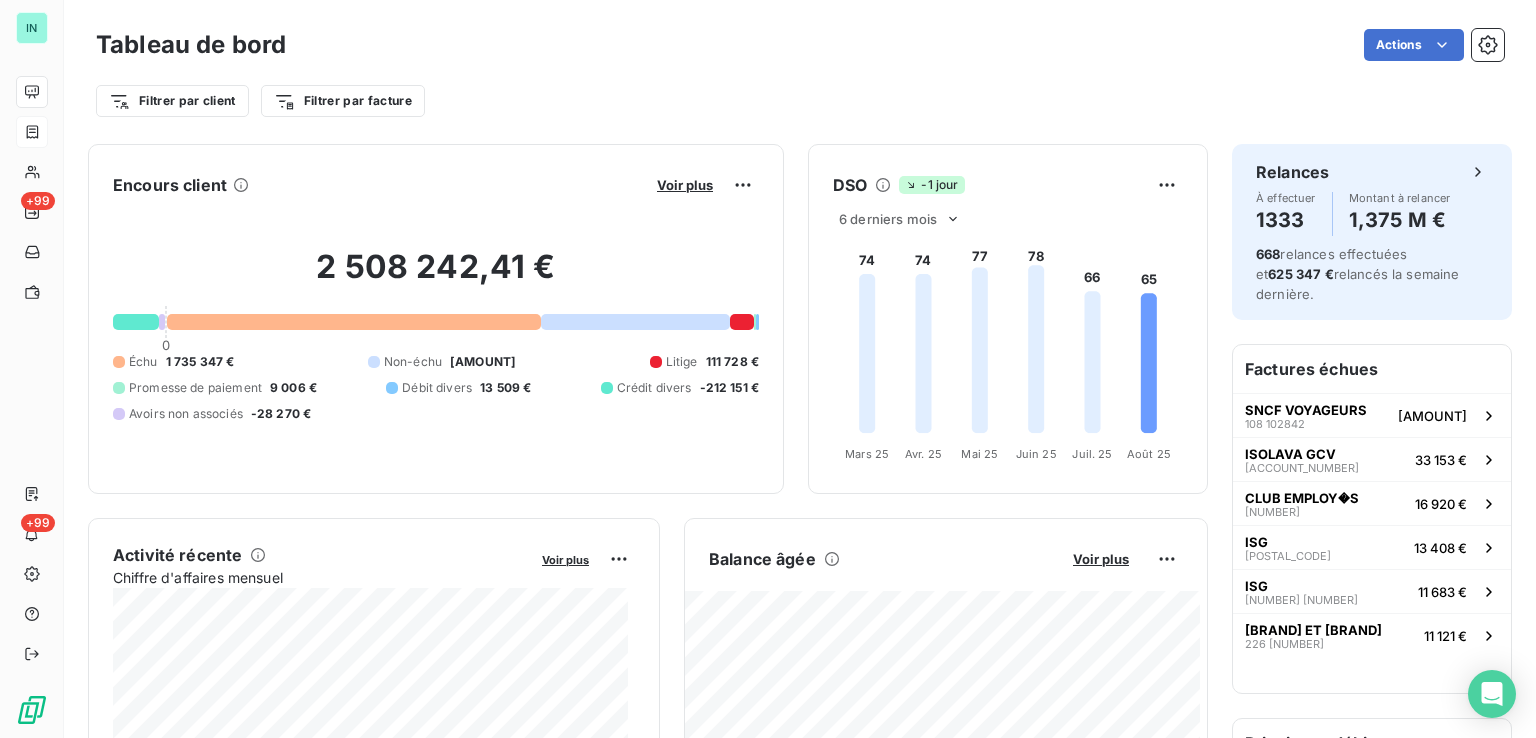 click at bounding box center (32, 132) 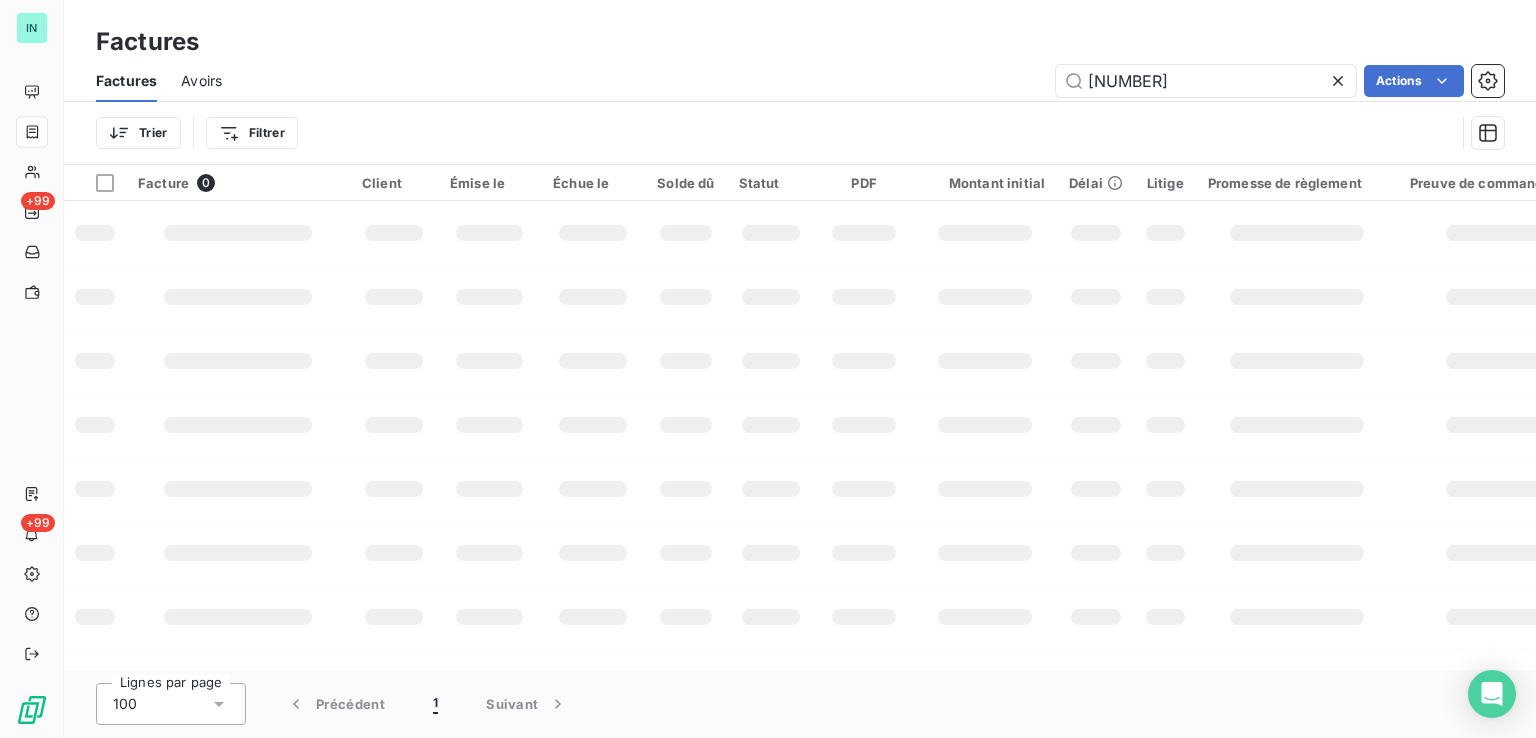 drag, startPoint x: 1199, startPoint y: 69, endPoint x: 963, endPoint y: 99, distance: 237.89914 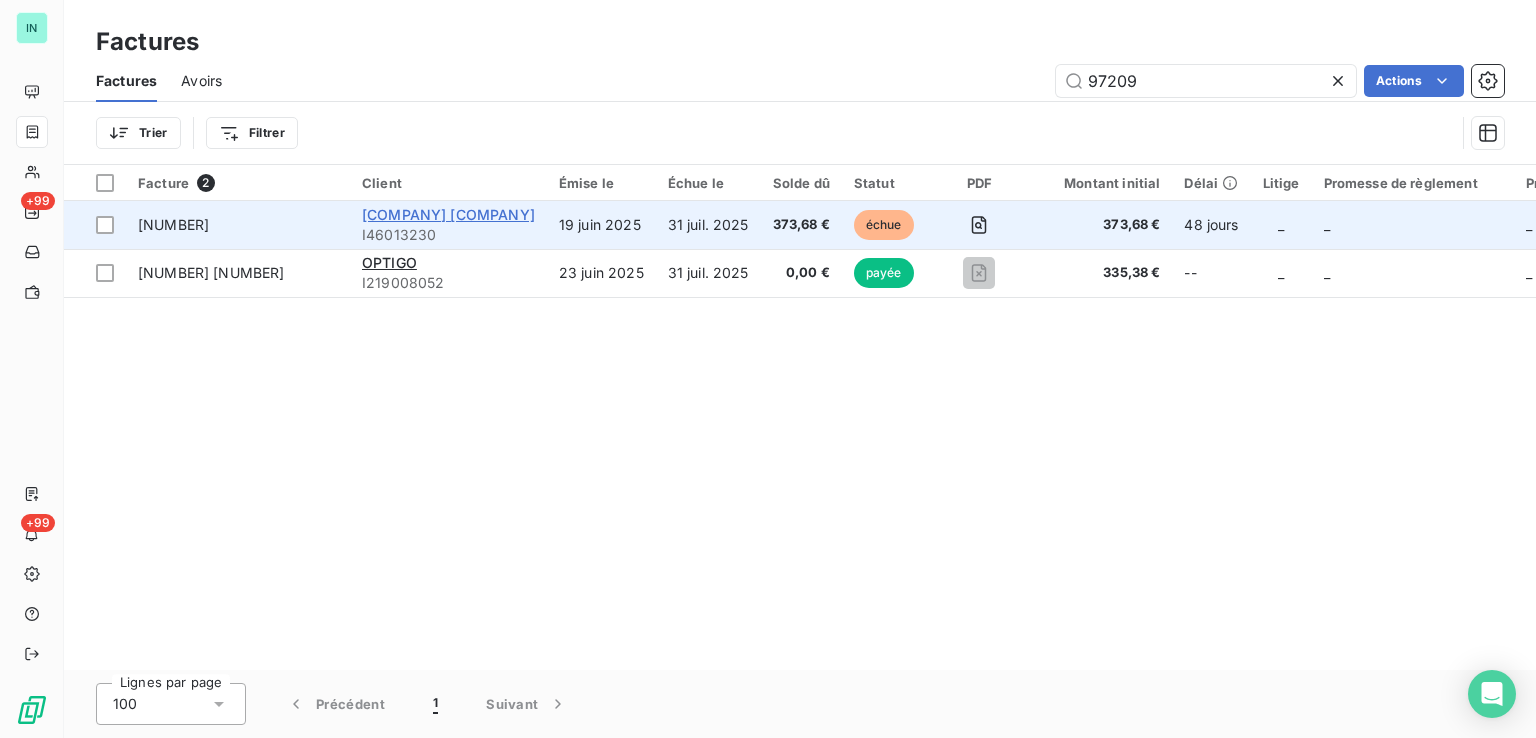 type on "97209" 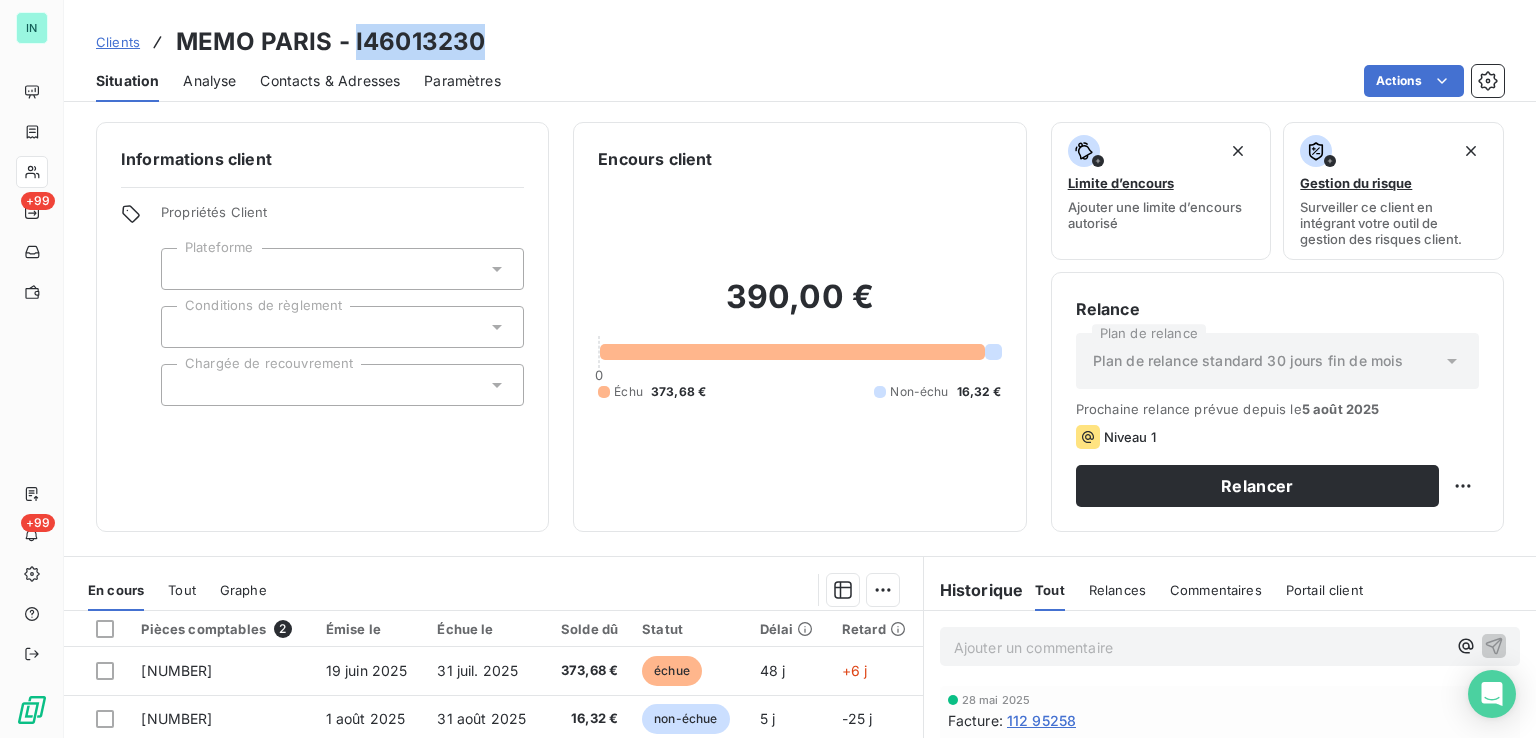 drag, startPoint x: 479, startPoint y: 39, endPoint x: 355, endPoint y: 40, distance: 124.004036 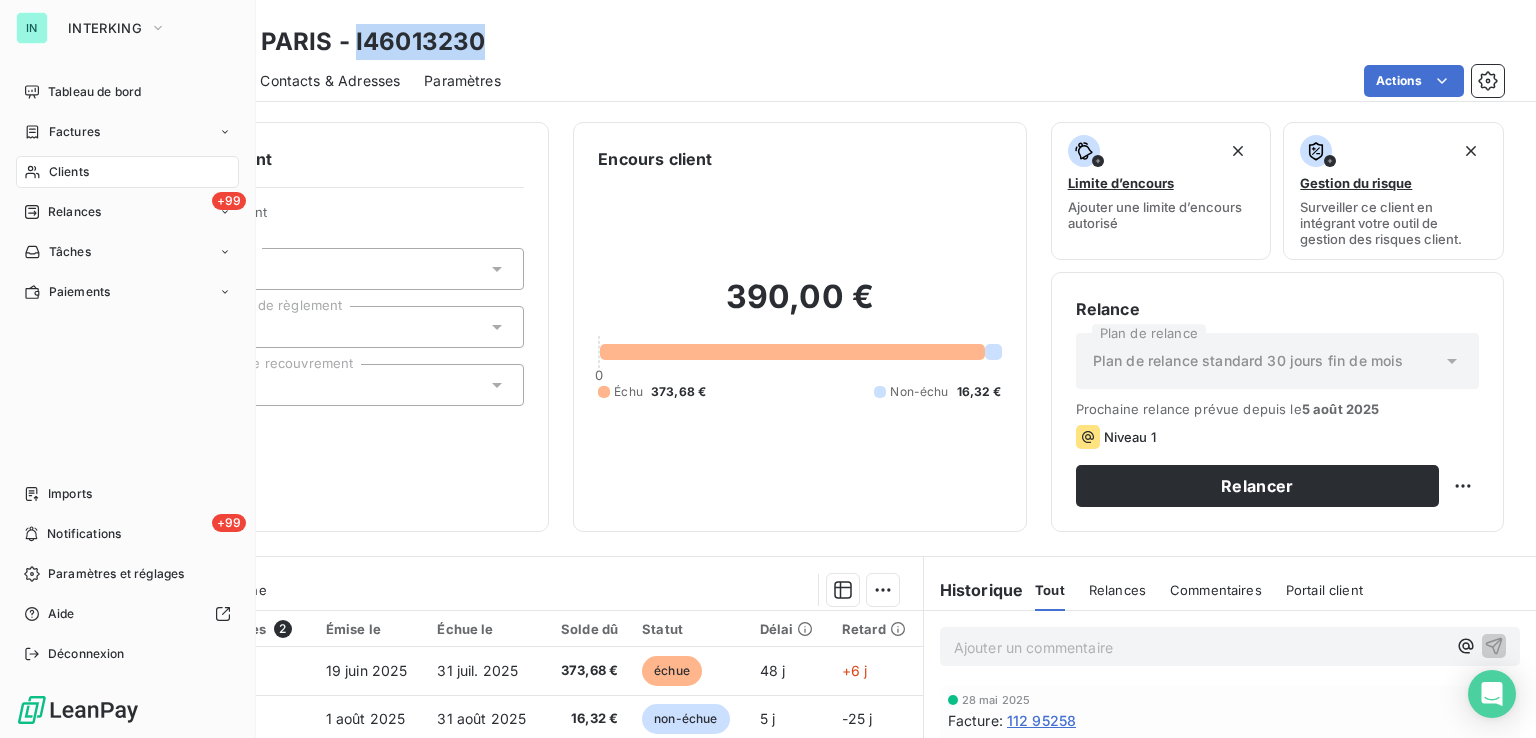 click on "Clients" at bounding box center (69, 172) 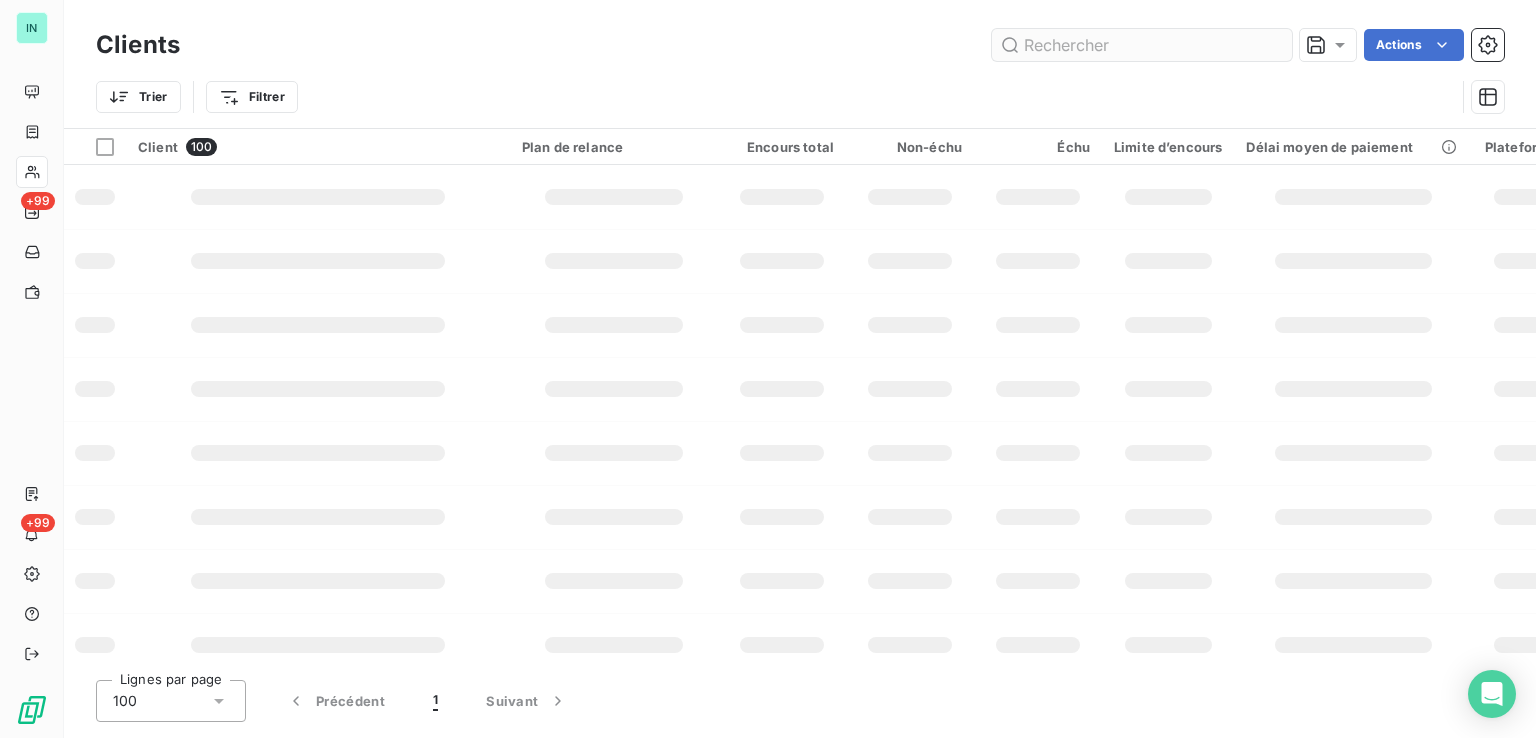 click at bounding box center [1142, 45] 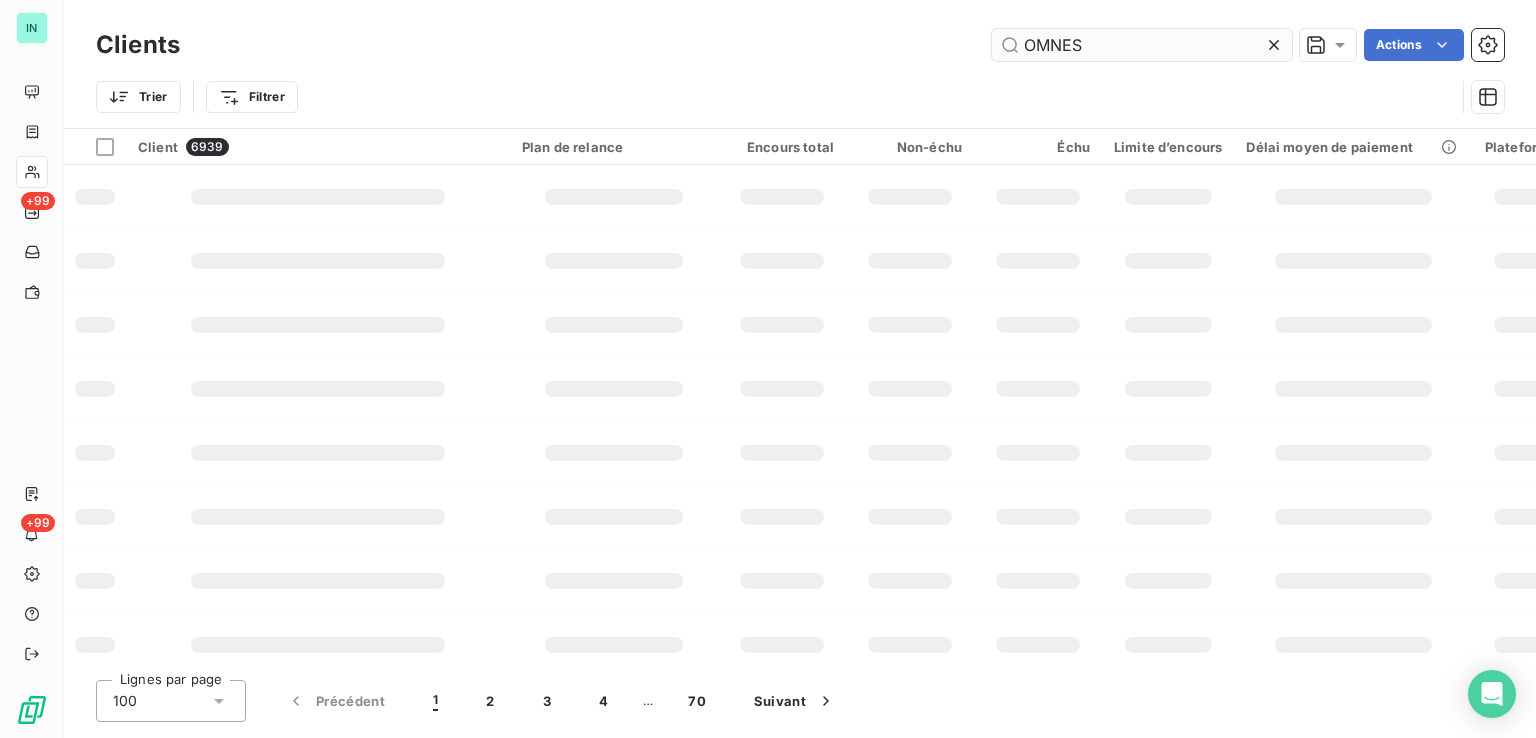 type on "OMNES" 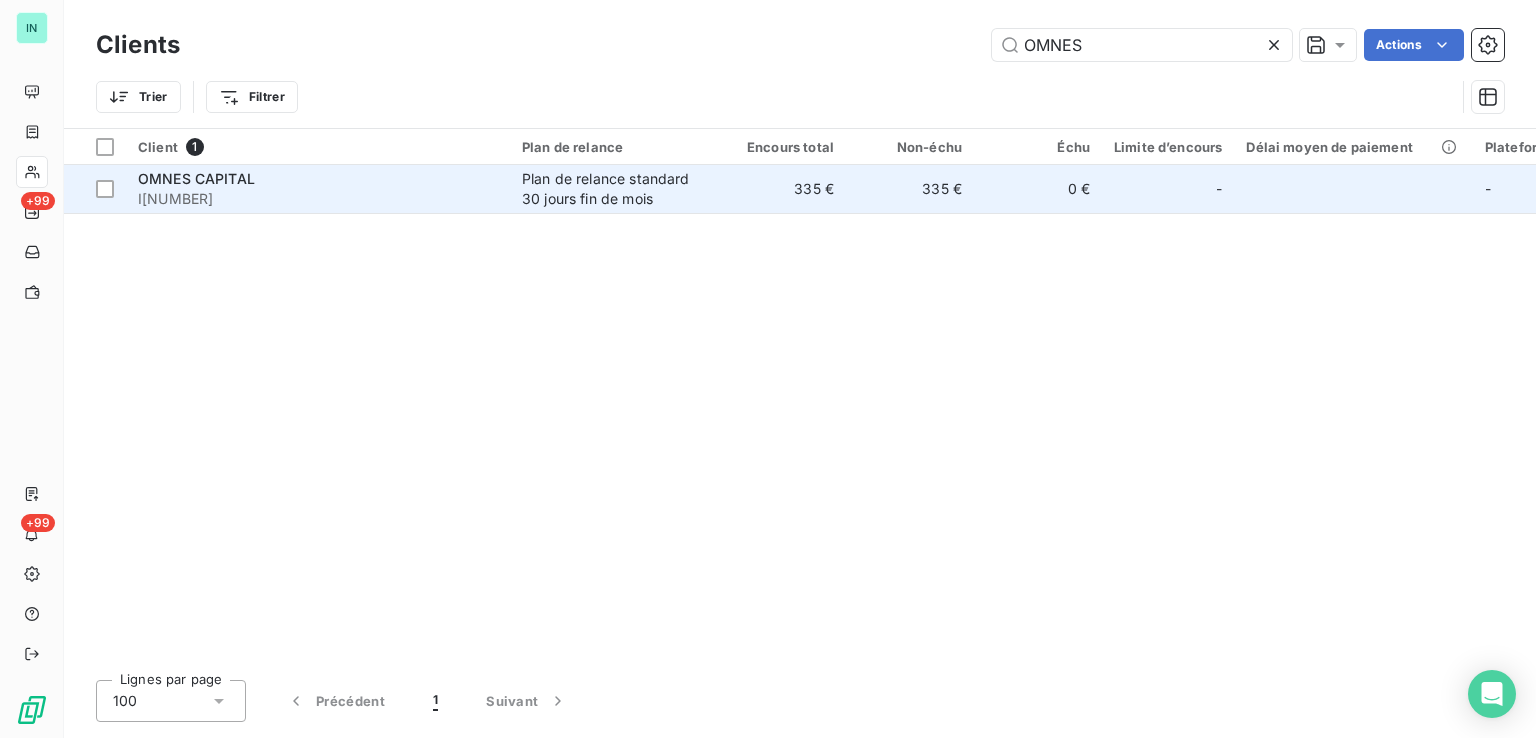 click on "OMNES CAPITAL" at bounding box center [318, 179] 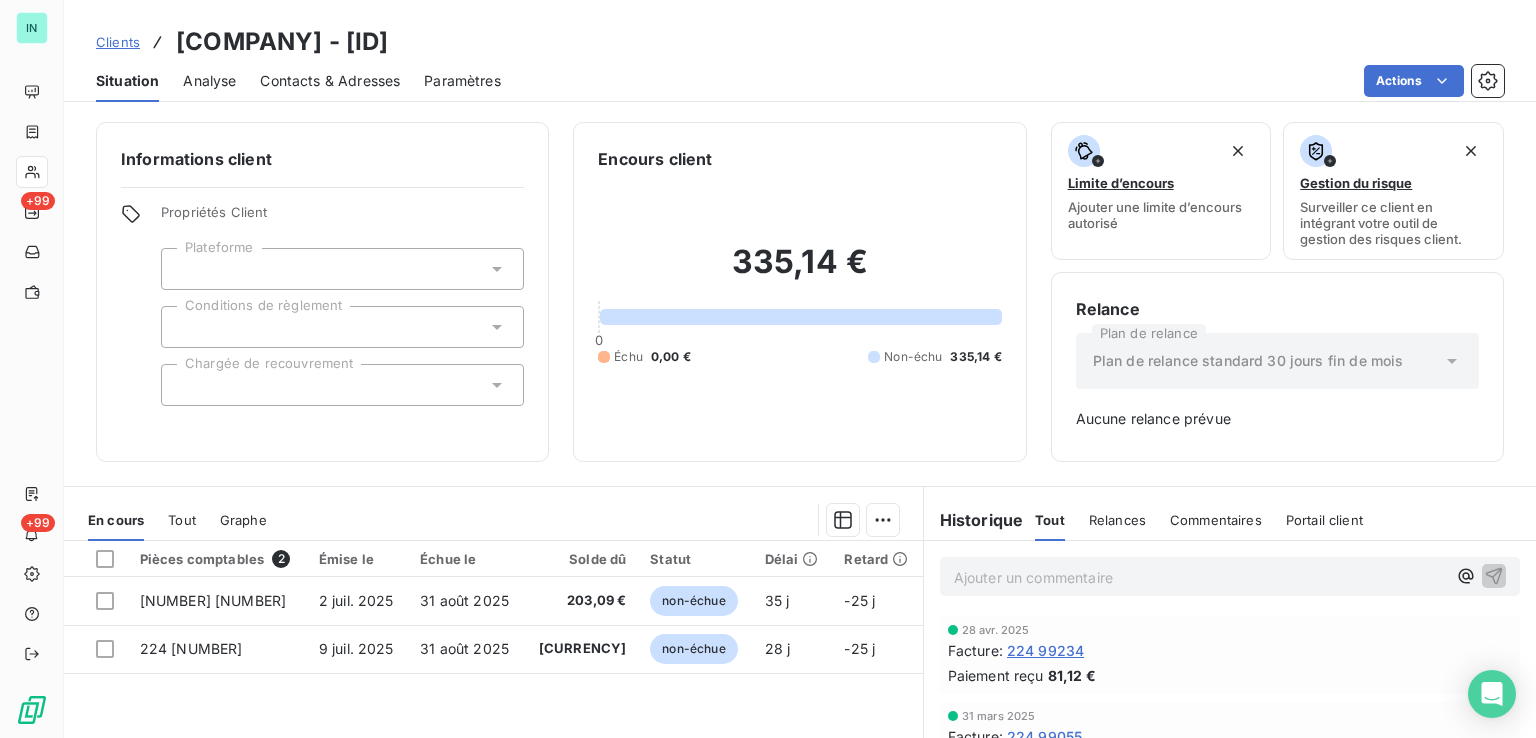 drag, startPoint x: 520, startPoint y: 41, endPoint x: 393, endPoint y: 38, distance: 127.03543 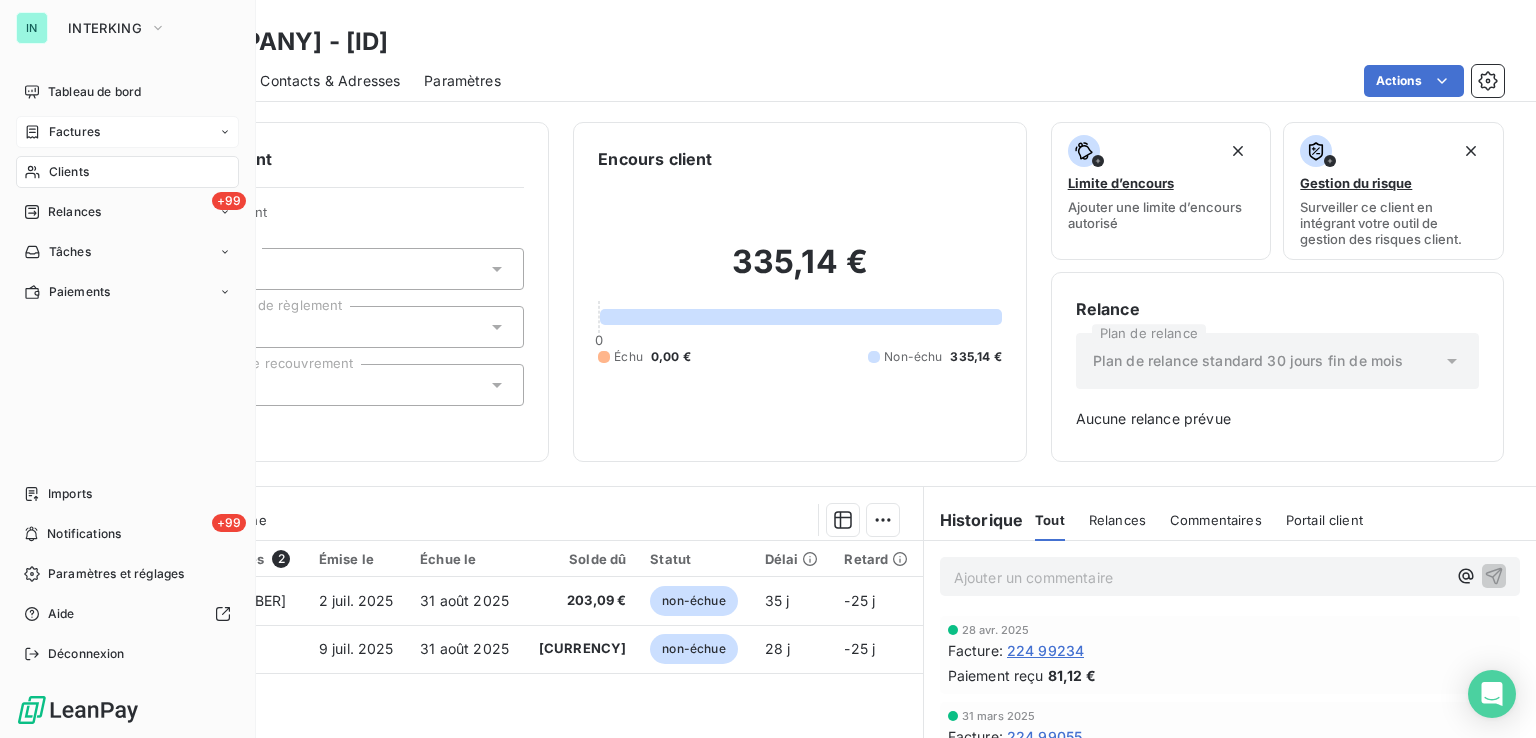 click on "Factures" at bounding box center (74, 132) 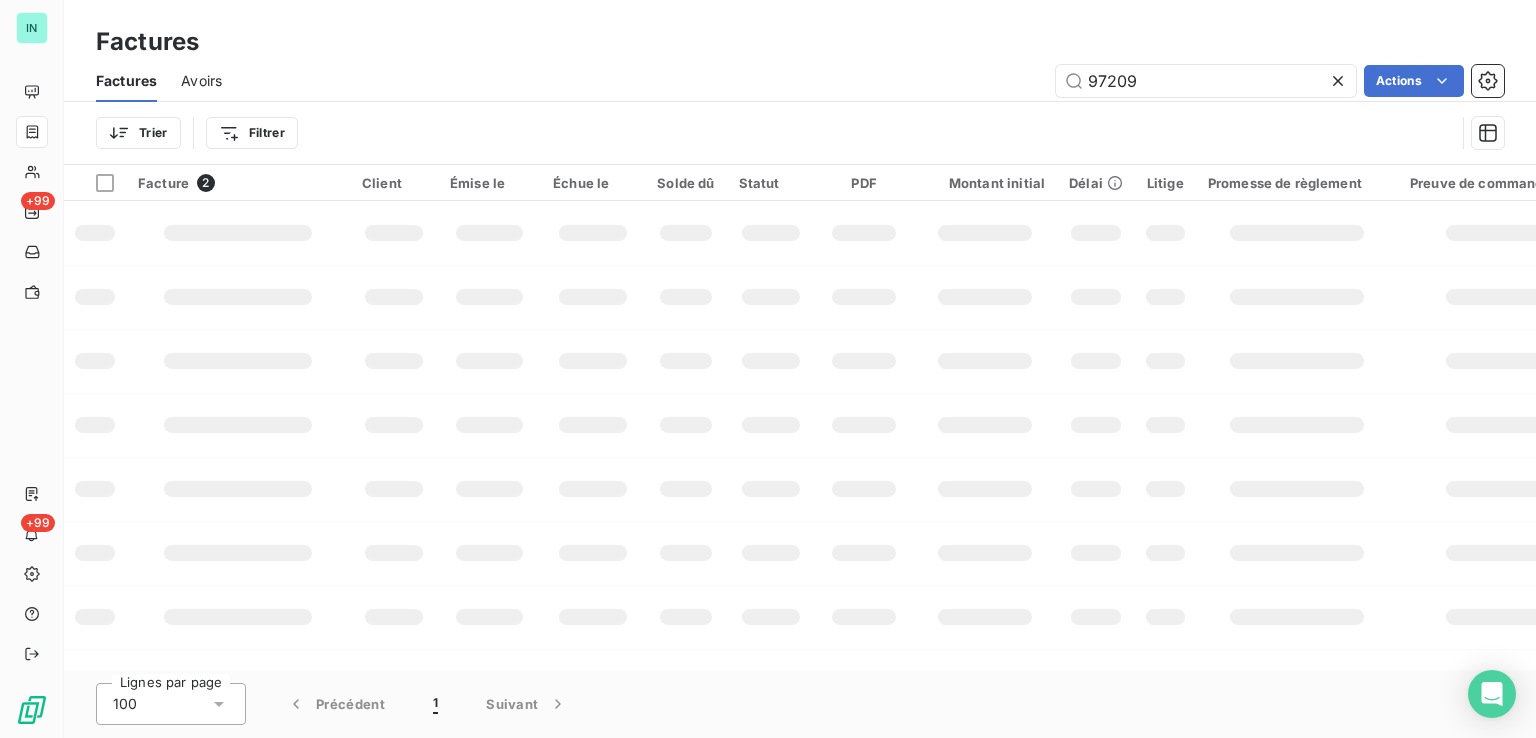 drag, startPoint x: 1227, startPoint y: 79, endPoint x: 921, endPoint y: 93, distance: 306.3201 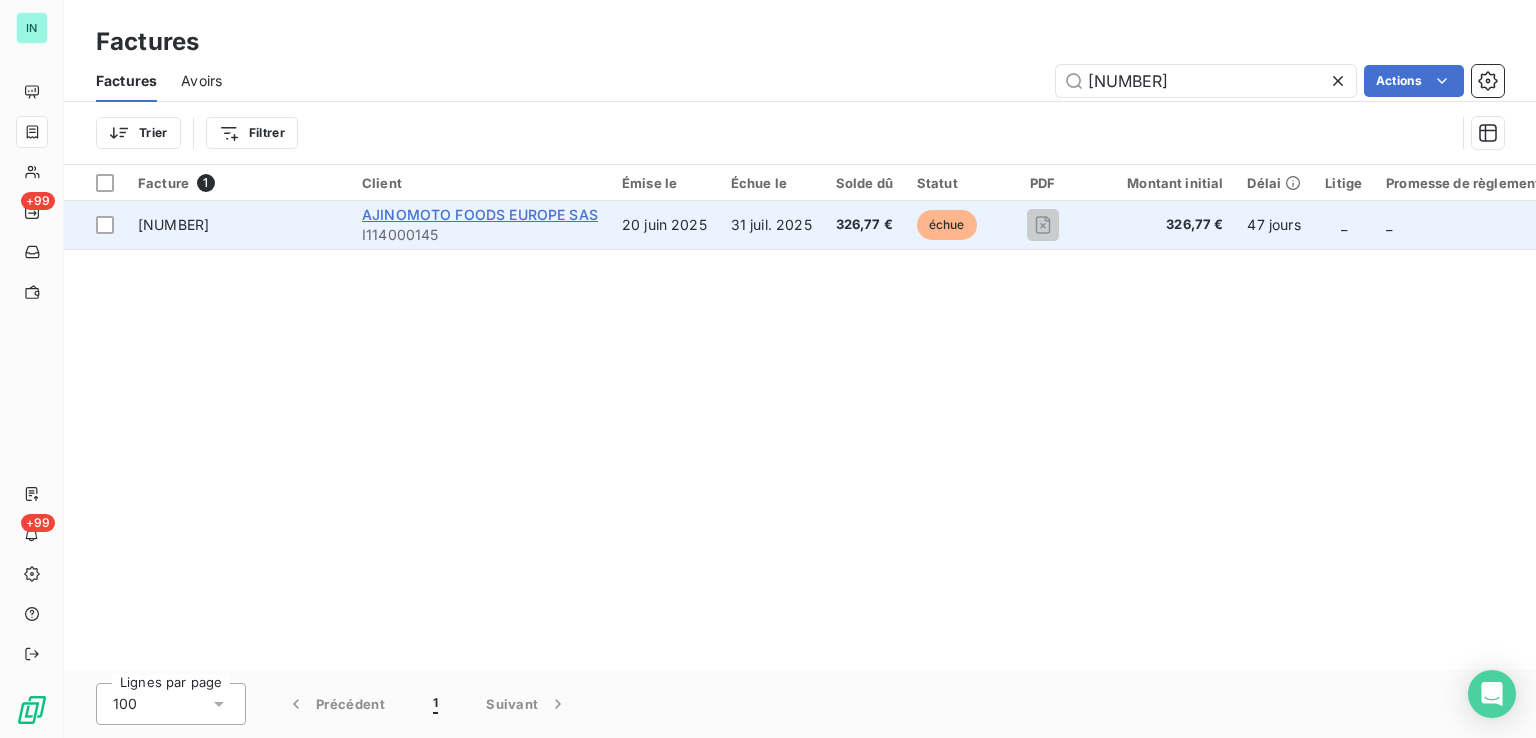 type on "[NUMBER]" 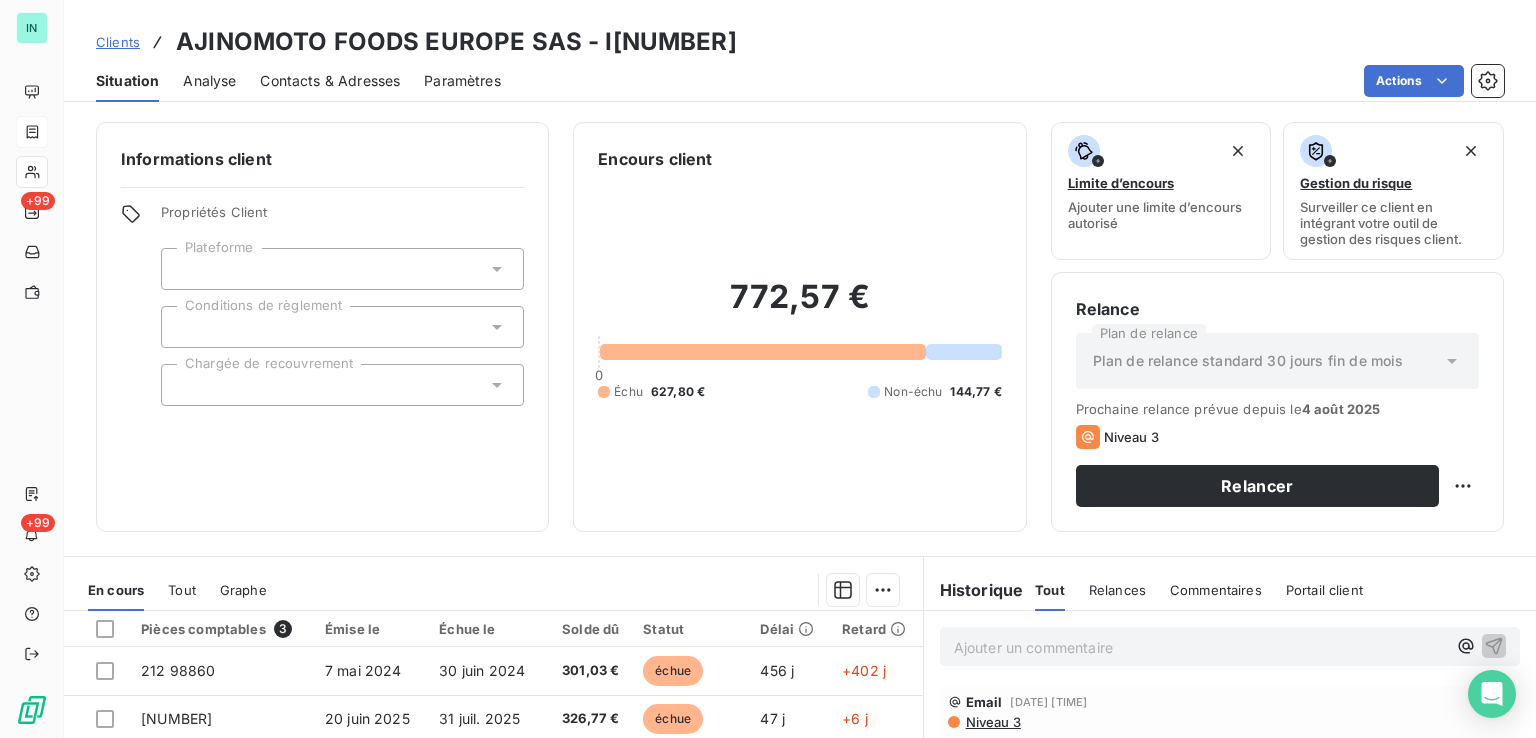 click on "AJINOMOTO FOODS EUROPE SAS - I[NUMBER]" at bounding box center [456, 42] 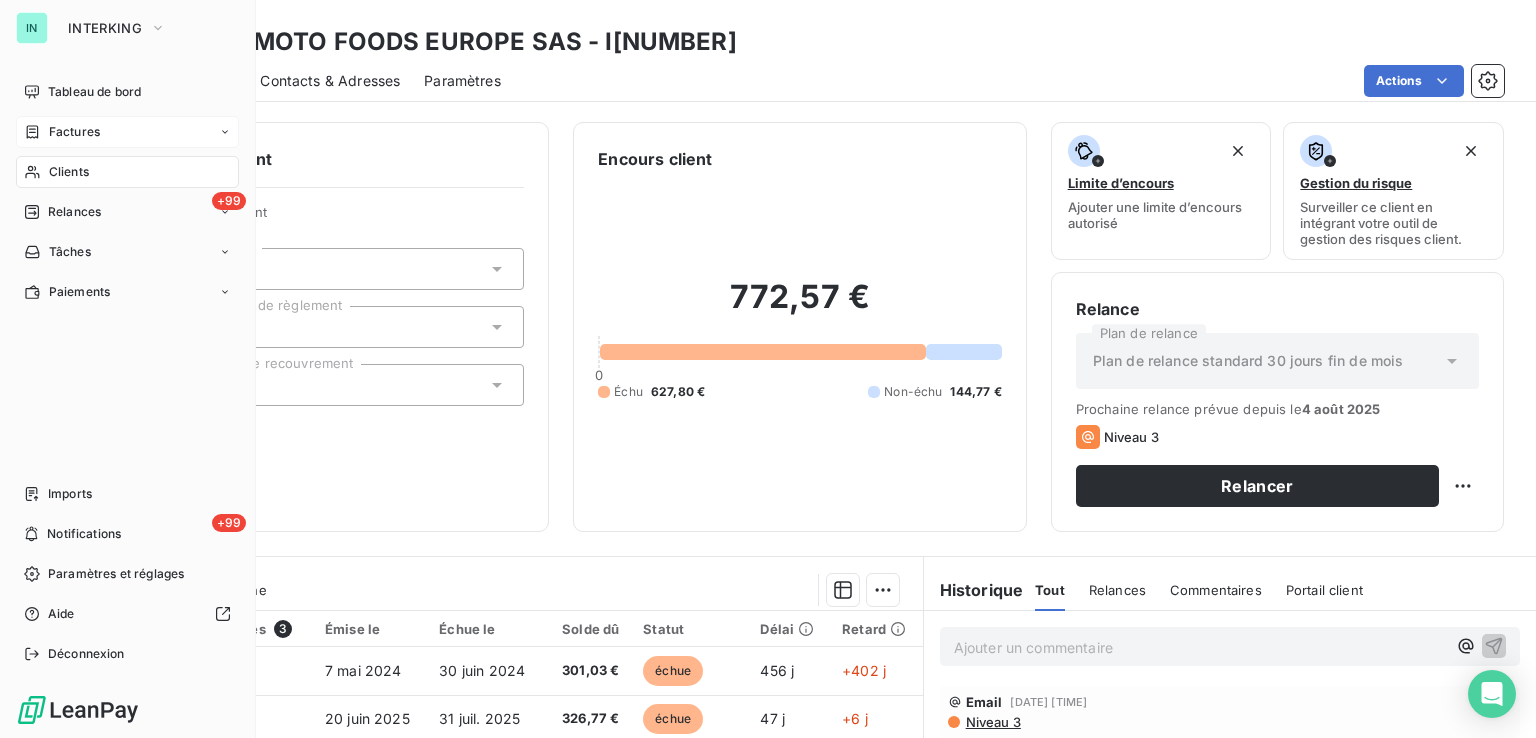 click on "Clients" at bounding box center [127, 172] 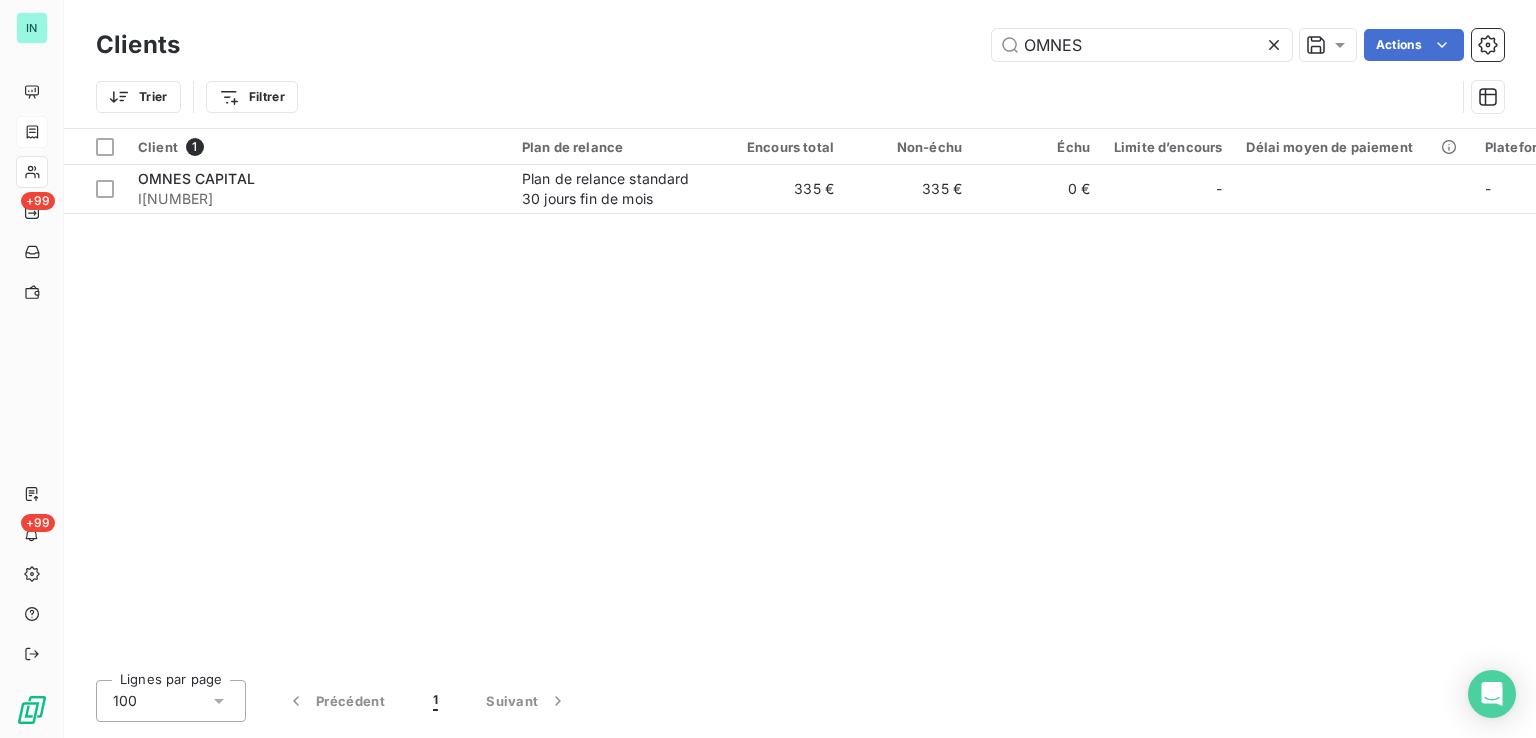drag, startPoint x: 1097, startPoint y: 45, endPoint x: 885, endPoint y: 69, distance: 213.35417 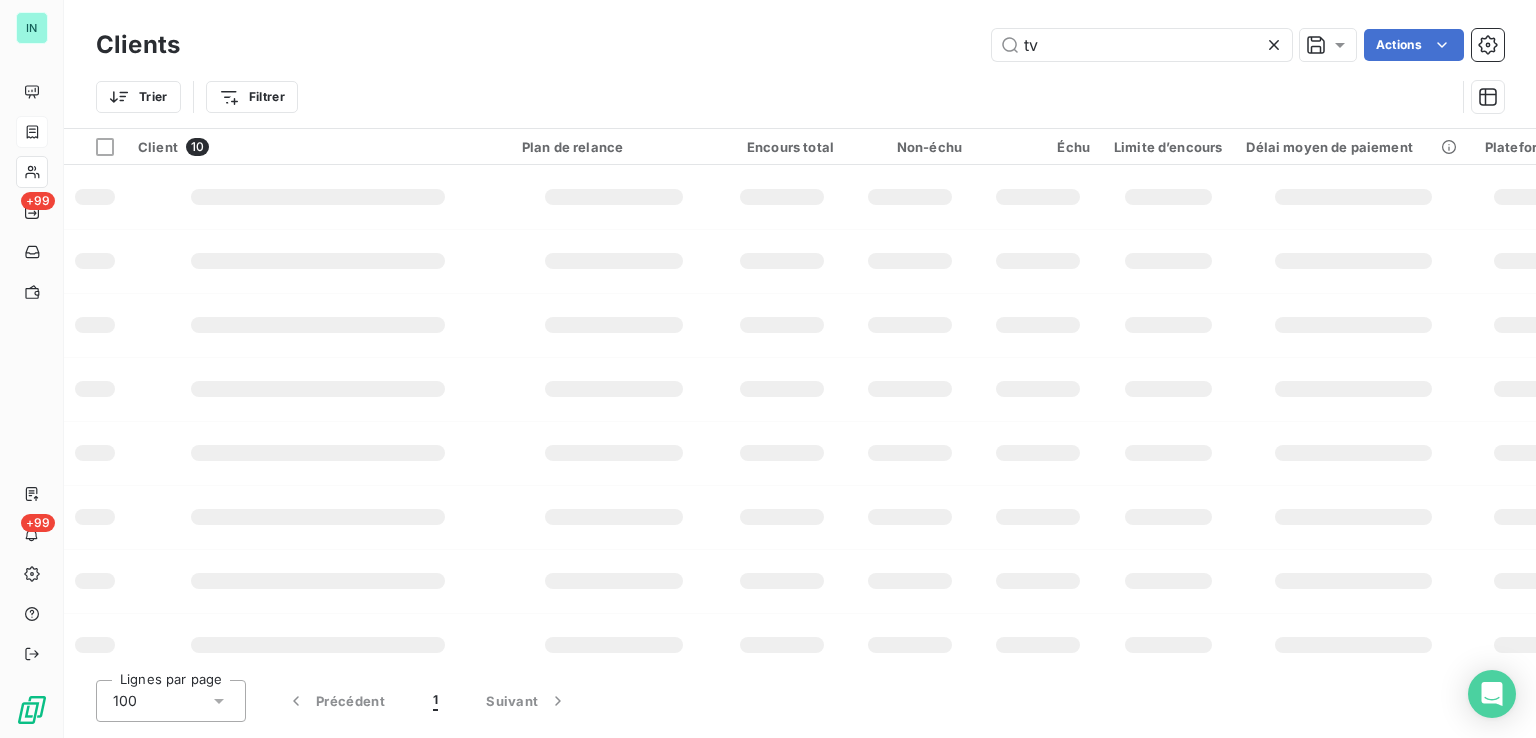 type on "t" 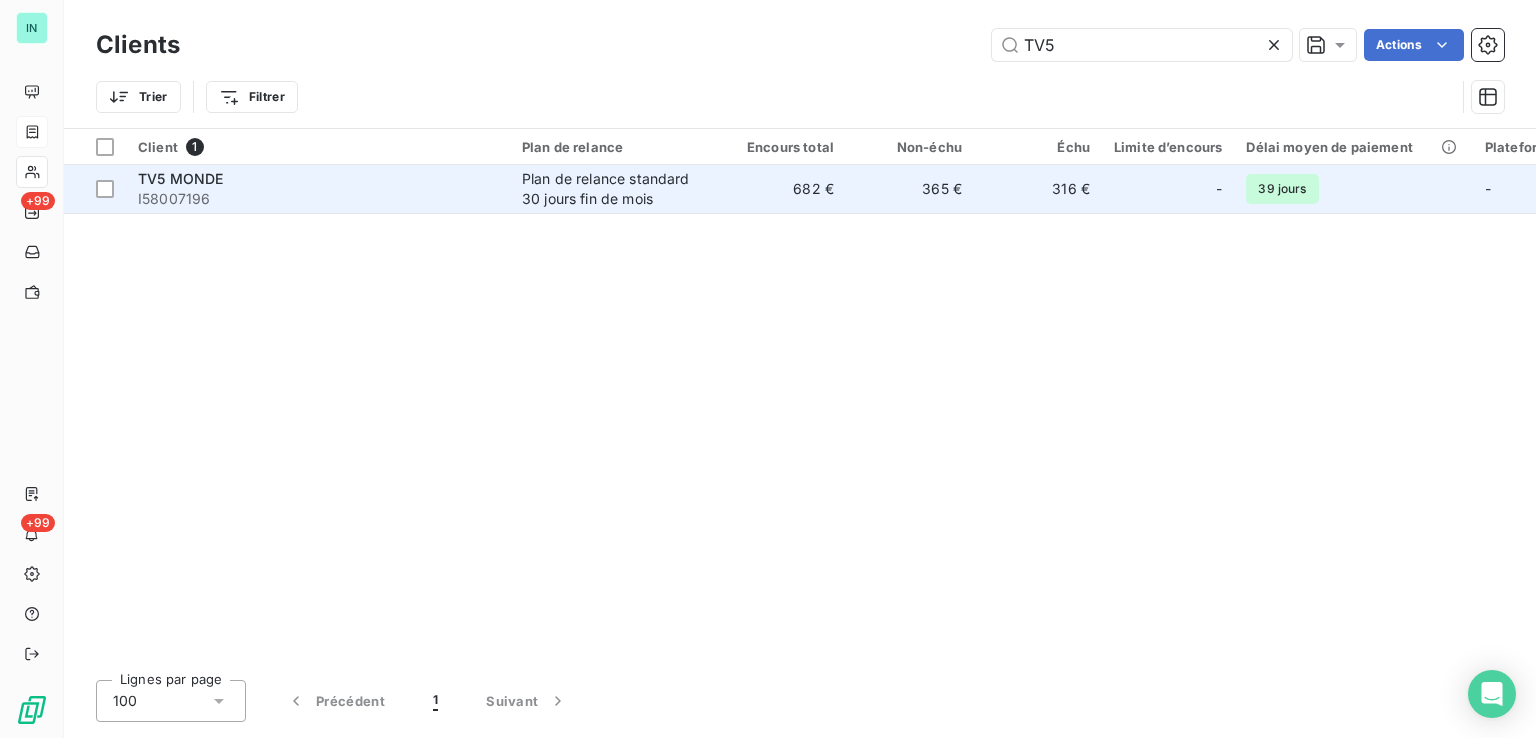 type on "TV5" 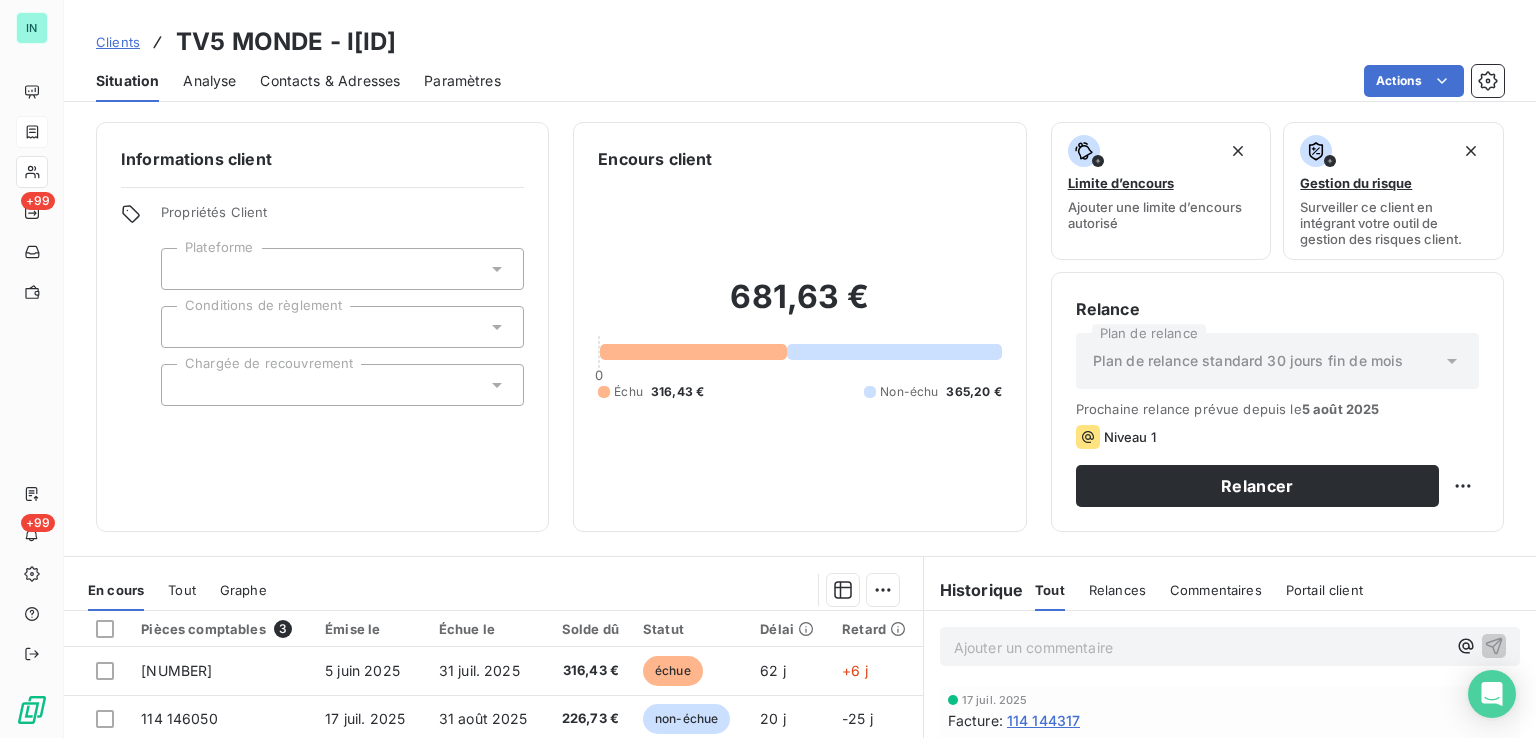 drag, startPoint x: 475, startPoint y: 42, endPoint x: 348, endPoint y: 43, distance: 127.00394 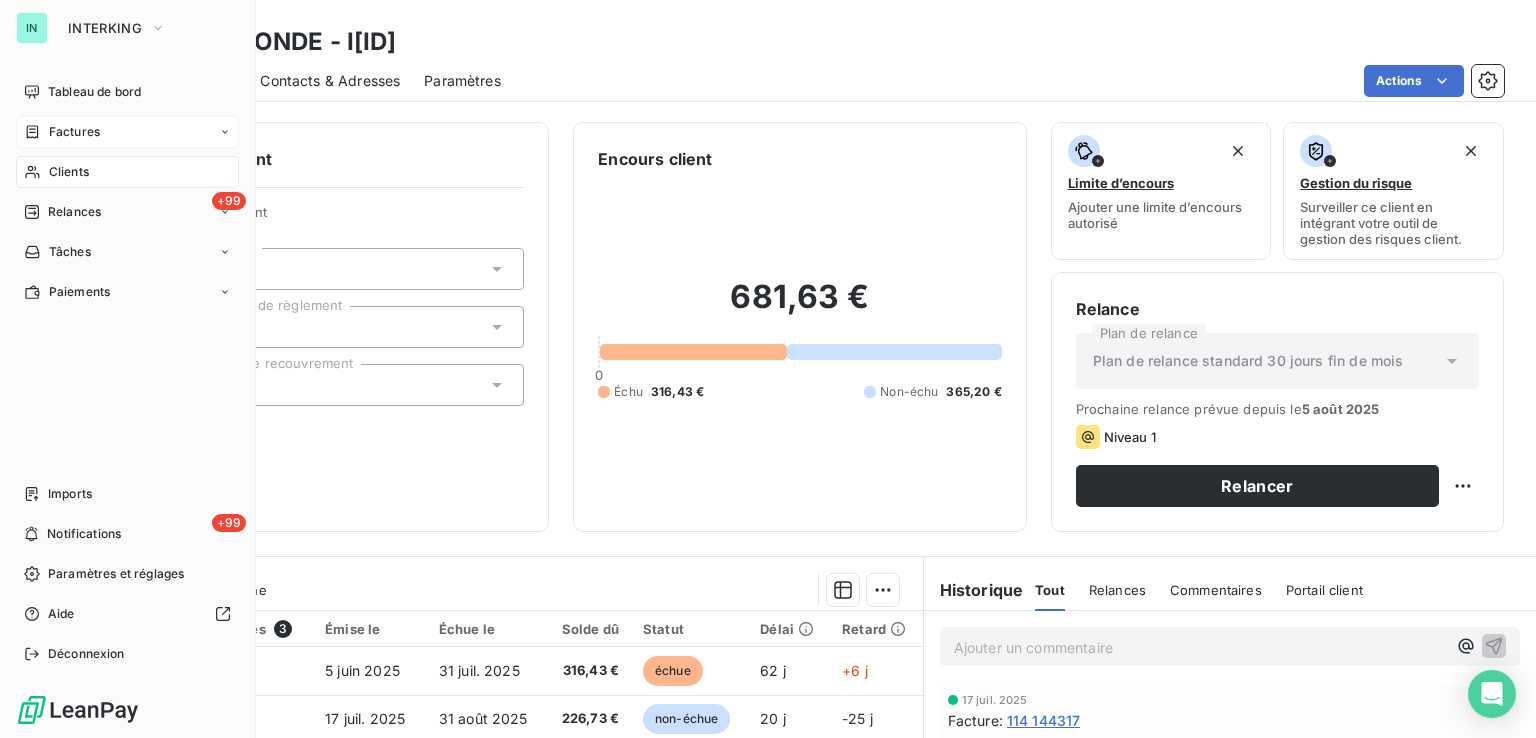 click on "Factures" at bounding box center (74, 132) 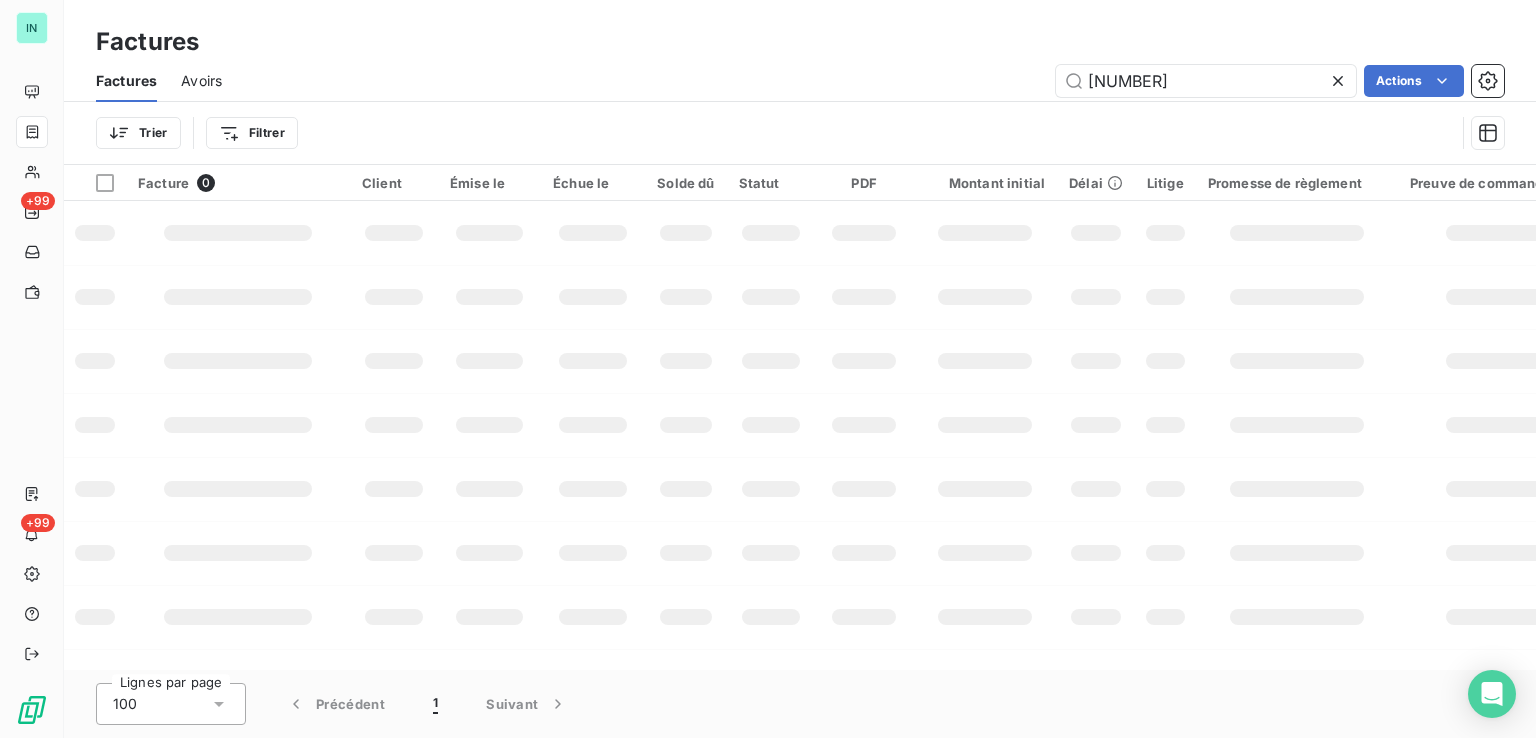 drag, startPoint x: 1165, startPoint y: 84, endPoint x: 850, endPoint y: 99, distance: 315.35693 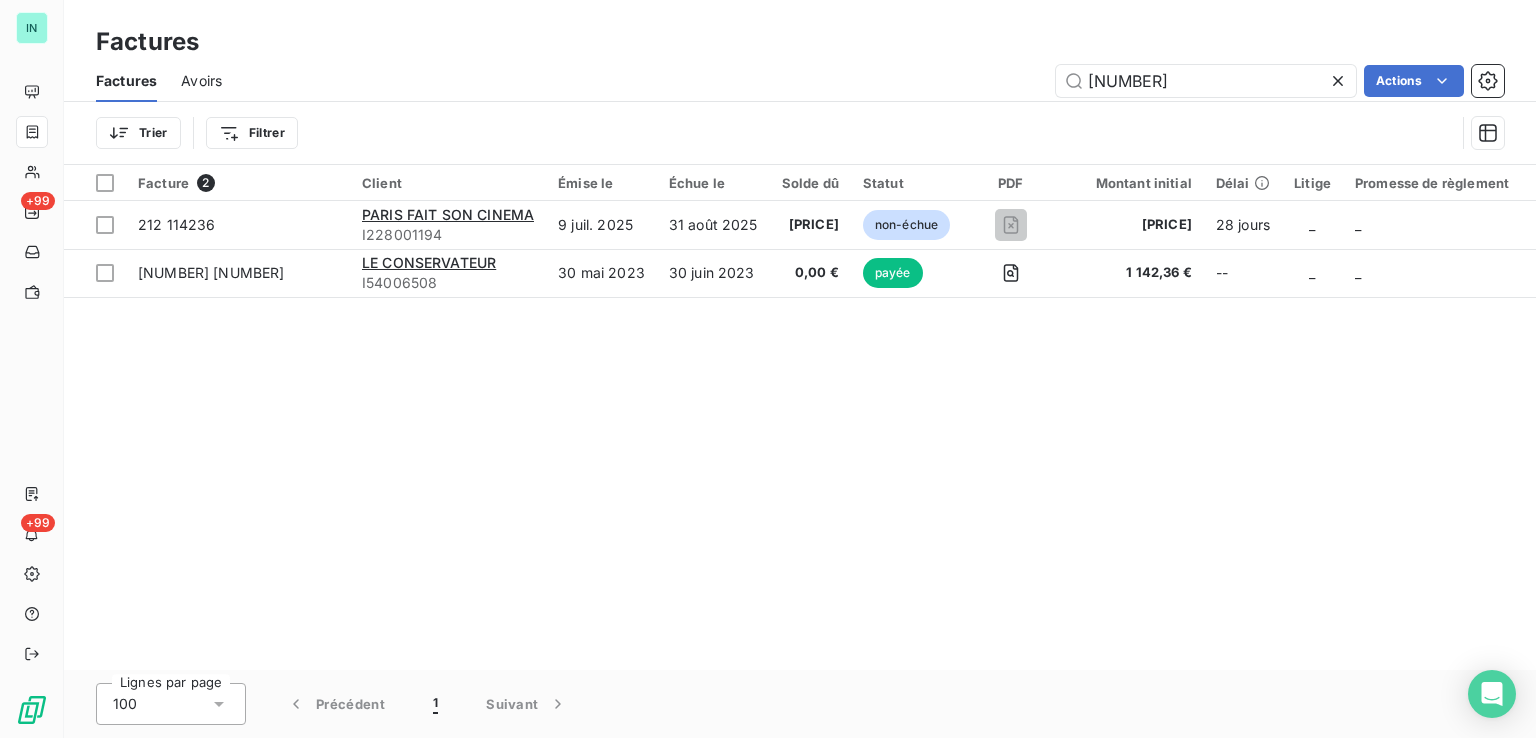 type on "[NUMBER]" 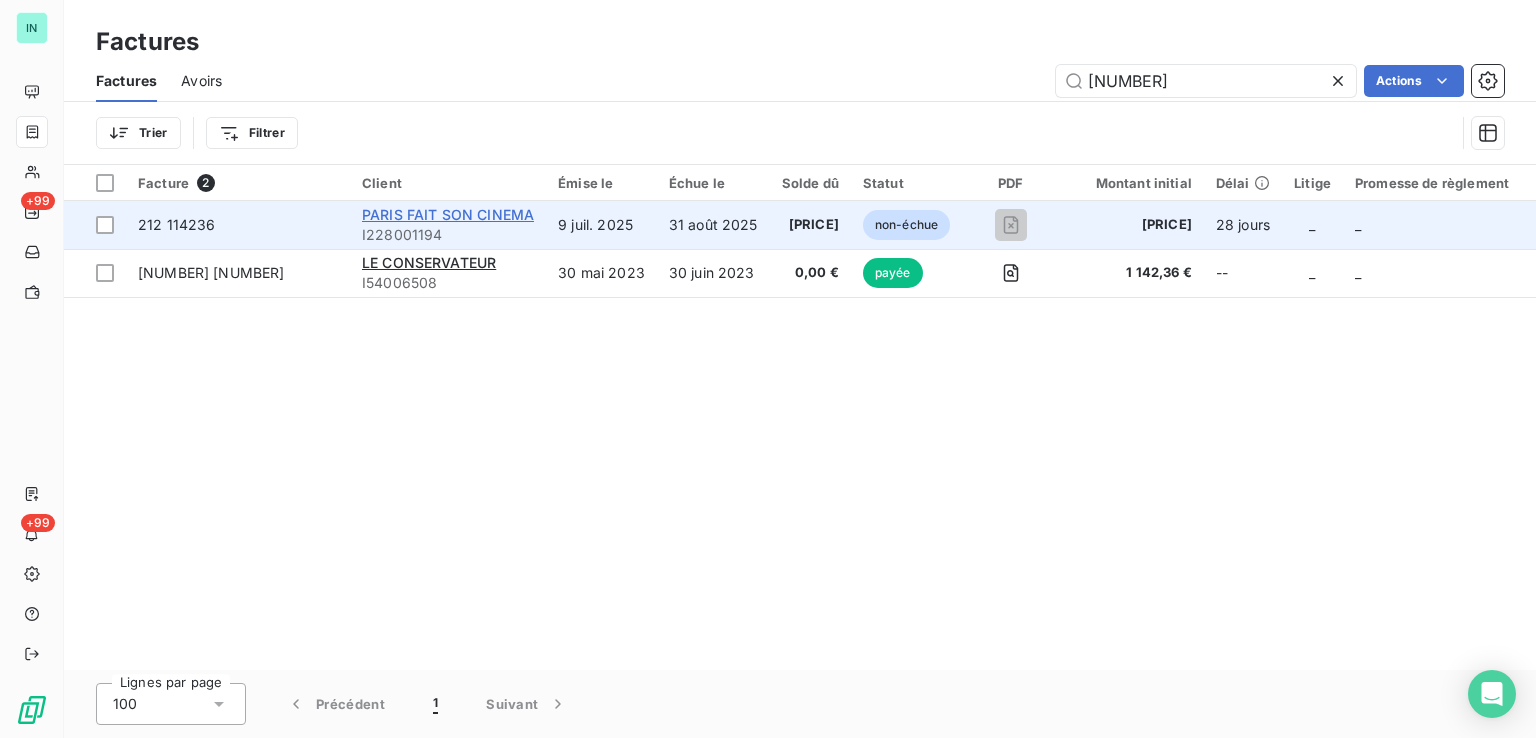 click on "PARIS FAIT SON CINEMA" at bounding box center (448, 214) 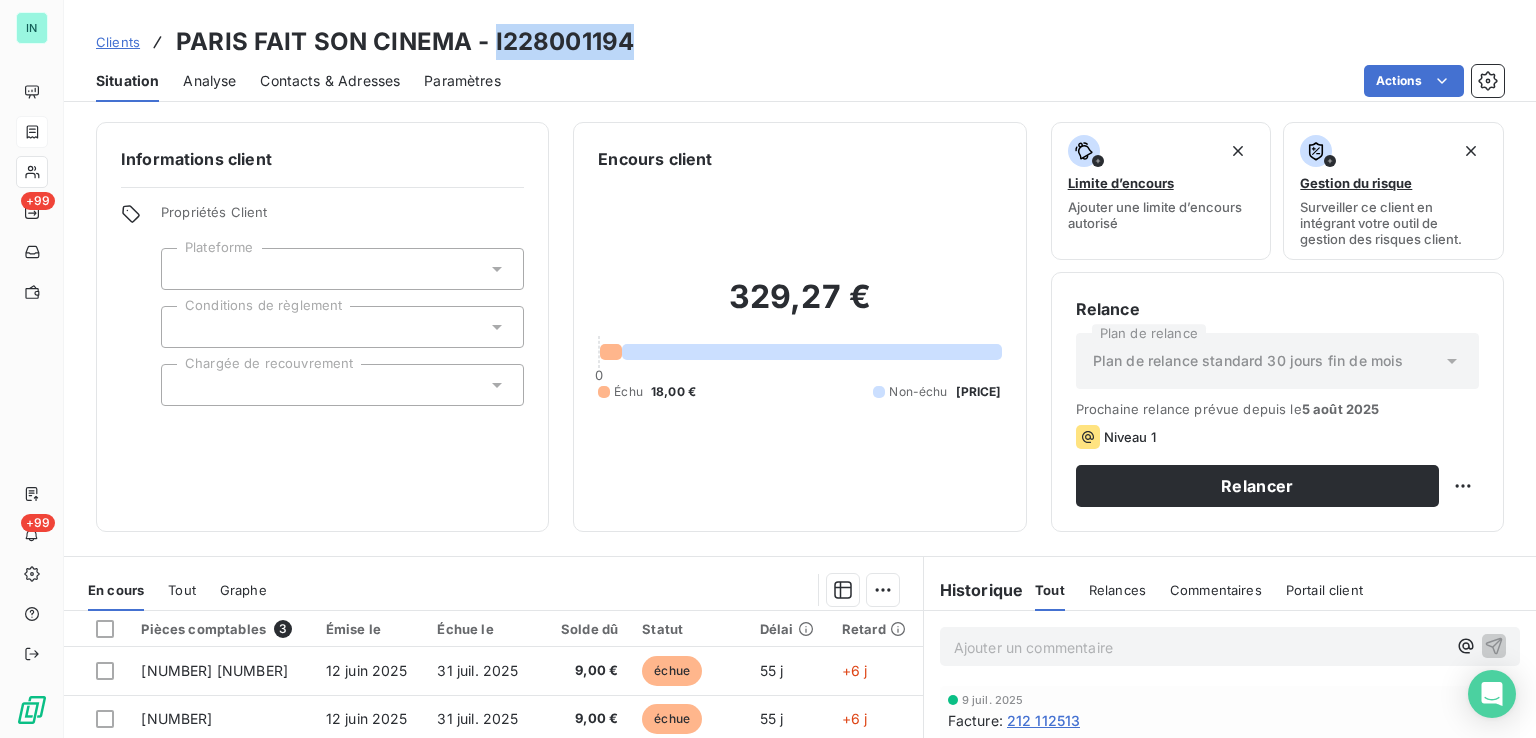 drag, startPoint x: 631, startPoint y: 39, endPoint x: 493, endPoint y: 36, distance: 138.03261 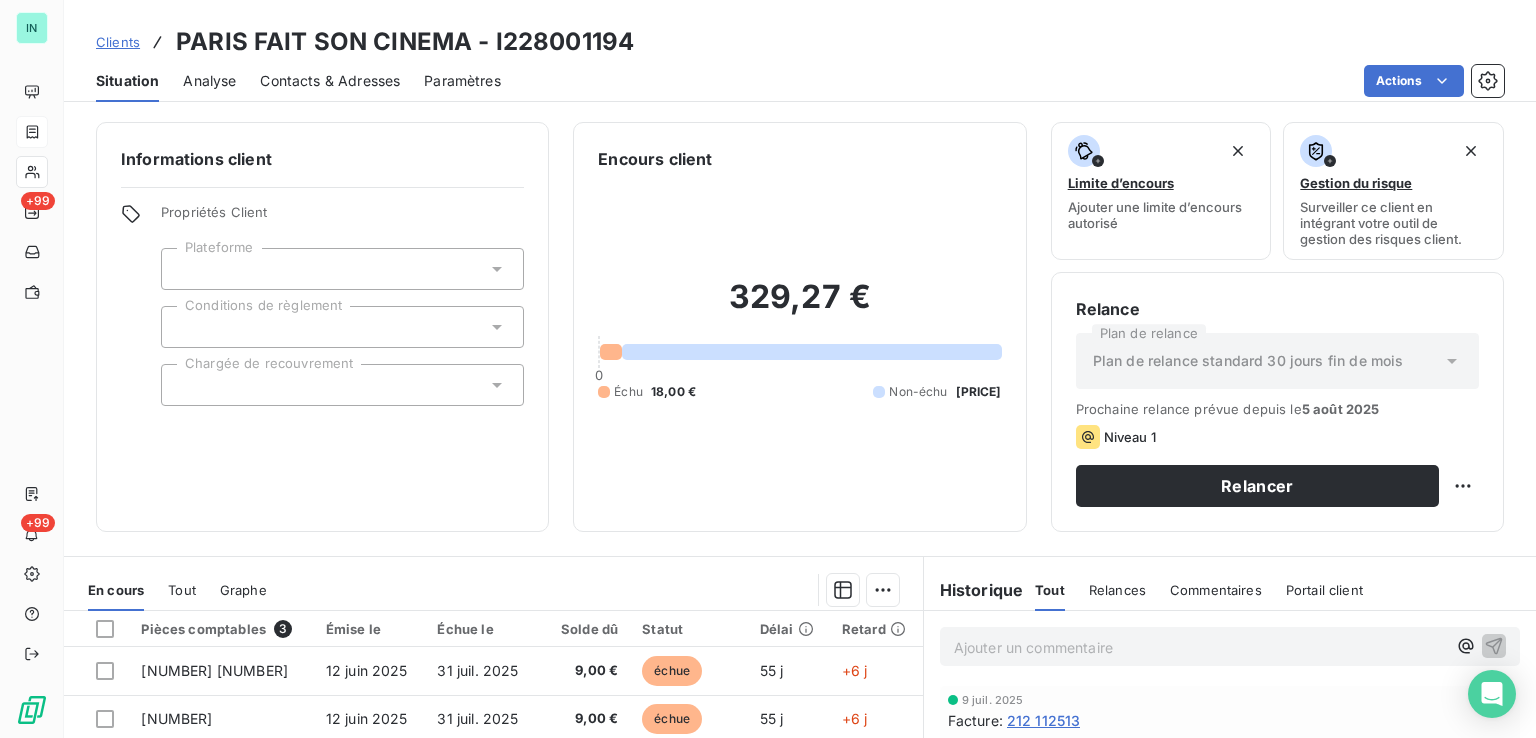 click on "Informations client Propriétés Client Plateforme Conditions de règlement Chargée de recouvrement Encours client   [PRICE] [NUMBER] Échu [PRICE] Non-échu [PRICE]     Limite d’encours Ajouter une limite d’encours autorisé Gestion du risque Surveiller ce client en intégrant votre outil de gestion des risques client. Relance Plan de relance Plan de relance standard 30 jours fin de mois Prochaine relance prévue depuis le  [DATE] Niveau 1 Relancer" at bounding box center [800, 327] 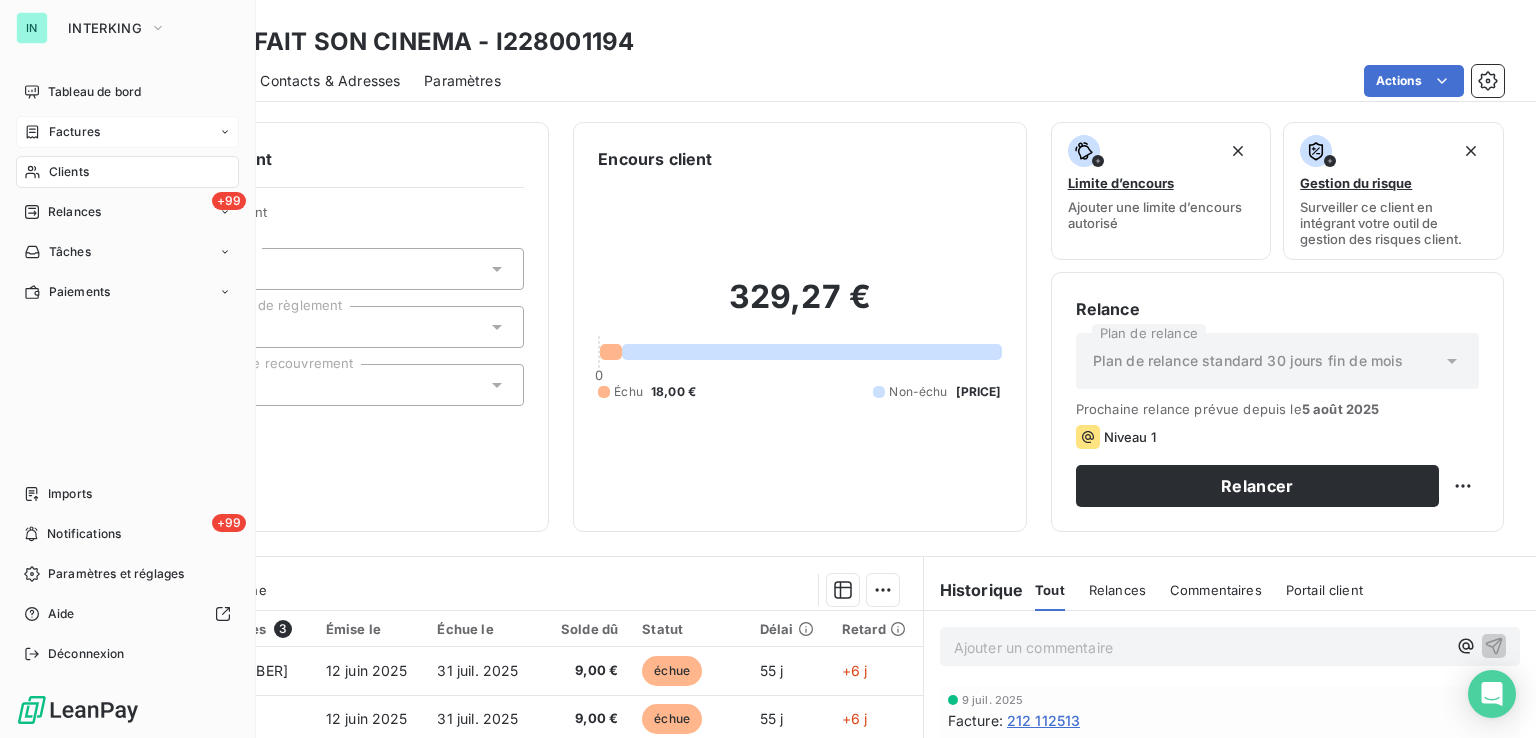 click on "Factures" at bounding box center (74, 132) 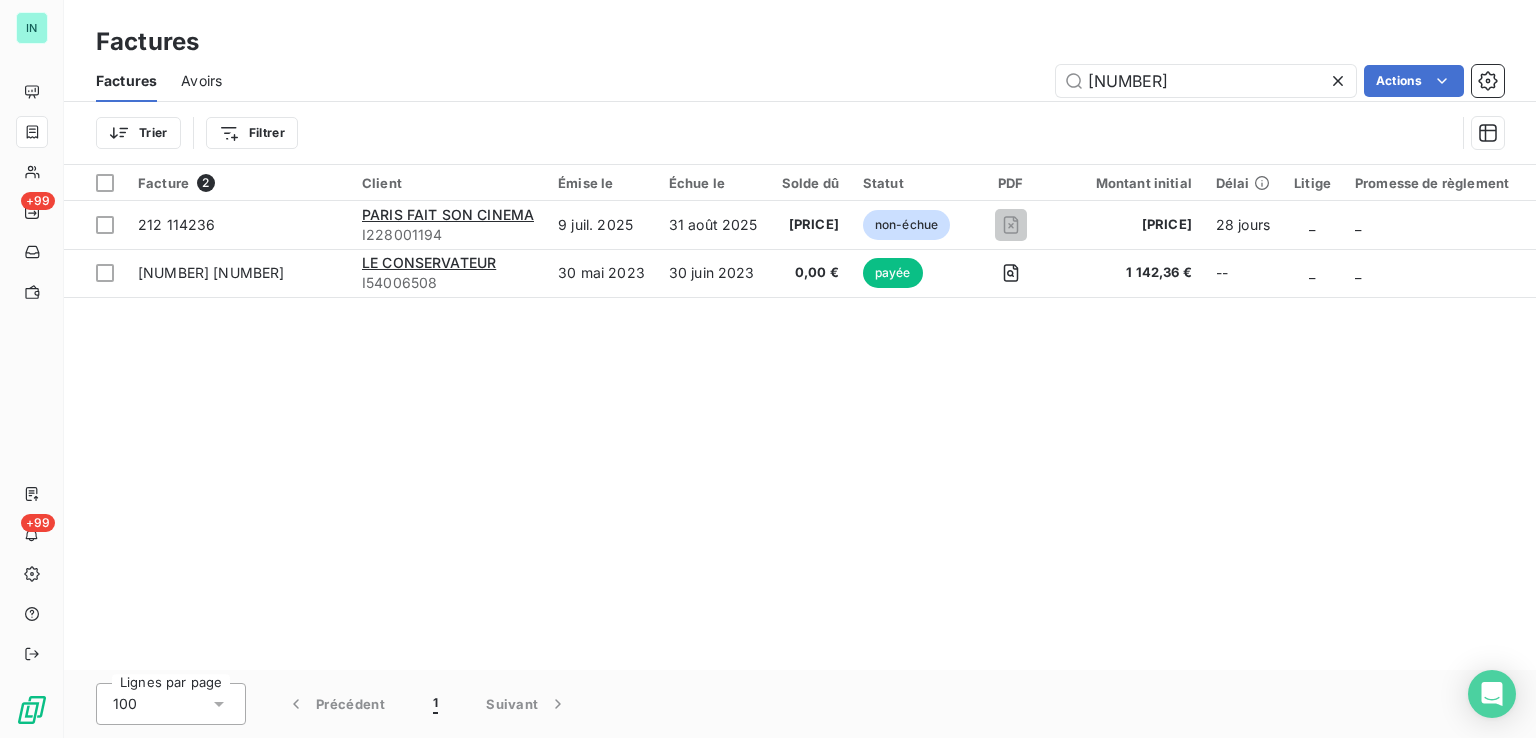 drag, startPoint x: 1182, startPoint y: 84, endPoint x: 914, endPoint y: 101, distance: 268.53864 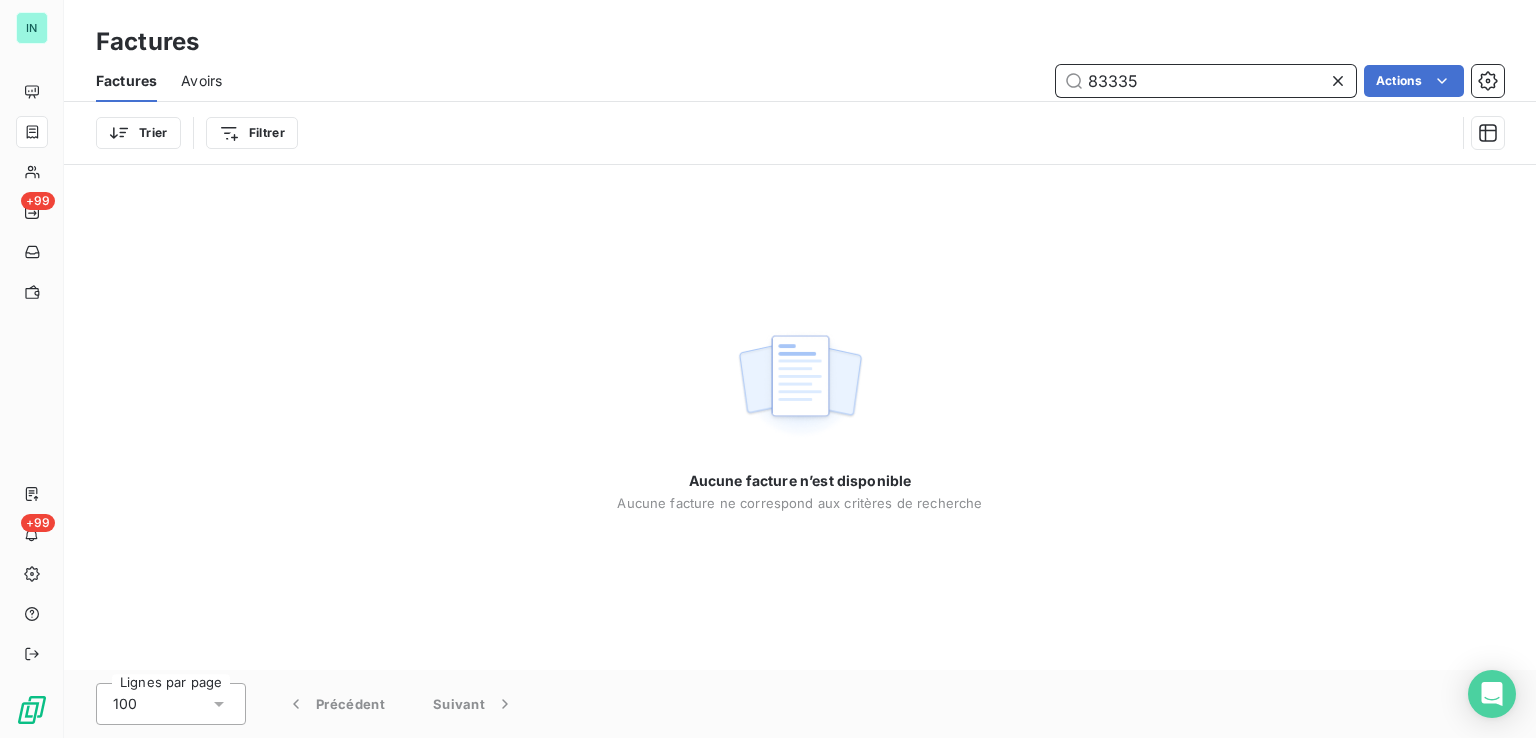 click on "83335" at bounding box center [1206, 81] 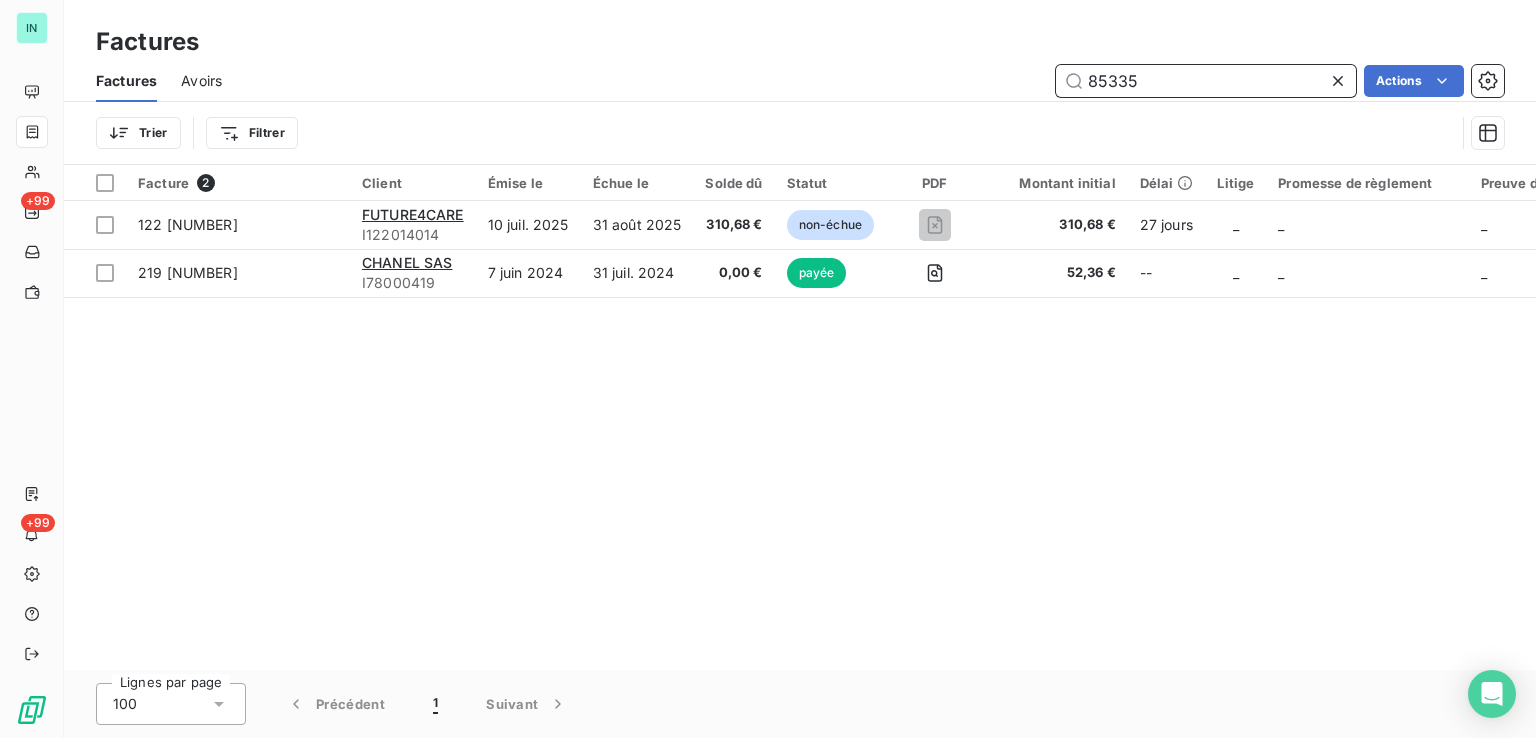 type on "85335" 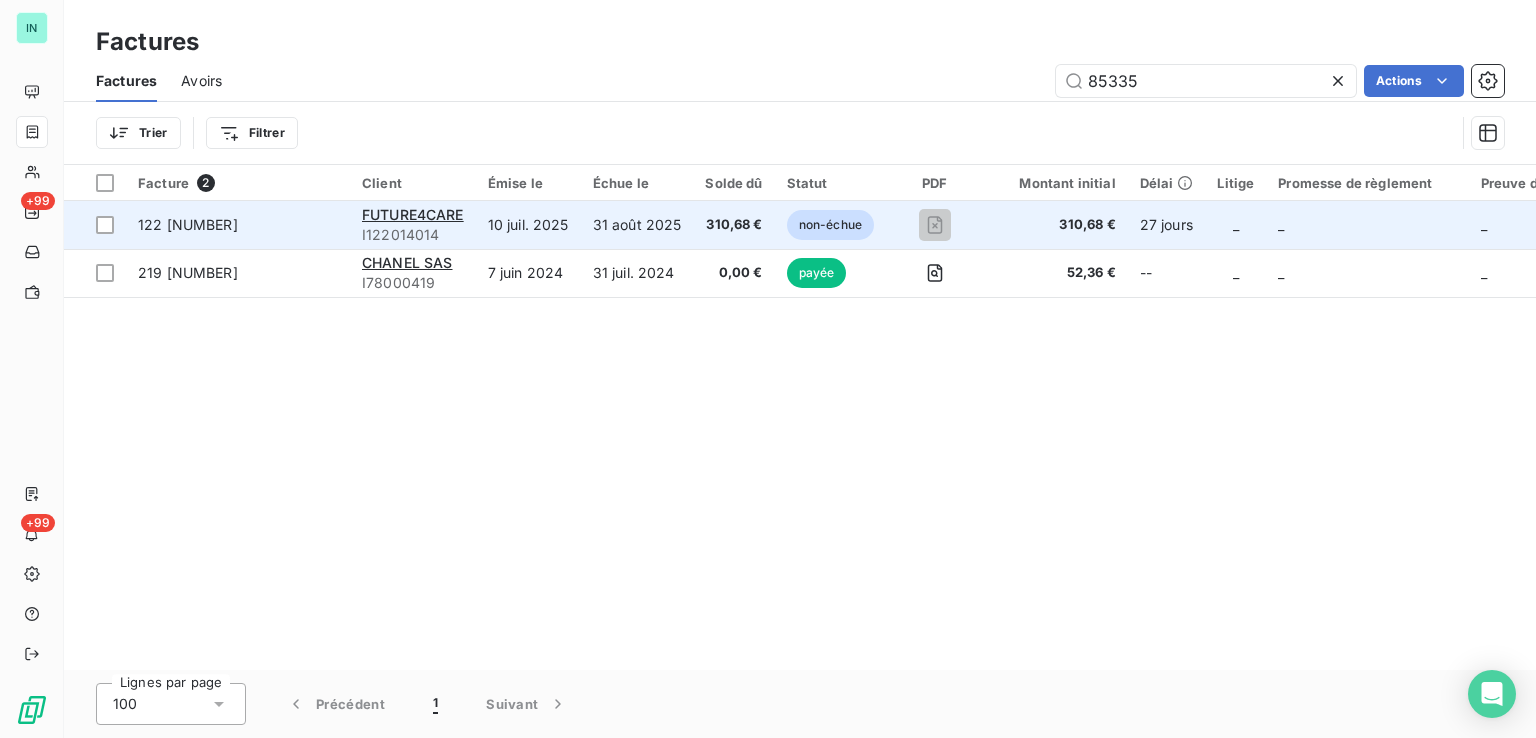 click on "I122014014" at bounding box center [413, 235] 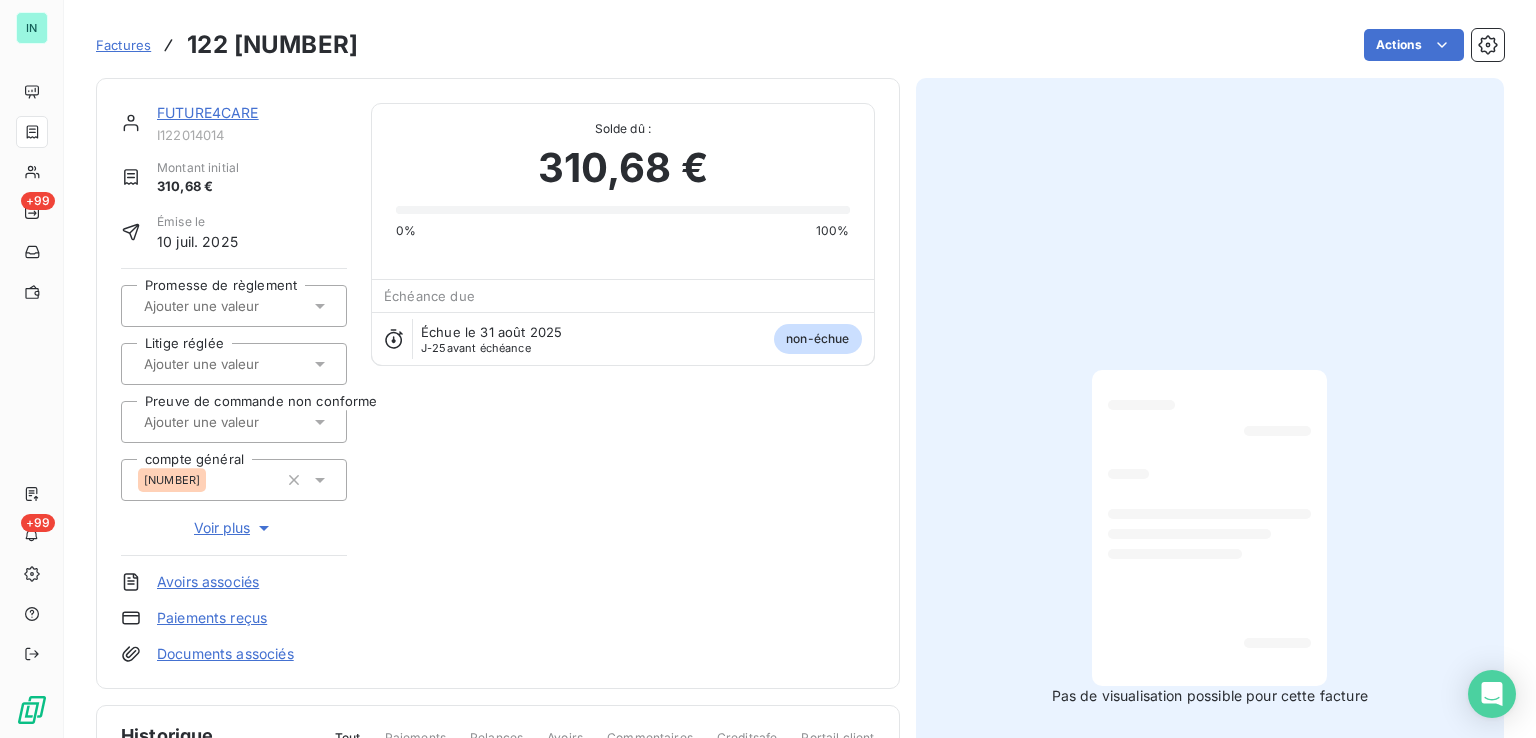 click on "FUTURE4CARE" at bounding box center [208, 112] 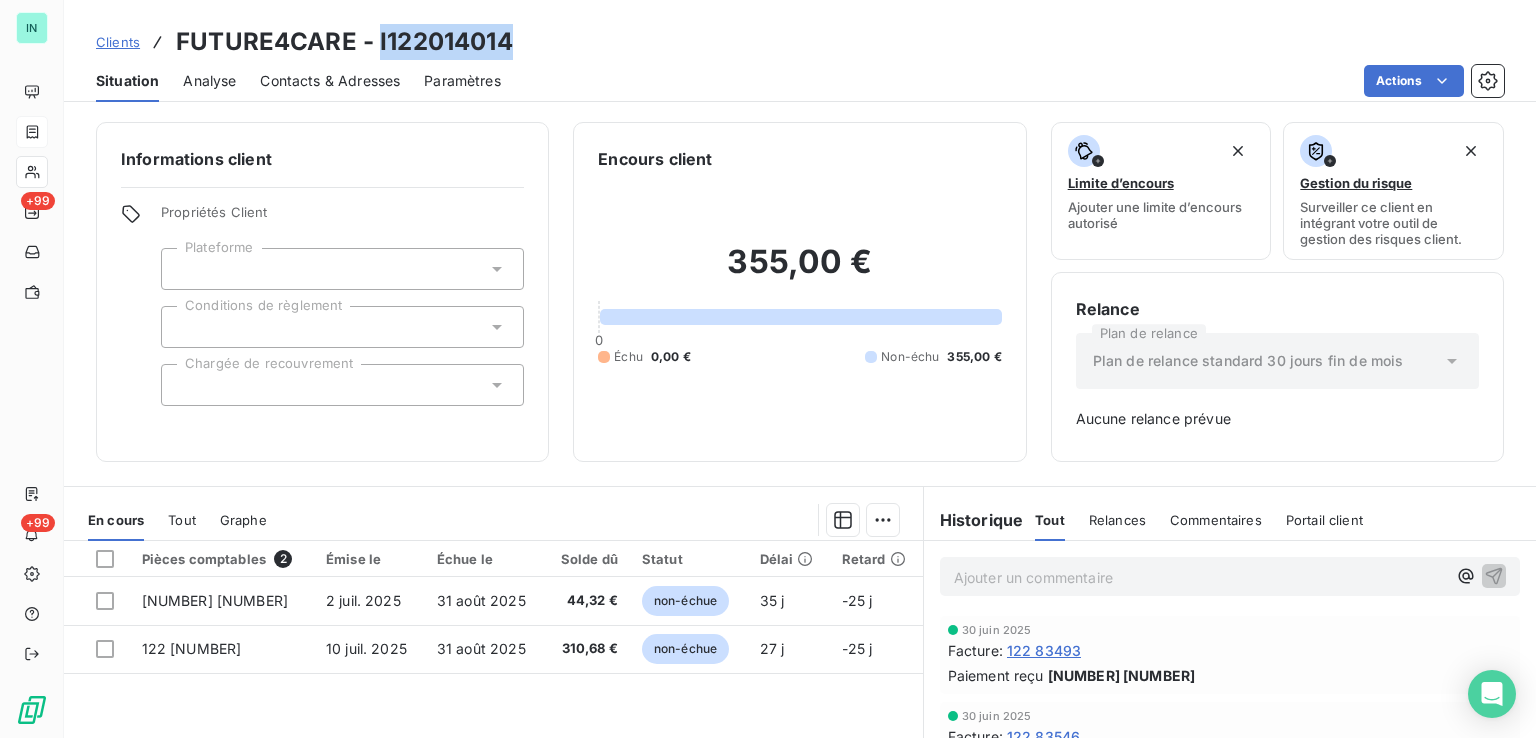 drag, startPoint x: 513, startPoint y: 42, endPoint x: 376, endPoint y: 46, distance: 137.05838 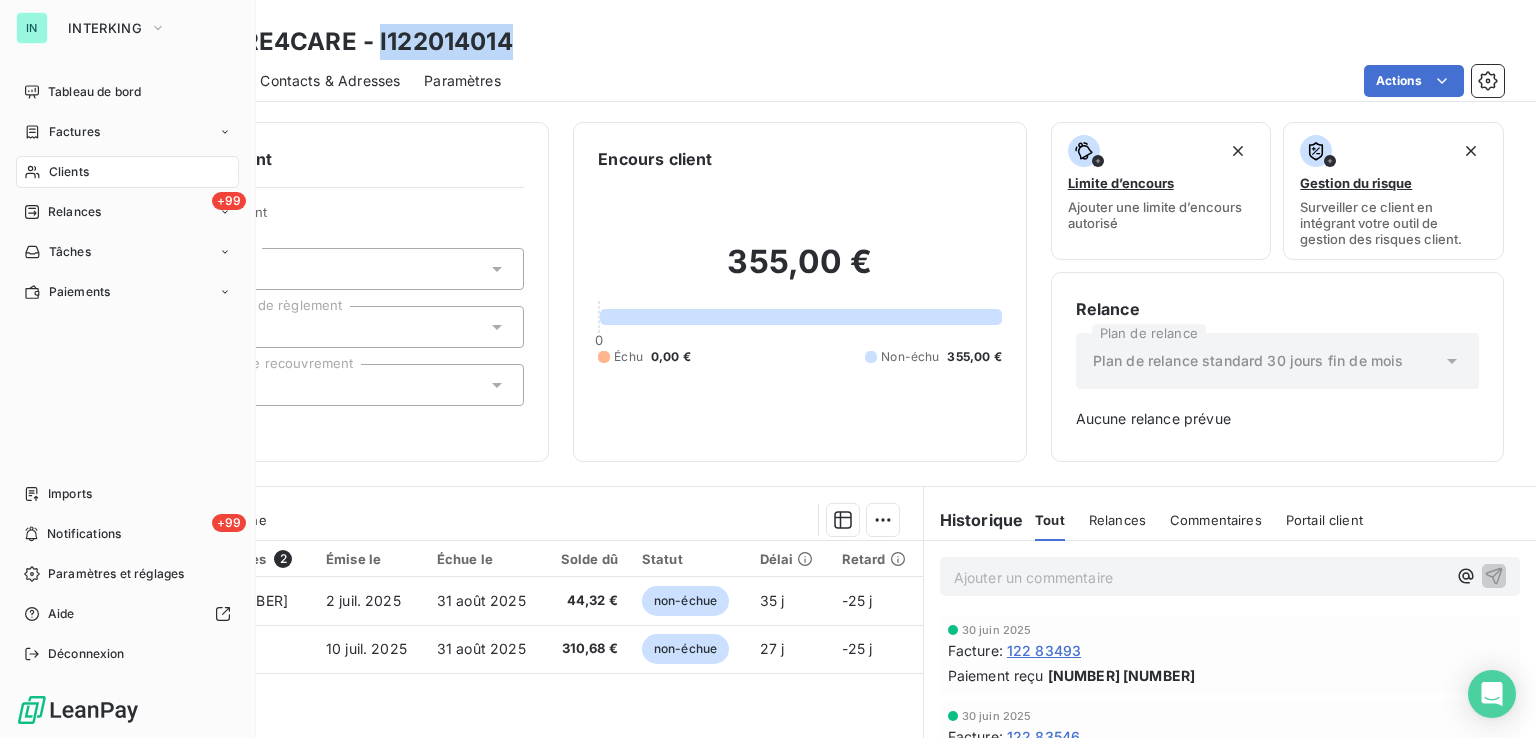 drag, startPoint x: 16, startPoint y: 138, endPoint x: 56, endPoint y: 132, distance: 40.4475 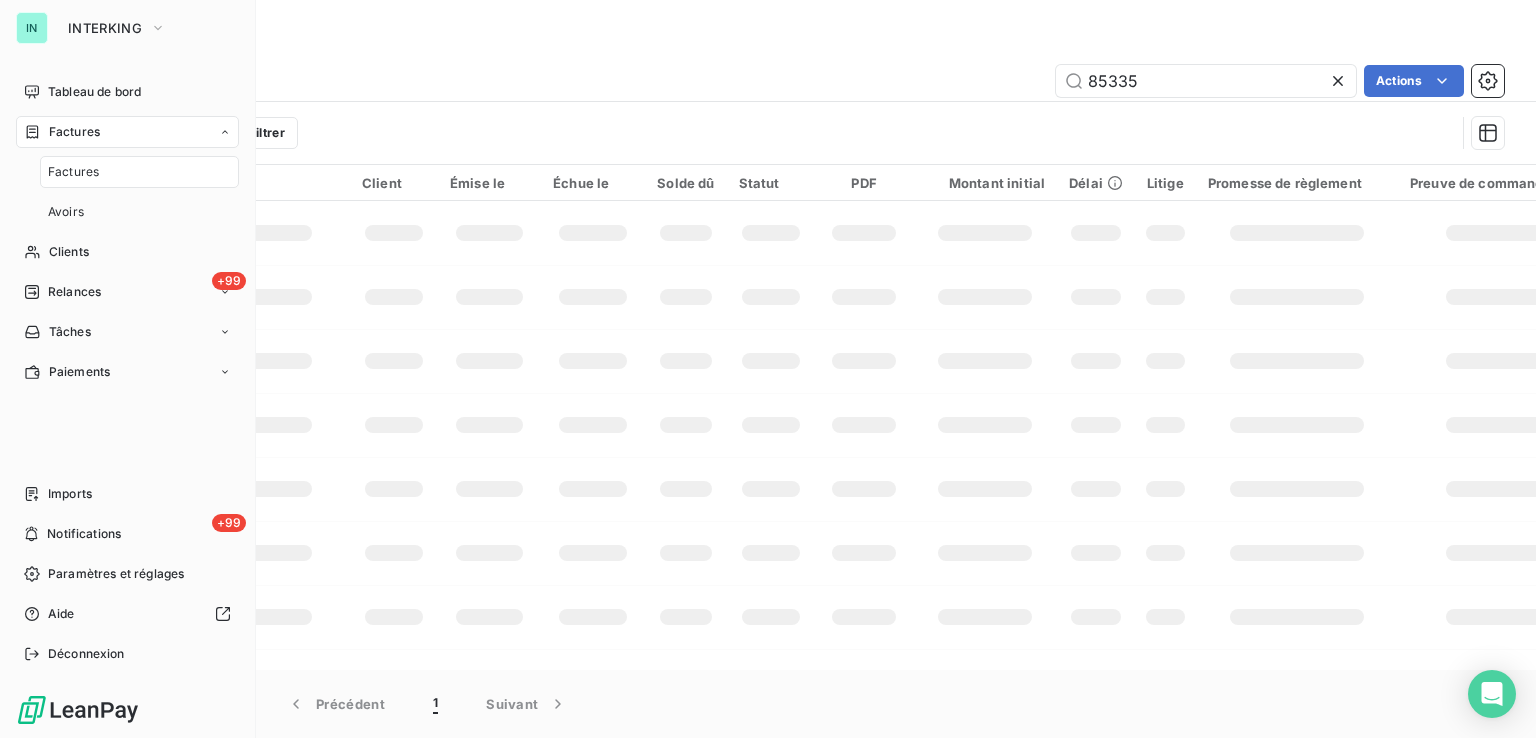 click on "Factures" at bounding box center [74, 132] 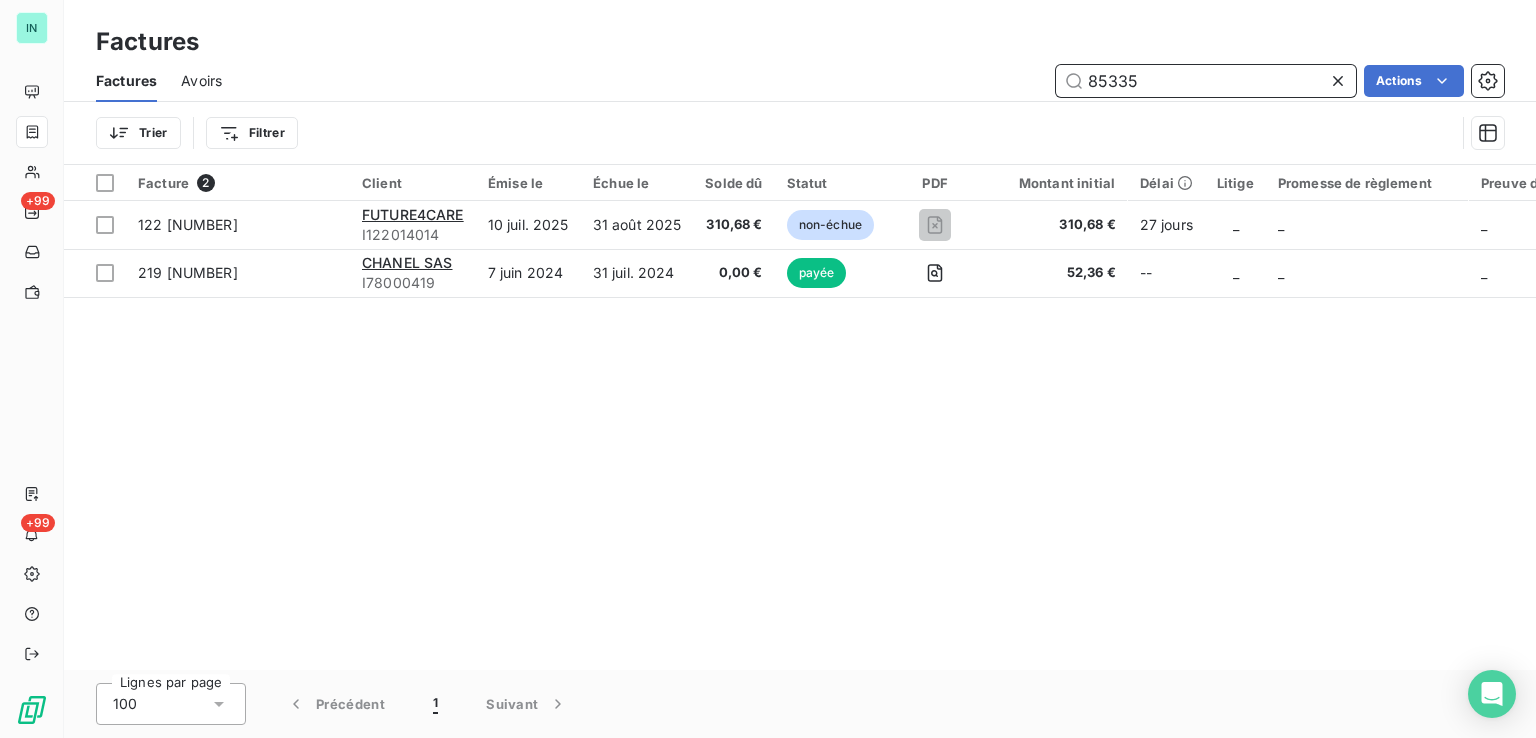 drag, startPoint x: 1179, startPoint y: 77, endPoint x: 871, endPoint y: 90, distance: 308.27423 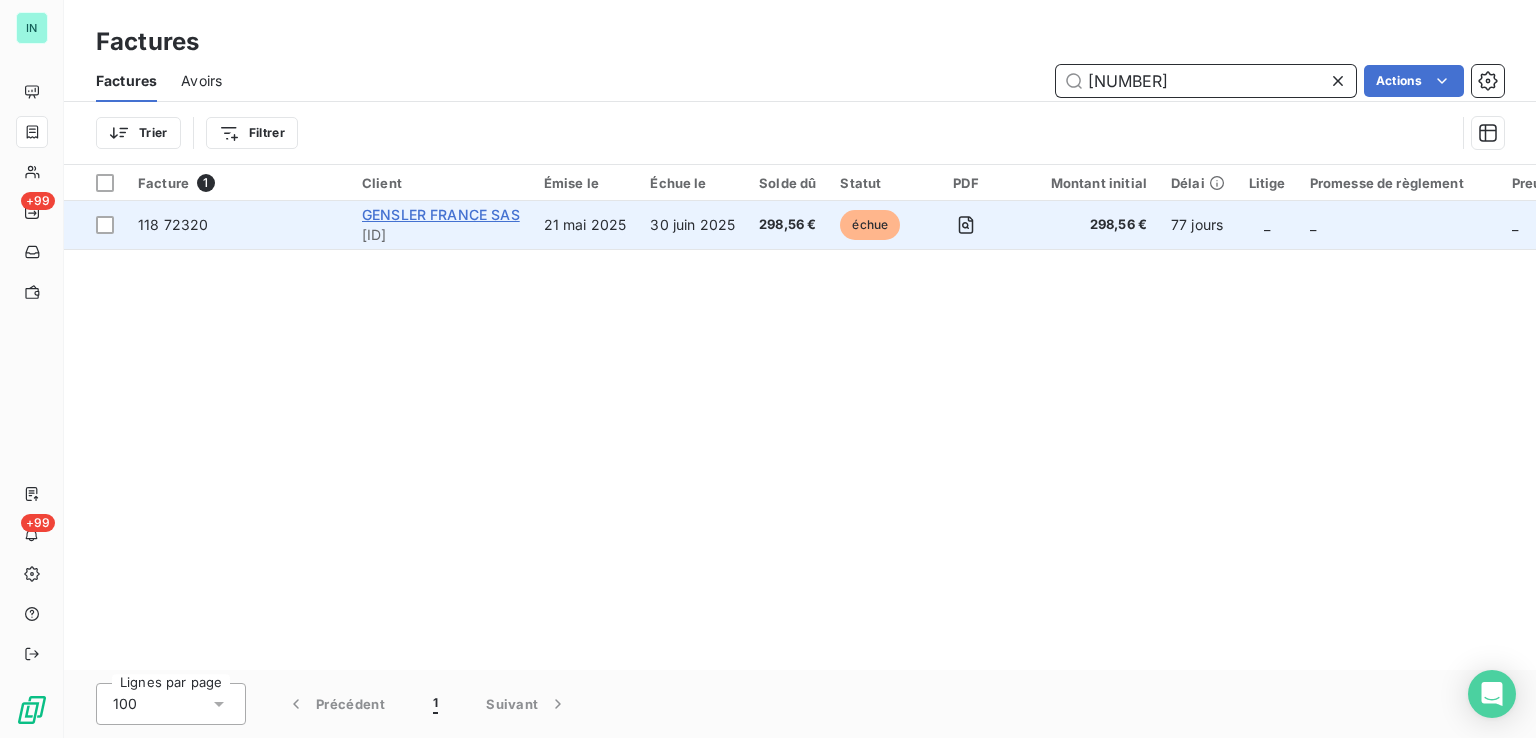 type on "[NUMBER]" 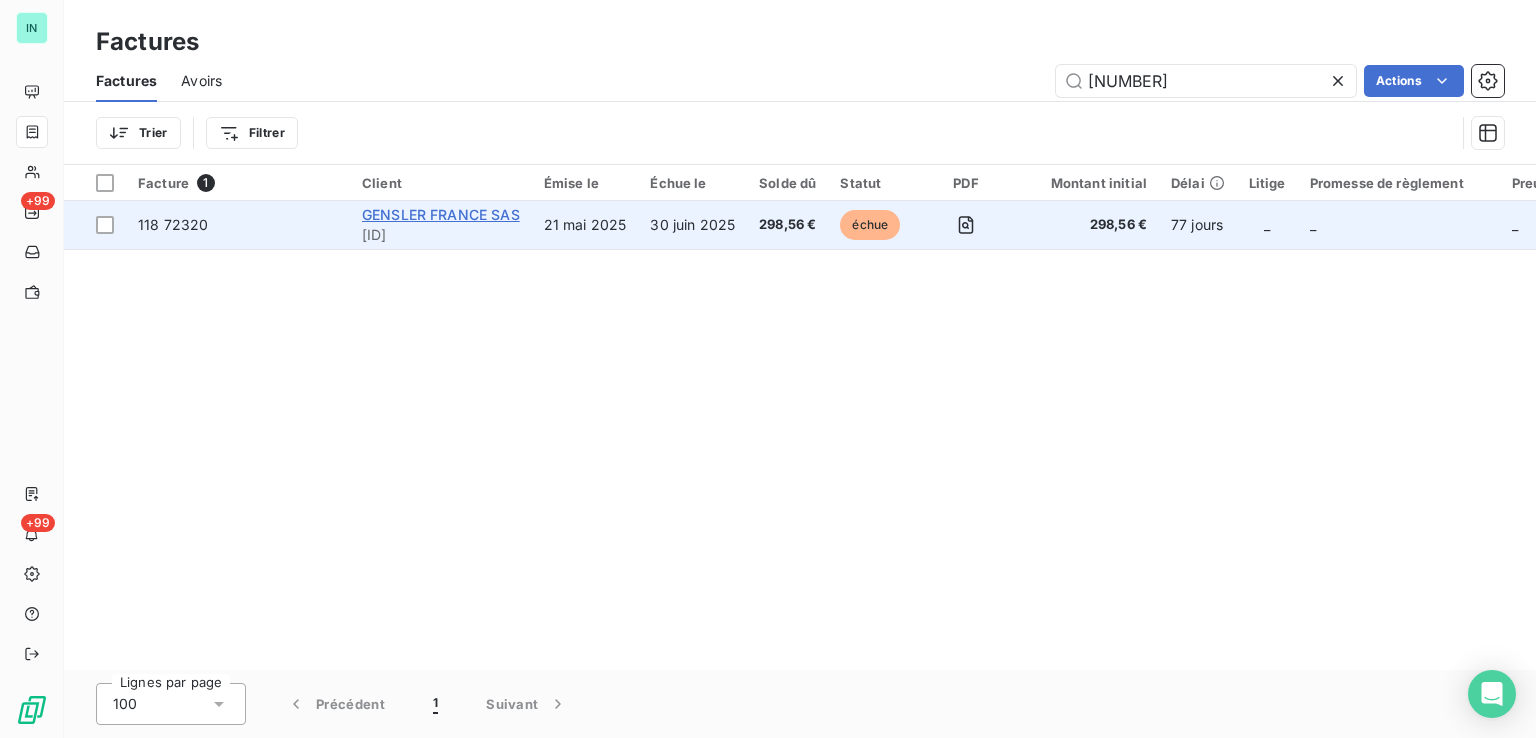 click on "GENSLER FRANCE SAS" at bounding box center (441, 214) 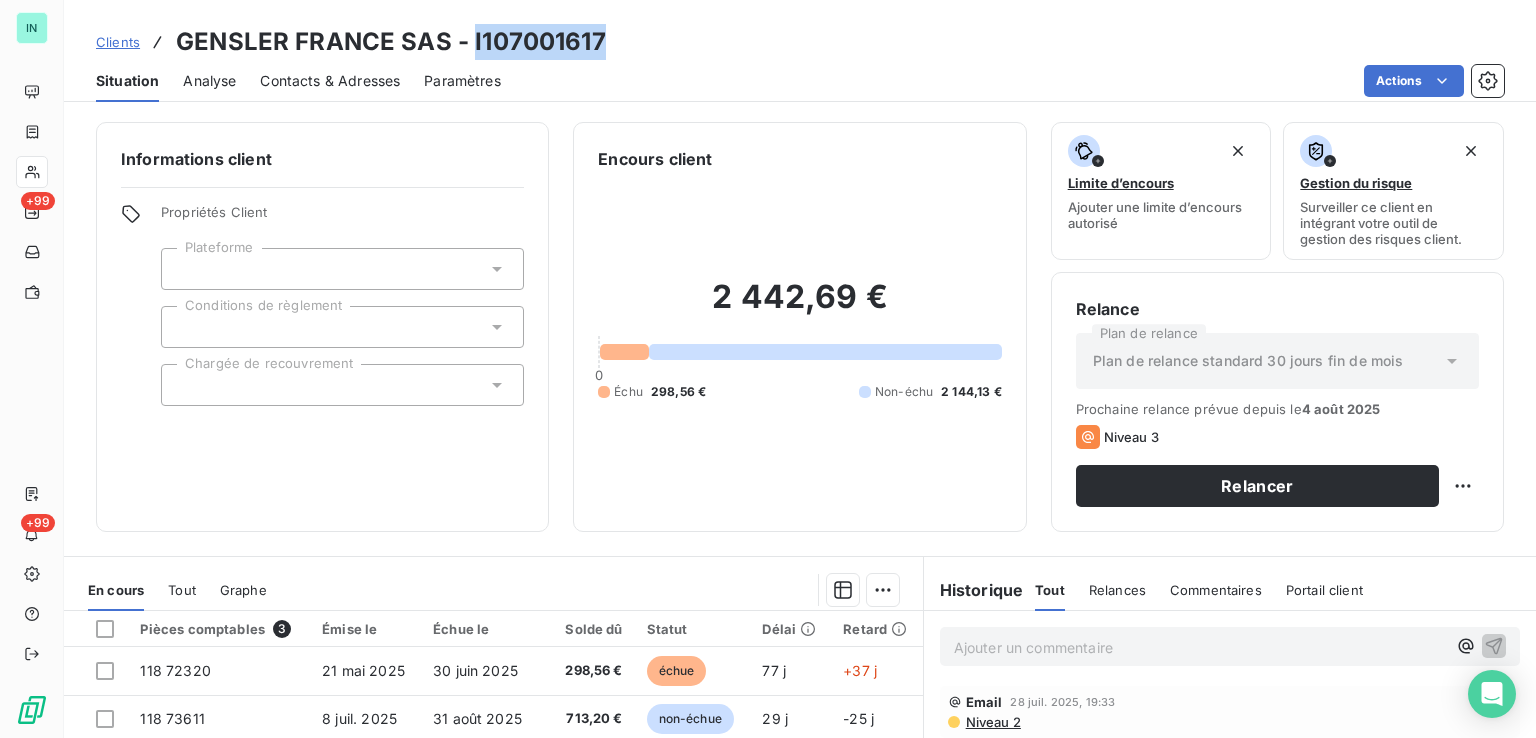drag, startPoint x: 601, startPoint y: 42, endPoint x: 468, endPoint y: 43, distance: 133.00375 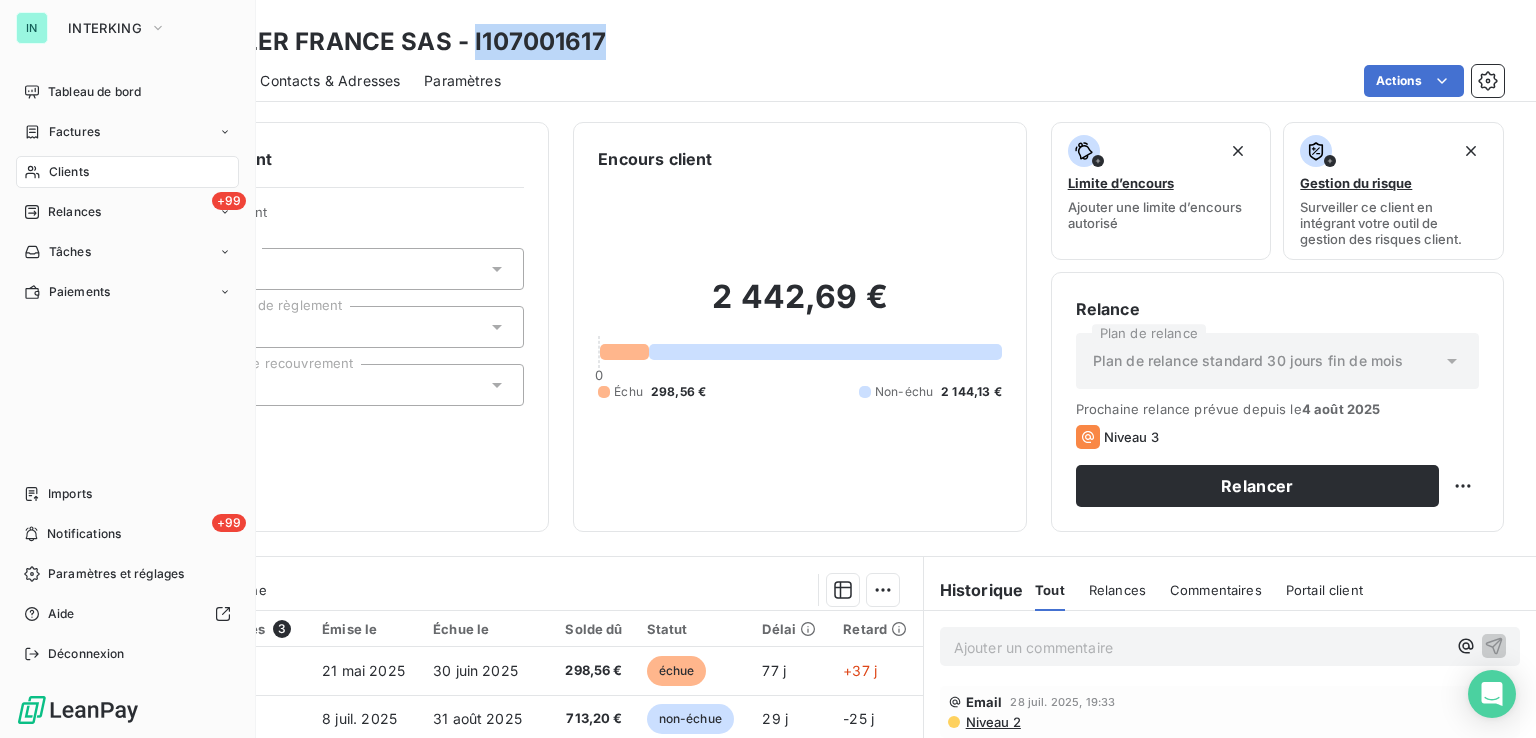 drag, startPoint x: 66, startPoint y: 131, endPoint x: 235, endPoint y: 121, distance: 169.2956 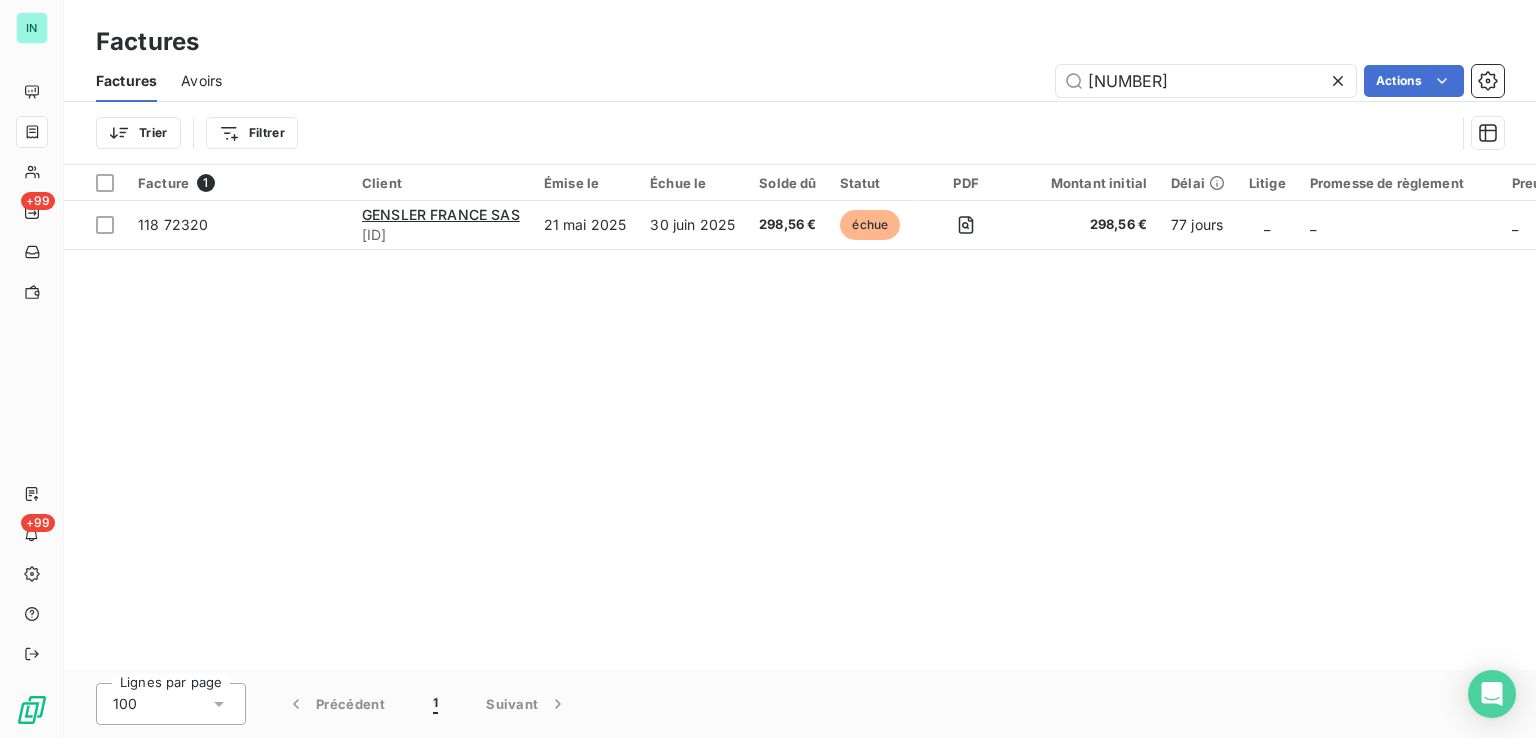 drag, startPoint x: 1164, startPoint y: 82, endPoint x: 908, endPoint y: 91, distance: 256.15814 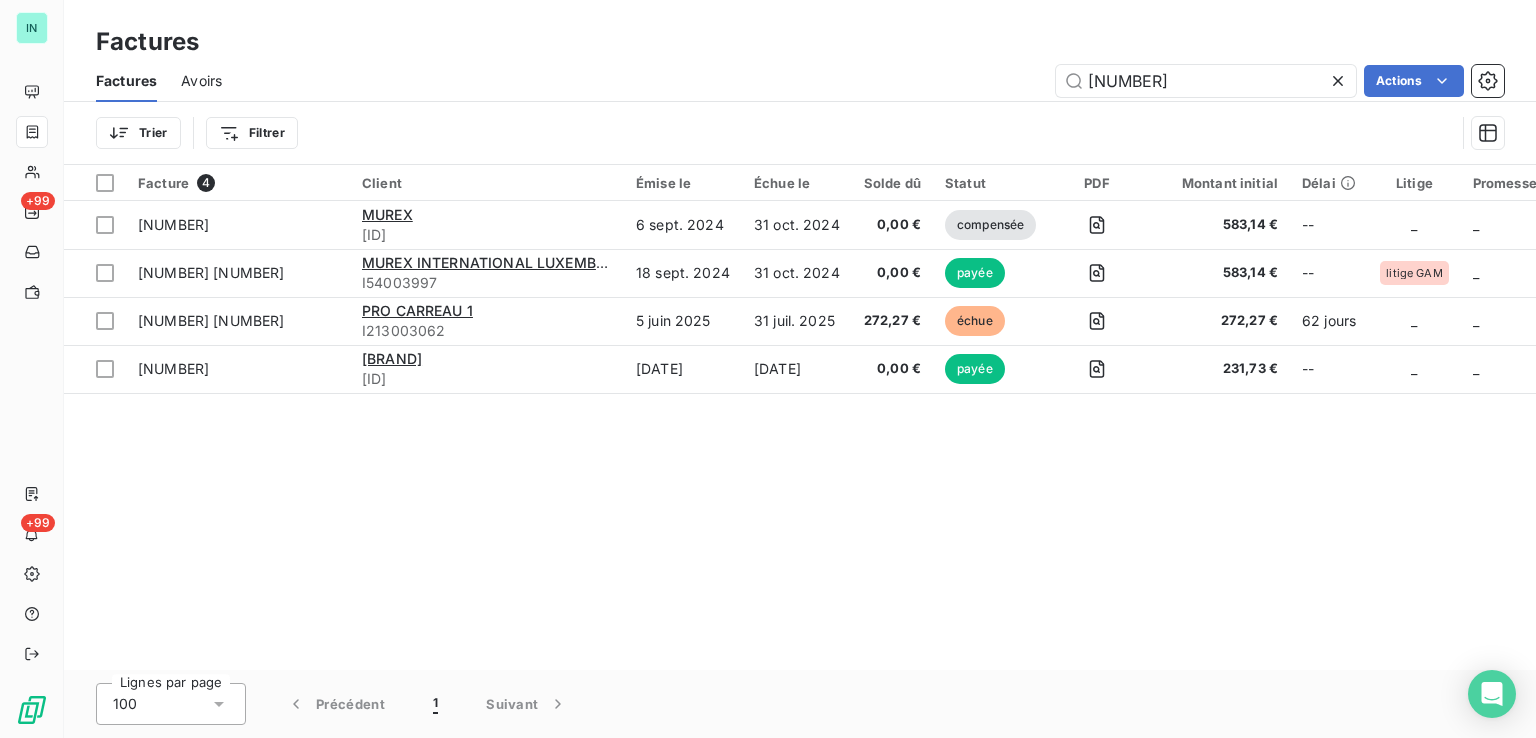 type on "[NUMBER]" 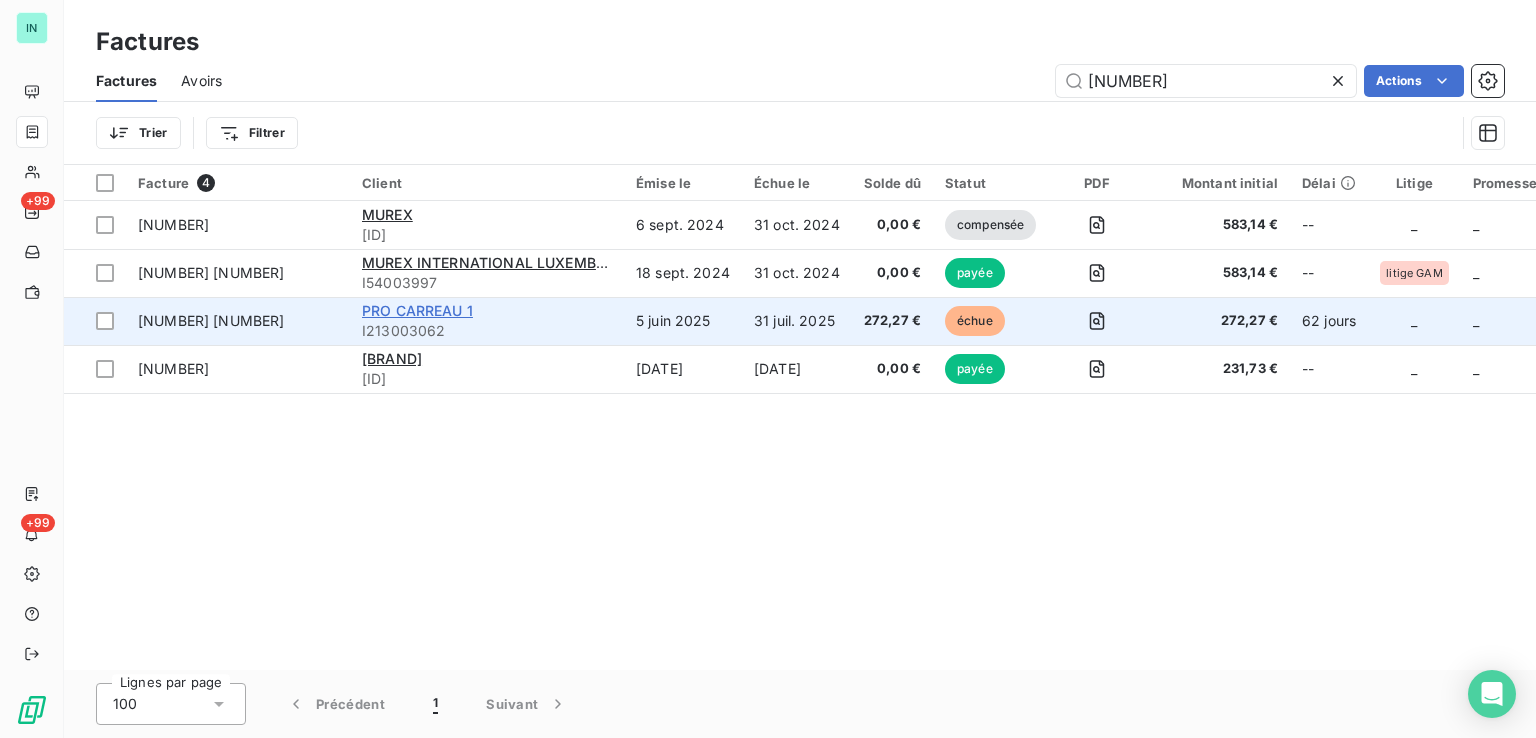 click on "PRO CARREAU 1" at bounding box center [417, 310] 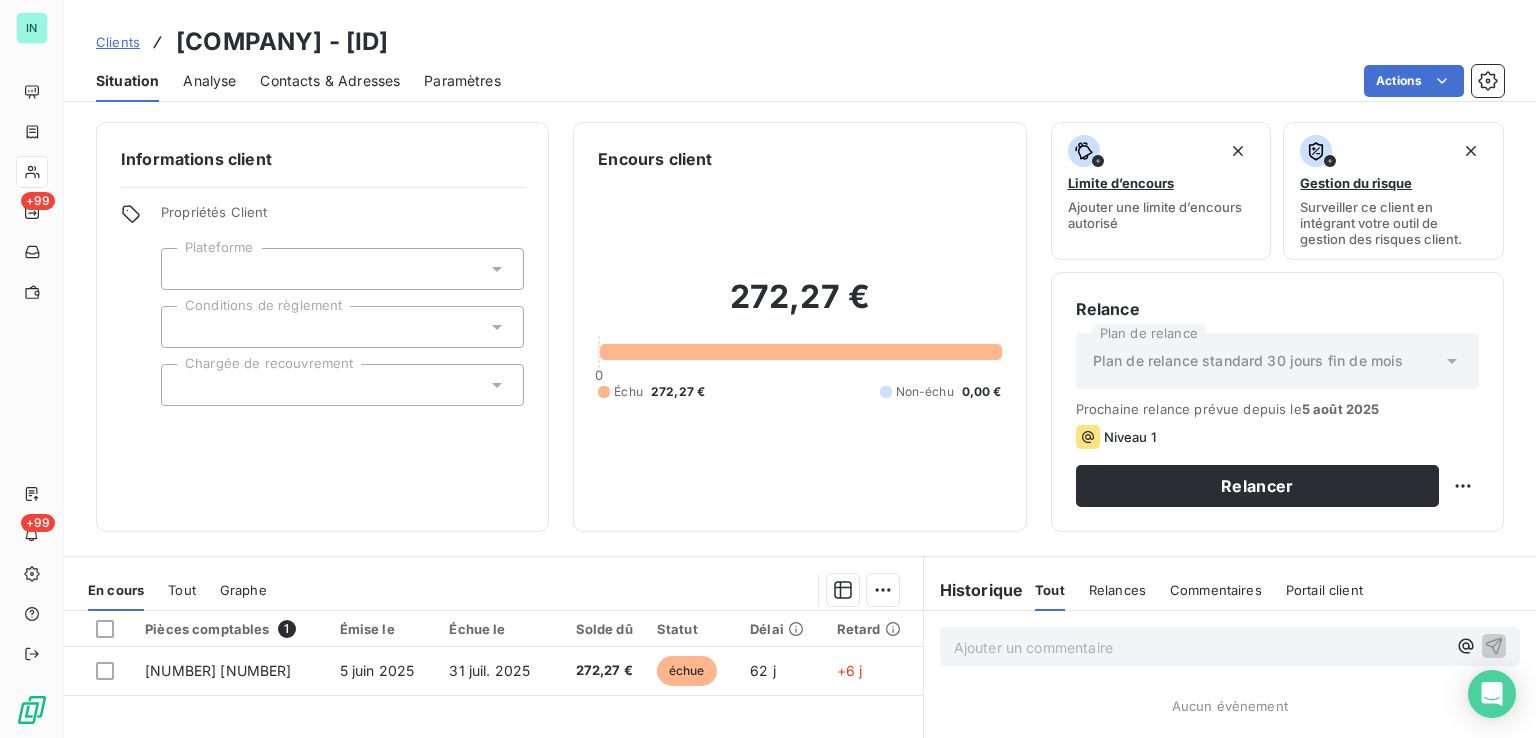 drag, startPoint x: 530, startPoint y: 41, endPoint x: 390, endPoint y: 41, distance: 140 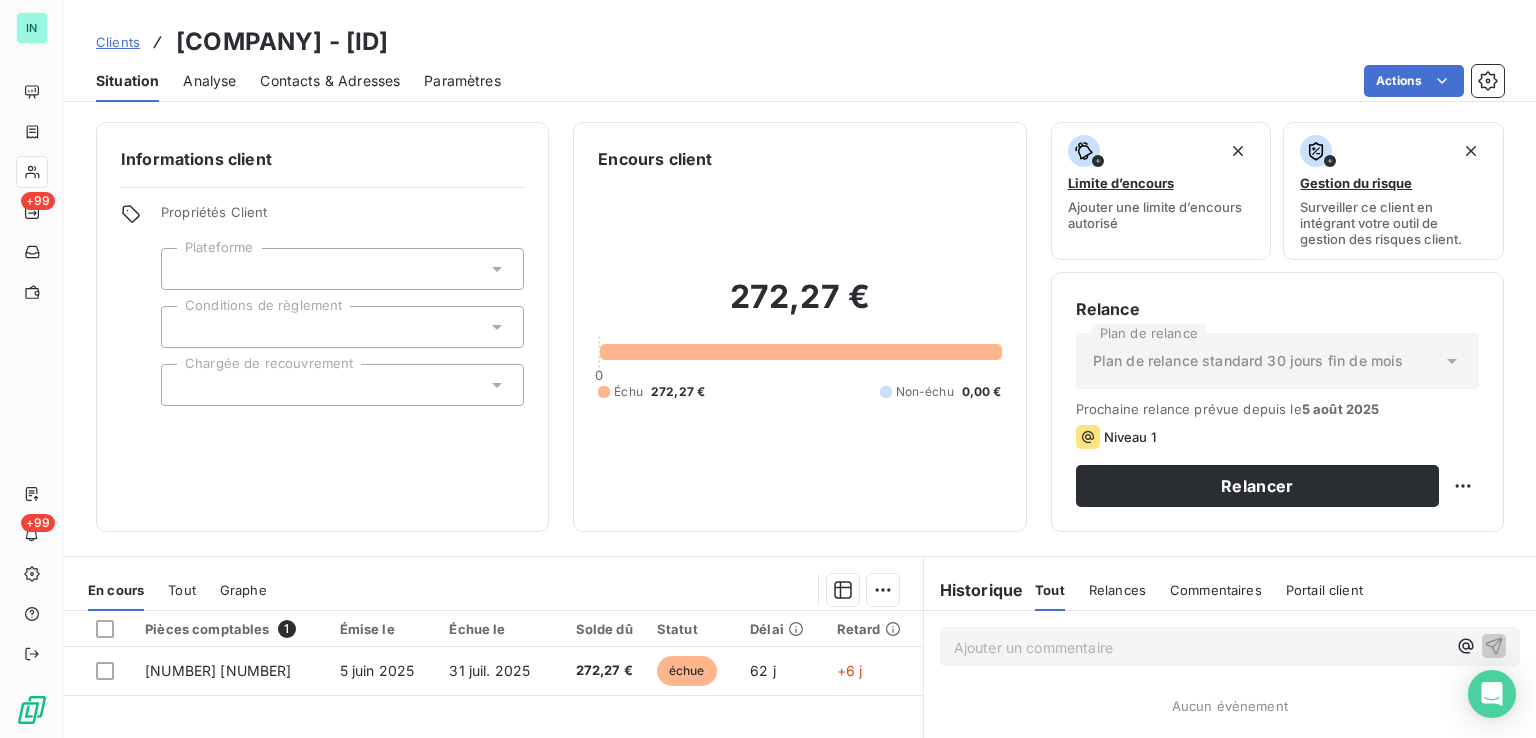 copy on "I213003062" 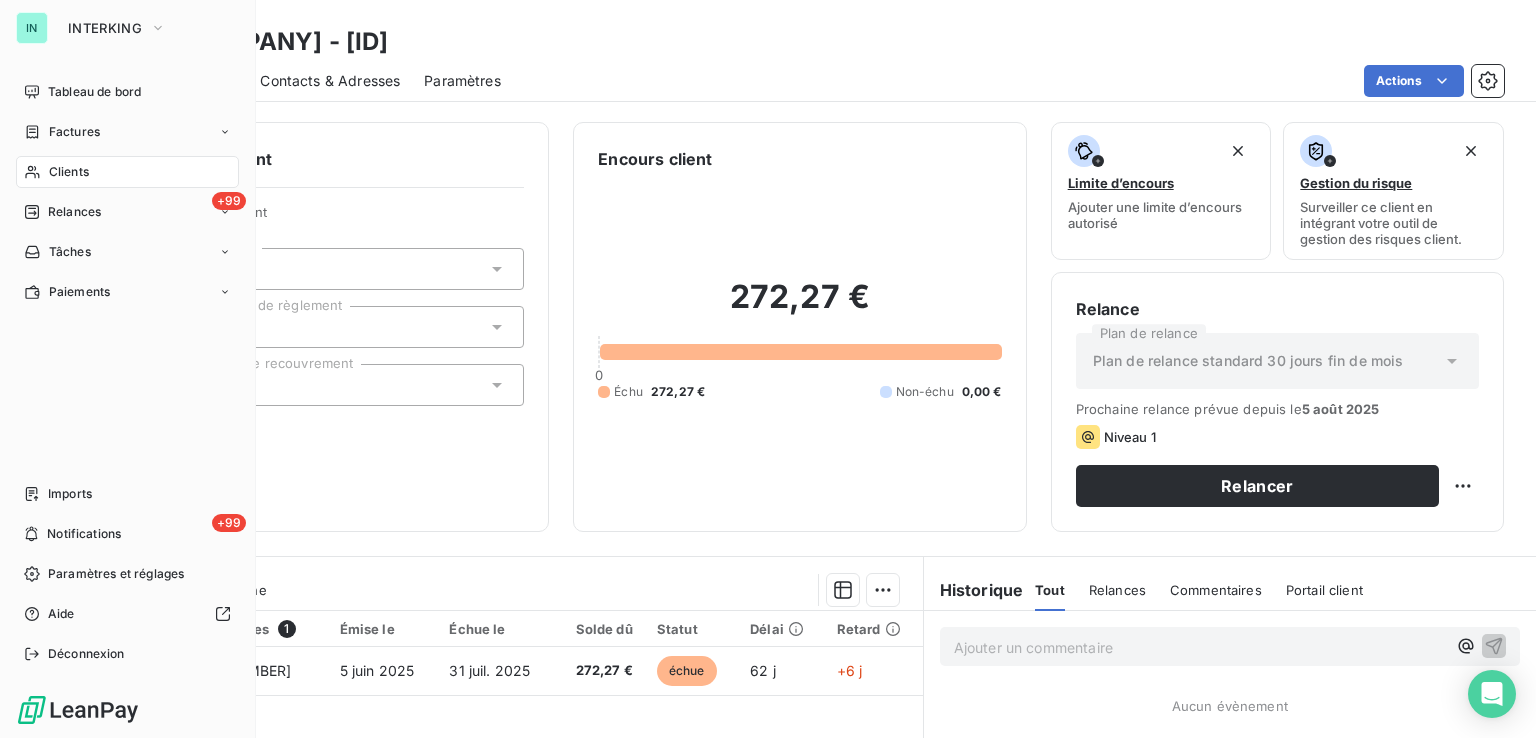 click on "Factures" at bounding box center (74, 132) 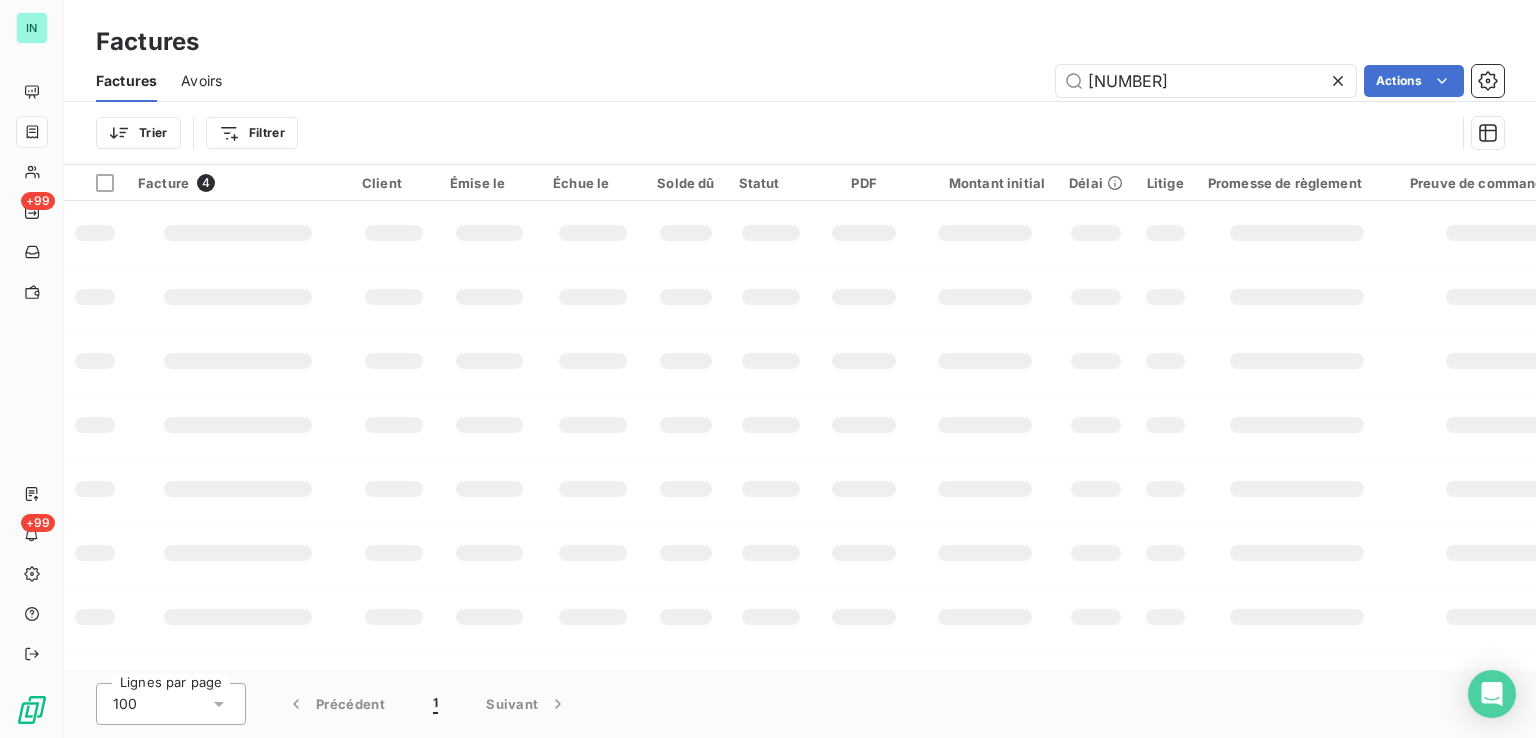 drag, startPoint x: 1188, startPoint y: 78, endPoint x: 850, endPoint y: 98, distance: 338.5912 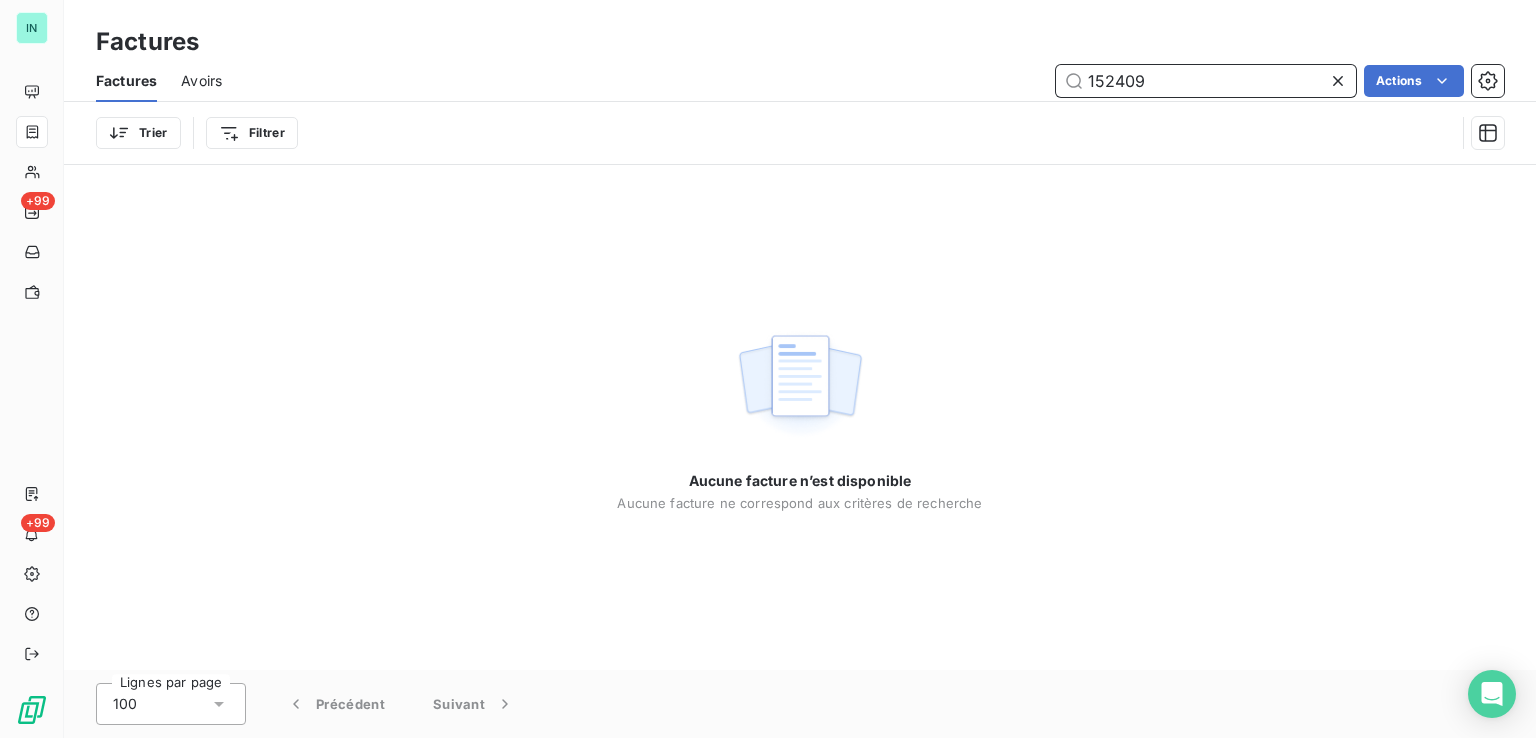 click on "152409" at bounding box center (1206, 81) 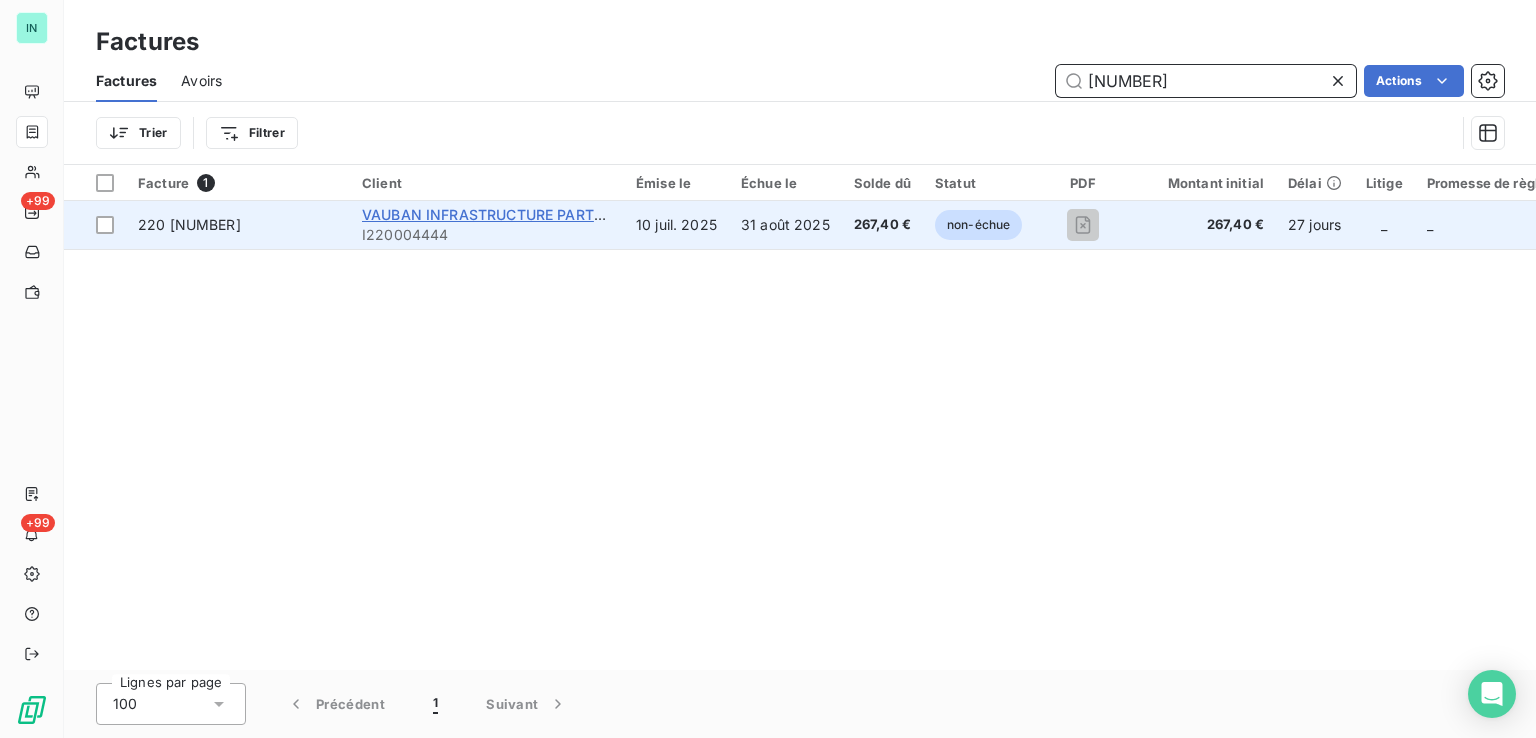 type on "[NUMBER]" 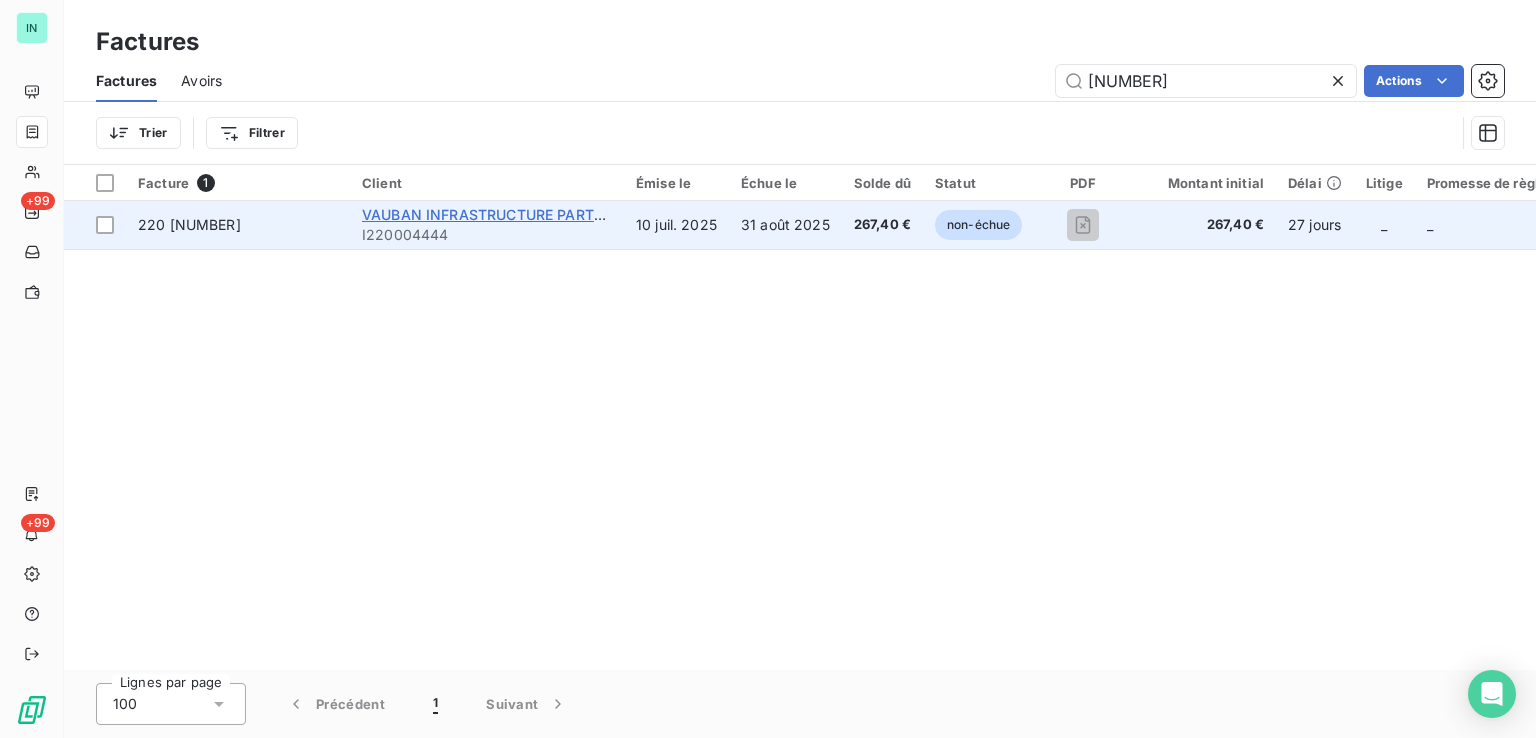 click on "VAUBAN INFRASTRUCTURE PARTNERS" at bounding box center (497, 214) 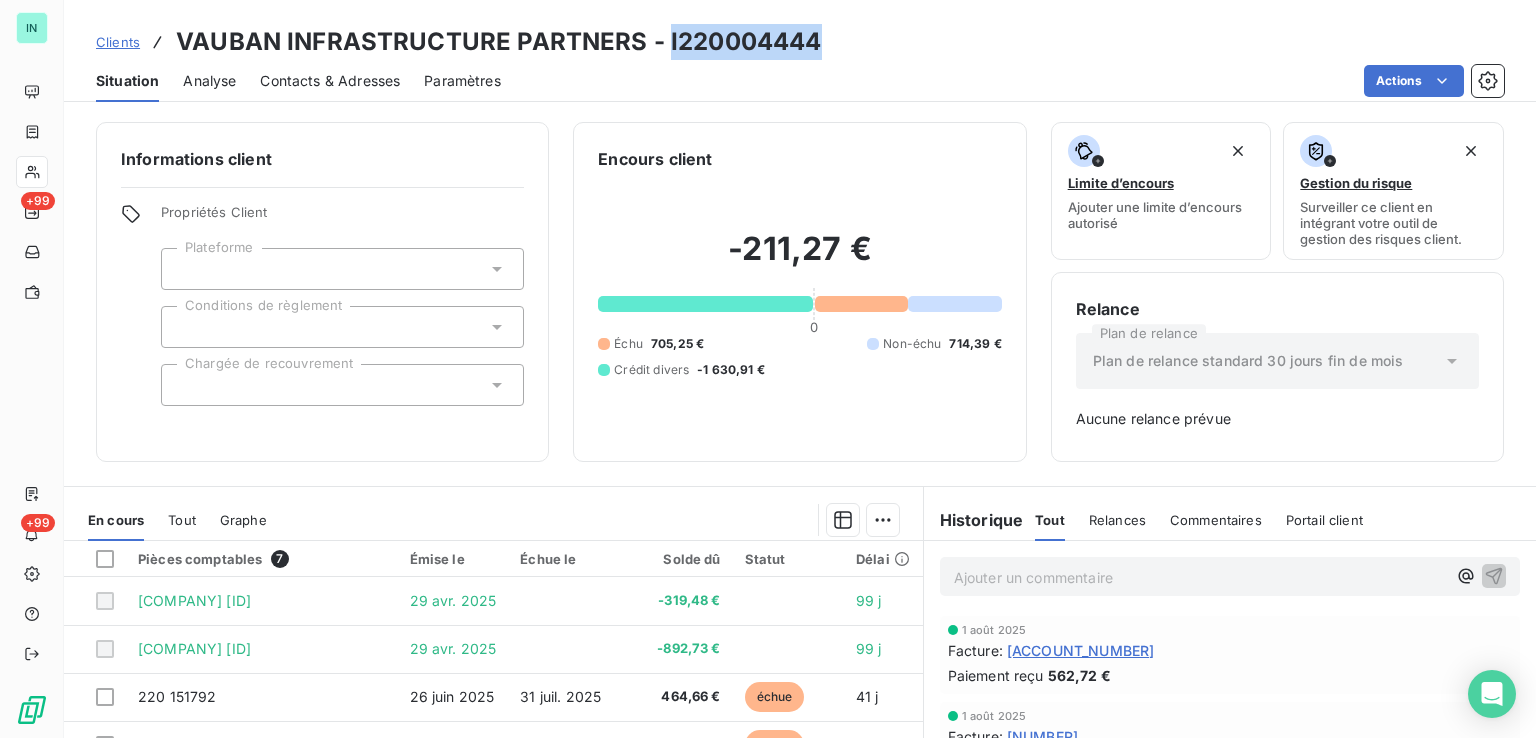 drag, startPoint x: 822, startPoint y: 41, endPoint x: 666, endPoint y: 49, distance: 156.20499 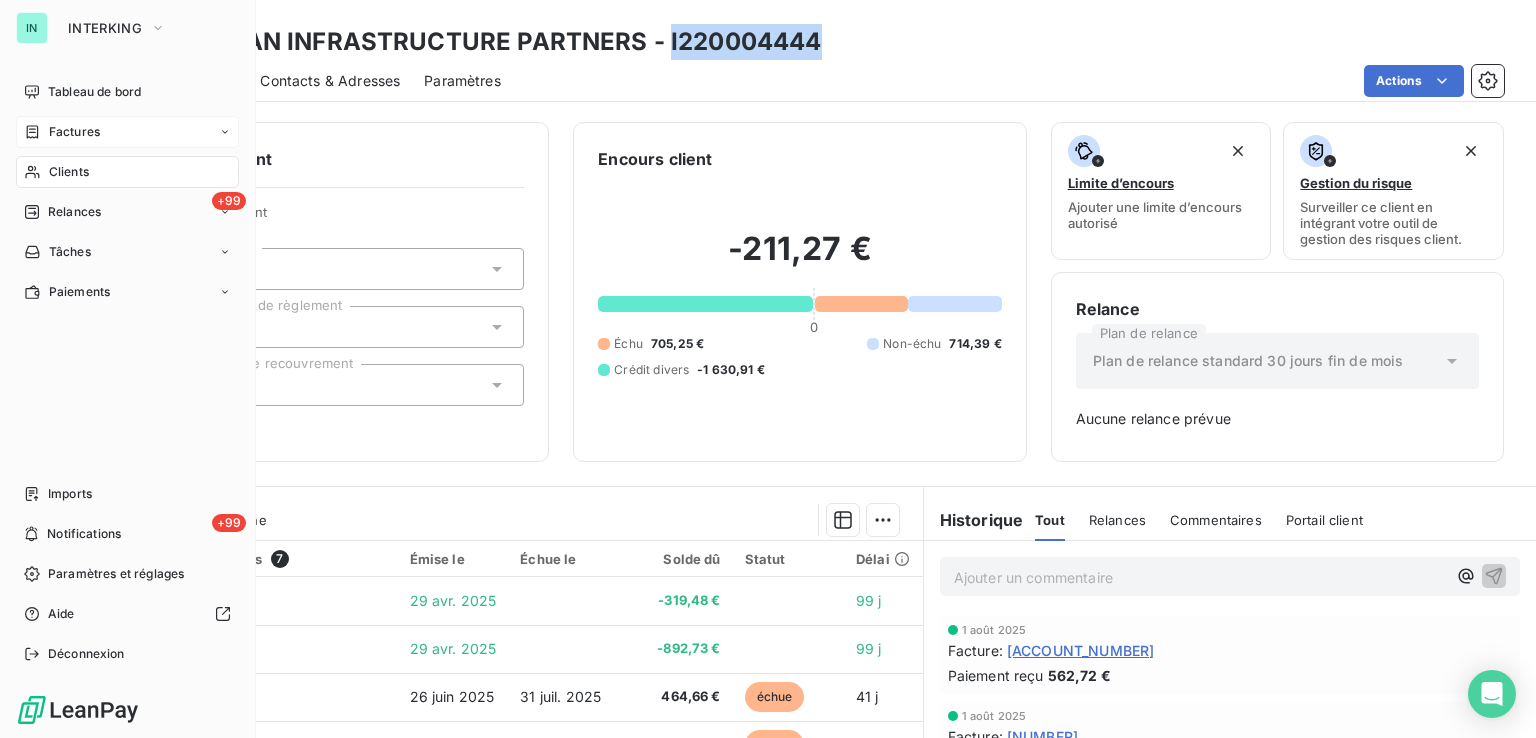 click on "Factures" at bounding box center [62, 132] 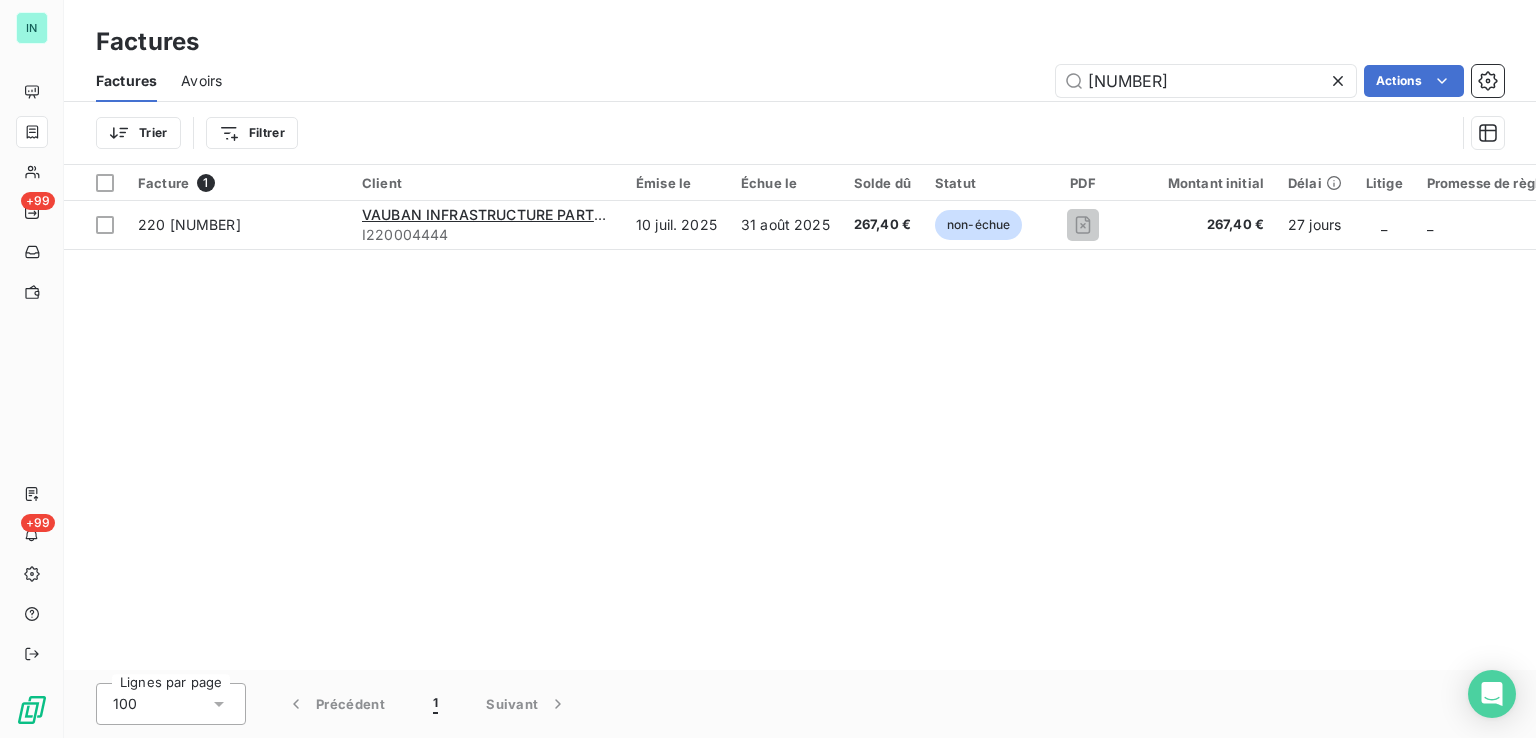 drag, startPoint x: 1208, startPoint y: 77, endPoint x: 820, endPoint y: 104, distance: 388.9383 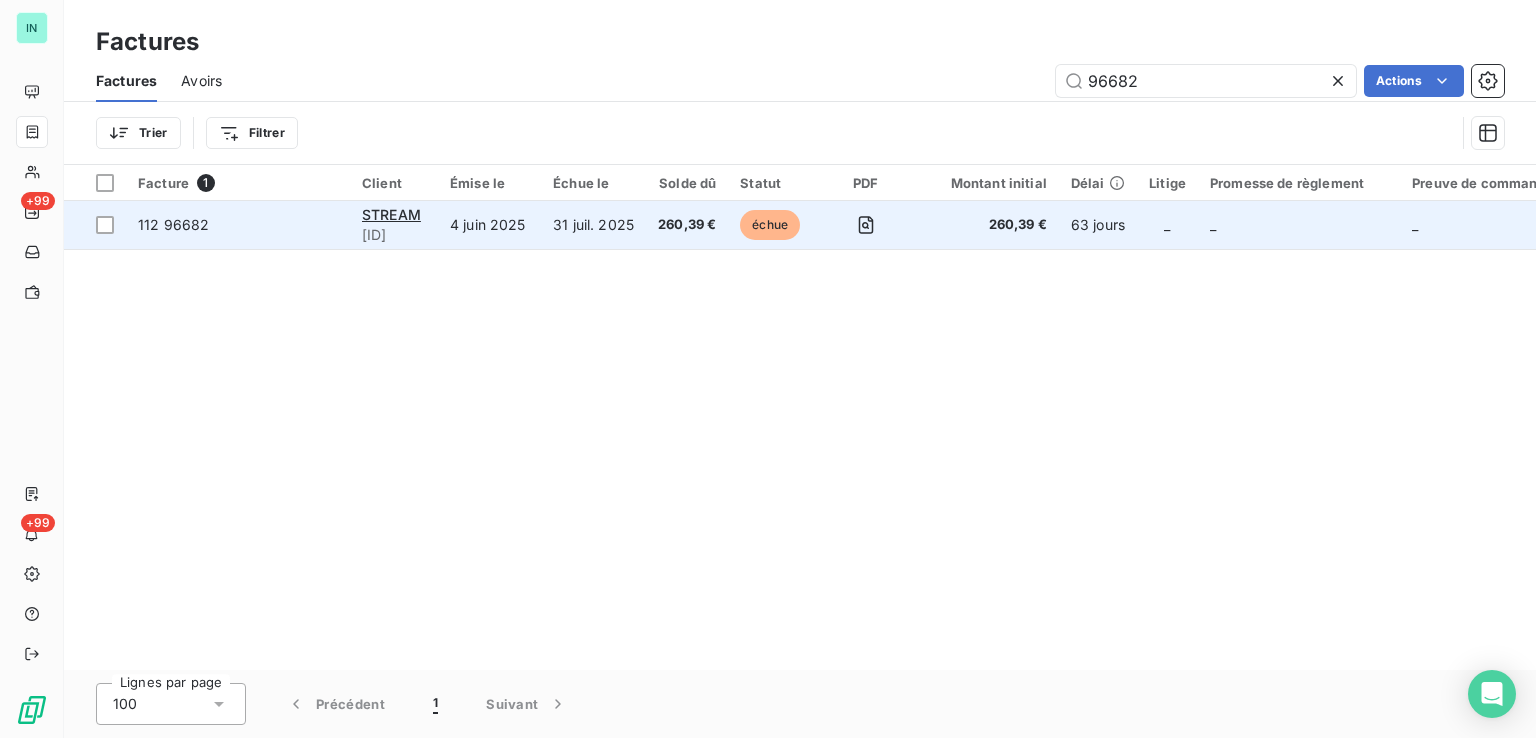 type on "96682" 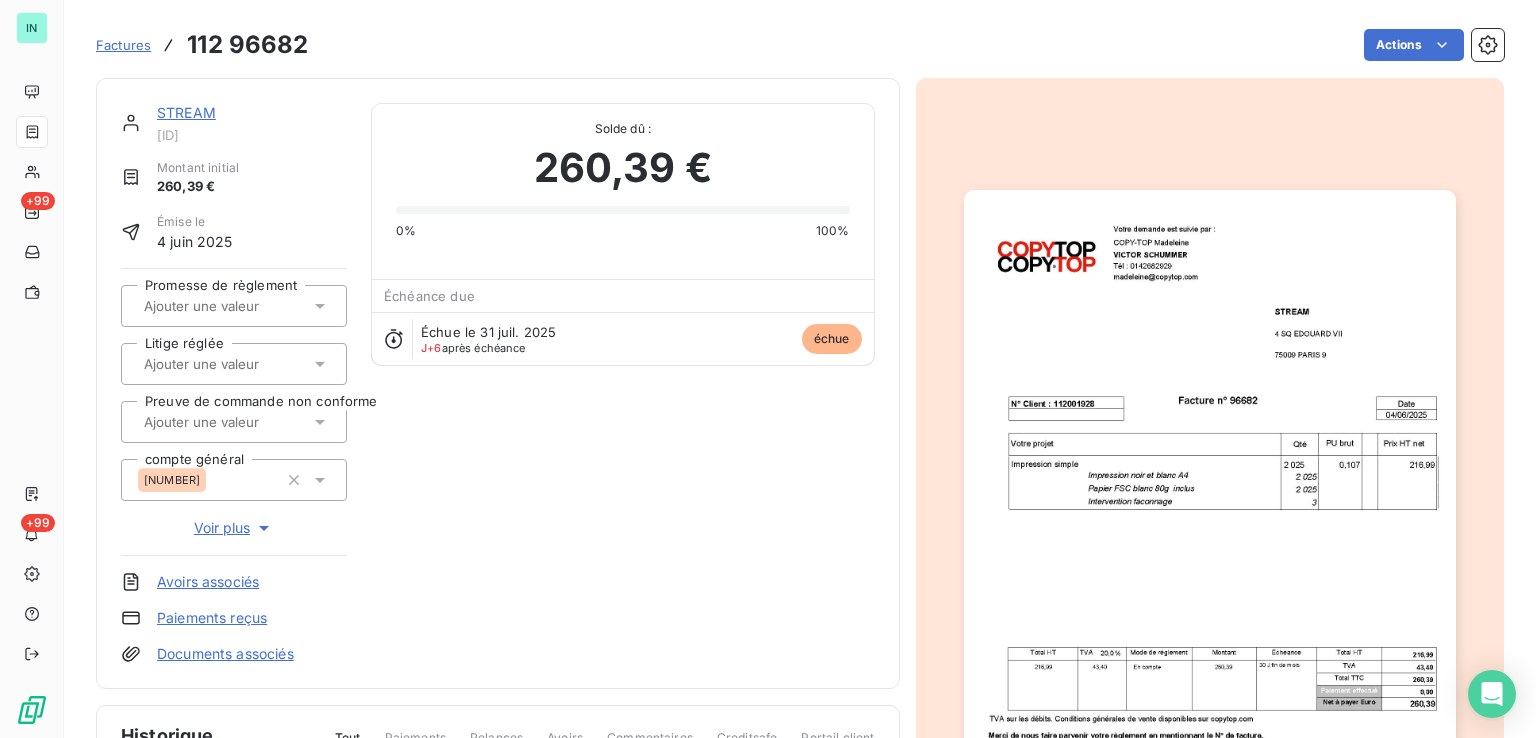 click on "STREAM" at bounding box center [186, 112] 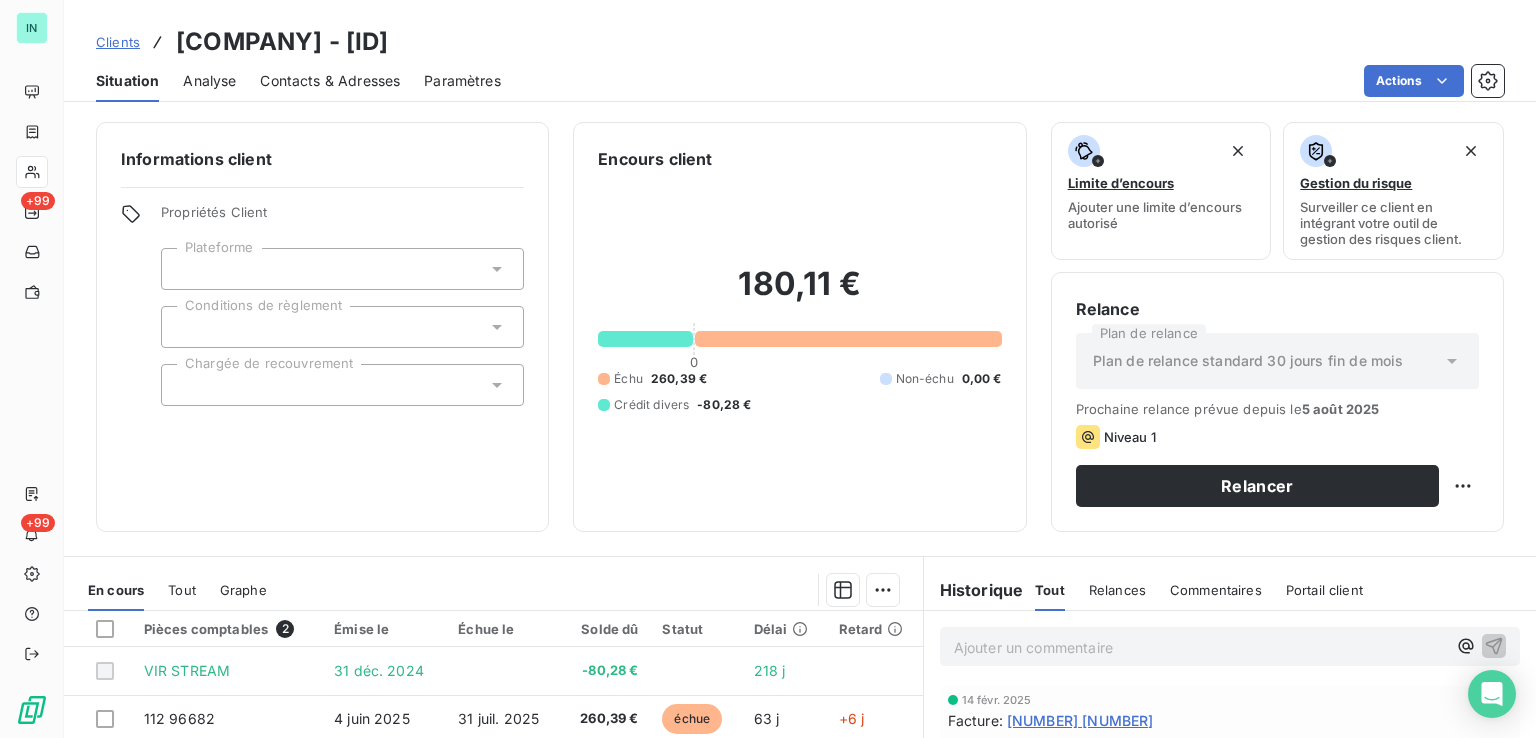 drag, startPoint x: 439, startPoint y: 41, endPoint x: 300, endPoint y: 58, distance: 140.0357 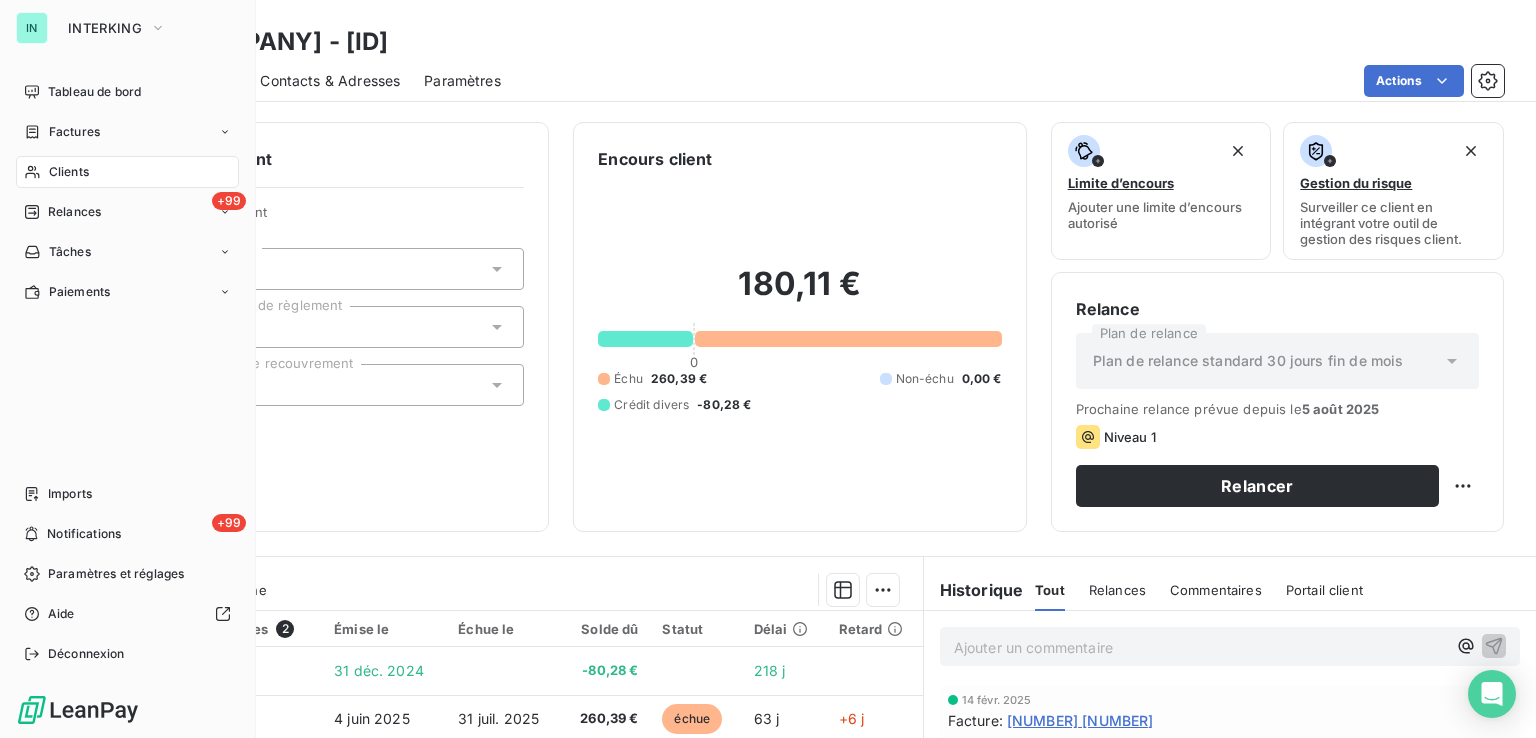 click 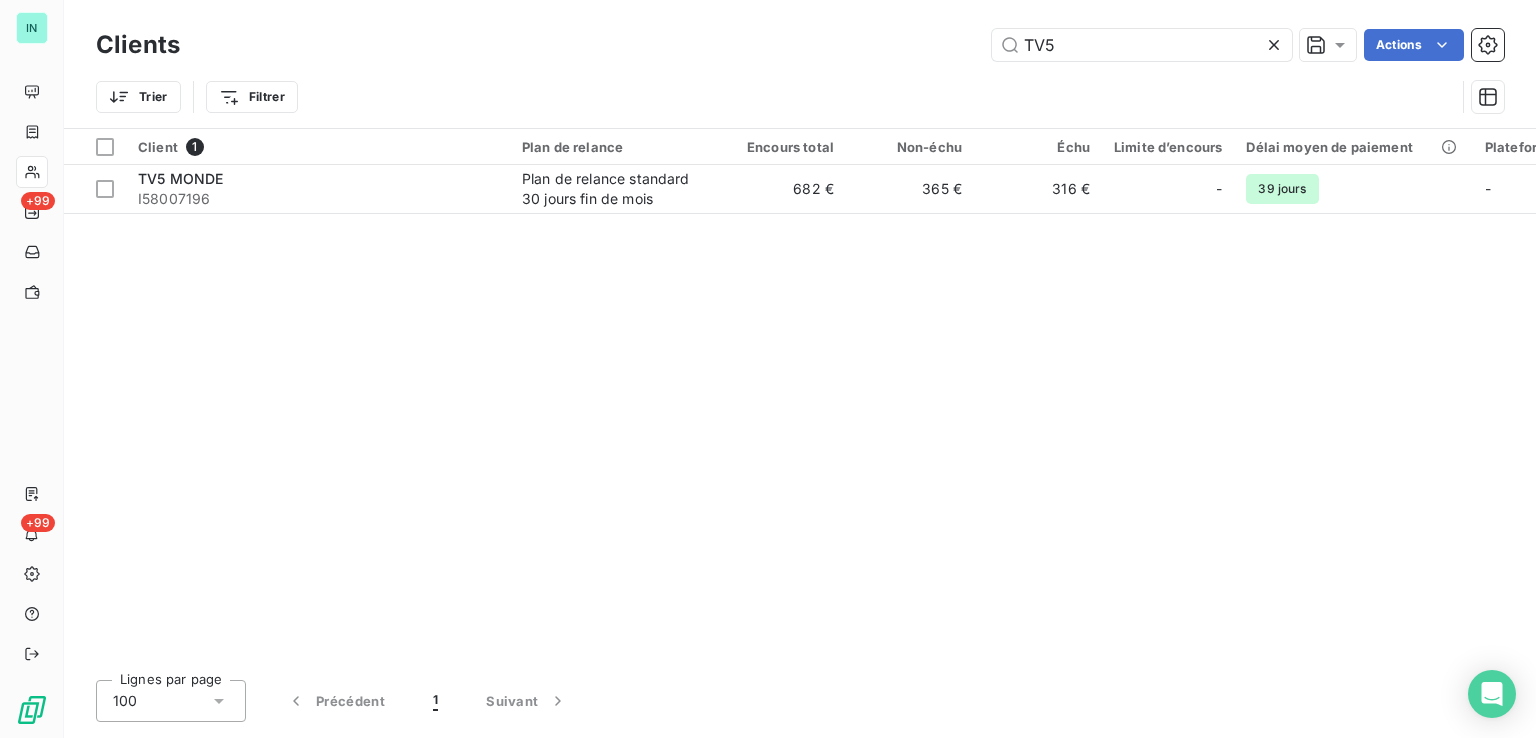 drag, startPoint x: 1170, startPoint y: 51, endPoint x: 834, endPoint y: 82, distance: 337.42703 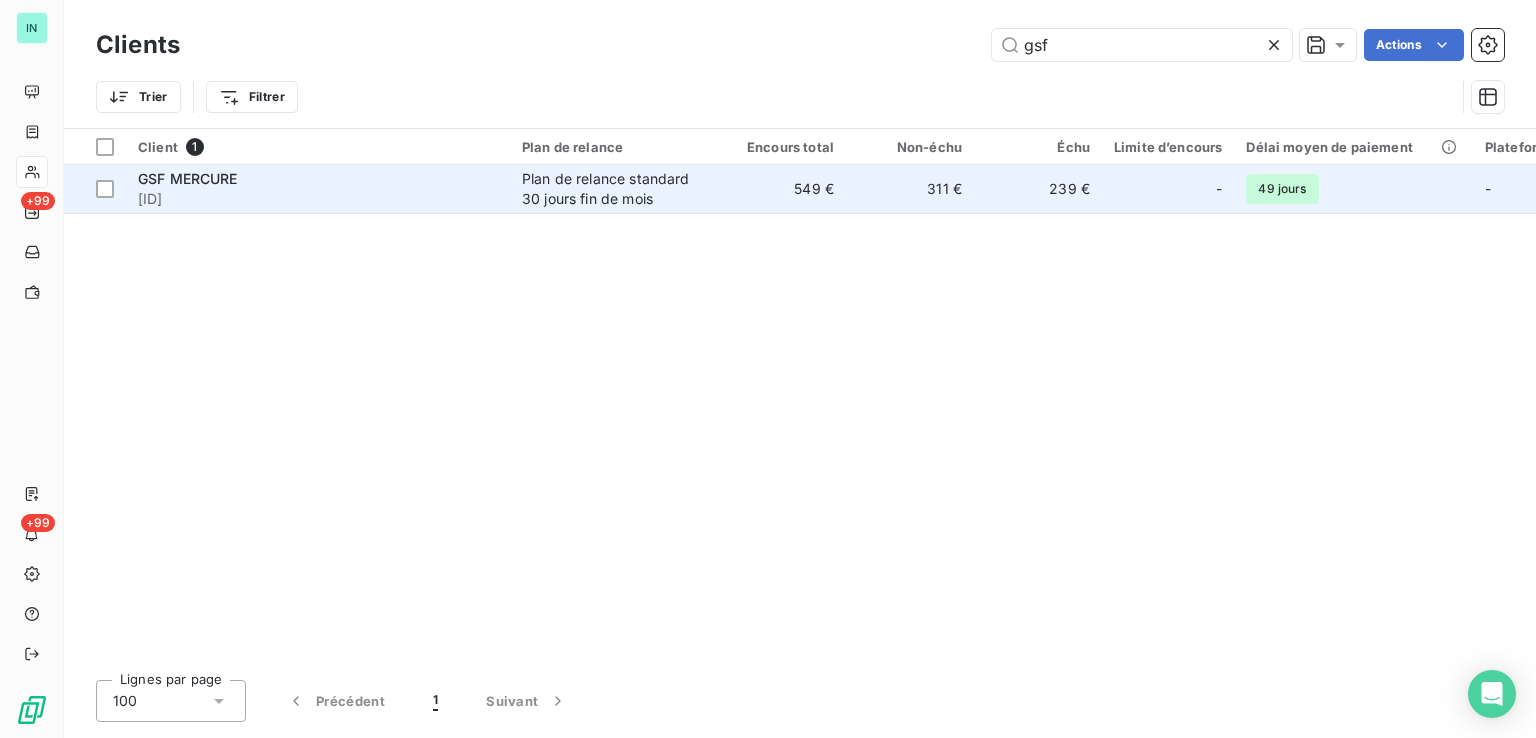 type on "gsf" 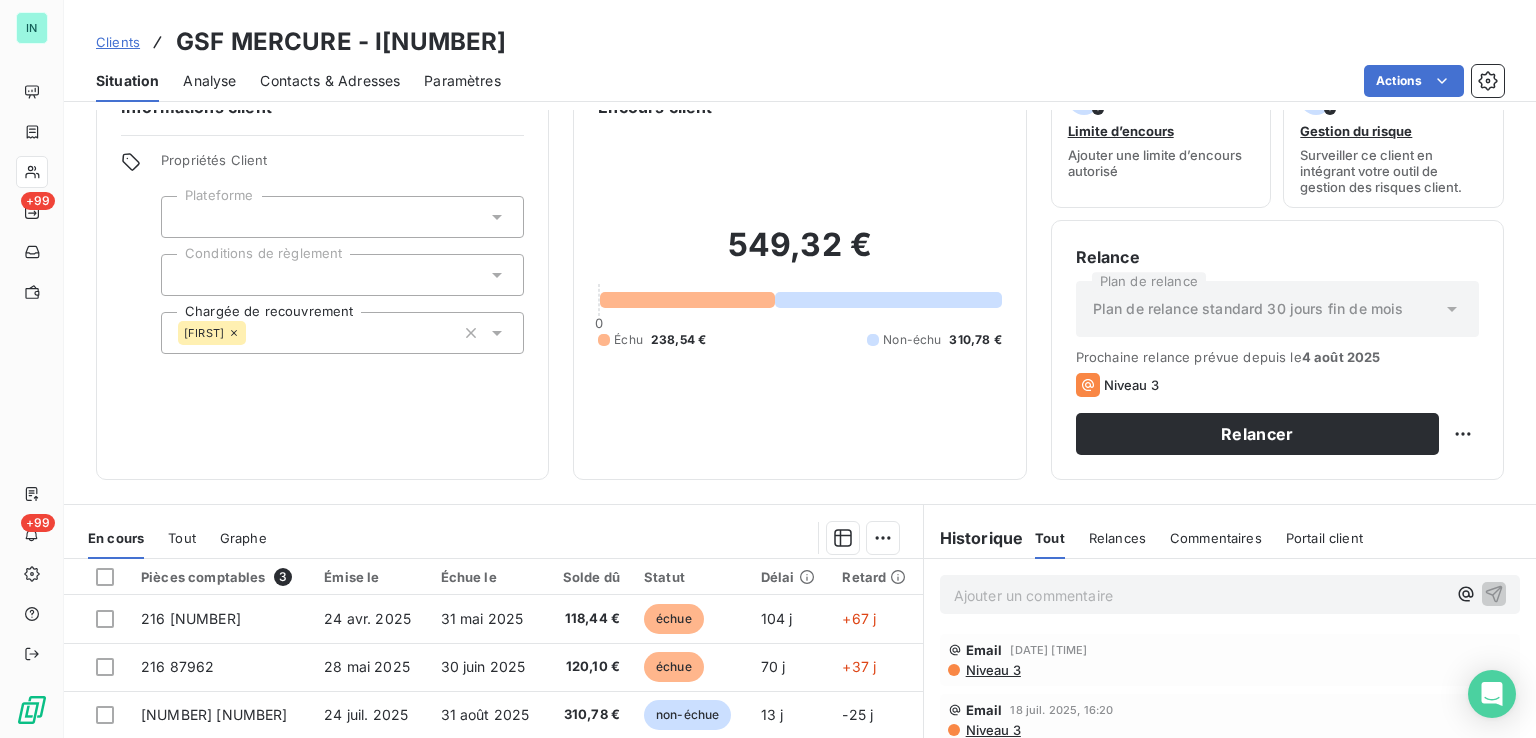 scroll, scrollTop: 0, scrollLeft: 0, axis: both 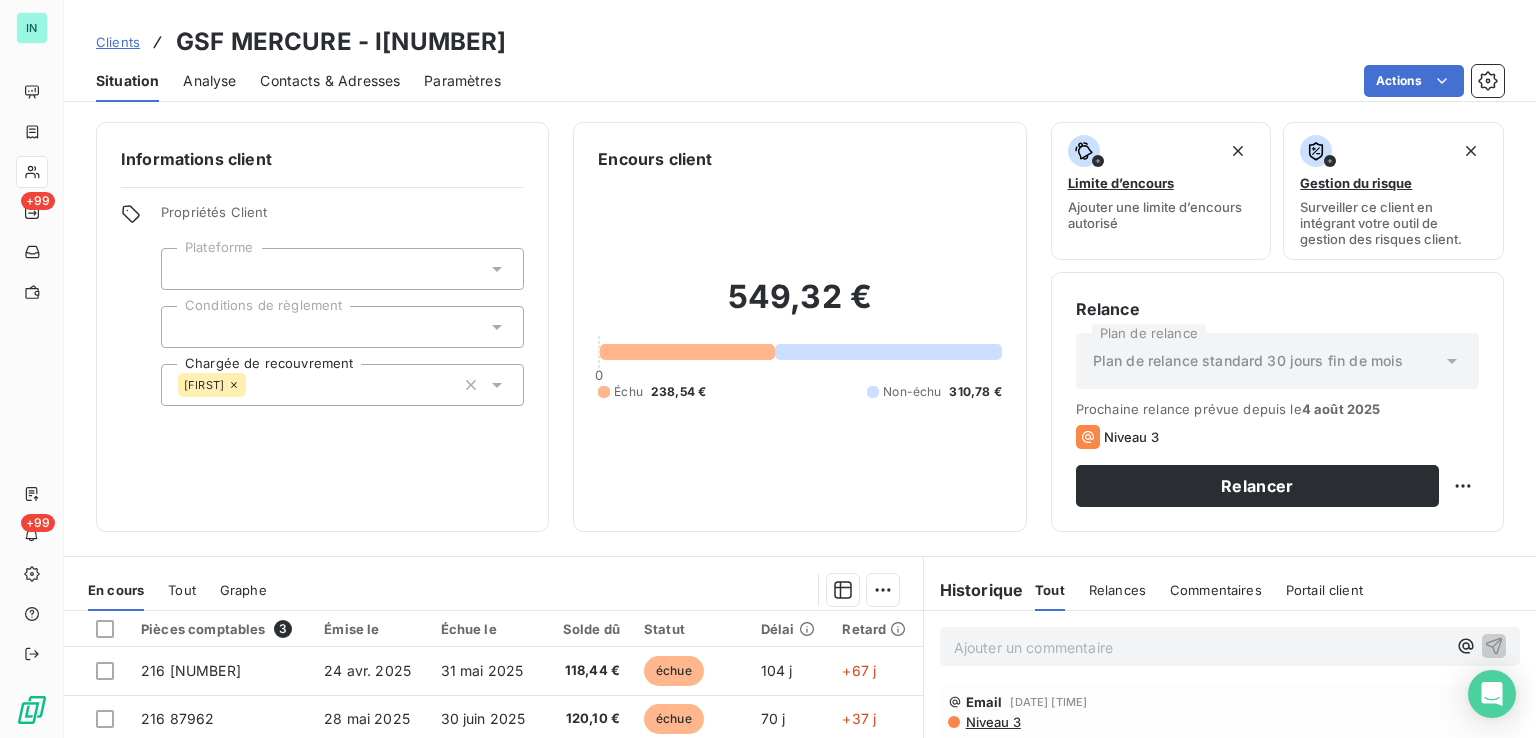 click on "GSF MERCURE - I[NUMBER]" at bounding box center (341, 42) 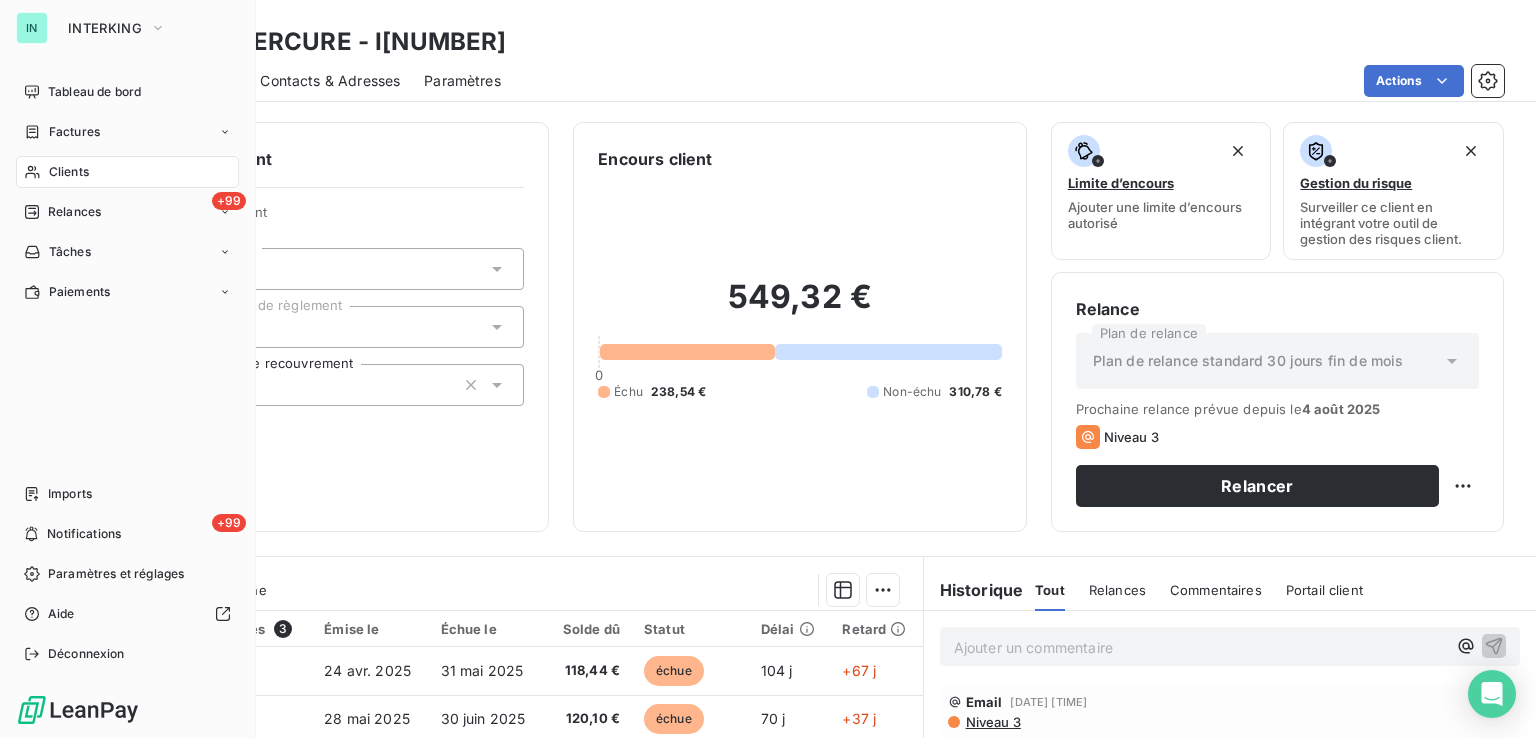 click on "Clients" at bounding box center [69, 172] 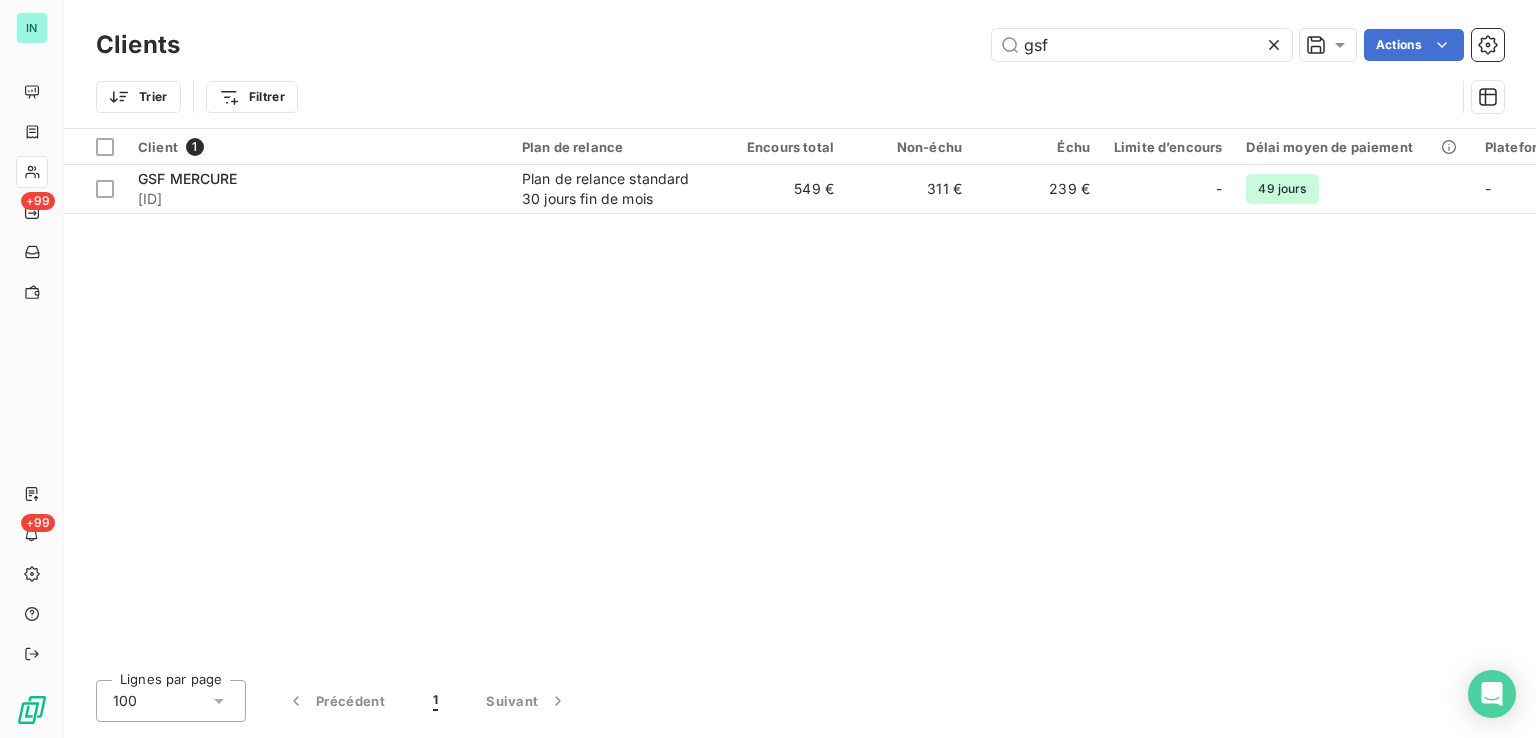drag, startPoint x: 1093, startPoint y: 48, endPoint x: 750, endPoint y: 79, distance: 344.39804 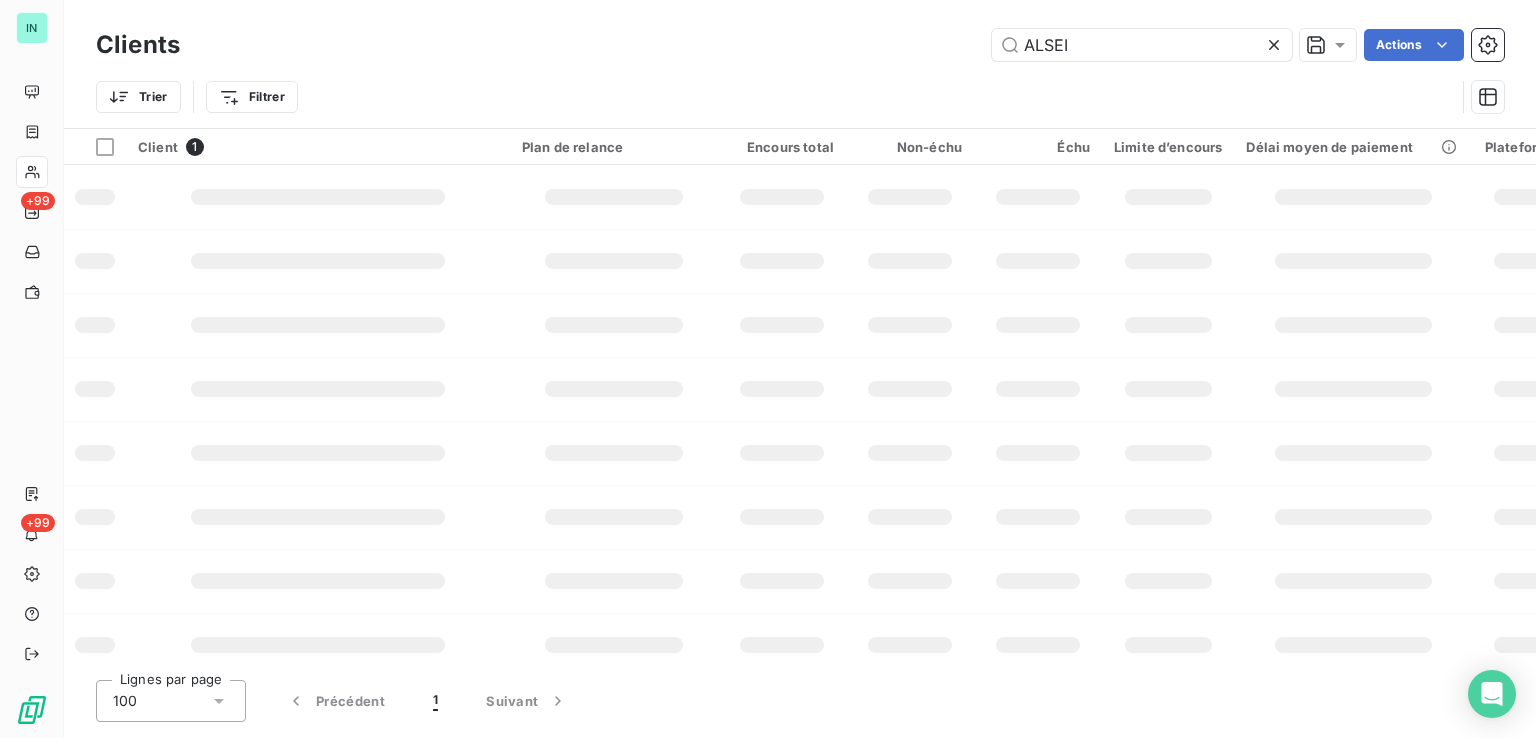 type on "ALSEI" 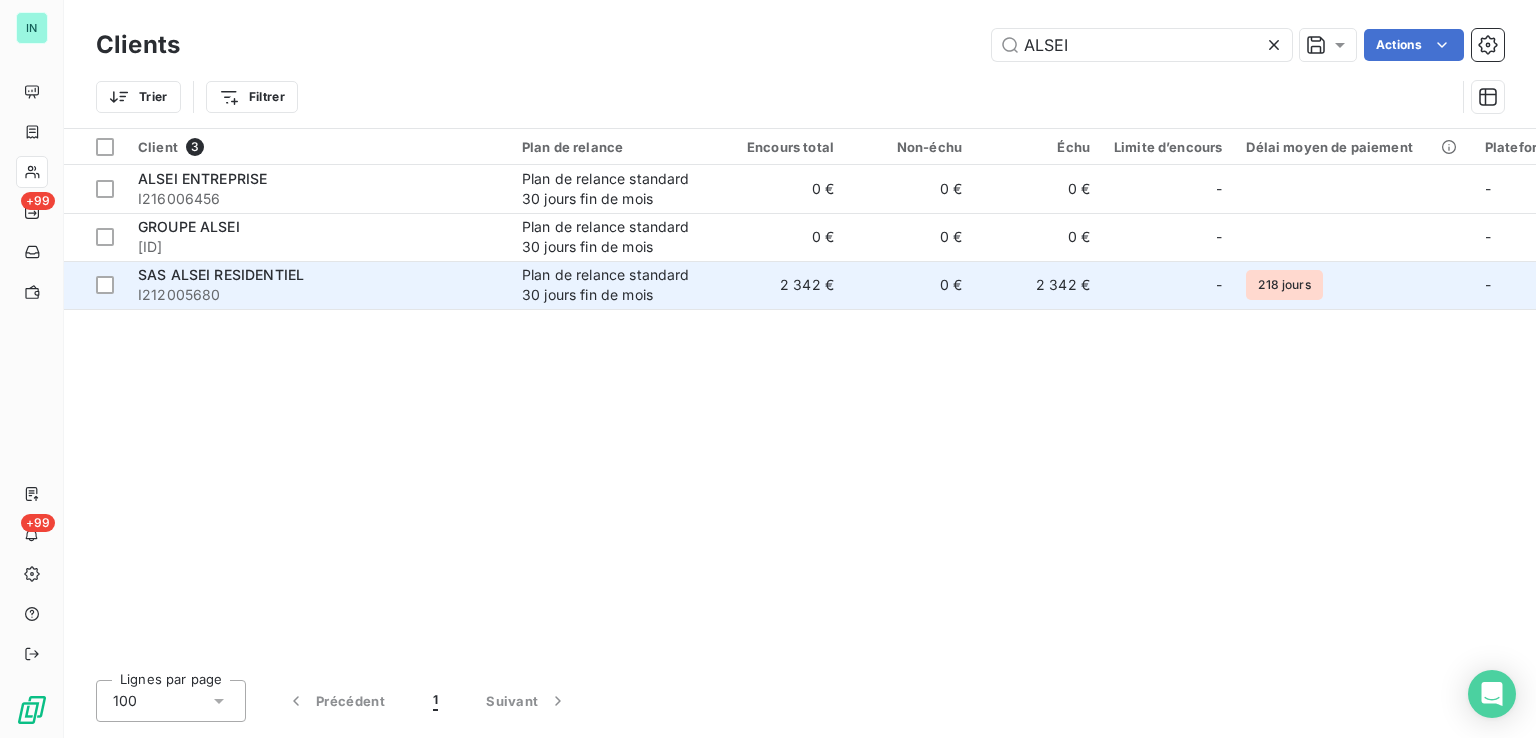 click on "Plan de relance standard 30 jours fin de mois" at bounding box center (614, 285) 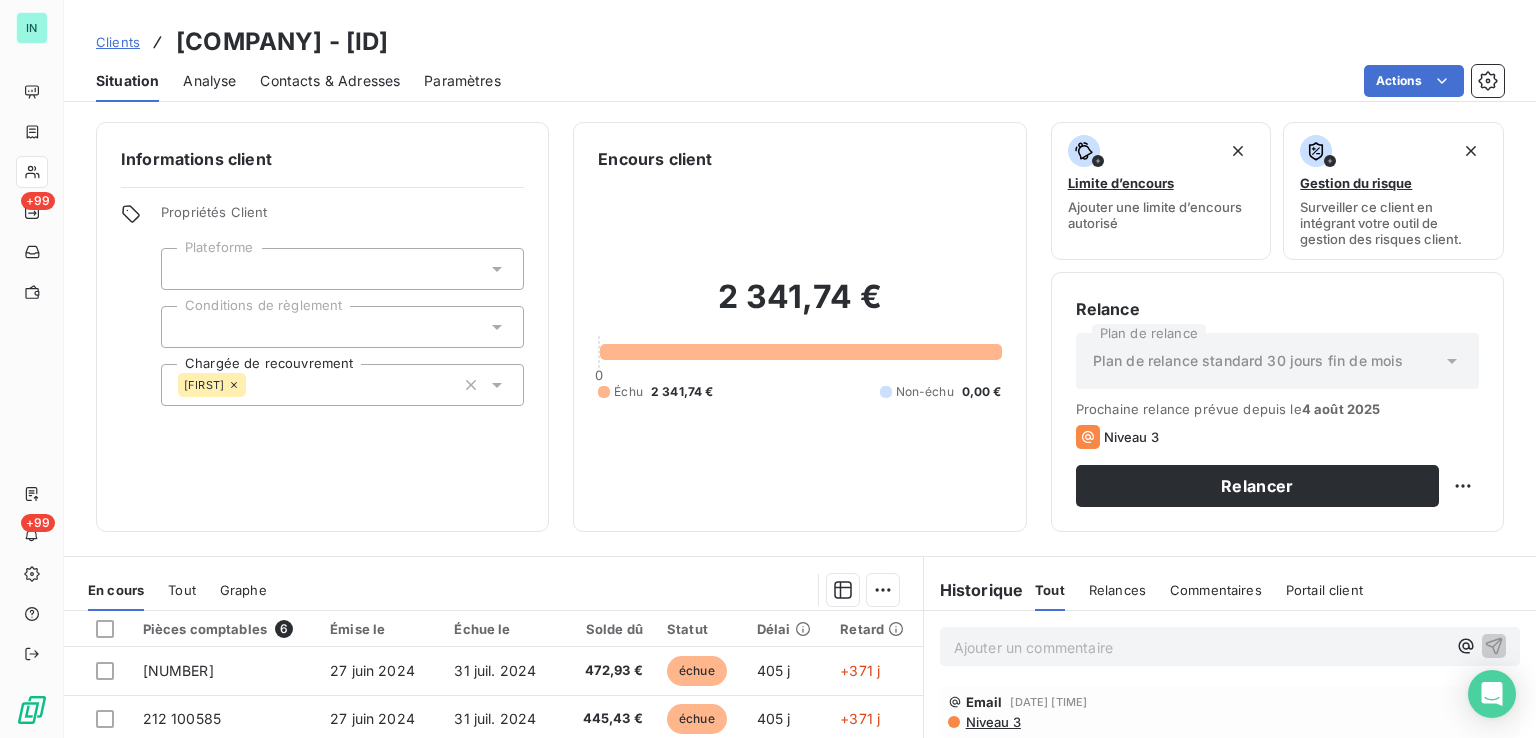 drag, startPoint x: 628, startPoint y: 41, endPoint x: 484, endPoint y: 45, distance: 144.05554 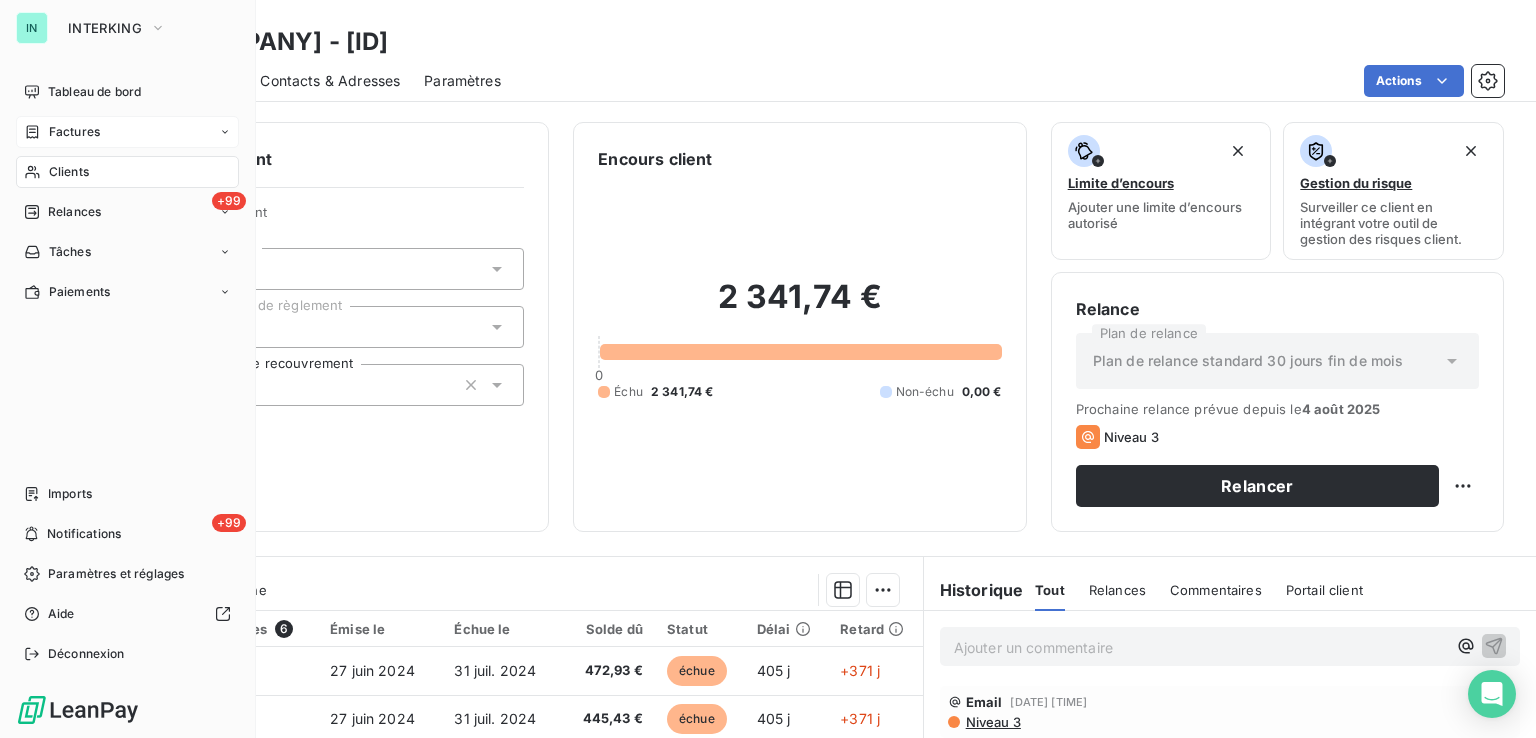 click 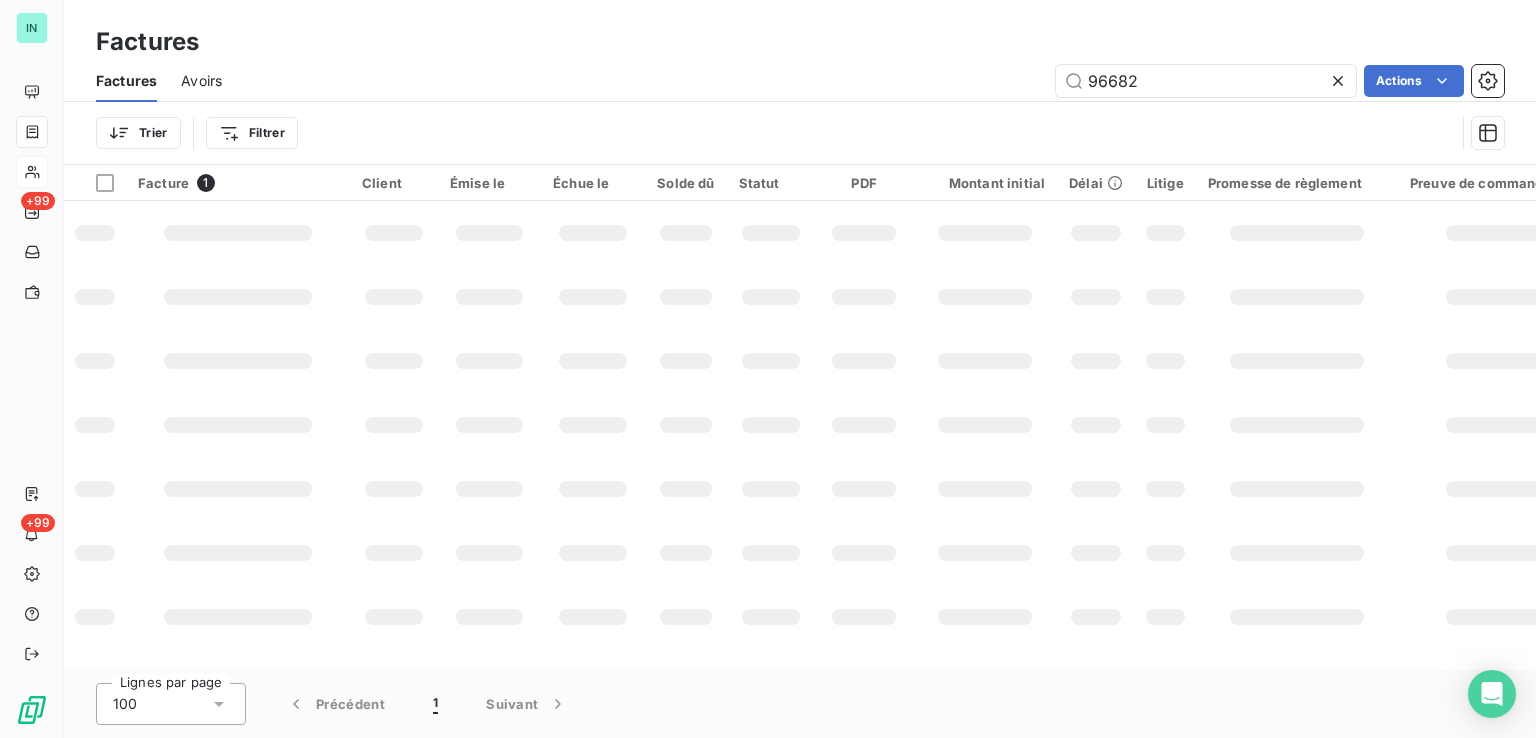 drag, startPoint x: 1050, startPoint y: 88, endPoint x: 844, endPoint y: 107, distance: 206.87436 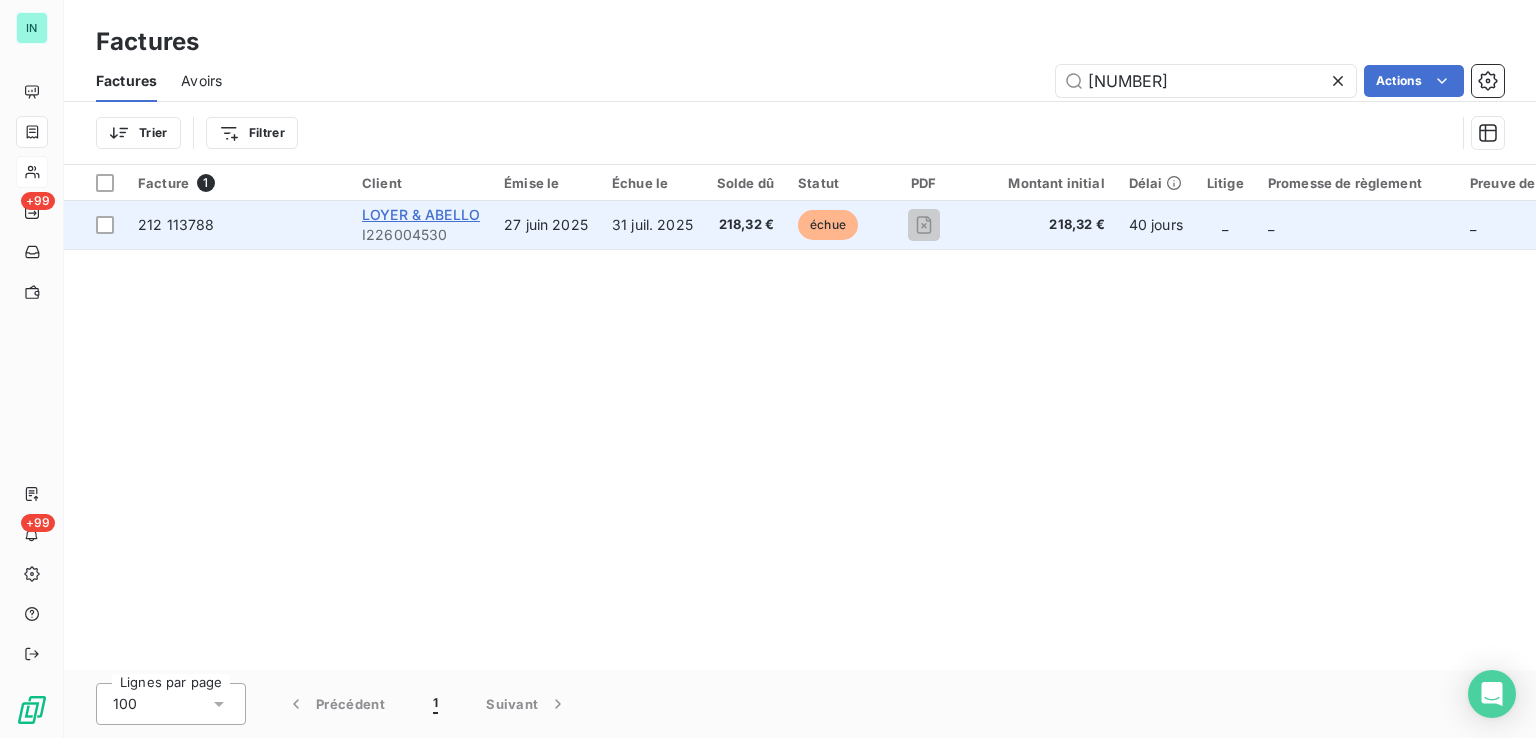 type on "[NUMBER]" 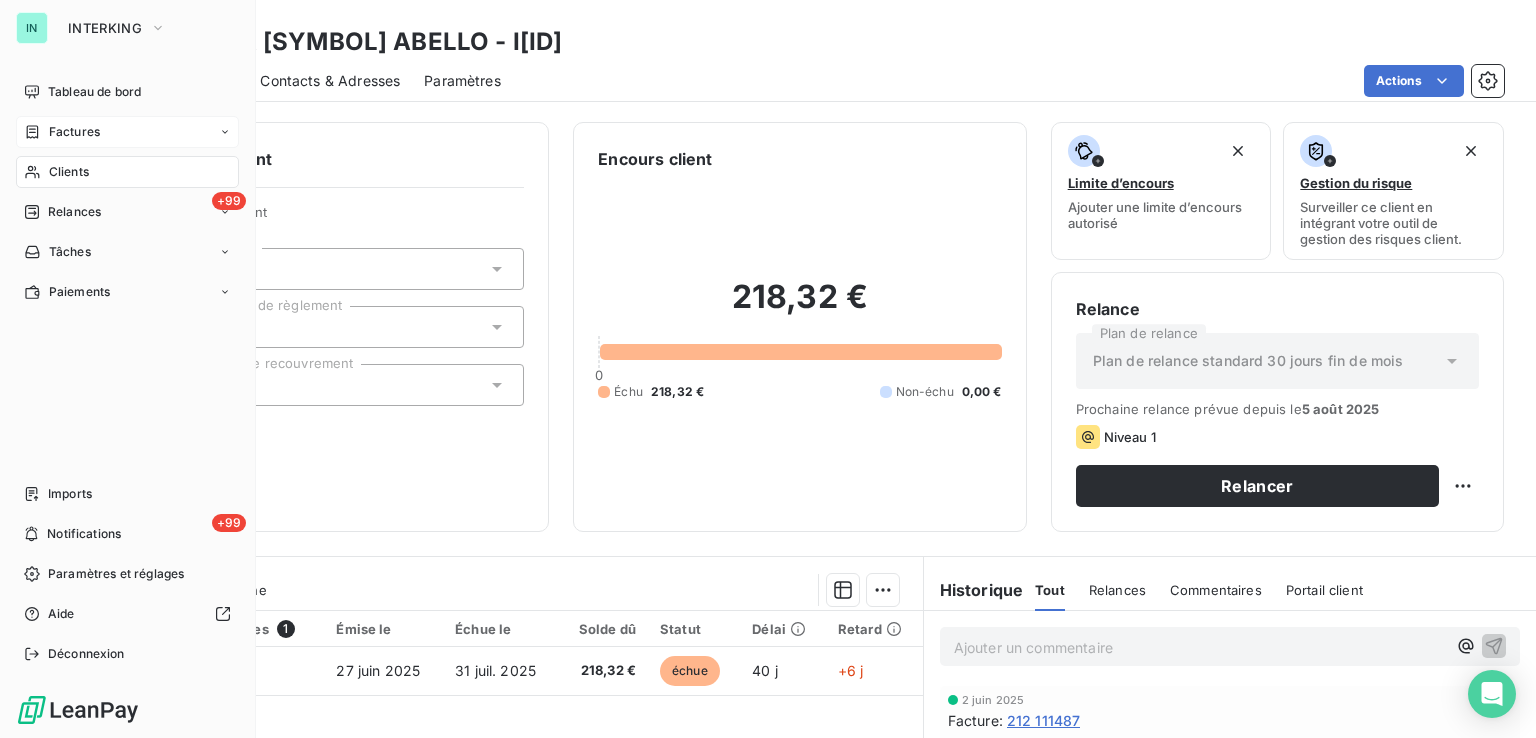 click on "Factures" at bounding box center (62, 132) 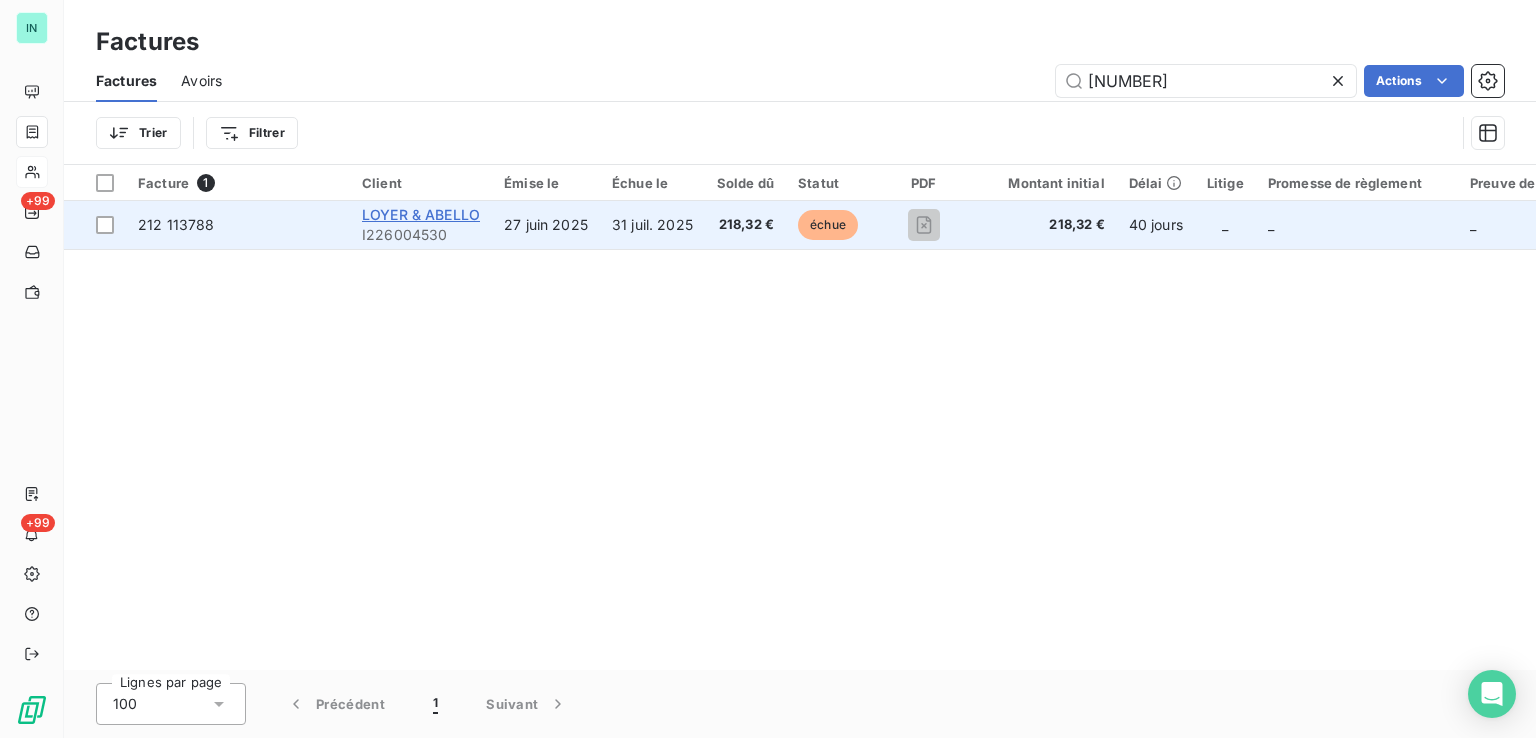 click on "LOYER & ABELLO" at bounding box center [421, 214] 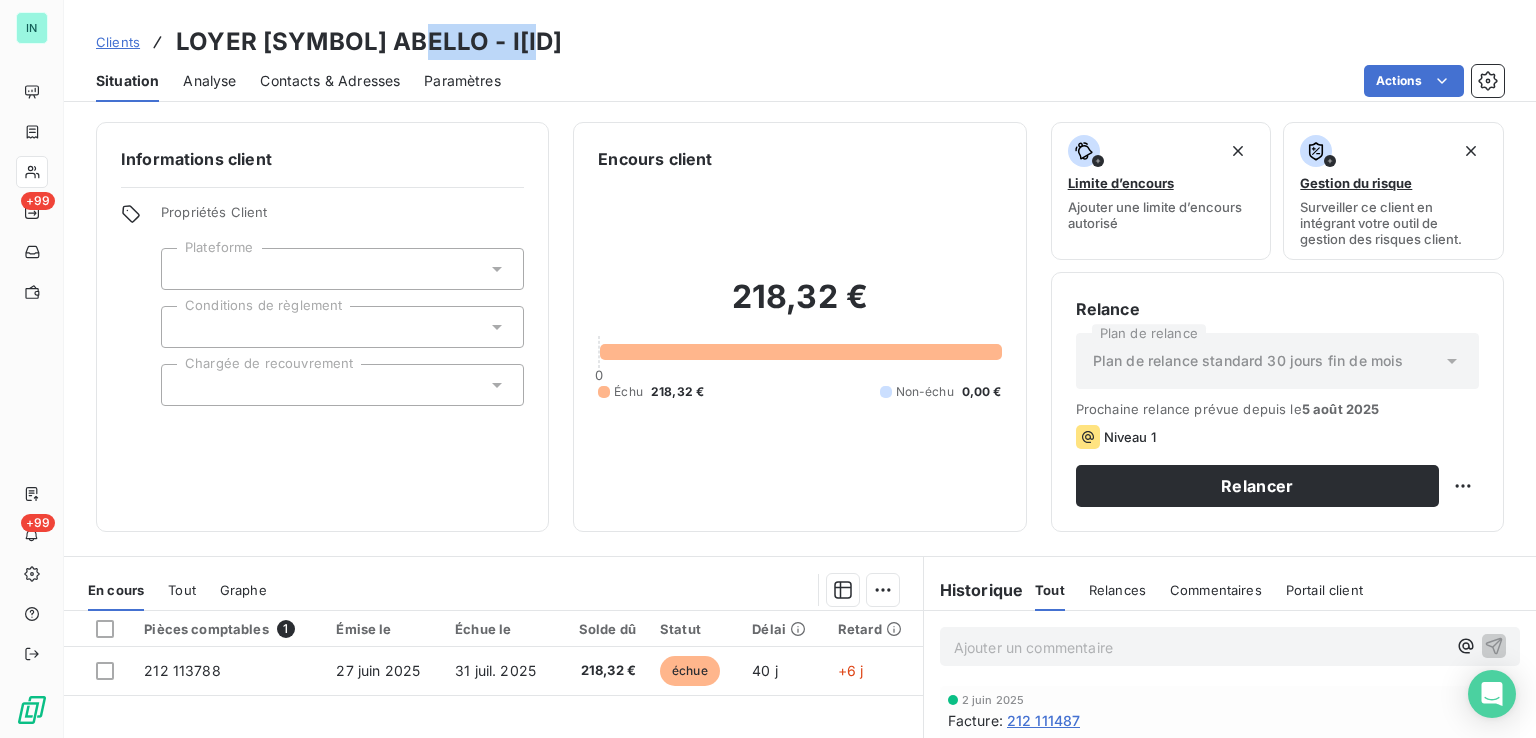 drag, startPoint x: 547, startPoint y: 41, endPoint x: 399, endPoint y: 43, distance: 148.01352 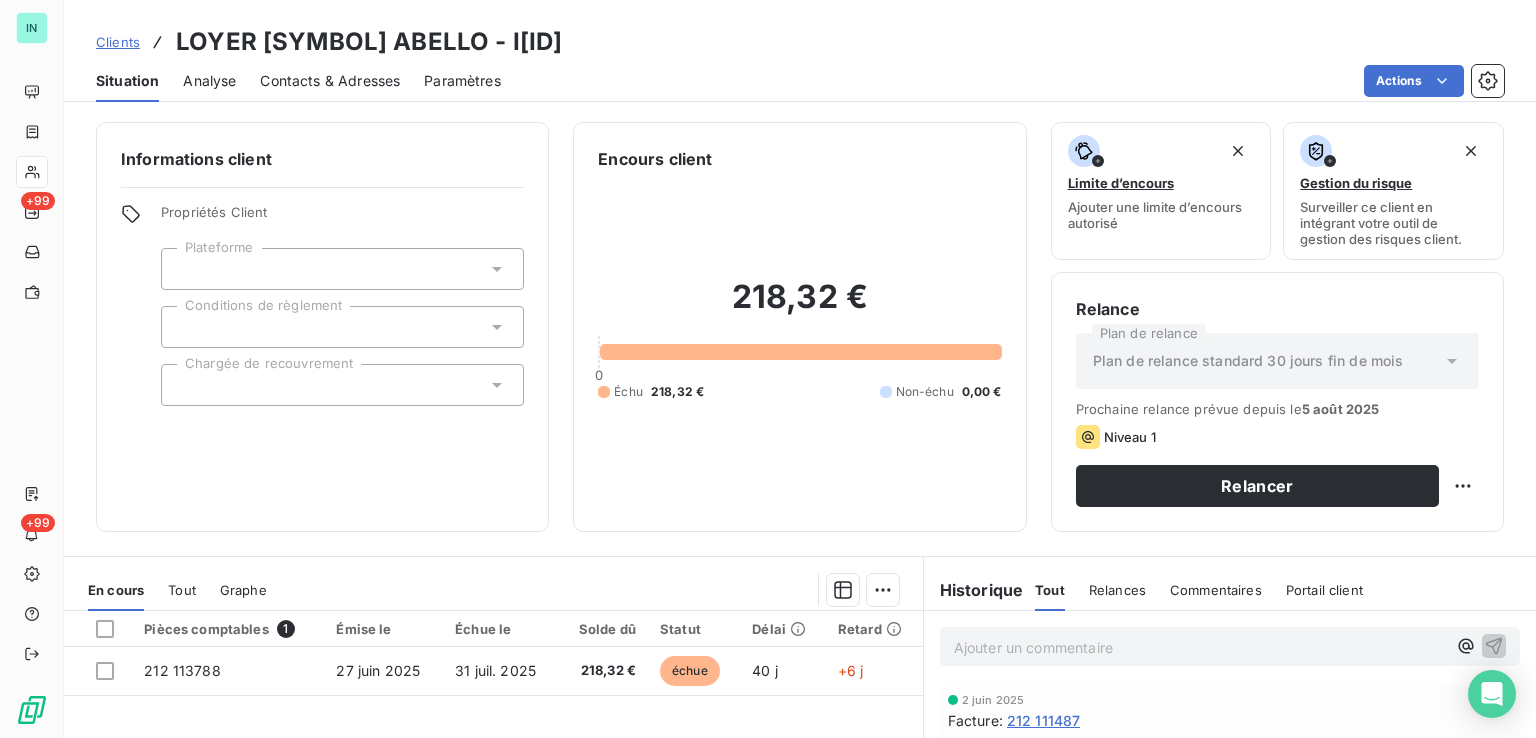 click on "Situation Analyse Contacts & Adresses Paramètres Actions" at bounding box center [800, 81] 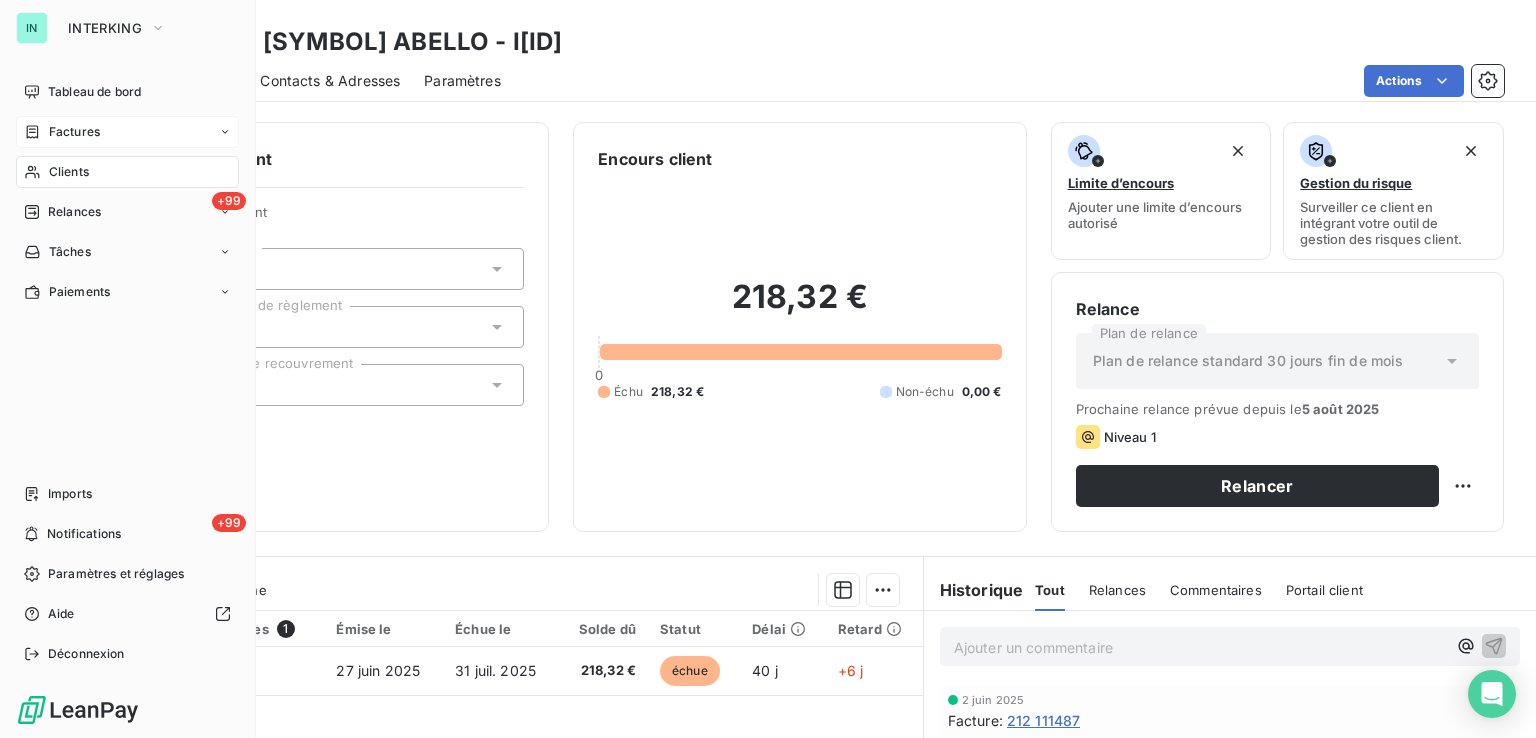 click on "Factures" at bounding box center (127, 132) 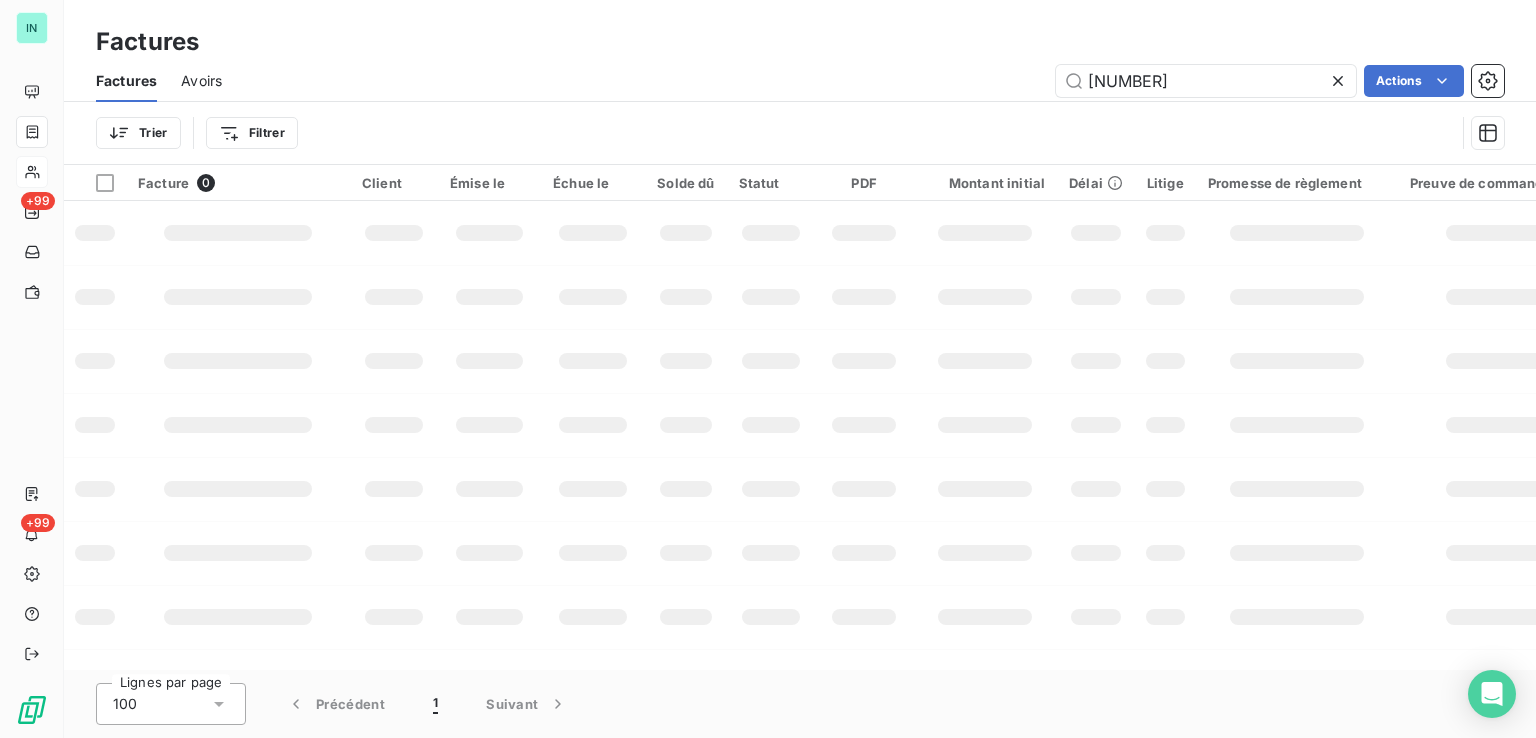drag, startPoint x: 1044, startPoint y: 77, endPoint x: 835, endPoint y: 80, distance: 209.02153 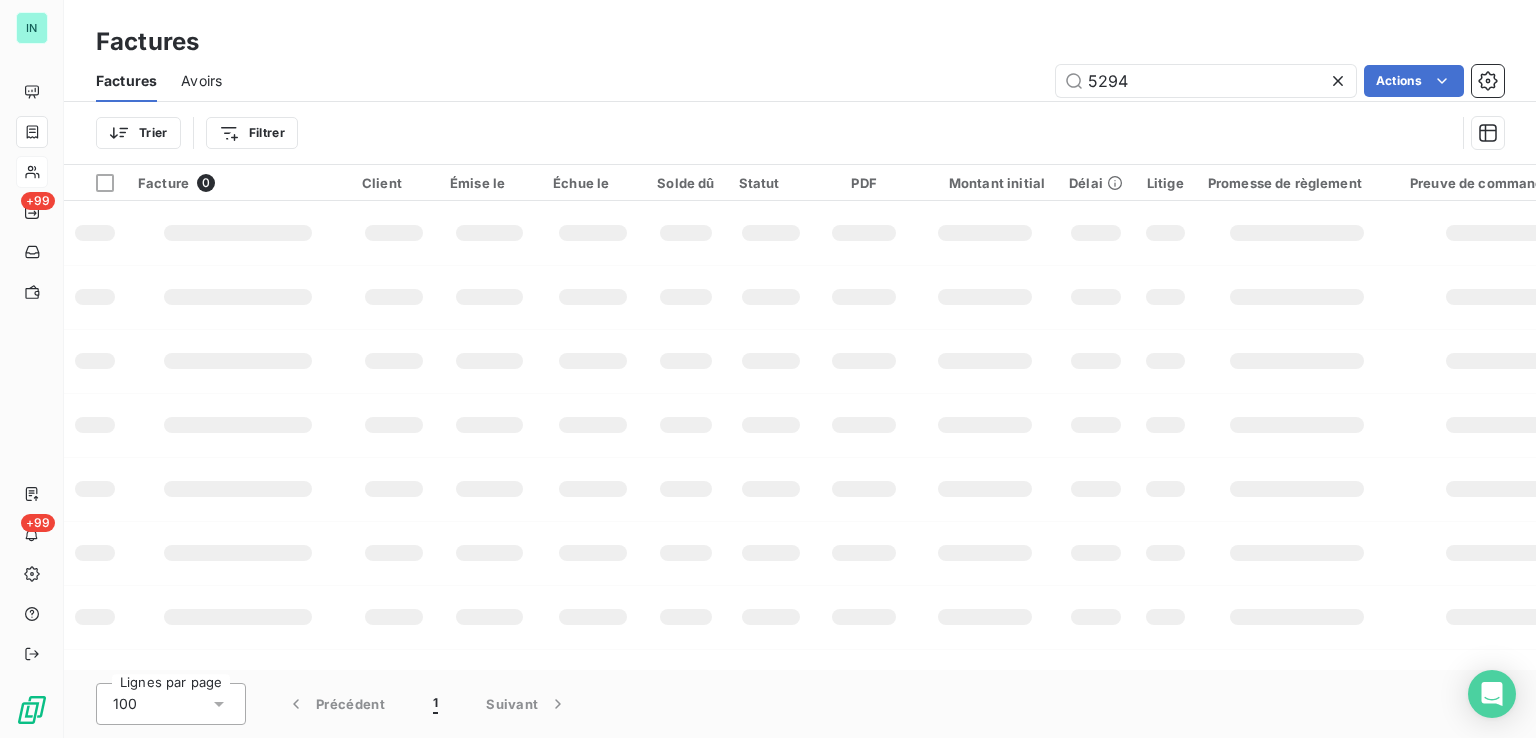 type on "52947" 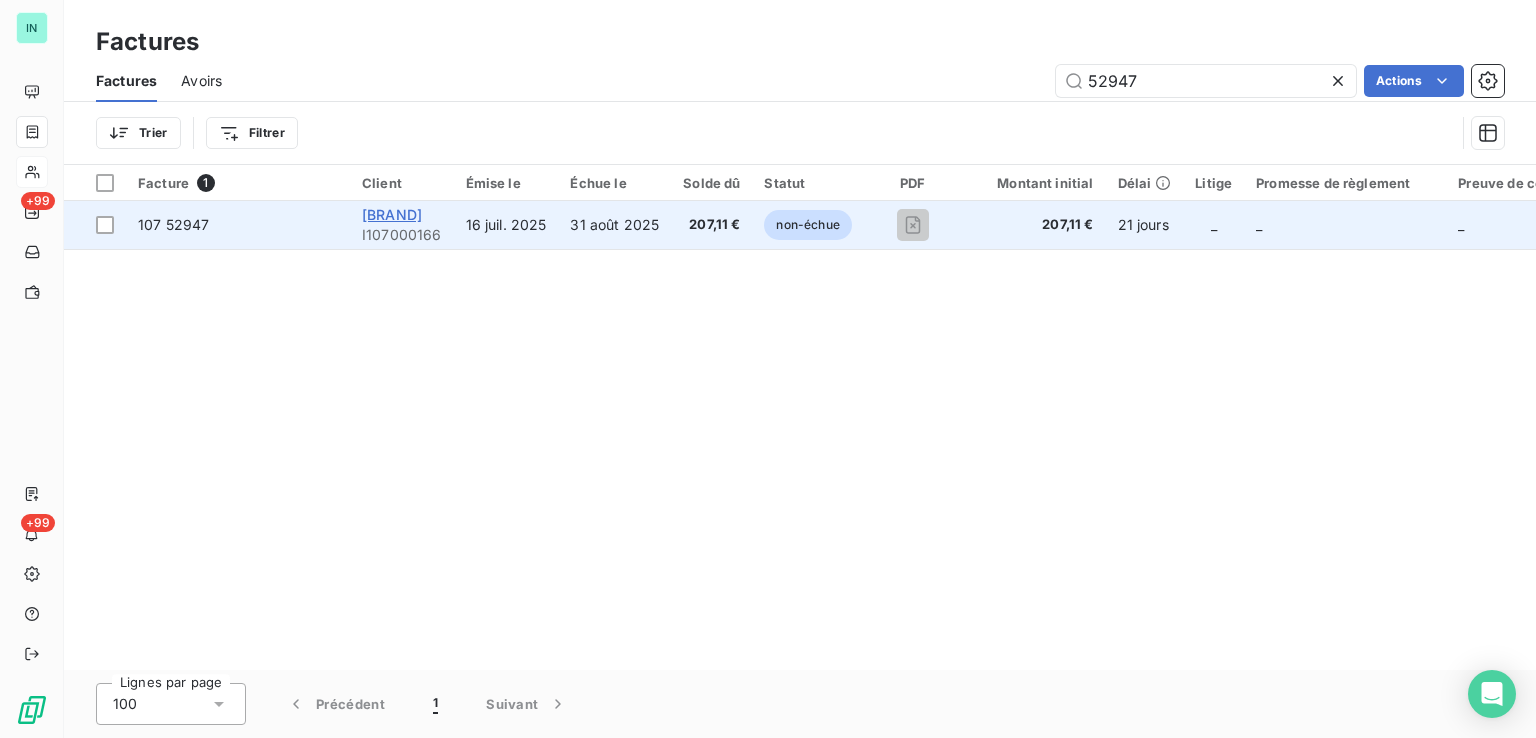 click on "[BRAND]" at bounding box center [392, 214] 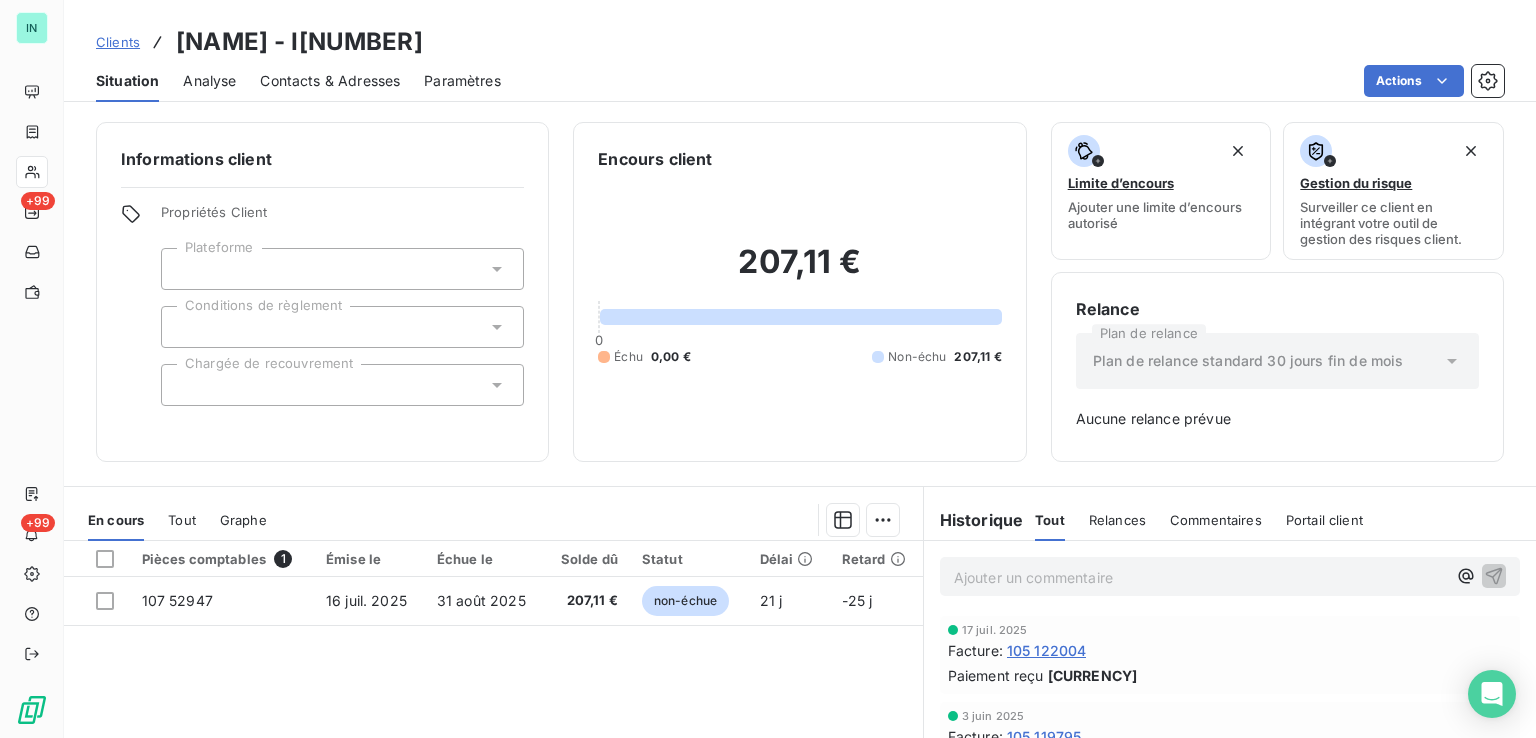 drag, startPoint x: 537, startPoint y: 38, endPoint x: 406, endPoint y: 49, distance: 131.46101 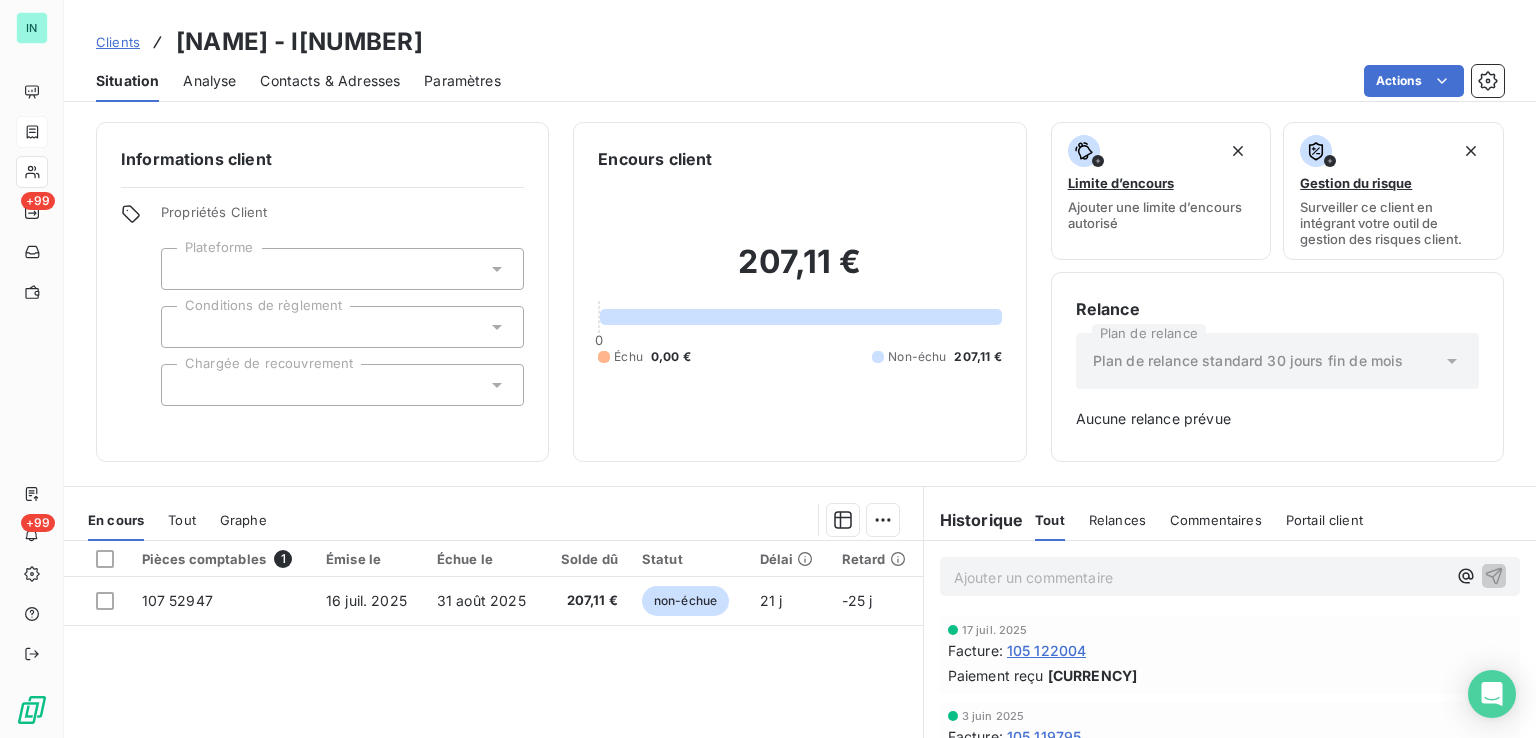 drag, startPoint x: 38, startPoint y: 129, endPoint x: 112, endPoint y: 130, distance: 74.00676 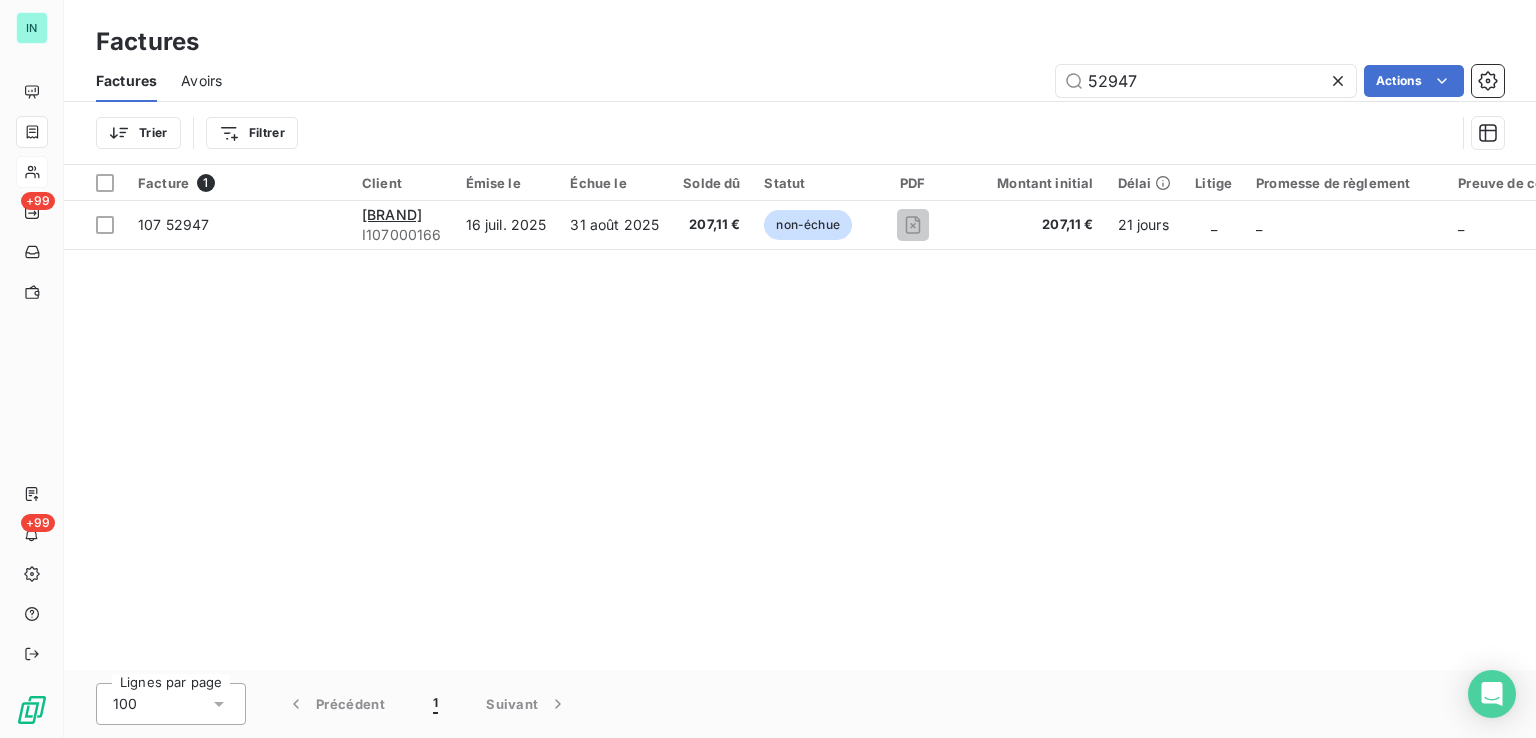 drag, startPoint x: 1108, startPoint y: 77, endPoint x: 800, endPoint y: 91, distance: 308.31802 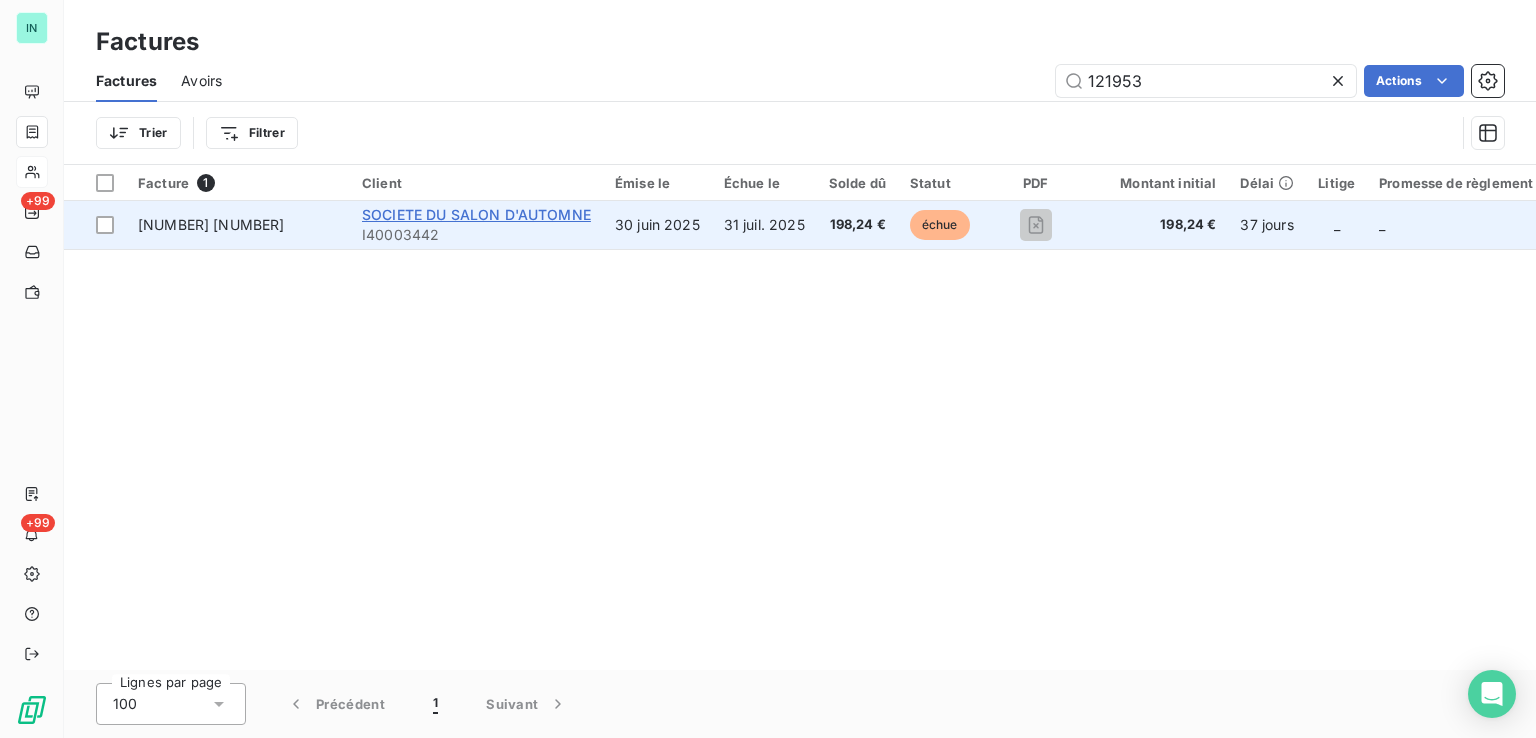 type on "121953" 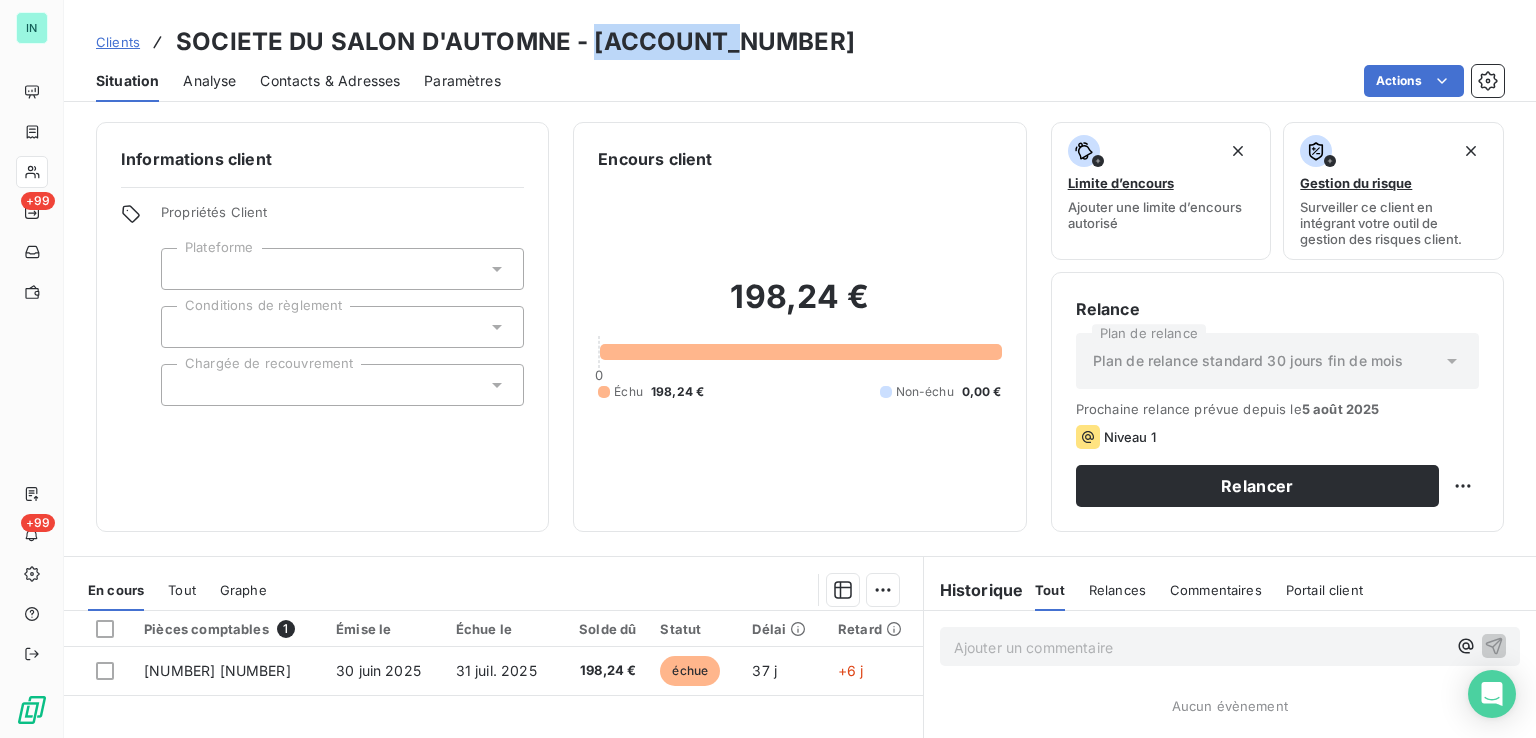 drag, startPoint x: 726, startPoint y: 37, endPoint x: 591, endPoint y: 44, distance: 135.18137 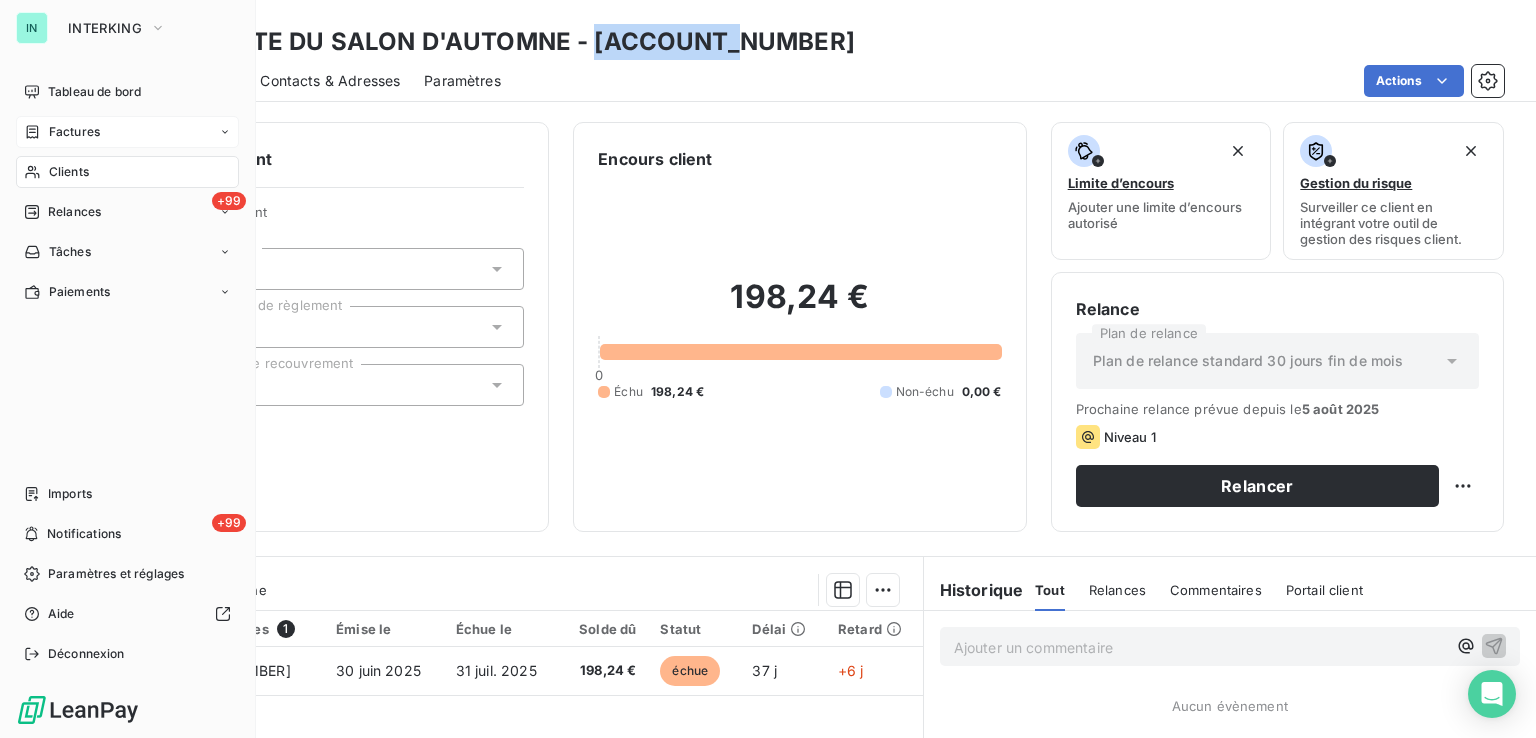 click on "Factures" at bounding box center [127, 132] 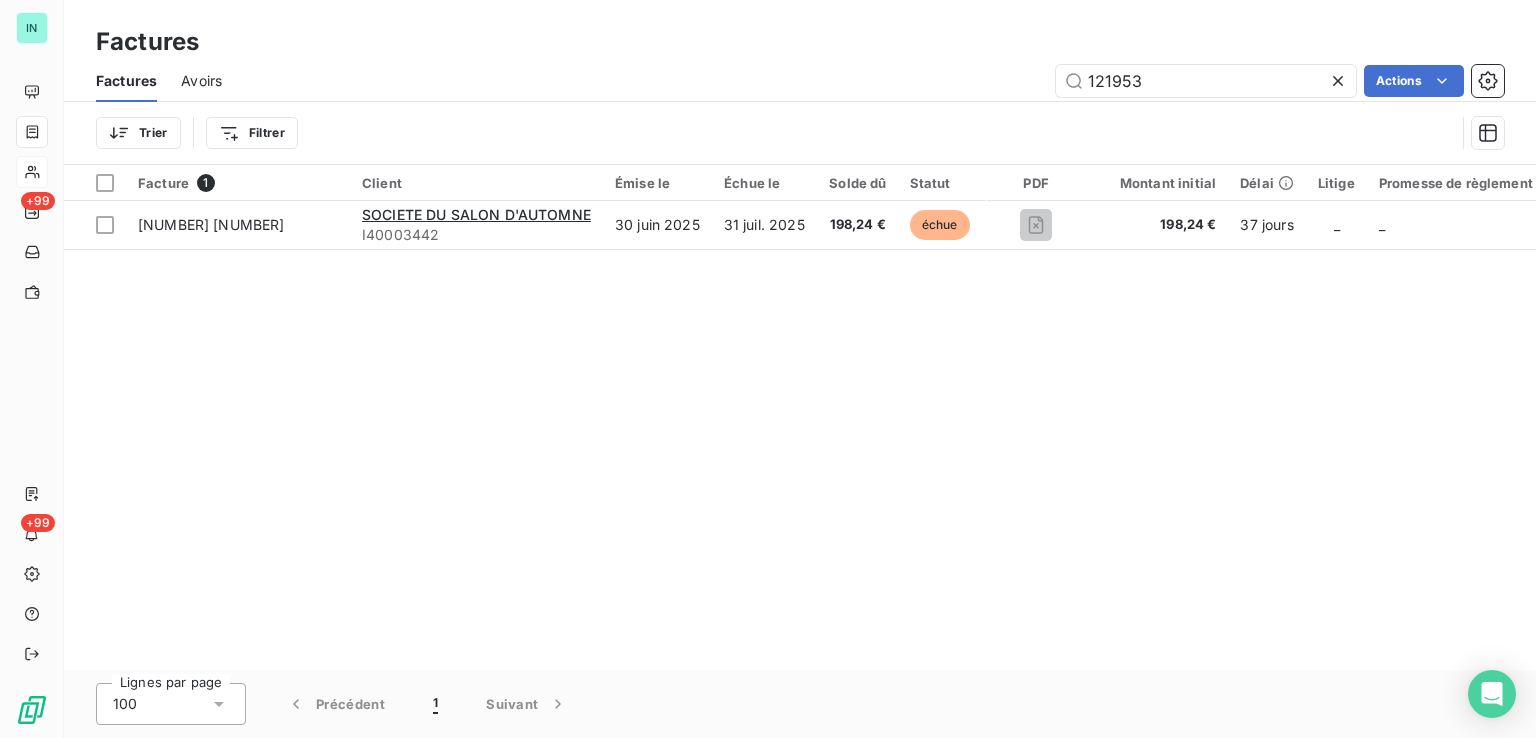 drag, startPoint x: 1148, startPoint y: 84, endPoint x: 809, endPoint y: 89, distance: 339.03687 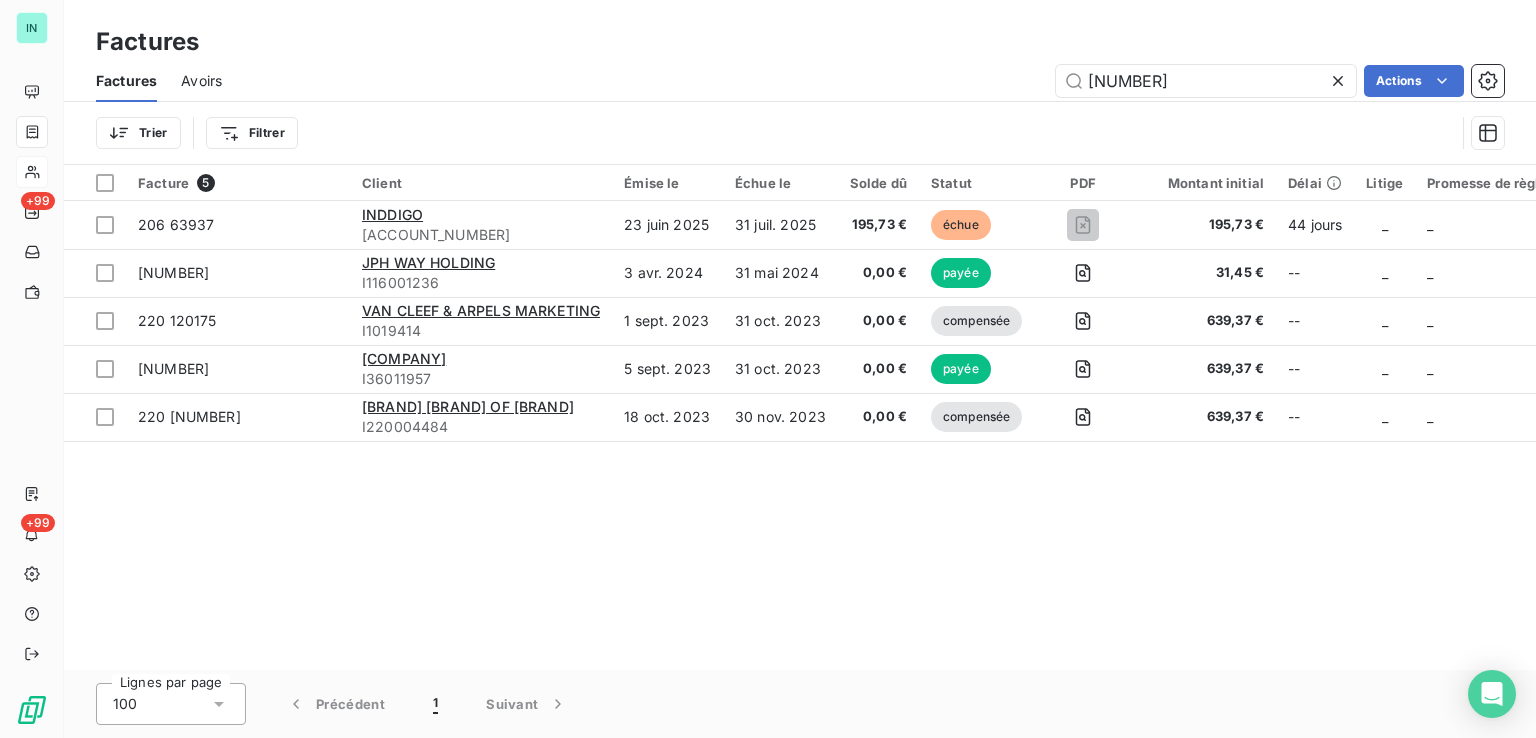 type on "[NUMBER]" 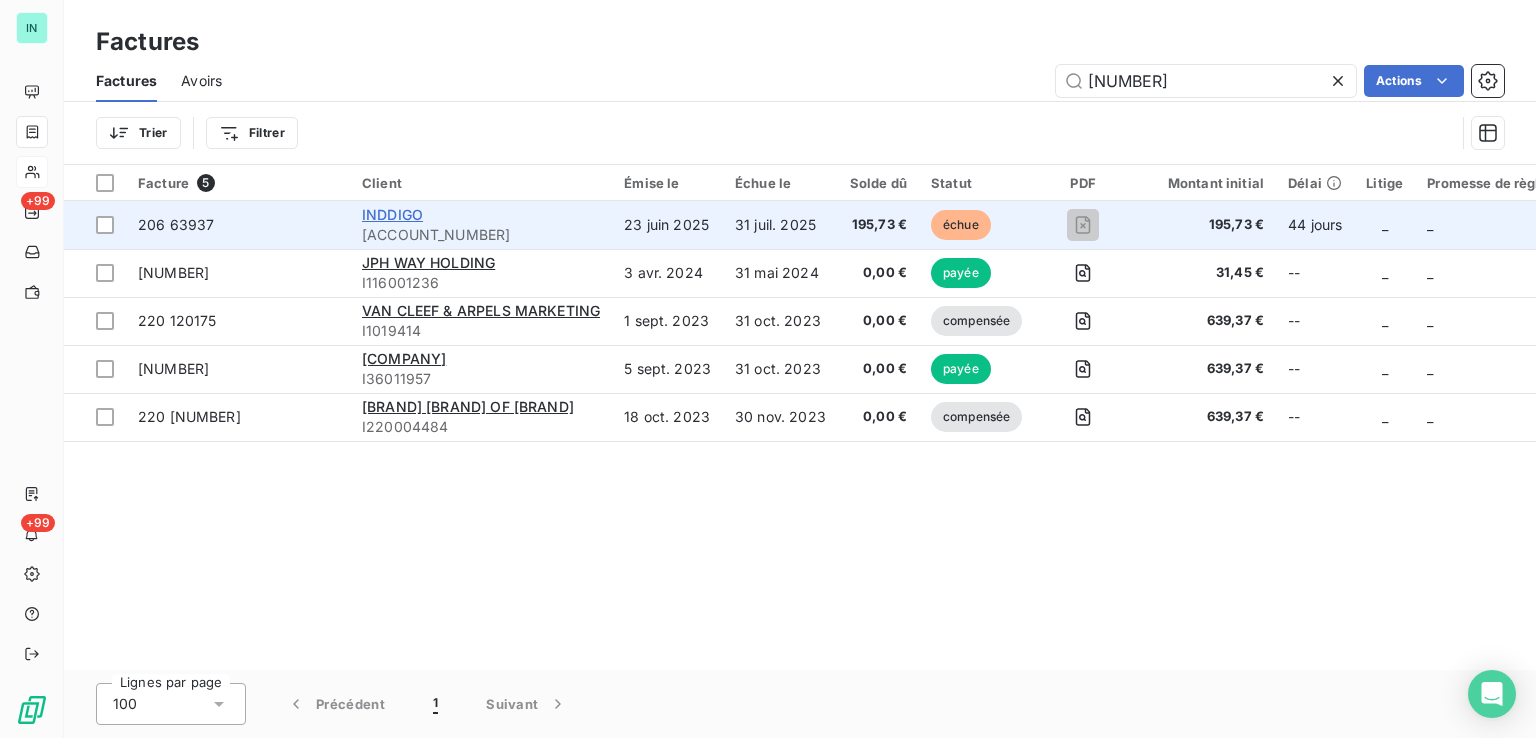 click on "INDDIGO" at bounding box center [392, 214] 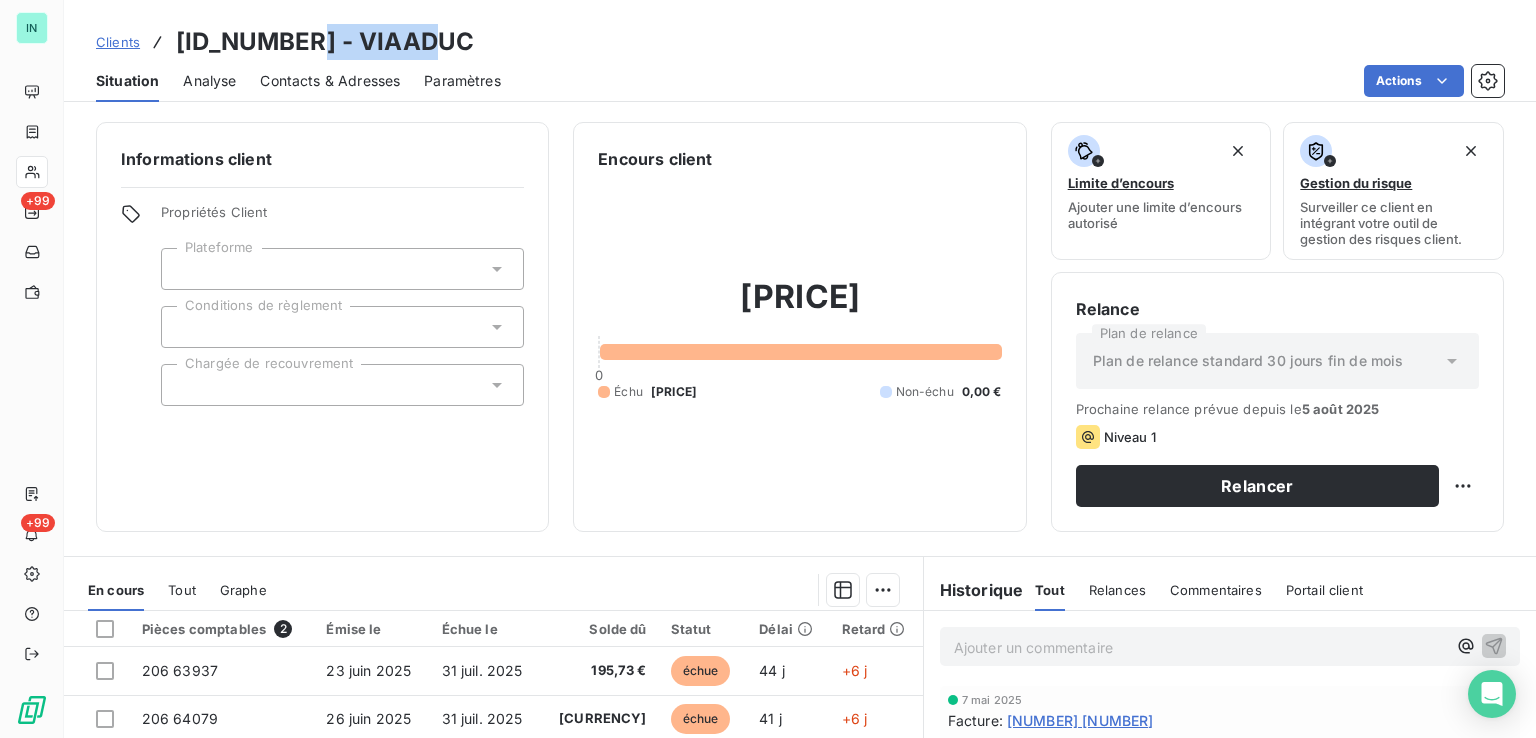 drag, startPoint x: 424, startPoint y: 43, endPoint x: 303, endPoint y: 45, distance: 121.016525 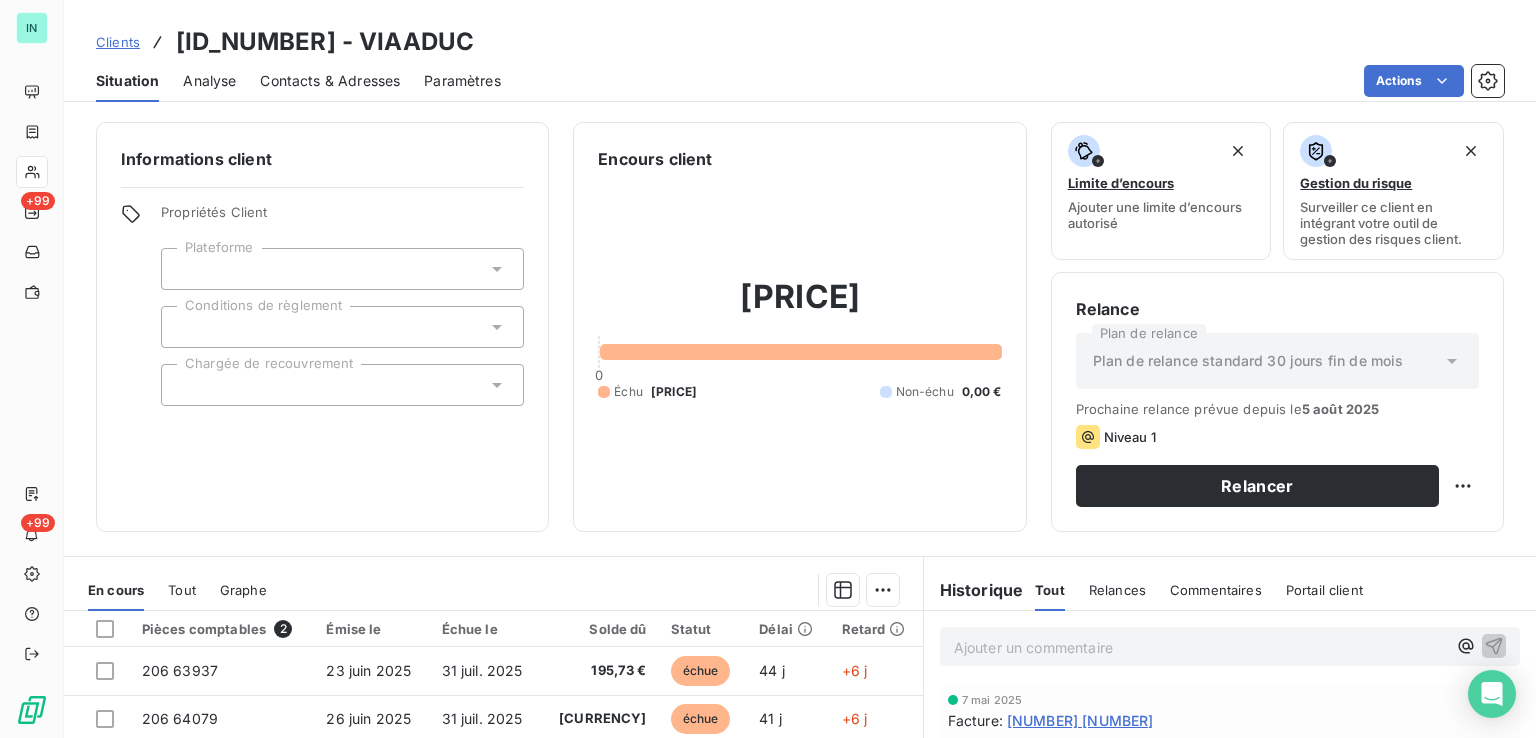 click on "Actions" at bounding box center [1014, 81] 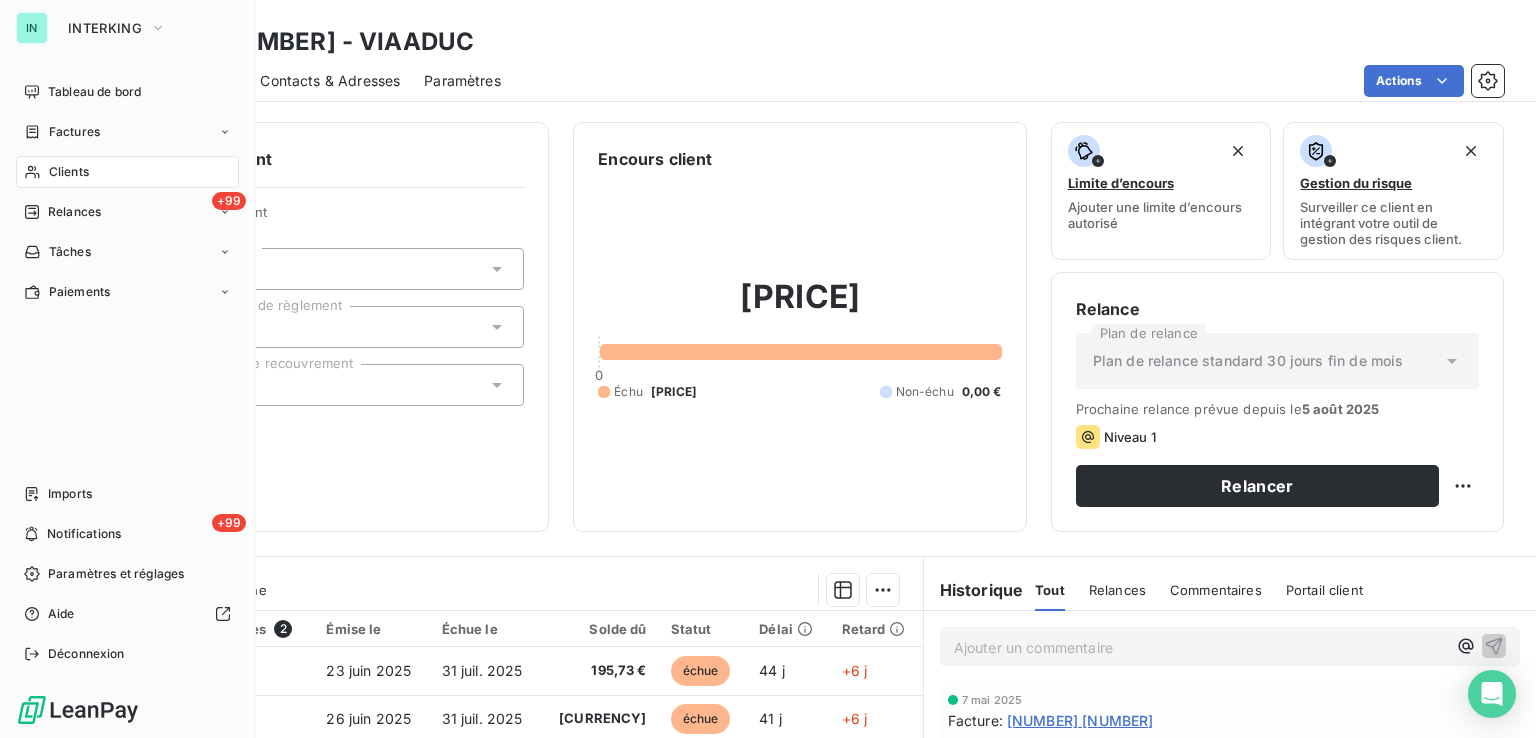 click on "Clients" at bounding box center (69, 172) 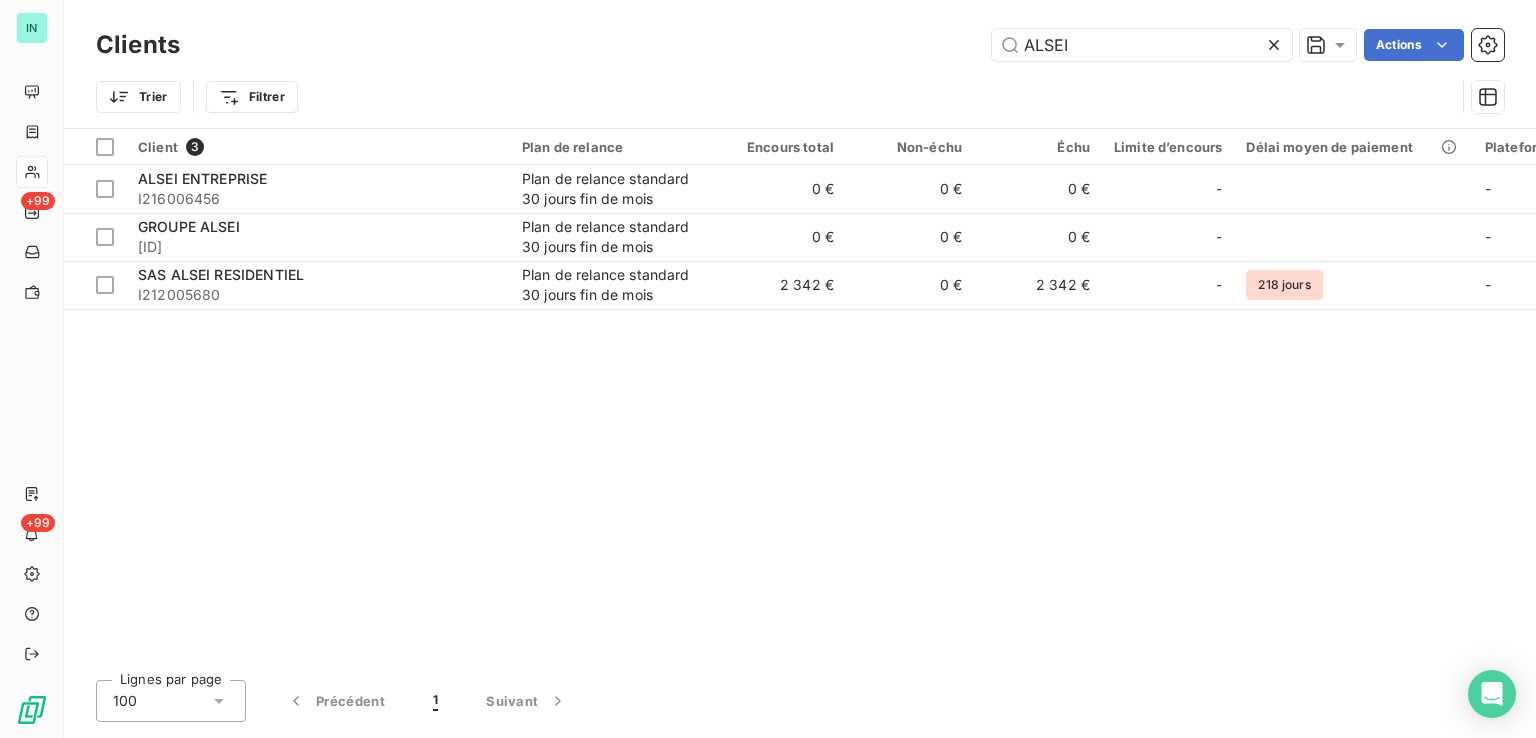 drag, startPoint x: 1108, startPoint y: 45, endPoint x: 750, endPoint y: 62, distance: 358.4034 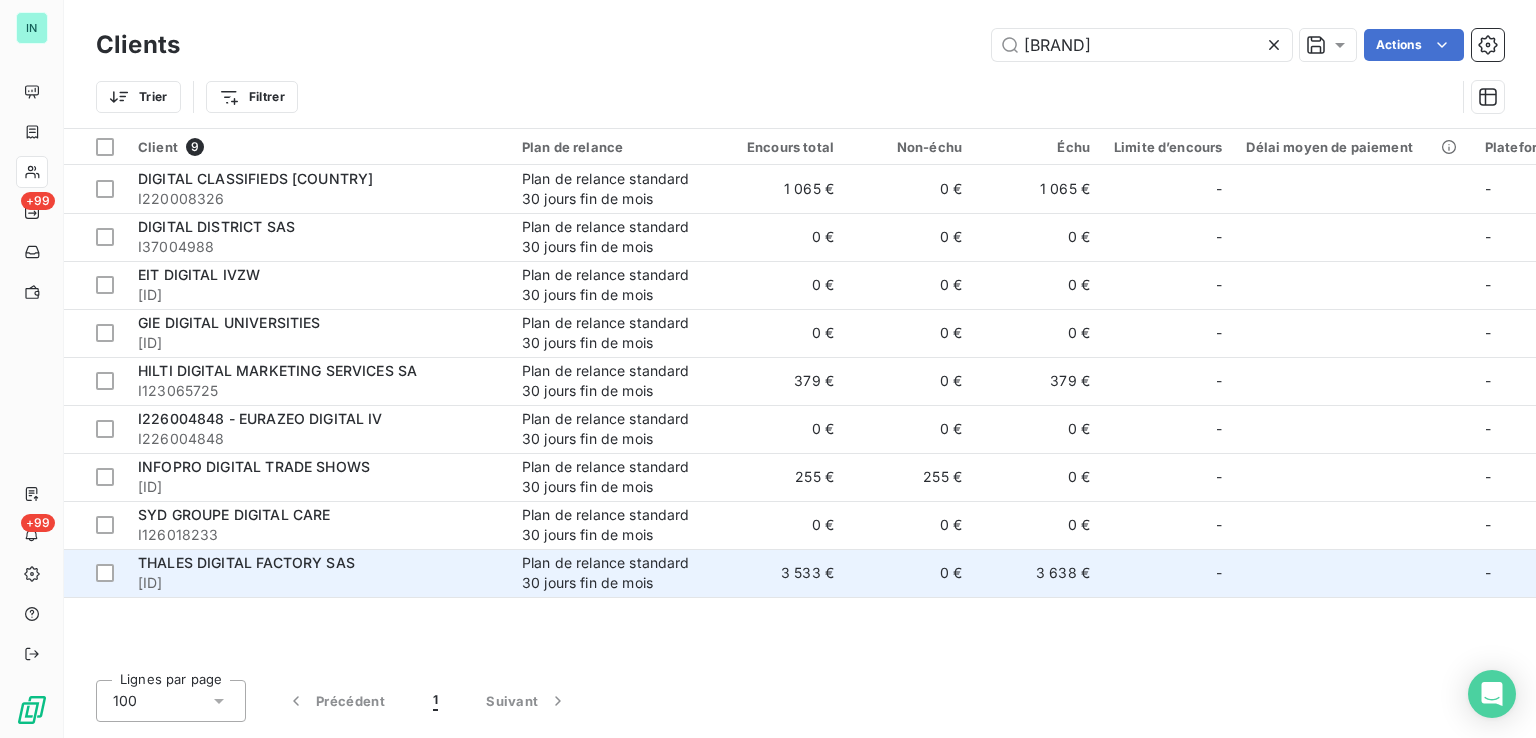 type on "[BRAND]" 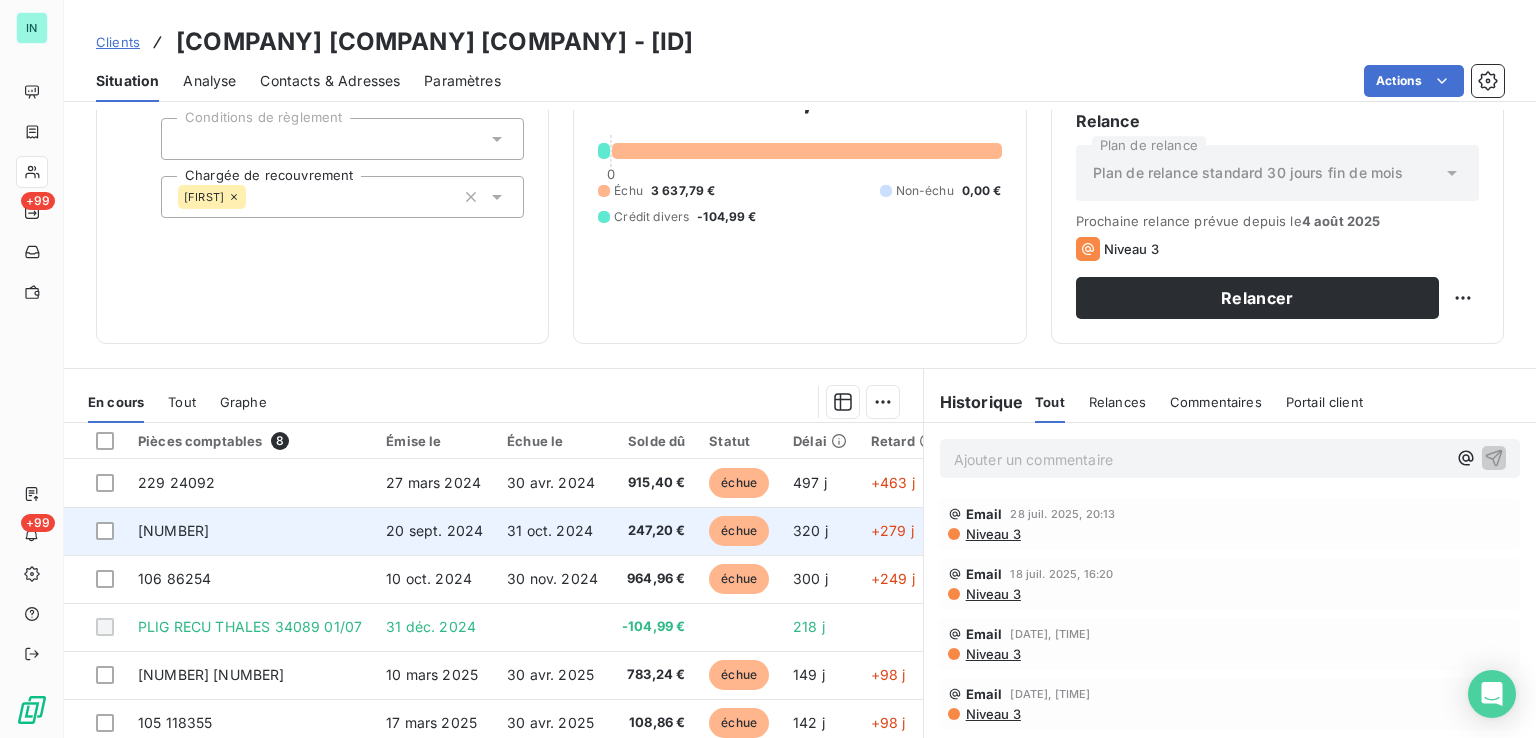 scroll, scrollTop: 200, scrollLeft: 0, axis: vertical 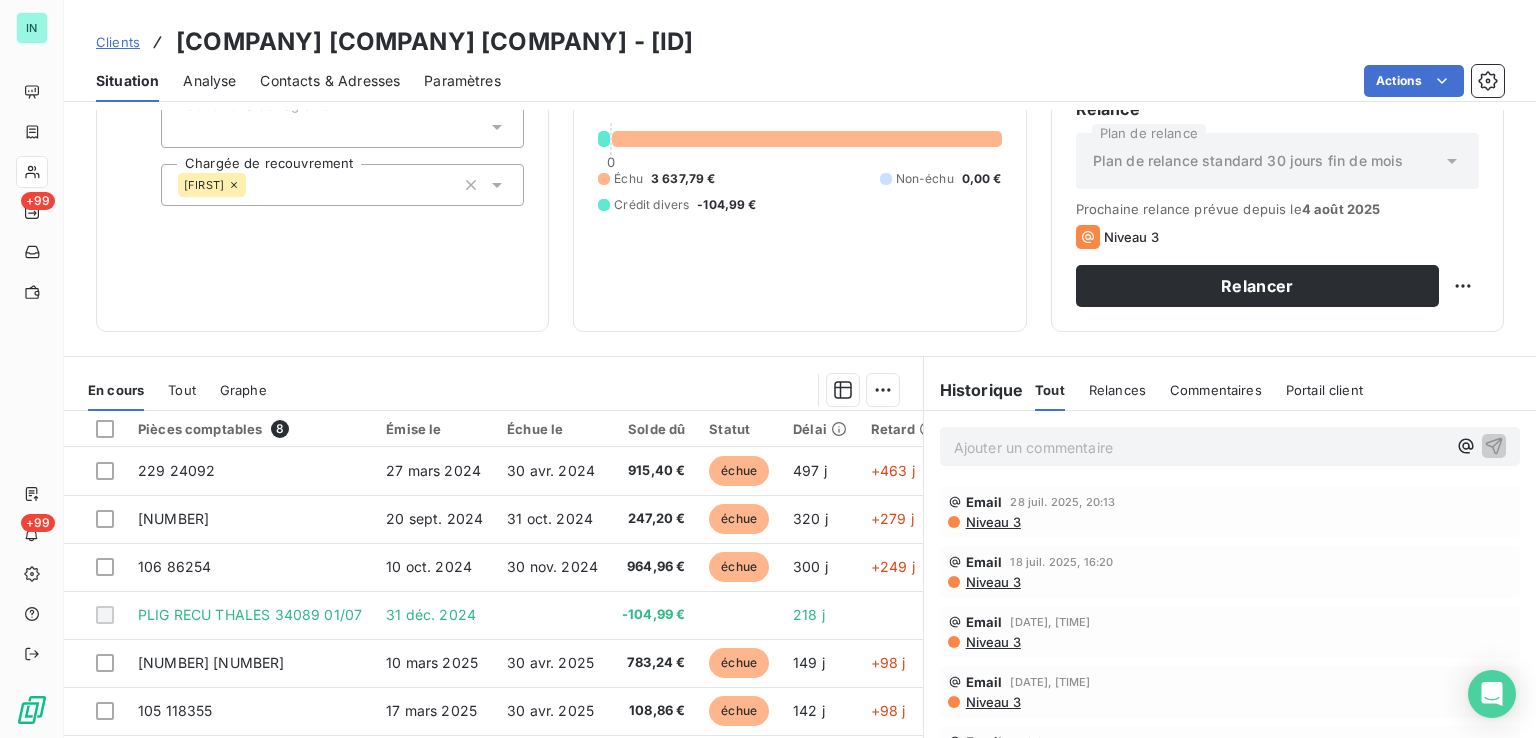 drag, startPoint x: 710, startPoint y: 45, endPoint x: 572, endPoint y: 55, distance: 138.36185 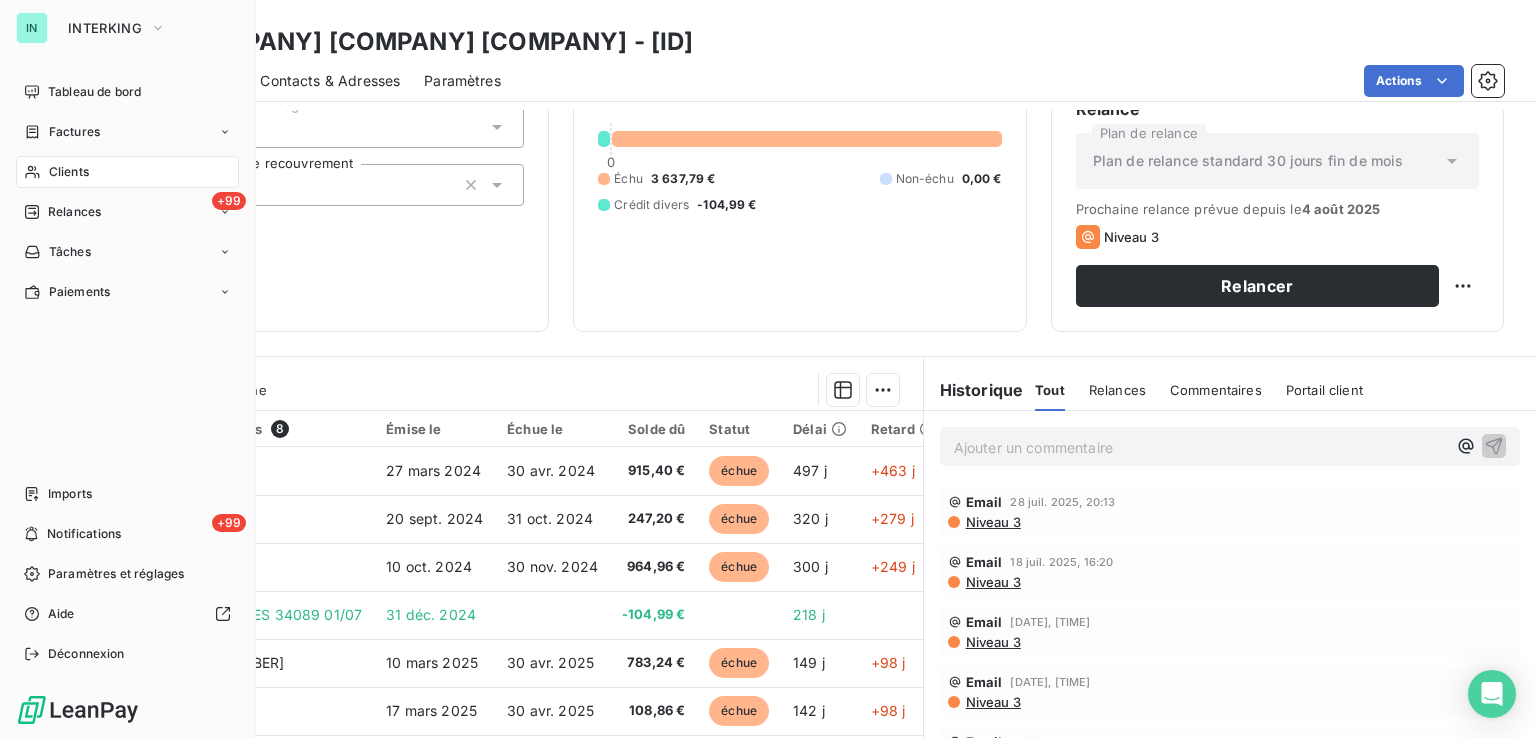 click on "Factures" at bounding box center (74, 132) 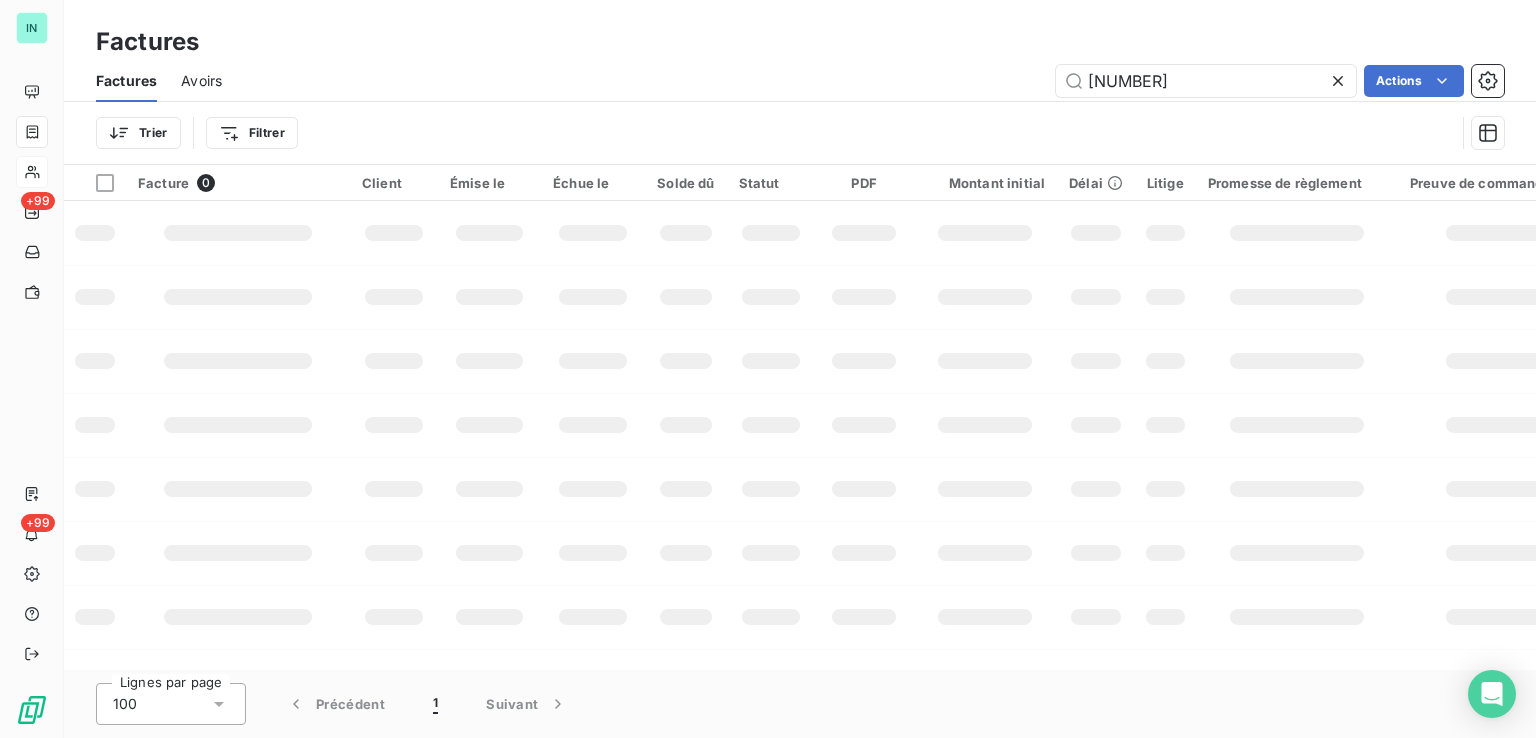 drag, startPoint x: 1161, startPoint y: 78, endPoint x: 841, endPoint y: 87, distance: 320.12653 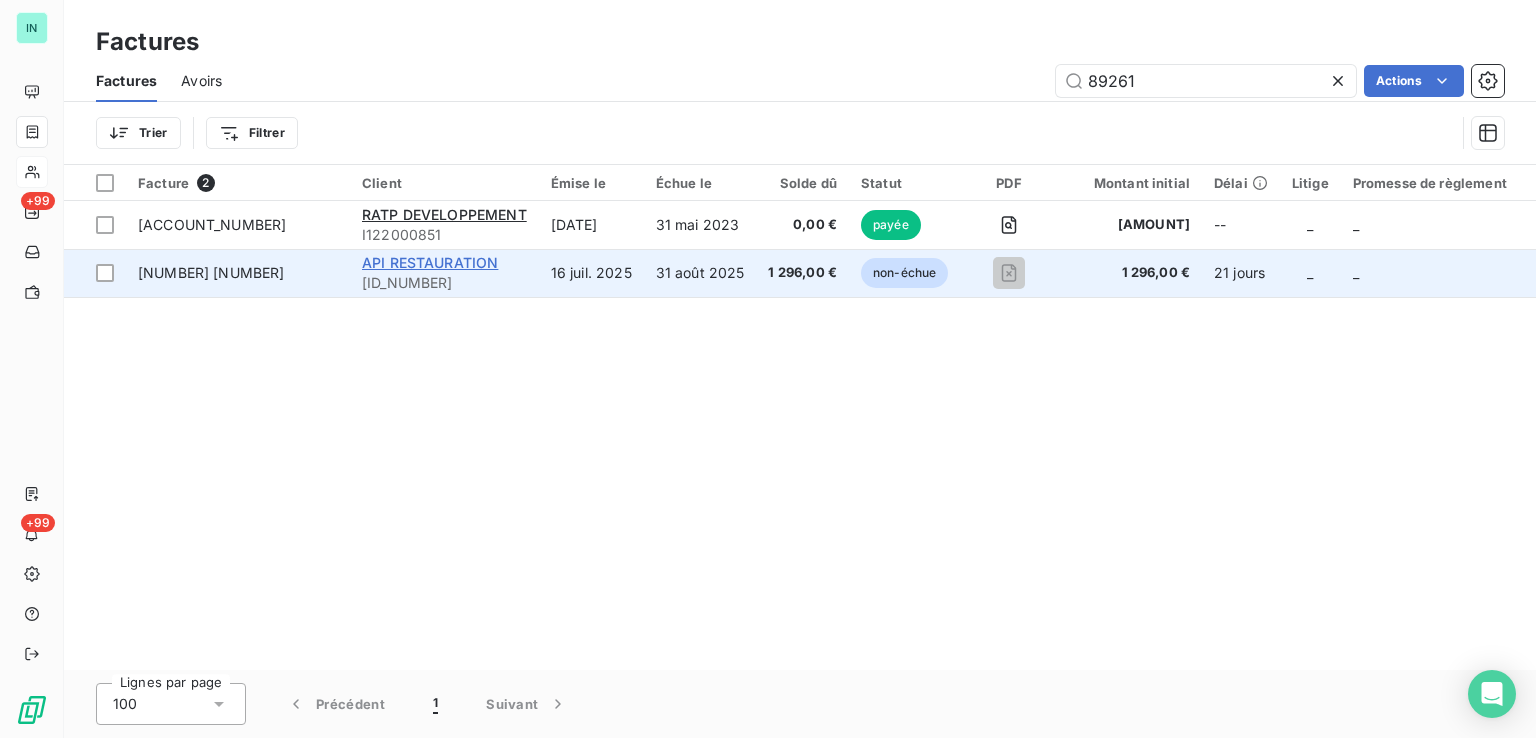 type on "89261" 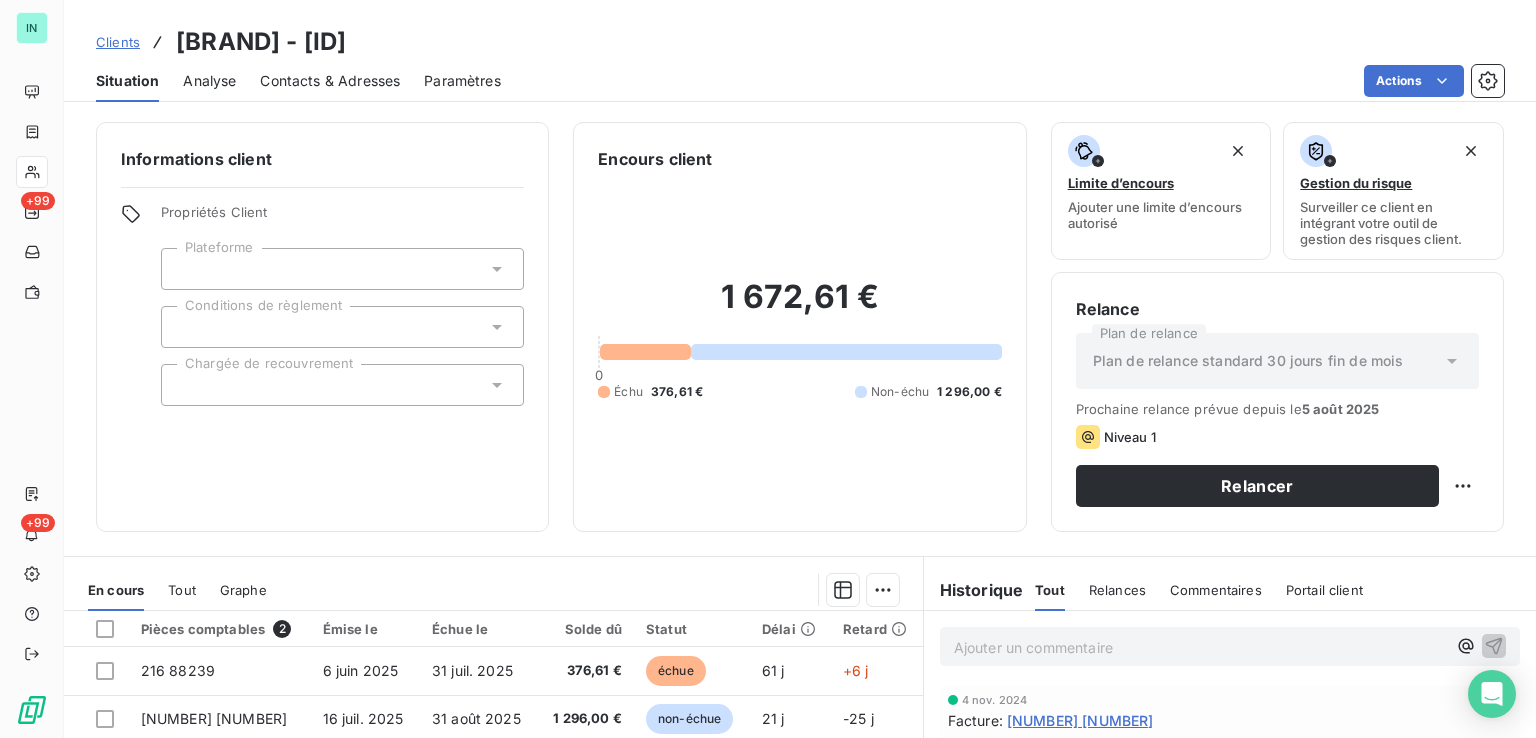 drag, startPoint x: 563, startPoint y: 41, endPoint x: 428, endPoint y: 46, distance: 135.09256 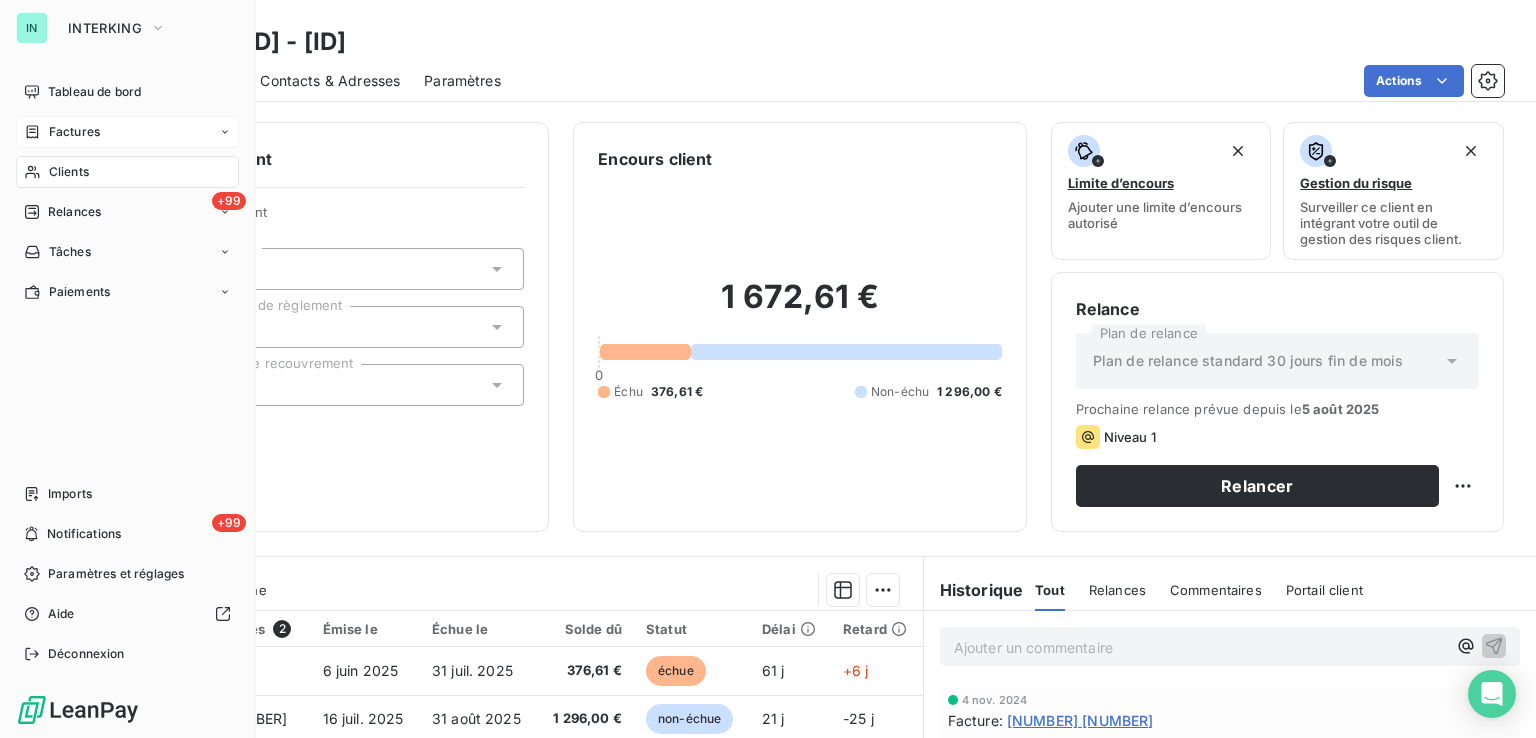 click on "Factures" at bounding box center [74, 132] 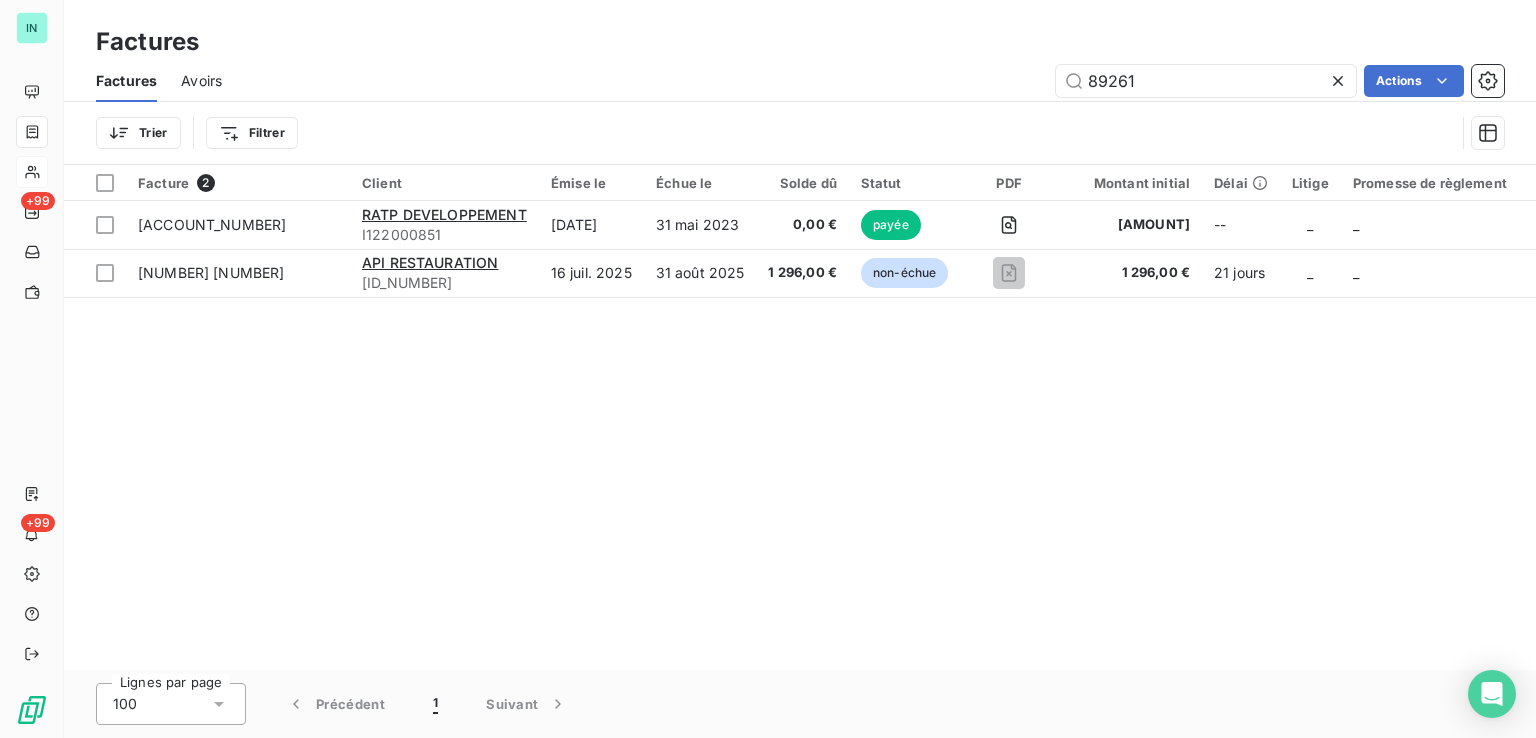 drag, startPoint x: 1152, startPoint y: 83, endPoint x: 828, endPoint y: 94, distance: 324.18668 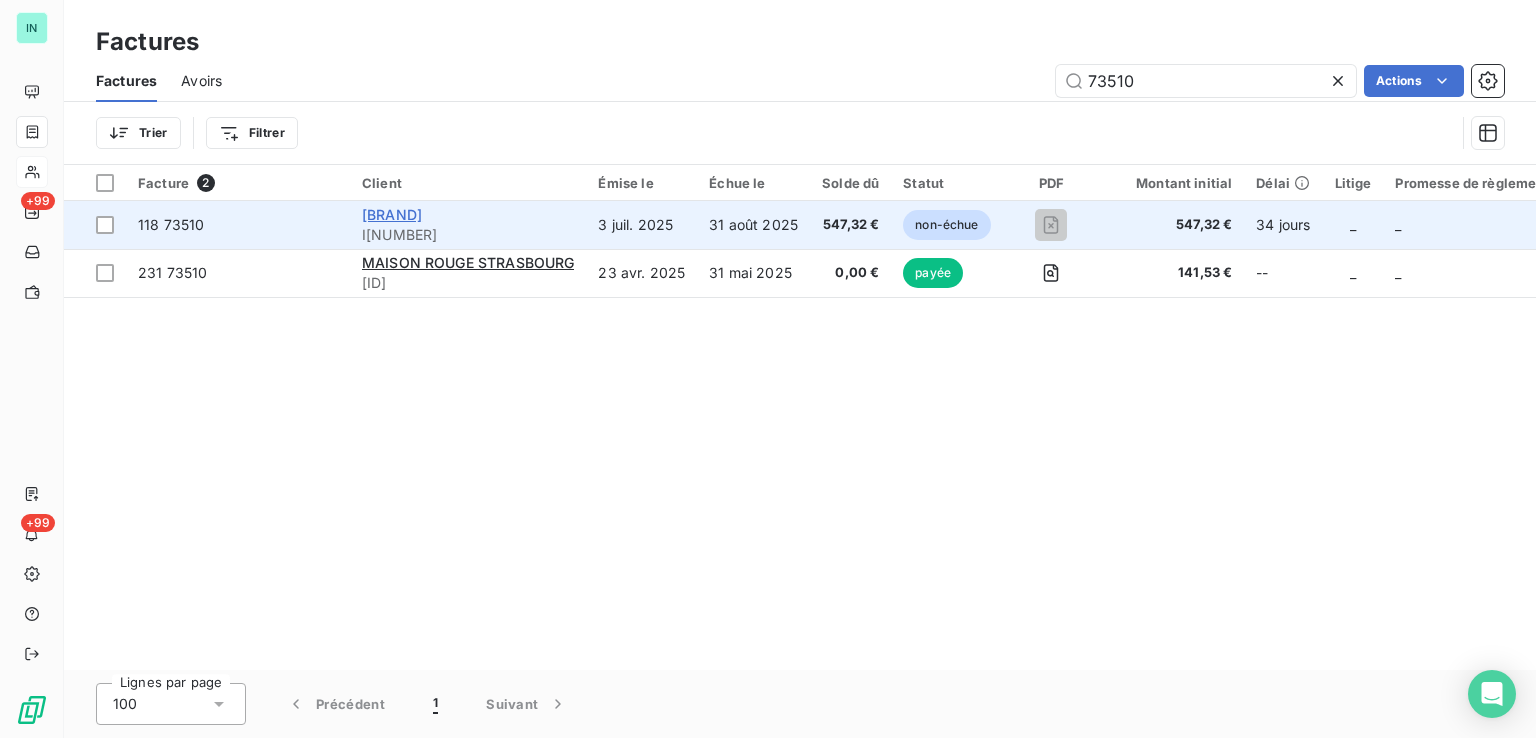 type on "73510" 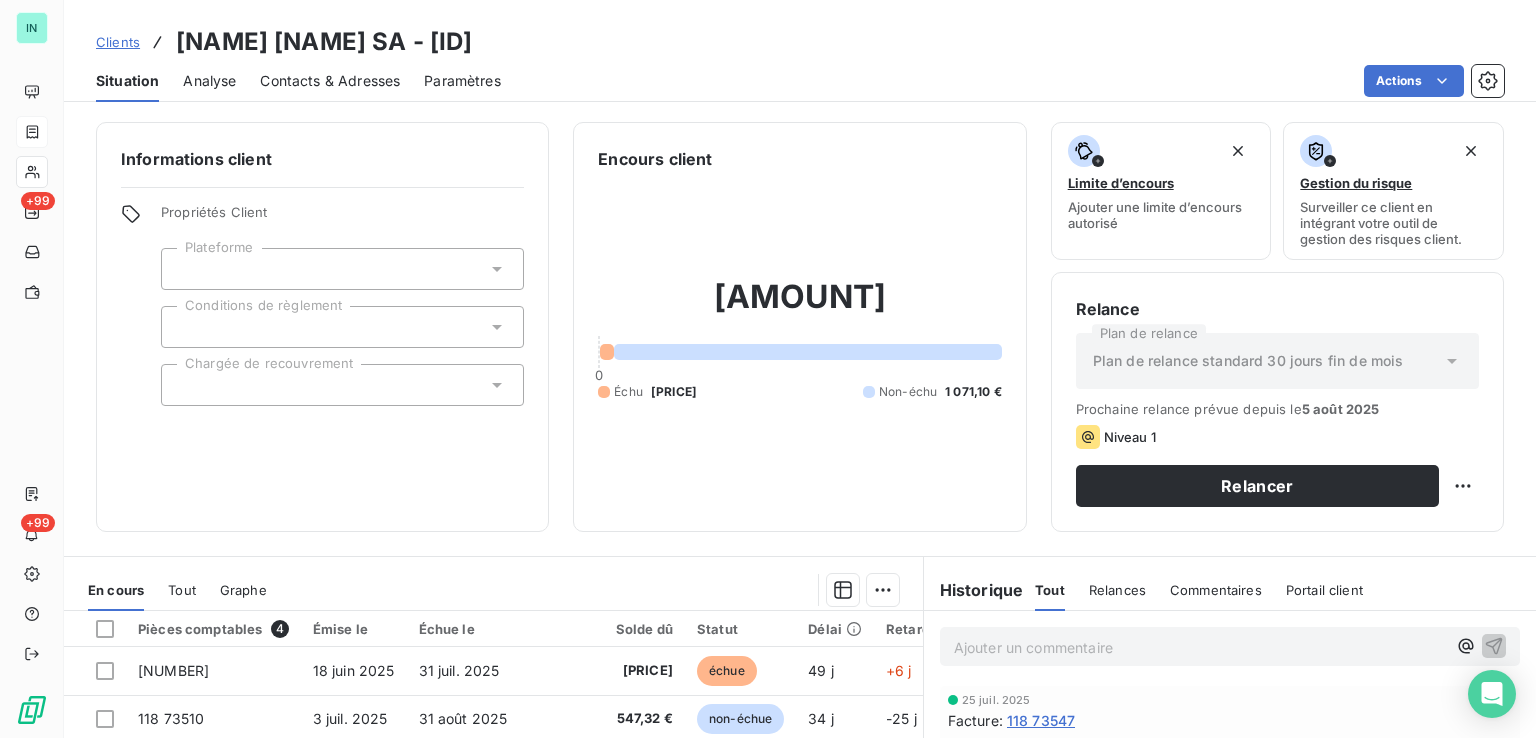 drag, startPoint x: 575, startPoint y: 41, endPoint x: 437, endPoint y: 41, distance: 138 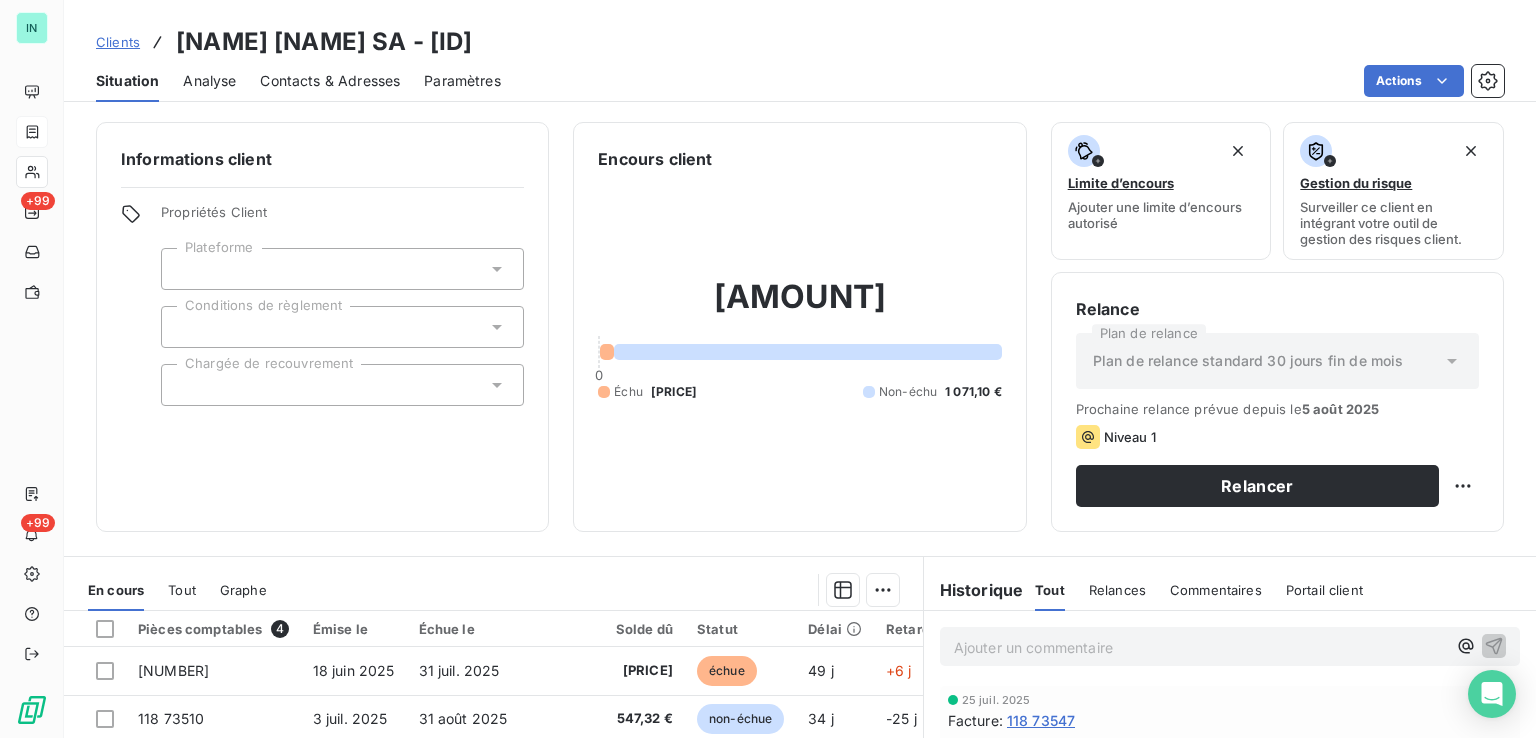 drag, startPoint x: 564, startPoint y: 37, endPoint x: 442, endPoint y: 41, distance: 122.06556 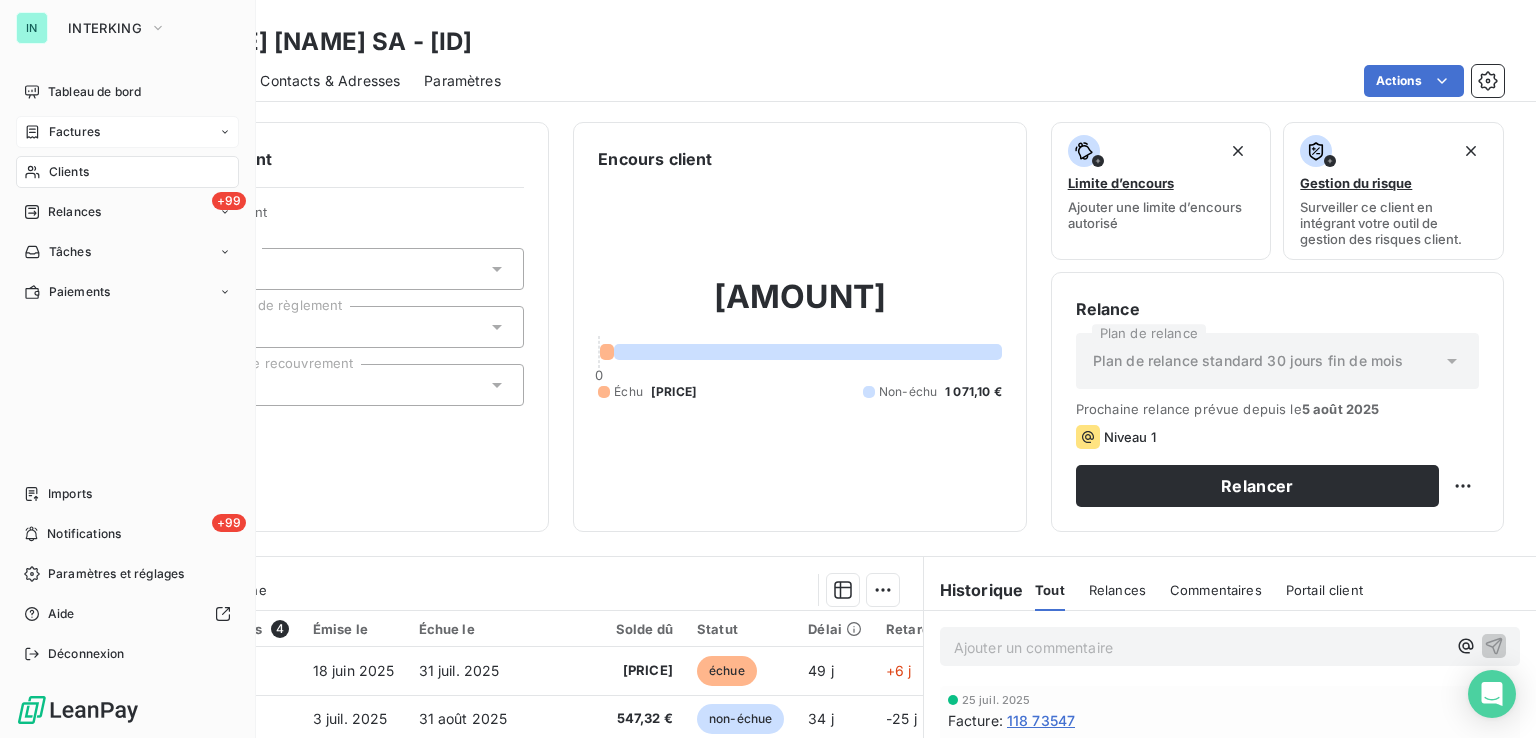 click on "Factures" at bounding box center [74, 132] 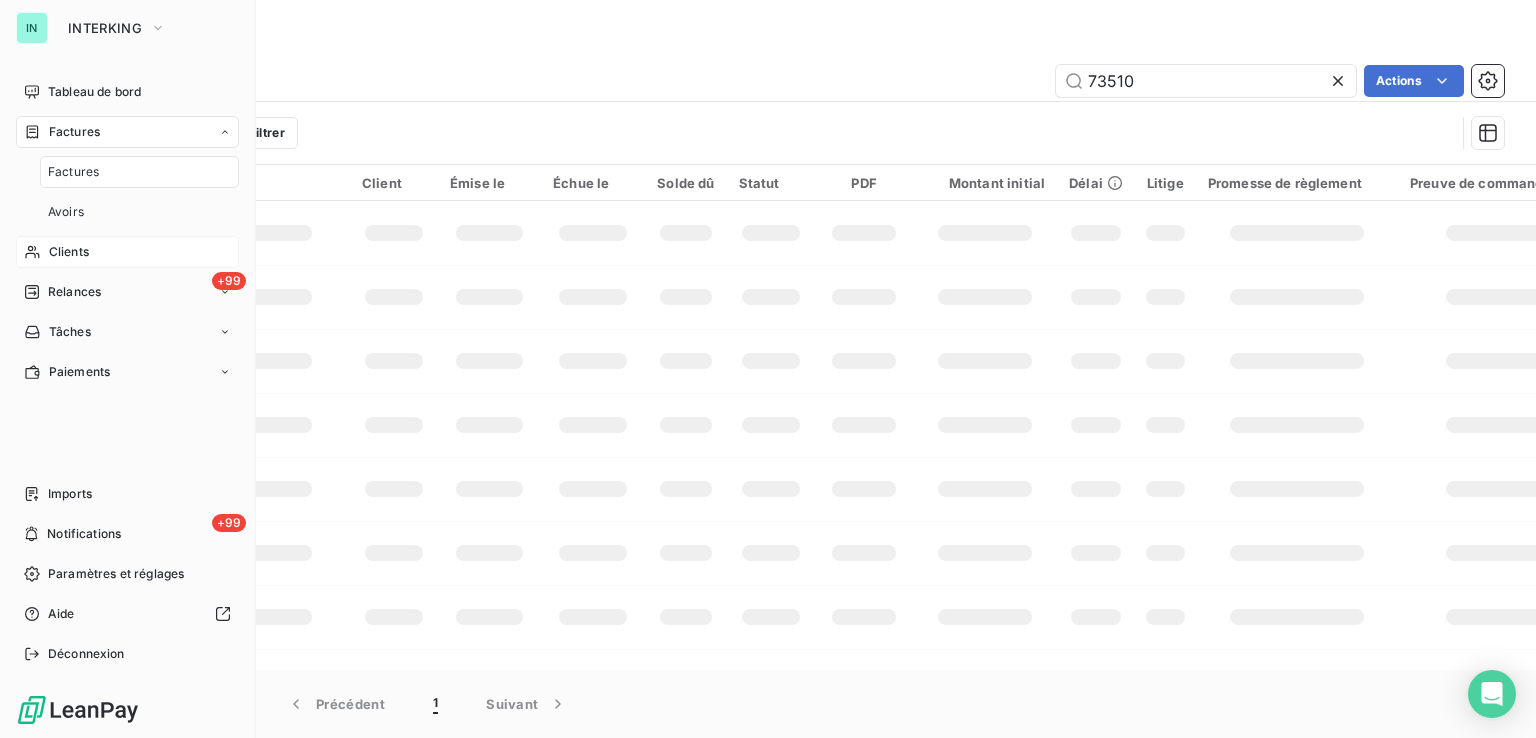 click on "Factures" at bounding box center [74, 132] 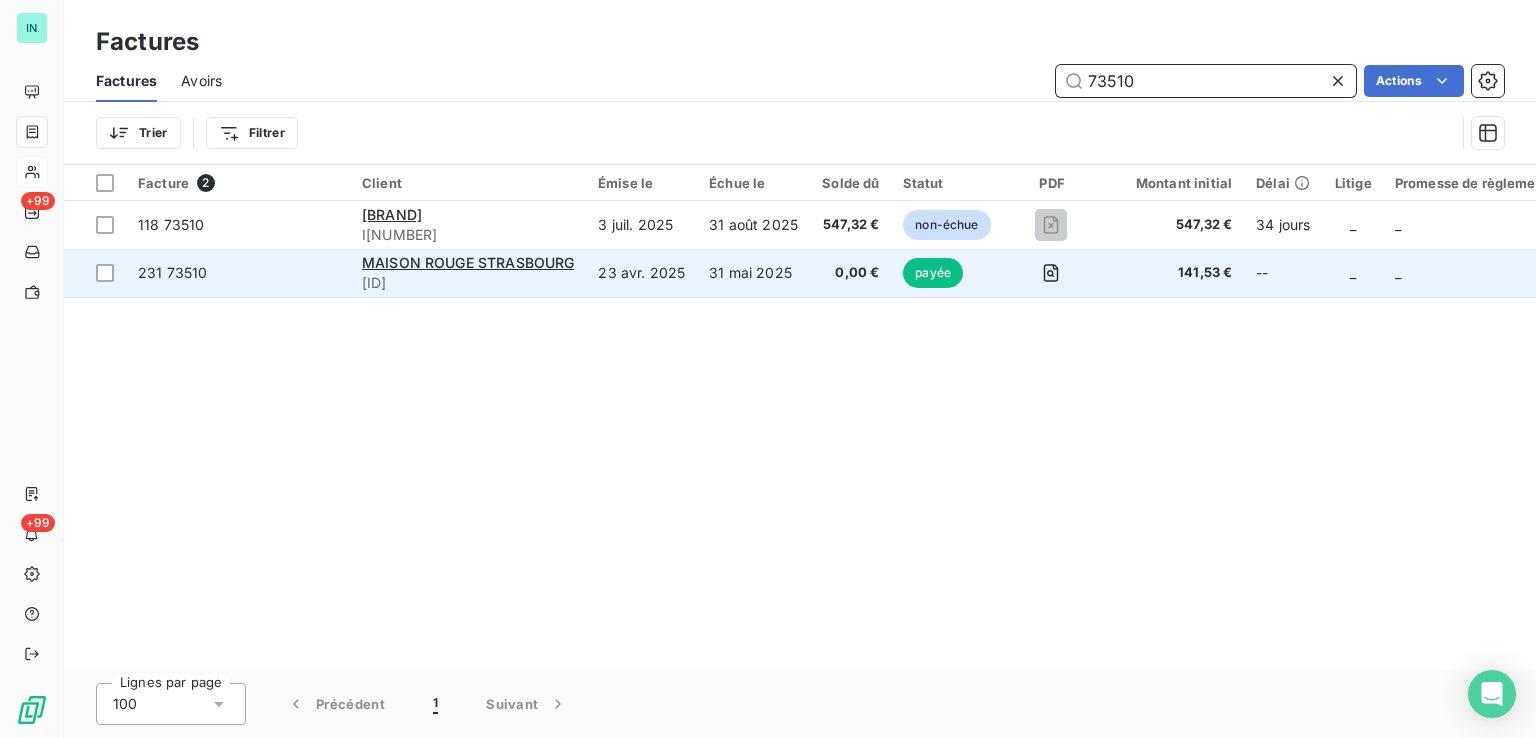 drag, startPoint x: 1141, startPoint y: 82, endPoint x: 903, endPoint y: 284, distance: 312.16663 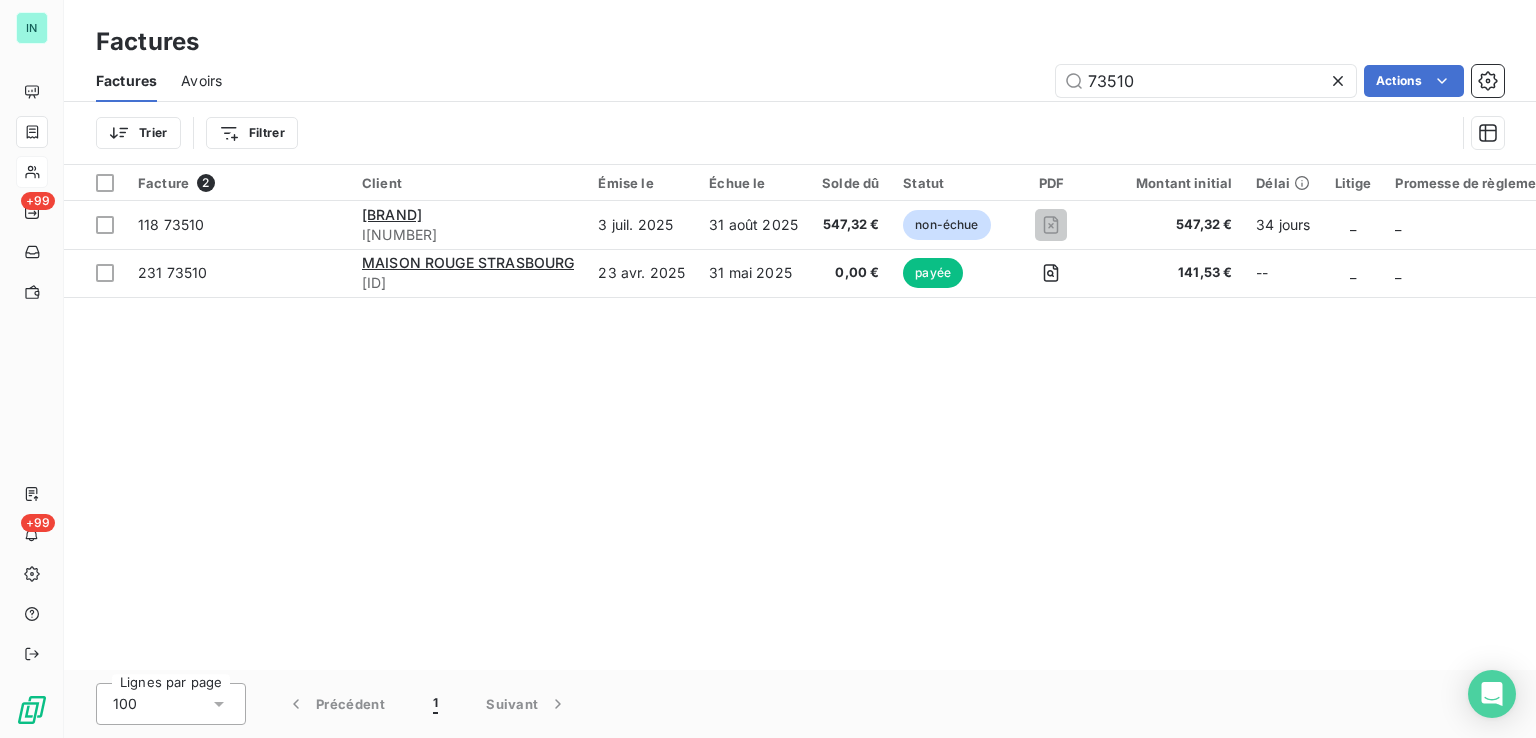 click 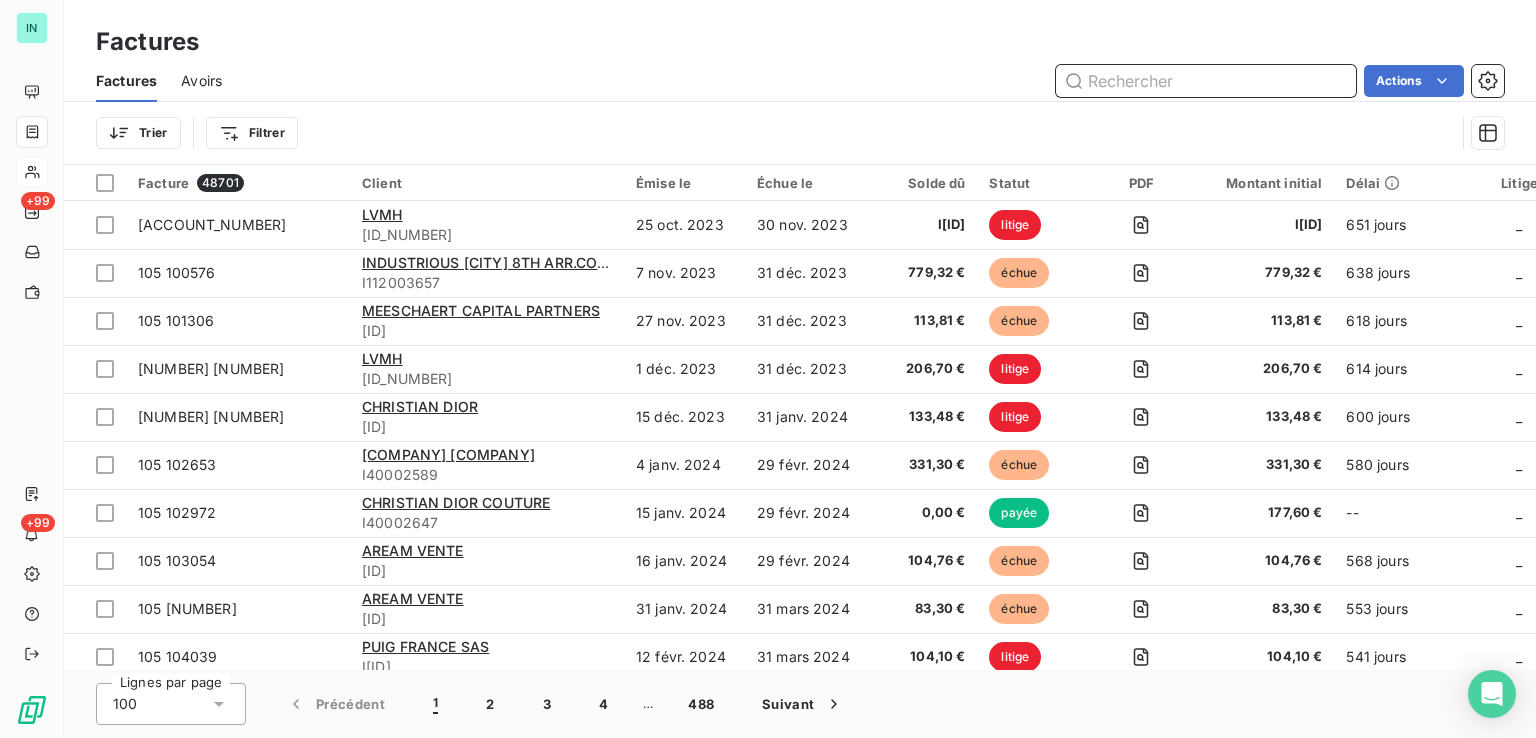 click at bounding box center (1206, 81) 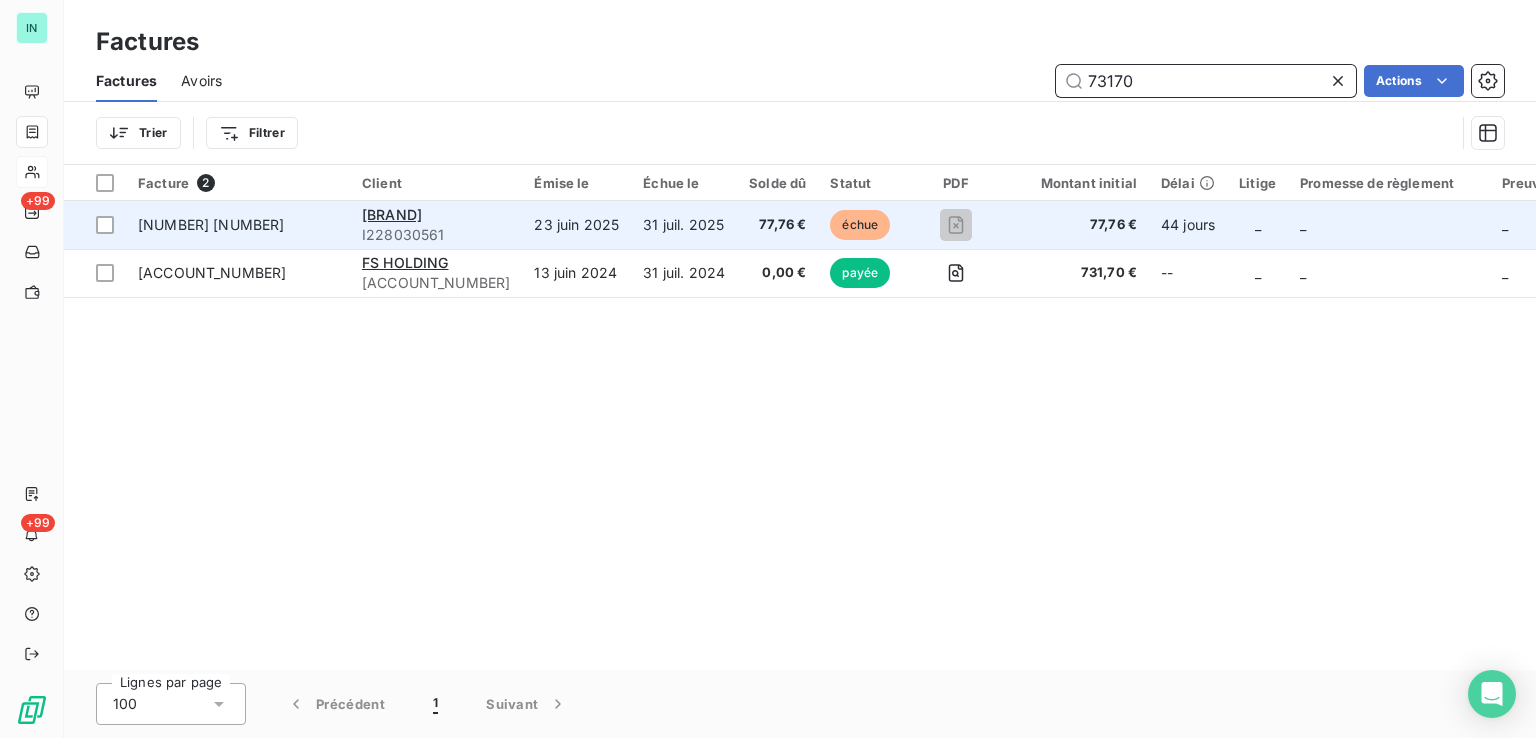 type on "73170" 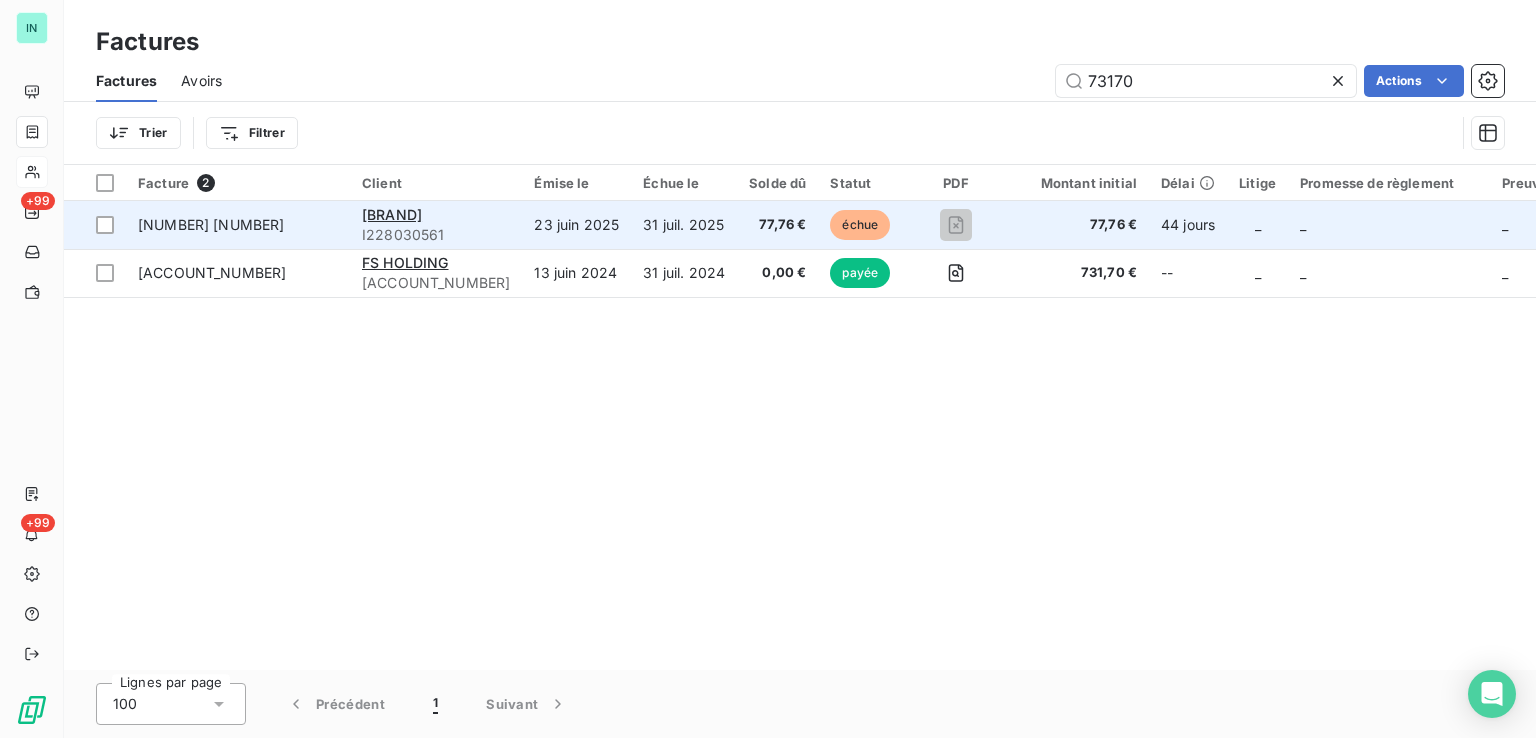 click on "23 juin 2025" at bounding box center (576, 225) 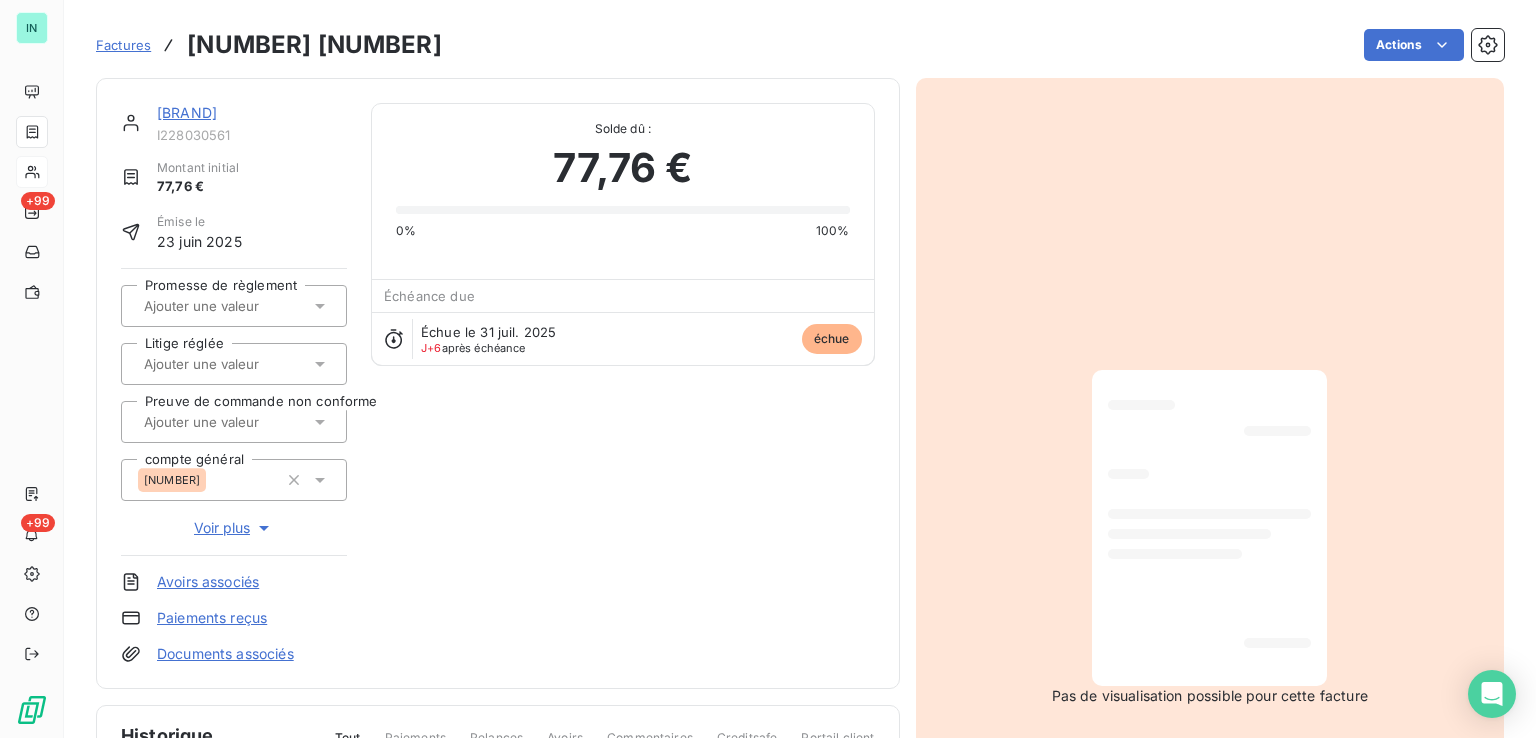 click on "[BRAND]" at bounding box center [187, 112] 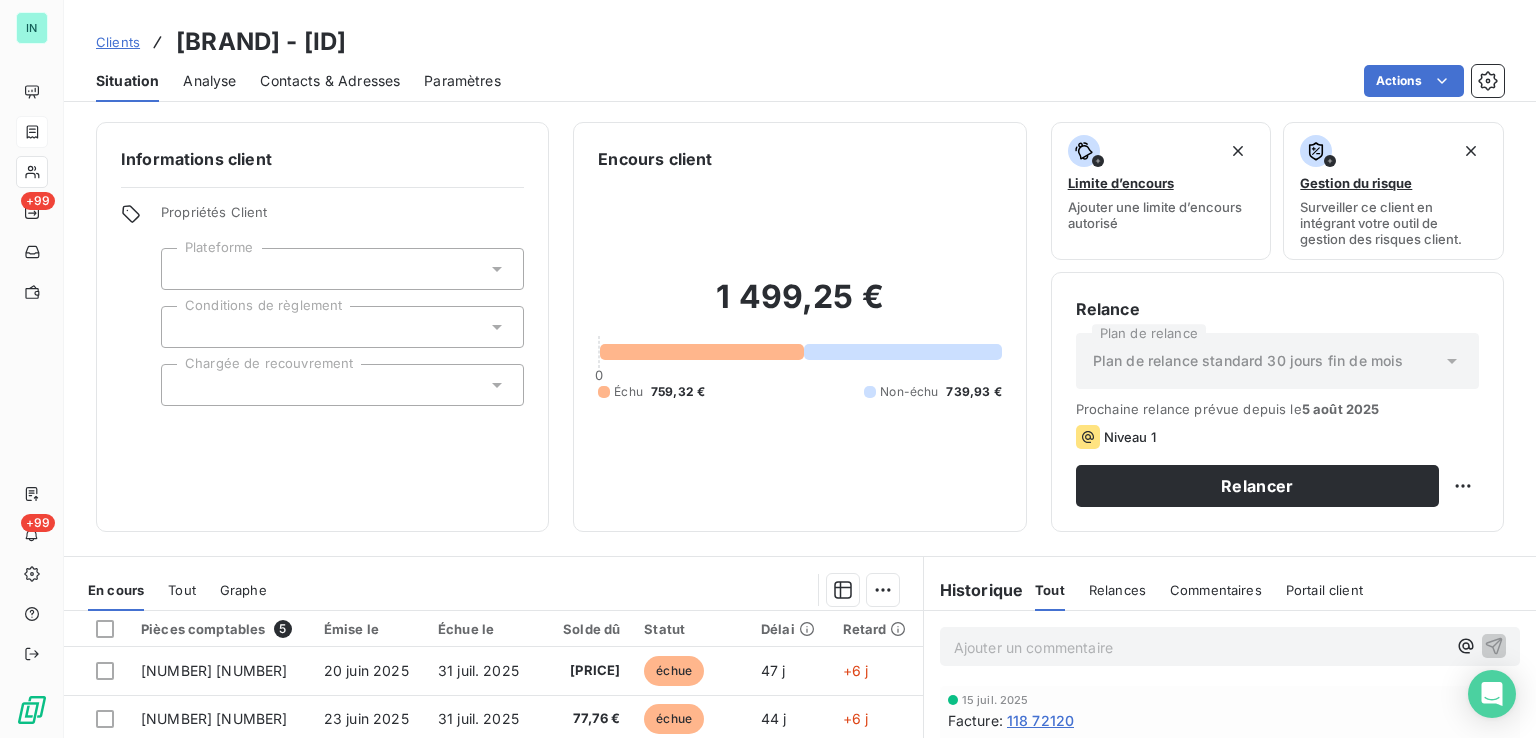 drag, startPoint x: 551, startPoint y: 37, endPoint x: 412, endPoint y: 32, distance: 139.0899 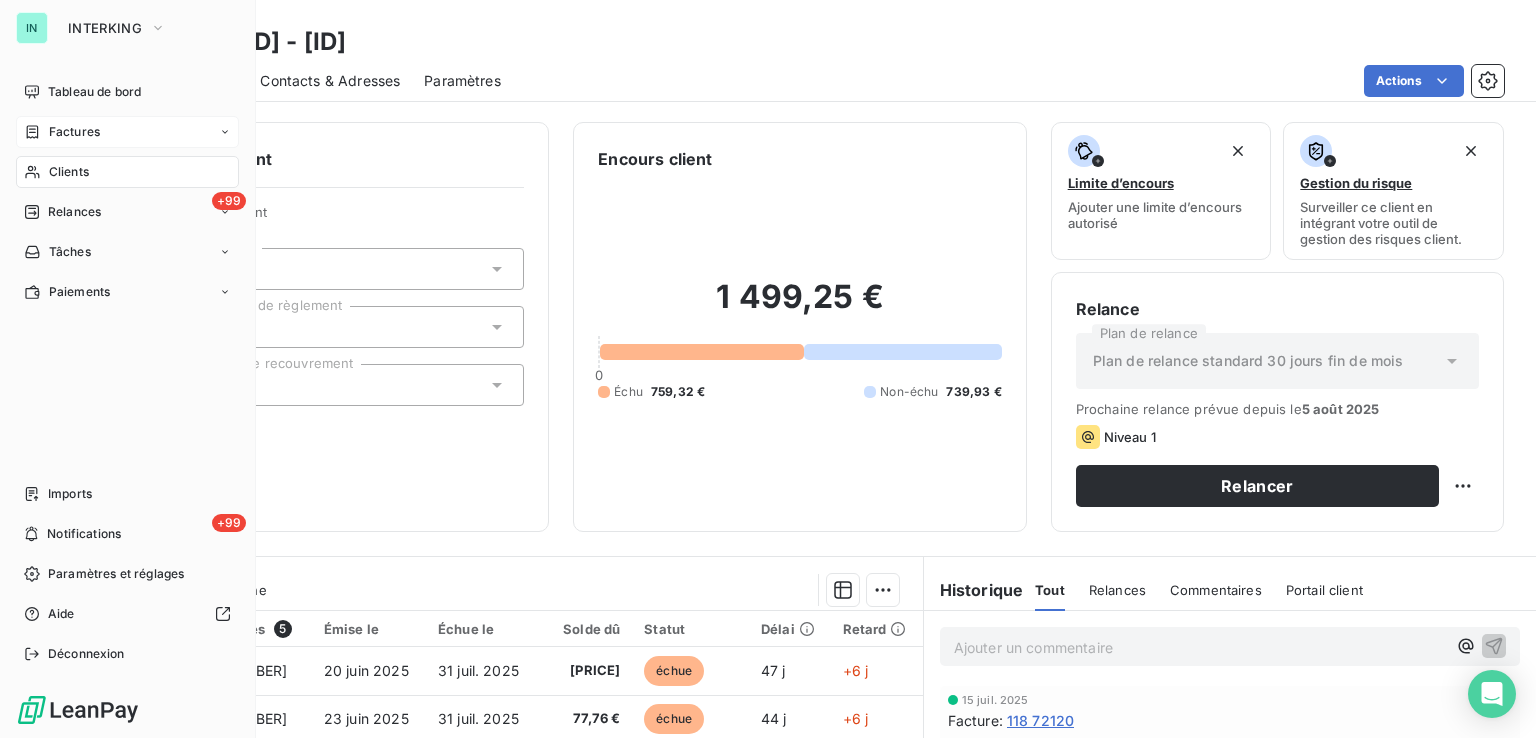 click 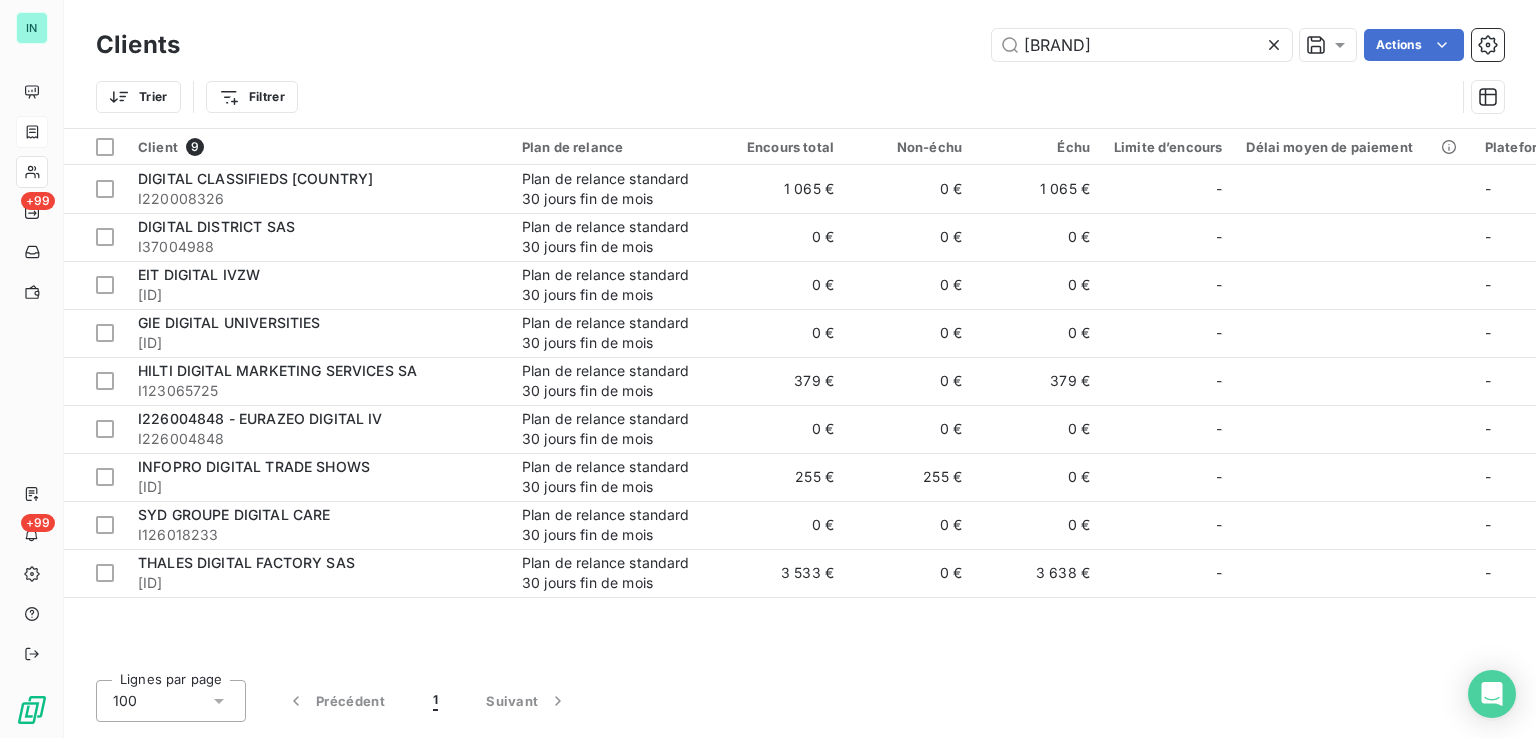 drag, startPoint x: 1100, startPoint y: 41, endPoint x: 887, endPoint y: 50, distance: 213.19006 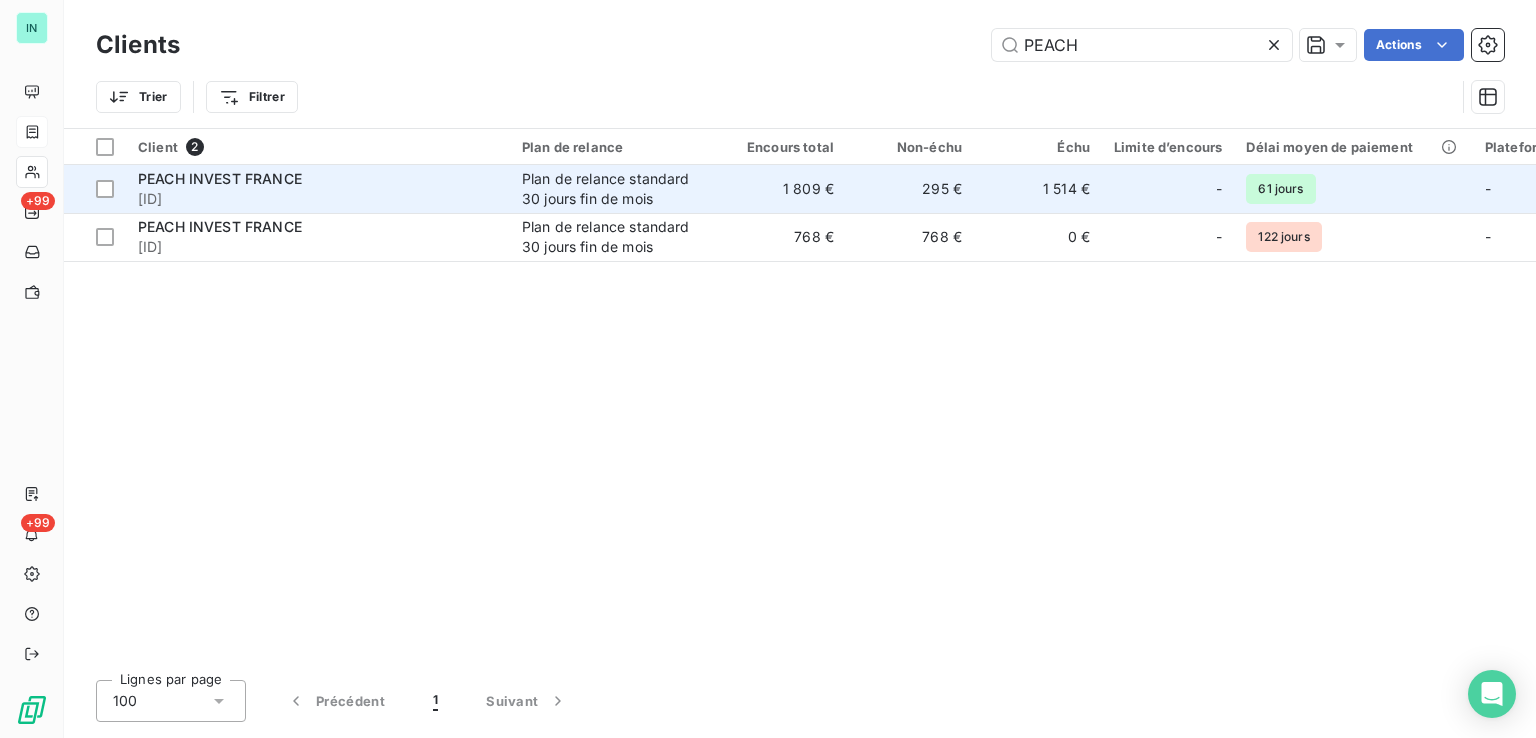 type on "PEACH" 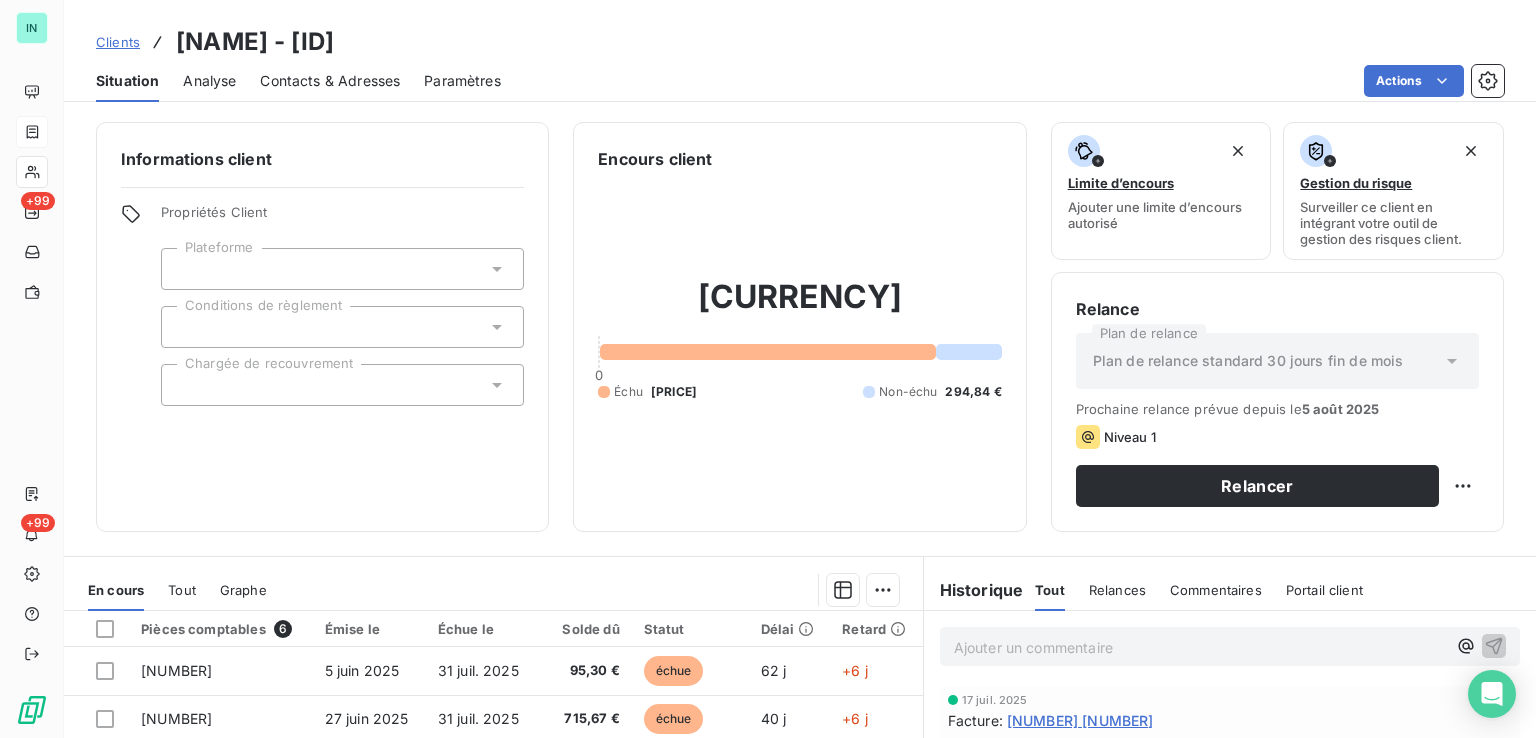 drag, startPoint x: 621, startPoint y: 45, endPoint x: 484, endPoint y: 48, distance: 137.03284 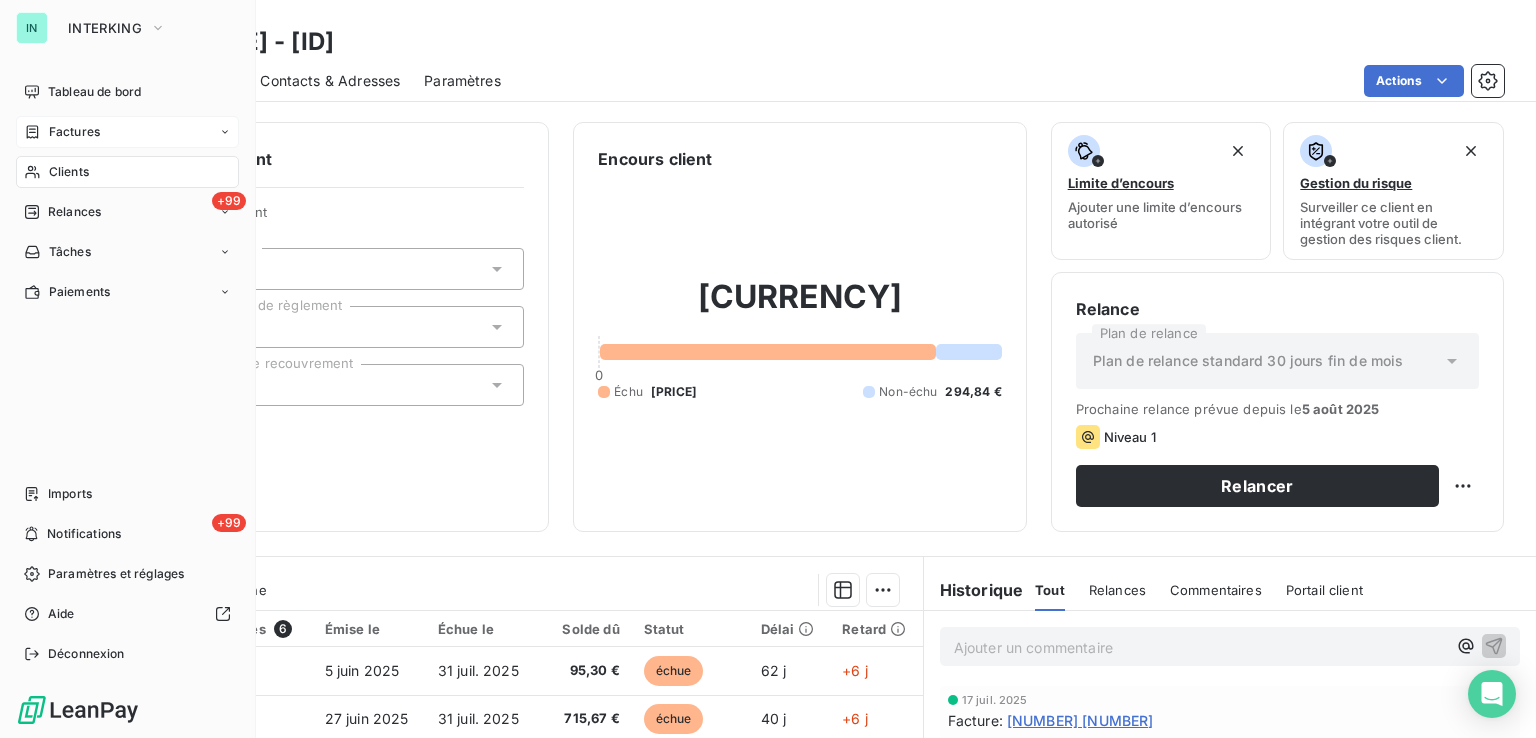 click on "Factures" at bounding box center (127, 132) 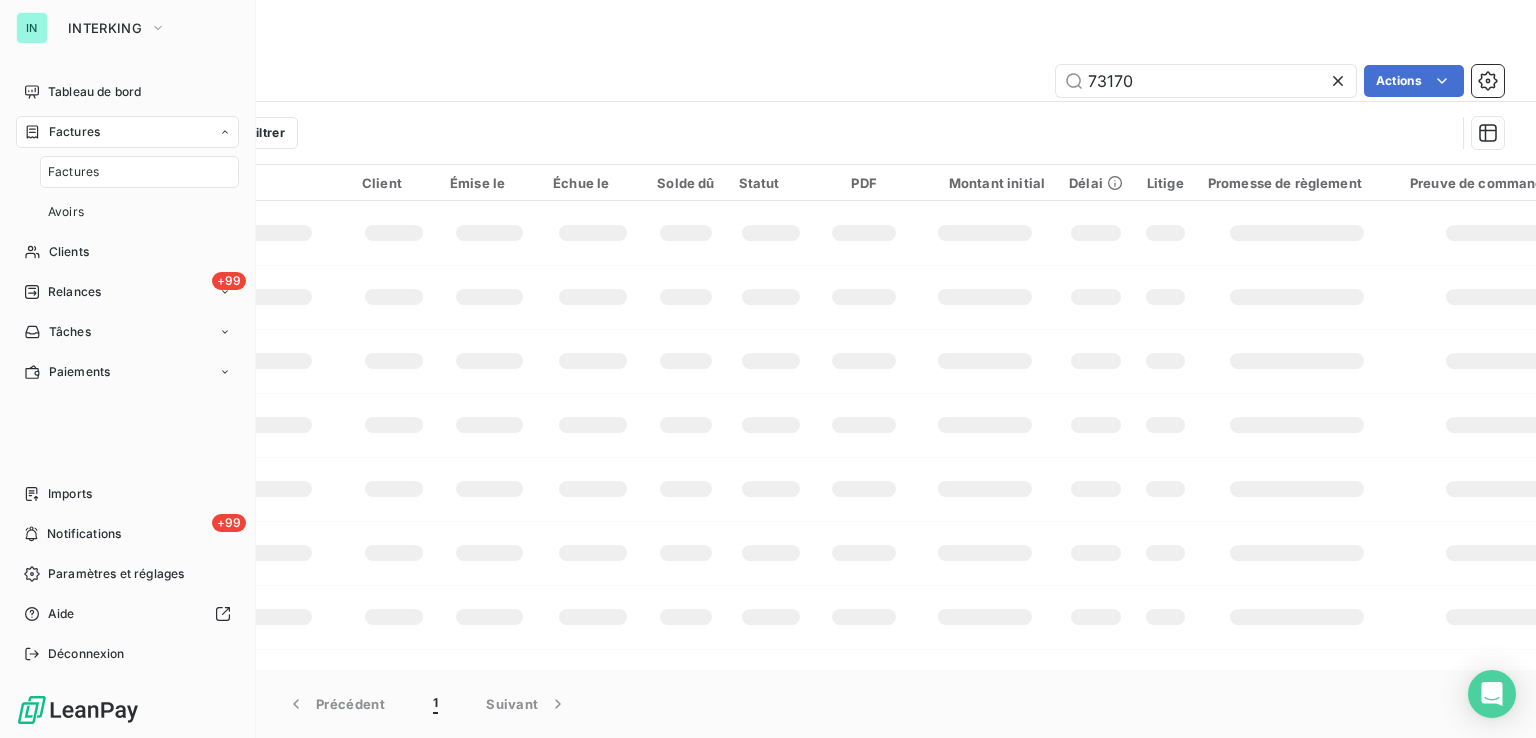 drag, startPoint x: 72, startPoint y: 127, endPoint x: 378, endPoint y: 127, distance: 306 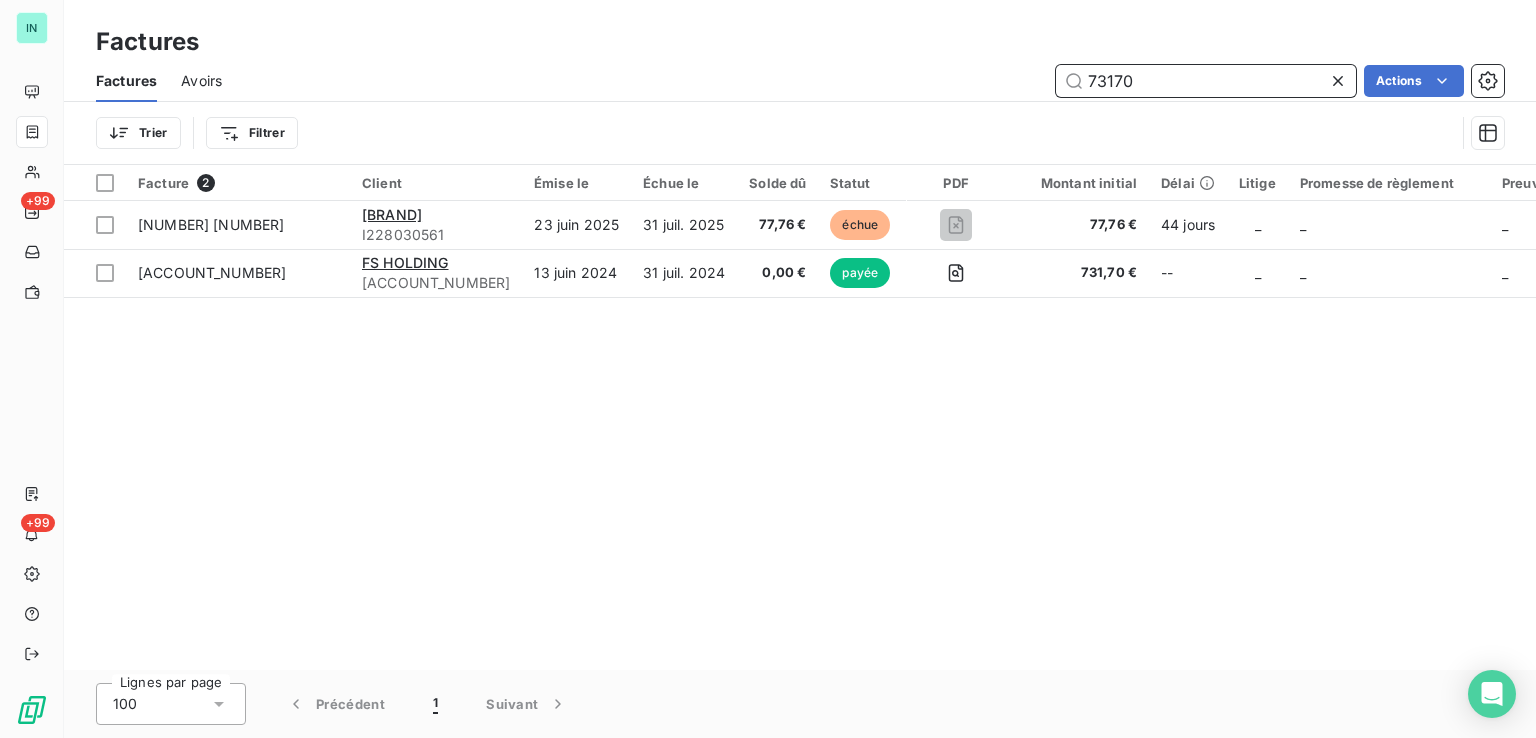 drag, startPoint x: 1126, startPoint y: 79, endPoint x: 872, endPoint y: 81, distance: 254.00787 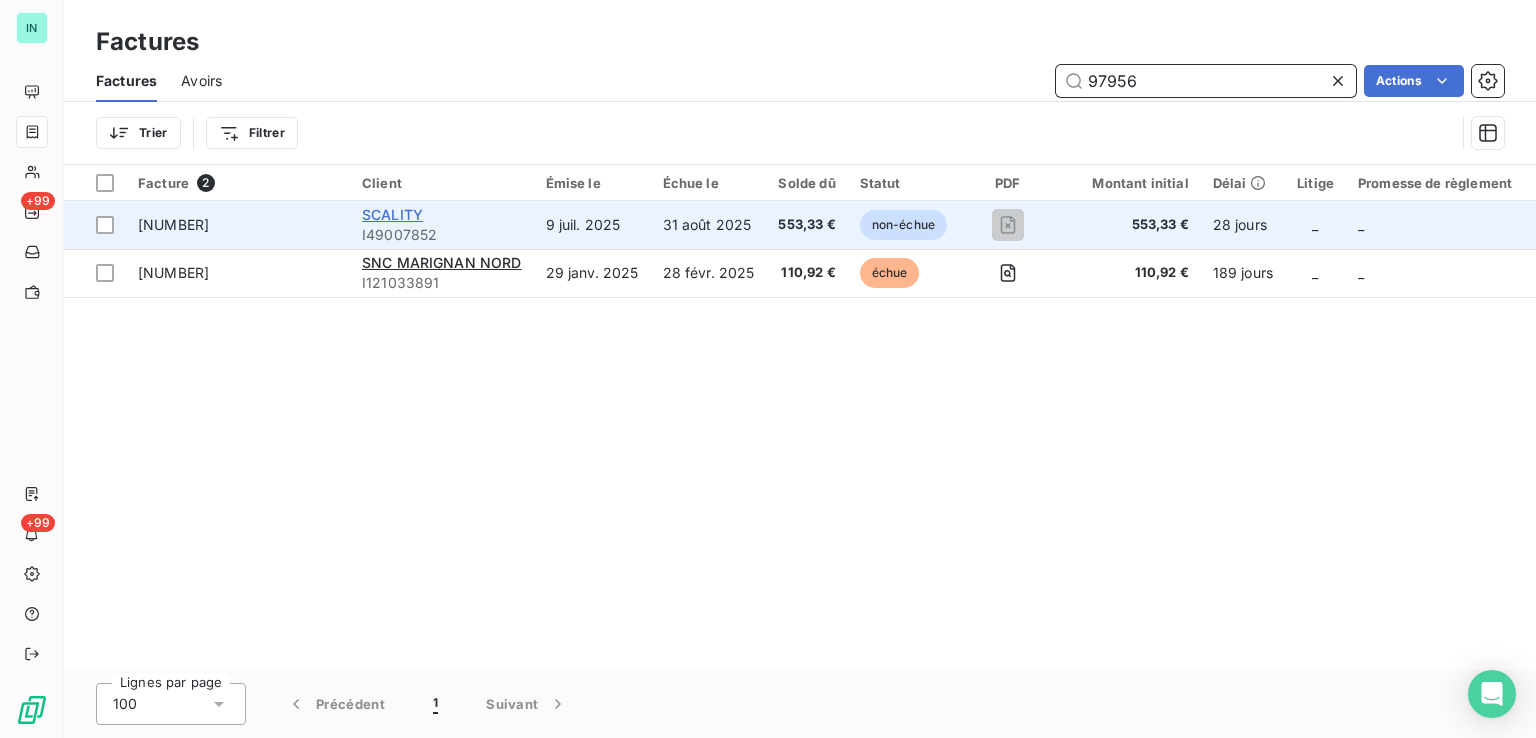 type on "97956" 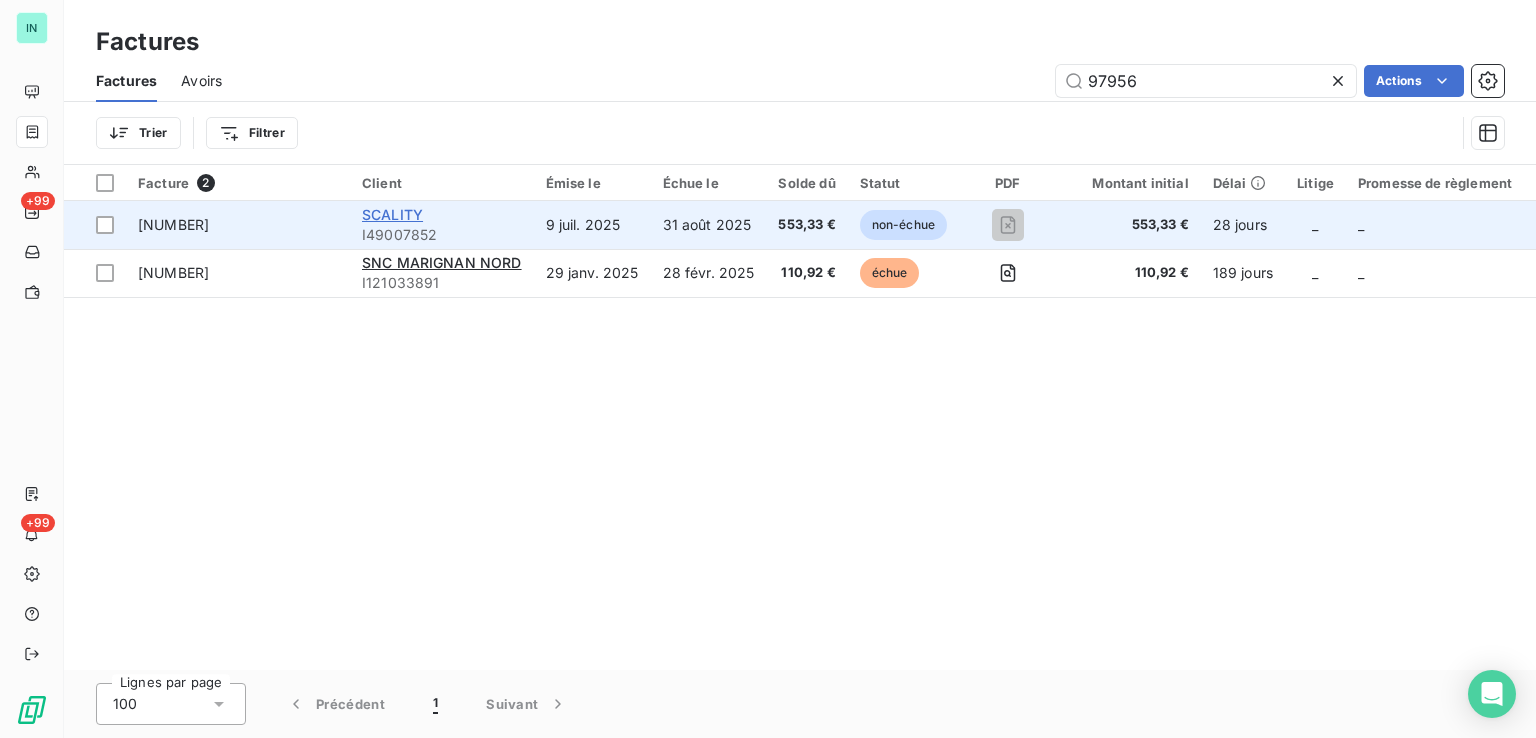 click on "SCALITY" at bounding box center [392, 214] 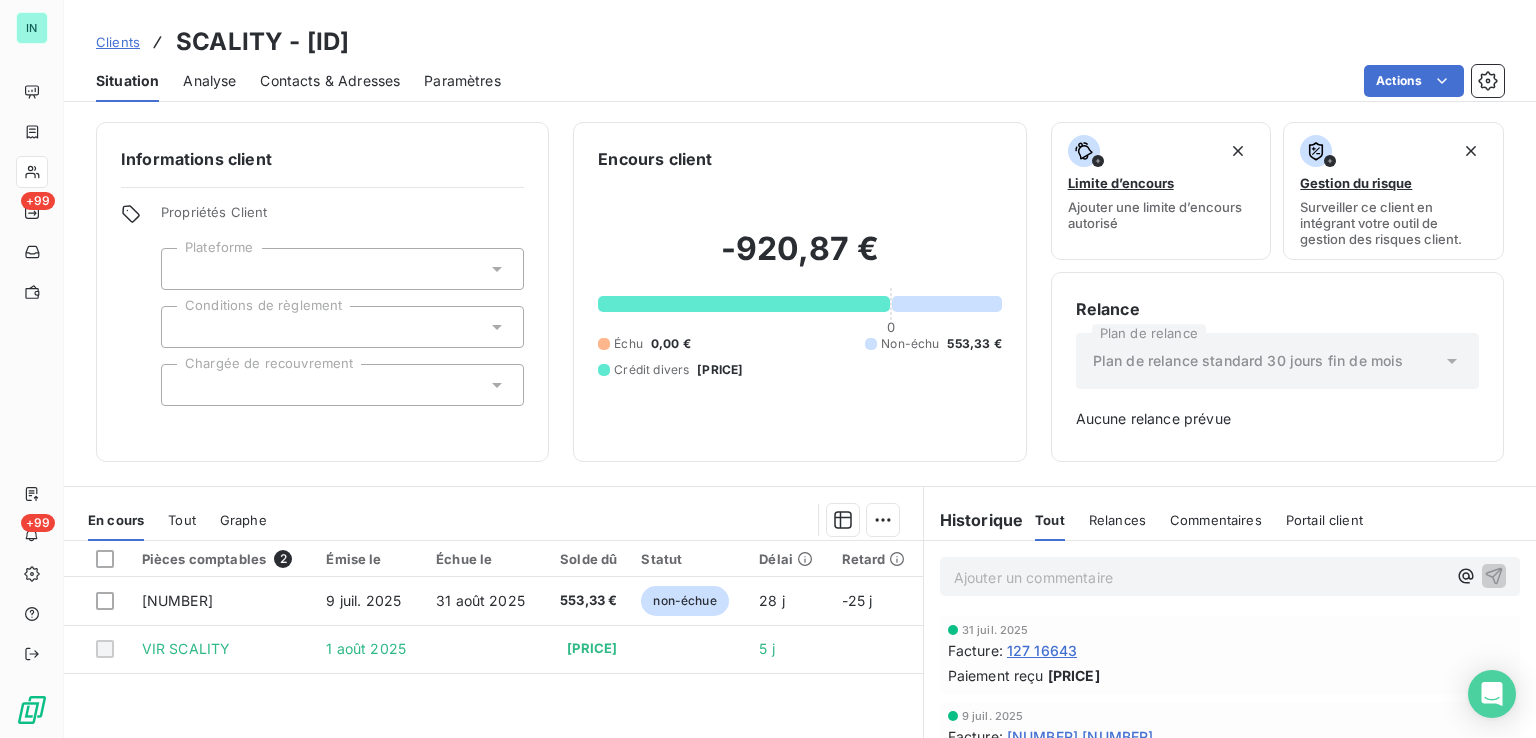 drag, startPoint x: 428, startPoint y: 37, endPoint x: 306, endPoint y: 41, distance: 122.06556 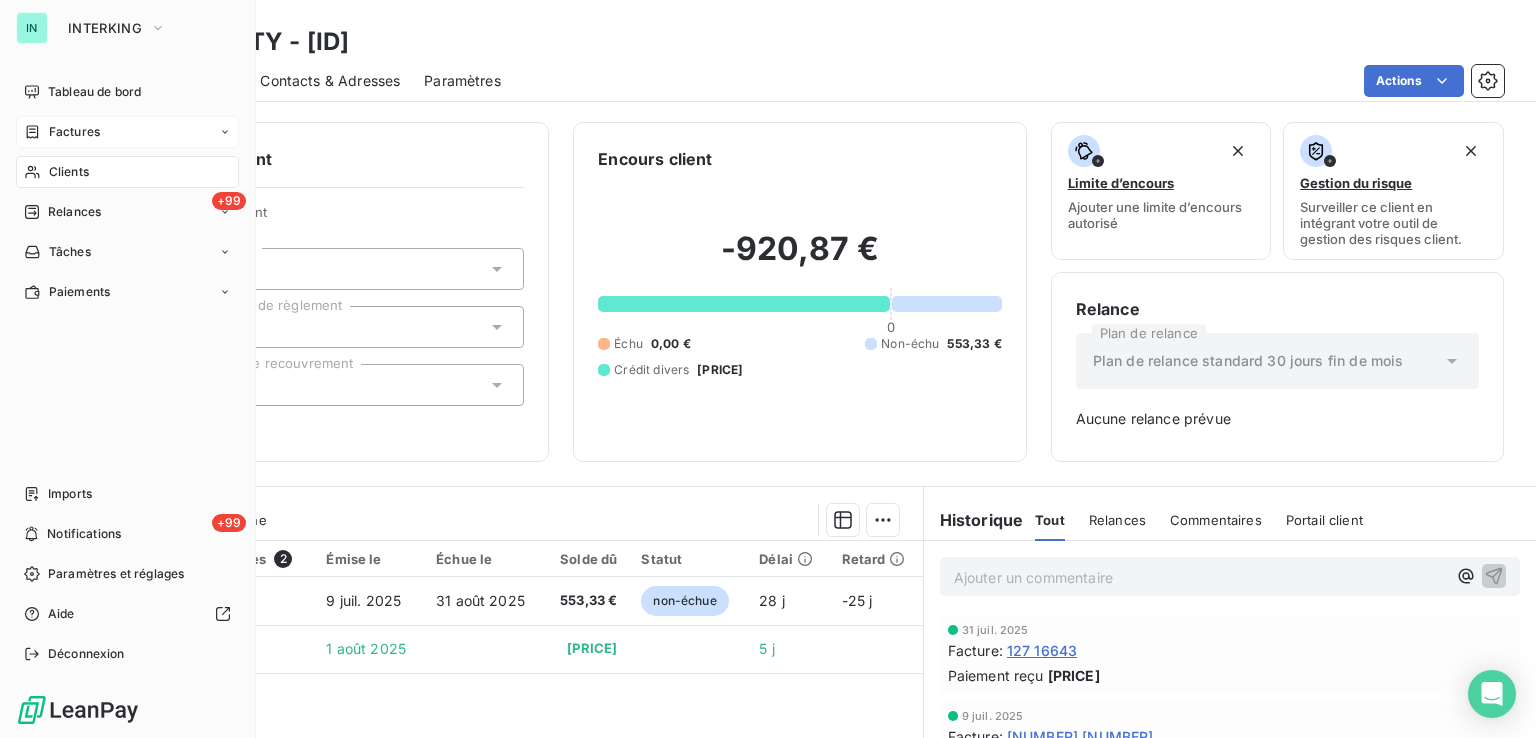 click on "Factures" at bounding box center (62, 132) 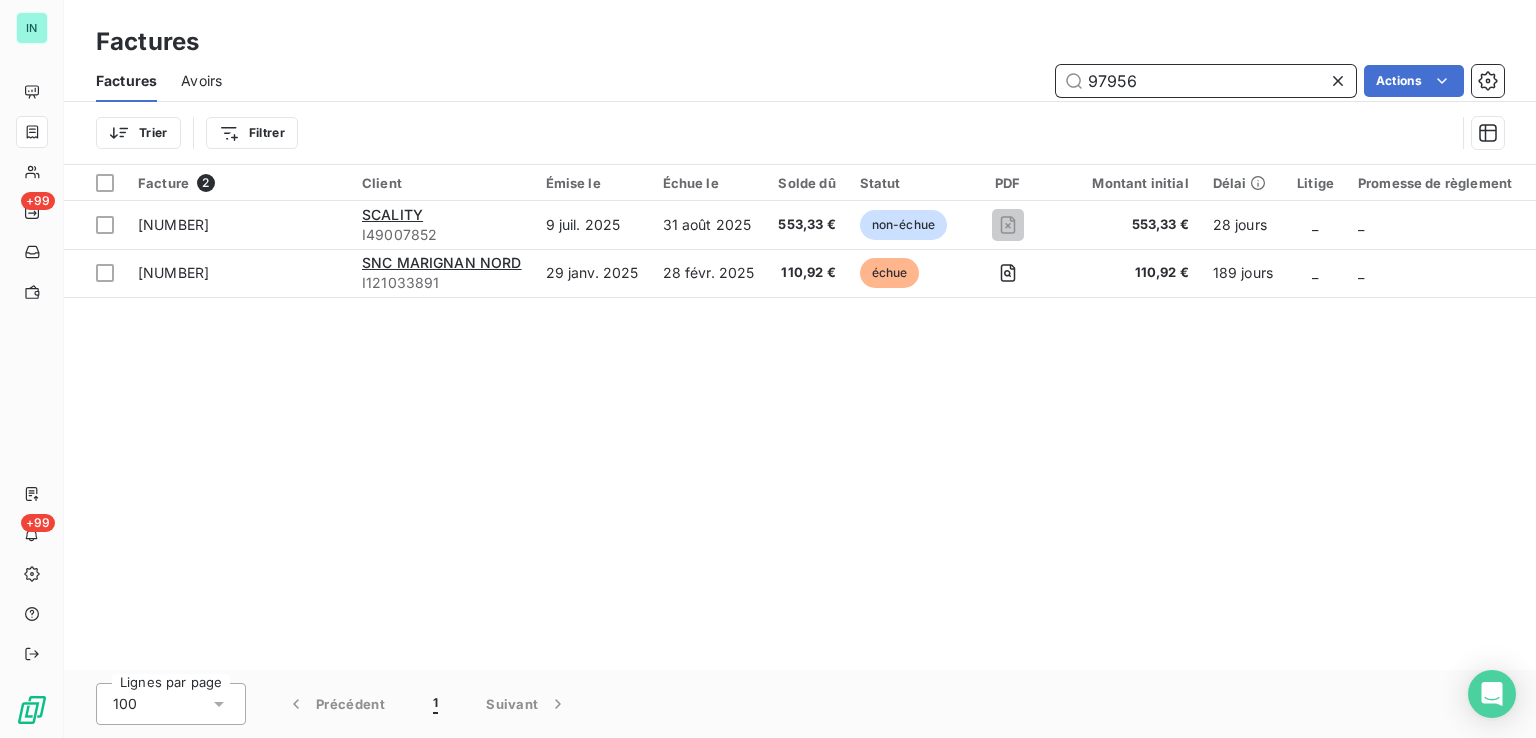 drag, startPoint x: 1161, startPoint y: 84, endPoint x: 919, endPoint y: 89, distance: 242.05165 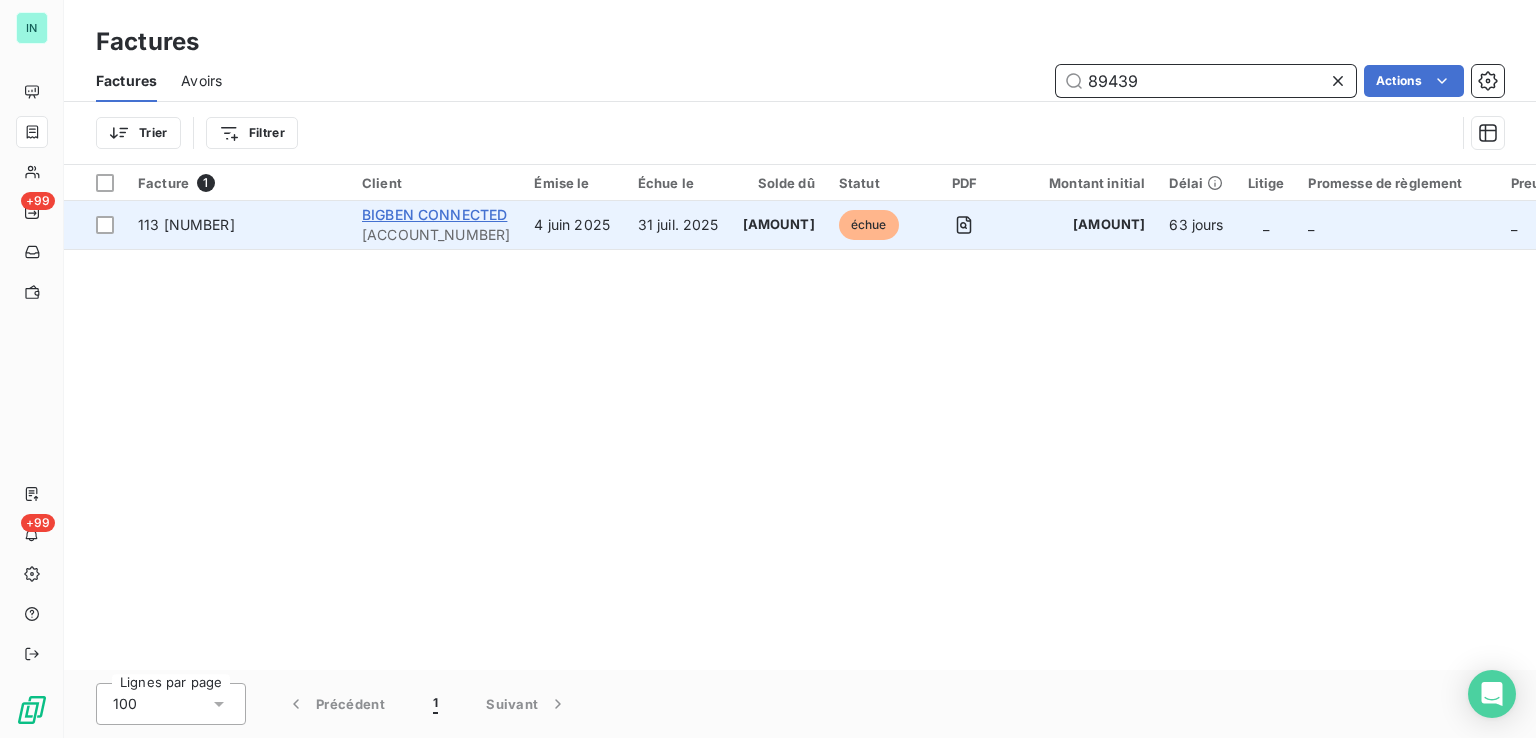 type on "89439" 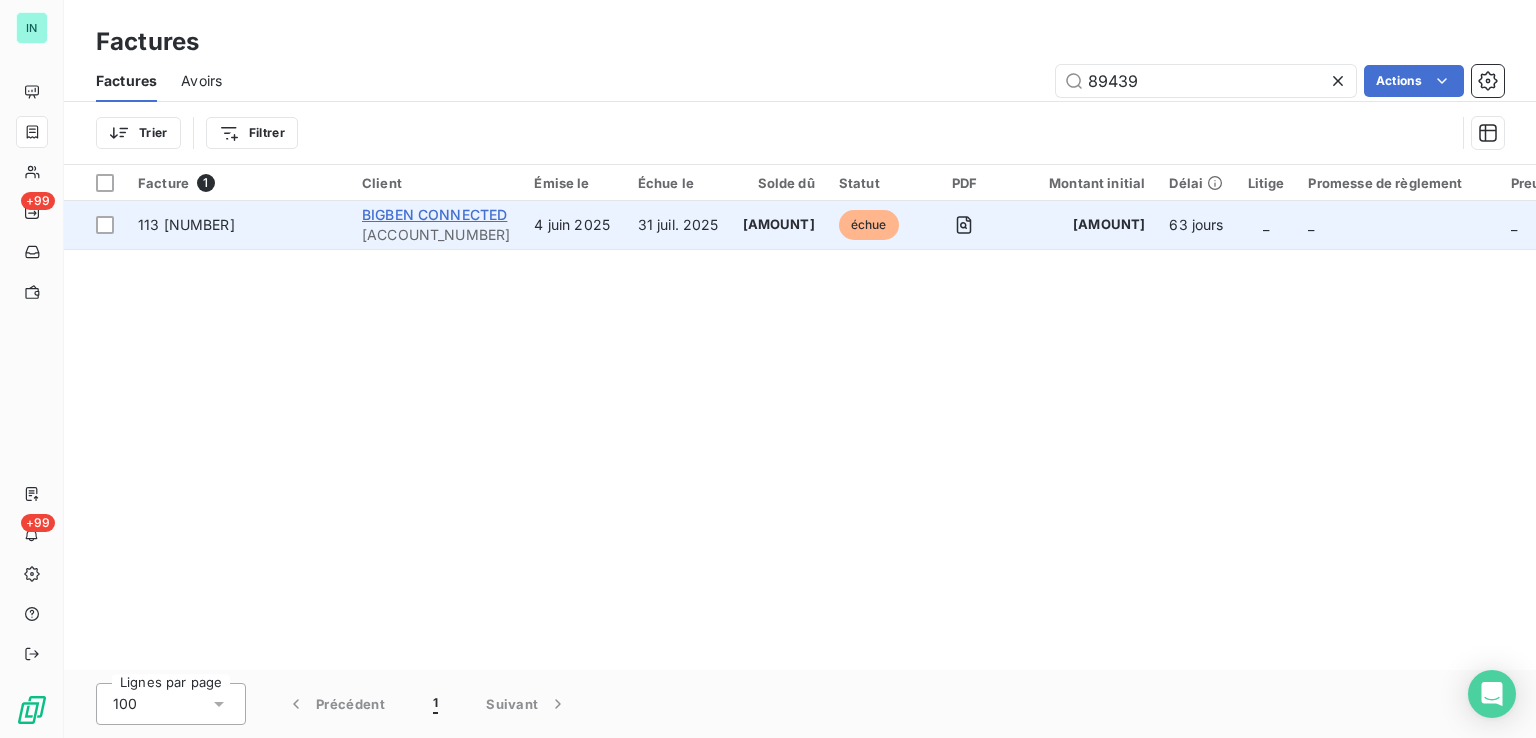 click on "BIGBEN CONNECTED" at bounding box center [434, 214] 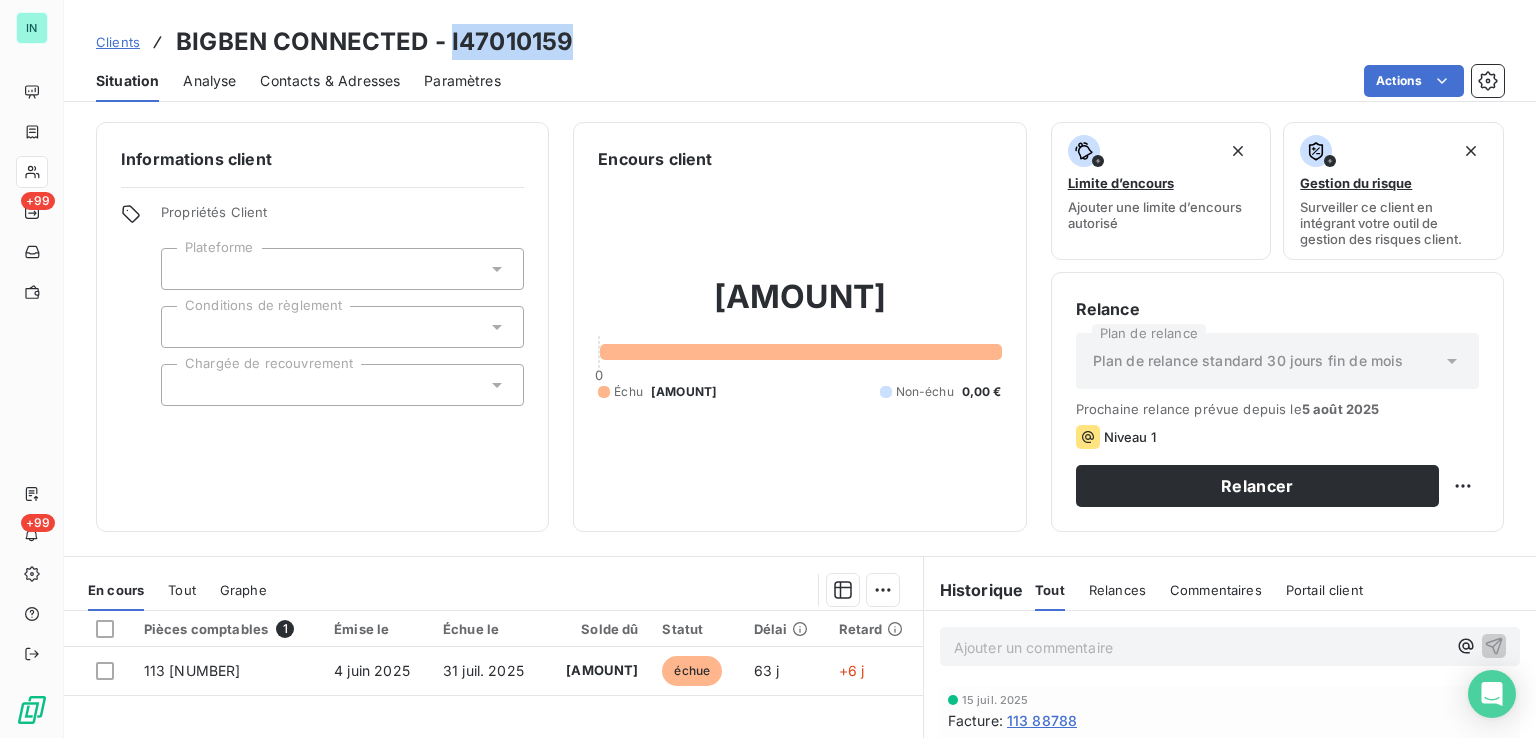 drag, startPoint x: 572, startPoint y: 37, endPoint x: 450, endPoint y: 42, distance: 122.10242 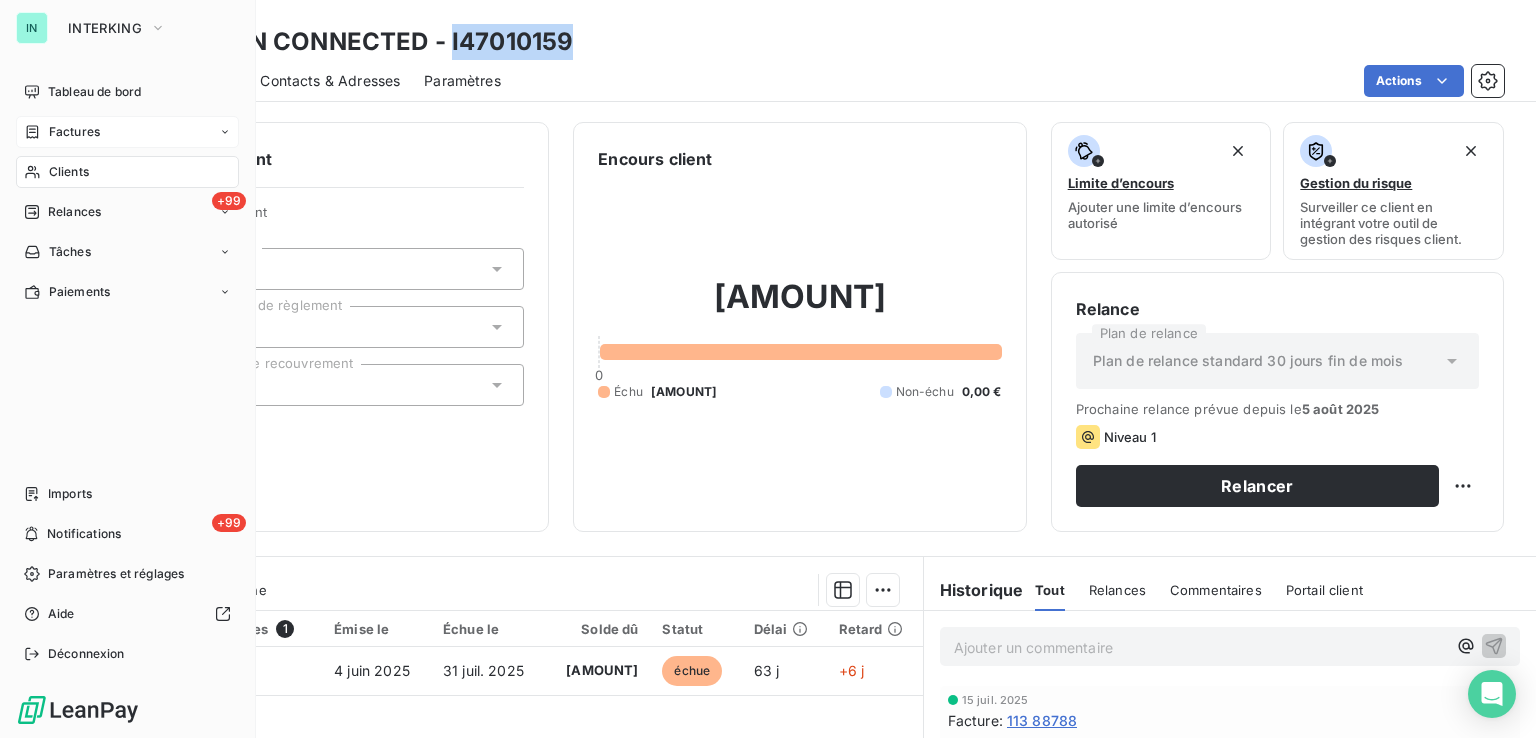 drag, startPoint x: 24, startPoint y: 138, endPoint x: 99, endPoint y: 125, distance: 76.11833 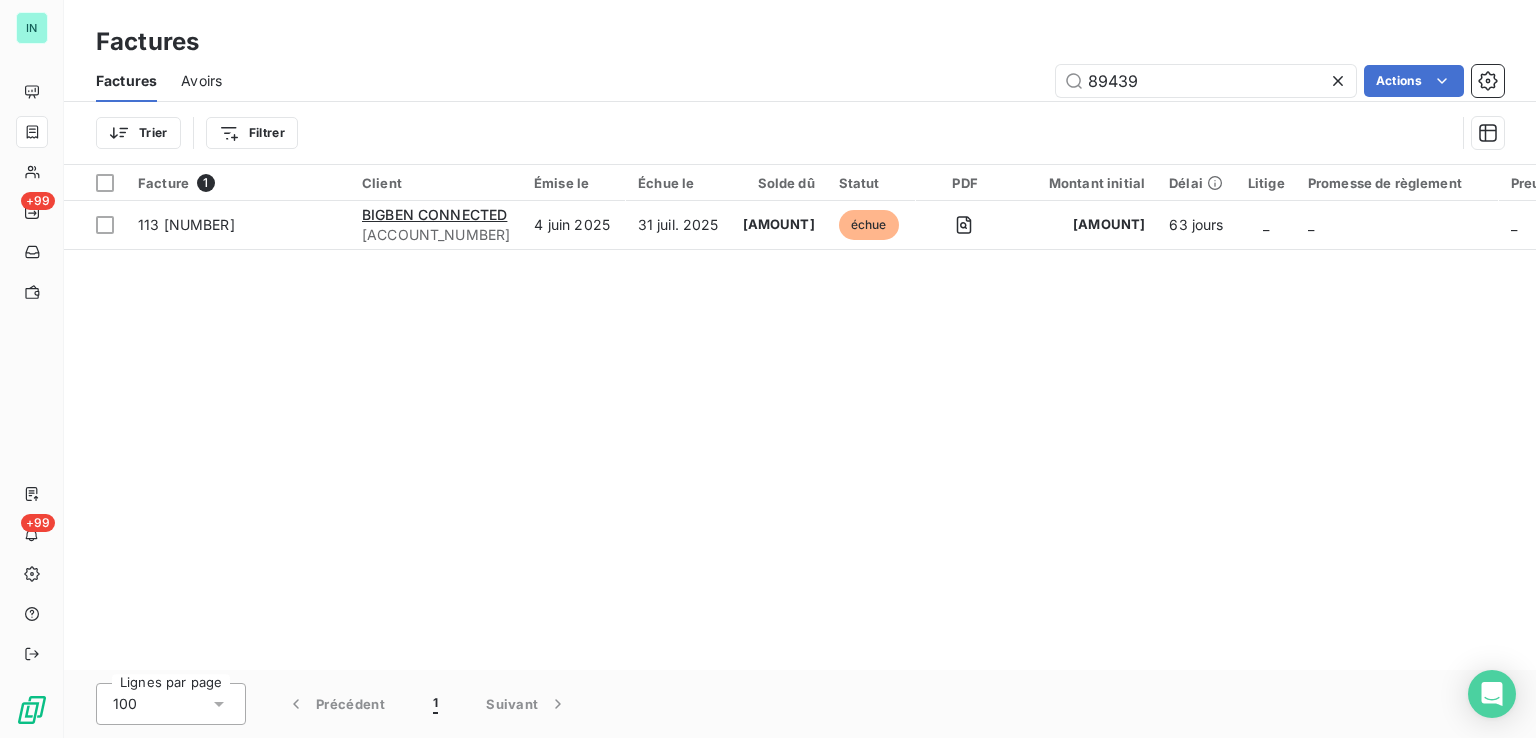 drag, startPoint x: 1186, startPoint y: 73, endPoint x: 898, endPoint y: 73, distance: 288 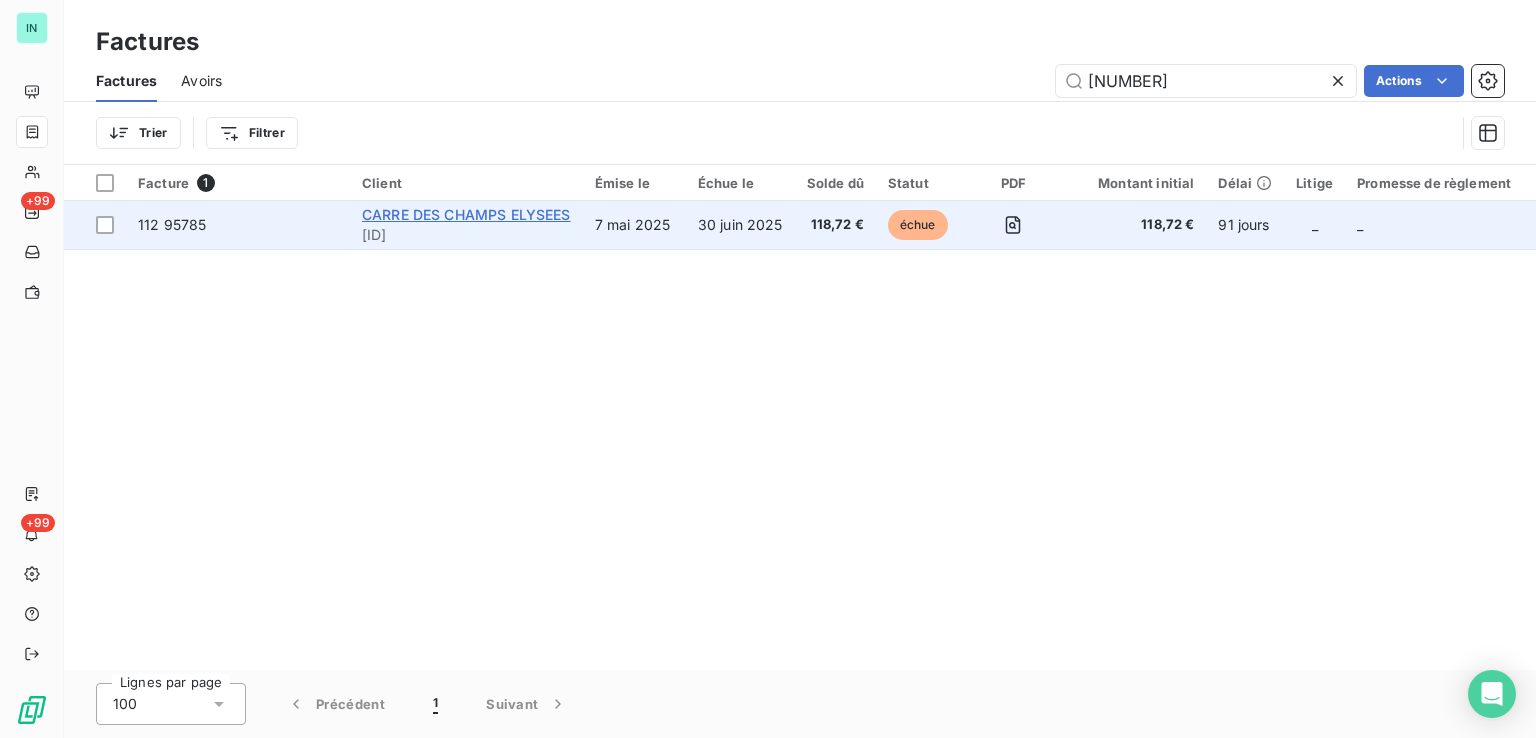 type on "[NUMBER]" 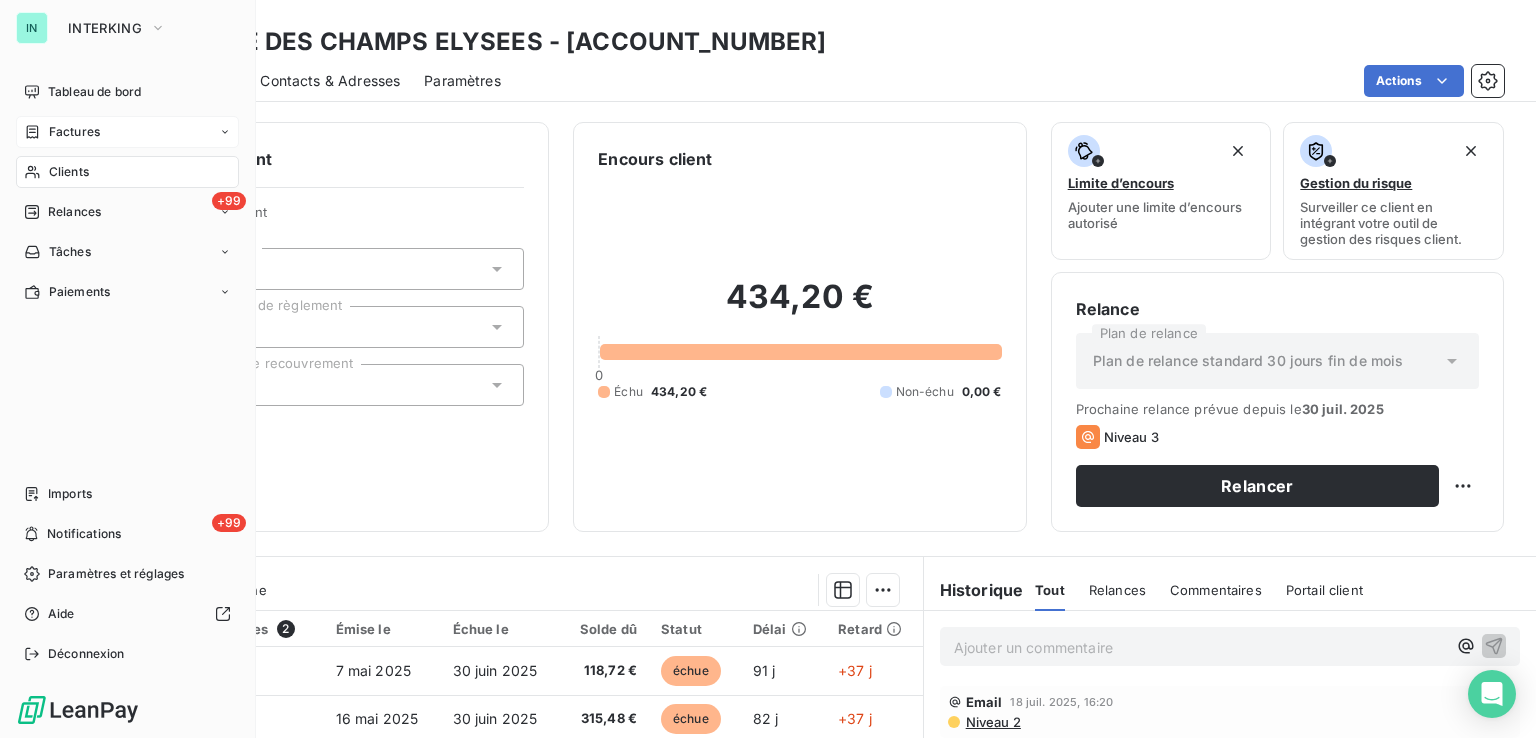drag, startPoint x: 16, startPoint y: 111, endPoint x: 45, endPoint y: 117, distance: 29.614185 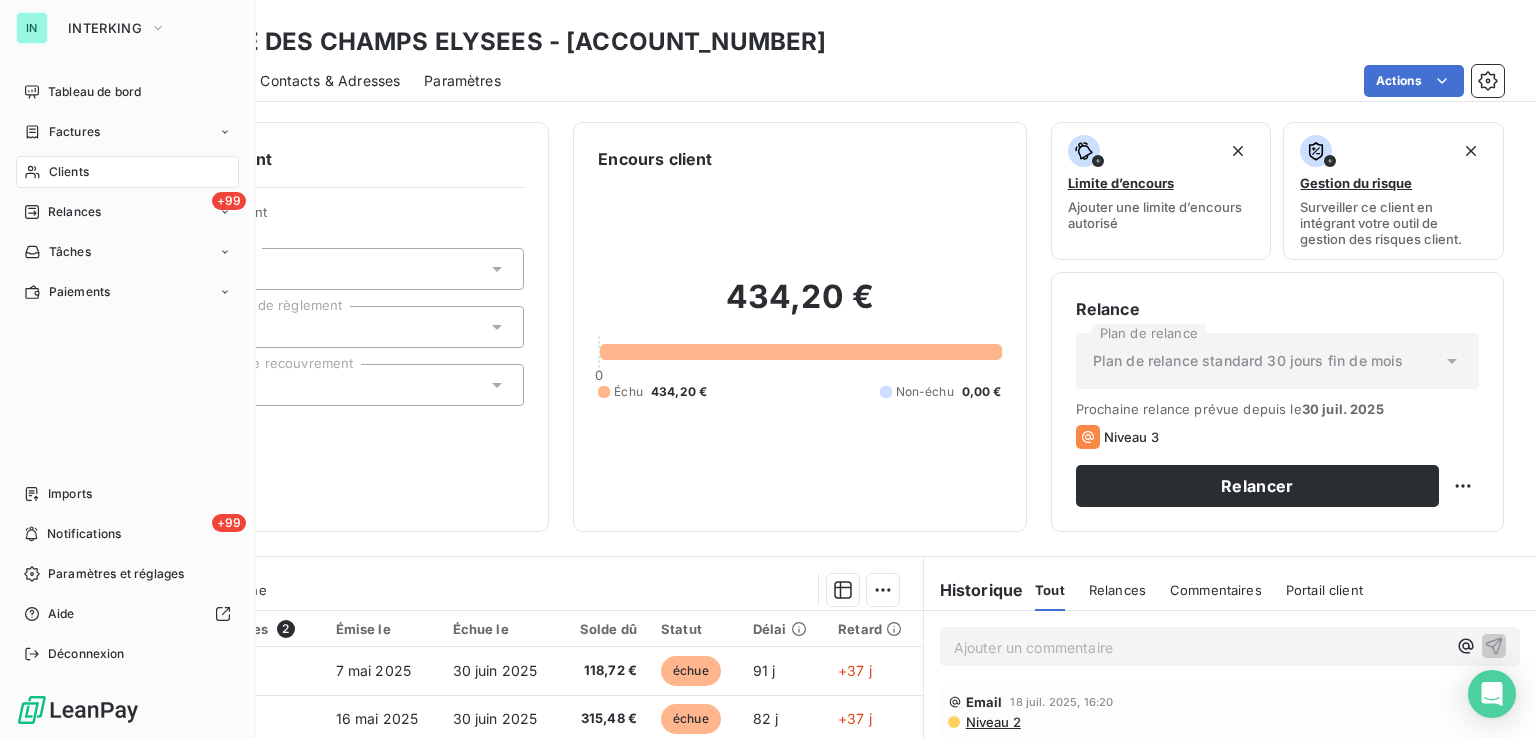 click on "Factures" at bounding box center (74, 132) 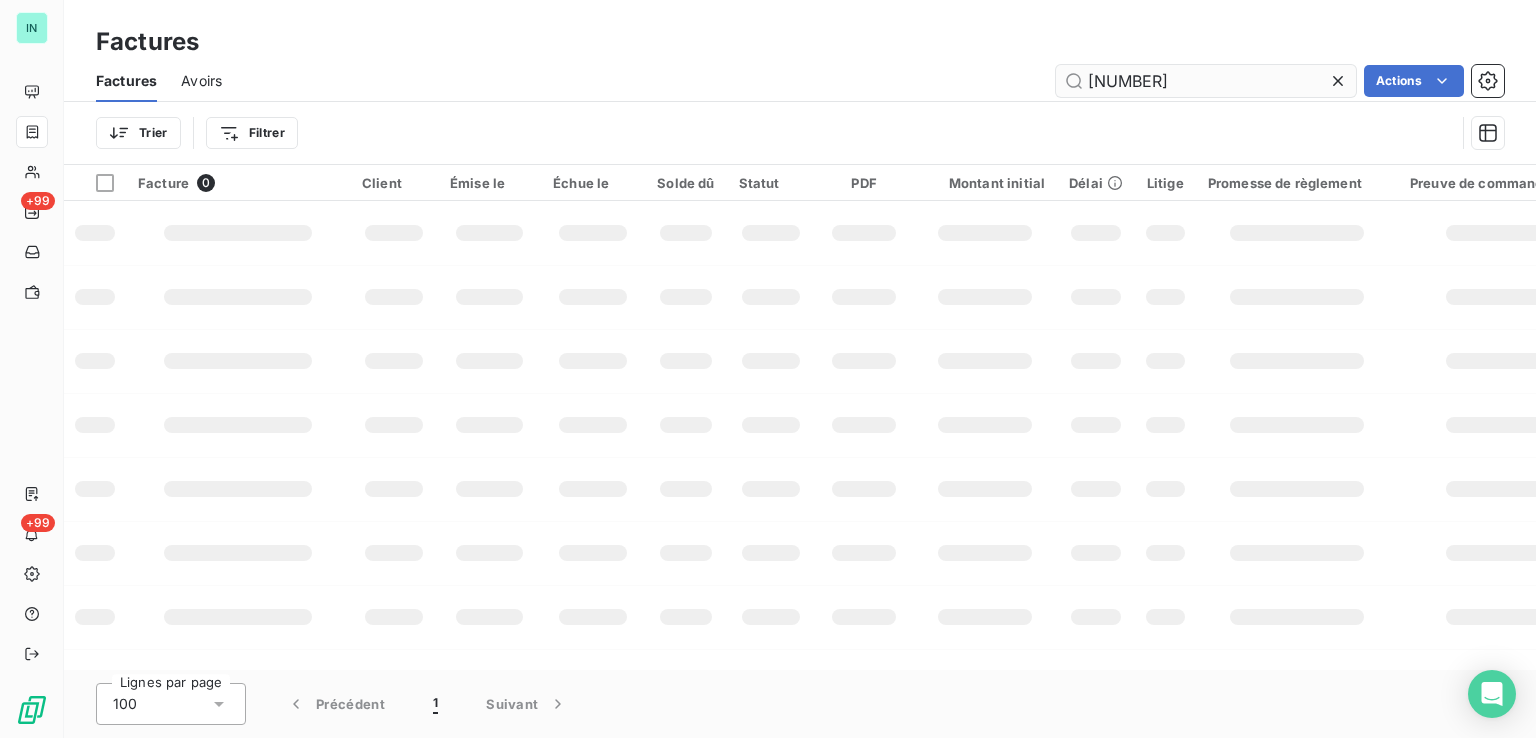 drag, startPoint x: 1209, startPoint y: 84, endPoint x: 1182, endPoint y: 83, distance: 27.018513 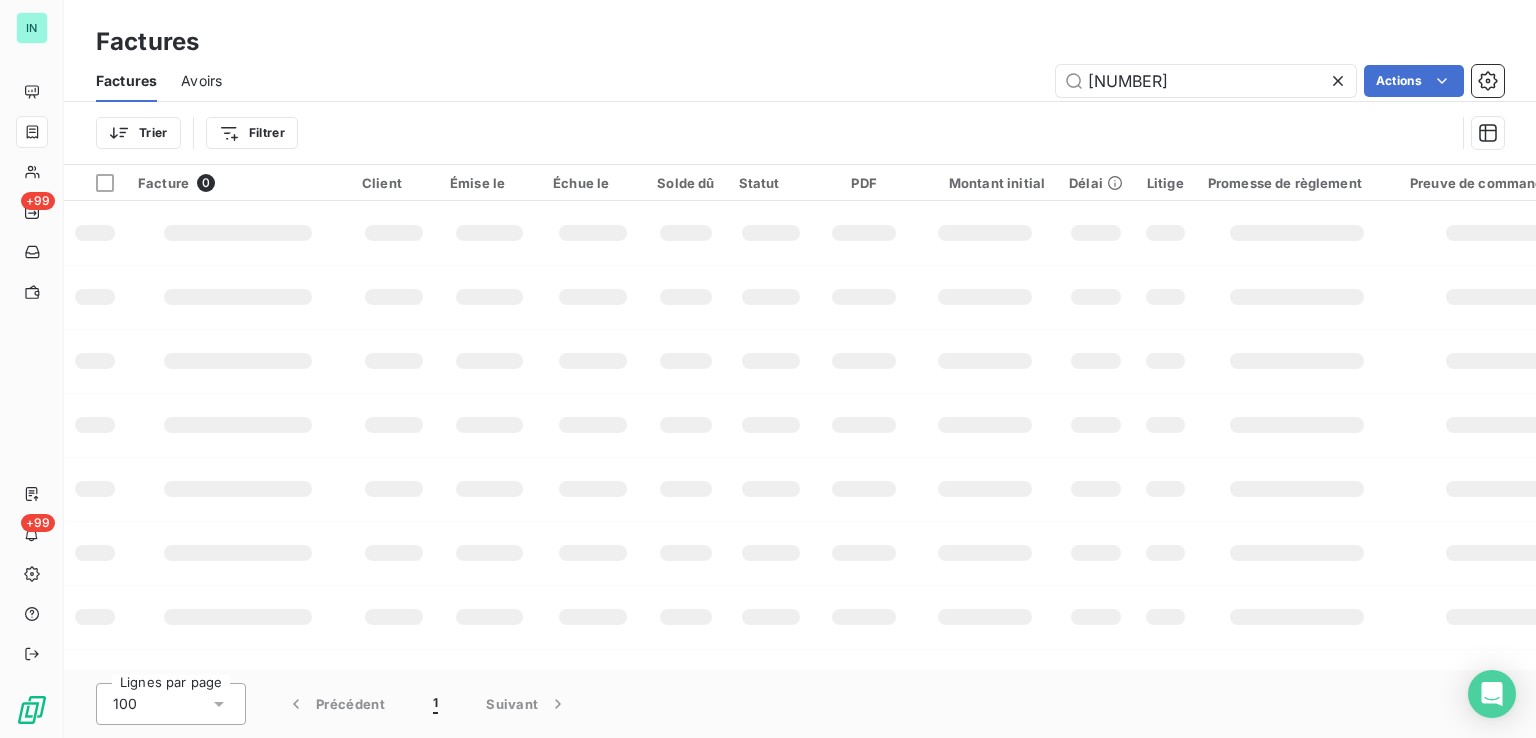 drag, startPoint x: 1162, startPoint y: 82, endPoint x: 989, endPoint y: 80, distance: 173.01157 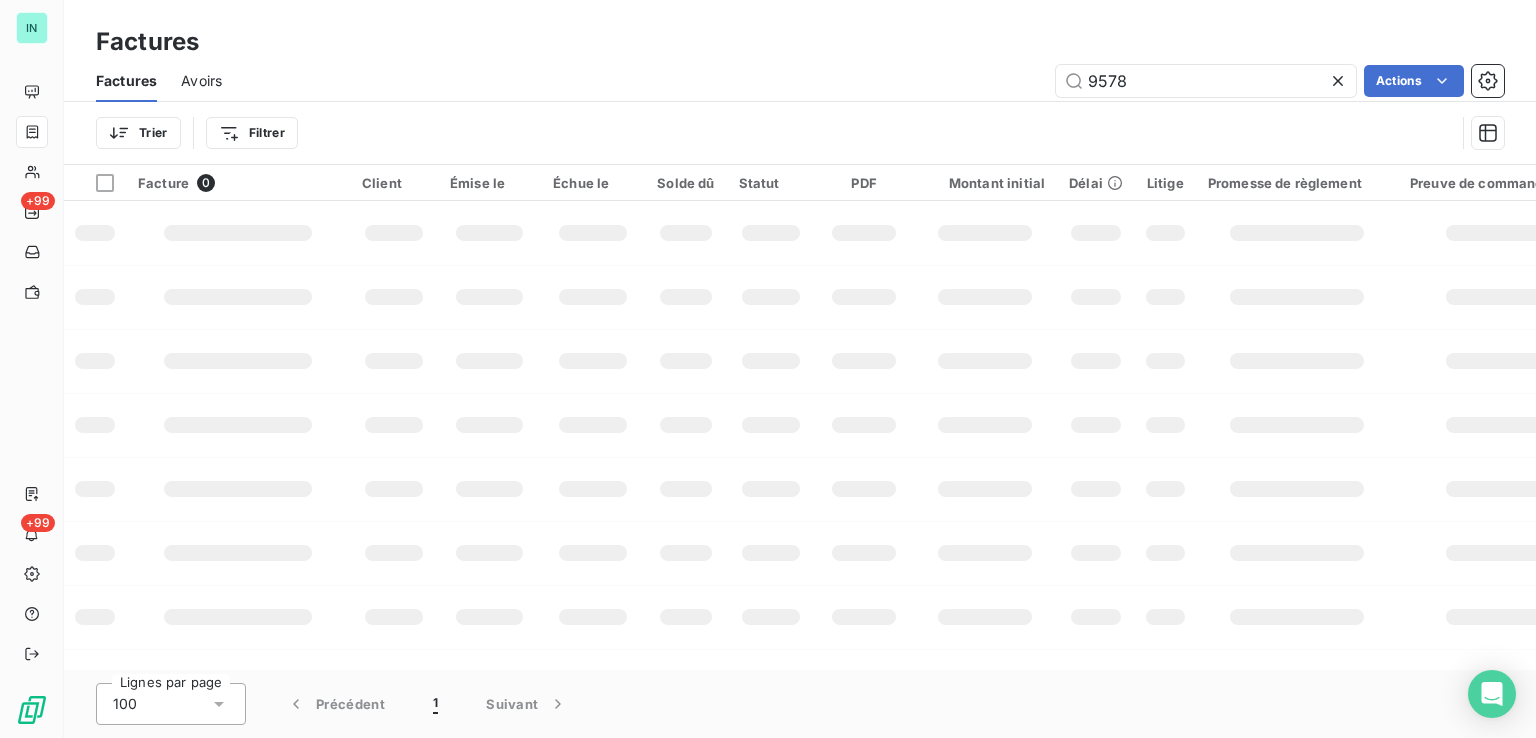 type on "[NUMBER]" 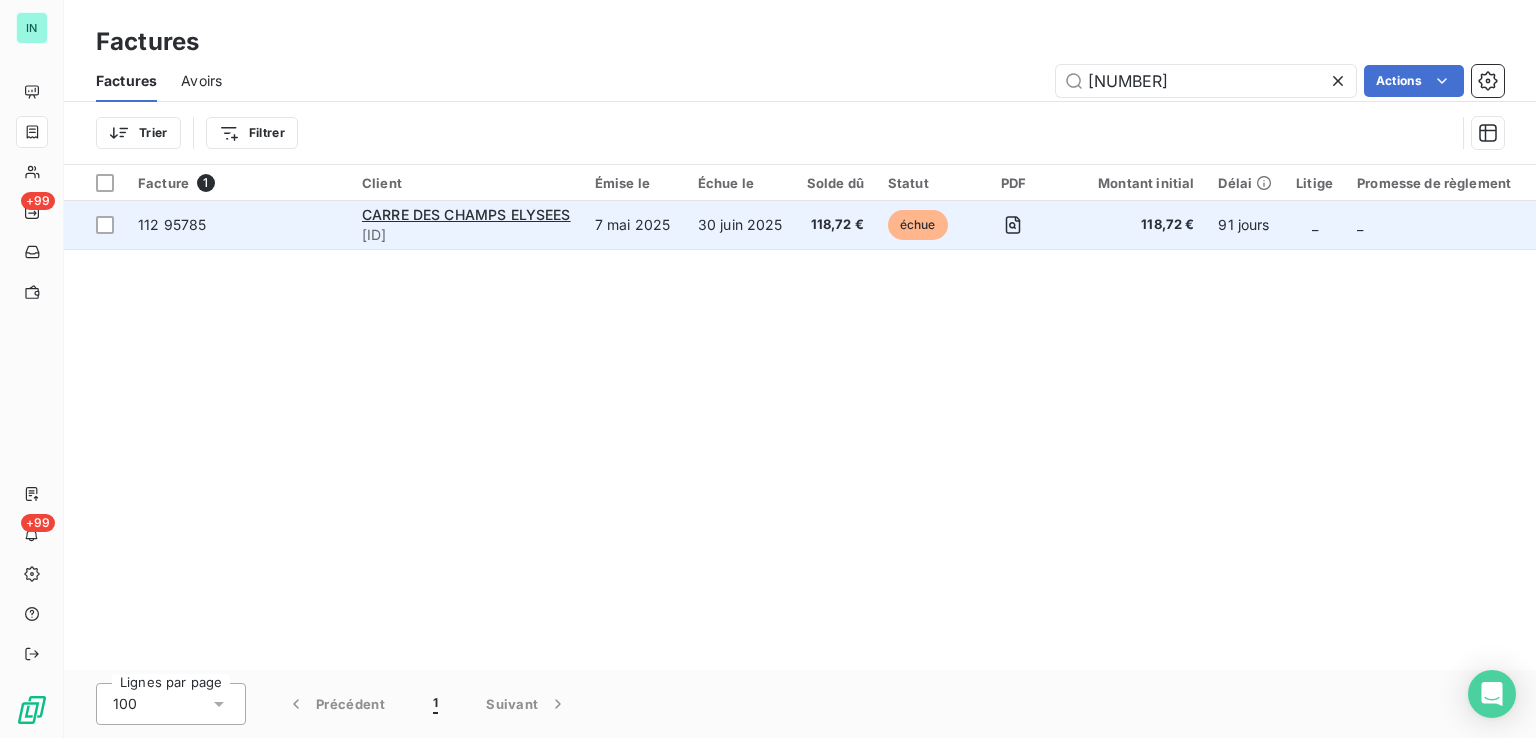 click on "CARRE DES CHAMPS ELYSEES" at bounding box center (466, 215) 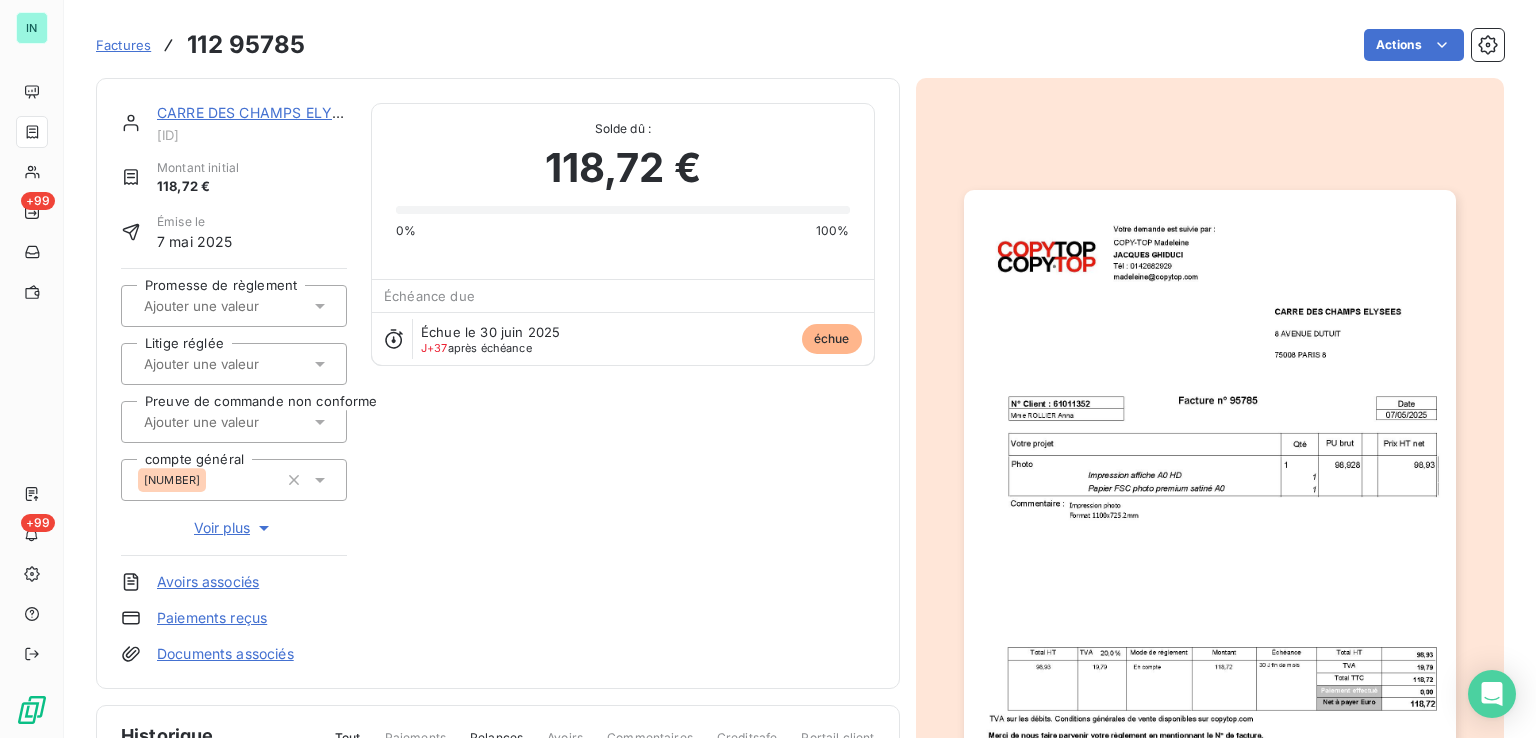 click on "CARRE DES CHAMPS ELYSEES" at bounding box center (252, 113) 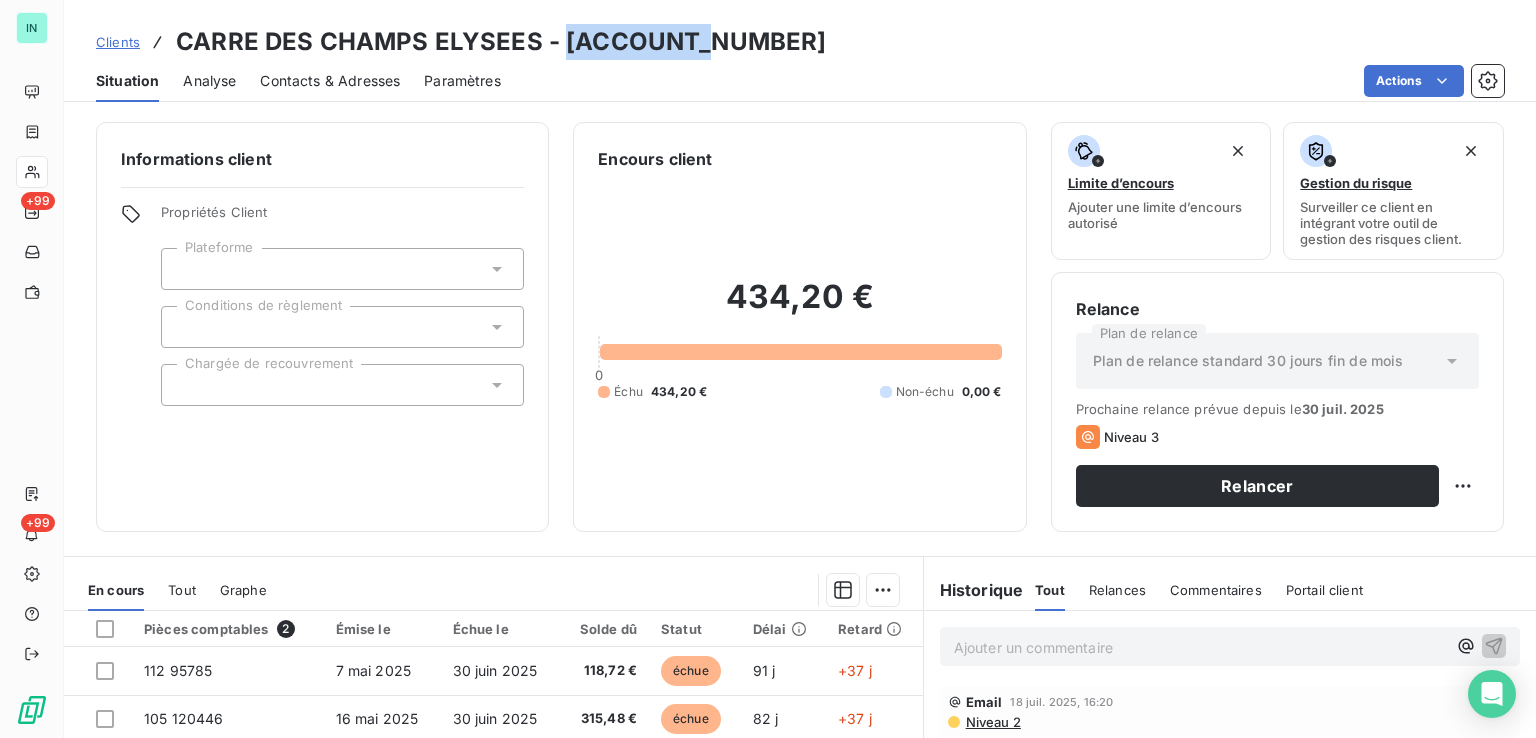 drag, startPoint x: 677, startPoint y: 45, endPoint x: 557, endPoint y: 45, distance: 120 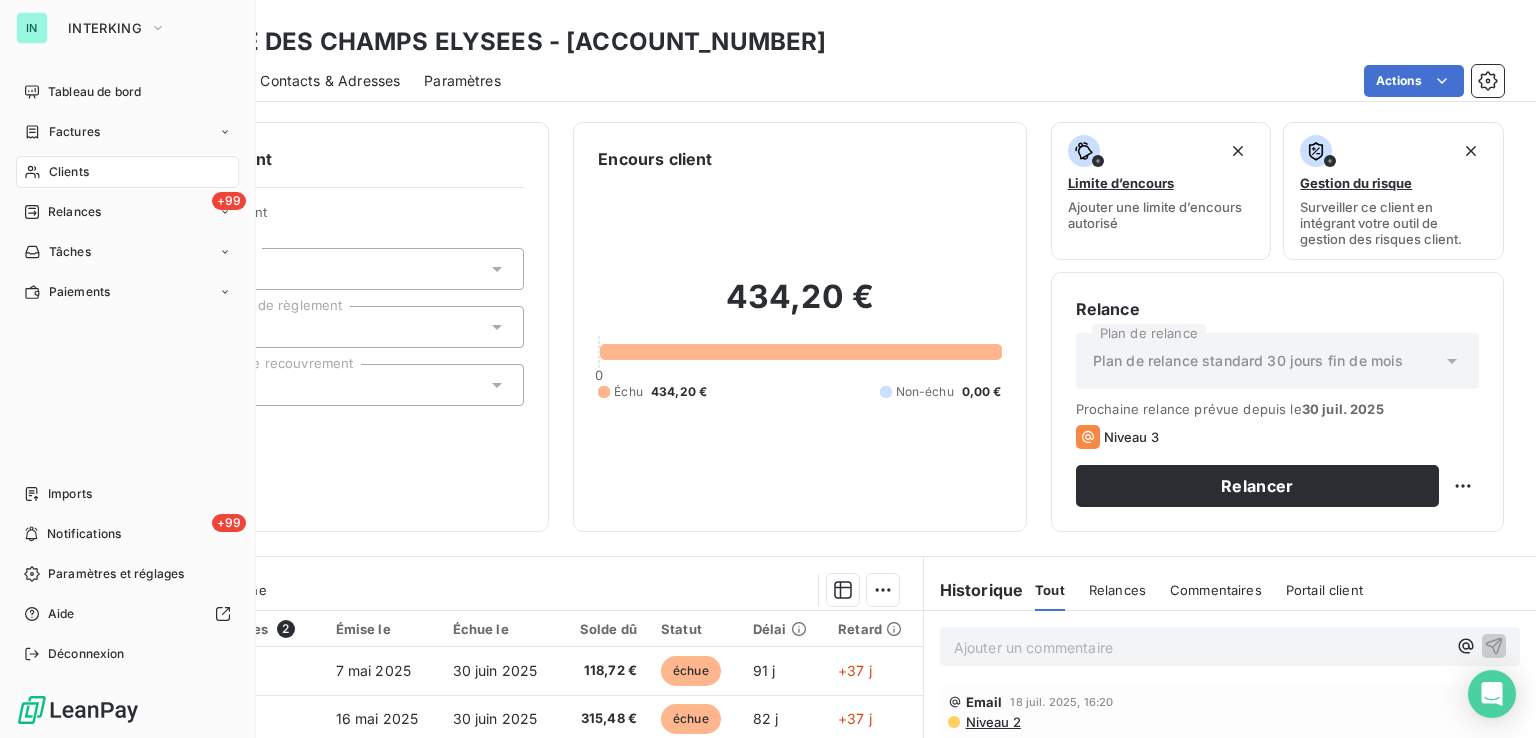 click 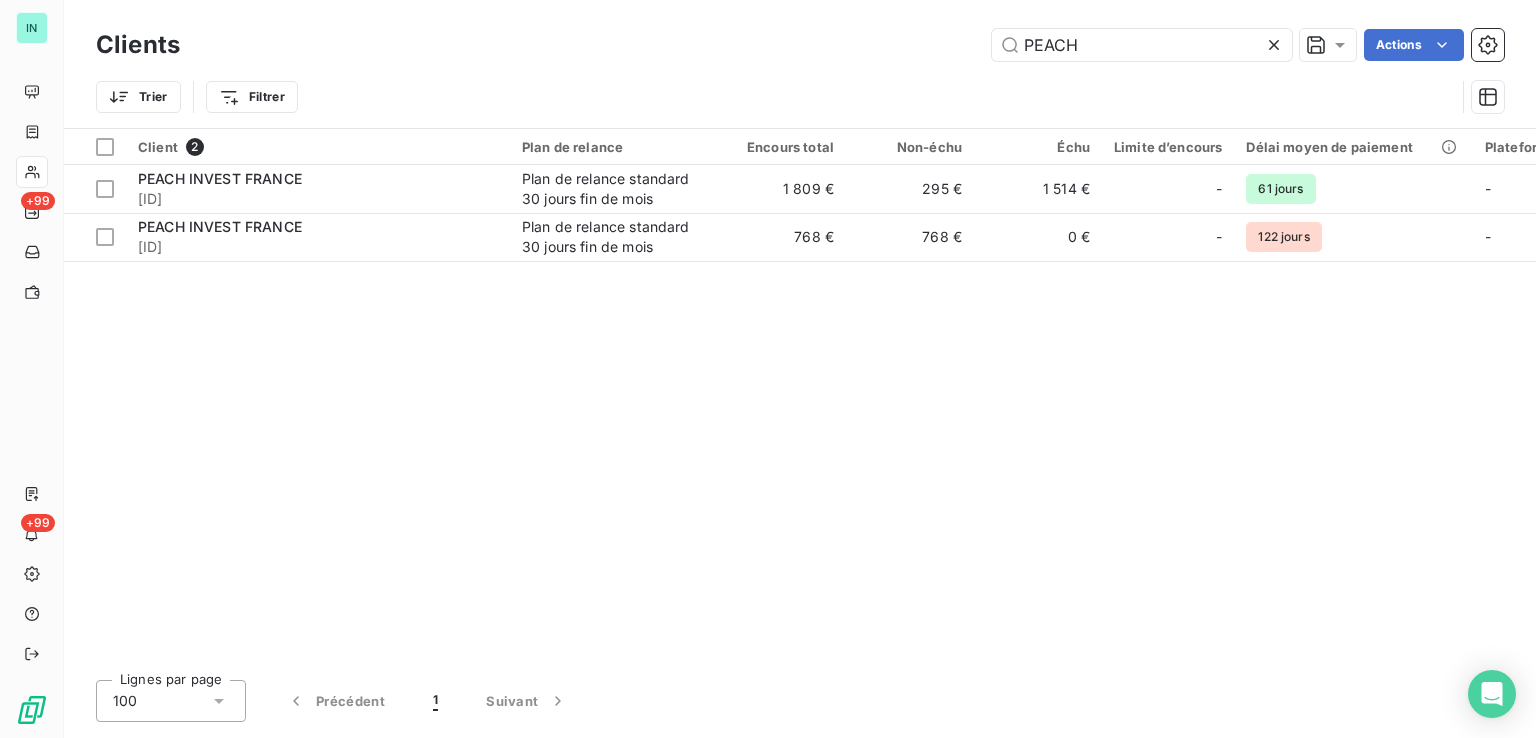 drag, startPoint x: 1099, startPoint y: 50, endPoint x: 936, endPoint y: 53, distance: 163.0276 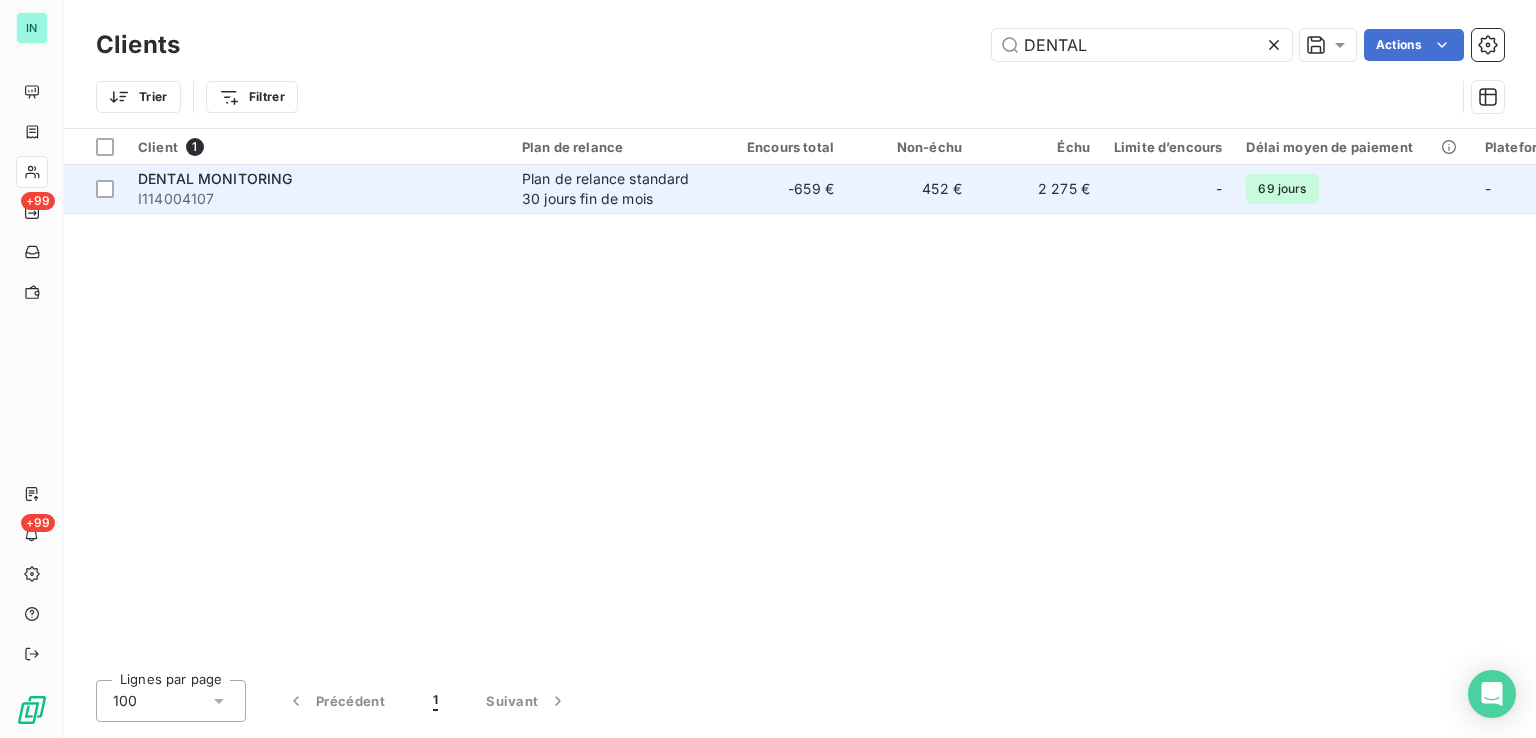 type on "DENTAL" 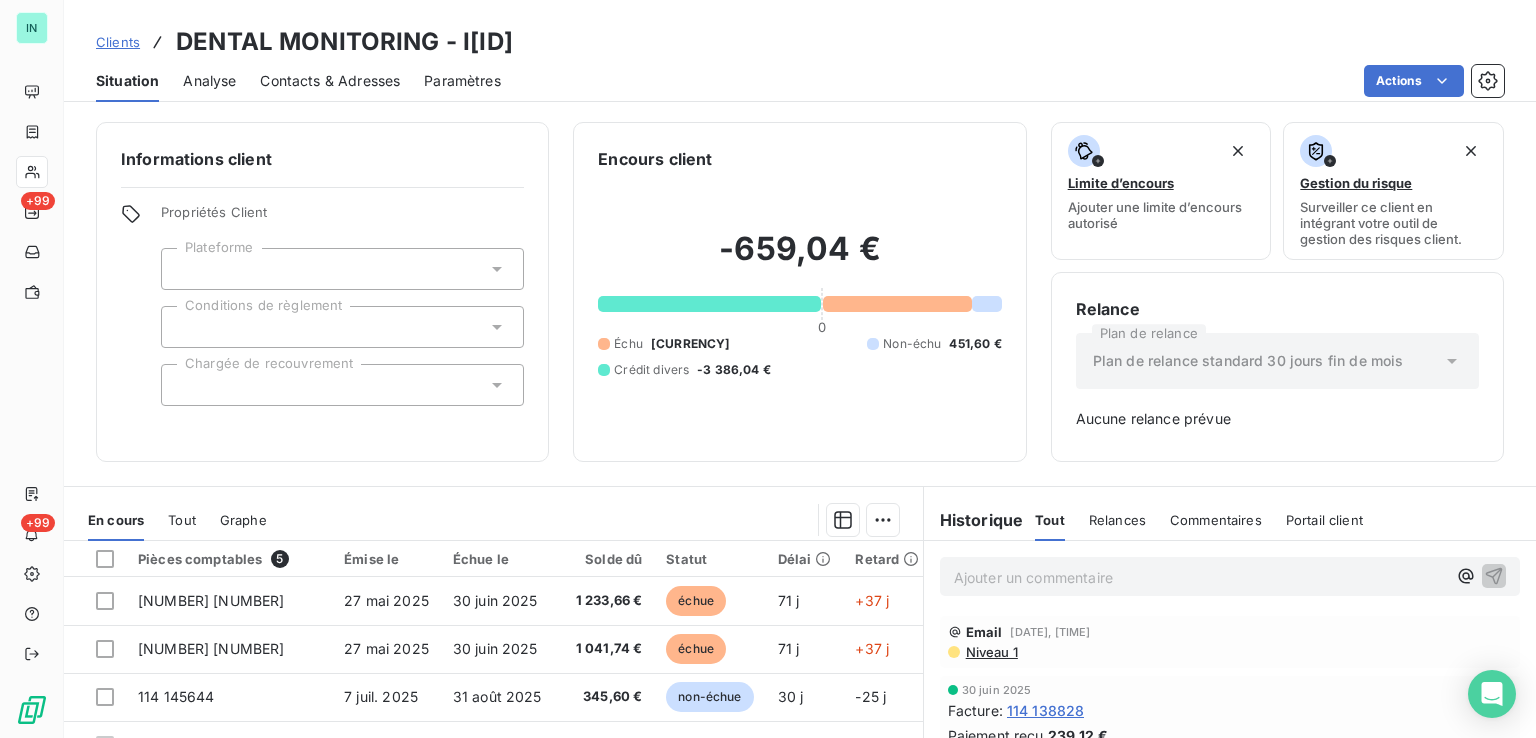 drag, startPoint x: 588, startPoint y: 38, endPoint x: 462, endPoint y: 38, distance: 126 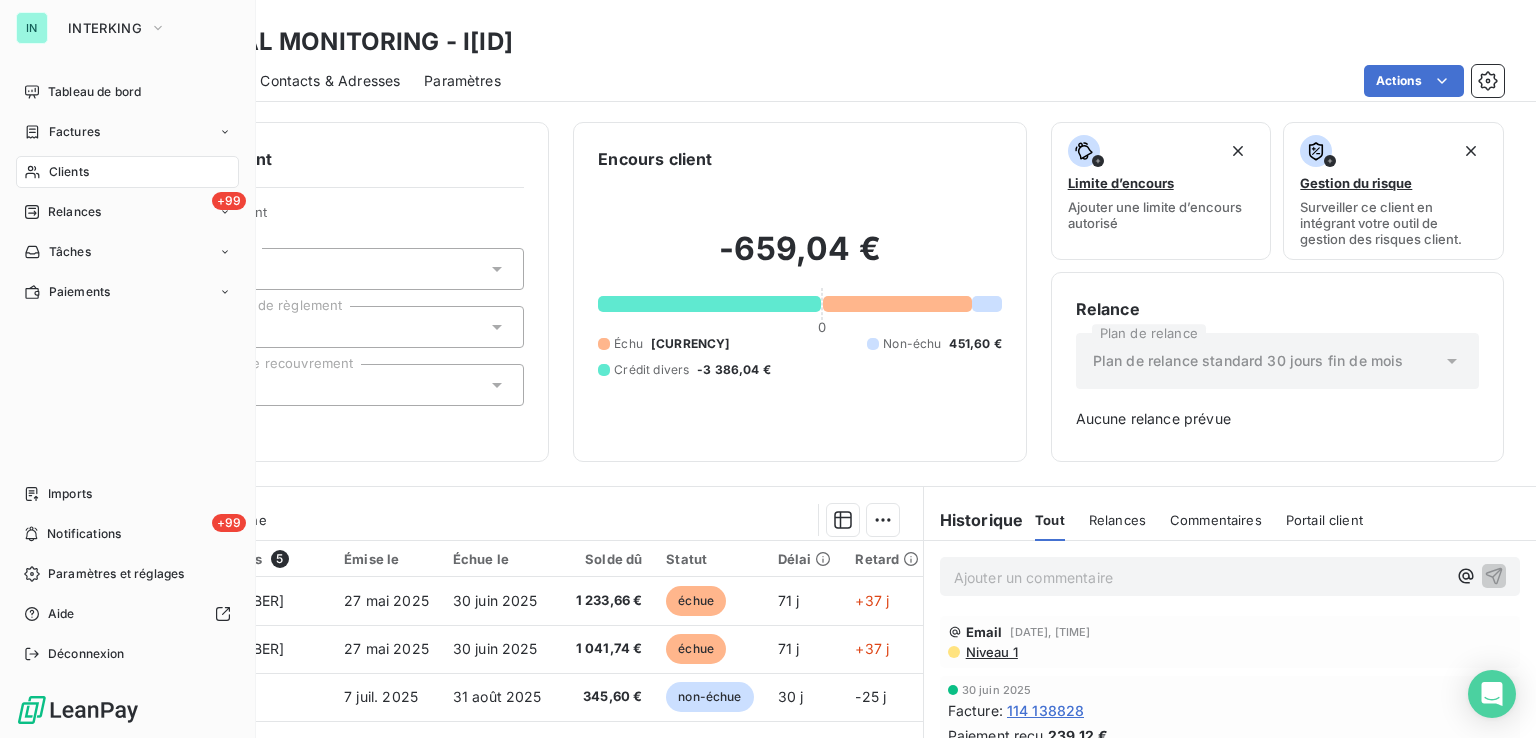 click on "Factures" at bounding box center [74, 132] 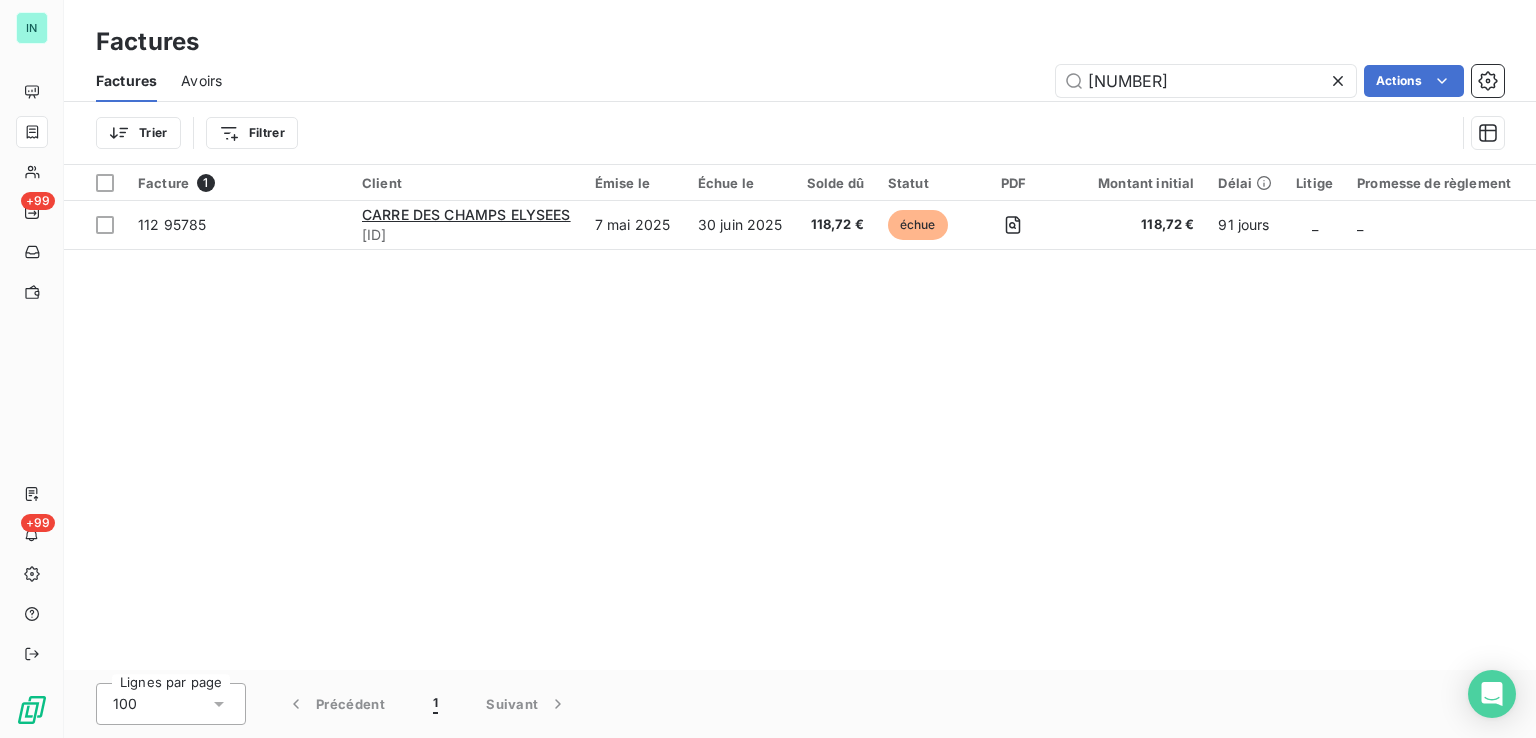 drag, startPoint x: 1147, startPoint y: 78, endPoint x: 905, endPoint y: 88, distance: 242.20653 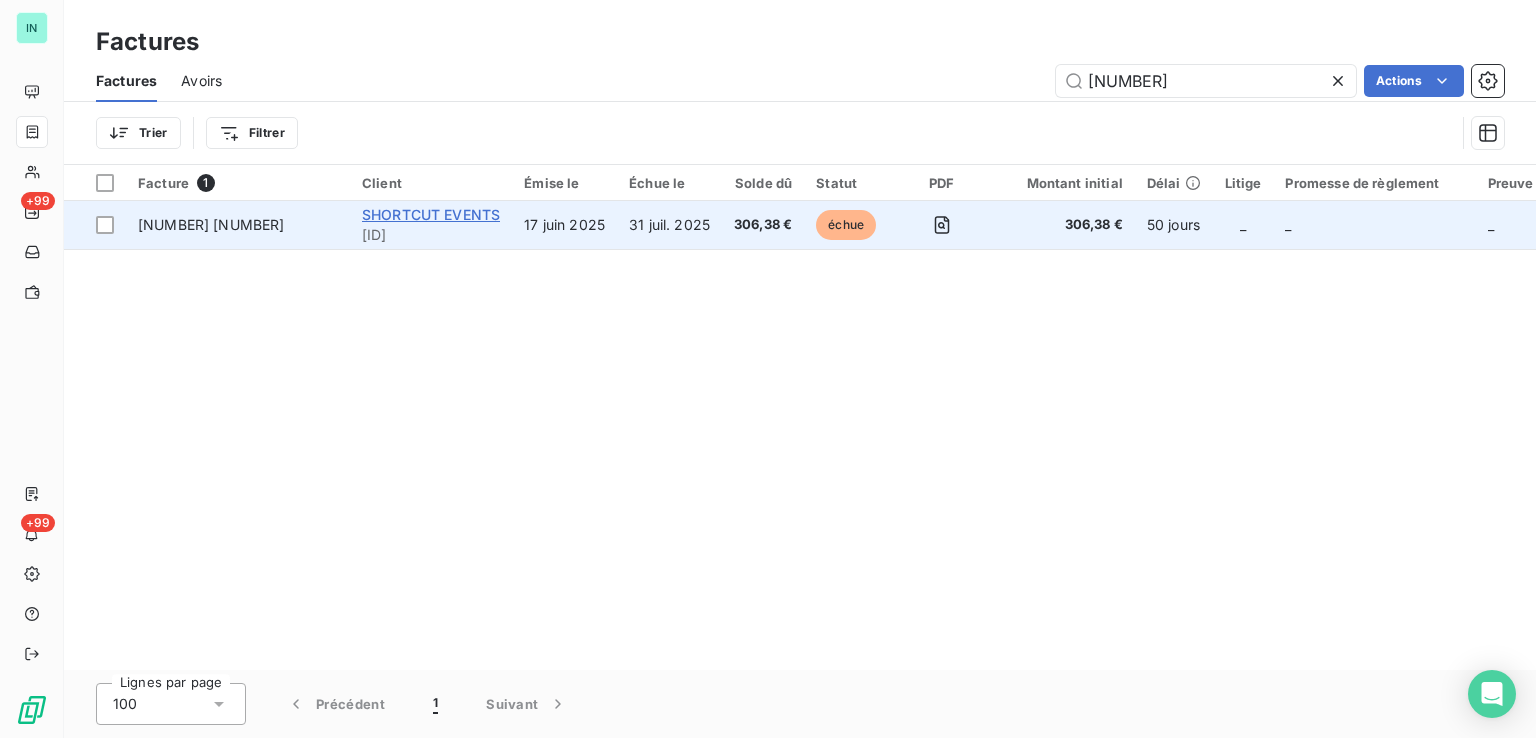 type on "[NUMBER]" 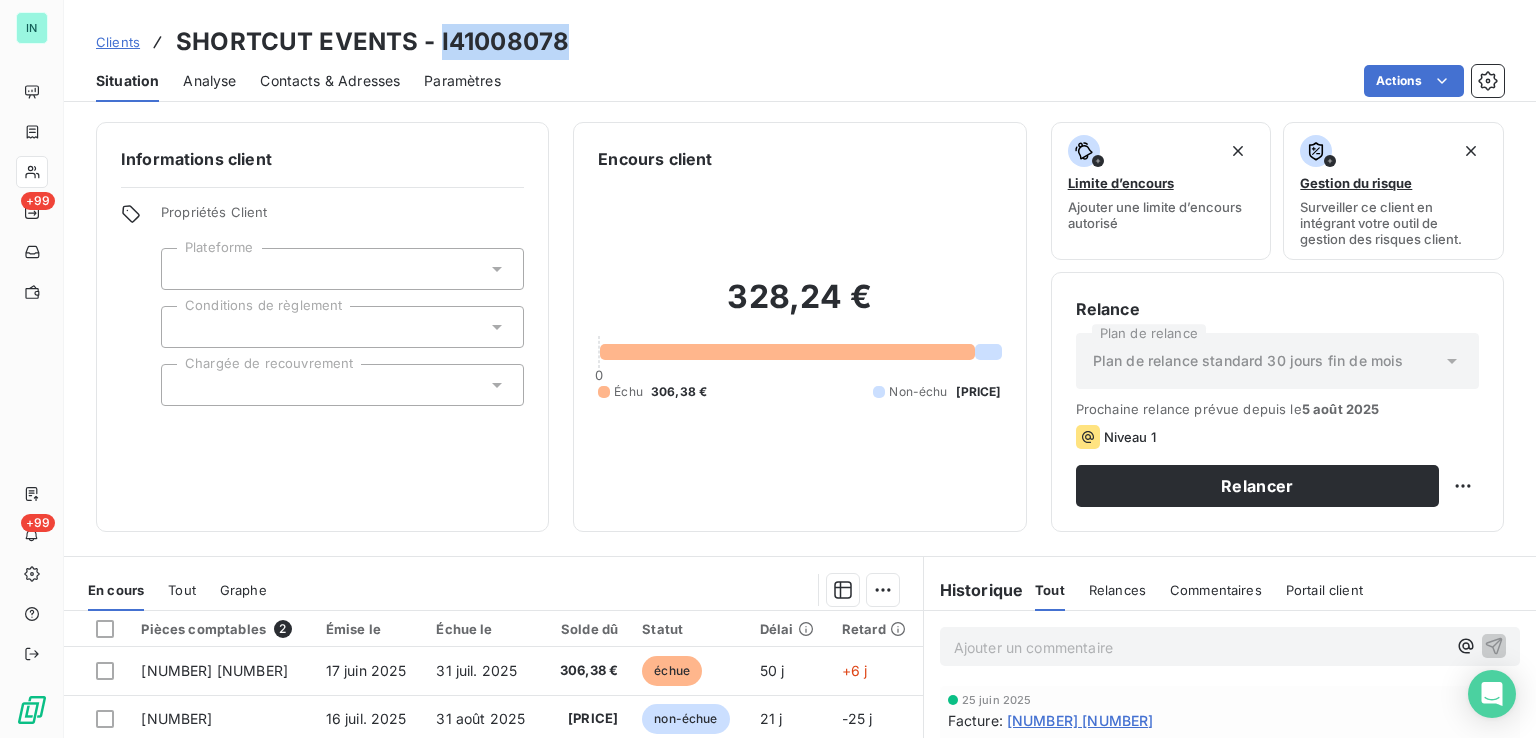 drag, startPoint x: 567, startPoint y: 36, endPoint x: 440, endPoint y: 46, distance: 127.39309 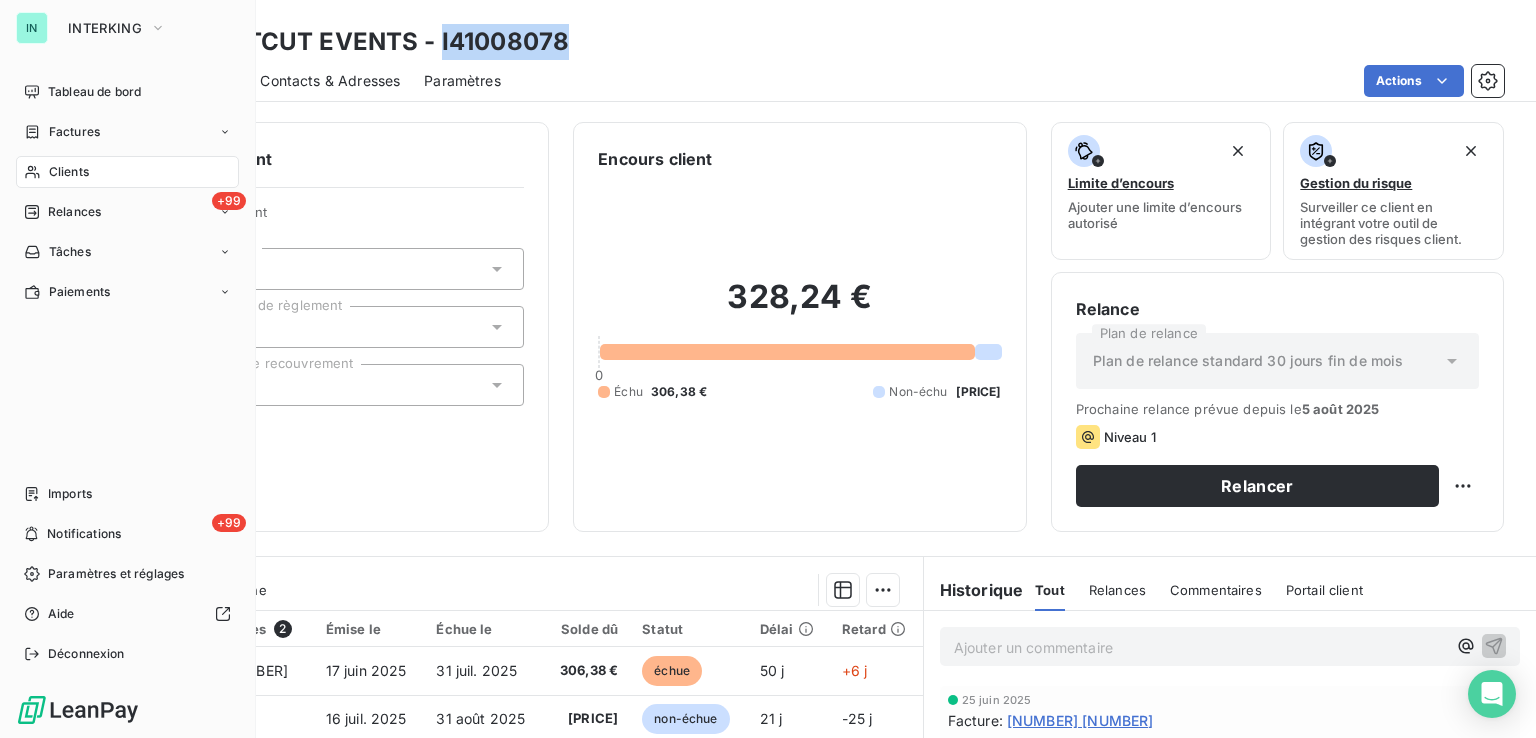 click on "Factures" at bounding box center [74, 132] 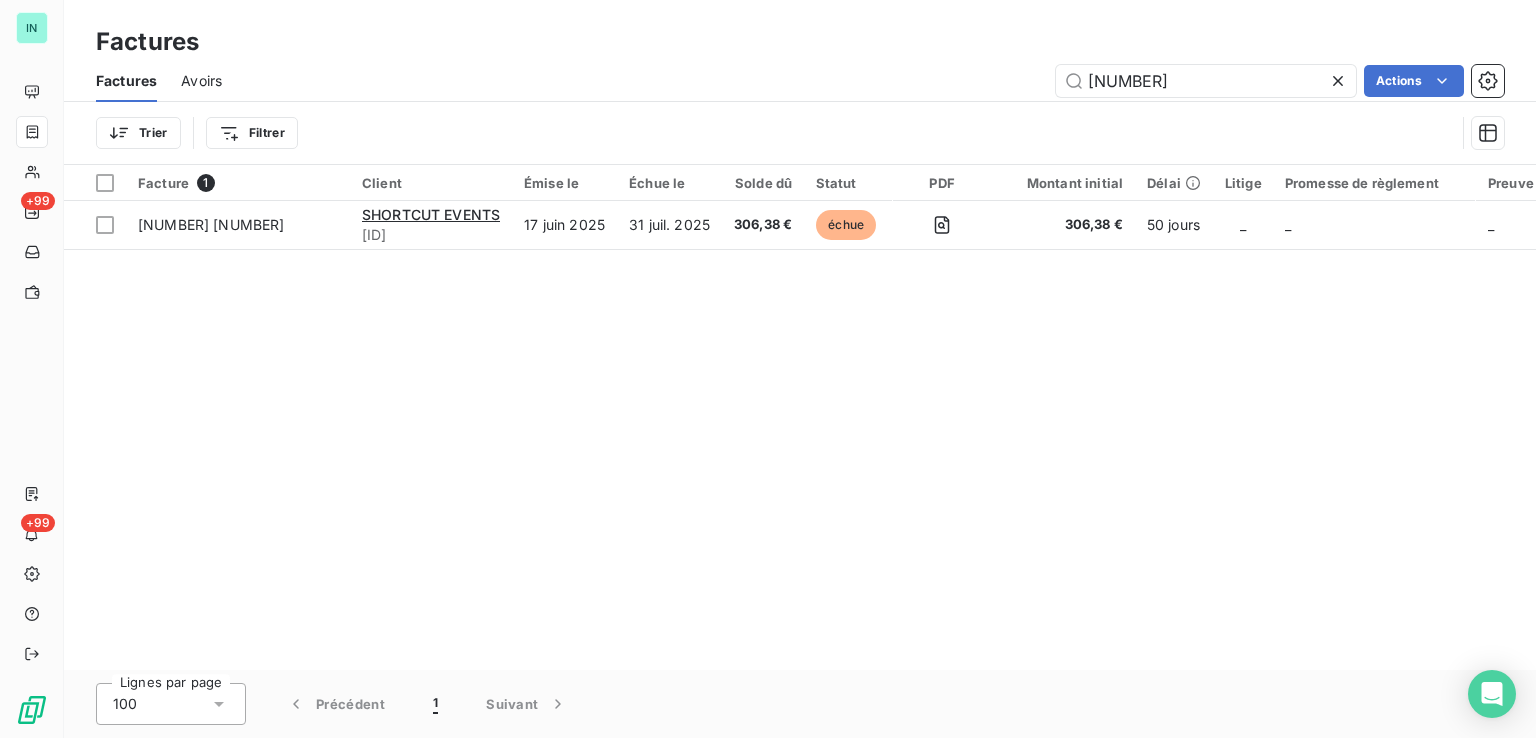 drag, startPoint x: 1183, startPoint y: 85, endPoint x: 873, endPoint y: 88, distance: 310.01453 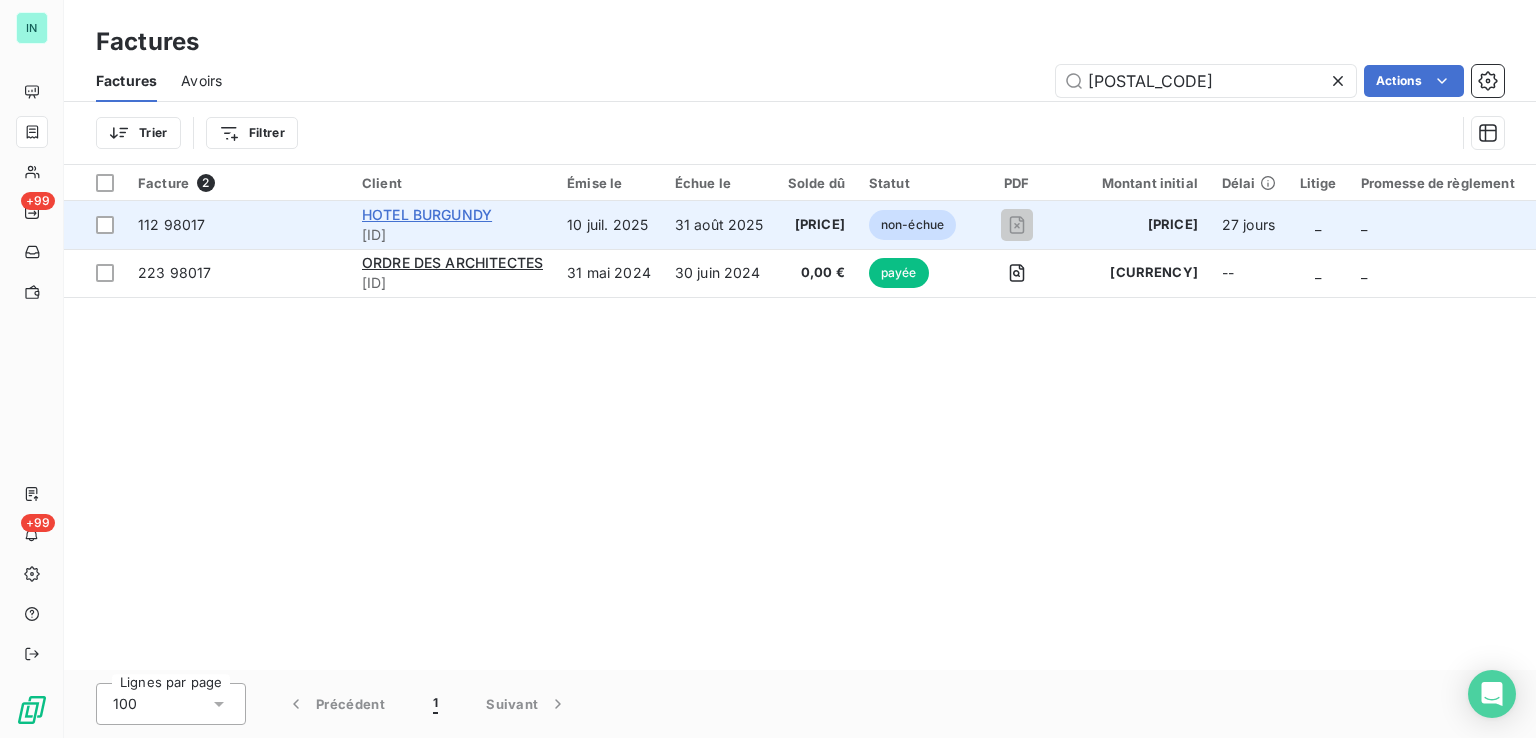 type on "[POSTAL_CODE]" 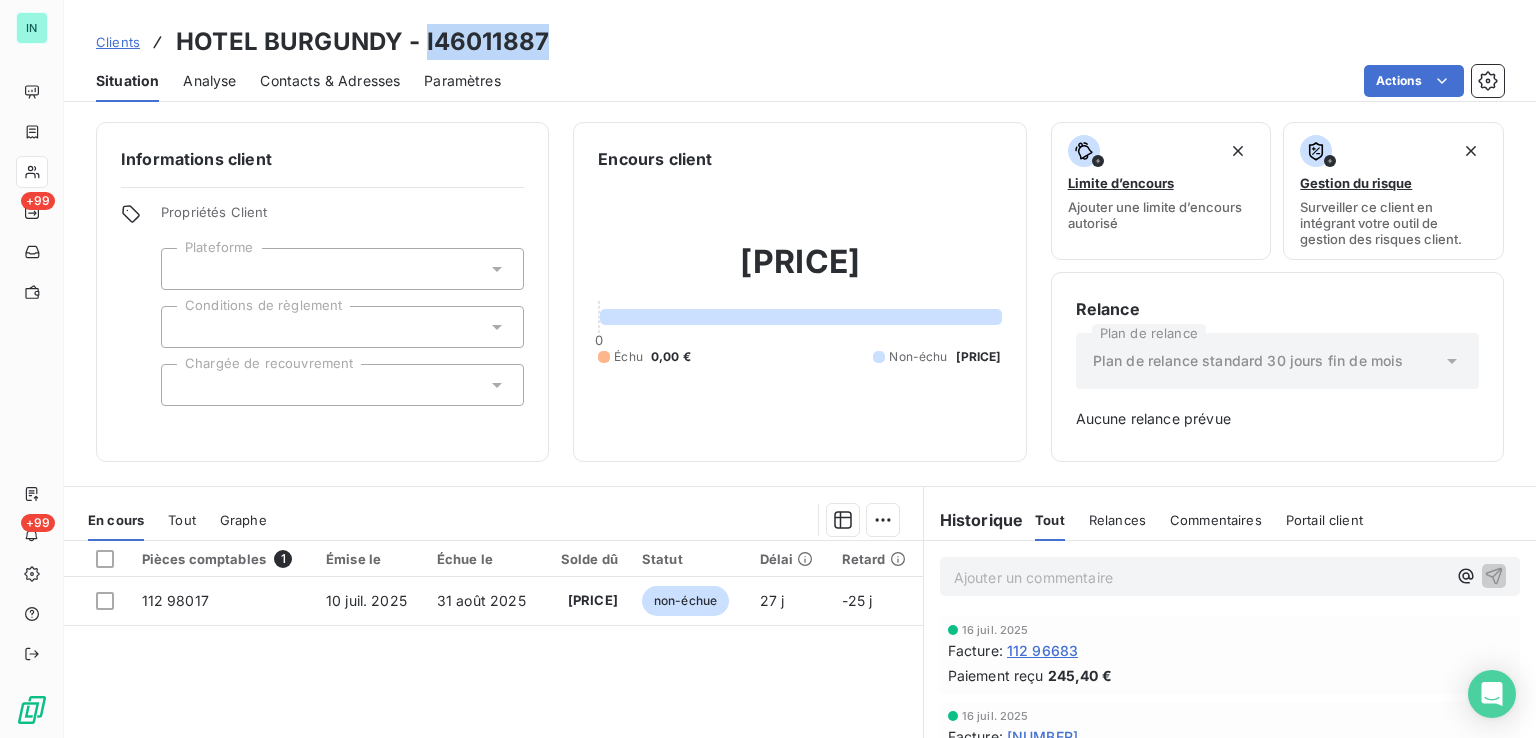 drag, startPoint x: 547, startPoint y: 36, endPoint x: 424, endPoint y: 45, distance: 123.32883 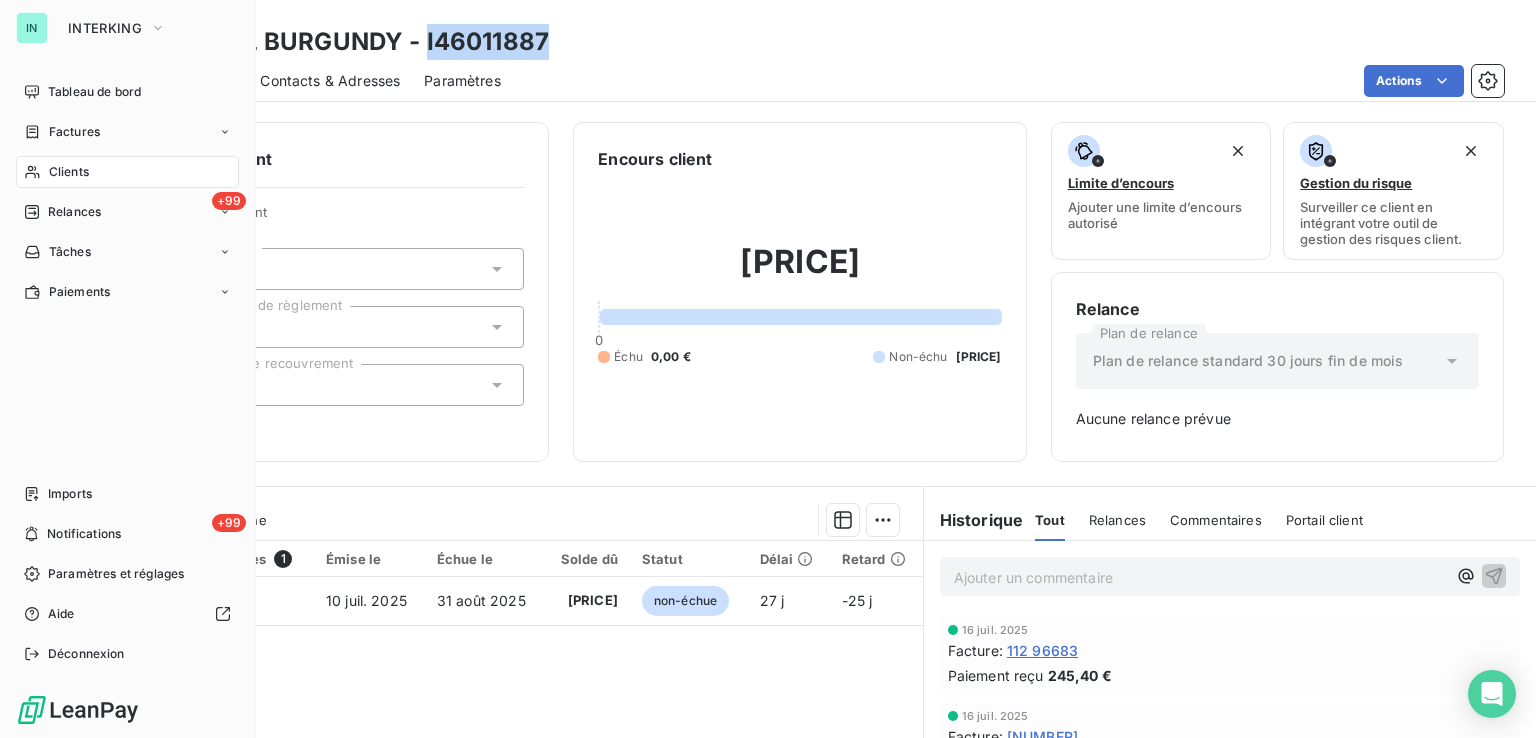 click 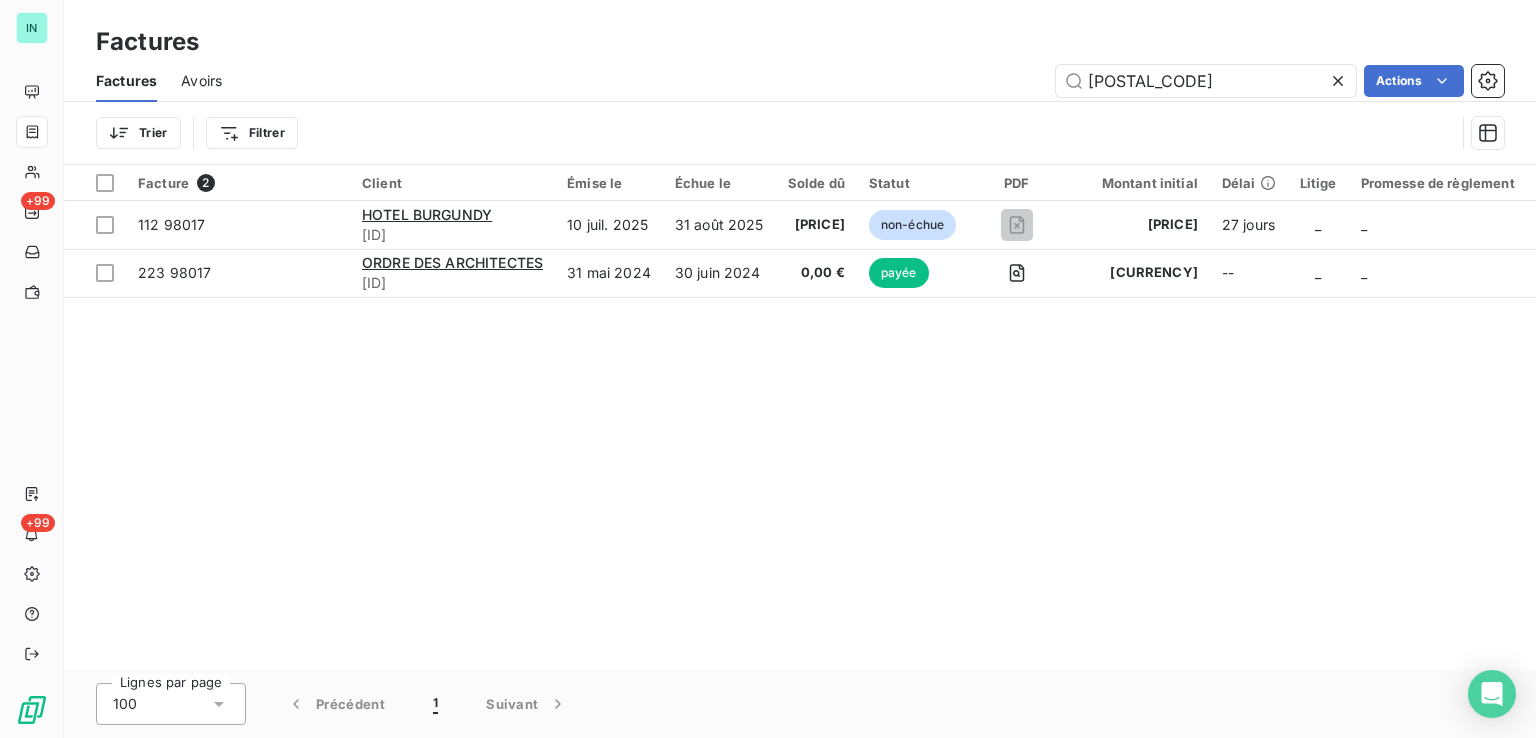 drag, startPoint x: 1193, startPoint y: 83, endPoint x: 896, endPoint y: 82, distance: 297.00168 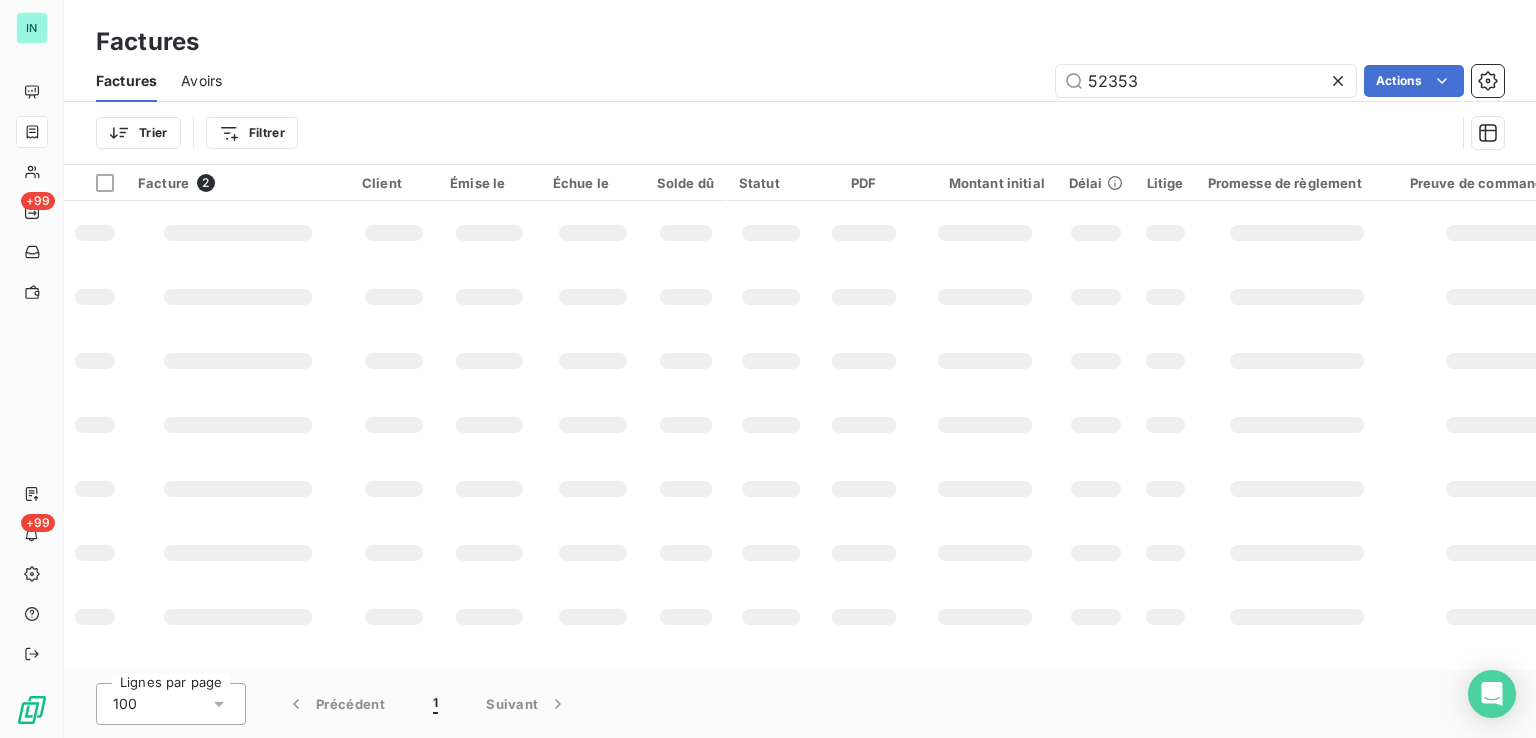 type on "52353" 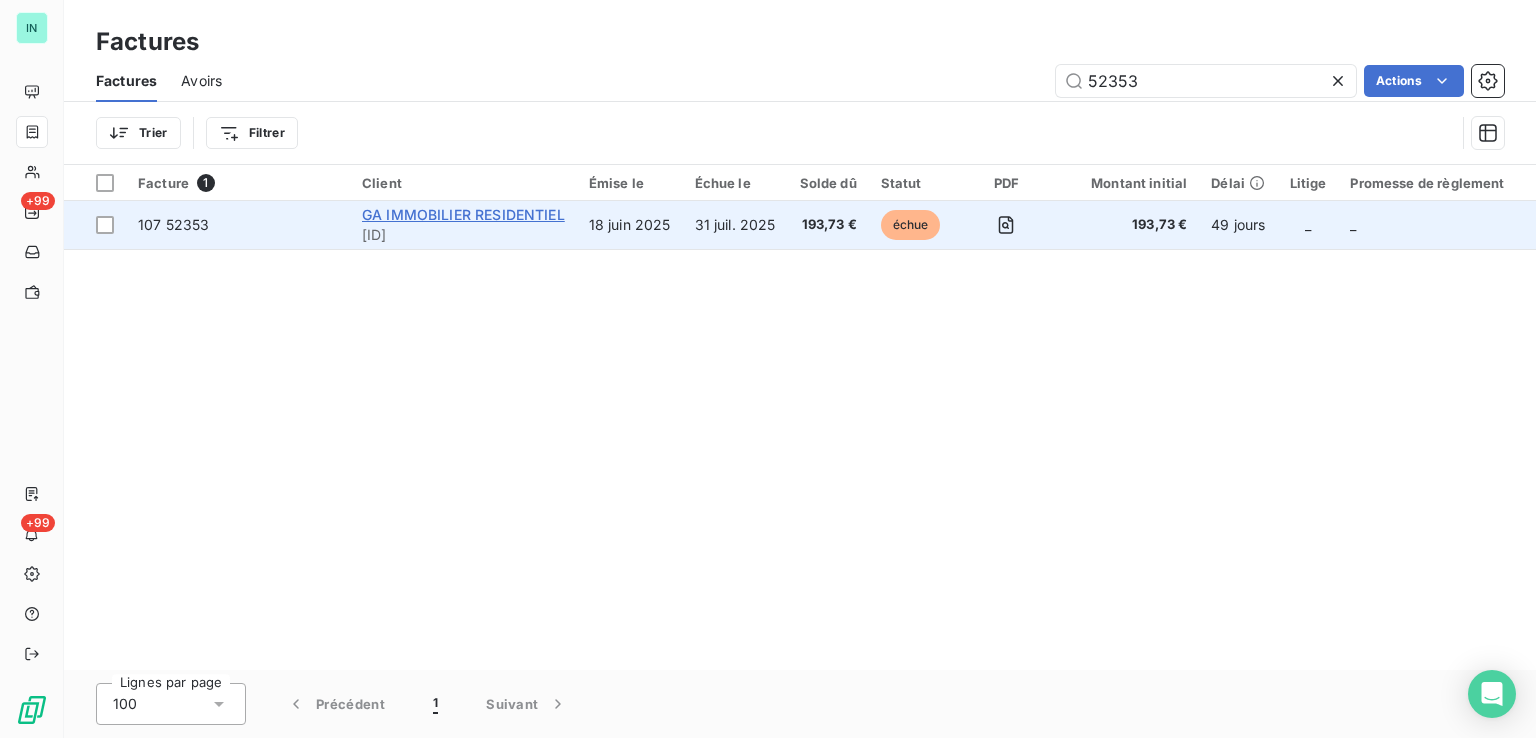 click on "GA IMMOBILIER RESIDENTIEL" at bounding box center [463, 214] 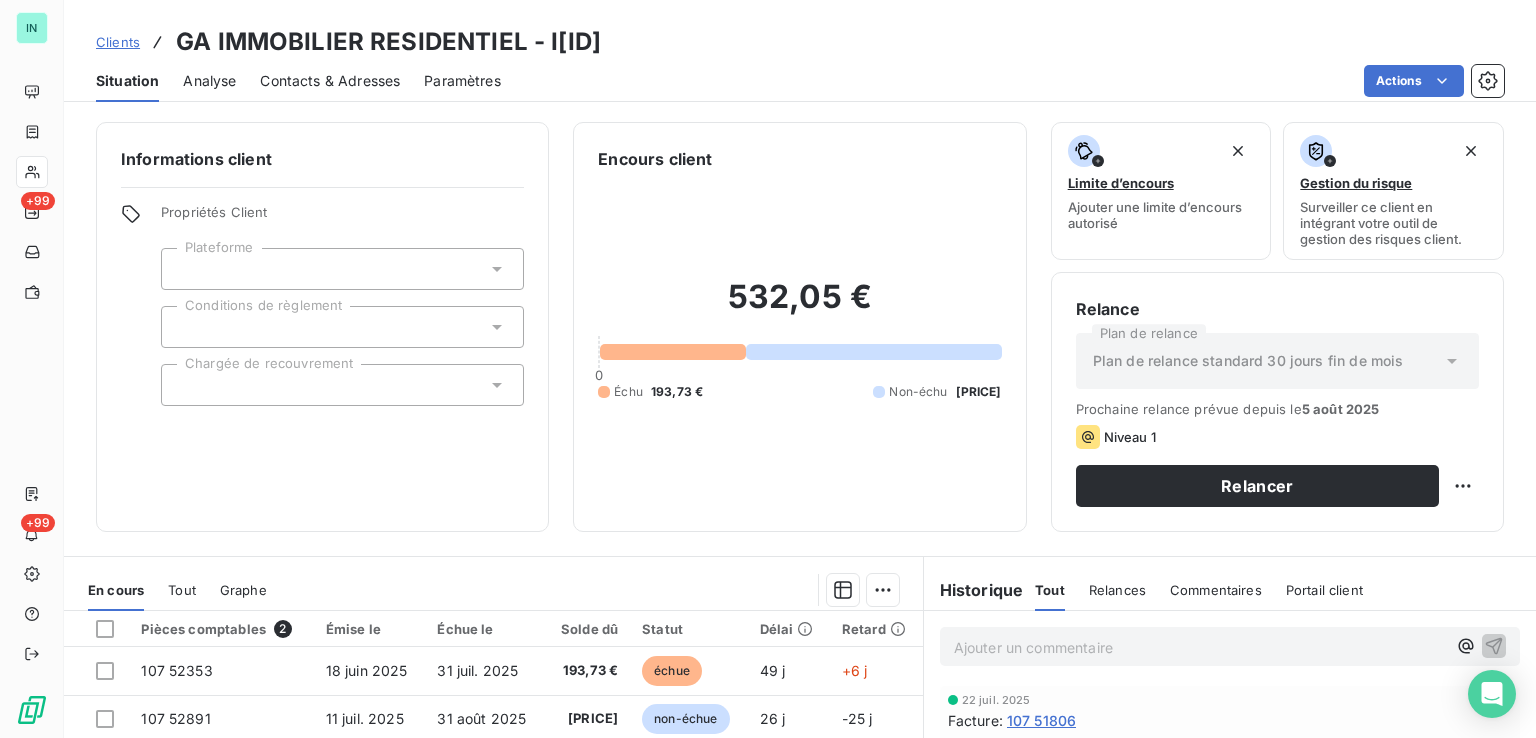 drag, startPoint x: 679, startPoint y: 37, endPoint x: 548, endPoint y: 42, distance: 131.09538 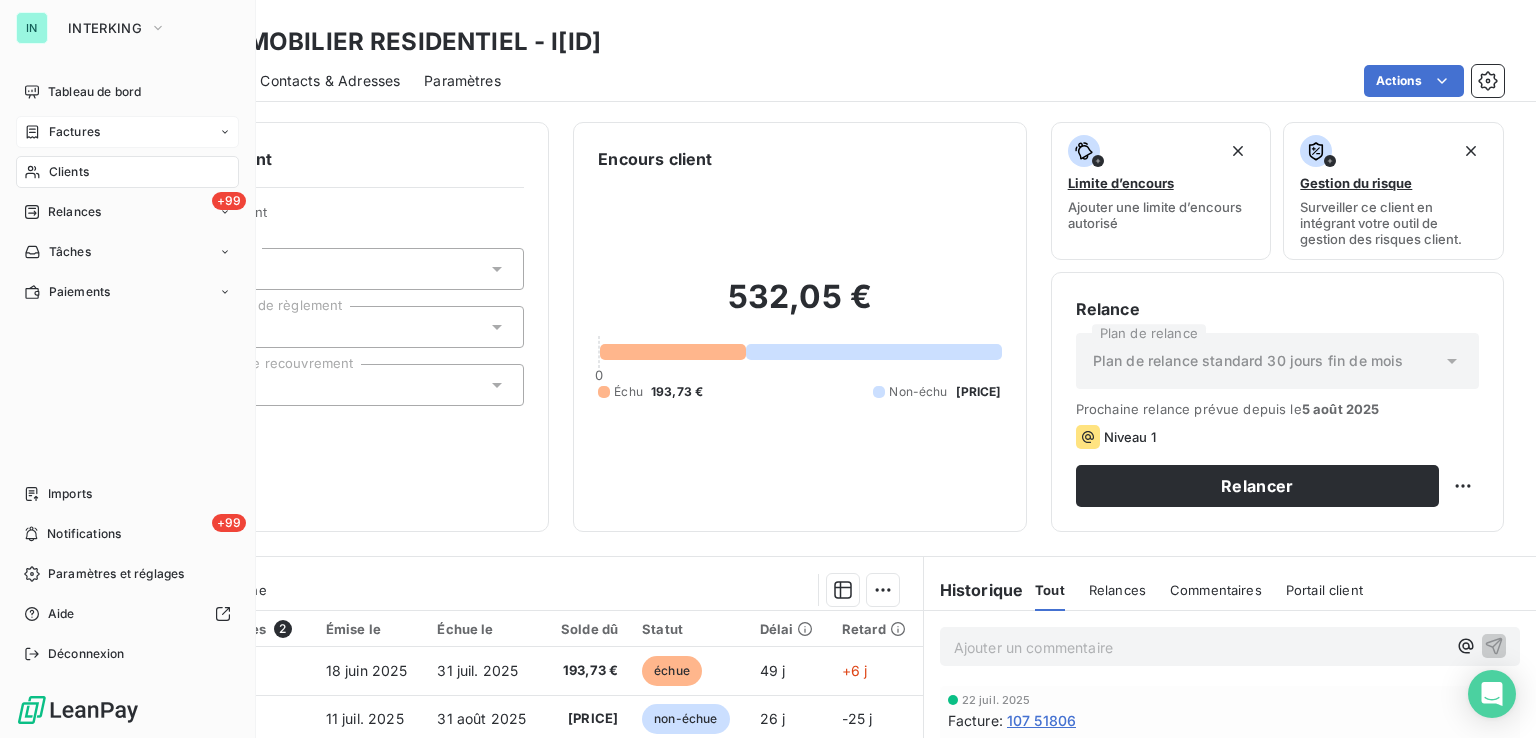 click on "Factures" at bounding box center (74, 132) 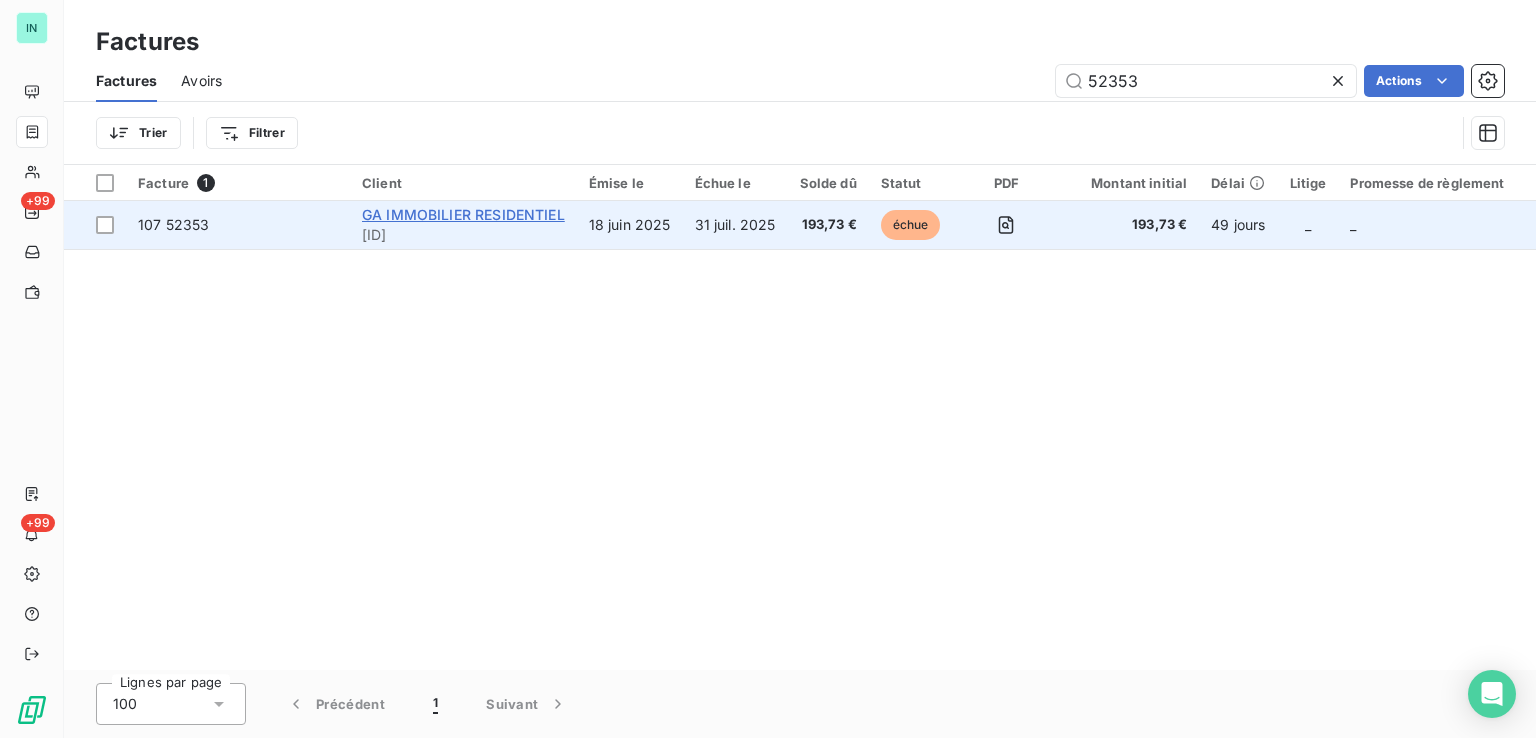 click on "GA IMMOBILIER RESIDENTIEL" at bounding box center (463, 214) 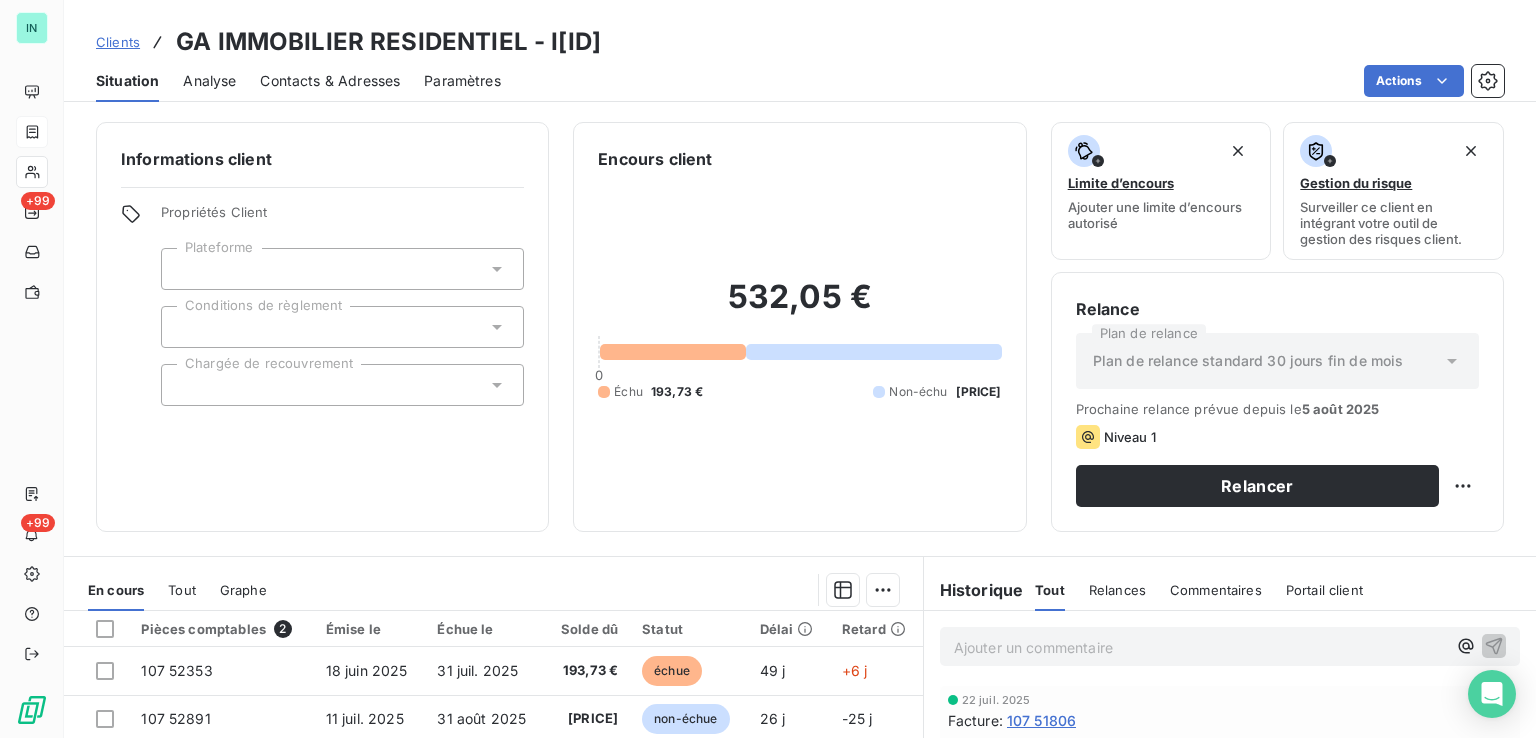 drag, startPoint x: 680, startPoint y: 45, endPoint x: 545, endPoint y: 45, distance: 135 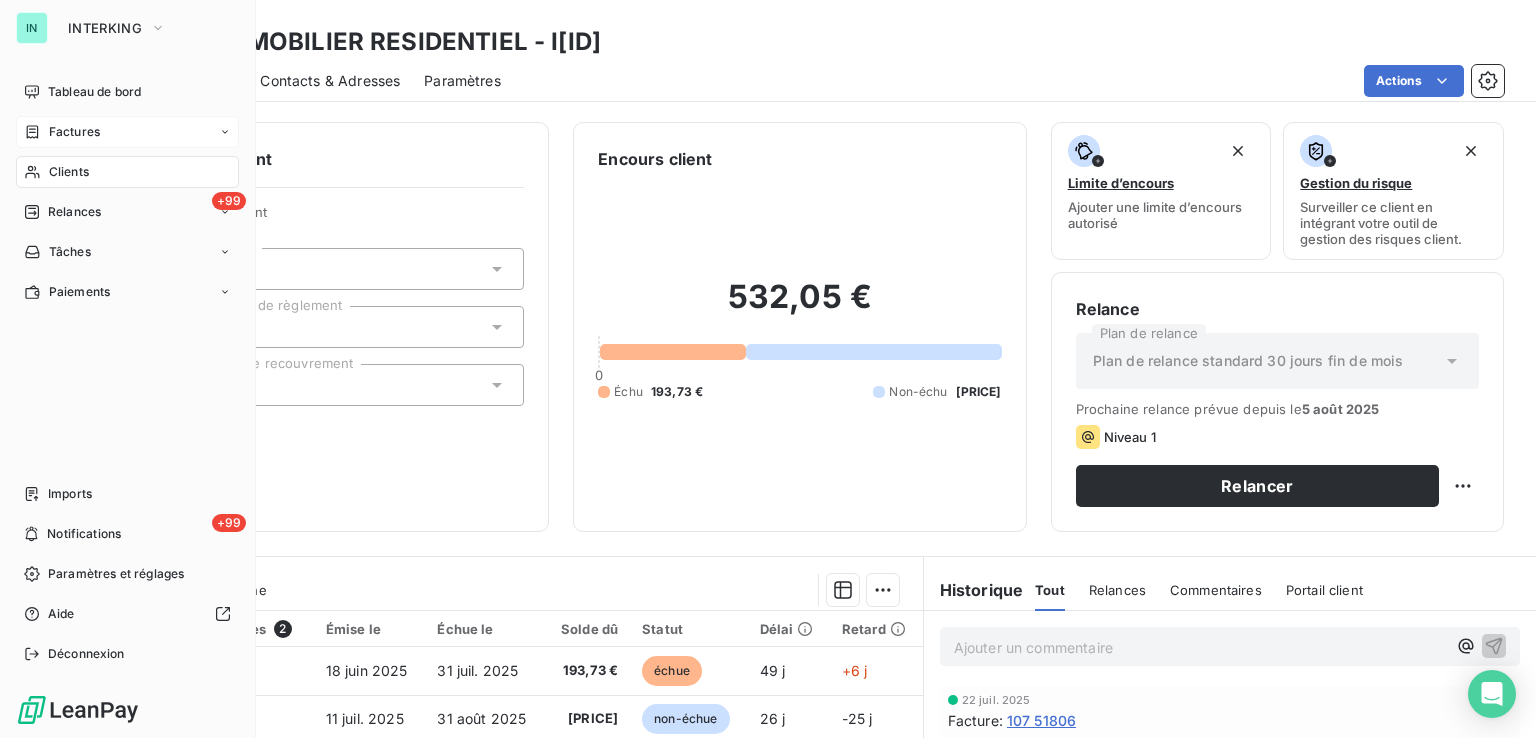click 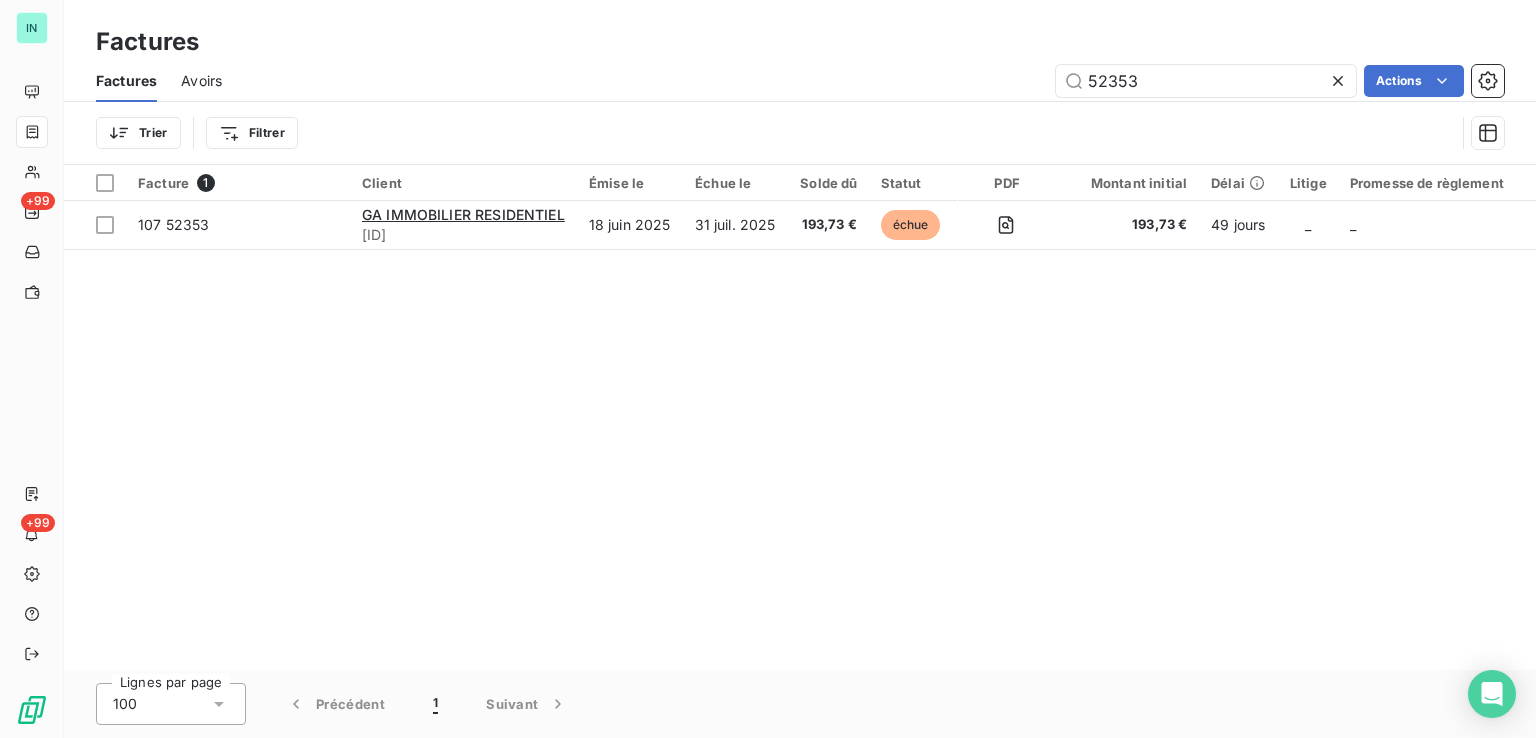 drag, startPoint x: 1176, startPoint y: 80, endPoint x: 958, endPoint y: 85, distance: 218.05733 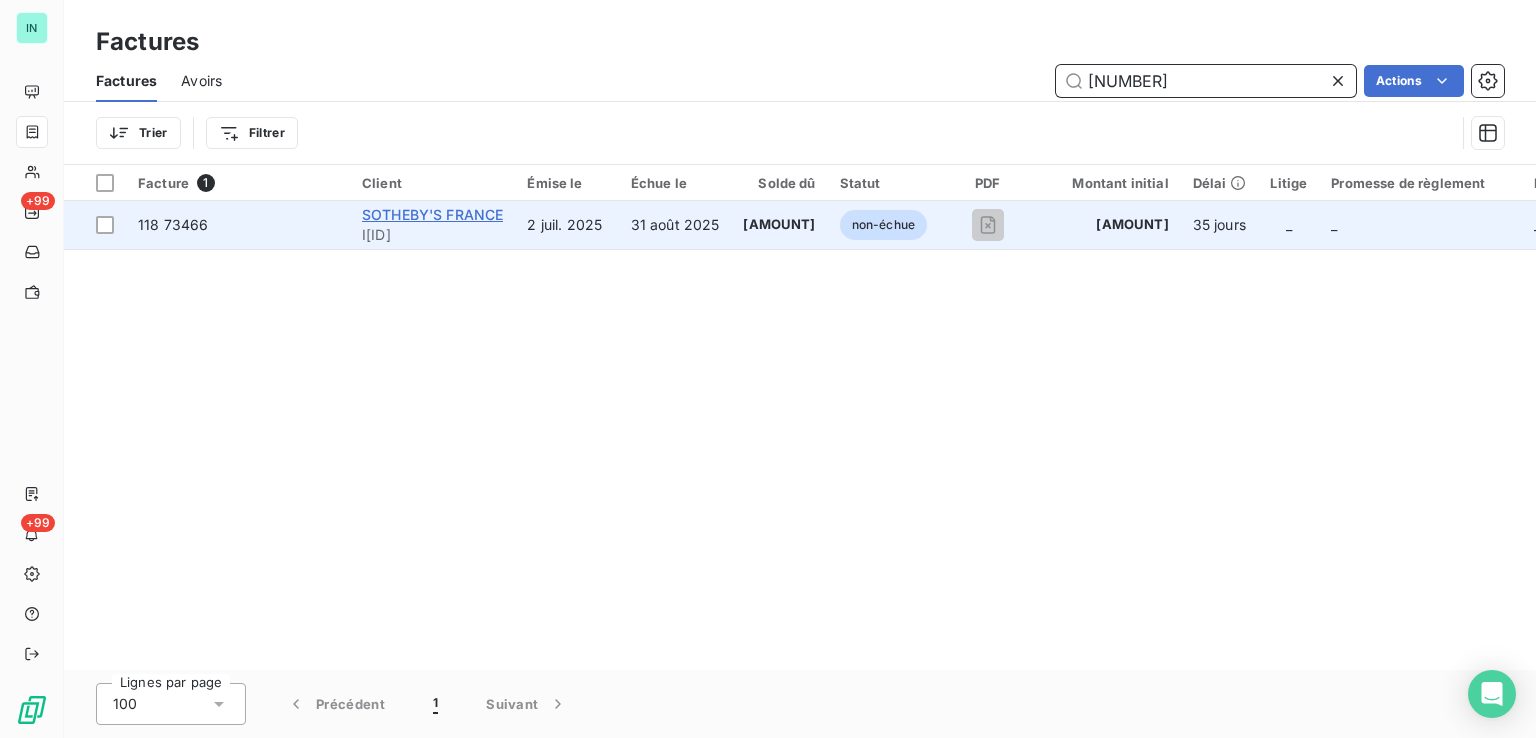 type on "[NUMBER]" 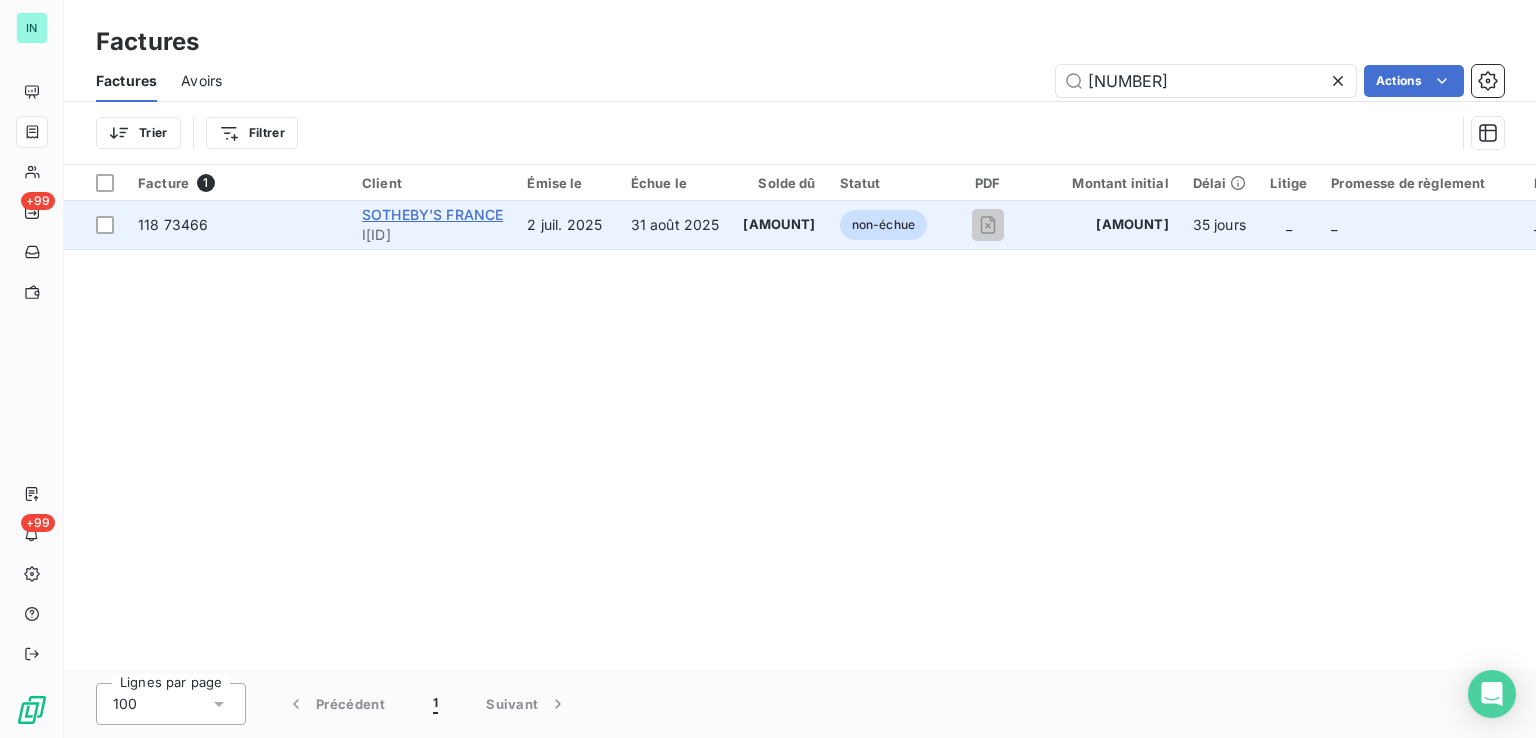 click on "SOTHEBY'S FRANCE" at bounding box center (432, 214) 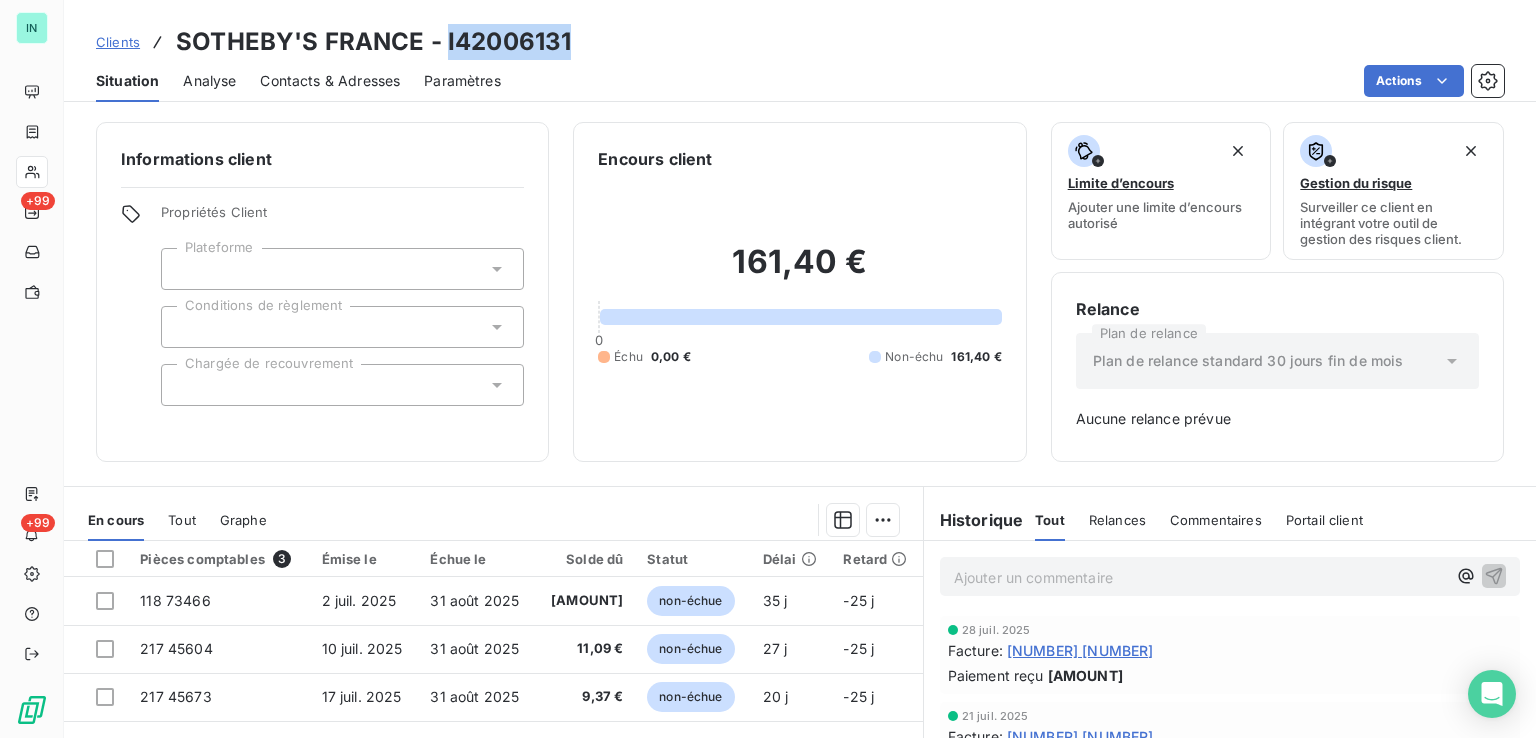 drag, startPoint x: 572, startPoint y: 37, endPoint x: 447, endPoint y: 43, distance: 125.14392 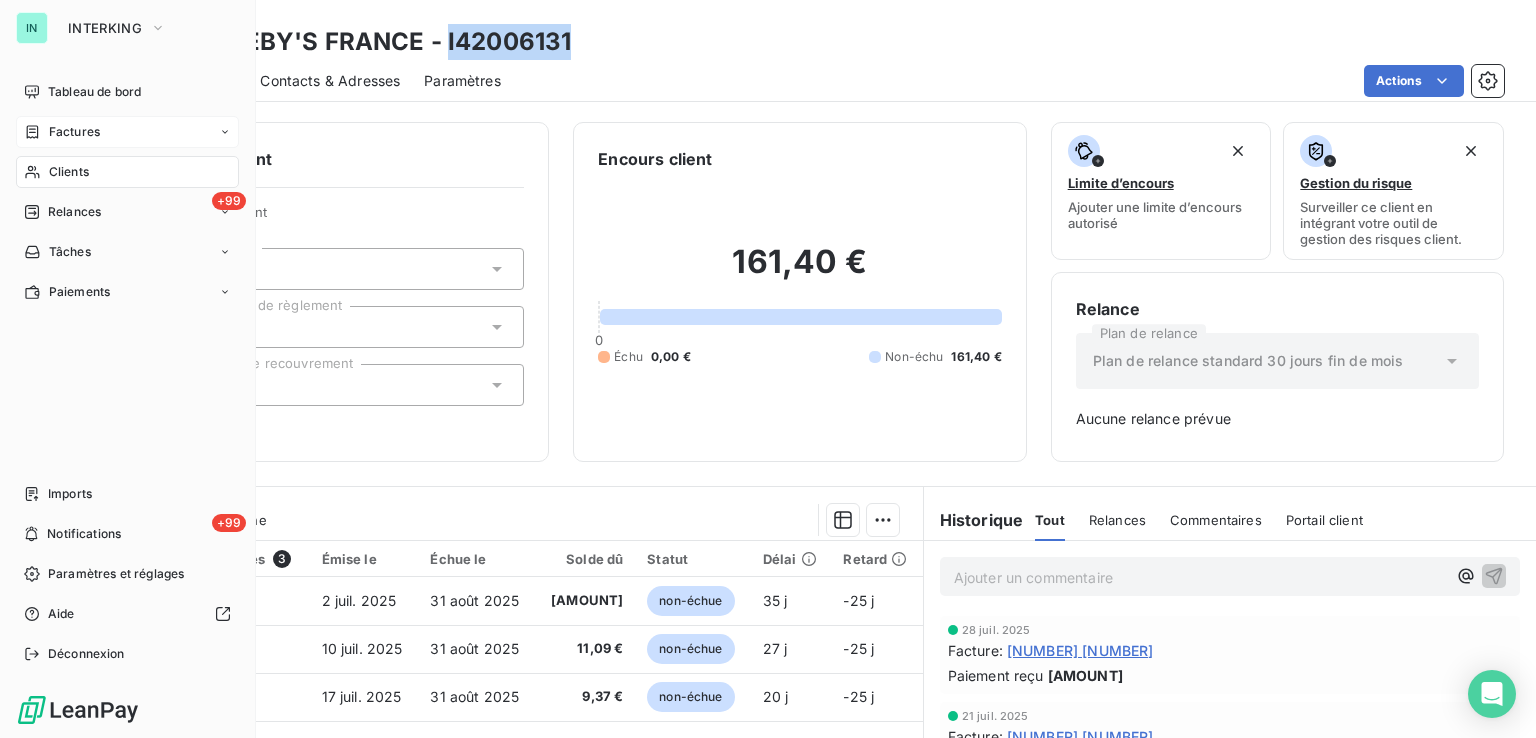 drag, startPoint x: 45, startPoint y: 129, endPoint x: 178, endPoint y: 122, distance: 133.18408 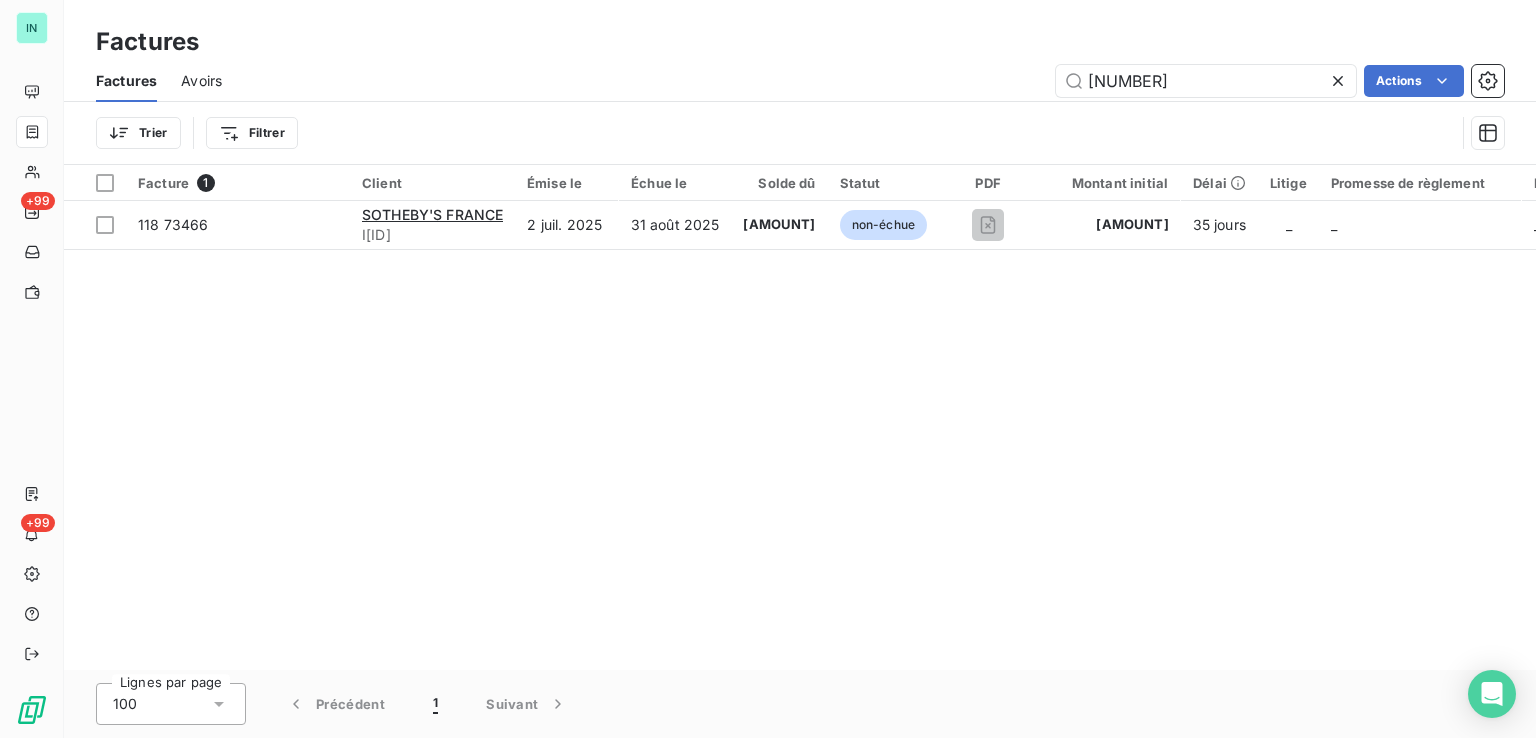 drag, startPoint x: 1149, startPoint y: 88, endPoint x: 958, endPoint y: 90, distance: 191.01047 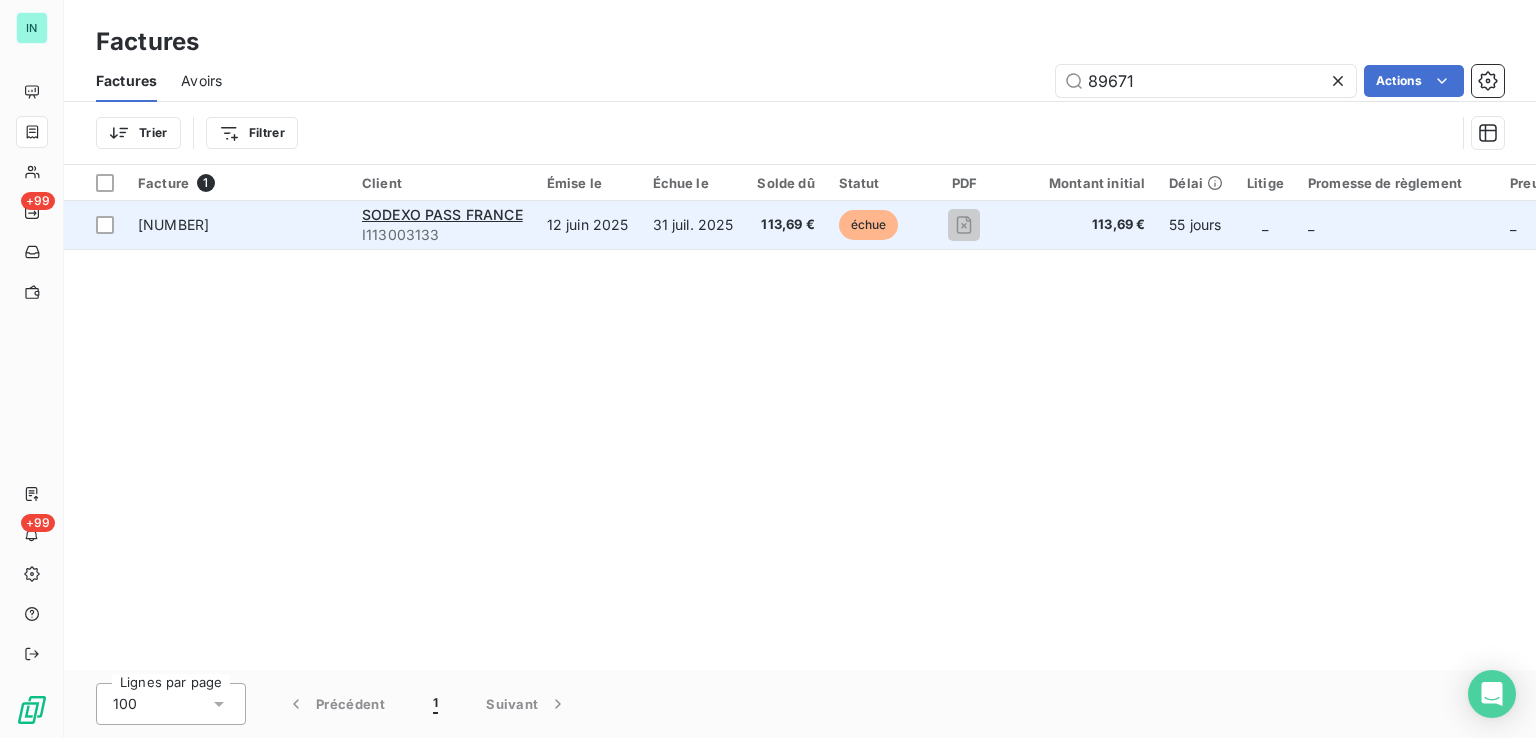 type on "89671" 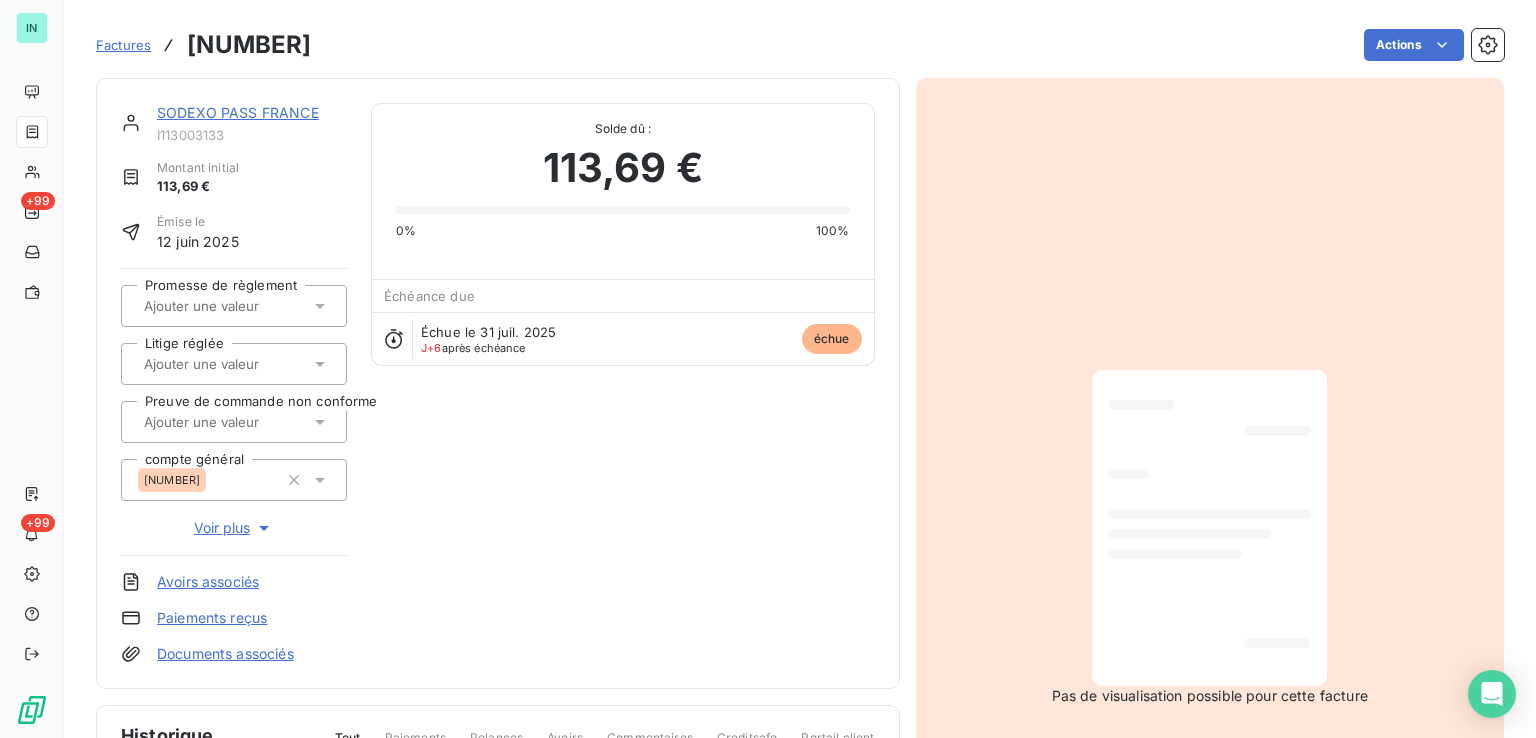 click on "SODEXO PASS FRANCE" at bounding box center (238, 112) 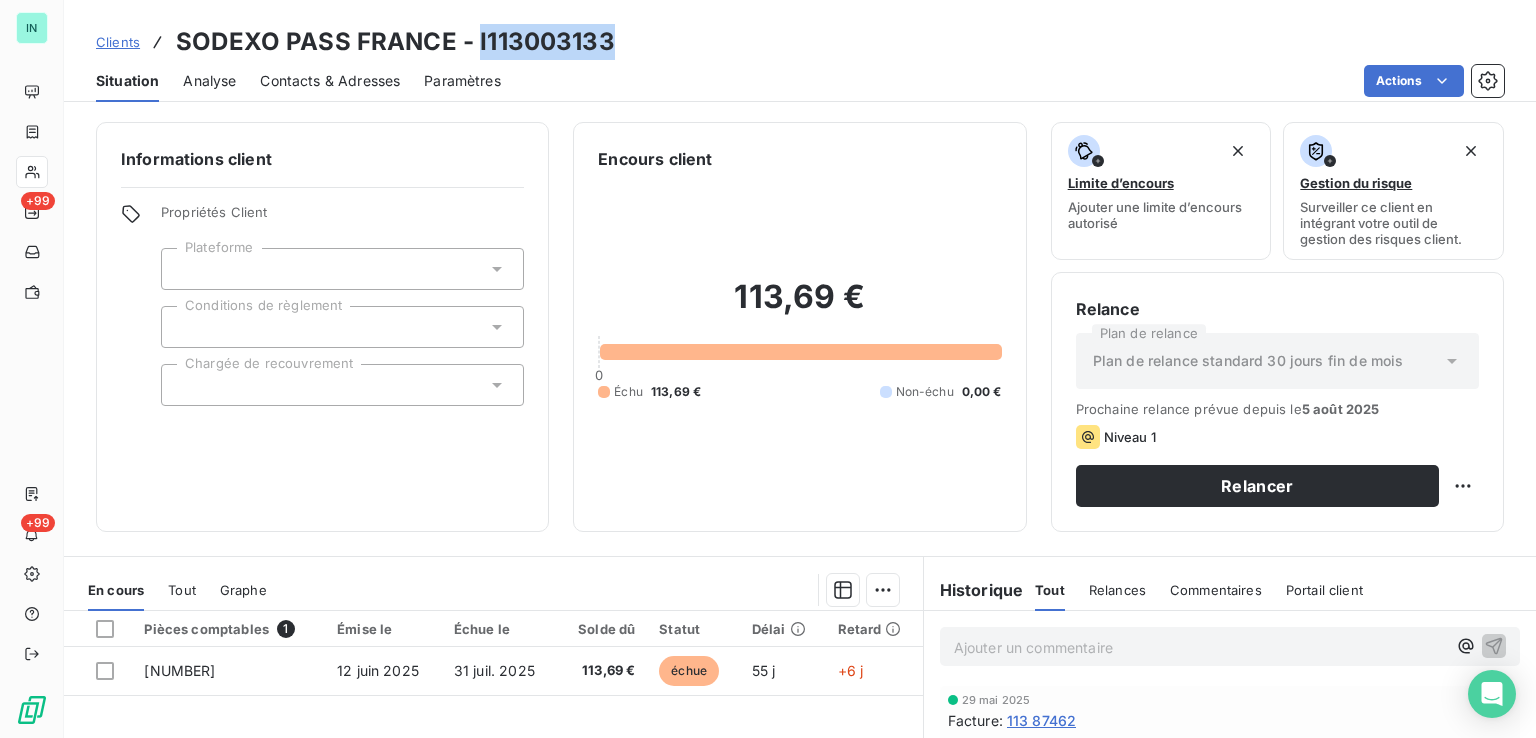 drag, startPoint x: 608, startPoint y: 49, endPoint x: 473, endPoint y: 49, distance: 135 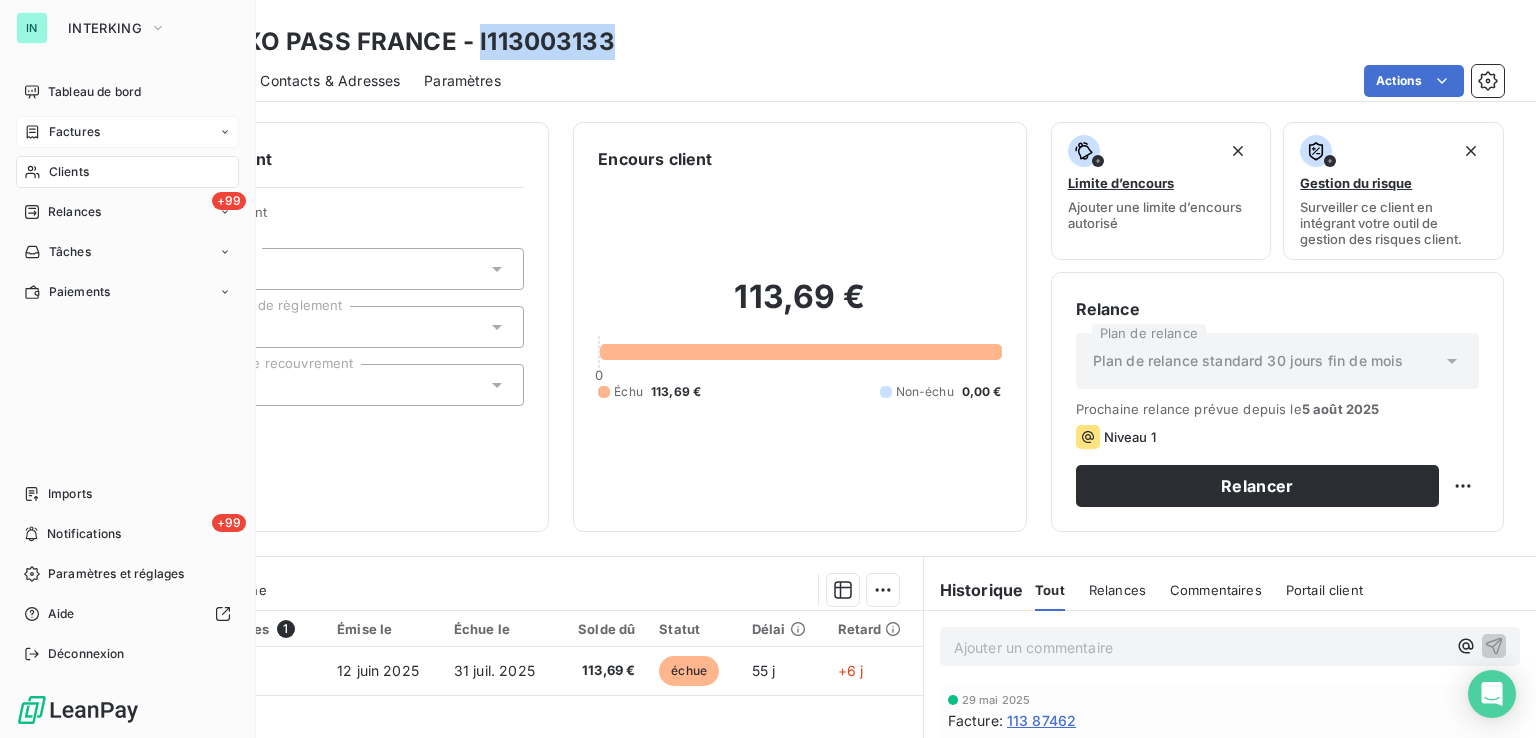 click on "Factures" at bounding box center [74, 132] 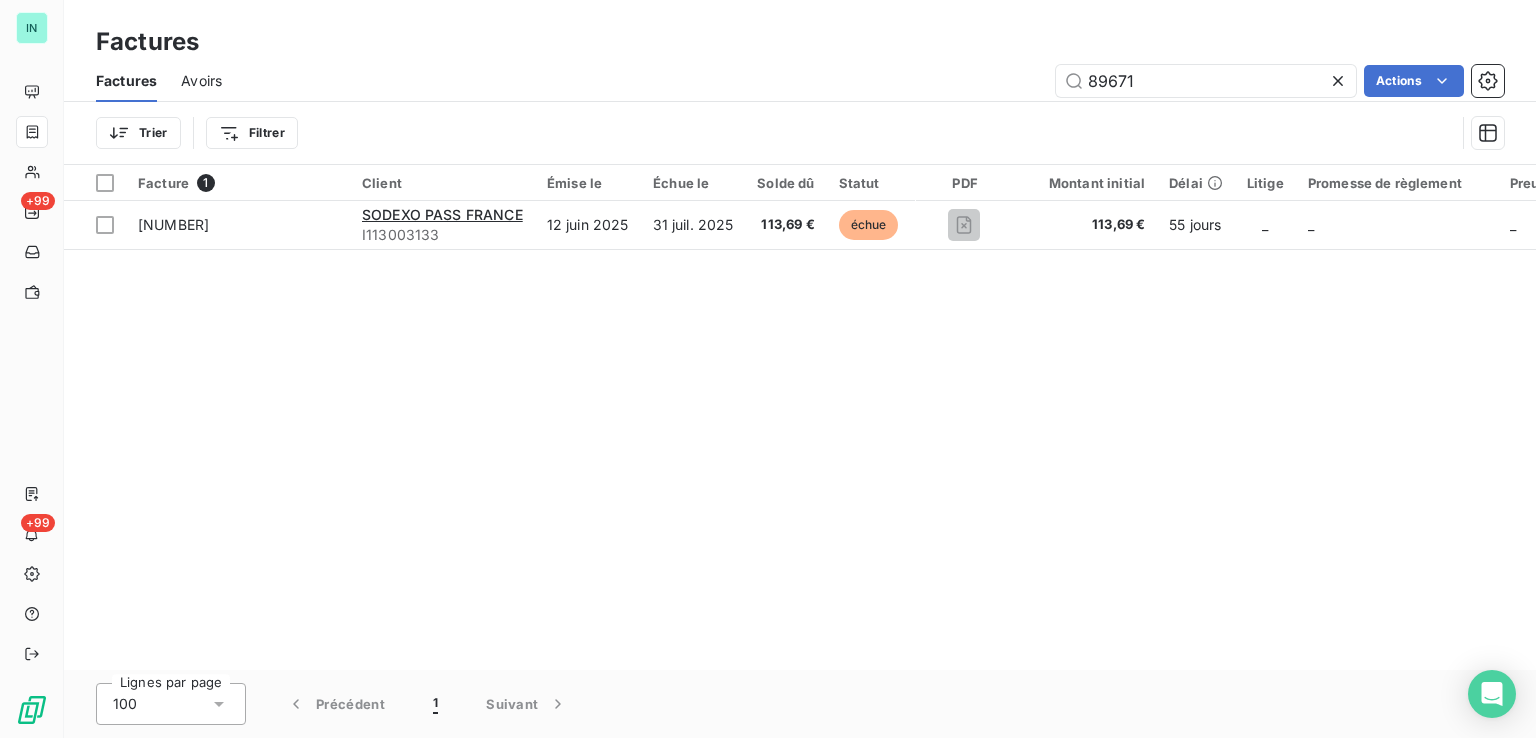 drag, startPoint x: 1175, startPoint y: 73, endPoint x: 979, endPoint y: 83, distance: 196.25494 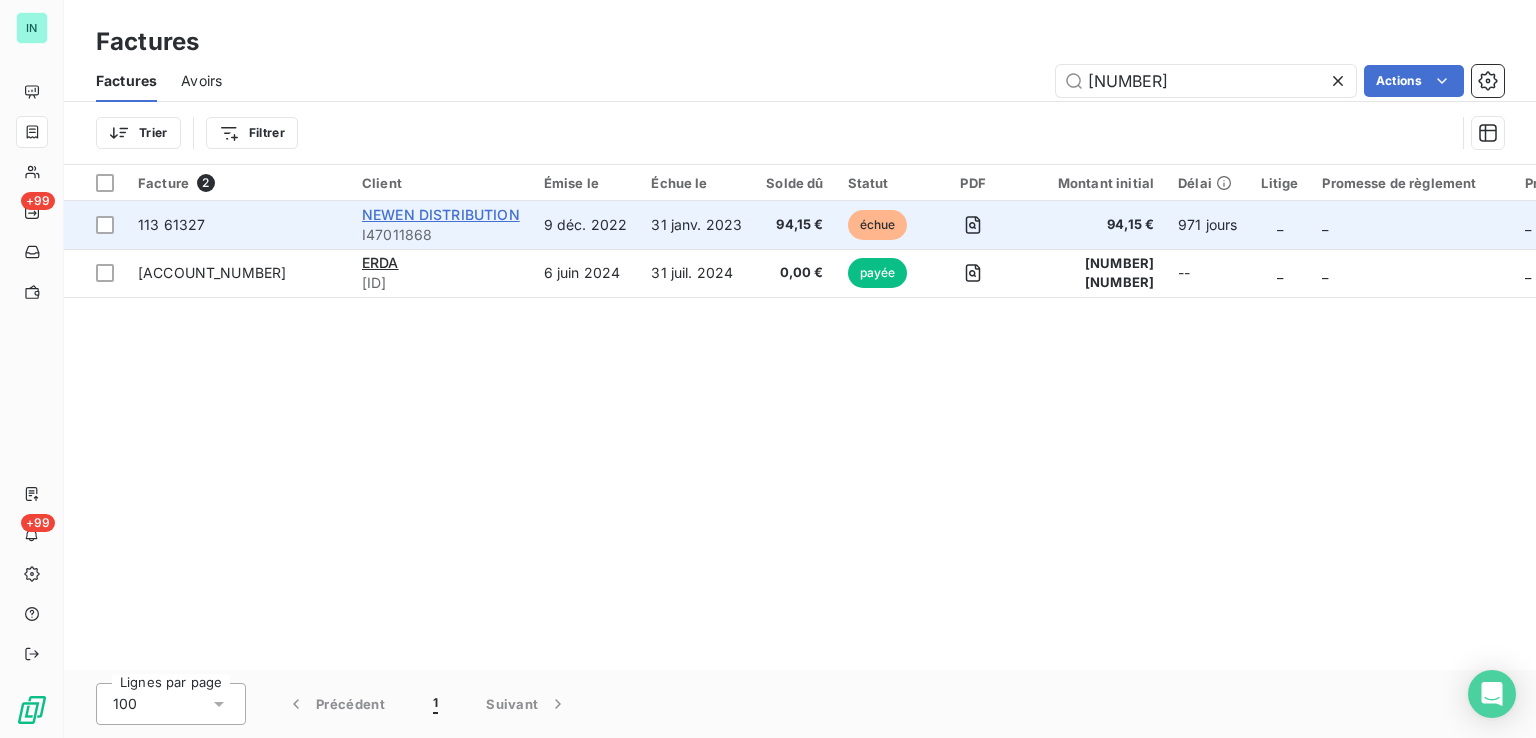 type on "[NUMBER]" 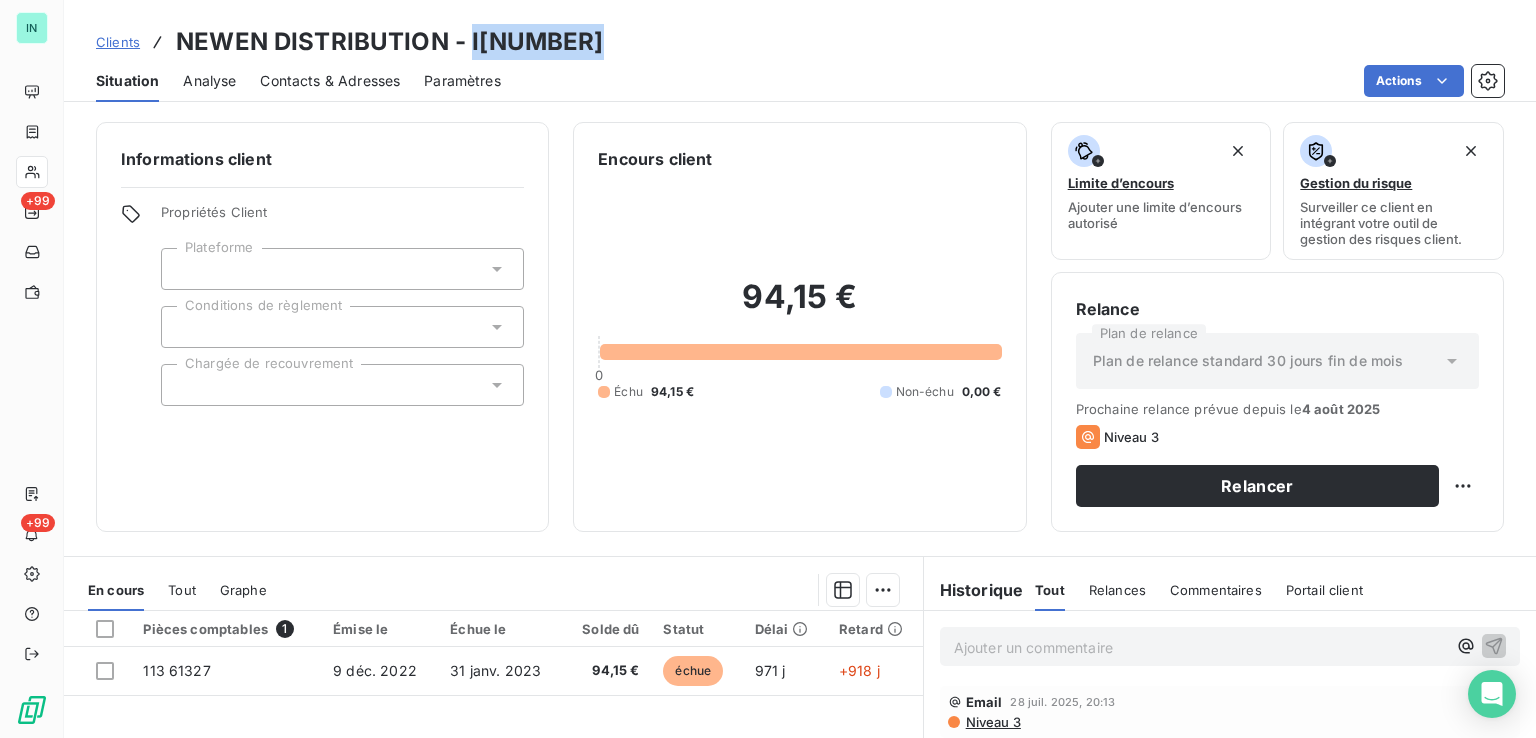 drag, startPoint x: 591, startPoint y: 39, endPoint x: 469, endPoint y: 41, distance: 122.016396 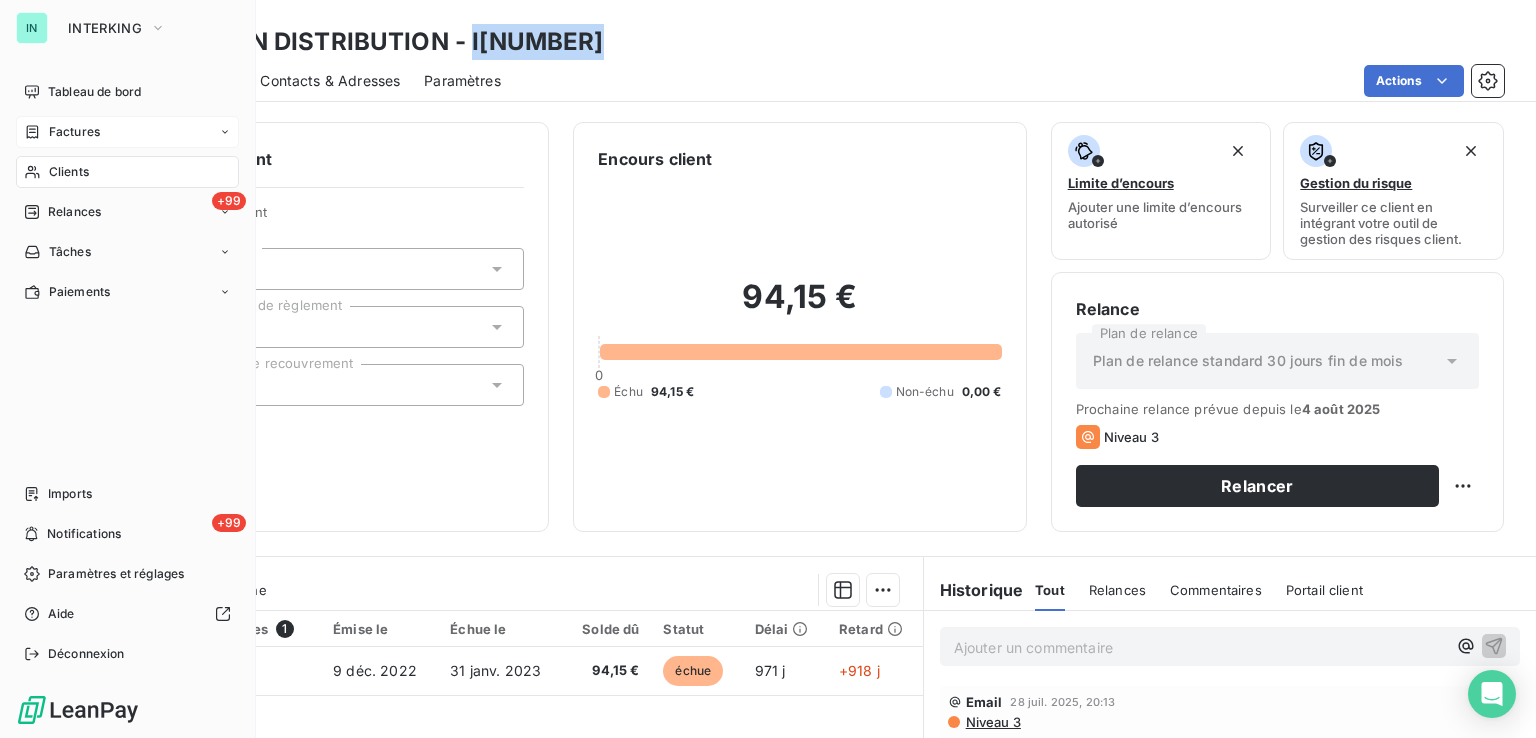 click on "Factures" at bounding box center (74, 132) 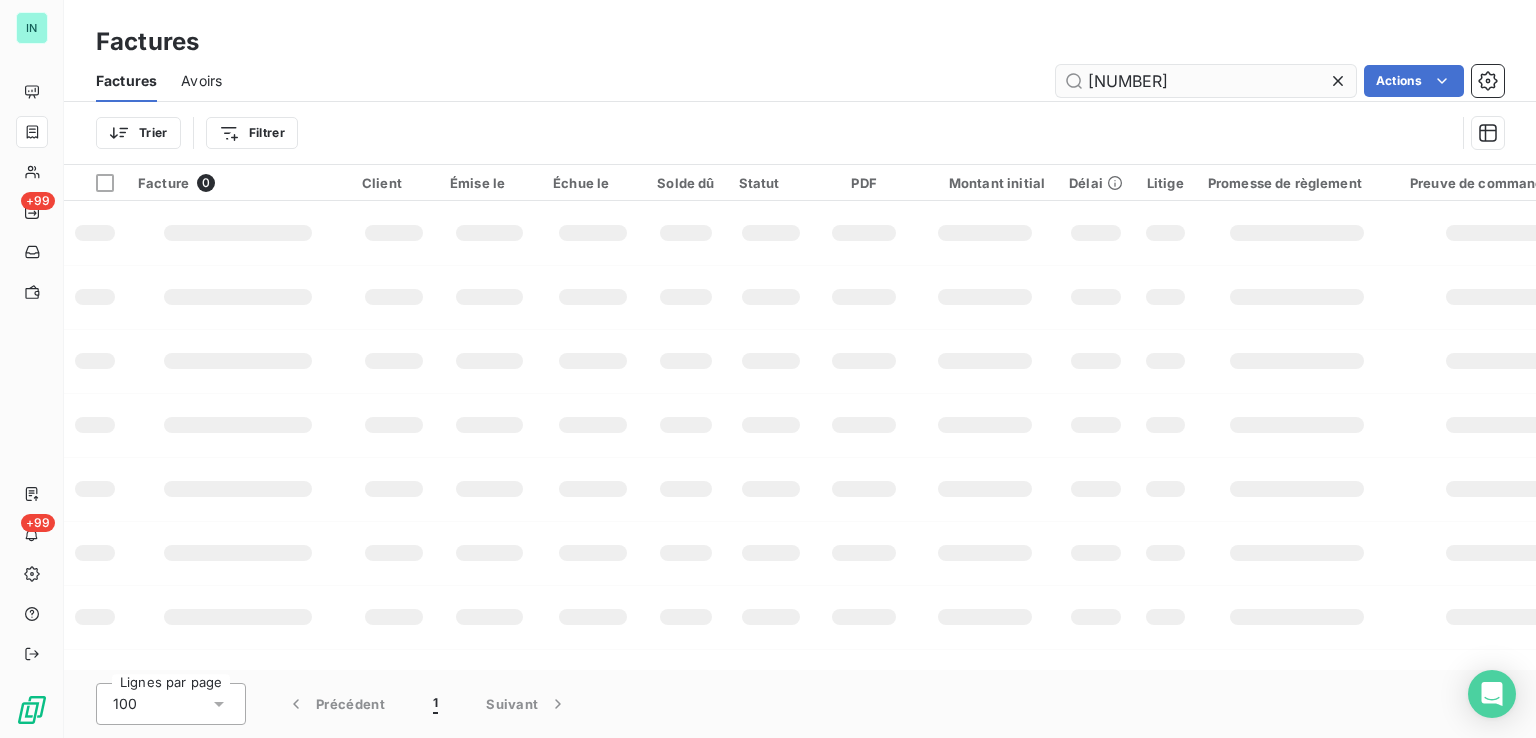 click on "[NUMBER]" at bounding box center (1206, 81) 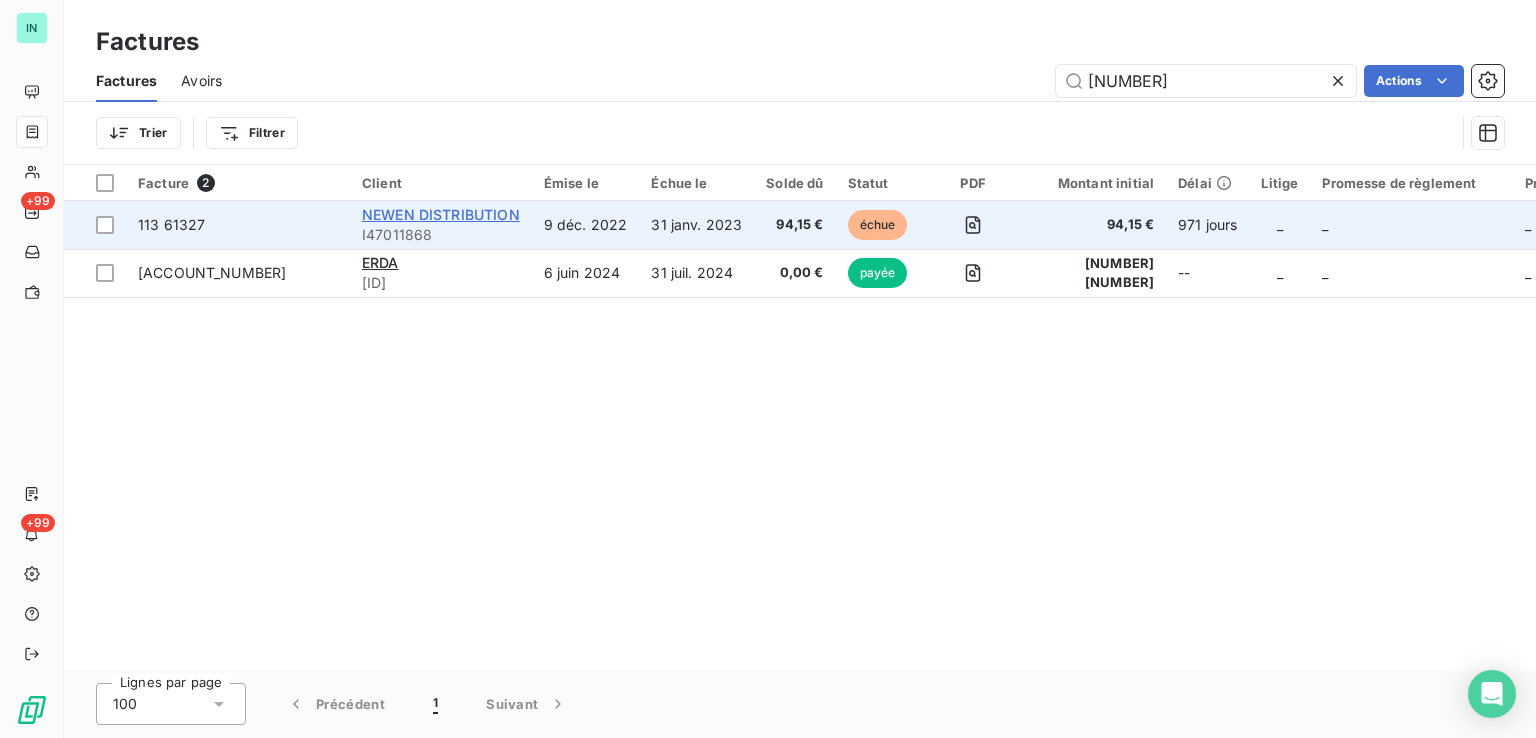 click on "NEWEN DISTRIBUTION" at bounding box center (441, 214) 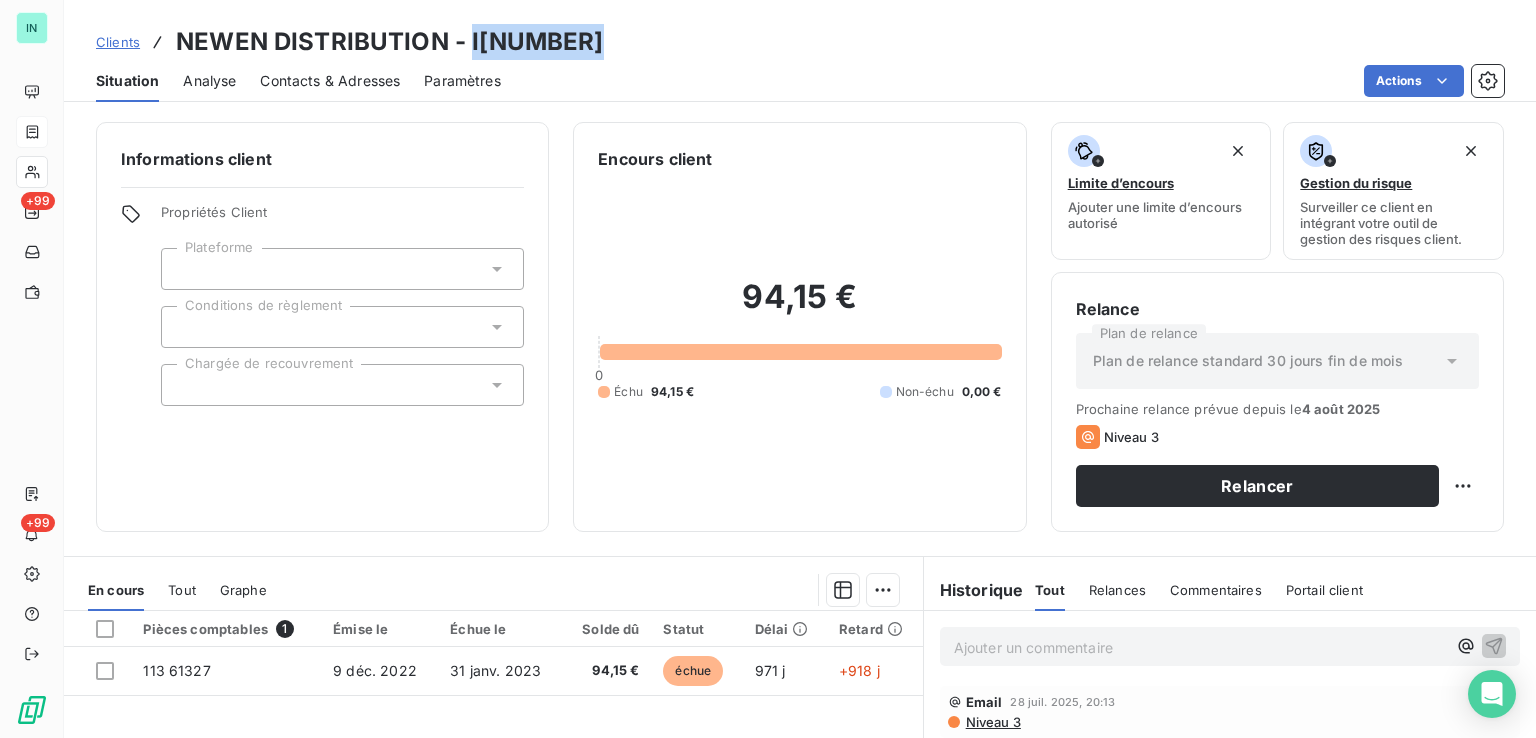 drag, startPoint x: 585, startPoint y: 38, endPoint x: 471, endPoint y: 37, distance: 114.00439 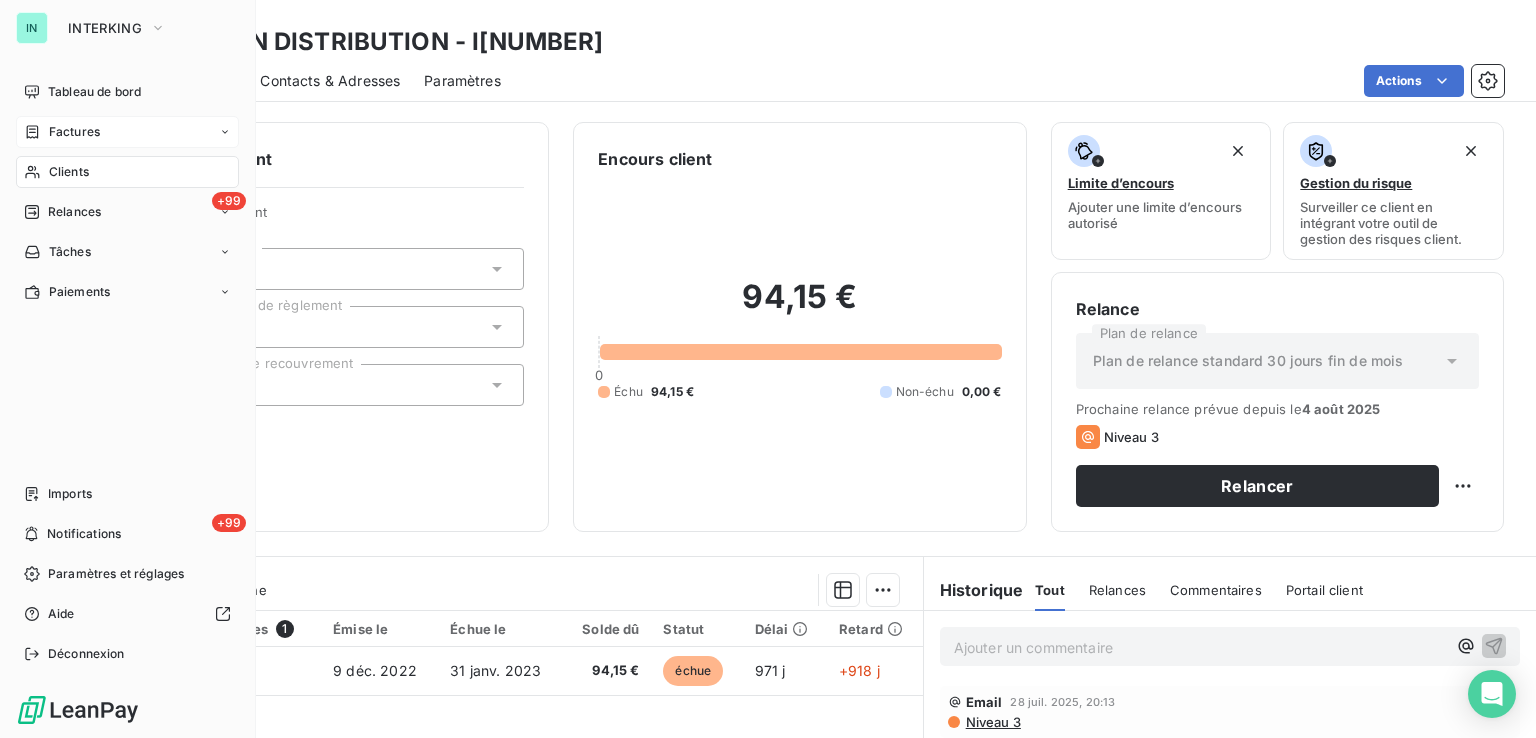 click on "Factures" at bounding box center [74, 132] 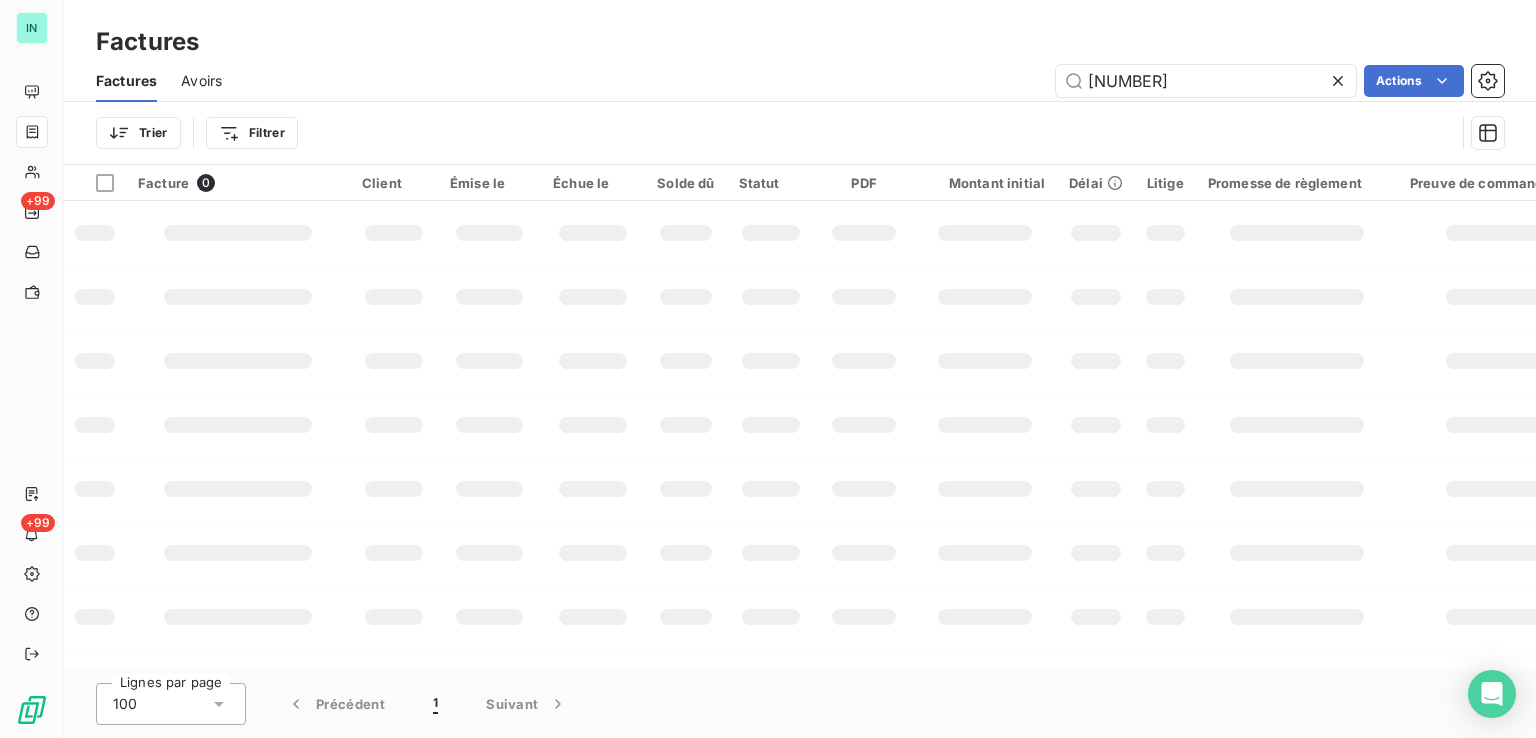 drag, startPoint x: 1135, startPoint y: 82, endPoint x: 952, endPoint y: 95, distance: 183.46117 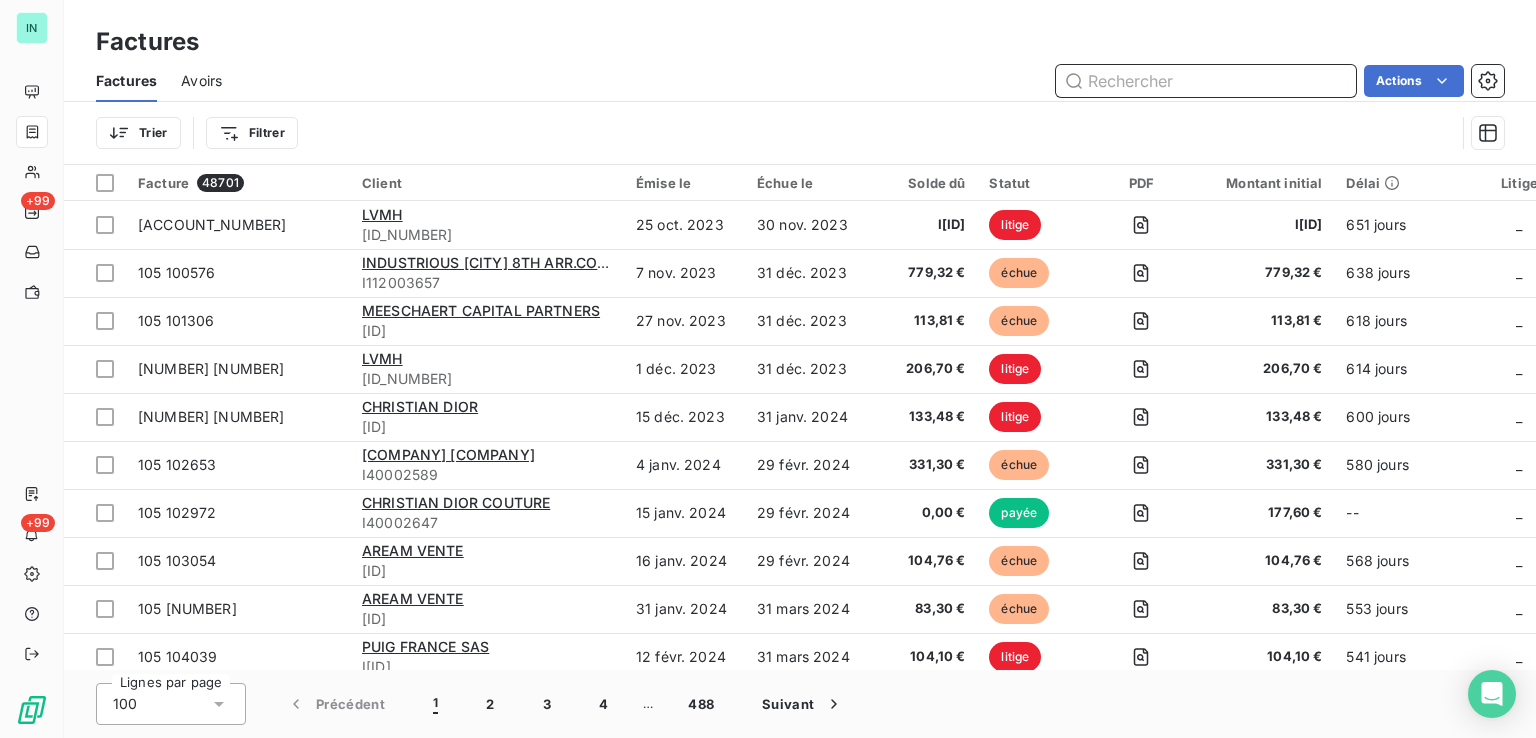click at bounding box center [1206, 81] 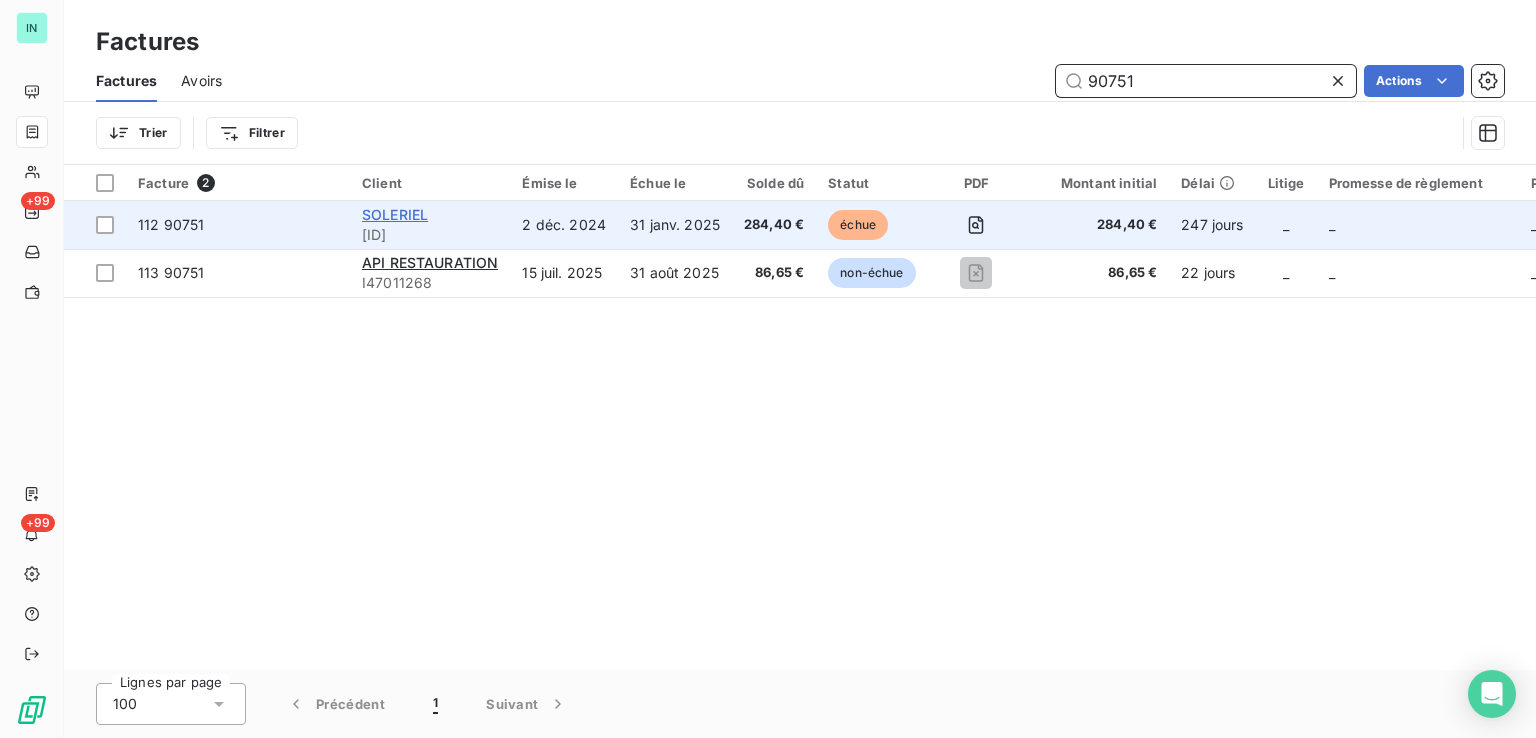 type on "90751" 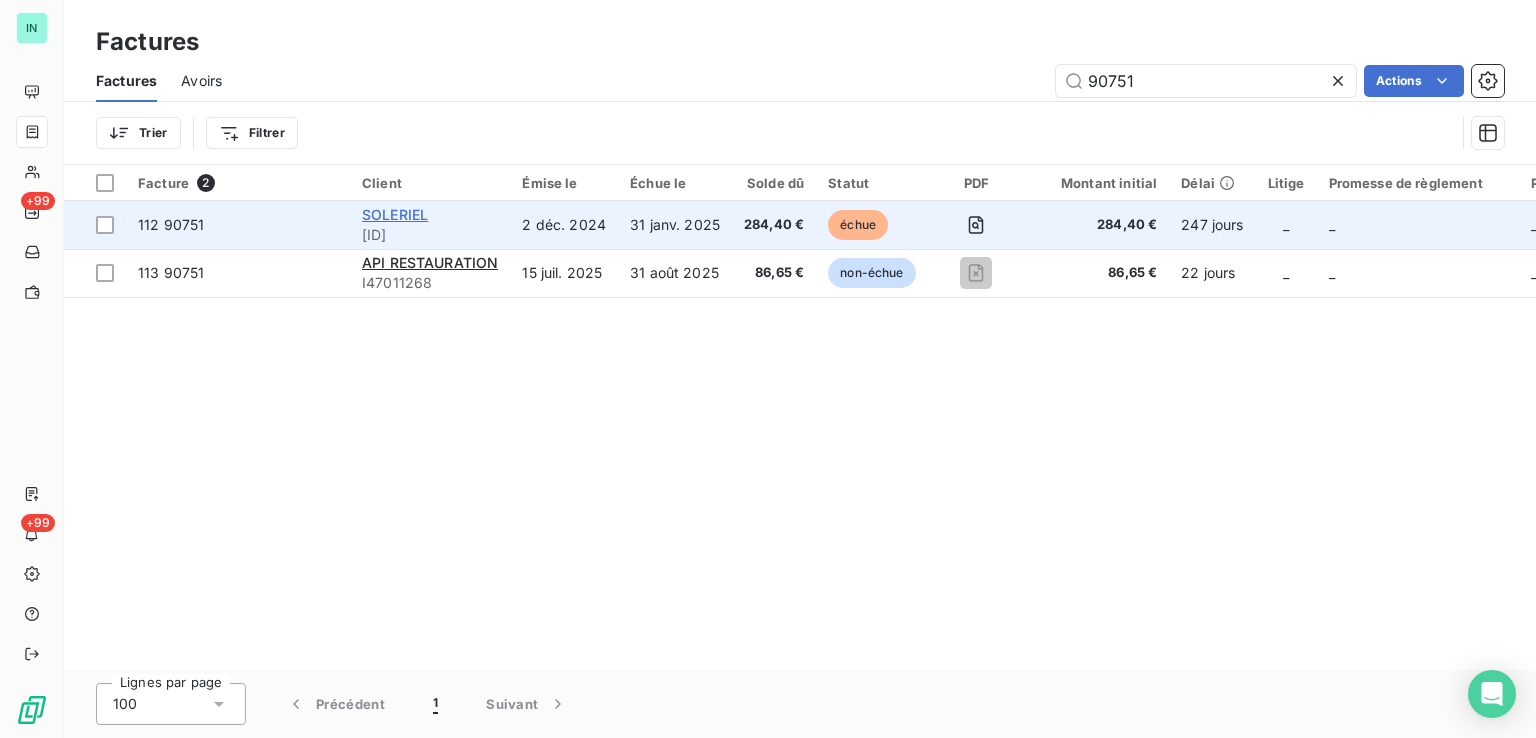 click on "SOLERIEL" at bounding box center (395, 214) 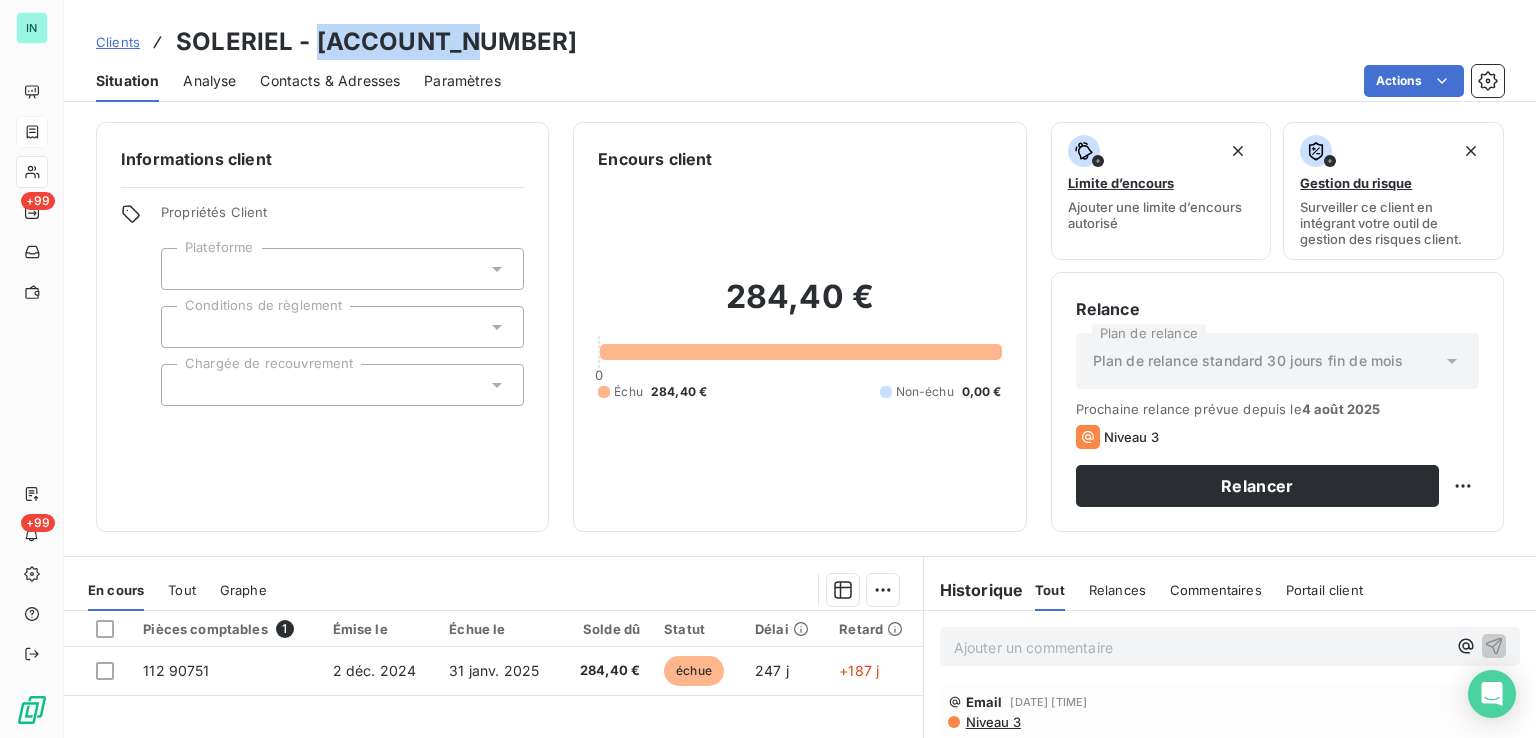 drag, startPoint x: 451, startPoint y: 41, endPoint x: 313, endPoint y: 32, distance: 138.29317 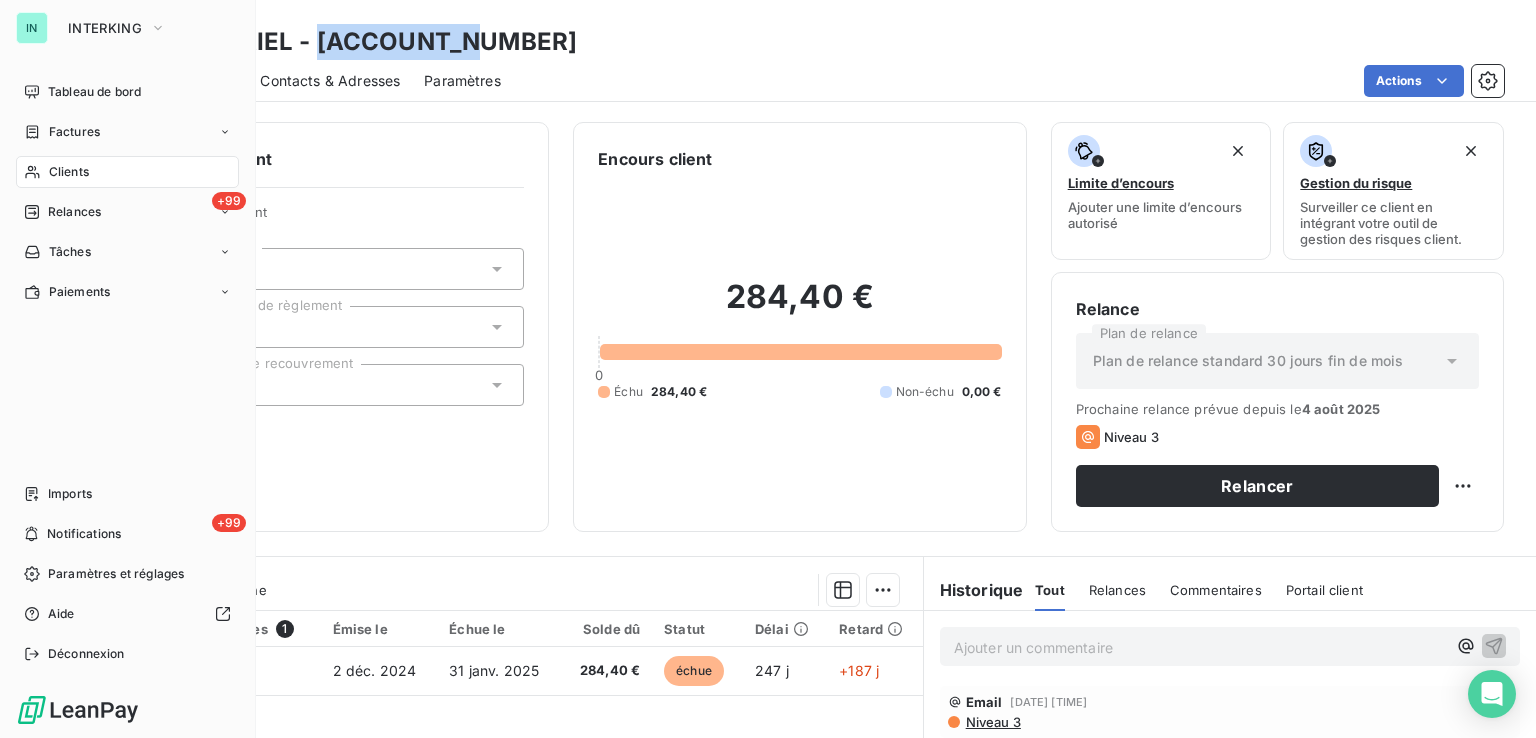 drag, startPoint x: 87, startPoint y: 134, endPoint x: 240, endPoint y: 140, distance: 153.1176 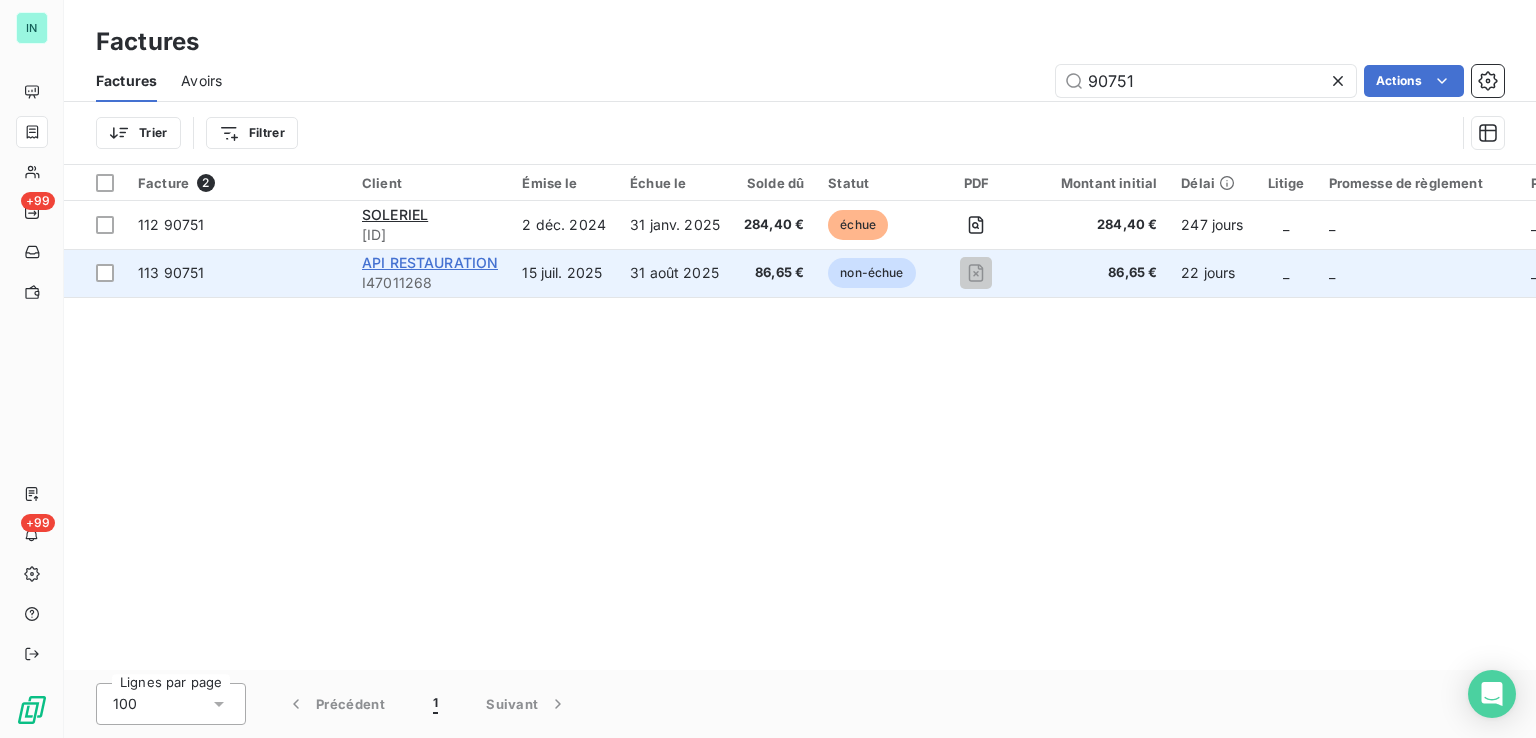 click on "API RESTAURATION" at bounding box center [430, 262] 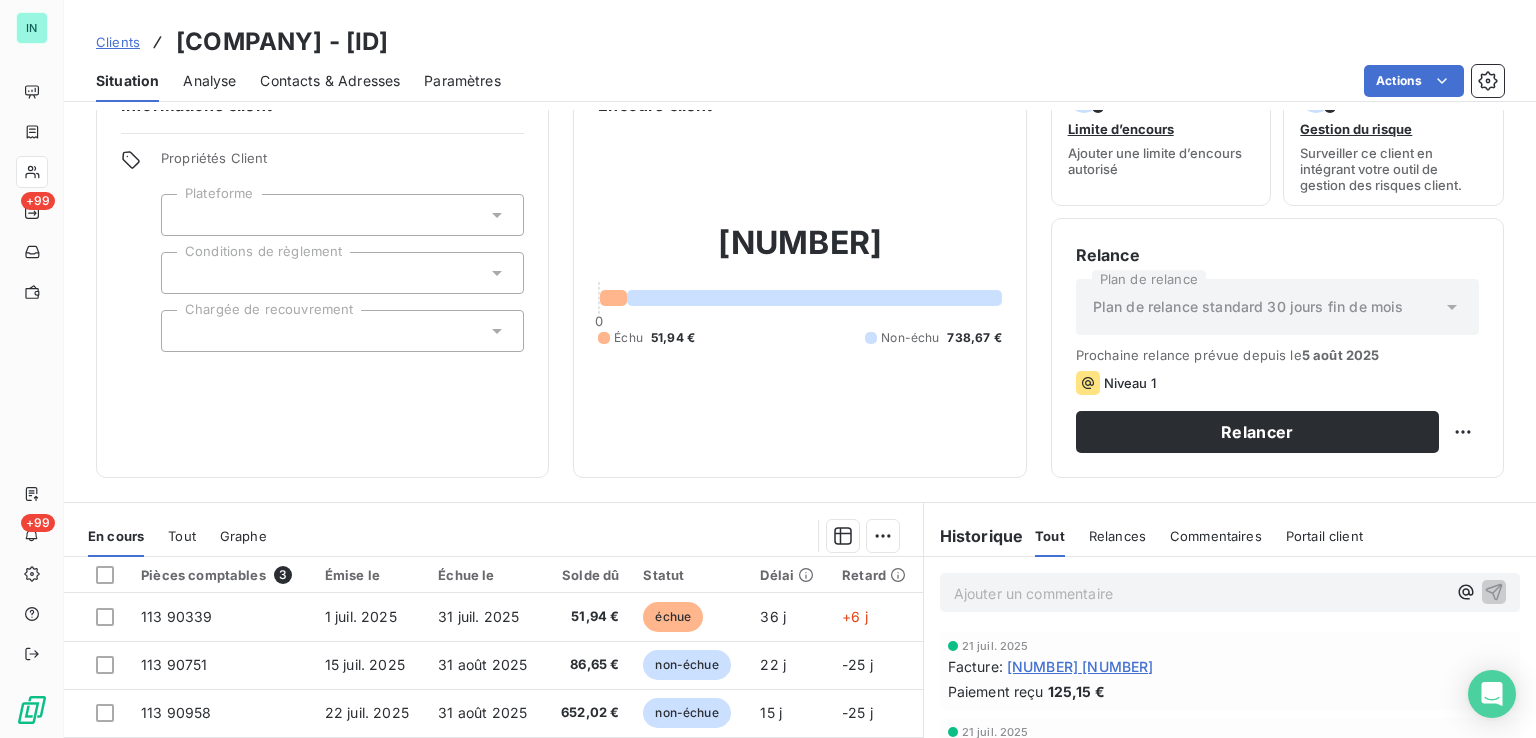 scroll, scrollTop: 0, scrollLeft: 0, axis: both 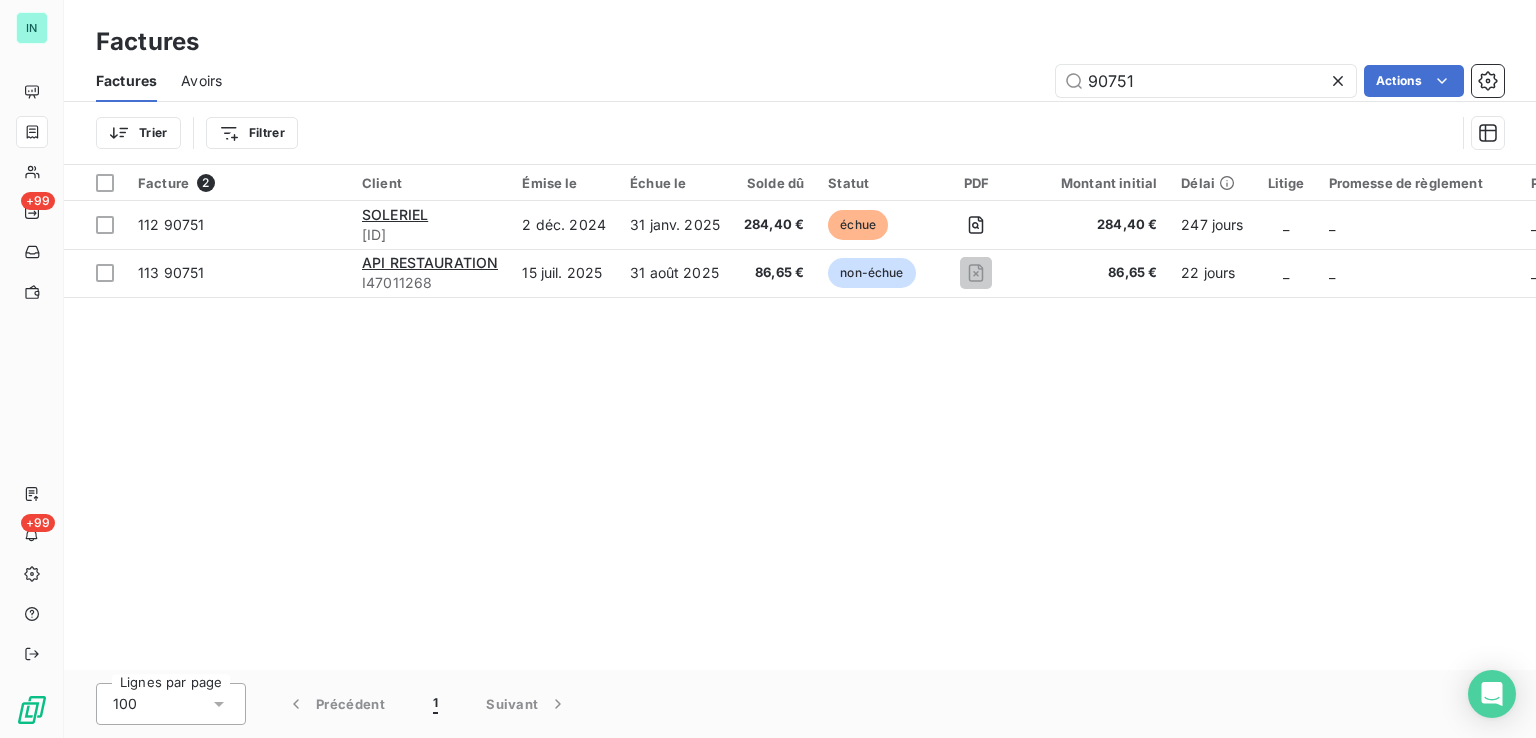 click on "Facture 2 Client Émise le Échue le Solde dû Statut PDF Montant initial Délai Litige Promesse de règlement Preuve de commande non conforme Attente agence Retard   Litige réglée compte général [NUMBER] [NUMBER] SOLERIEL I[NUMBER] [DATE] [DATE] [AMOUNT] échue [AMOUNT] [NUMBER] jours _ _ _ _ +[NUMBER] j _ [NUMBER] [NUMBER] API RESTAURATION I[NUMBER] [DATE] [DATE] [AMOUNT] non-échue [AMOUNT] [NUMBER] jours _ _ _ _ -[NUMBER] j _ [NUMBER]" at bounding box center [800, 417] 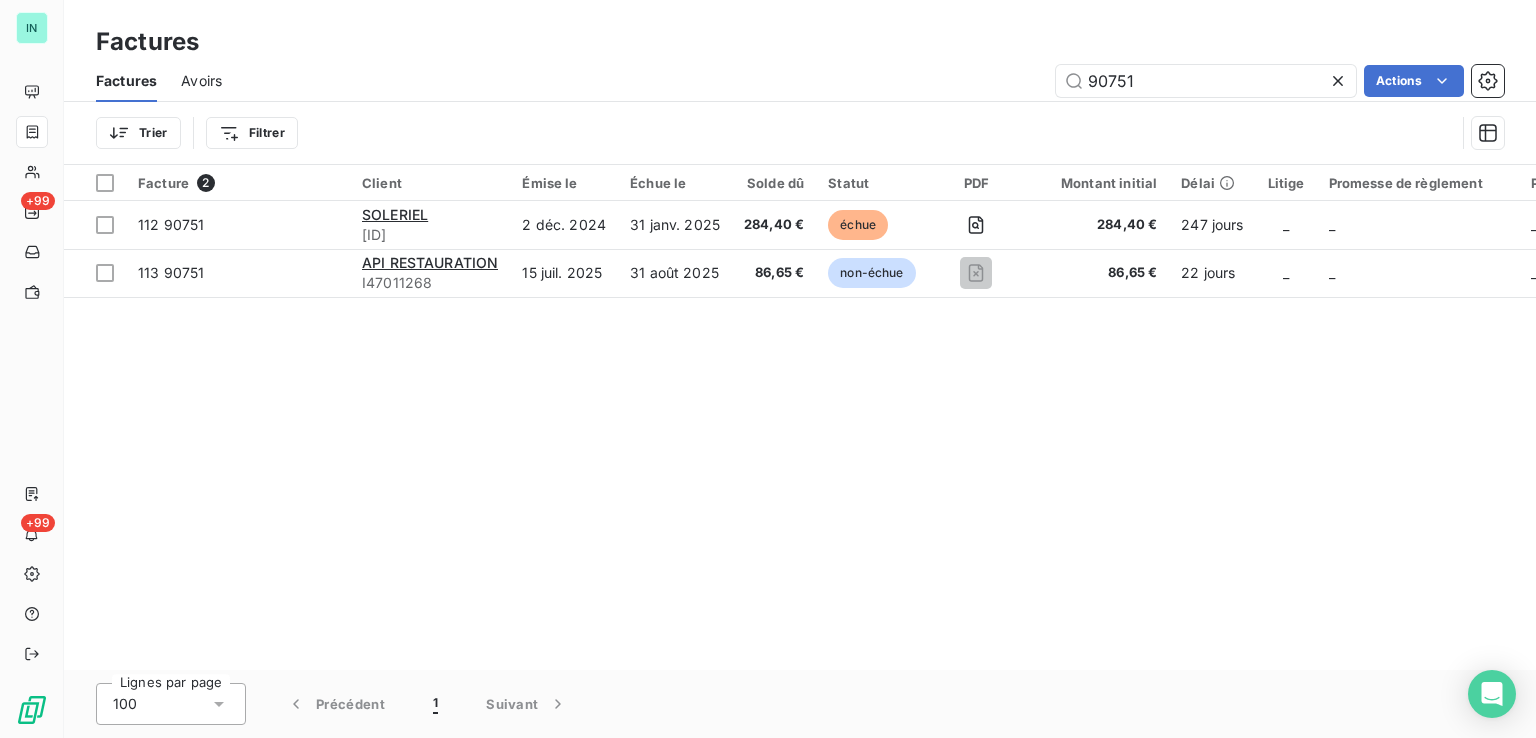 drag, startPoint x: 1336, startPoint y: 81, endPoint x: 848, endPoint y: 111, distance: 488.92126 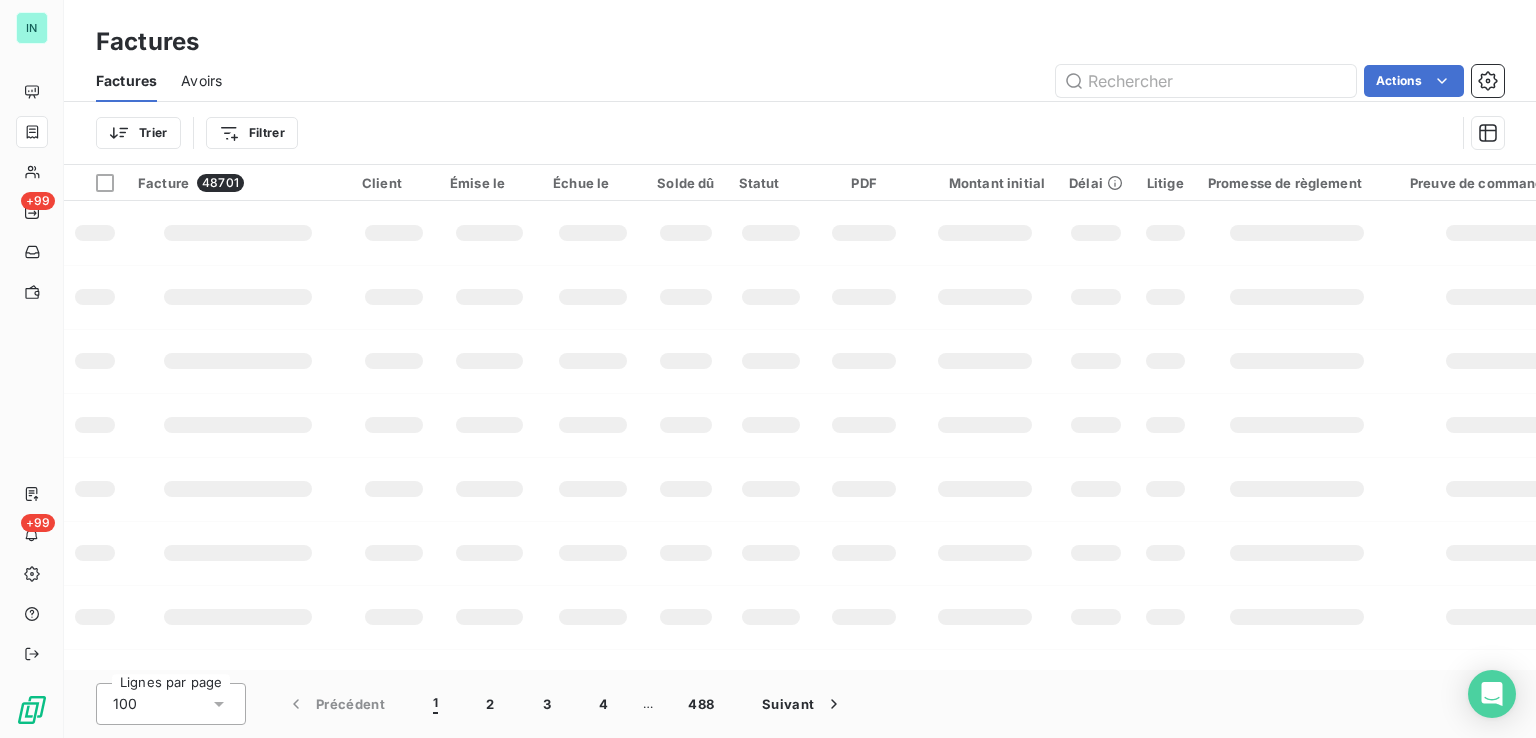 click at bounding box center (95, 183) 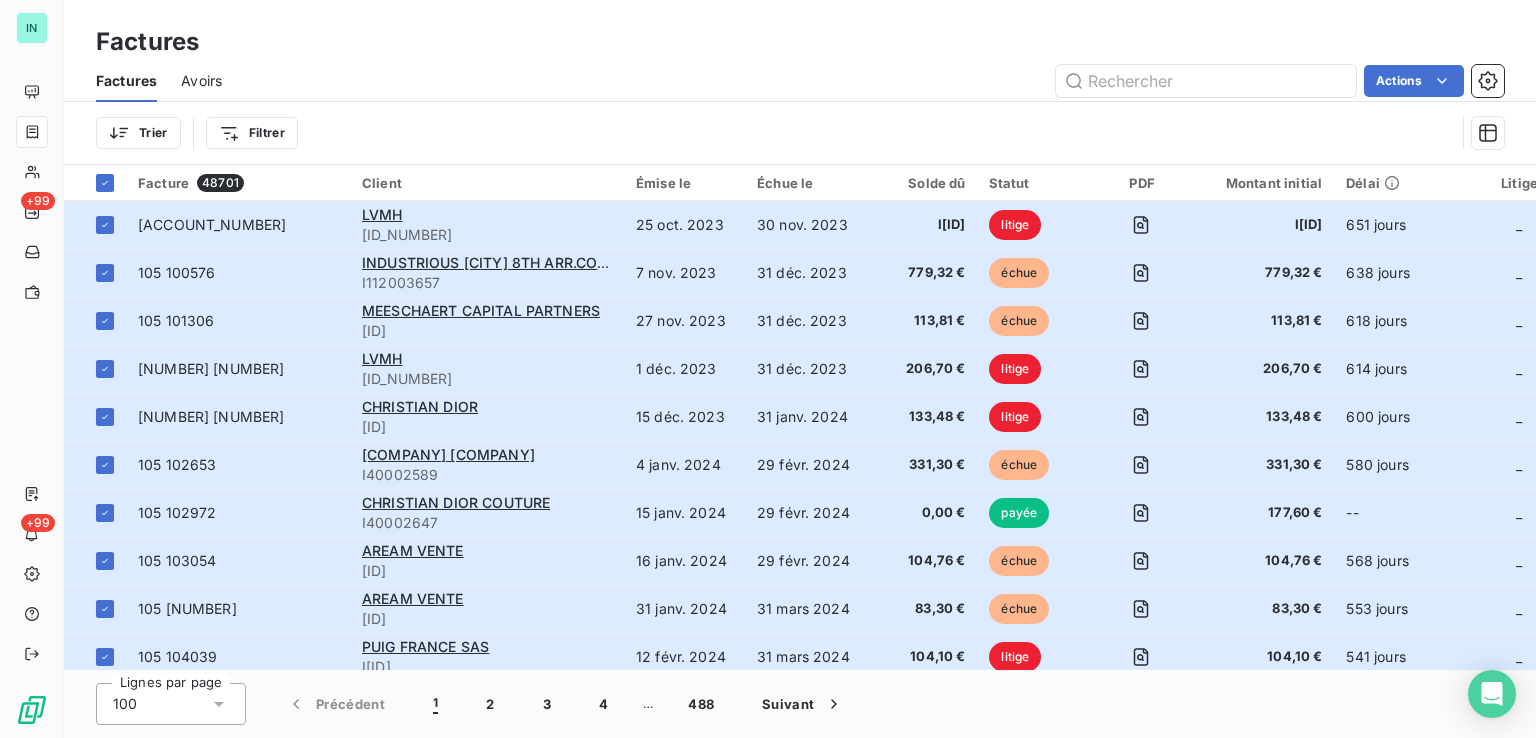 click on "IN +99 +99" at bounding box center [32, 369] 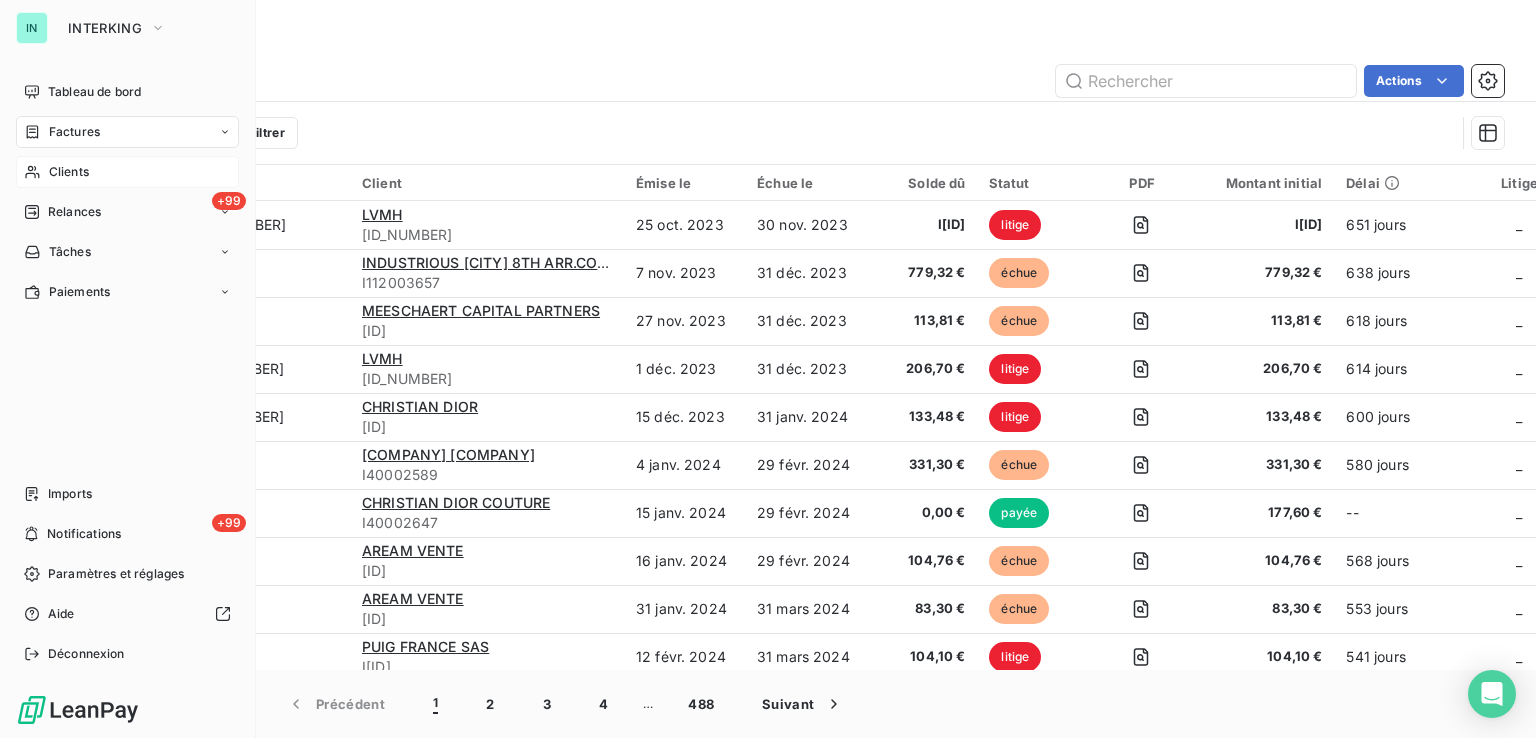 click 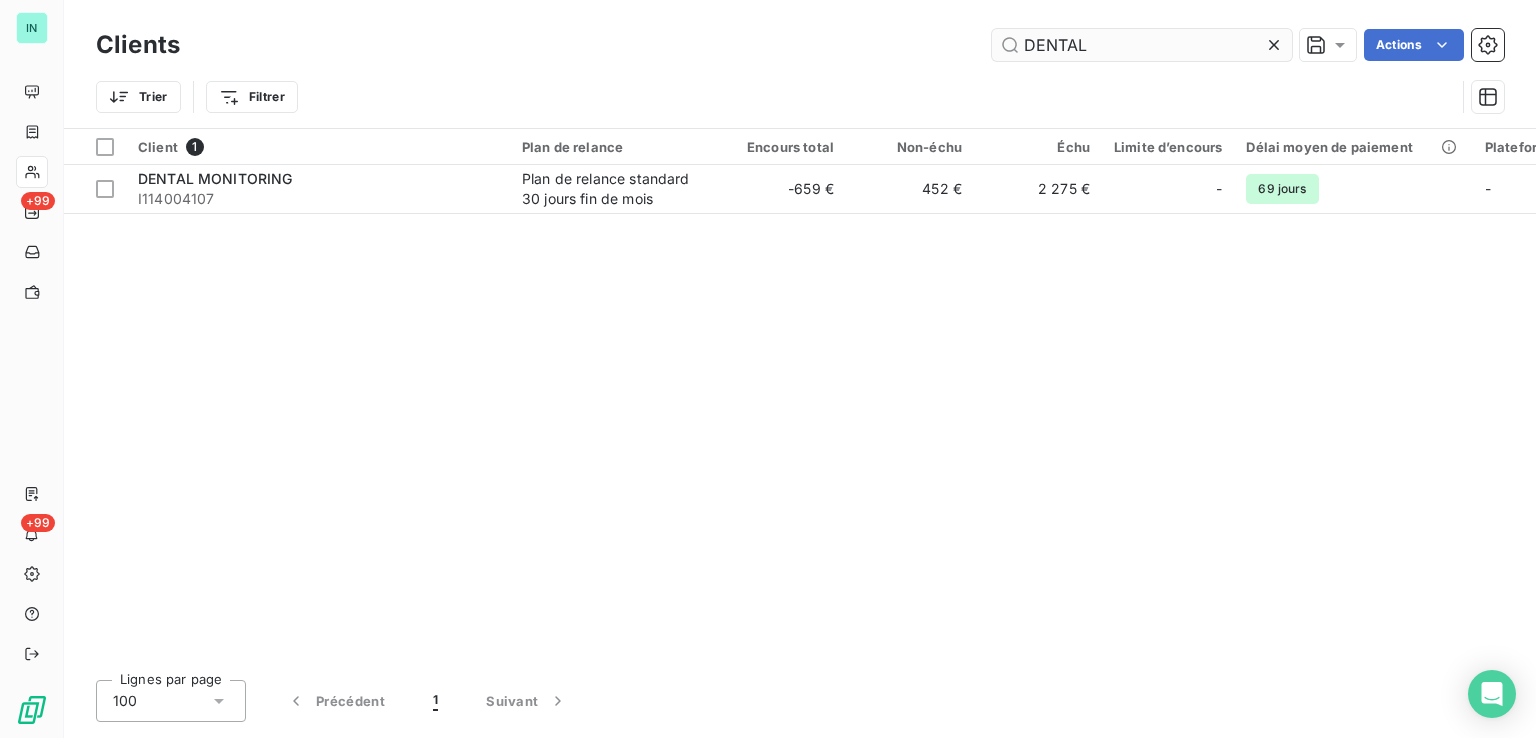 click 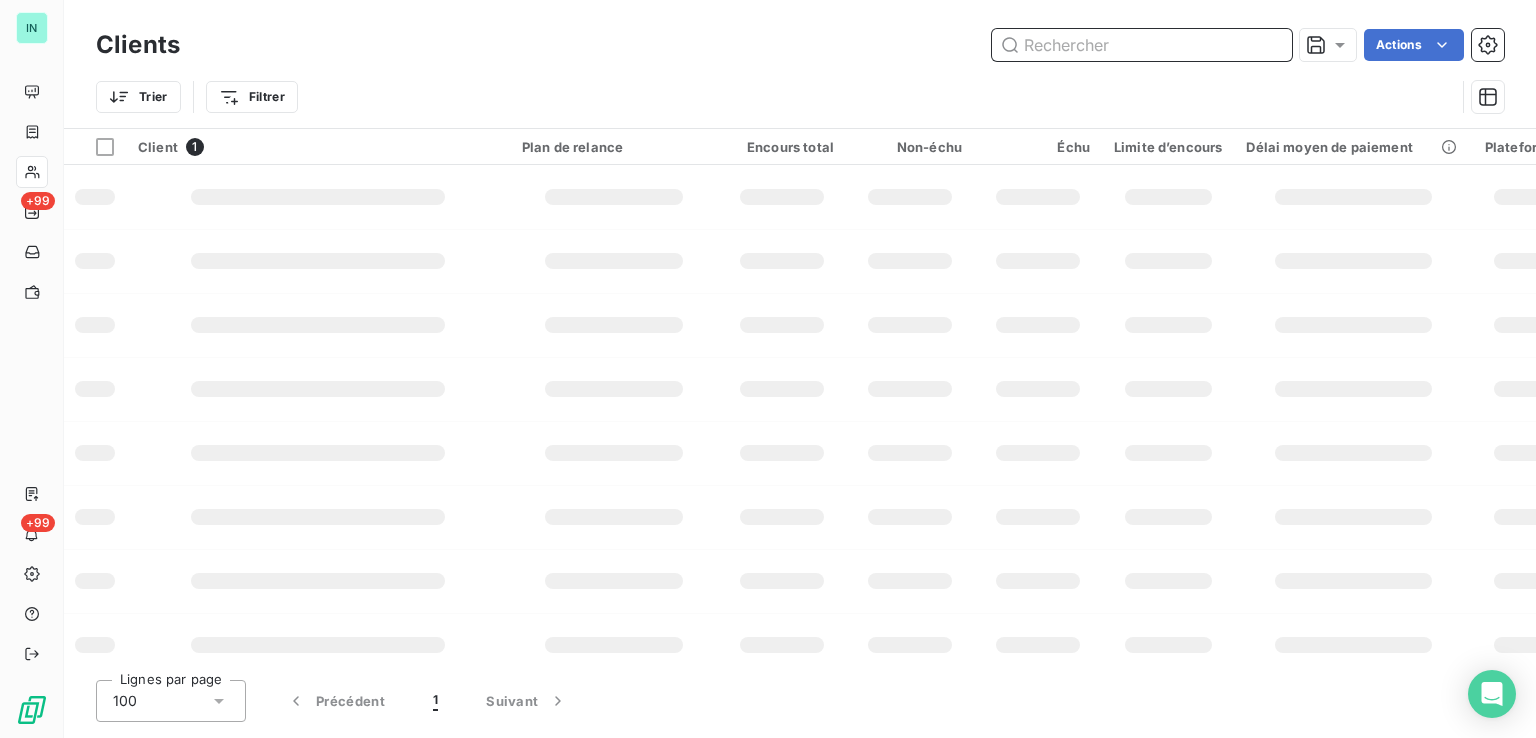 click at bounding box center [1142, 45] 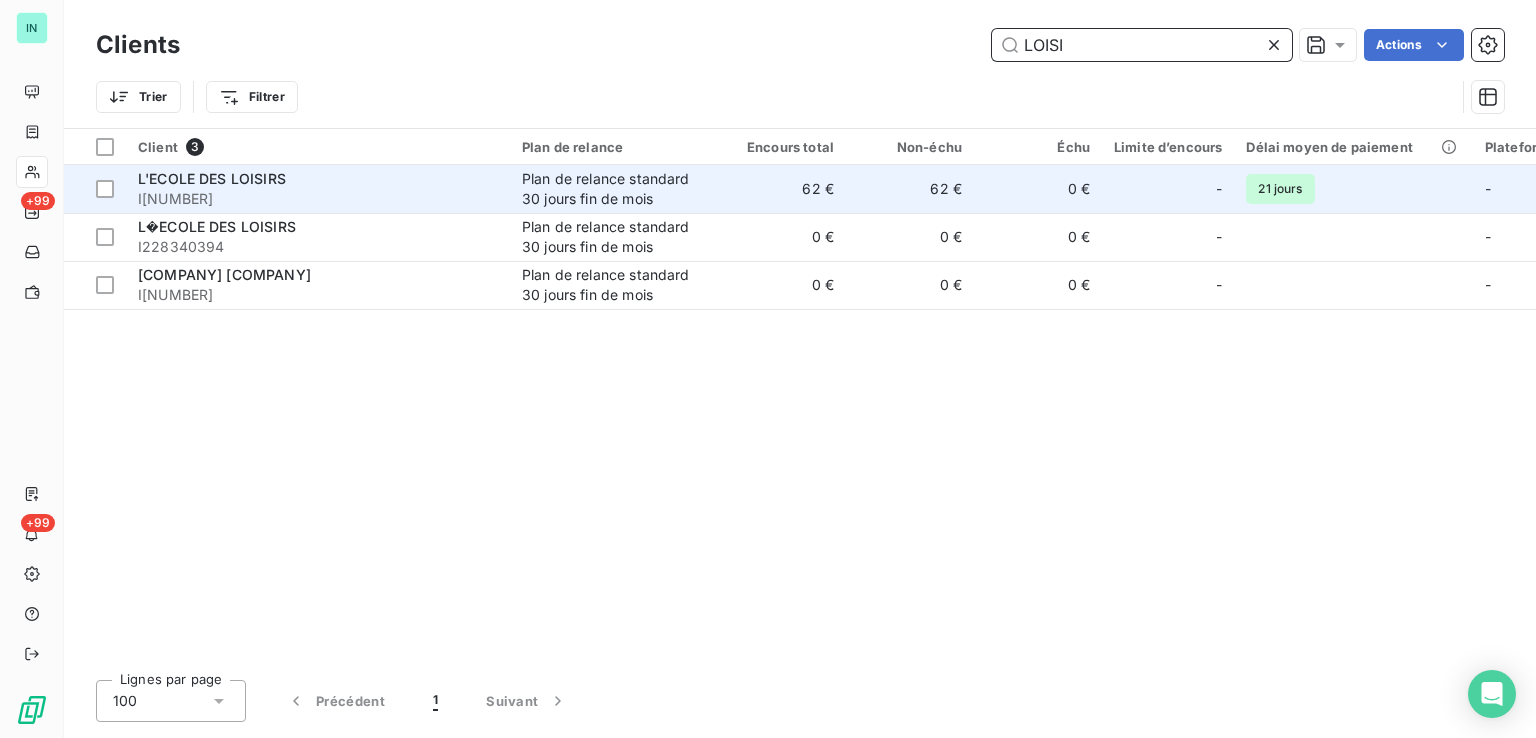 type on "LOISI" 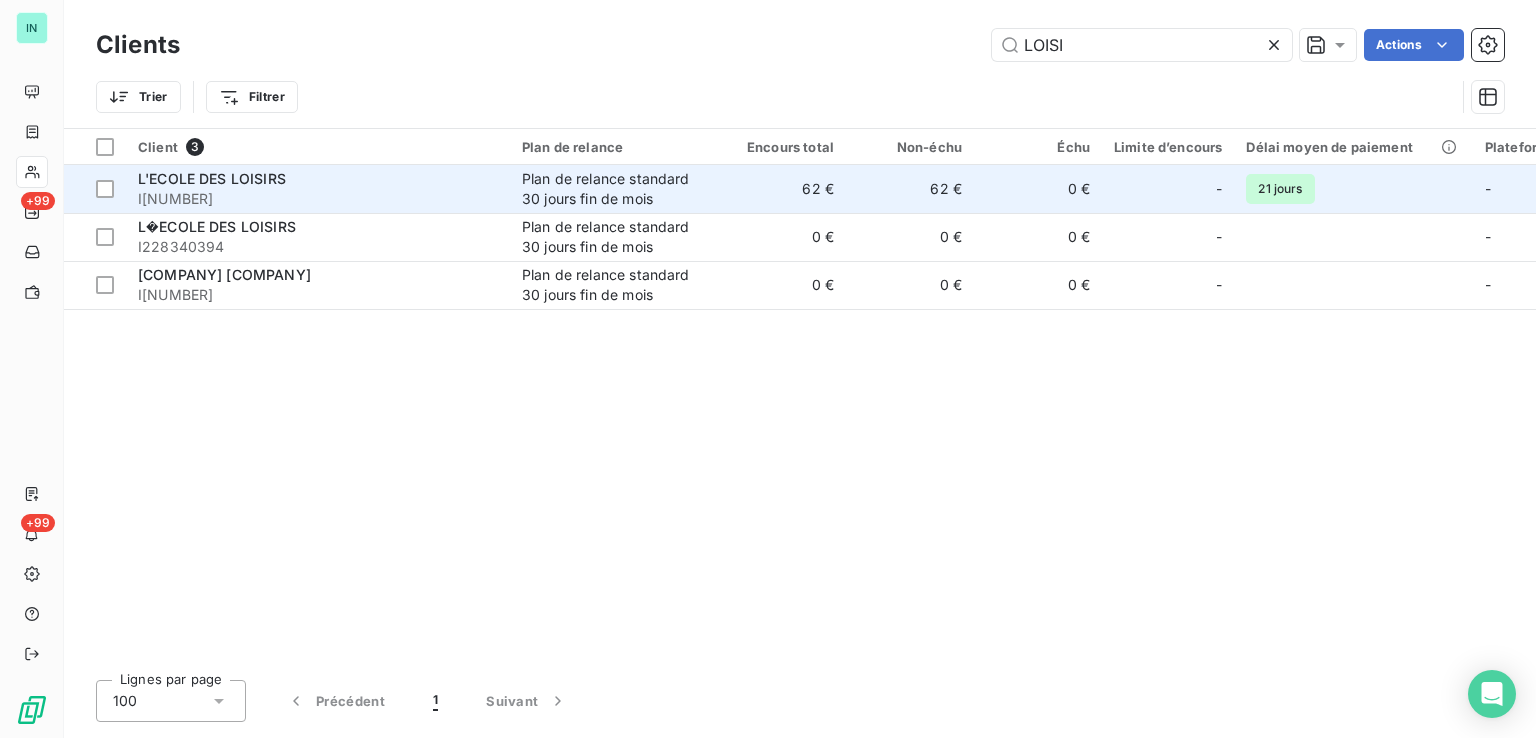 click on "Plan de relance standard 30 jours fin de mois" at bounding box center (614, 189) 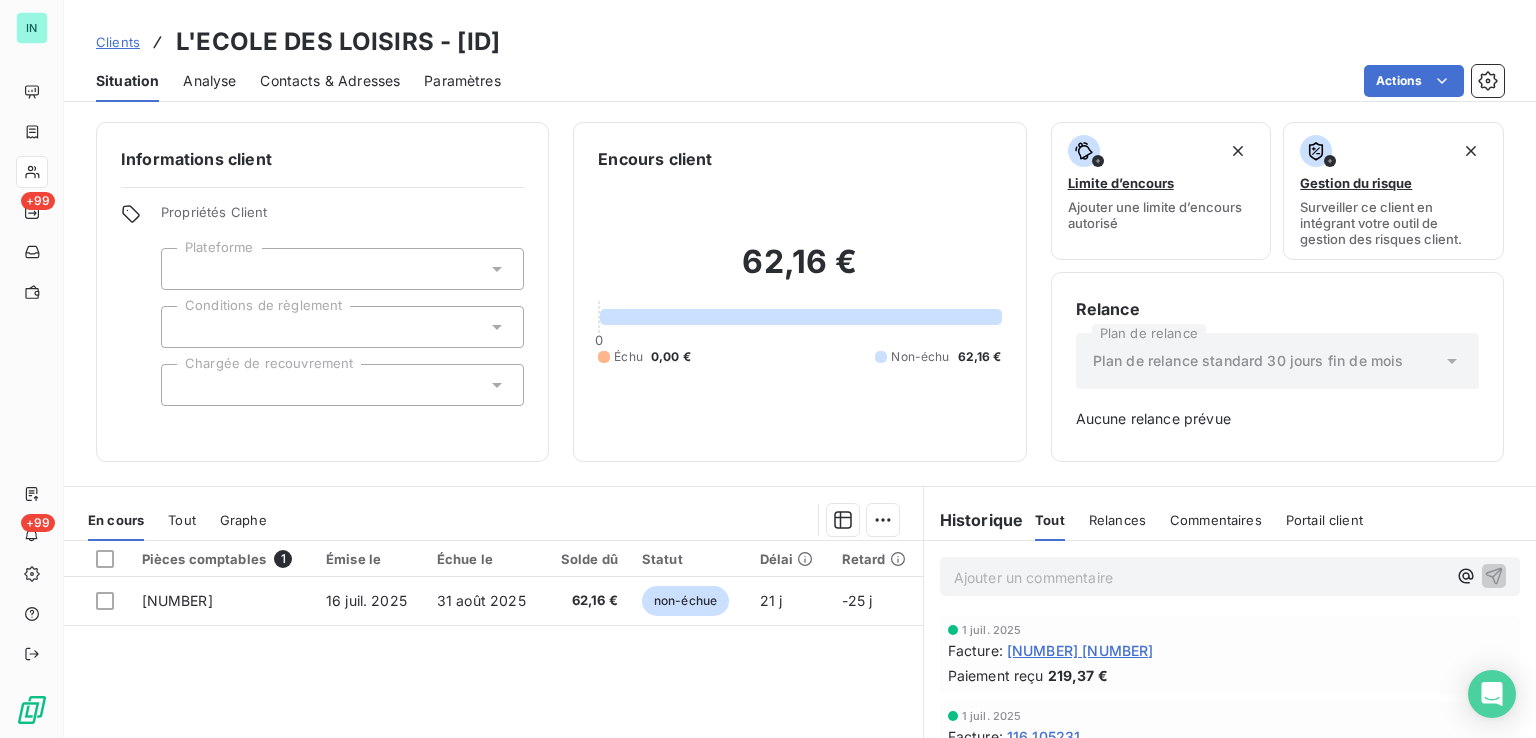 drag, startPoint x: 577, startPoint y: 41, endPoint x: 449, endPoint y: 41, distance: 128 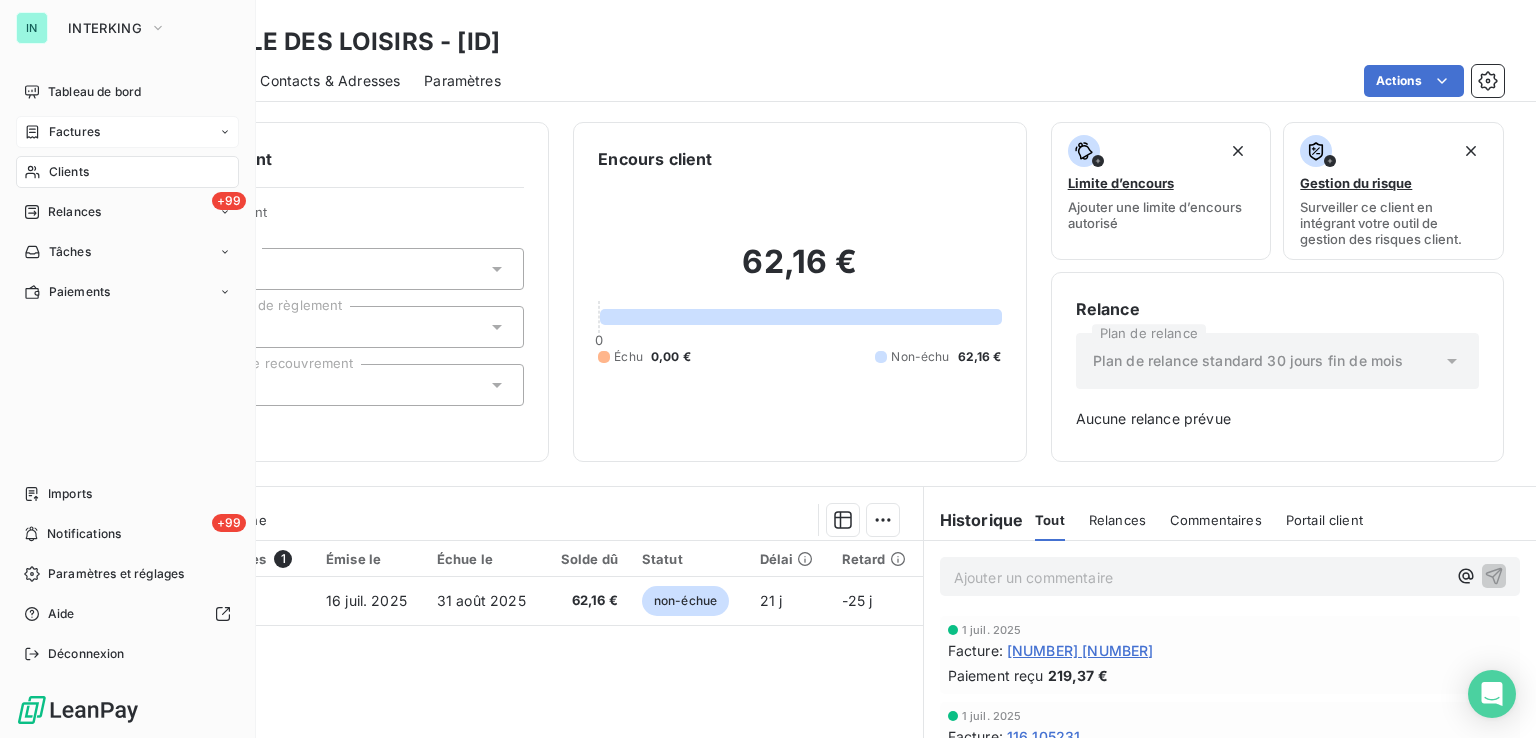 drag, startPoint x: 33, startPoint y: 136, endPoint x: 178, endPoint y: 135, distance: 145.00345 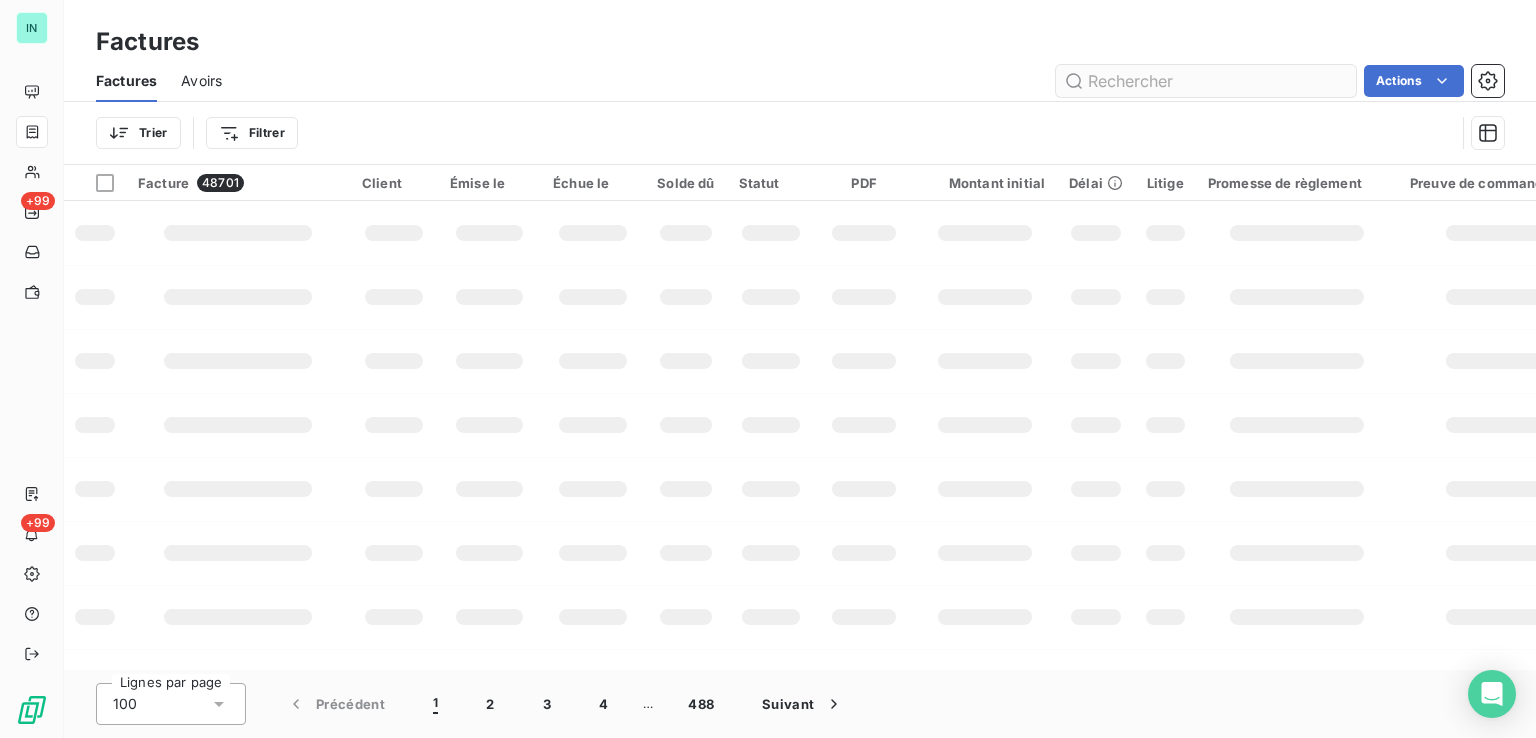 click at bounding box center (1206, 81) 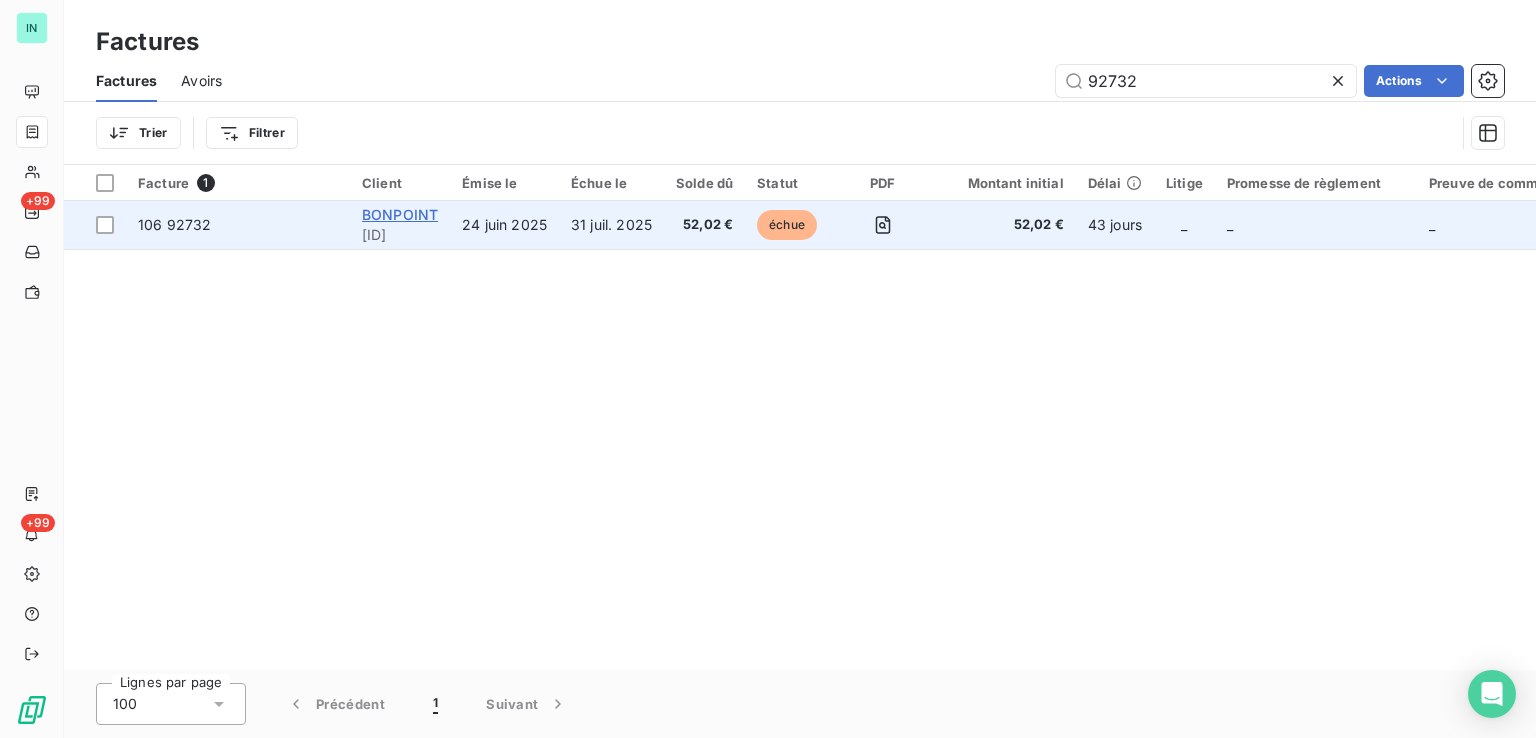 type on "92732" 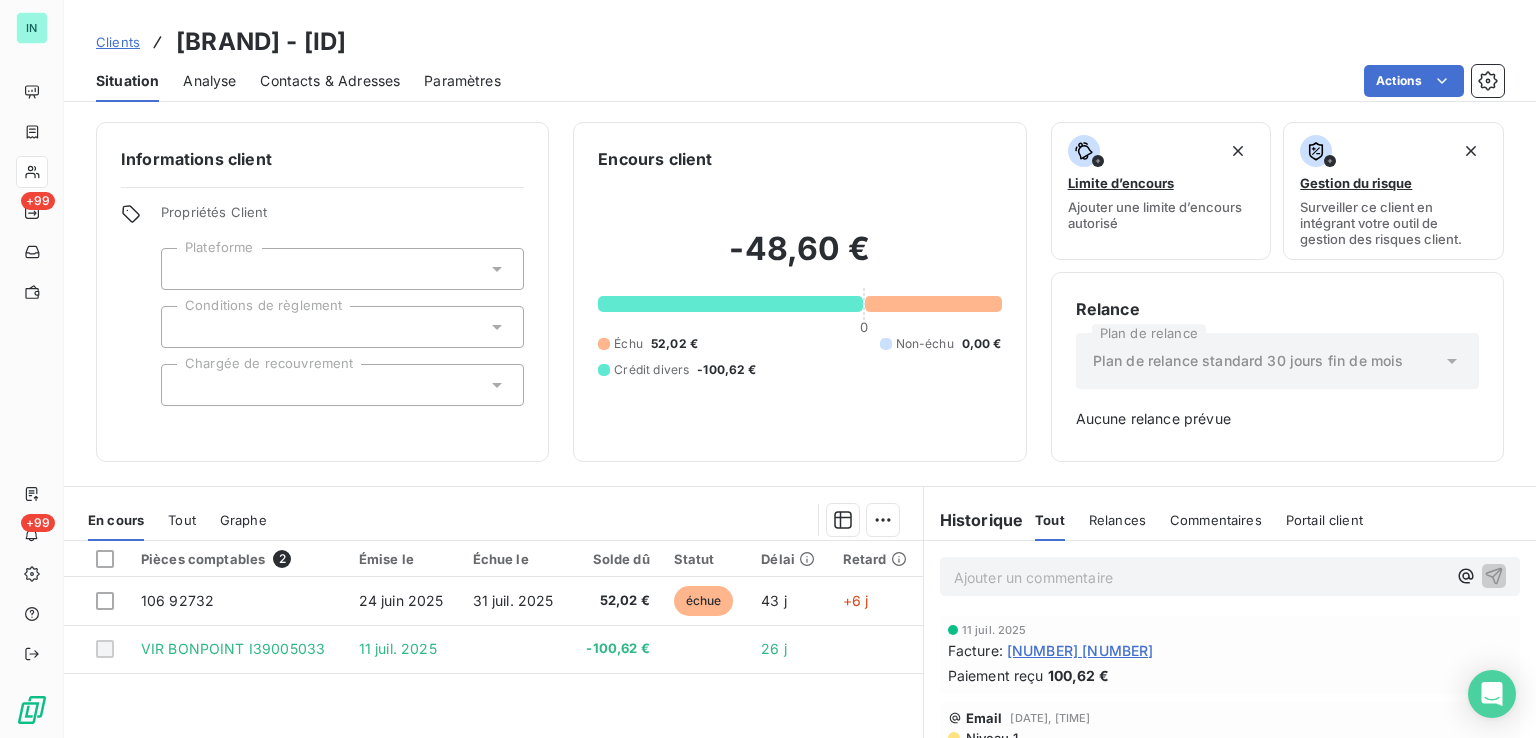 drag, startPoint x: 455, startPoint y: 42, endPoint x: 328, endPoint y: 41, distance: 127.00394 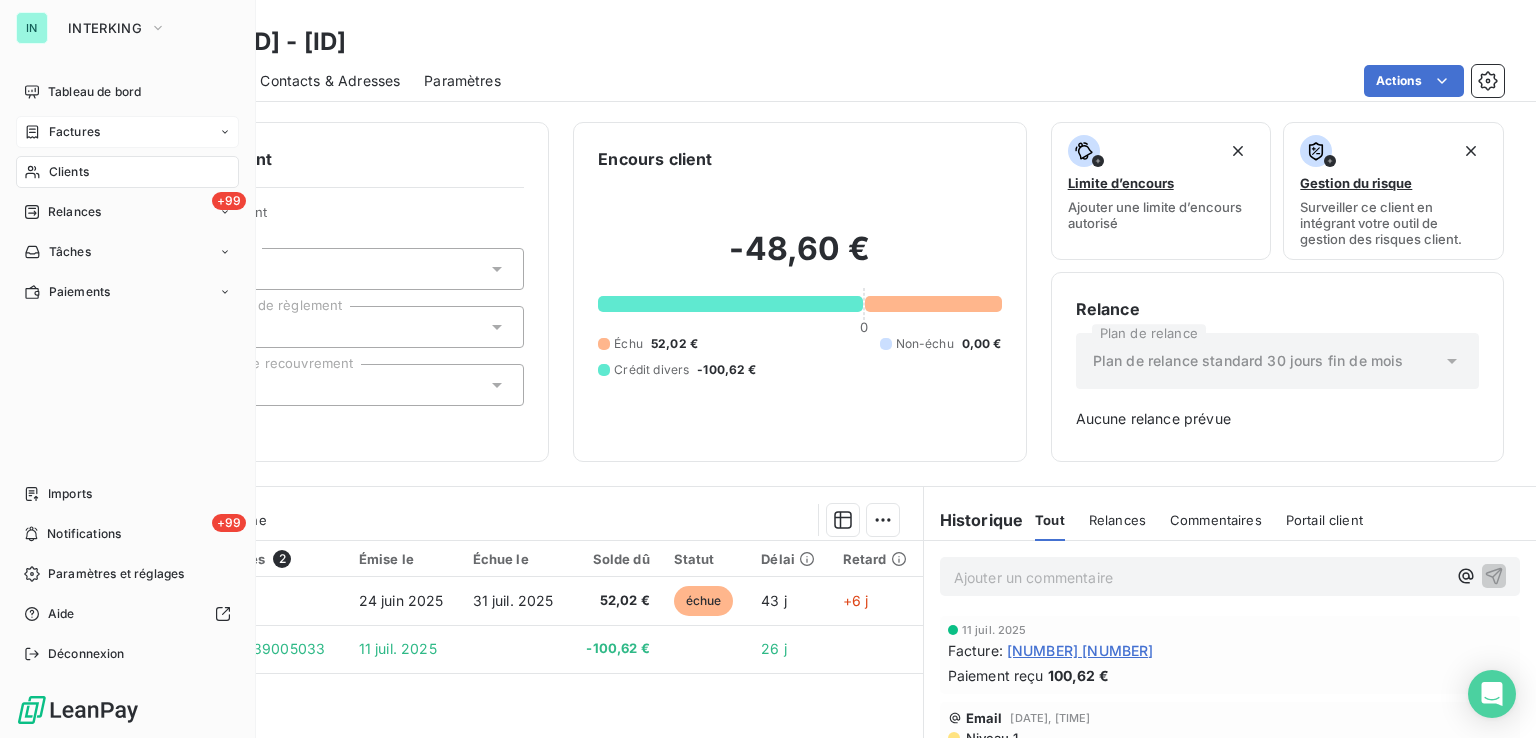 click on "Factures" at bounding box center (74, 132) 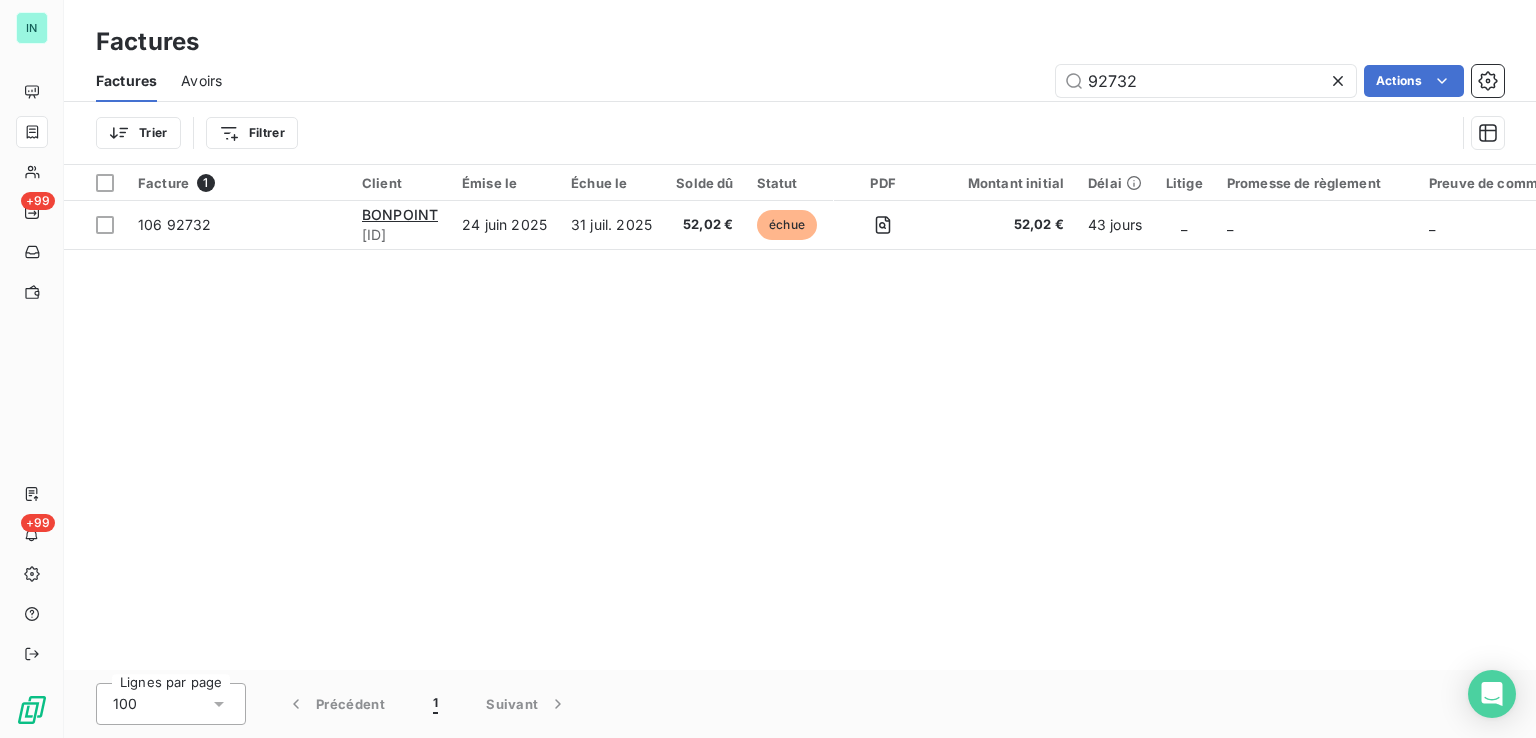 drag, startPoint x: 1208, startPoint y: 77, endPoint x: 860, endPoint y: 93, distance: 348.3676 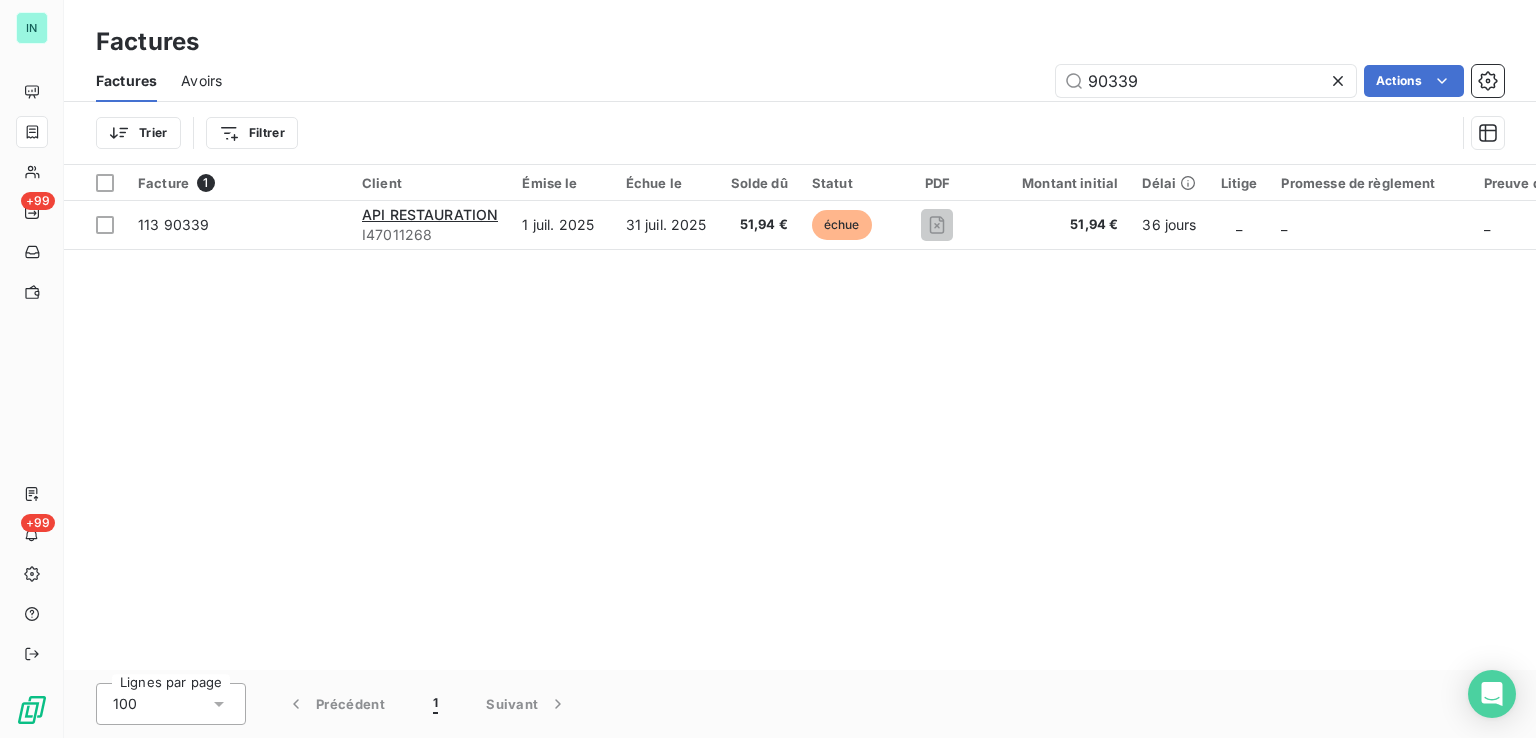 type on "90339" 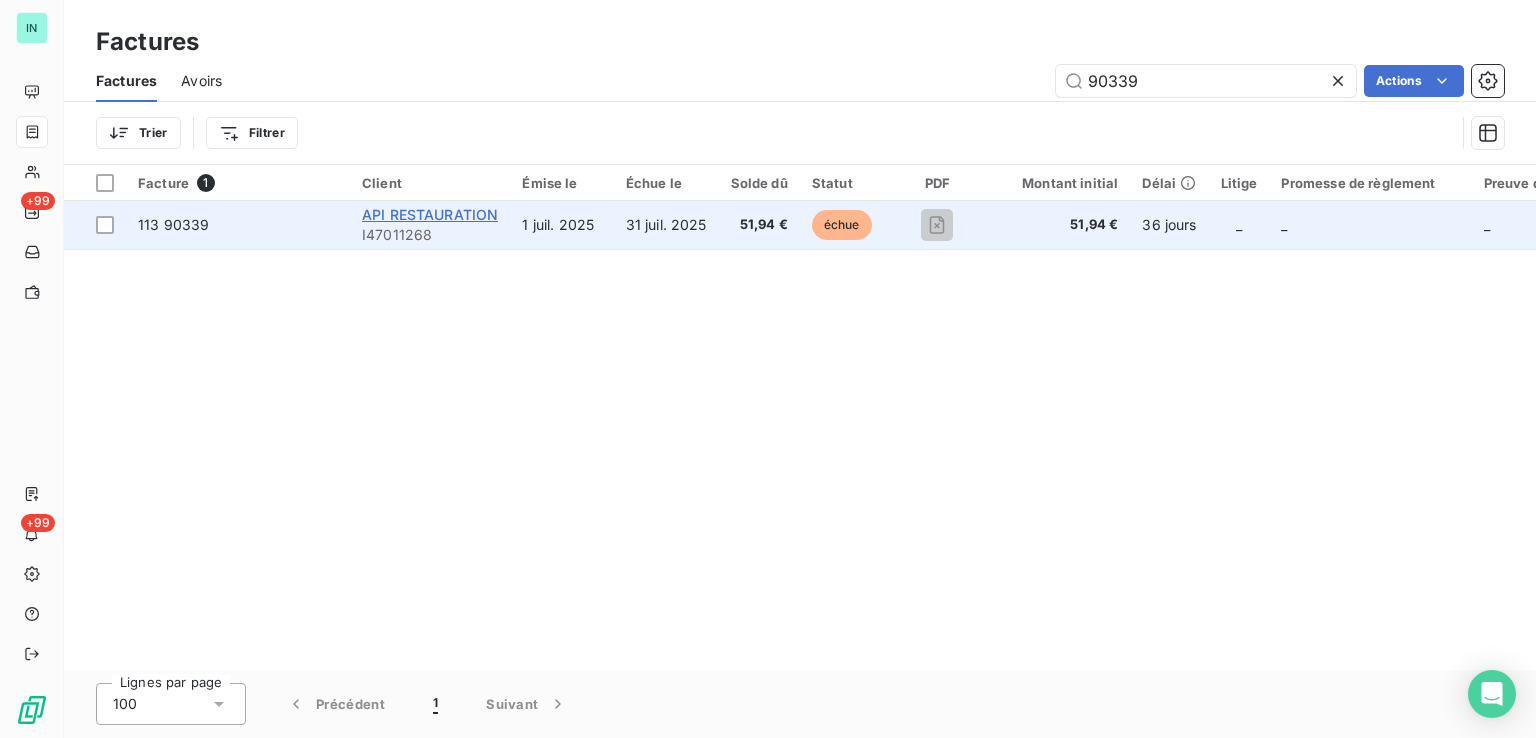 click on "API RESTAURATION" at bounding box center [430, 214] 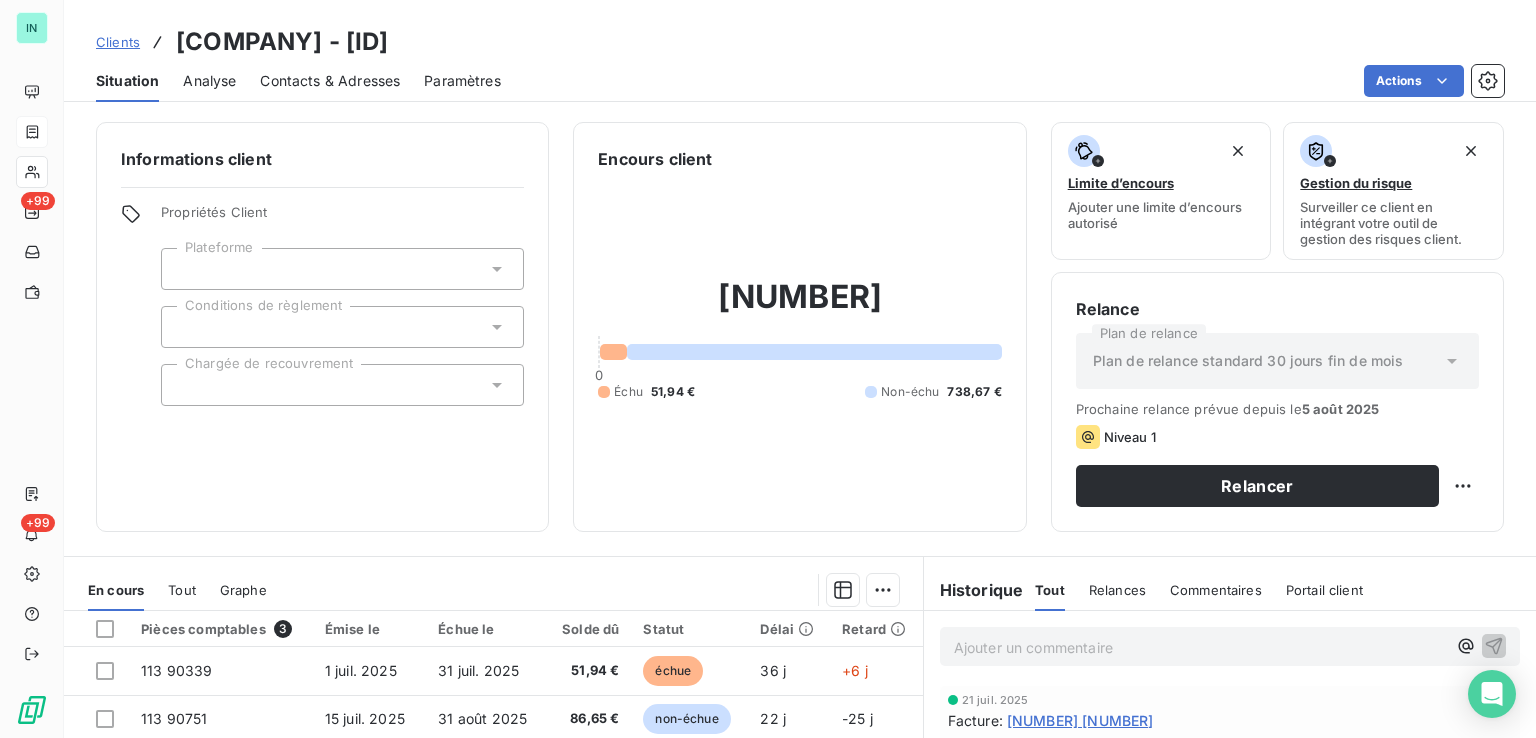 drag, startPoint x: 548, startPoint y: 44, endPoint x: 433, endPoint y: 44, distance: 115 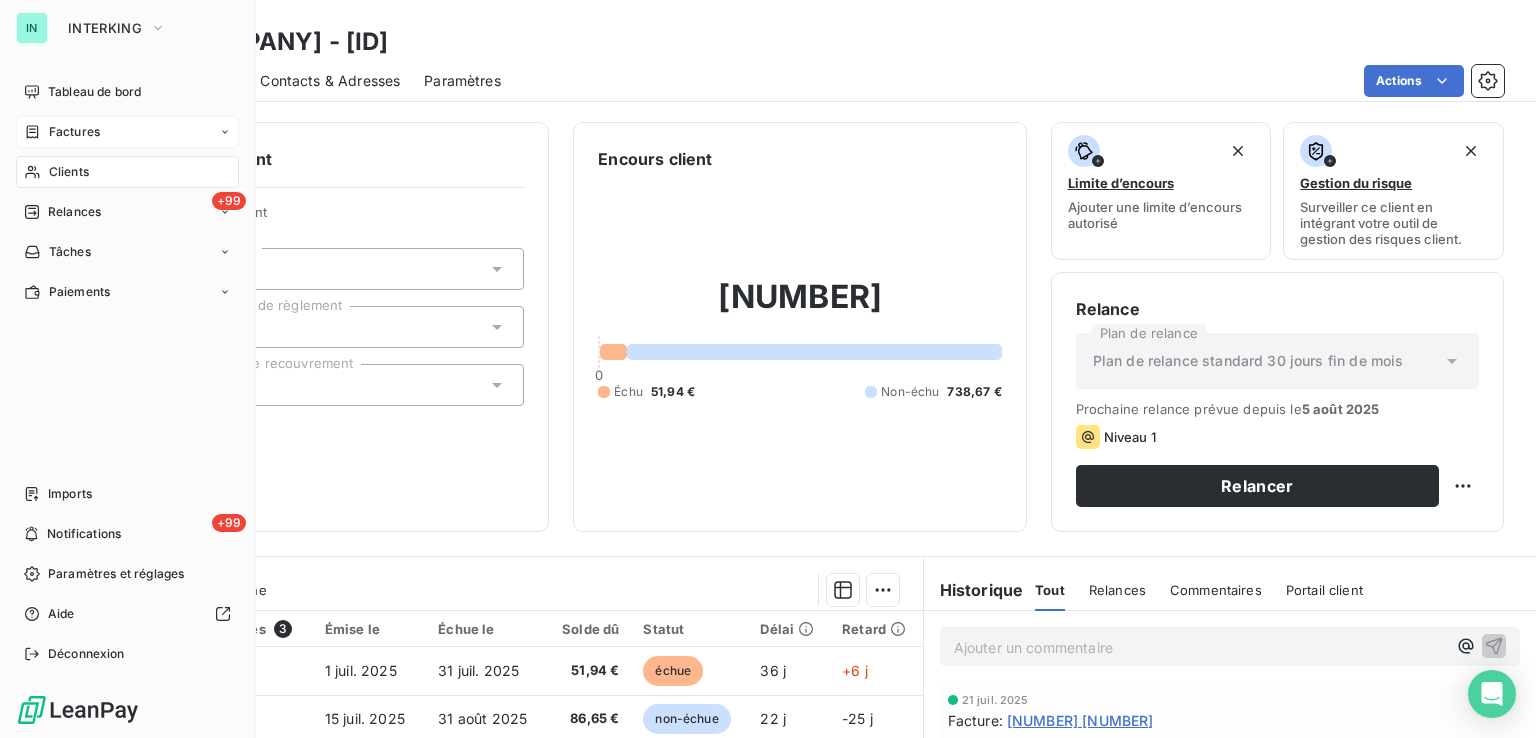 click on "Factures" at bounding box center (62, 132) 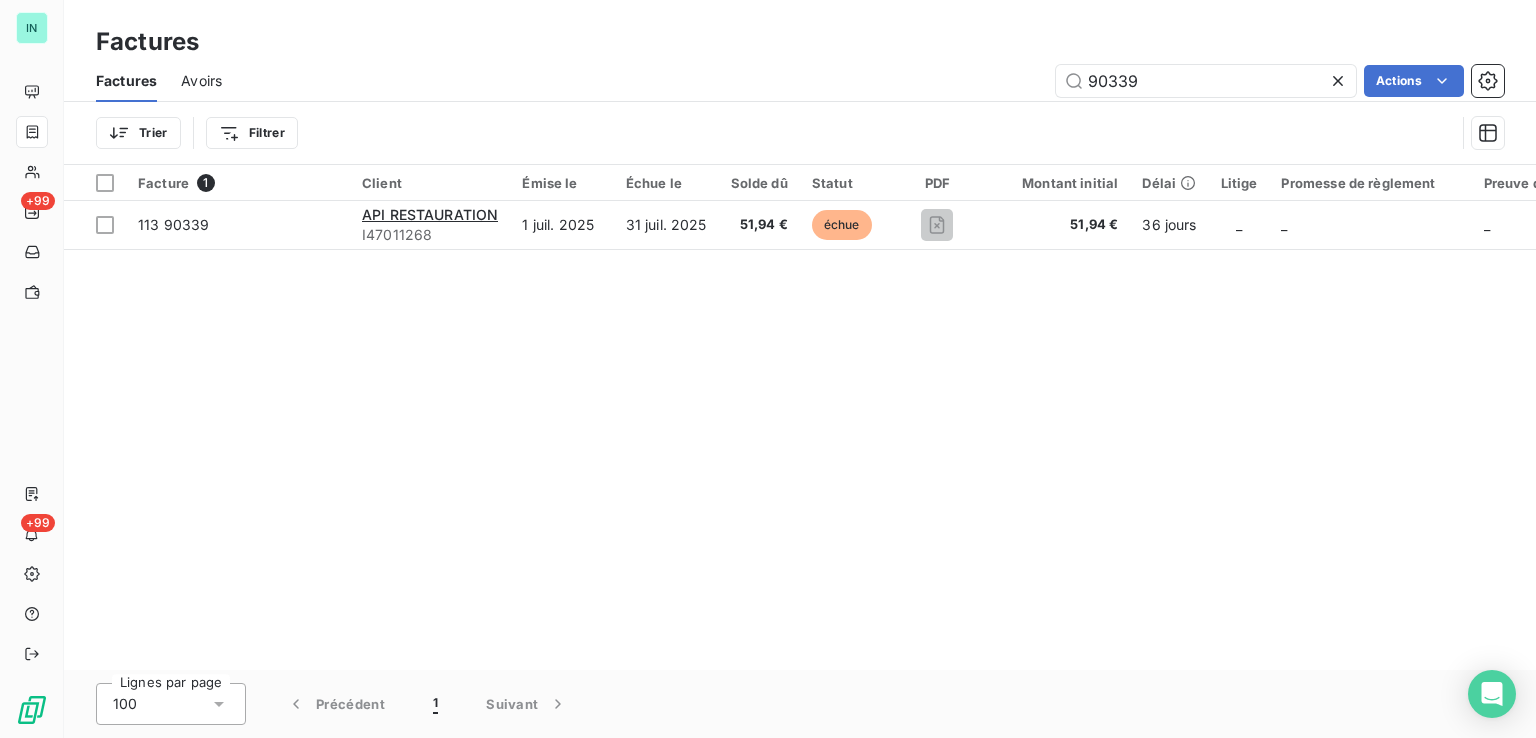 drag, startPoint x: 1184, startPoint y: 81, endPoint x: 921, endPoint y: 77, distance: 263.03043 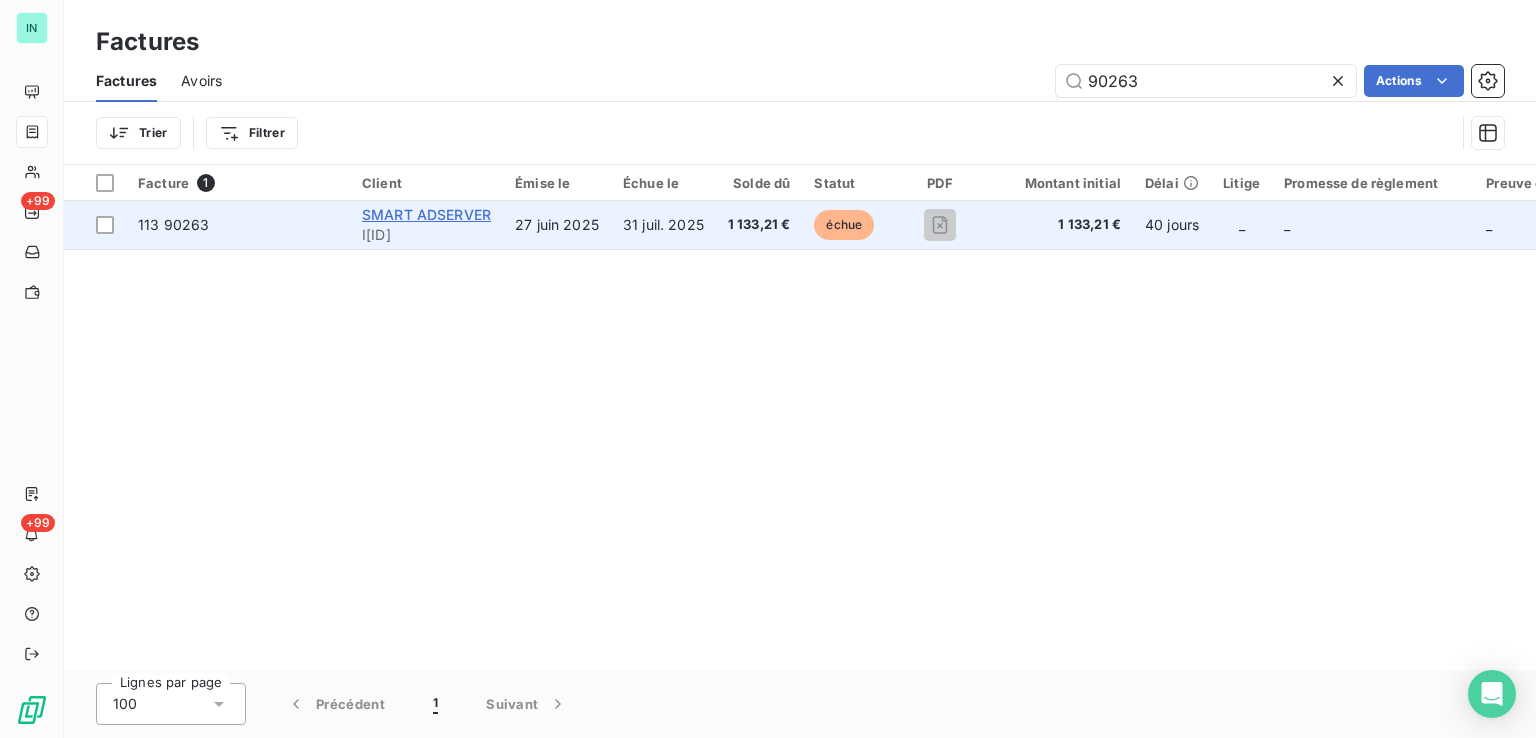 type on "90263" 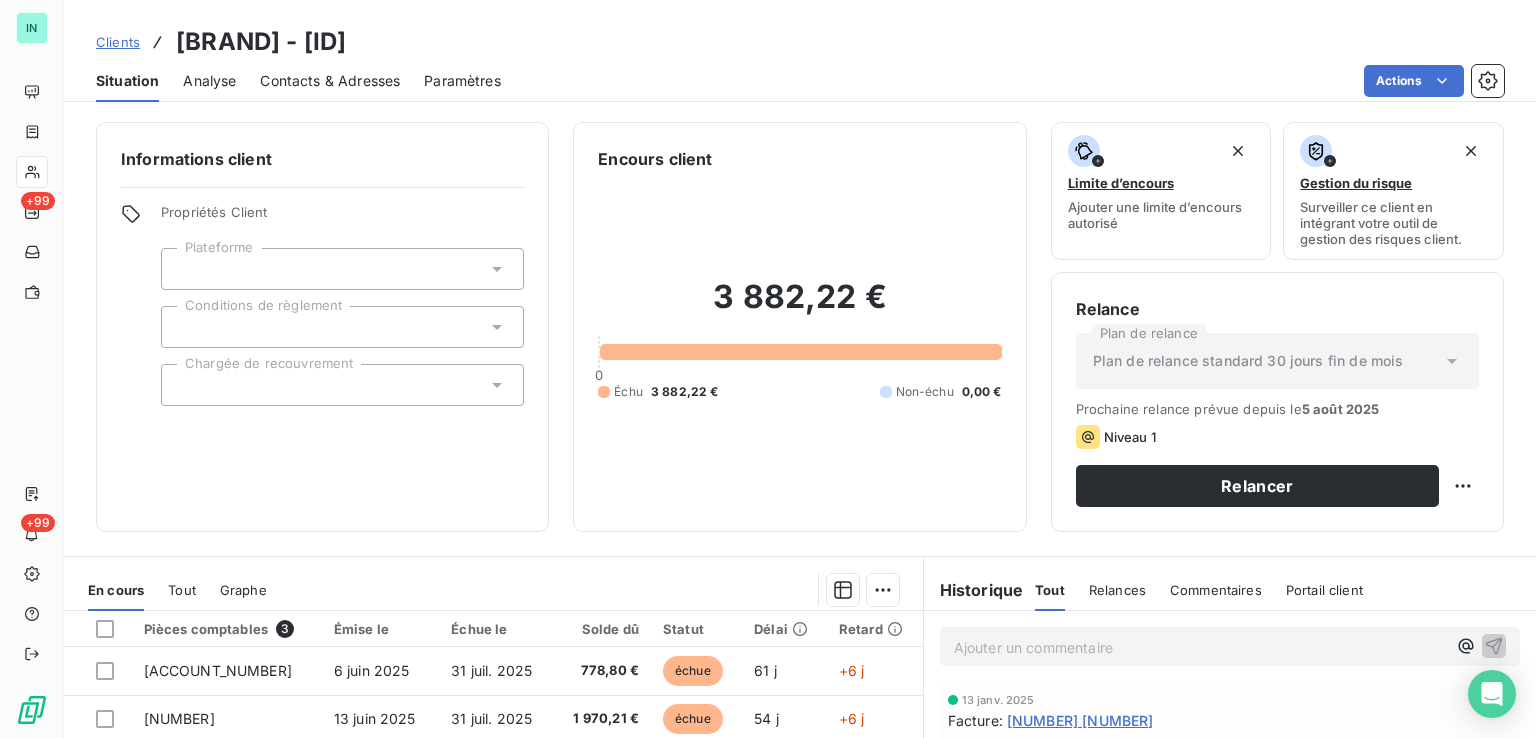 drag, startPoint x: 548, startPoint y: 43, endPoint x: 421, endPoint y: 48, distance: 127.09839 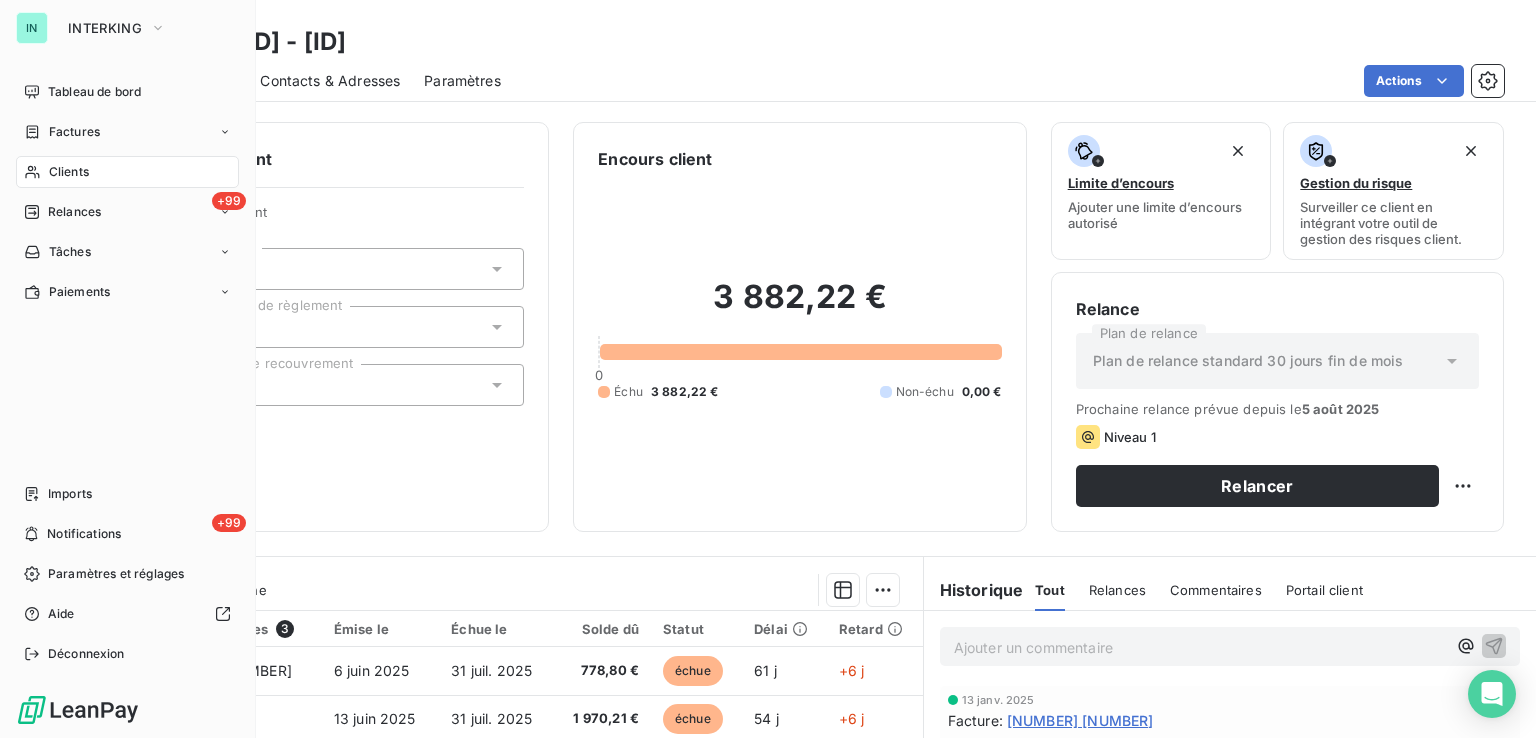 click on "Clients" at bounding box center (127, 172) 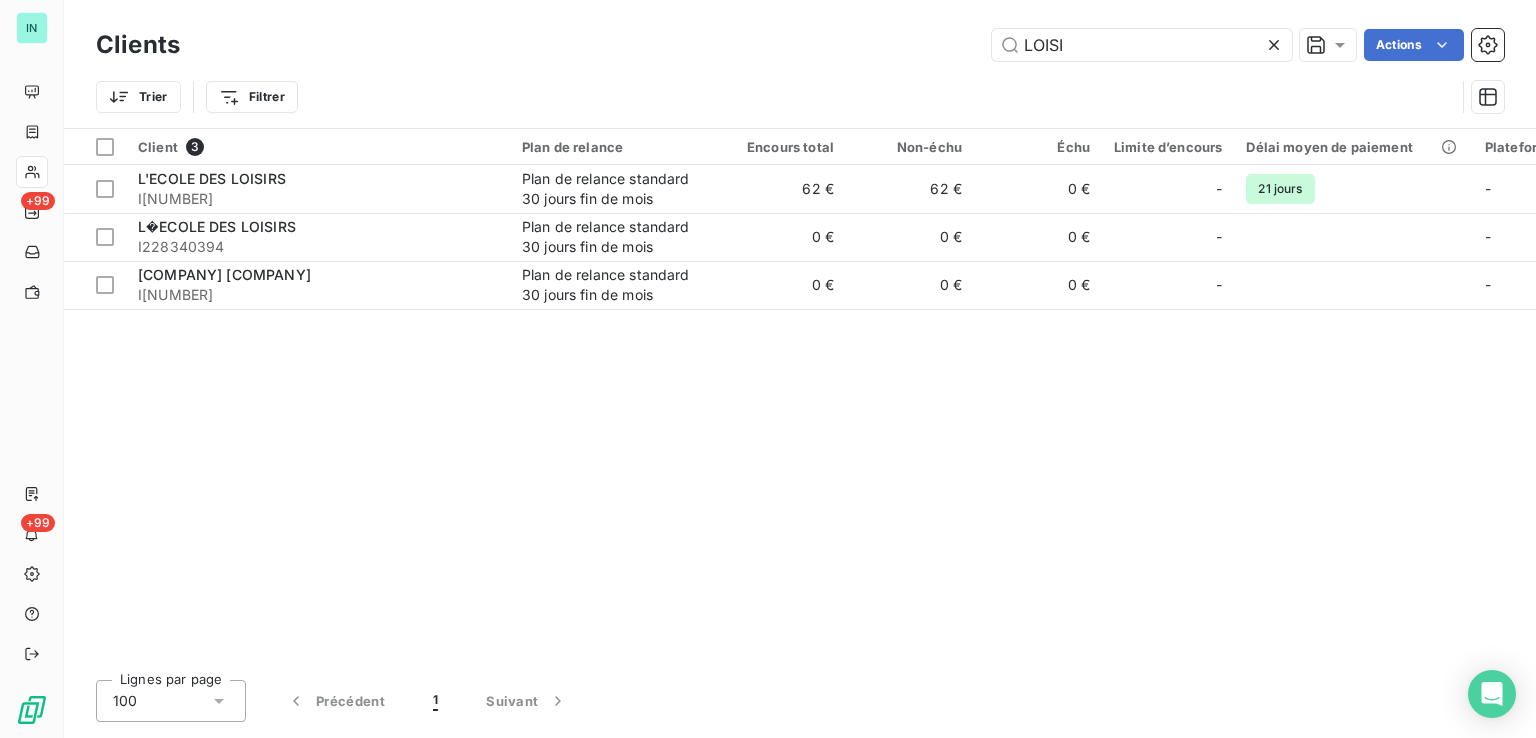 drag, startPoint x: 1091, startPoint y: 42, endPoint x: 661, endPoint y: 65, distance: 430.6147 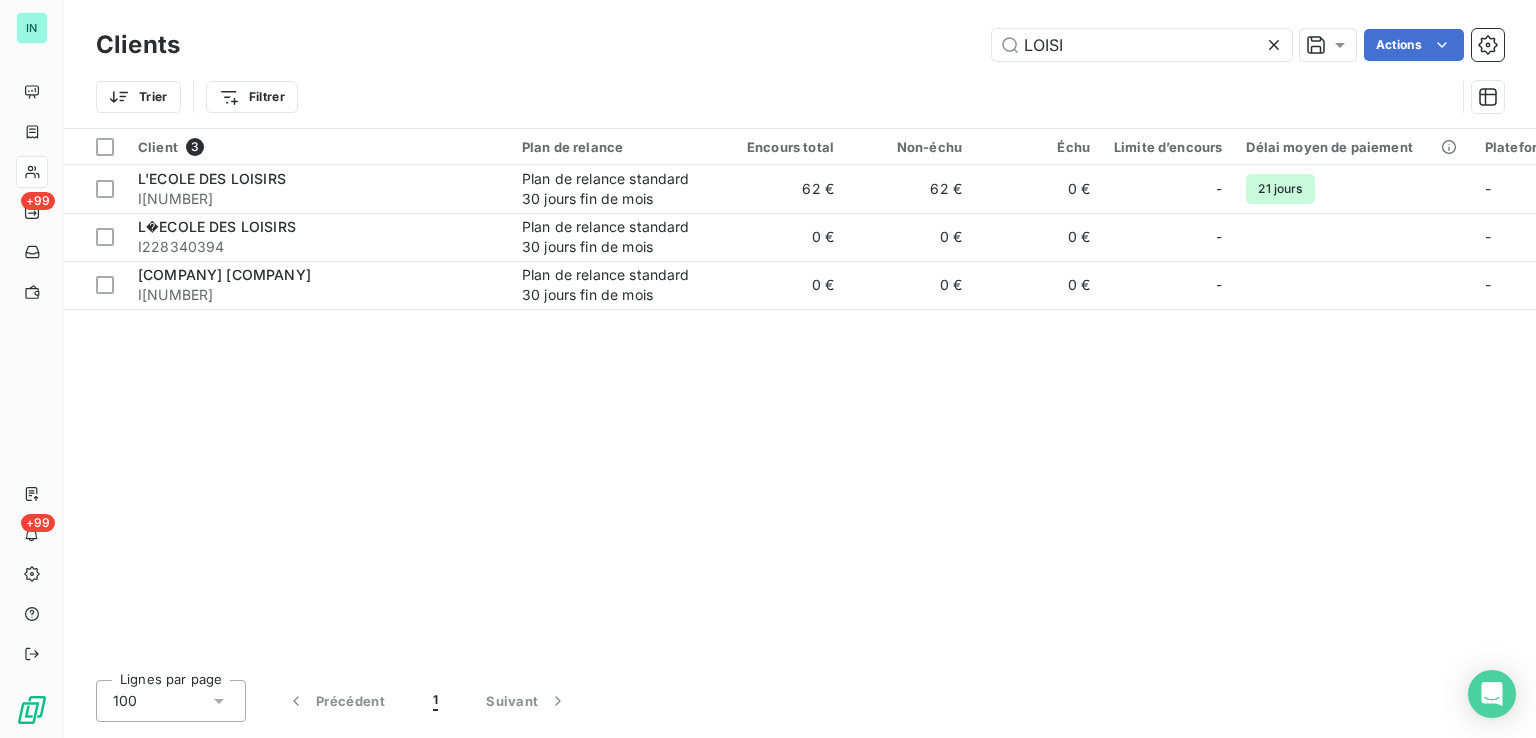 click on "LOISI Actions" at bounding box center [854, 45] 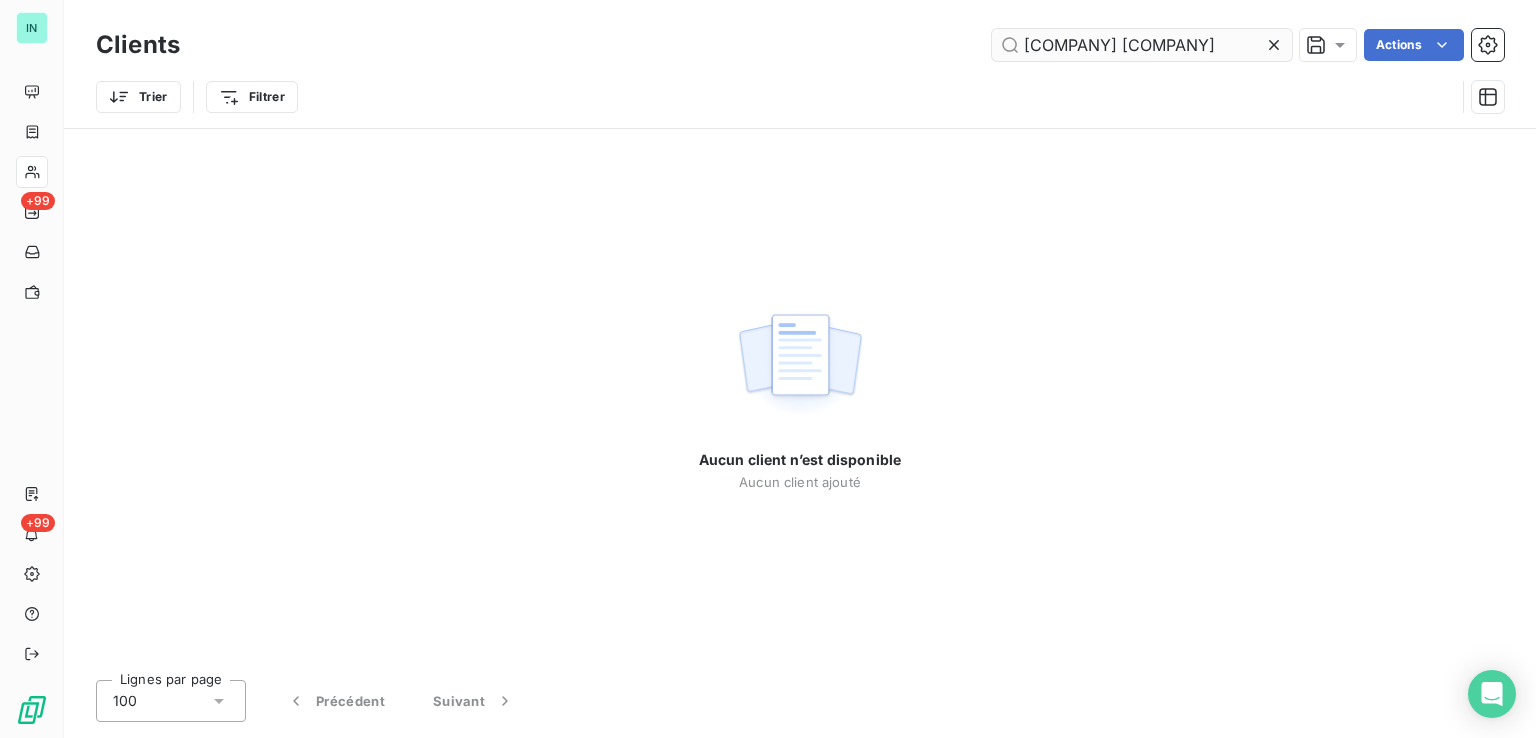 click on "[COMPANY] [COMPANY]" at bounding box center [1142, 45] 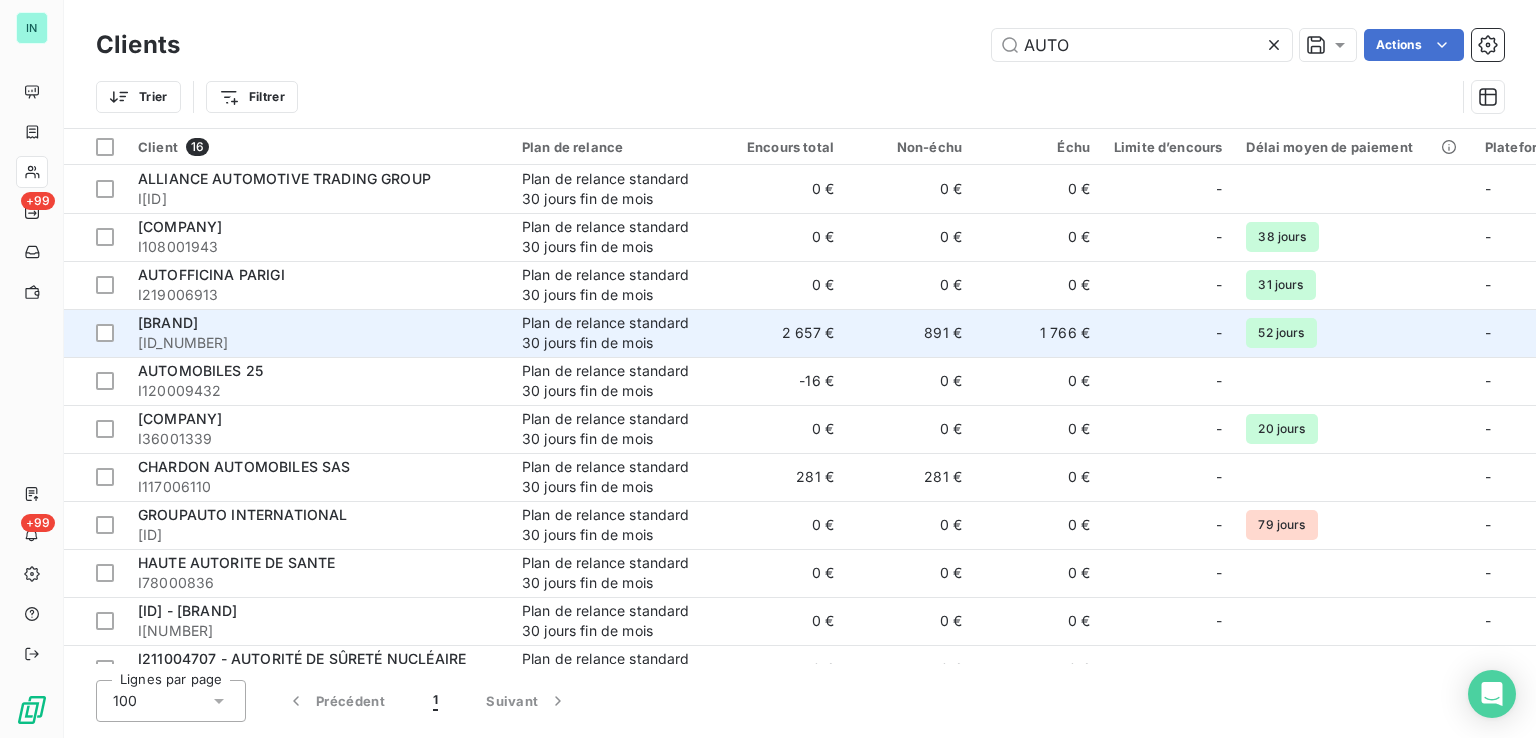 type on "AUTO" 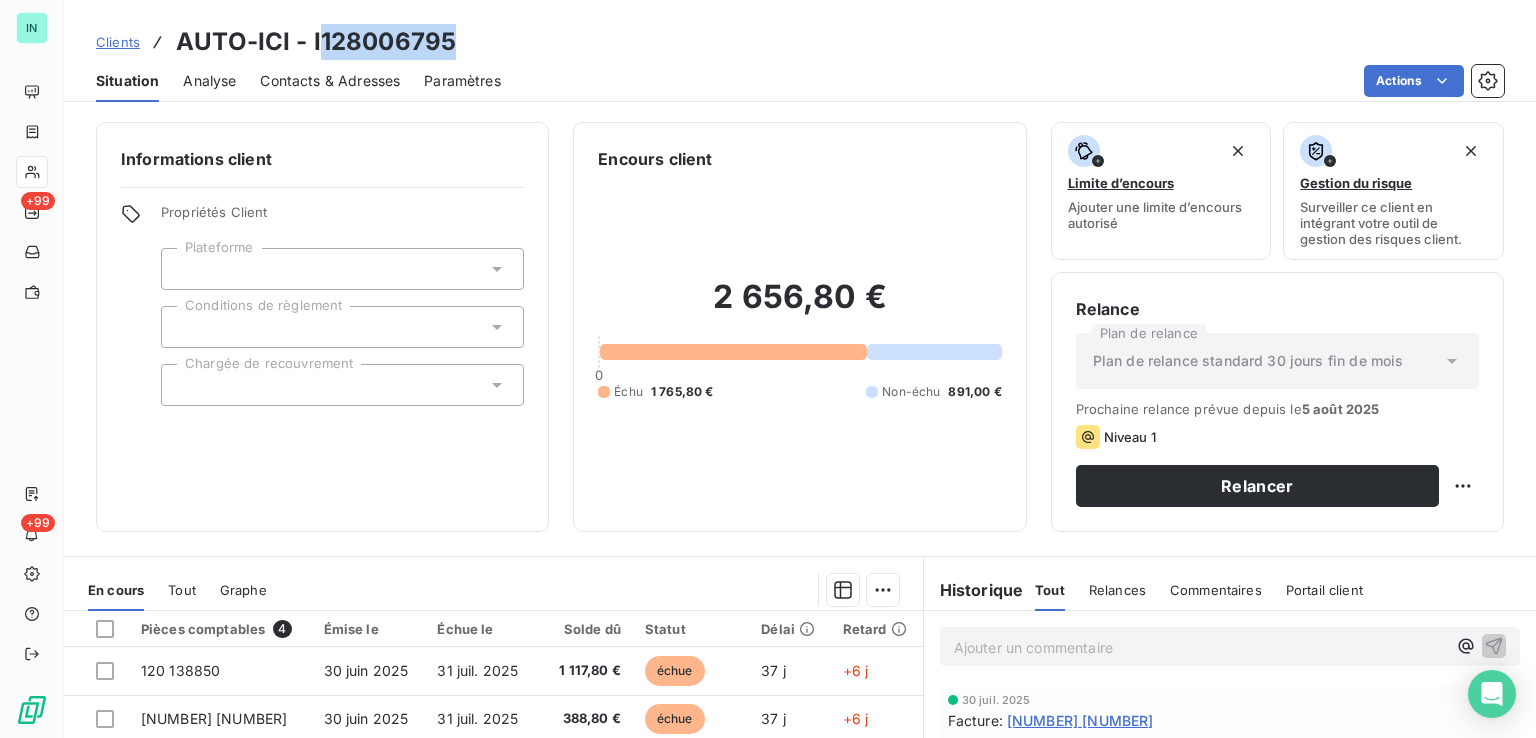 drag, startPoint x: 451, startPoint y: 45, endPoint x: 314, endPoint y: 53, distance: 137.23338 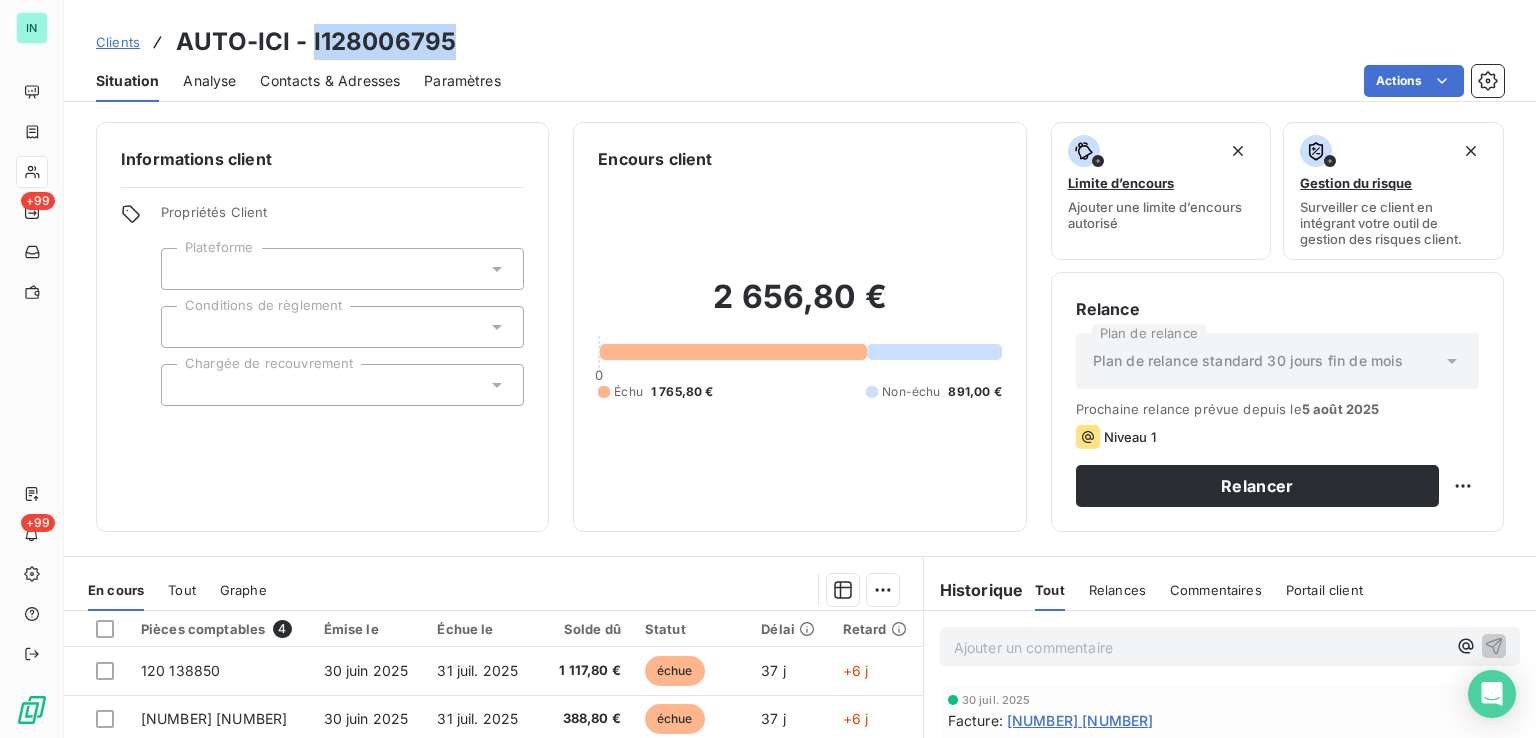 drag, startPoint x: 450, startPoint y: 41, endPoint x: 312, endPoint y: 42, distance: 138.00362 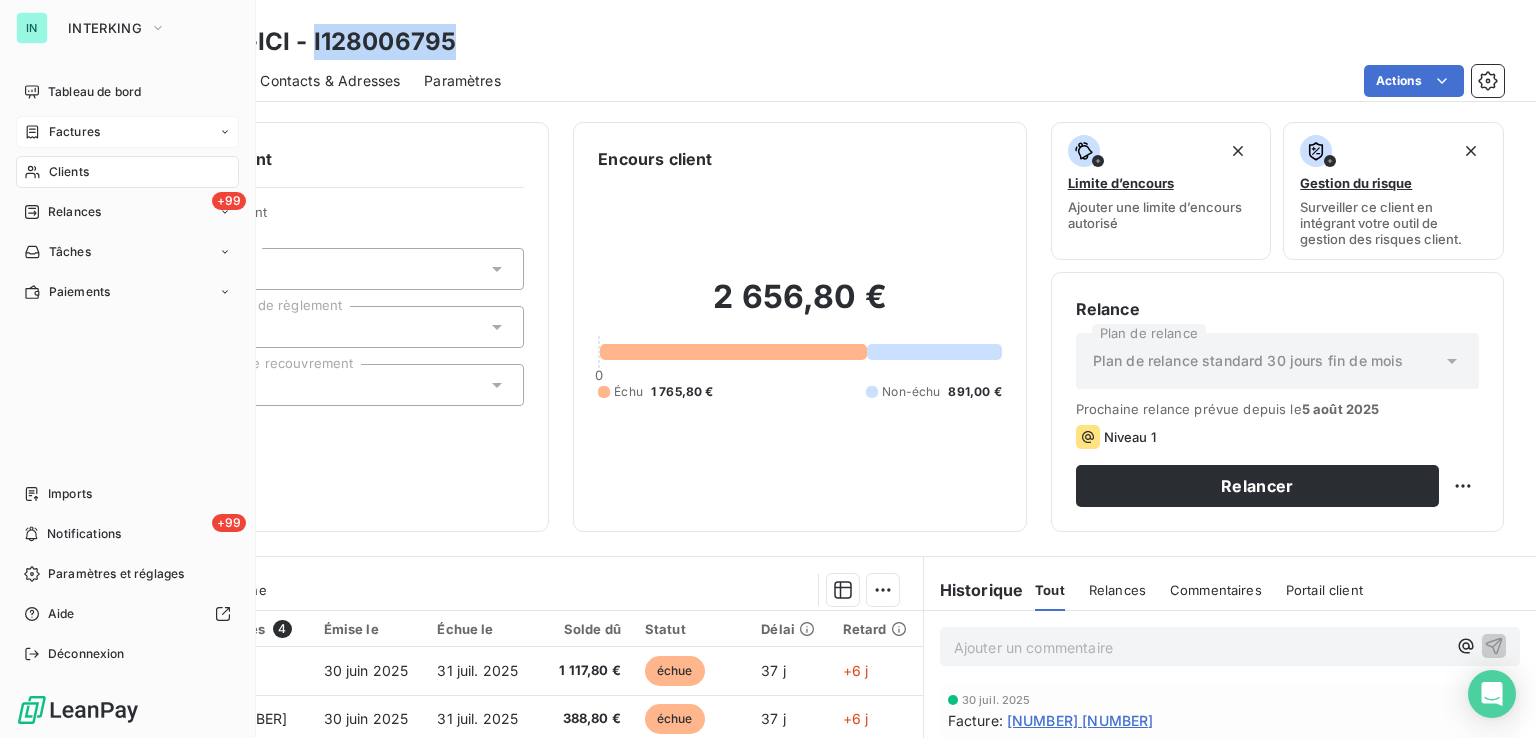 drag, startPoint x: 69, startPoint y: 137, endPoint x: 157, endPoint y: 130, distance: 88.27797 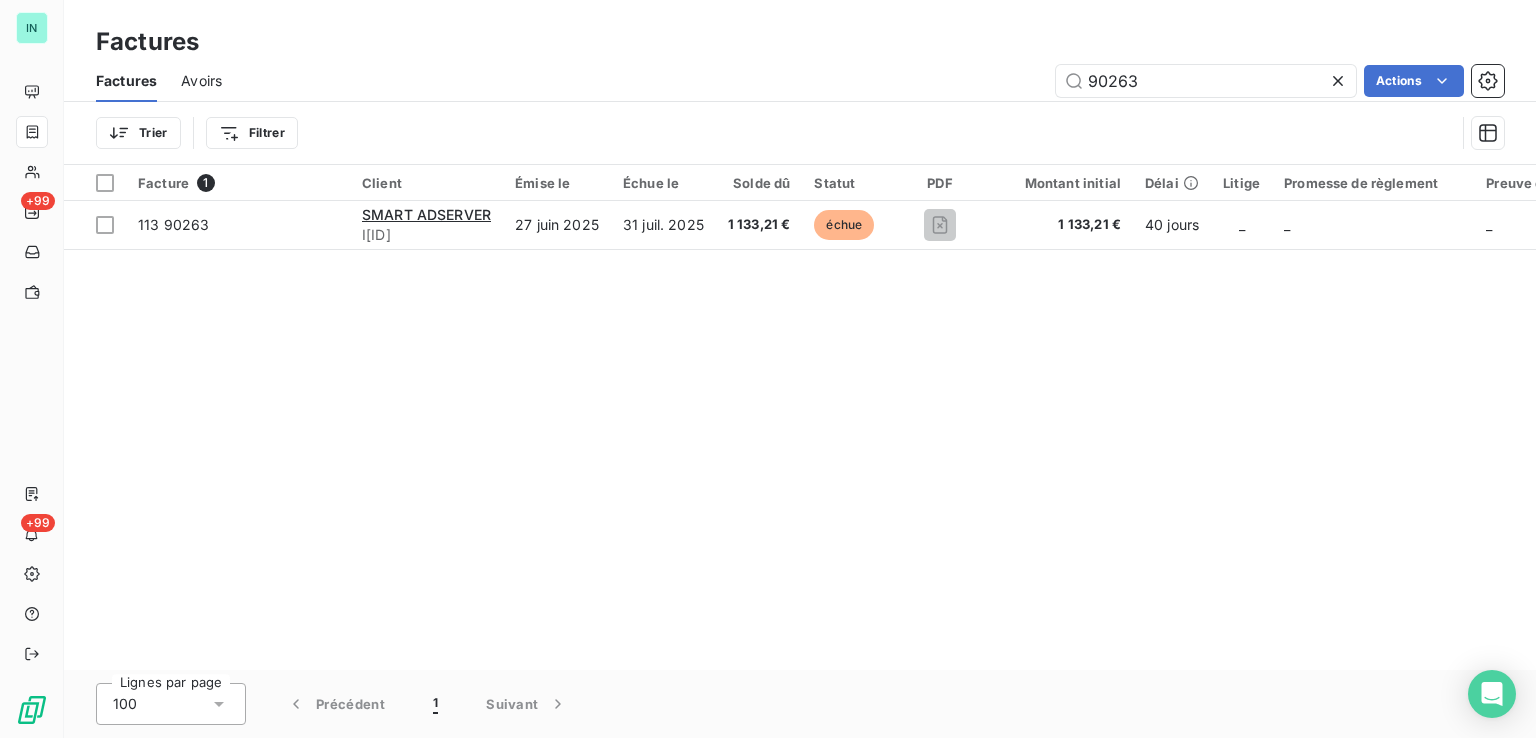 drag, startPoint x: 1156, startPoint y: 85, endPoint x: 928, endPoint y: 85, distance: 228 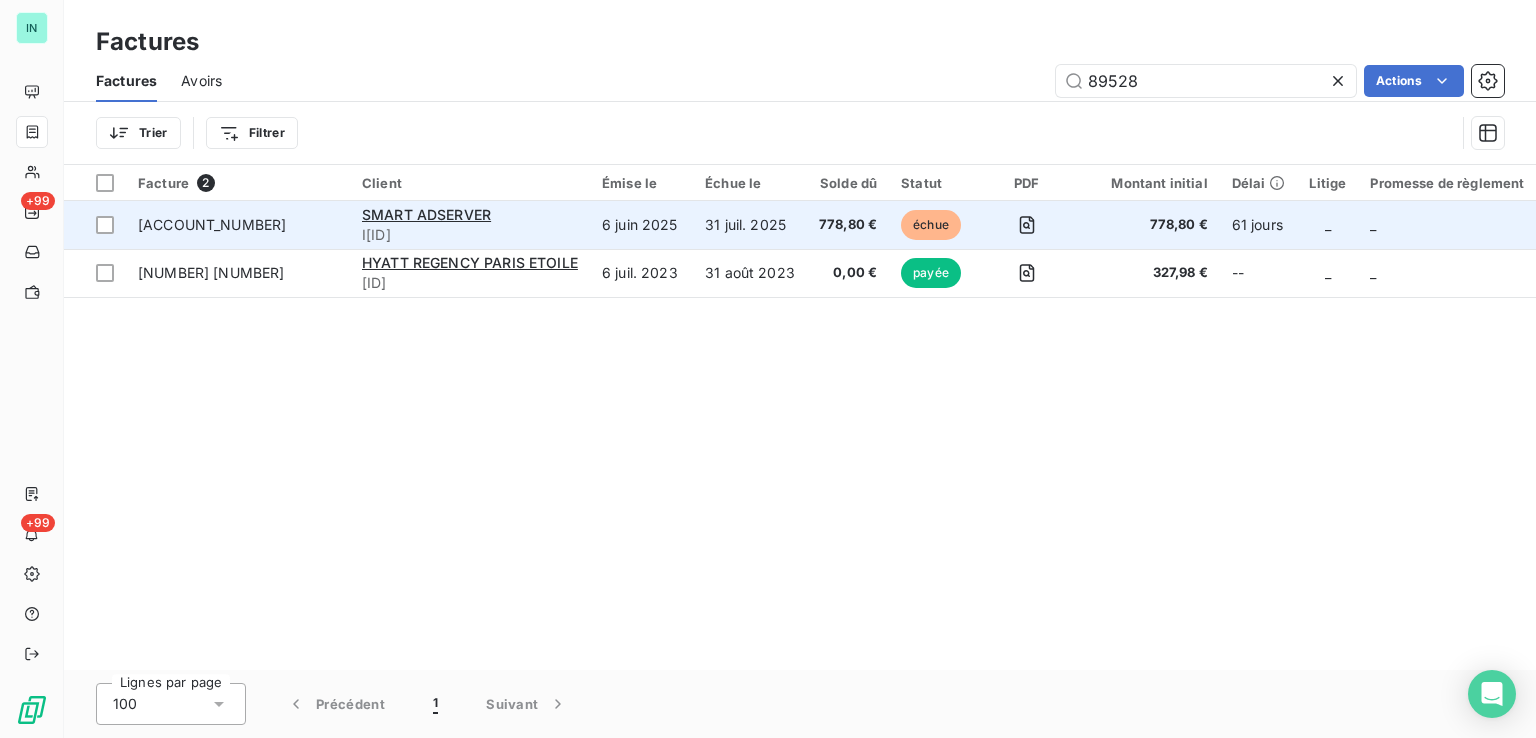 type on "89528" 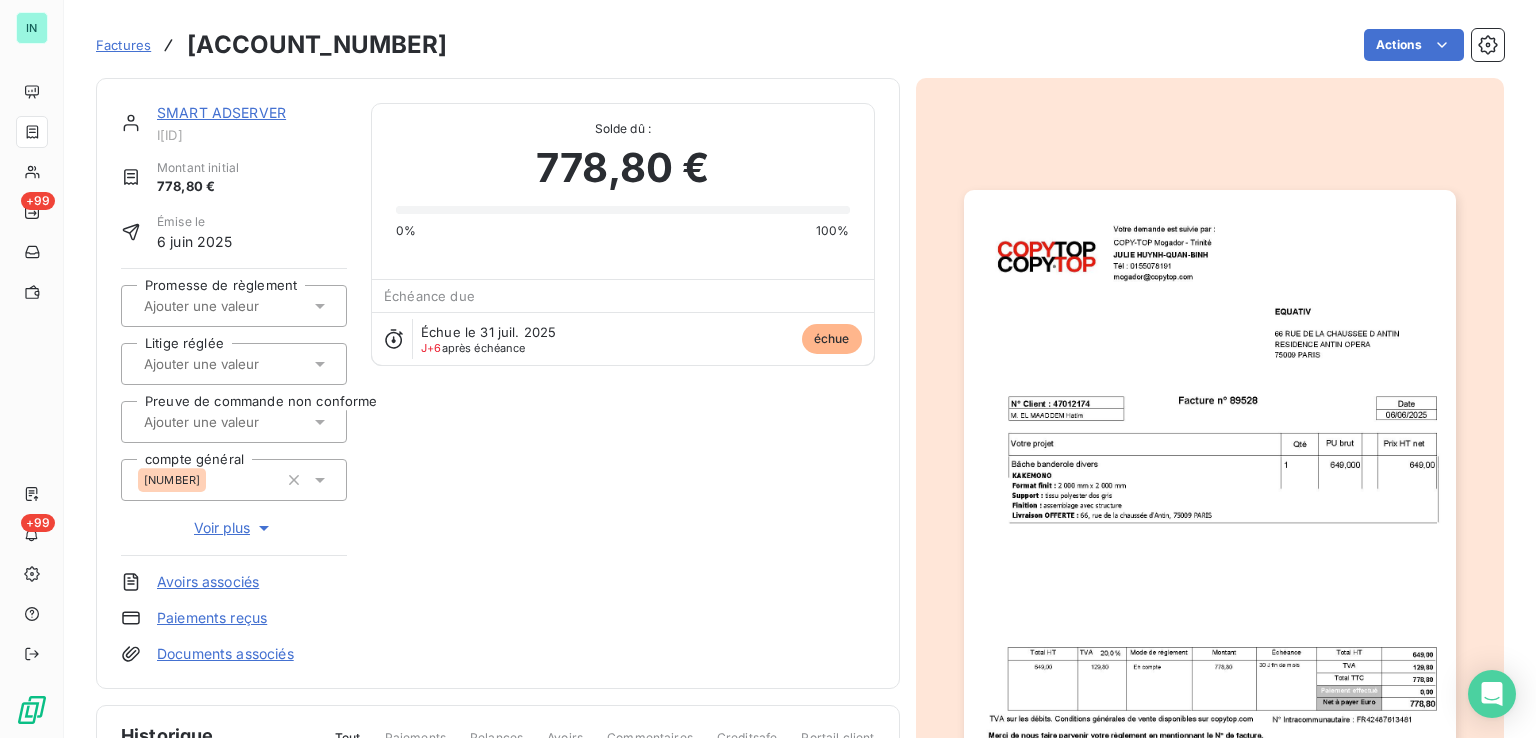 click on "SMART ADSERVER" at bounding box center (221, 112) 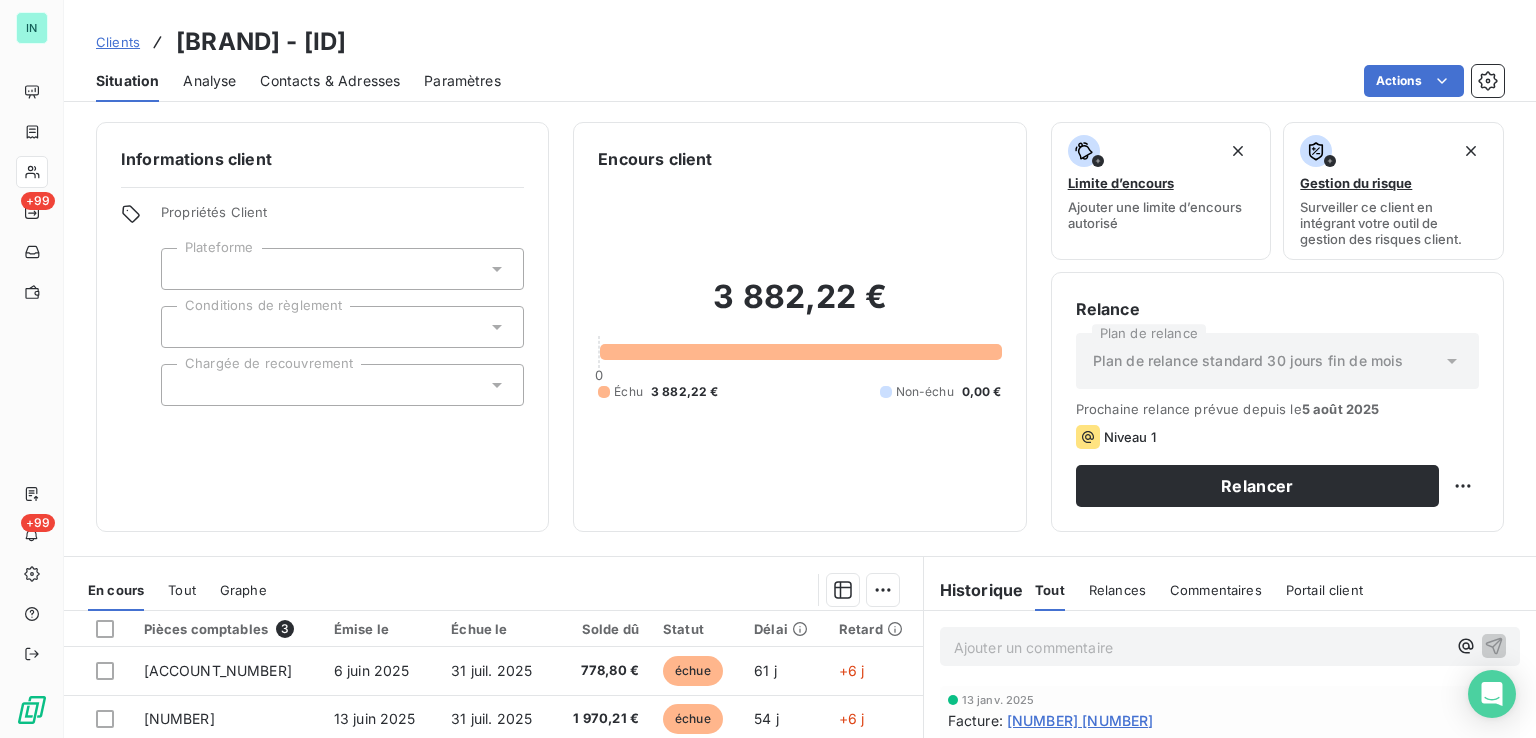 drag, startPoint x: 496, startPoint y: 44, endPoint x: 424, endPoint y: 44, distance: 72 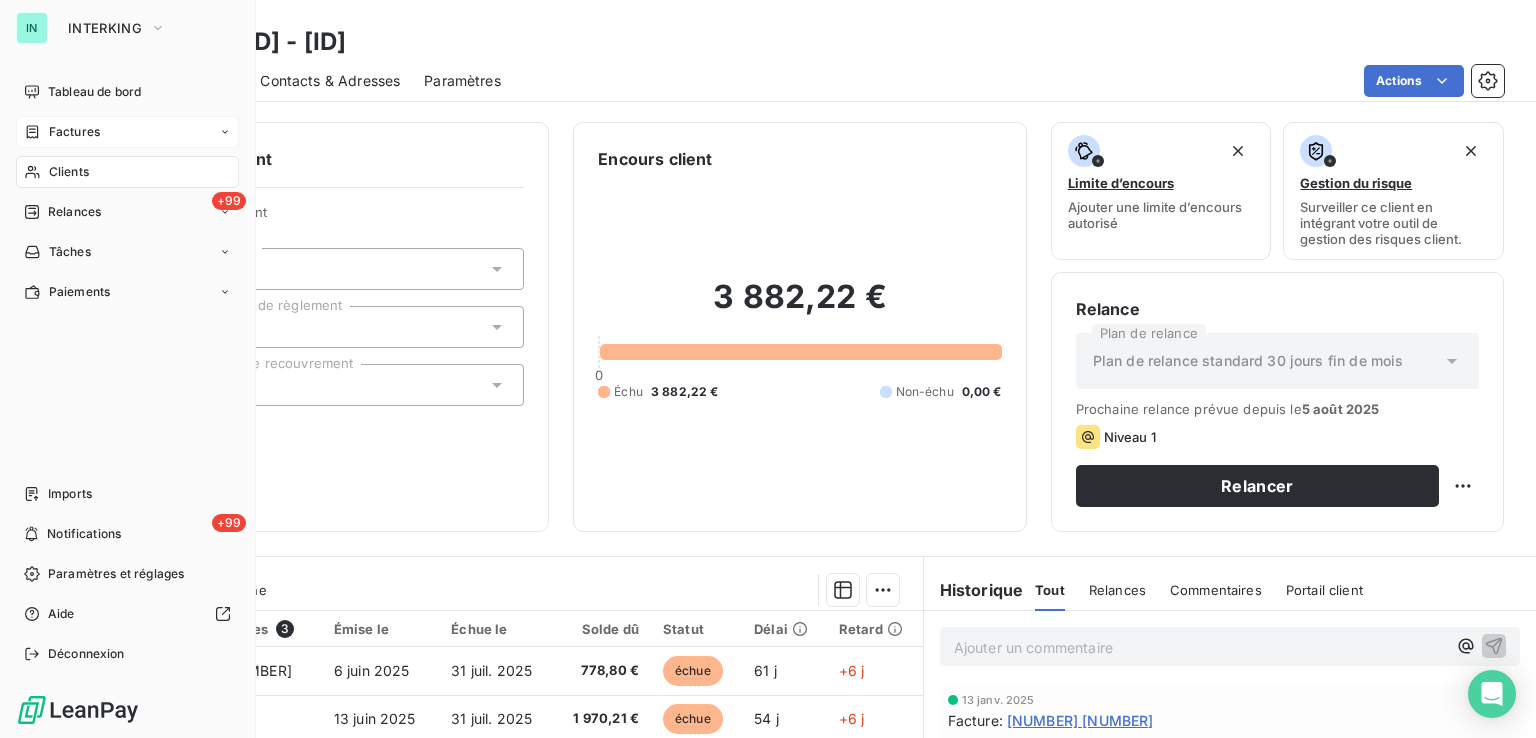 drag, startPoint x: 34, startPoint y: 120, endPoint x: 101, endPoint y: 128, distance: 67.47592 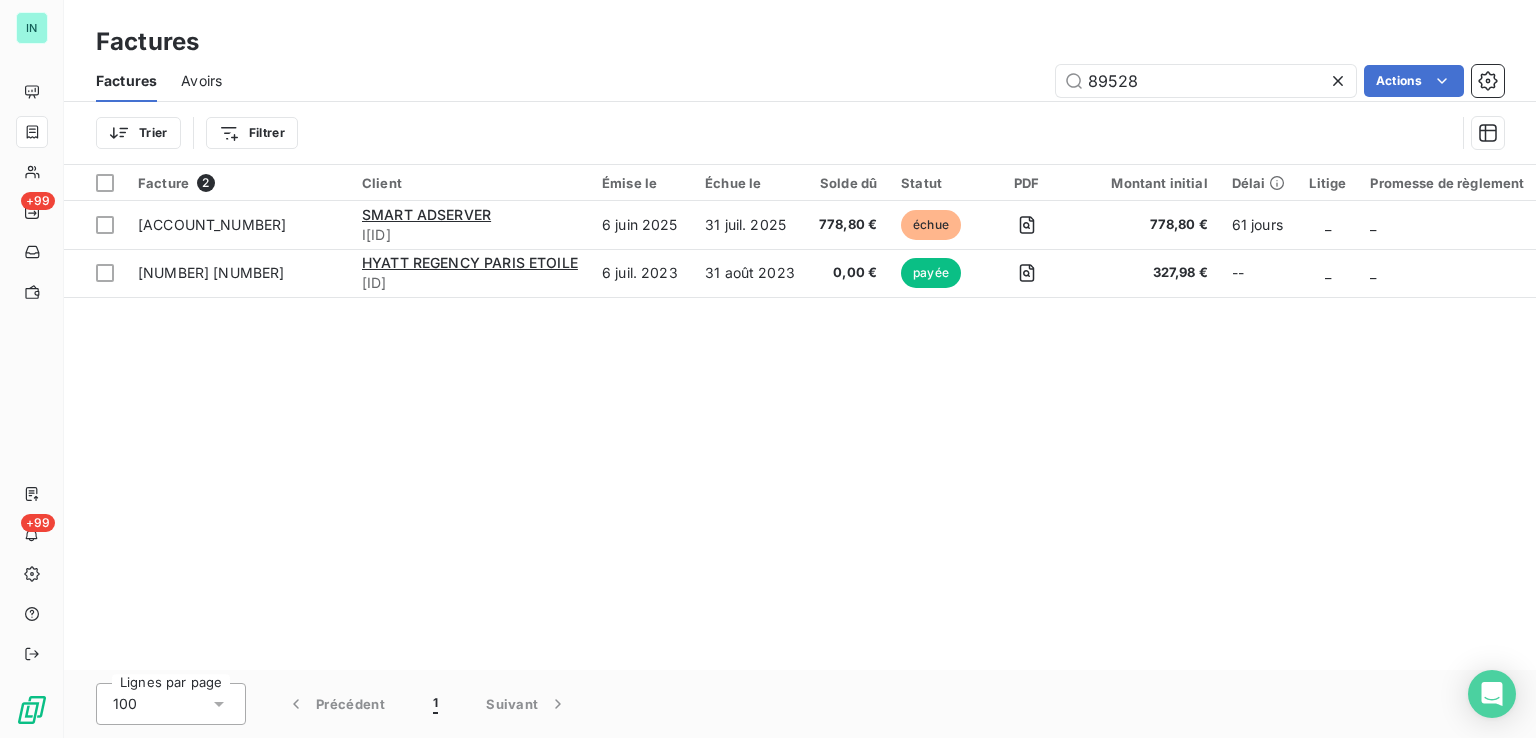 drag, startPoint x: 1158, startPoint y: 80, endPoint x: 905, endPoint y: 95, distance: 253.44427 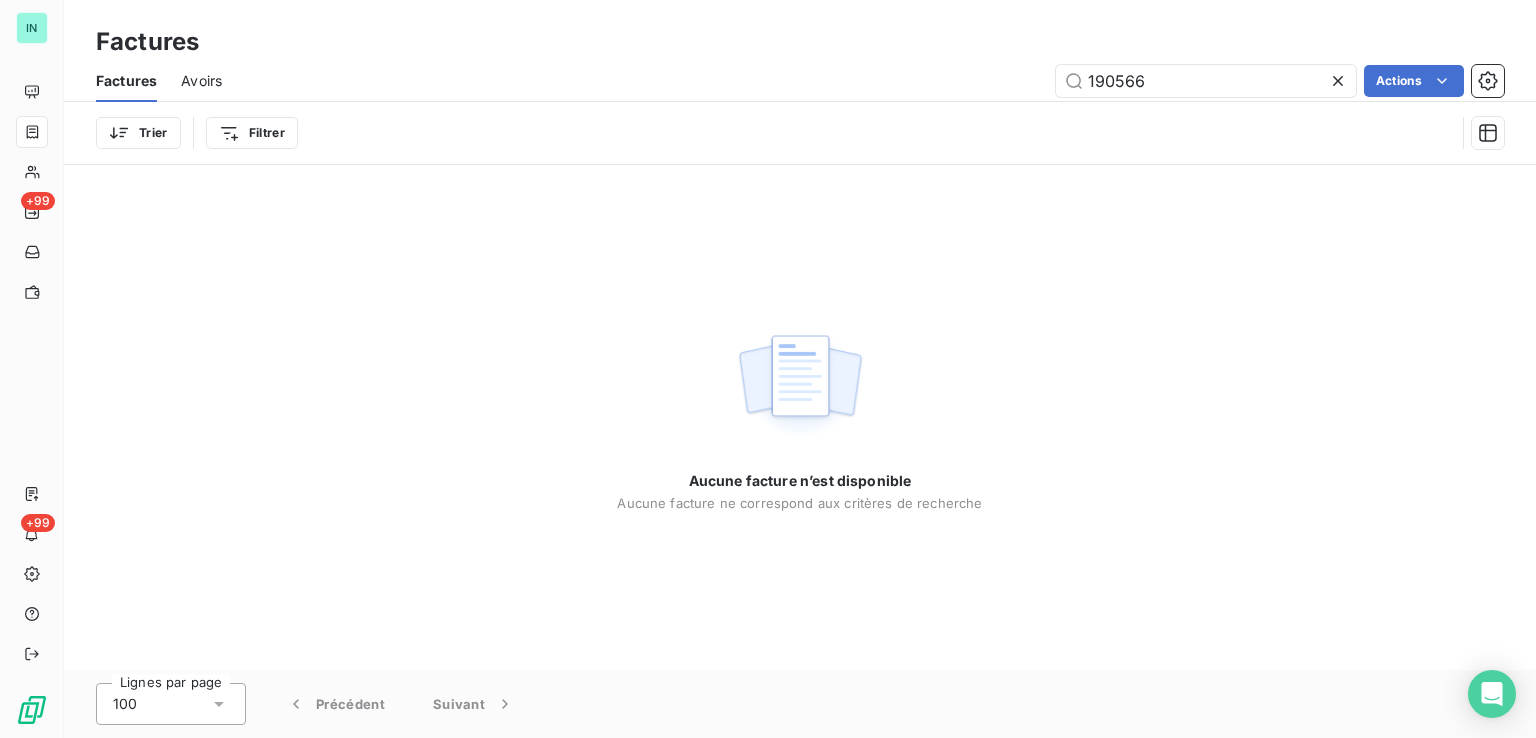 type on "190566" 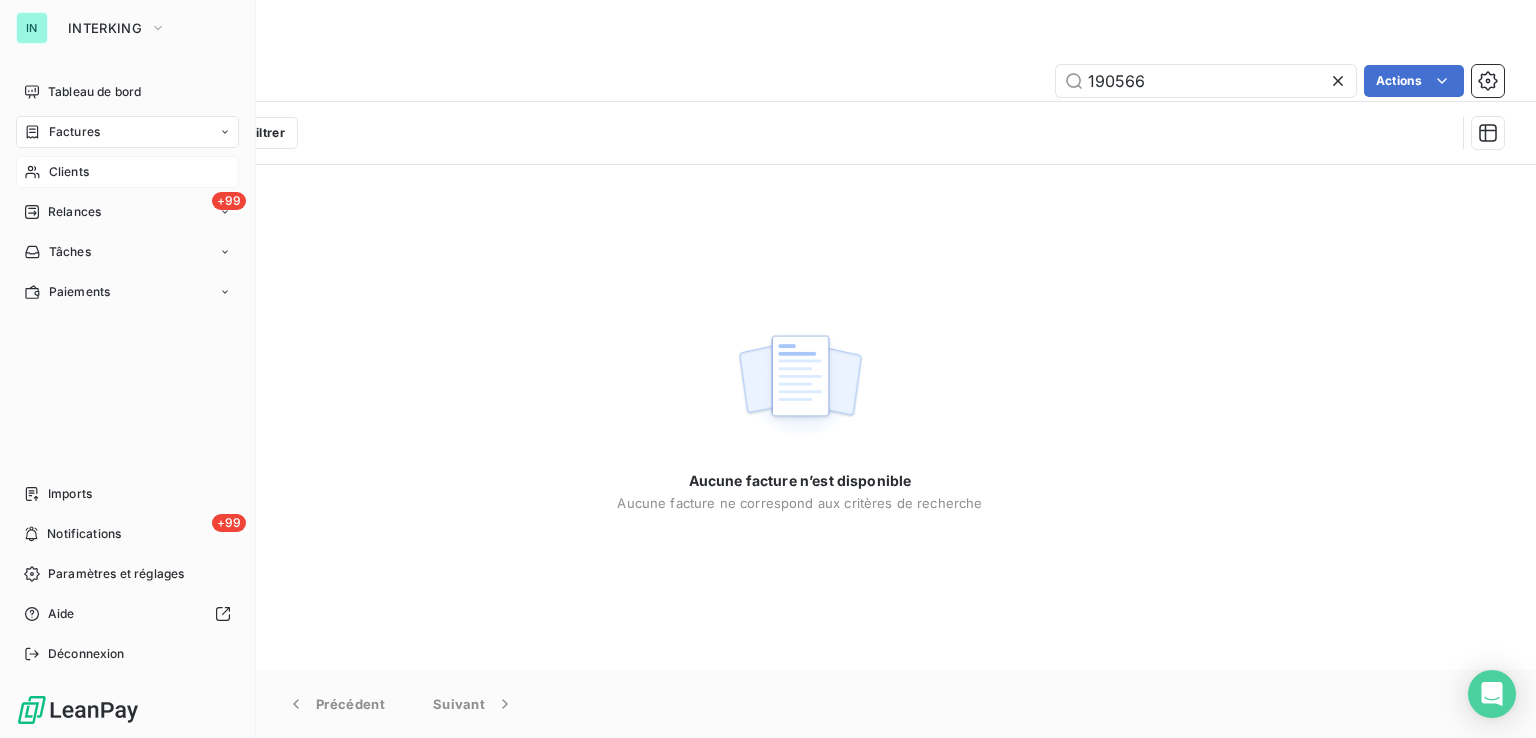 click on "Clients" at bounding box center [127, 172] 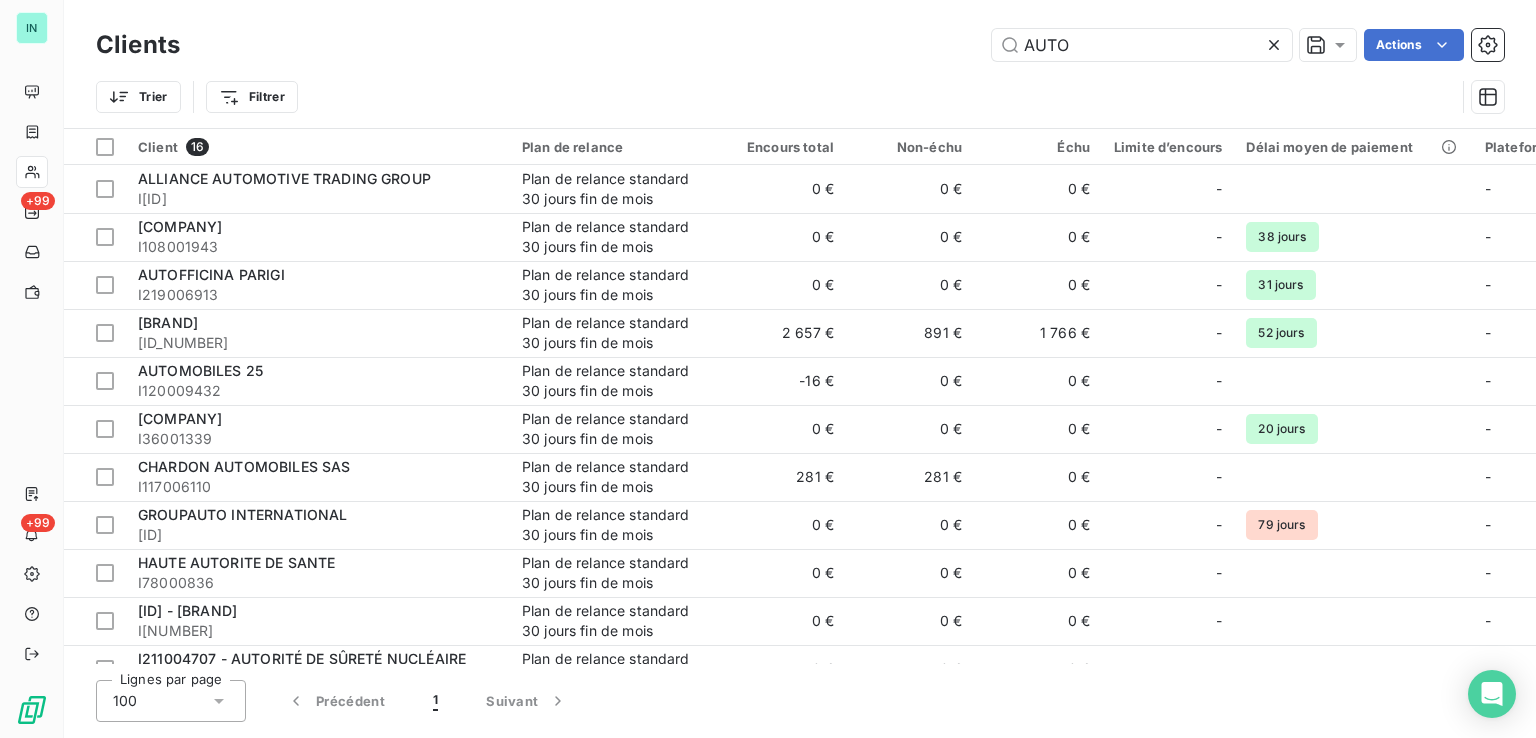 drag, startPoint x: 1101, startPoint y: 49, endPoint x: 817, endPoint y: 55, distance: 284.0634 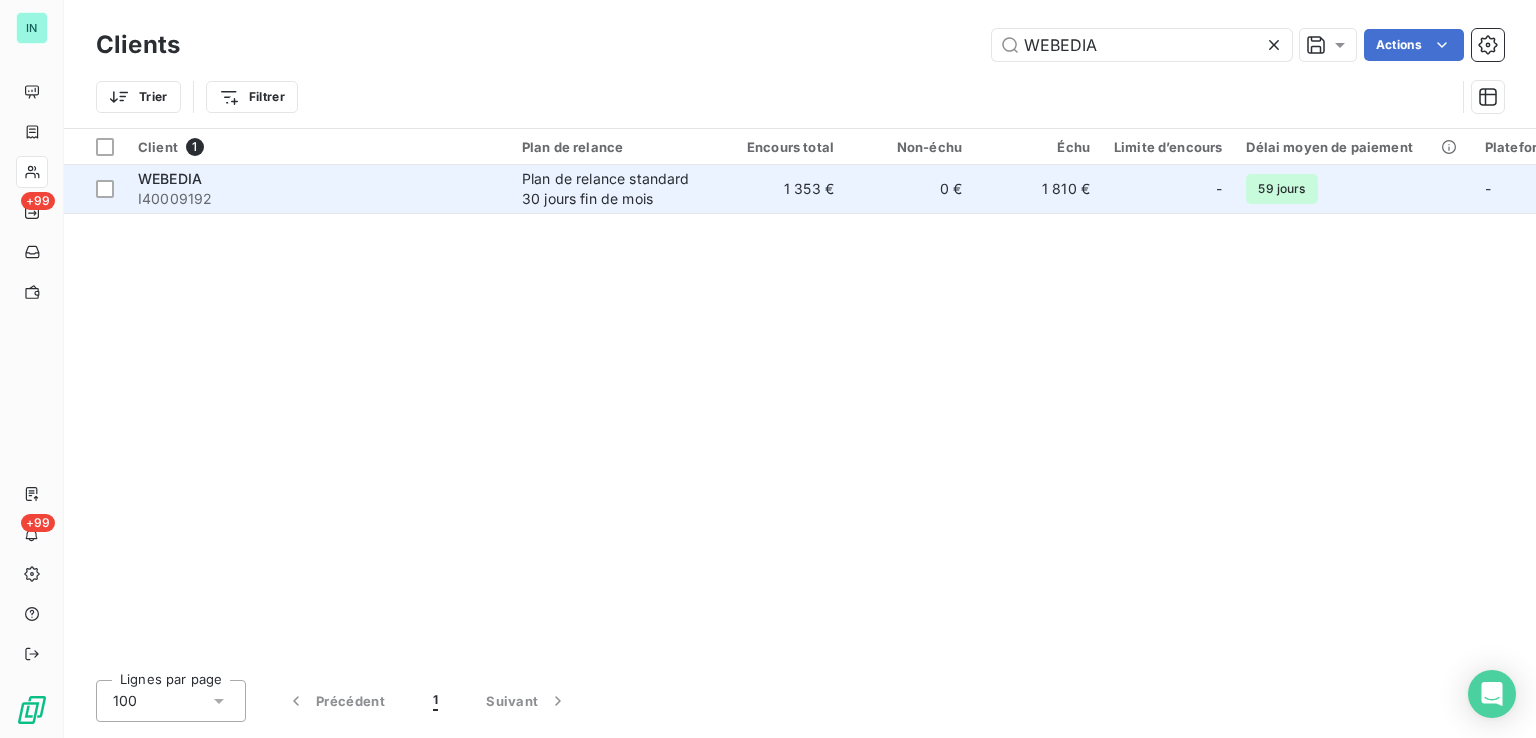 type on "WEBEDIA" 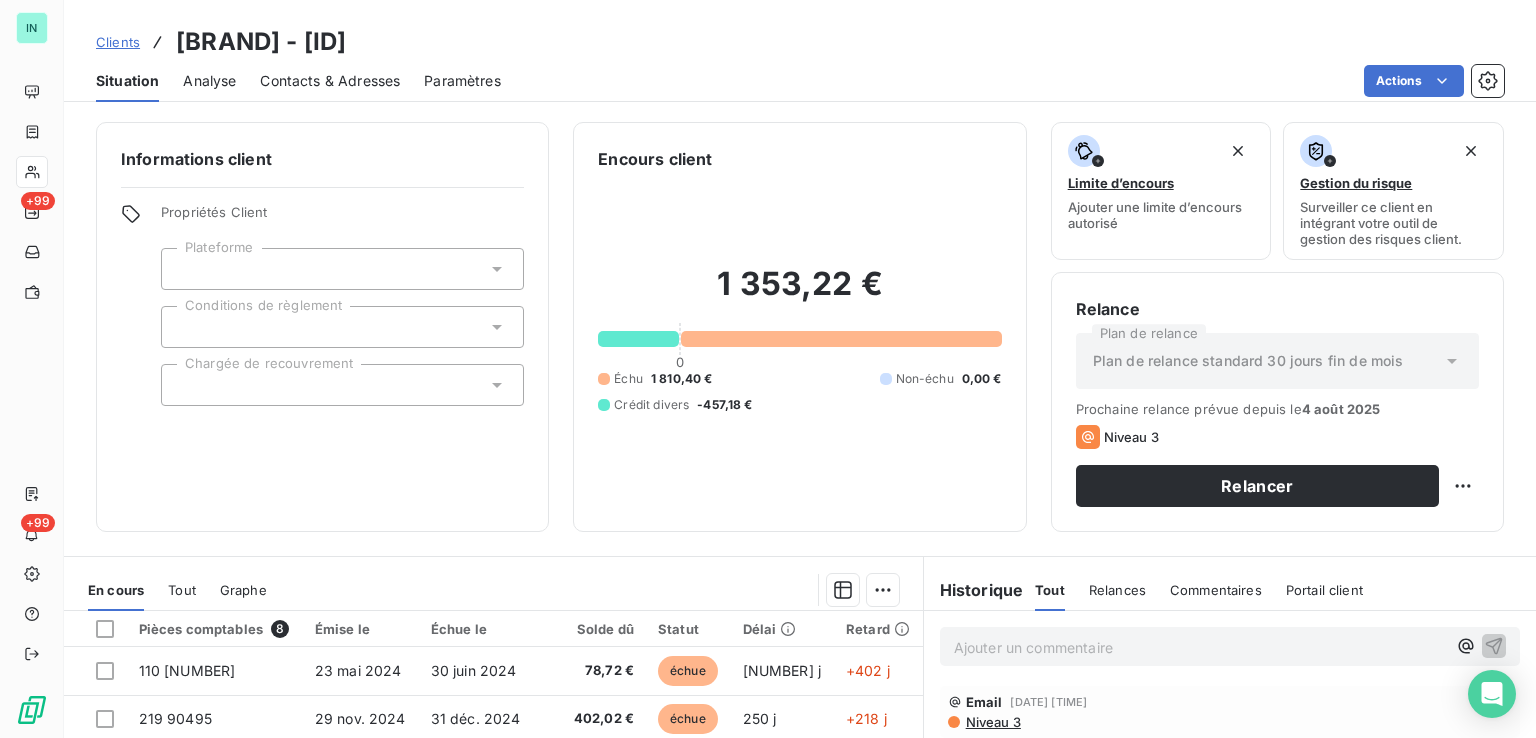drag, startPoint x: 439, startPoint y: 49, endPoint x: 310, endPoint y: 53, distance: 129.062 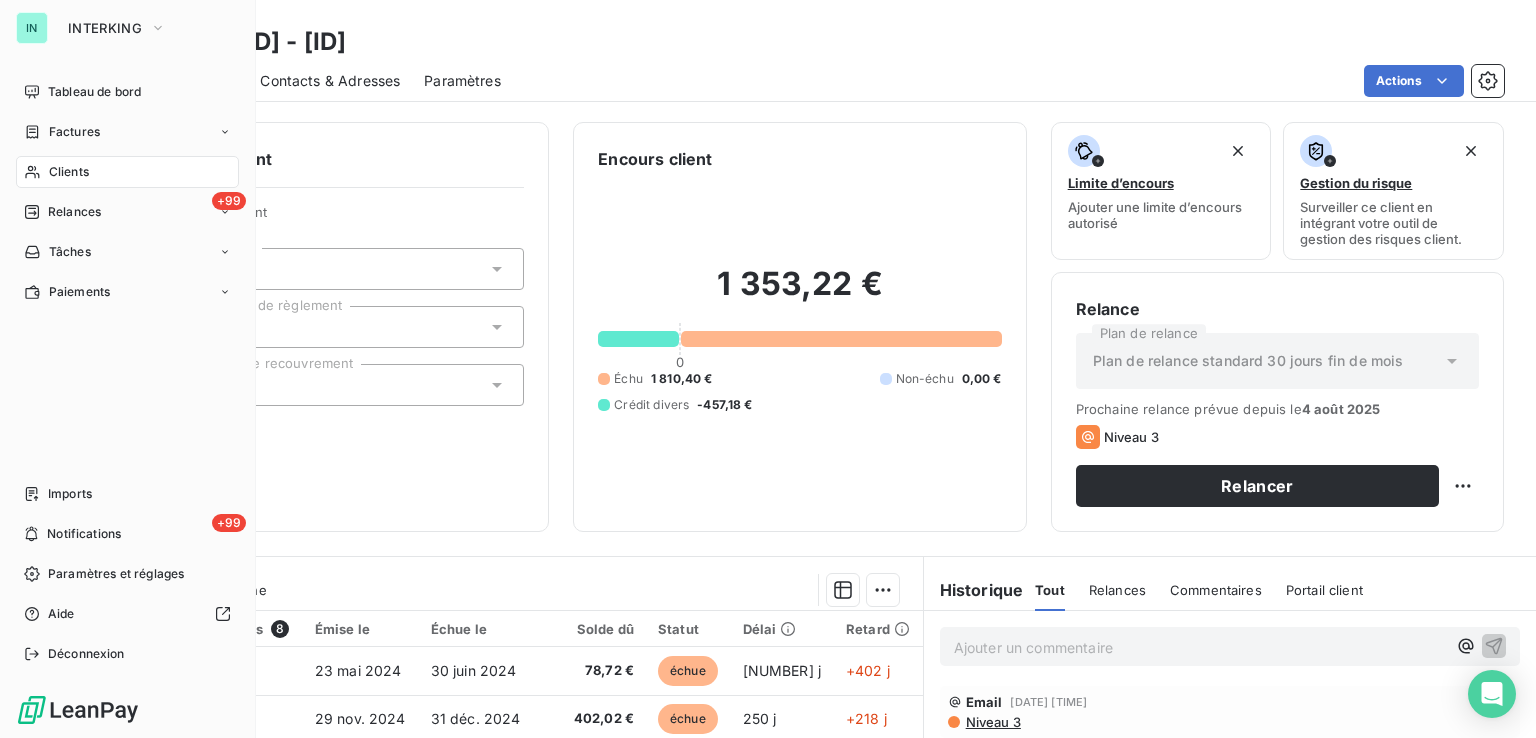 click on "IN INTERKING Tableau de bord Factures Clients +99 Relances Tâches Paiements Imports +99 Notifications Paramètres et réglages Aide Déconnexion" at bounding box center (128, 369) 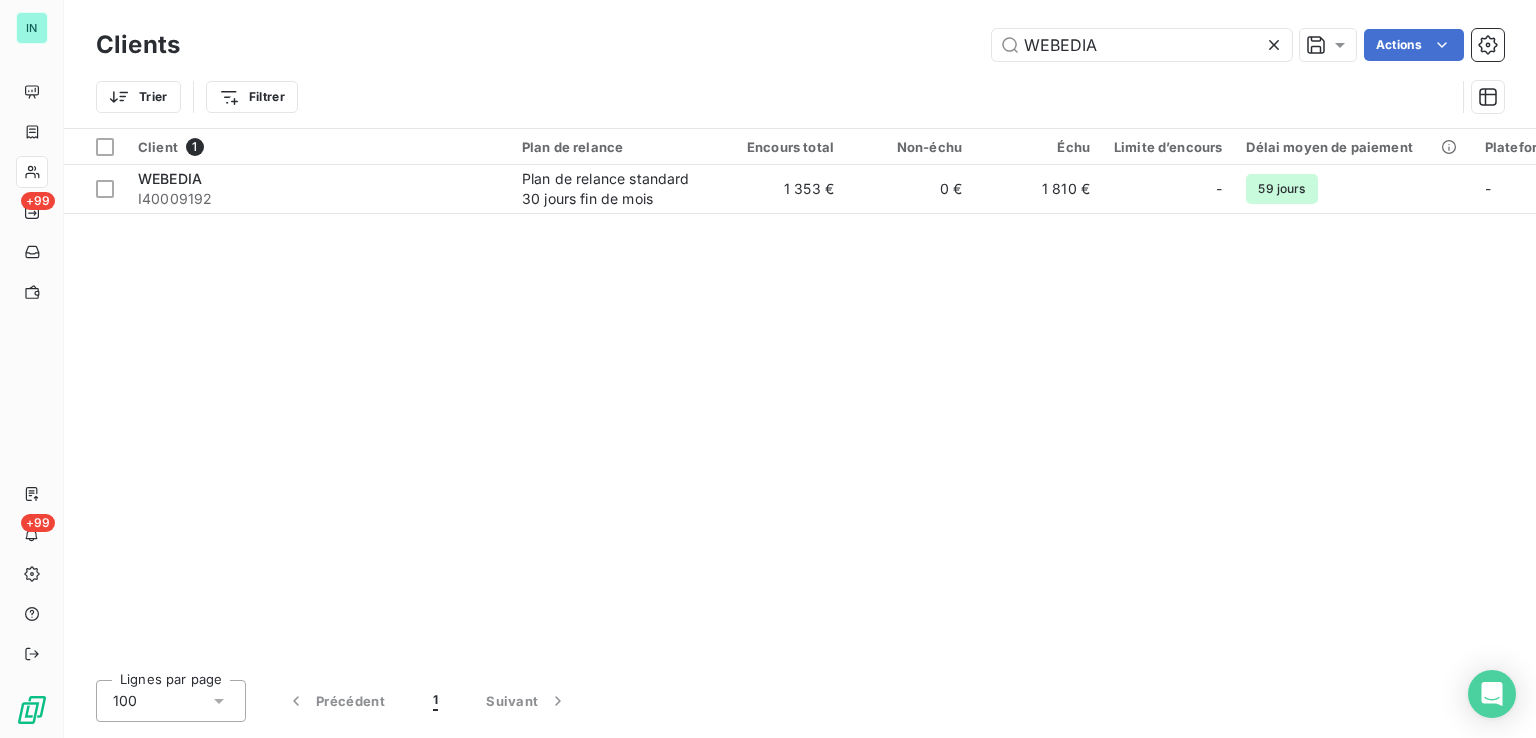 drag, startPoint x: 1140, startPoint y: 58, endPoint x: 562, endPoint y: 93, distance: 579.0587 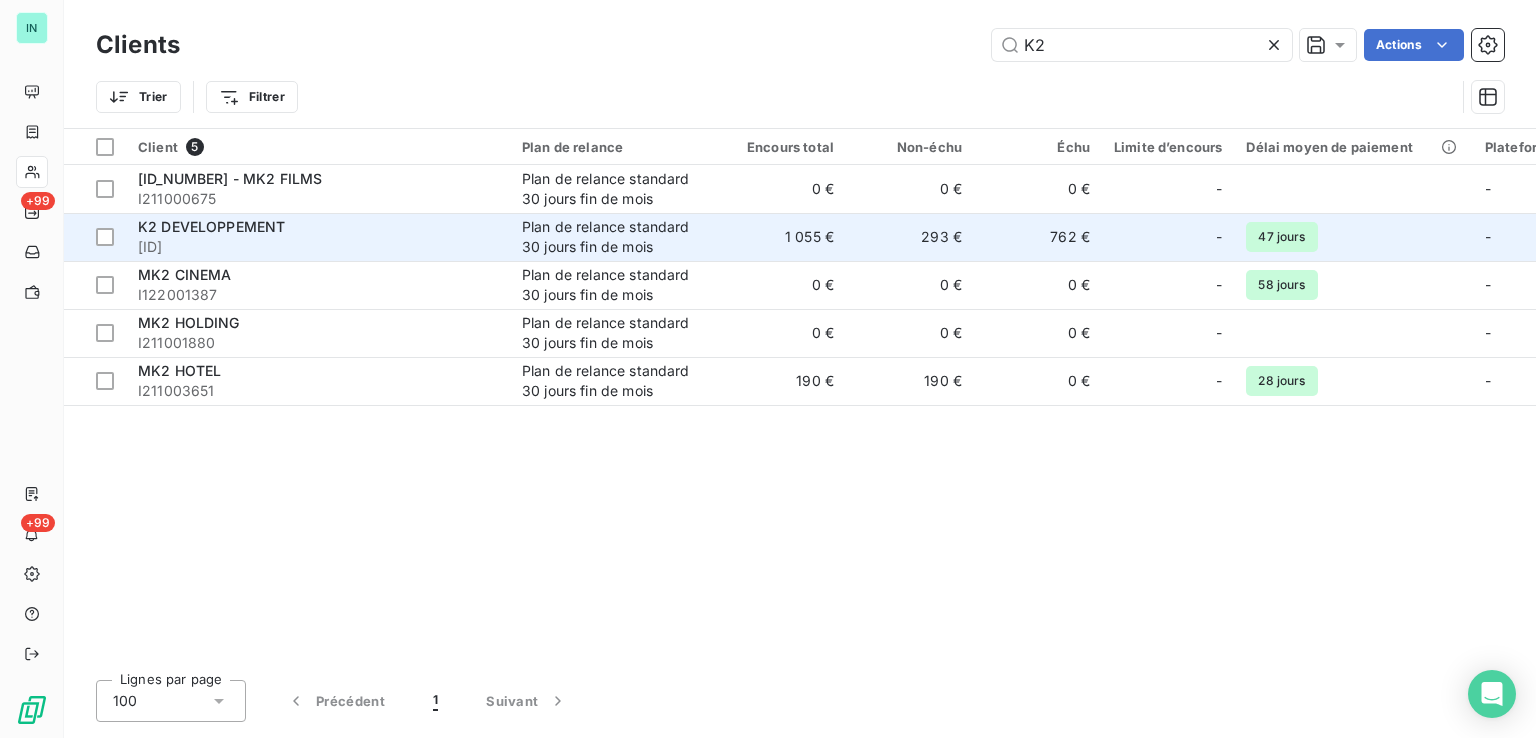 type on "K2" 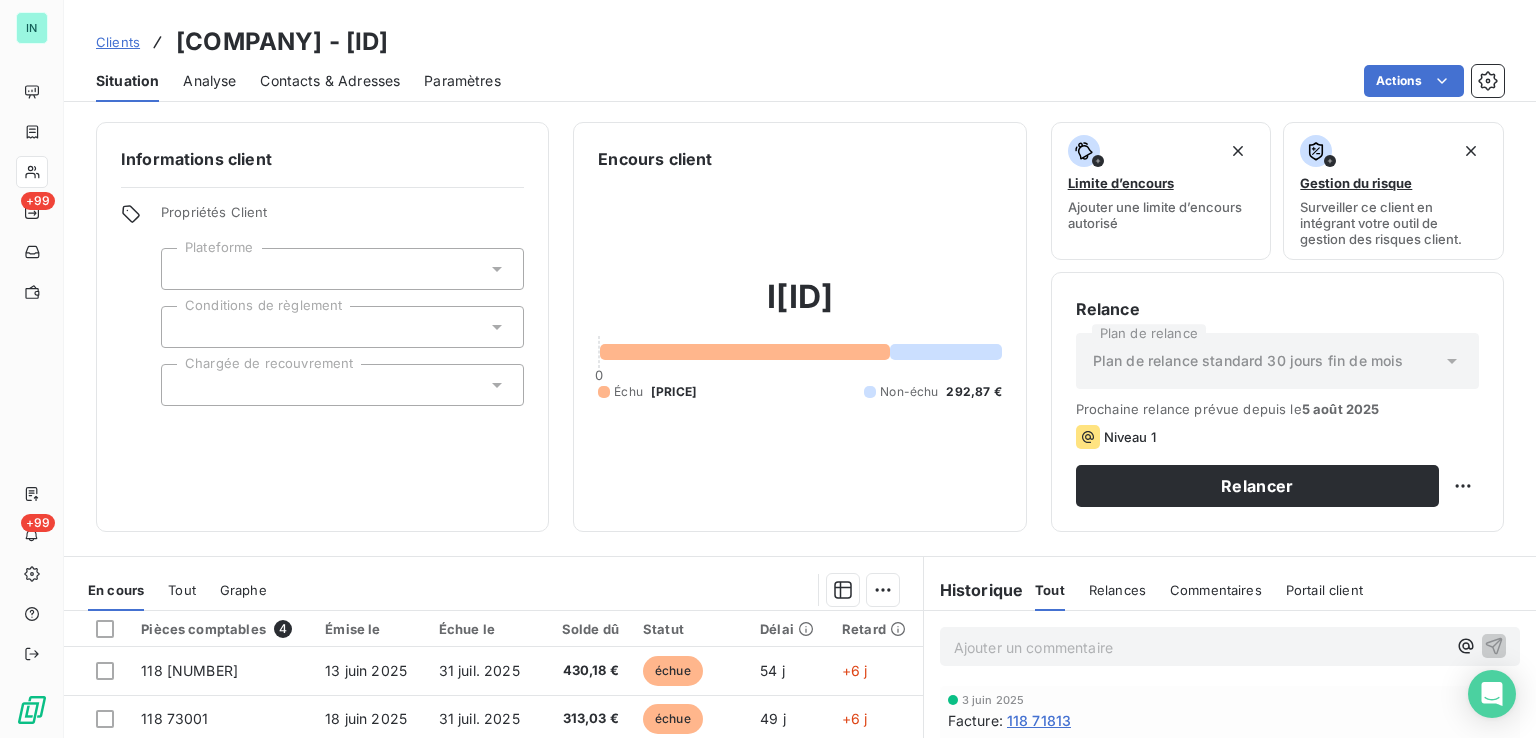 drag, startPoint x: 579, startPoint y: 42, endPoint x: 453, endPoint y: 42, distance: 126 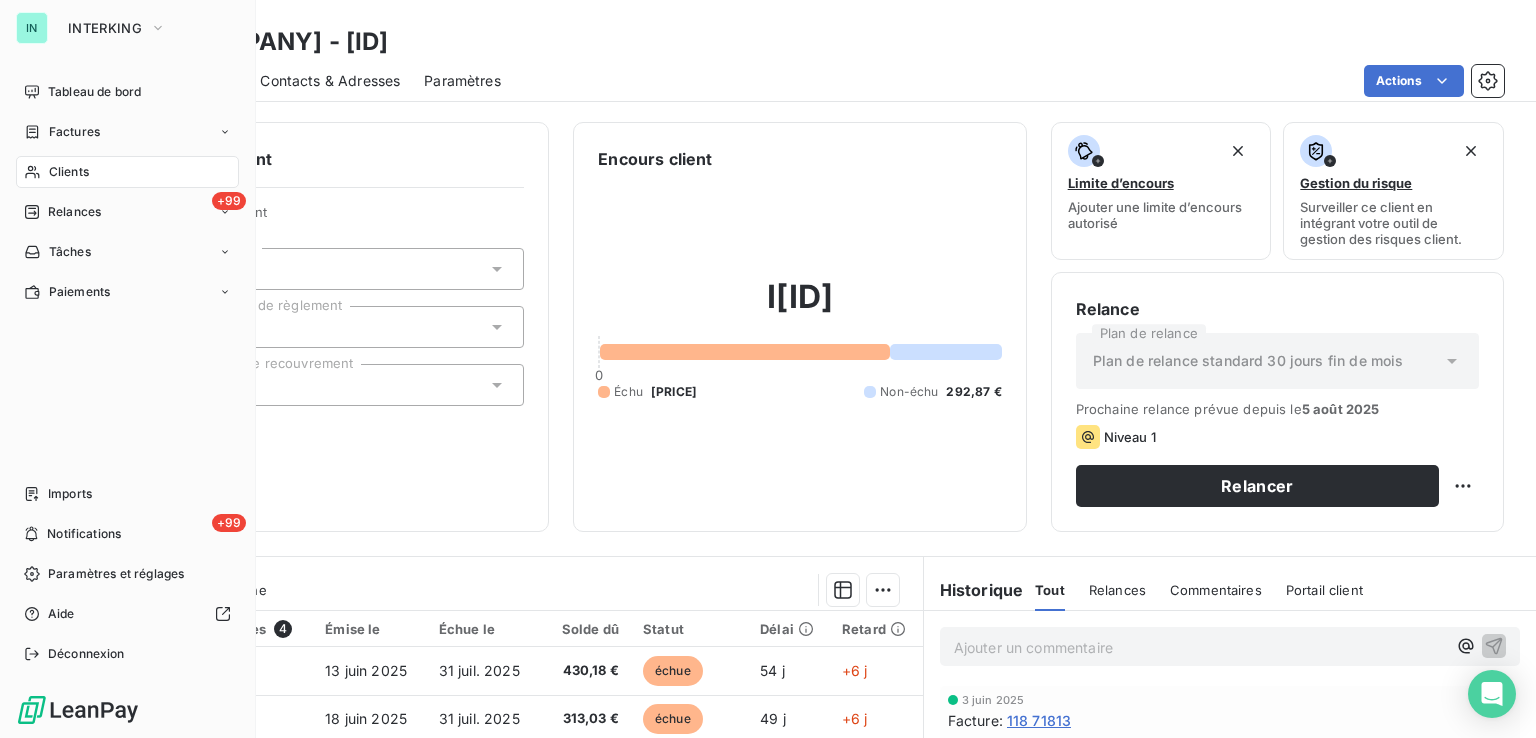 drag, startPoint x: 36, startPoint y: 131, endPoint x: 251, endPoint y: 123, distance: 215.14879 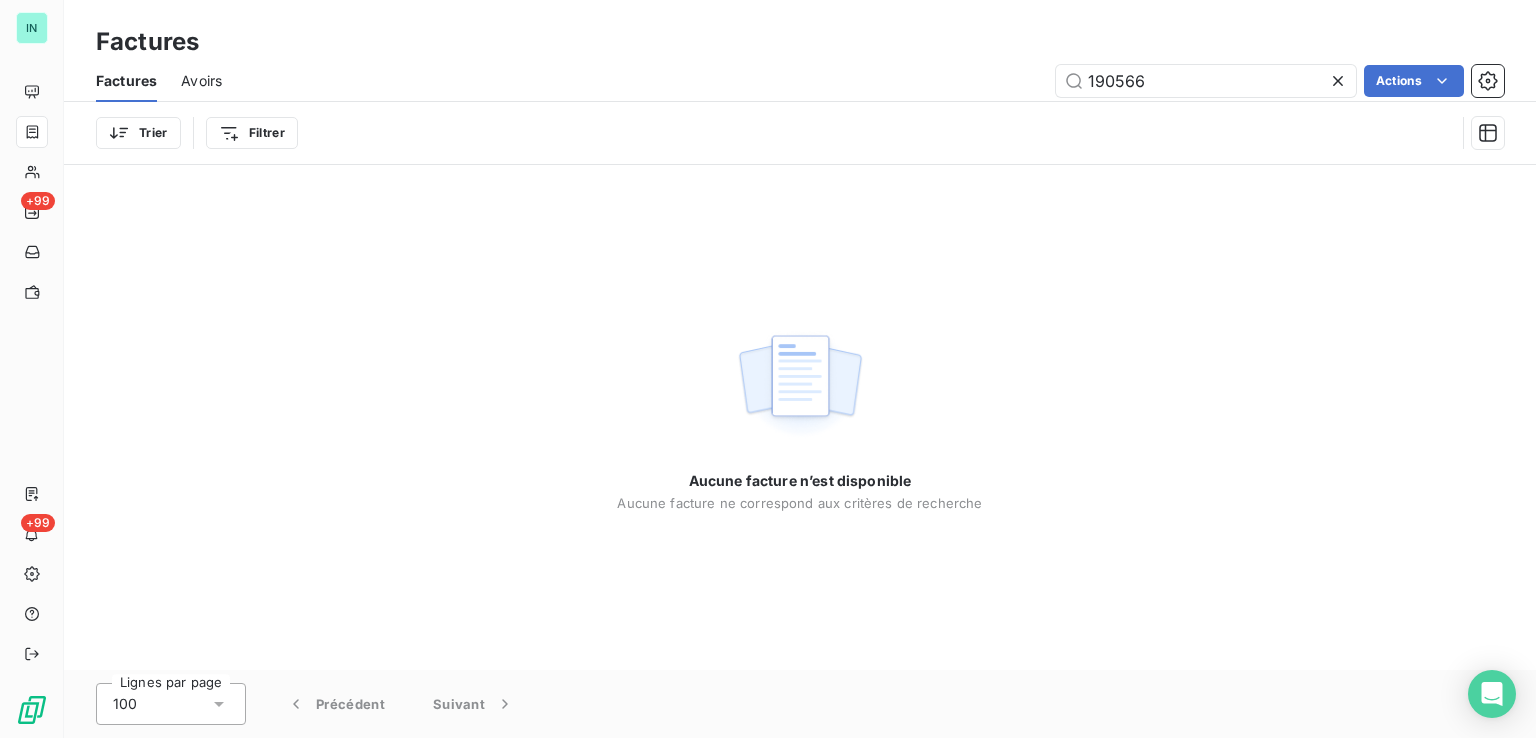 drag, startPoint x: 1170, startPoint y: 81, endPoint x: 831, endPoint y: 93, distance: 339.2123 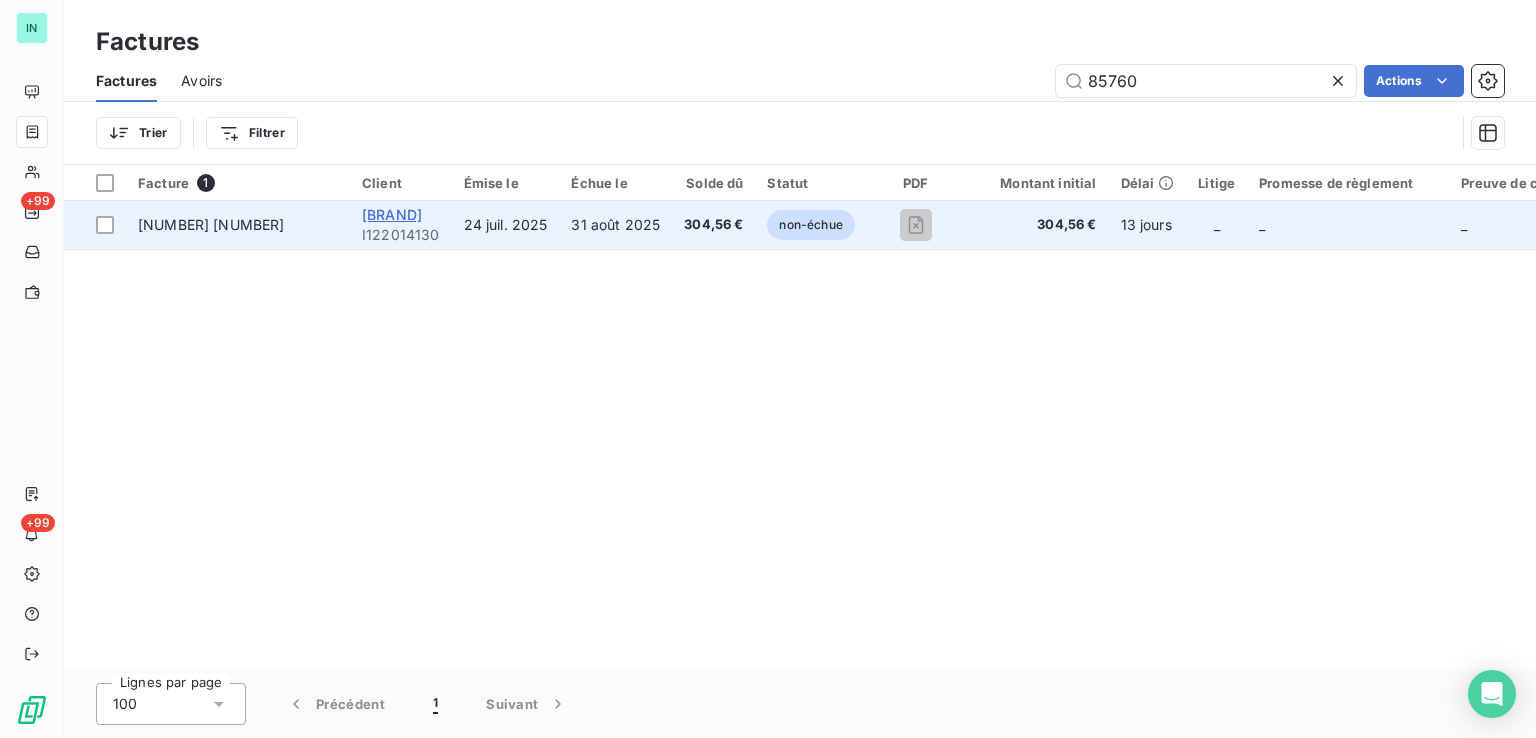type on "85760" 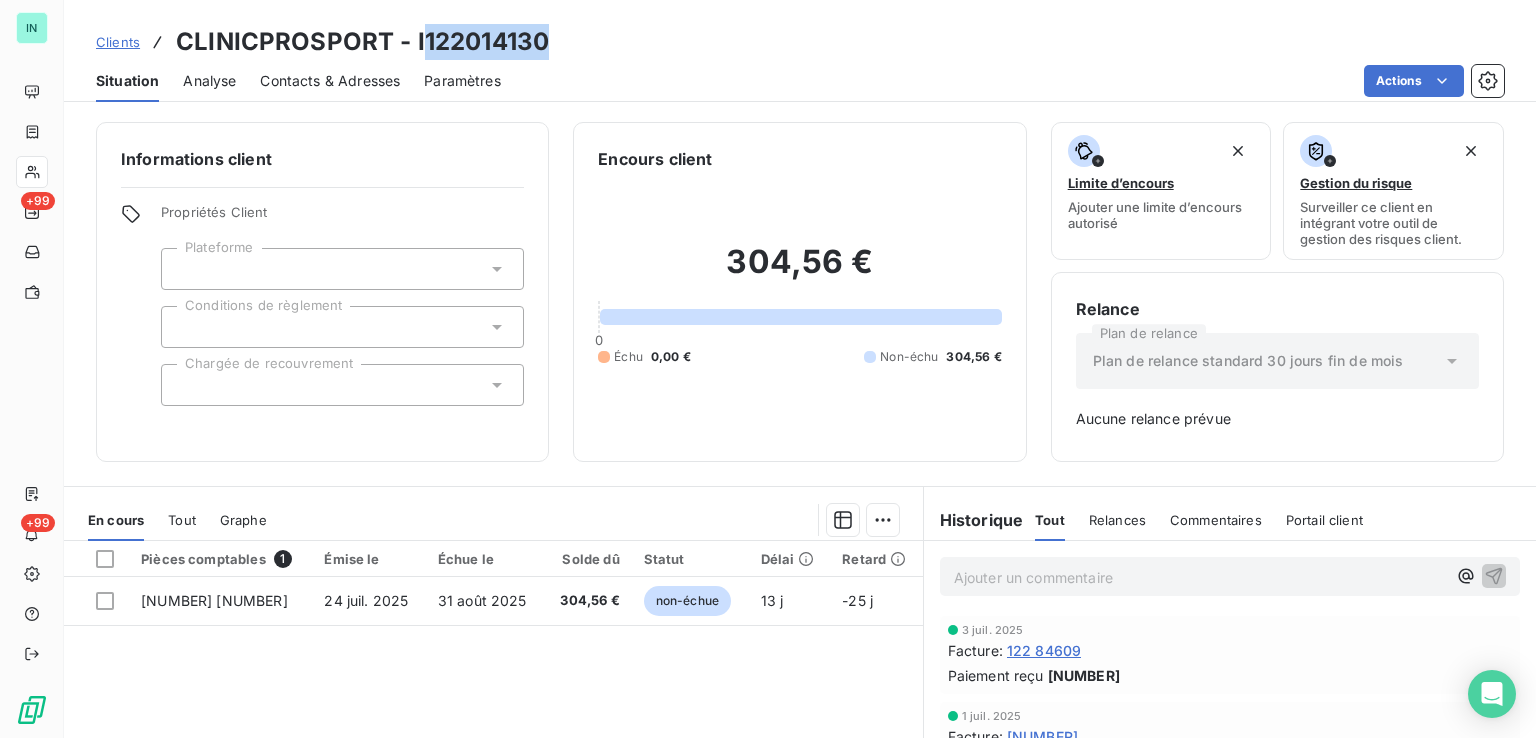 drag, startPoint x: 540, startPoint y: 41, endPoint x: 417, endPoint y: 32, distance: 123.32883 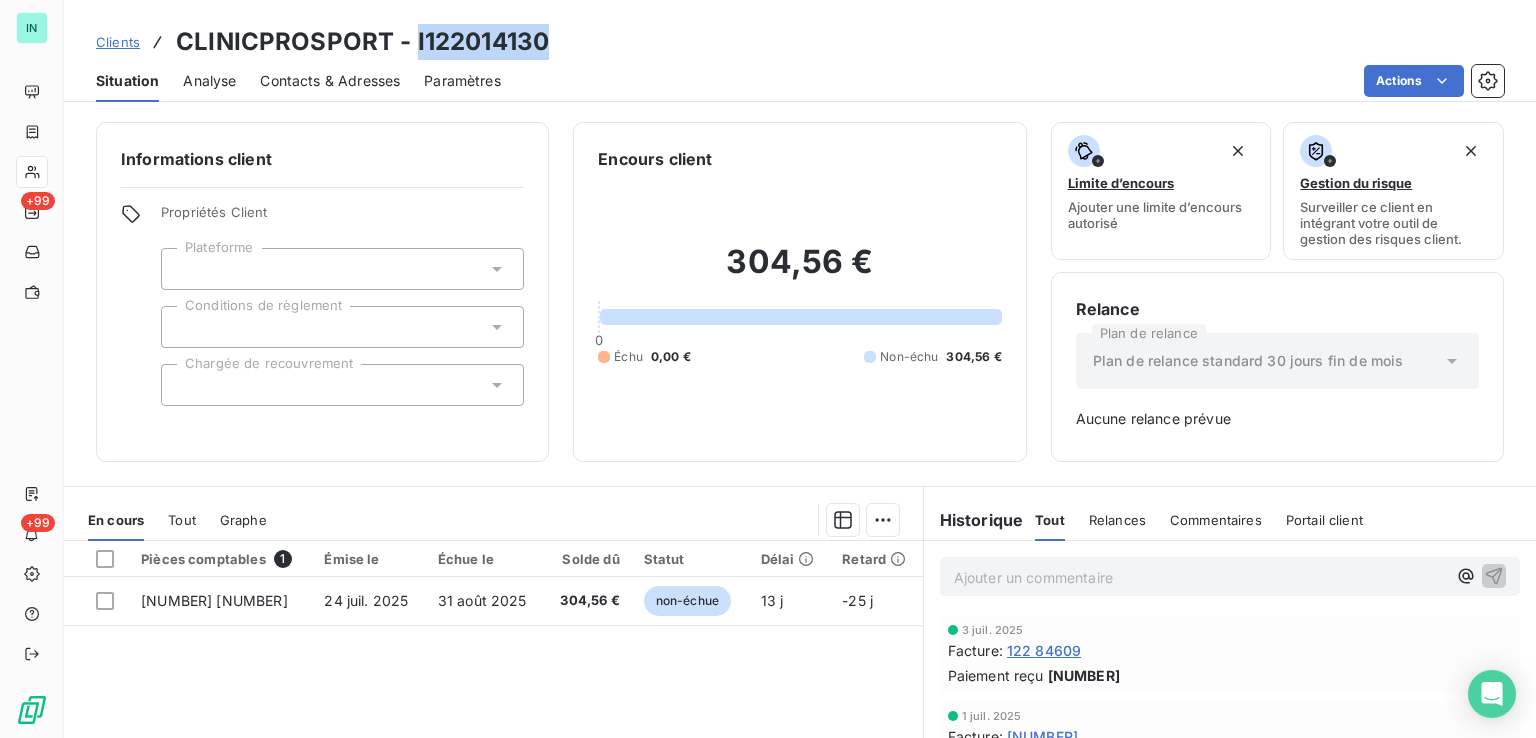 drag, startPoint x: 413, startPoint y: 35, endPoint x: 539, endPoint y: 33, distance: 126.01587 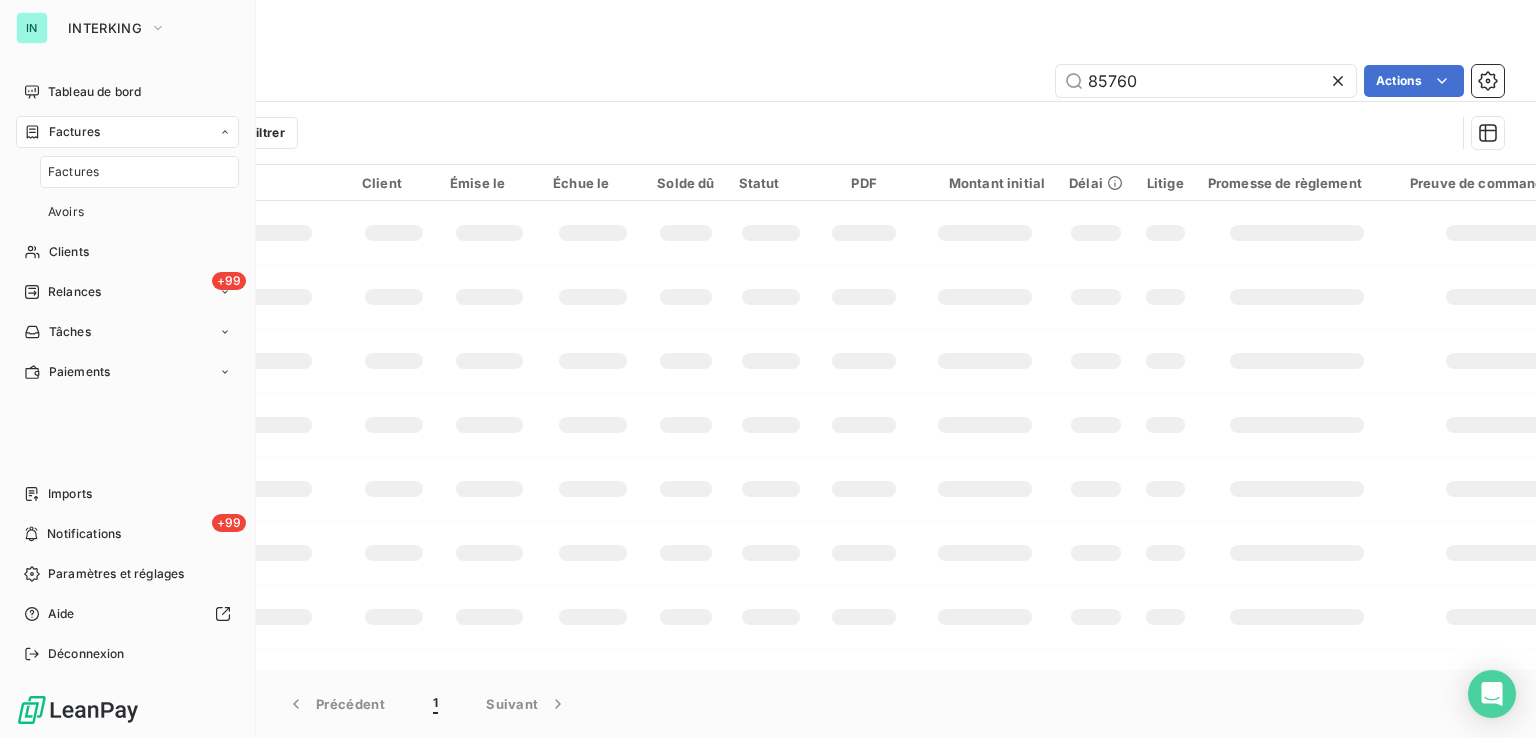 click on "Factures" at bounding box center (74, 132) 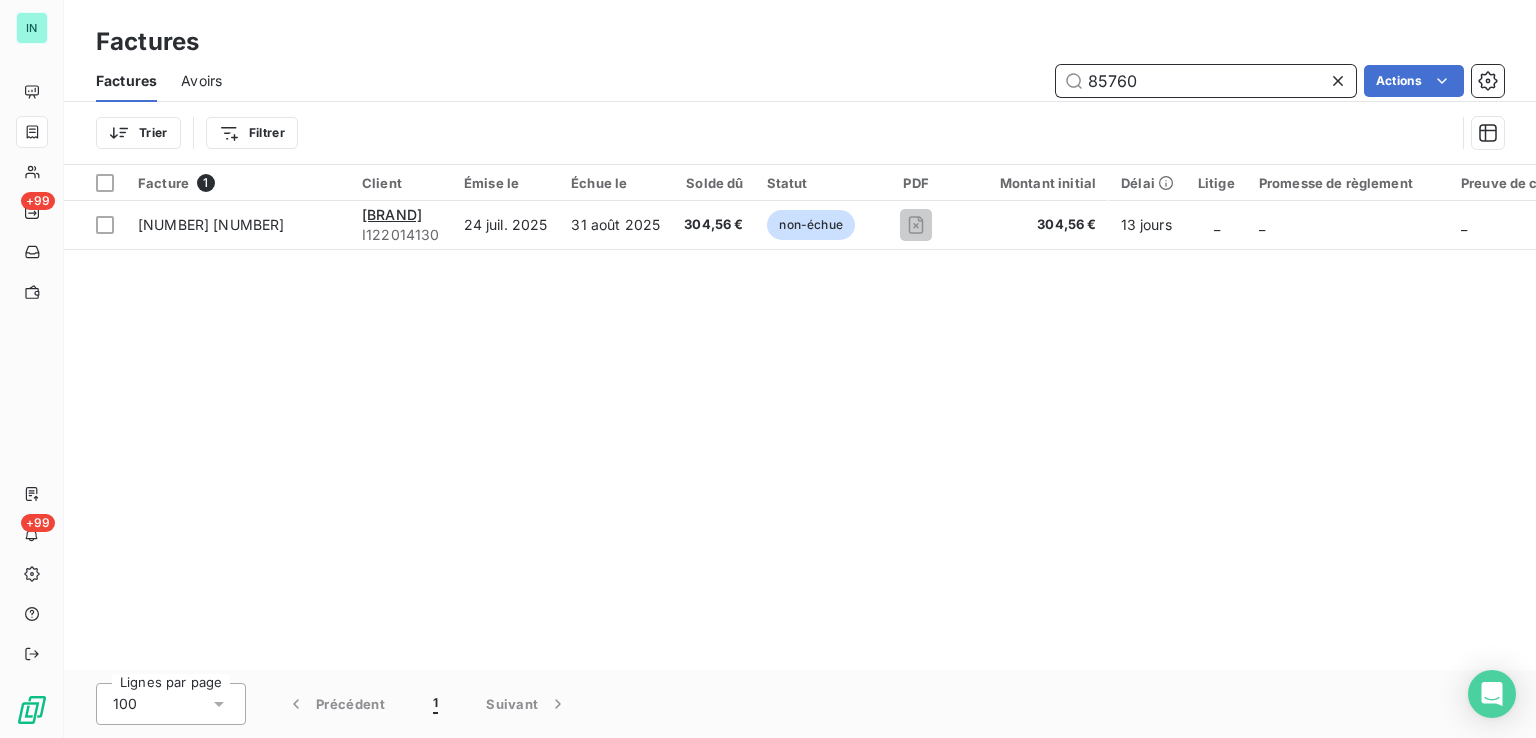 drag, startPoint x: 1113, startPoint y: 80, endPoint x: 821, endPoint y: 105, distance: 293.06824 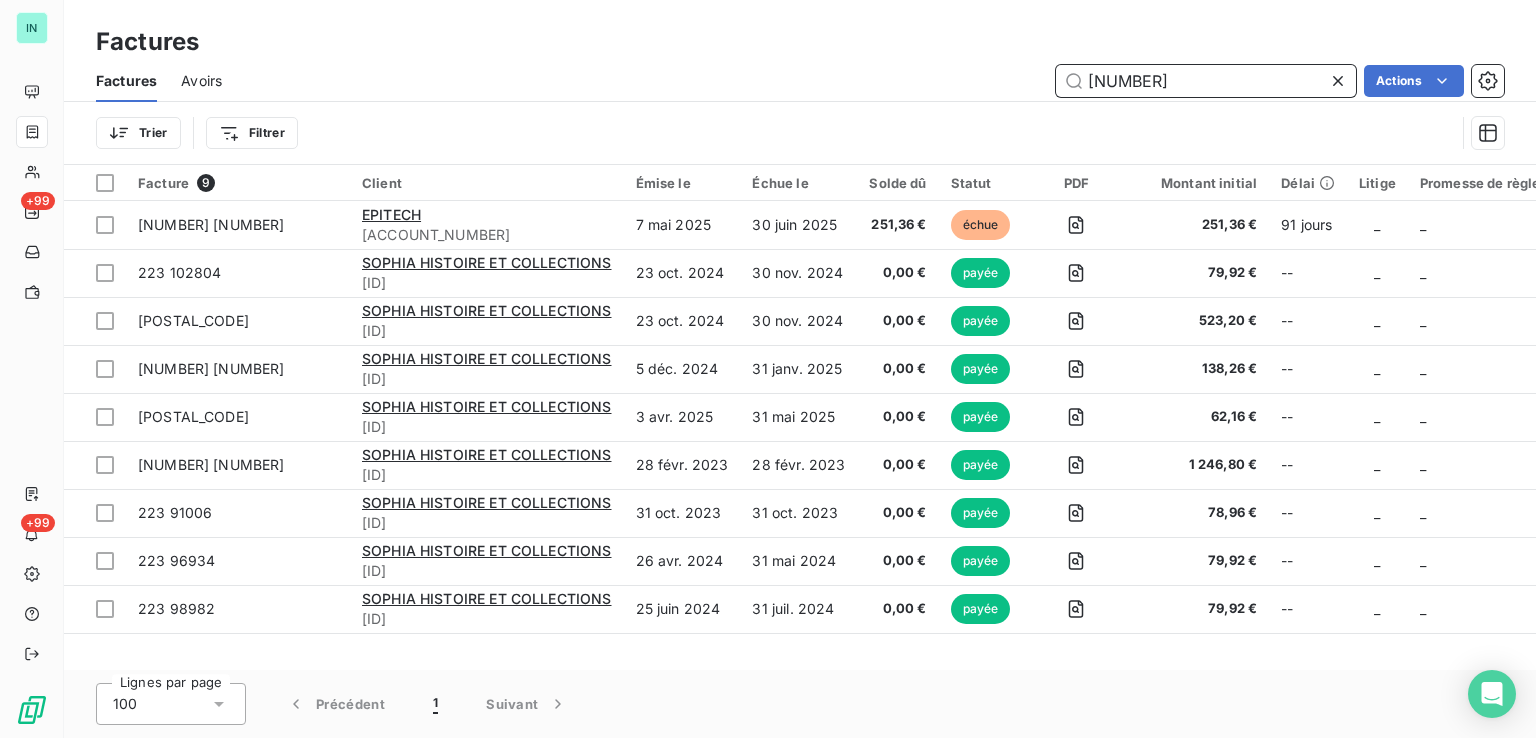 type on "[NUMBER]" 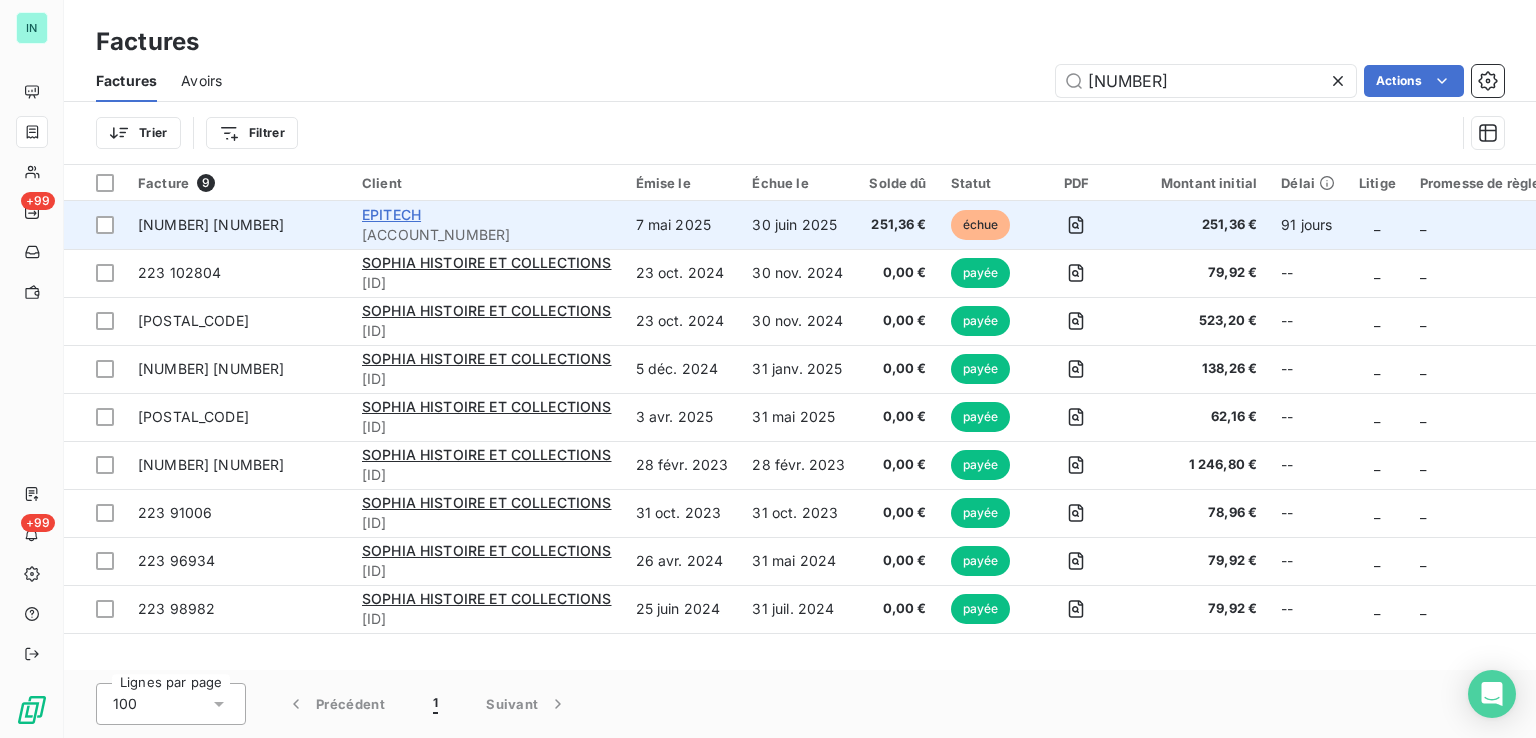 click on "EPITECH" at bounding box center (391, 214) 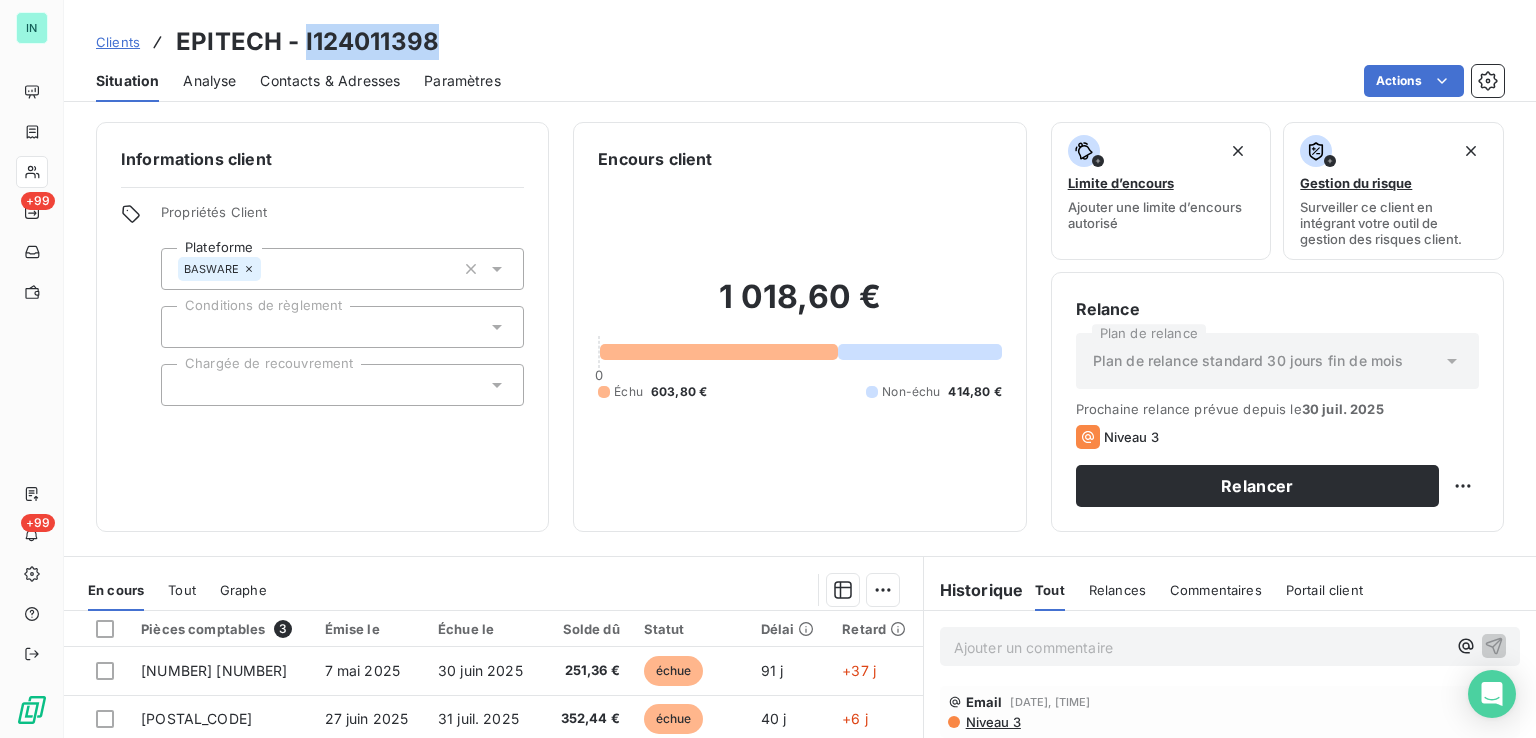drag, startPoint x: 432, startPoint y: 43, endPoint x: 305, endPoint y: 24, distance: 128.41339 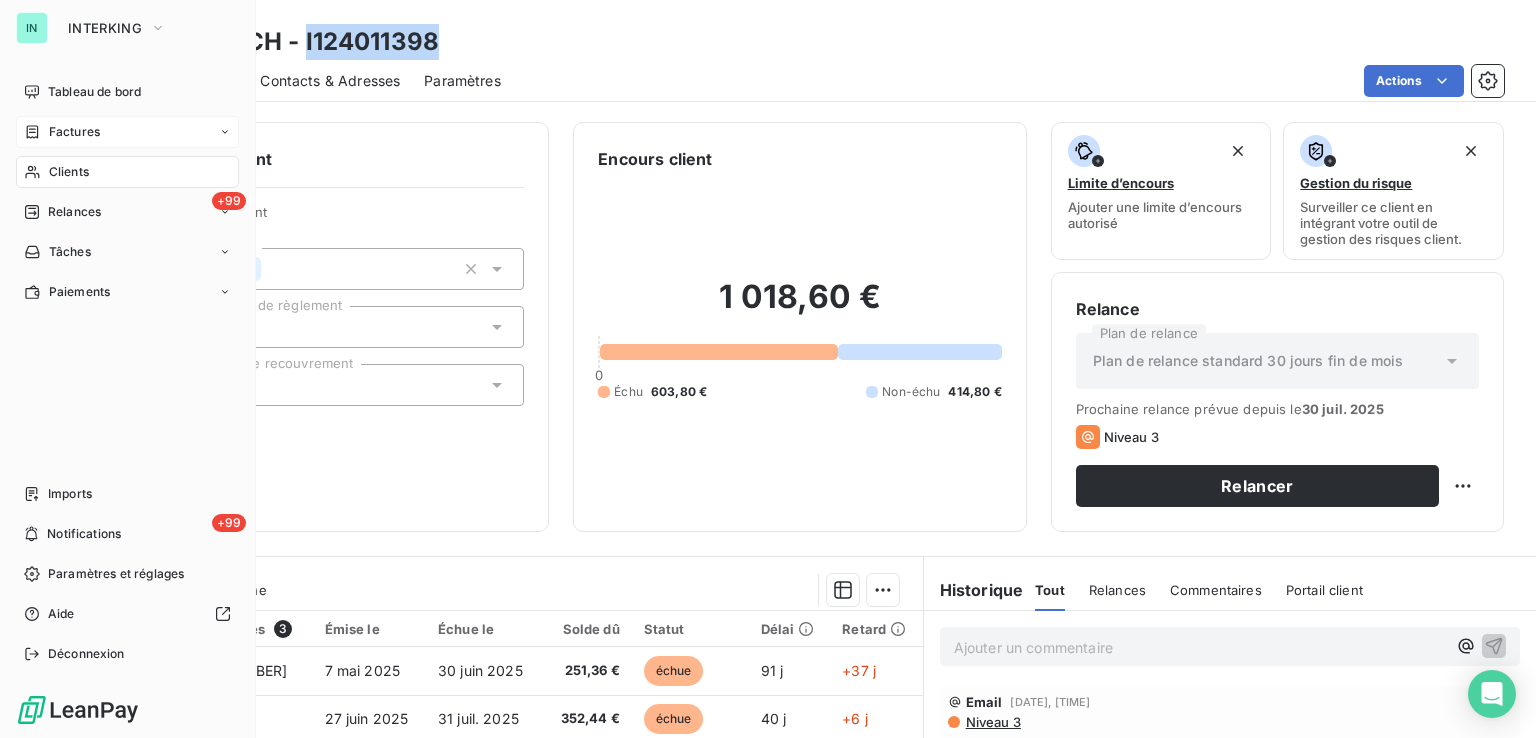 drag, startPoint x: 38, startPoint y: 141, endPoint x: 106, endPoint y: 130, distance: 68.88396 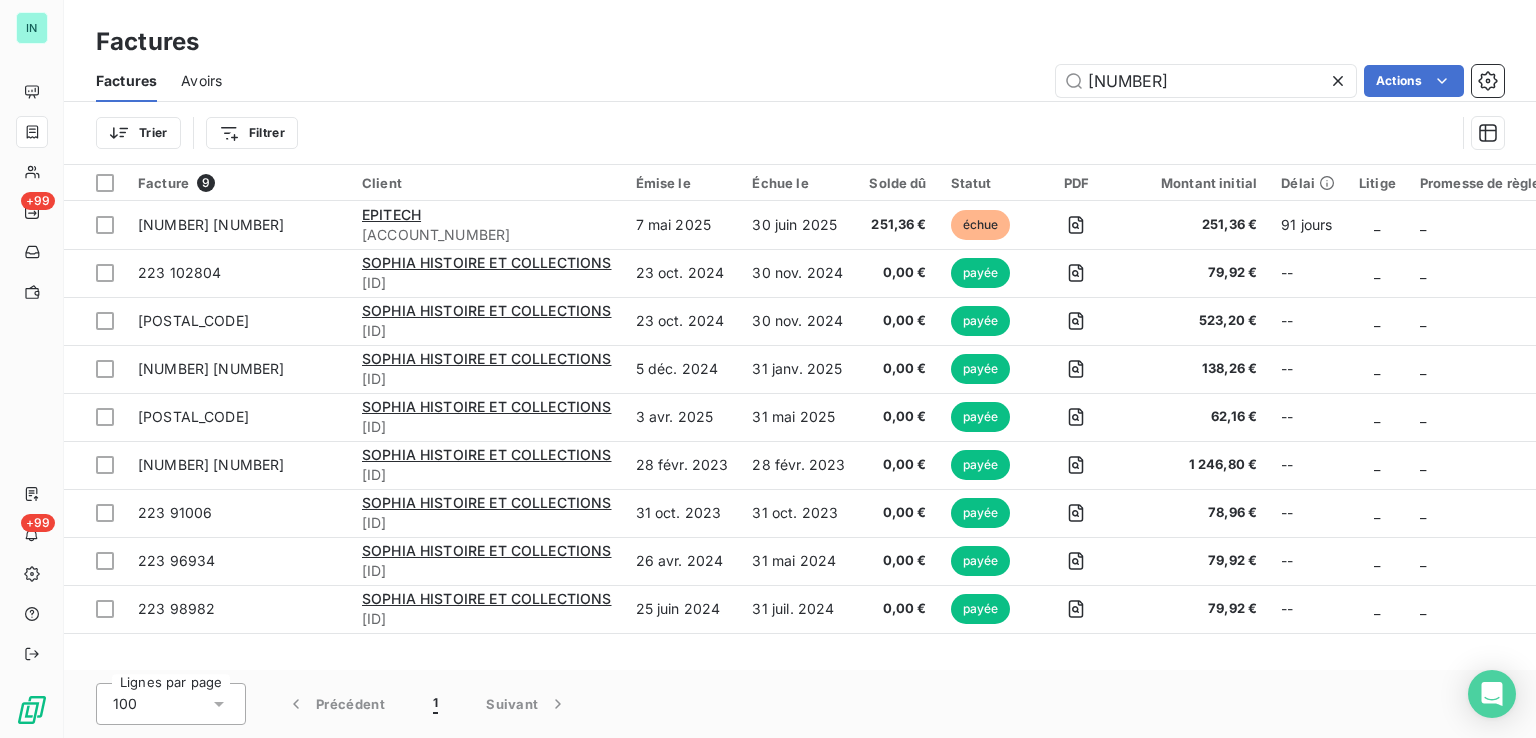 drag, startPoint x: 1164, startPoint y: 82, endPoint x: 851, endPoint y: 93, distance: 313.19324 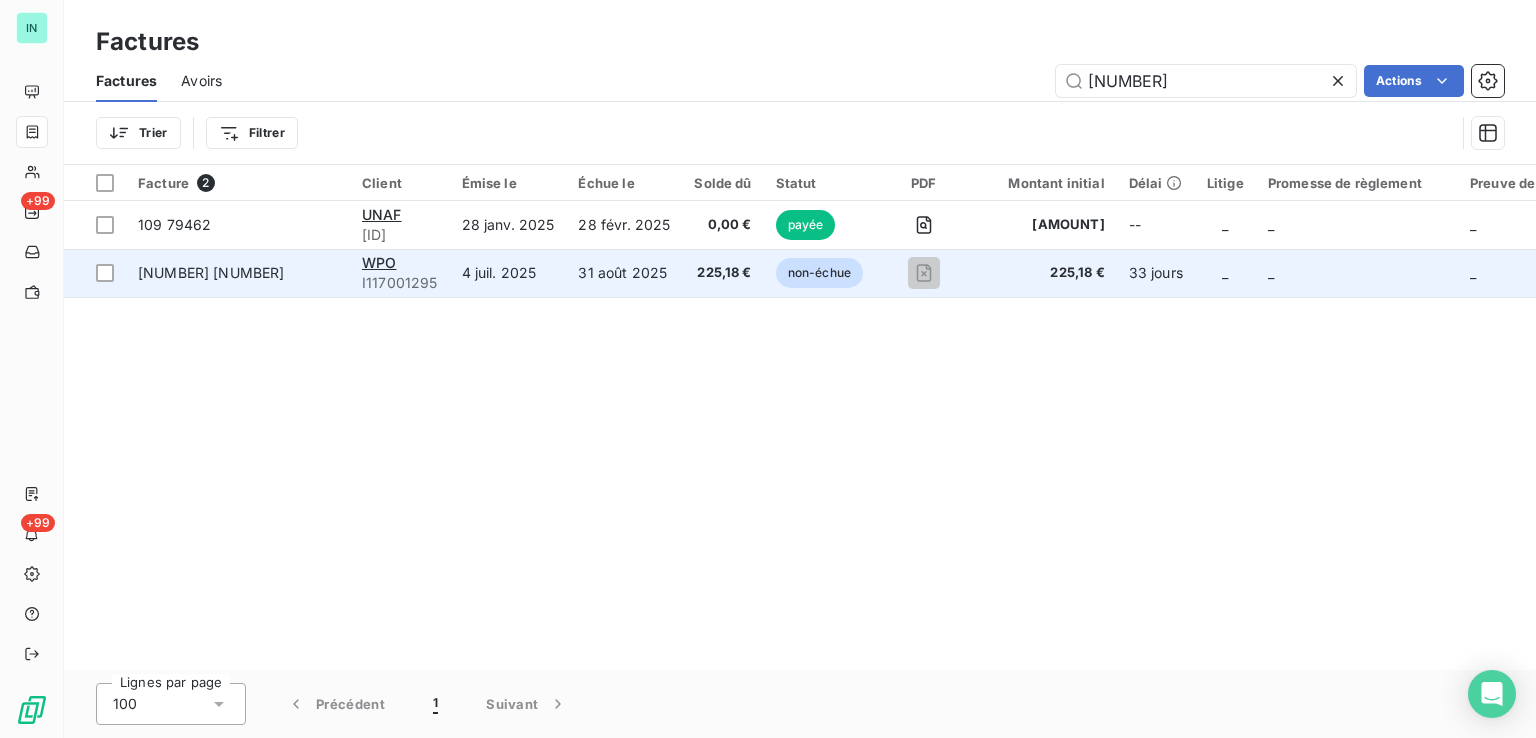 type on "[NUMBER]" 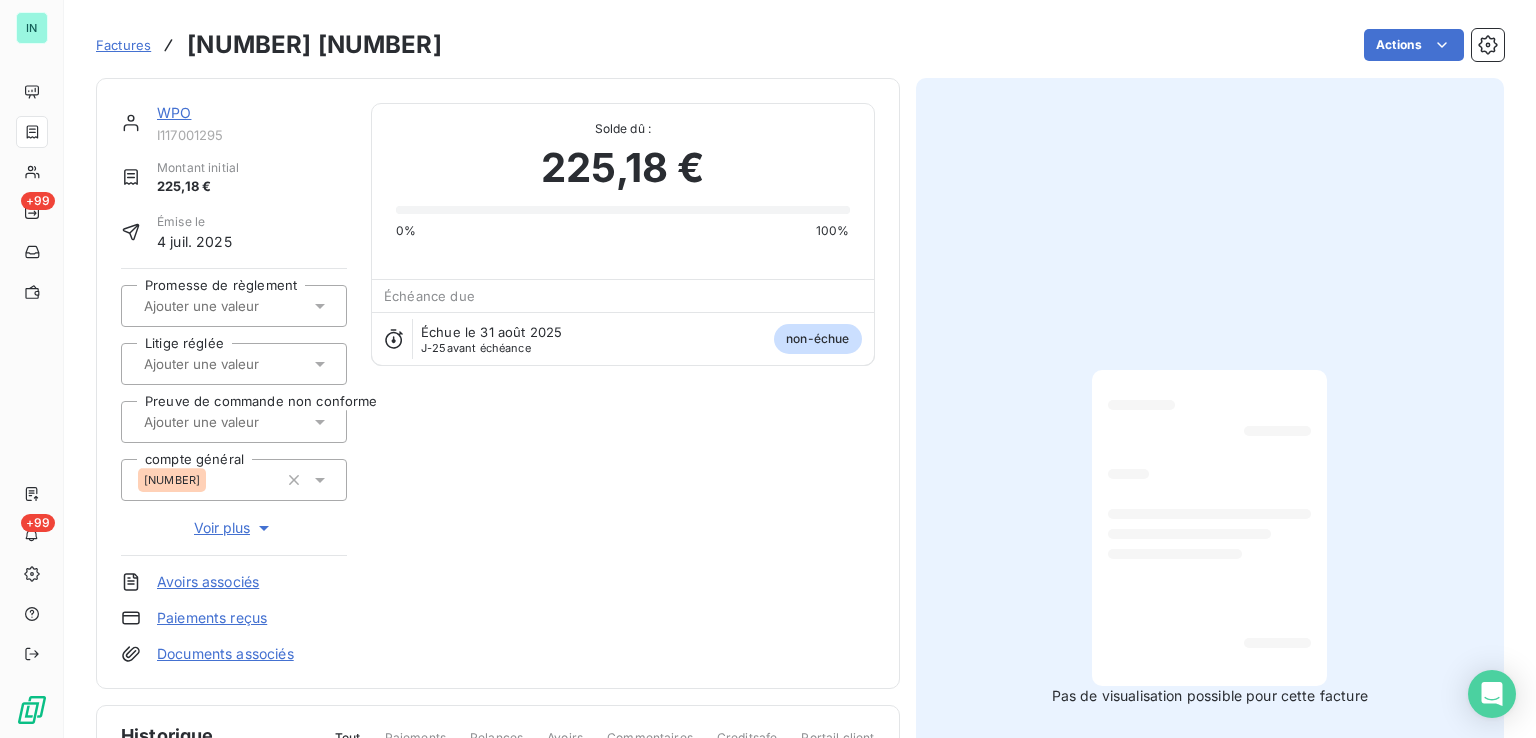 click on "WPO" at bounding box center [174, 112] 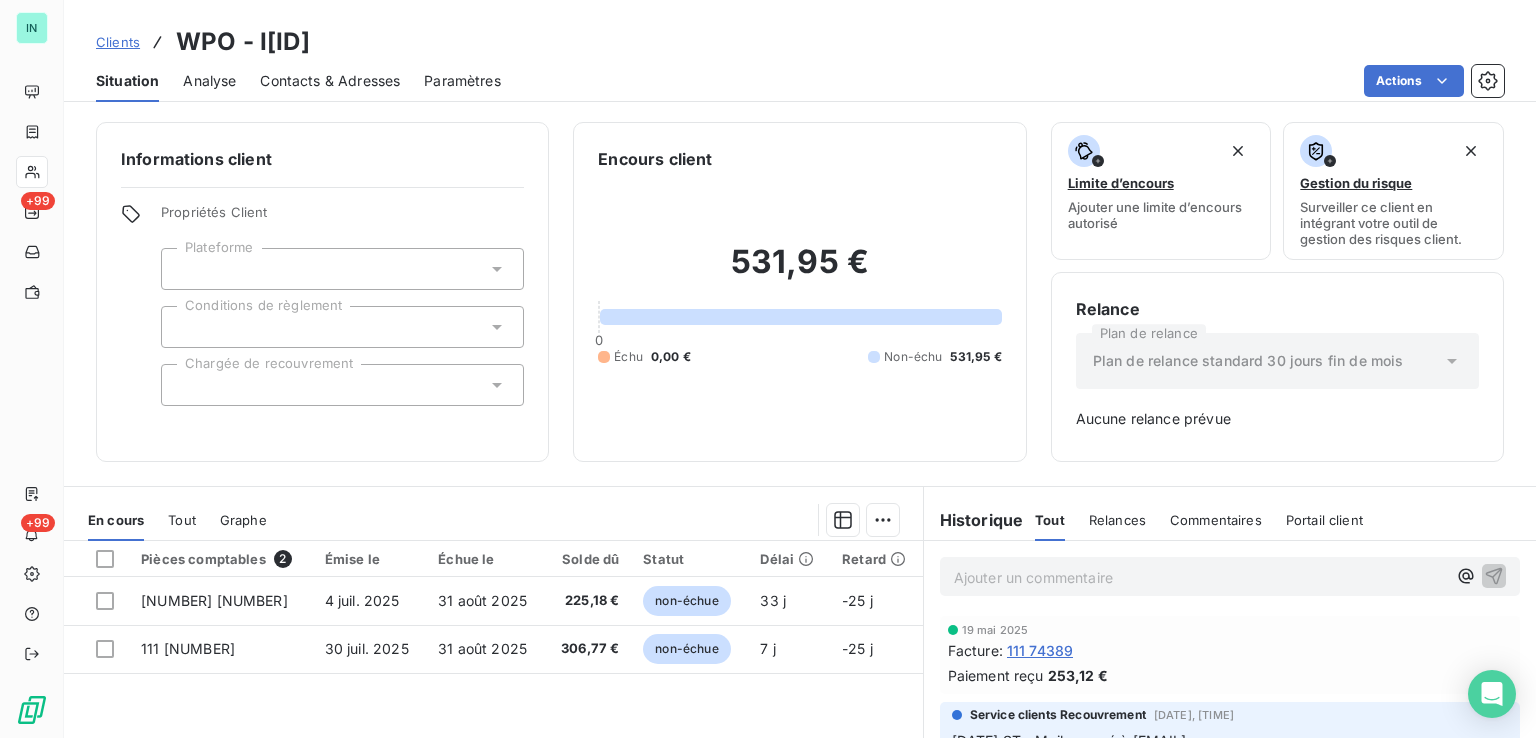 drag, startPoint x: 405, startPoint y: 45, endPoint x: 258, endPoint y: 47, distance: 147.01361 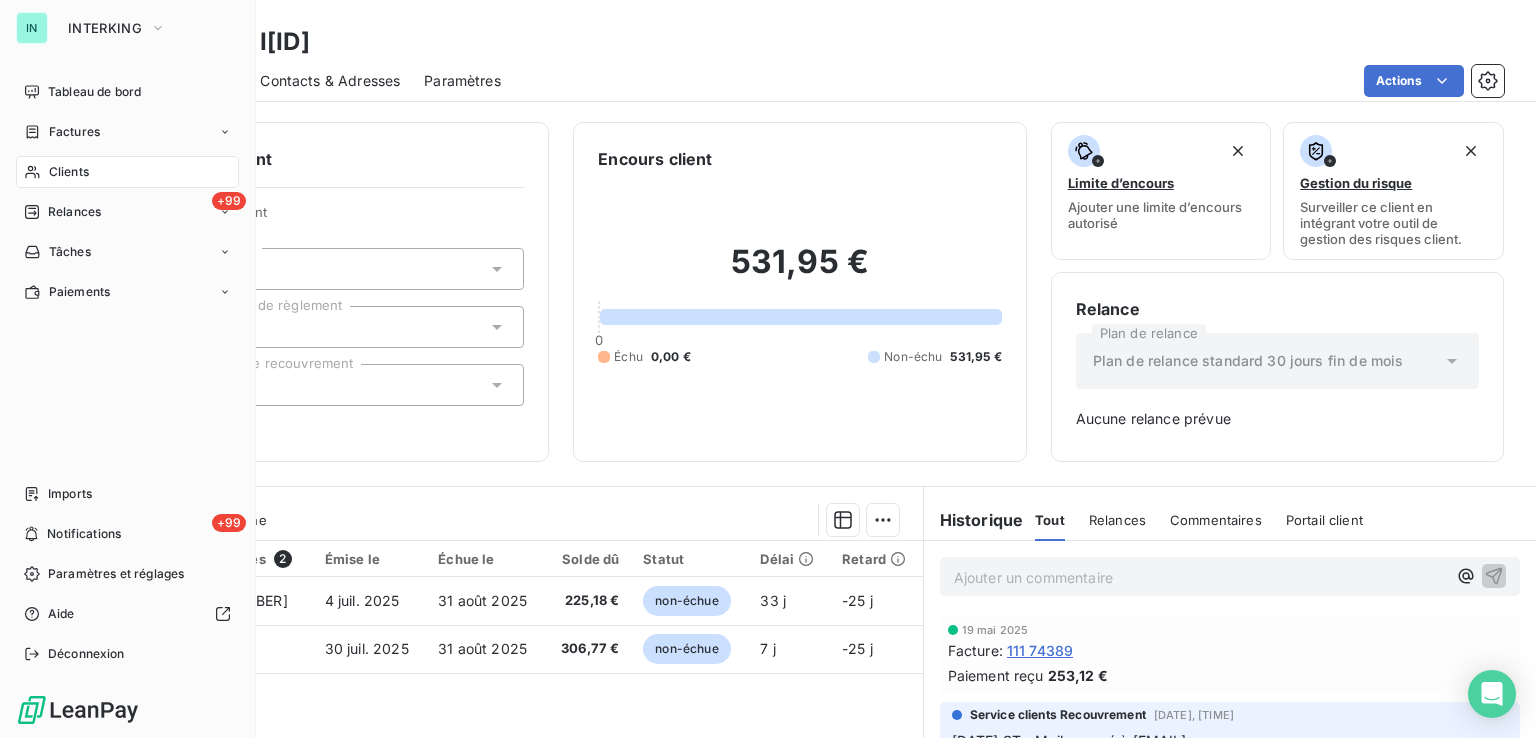 click on "Factures" at bounding box center [74, 132] 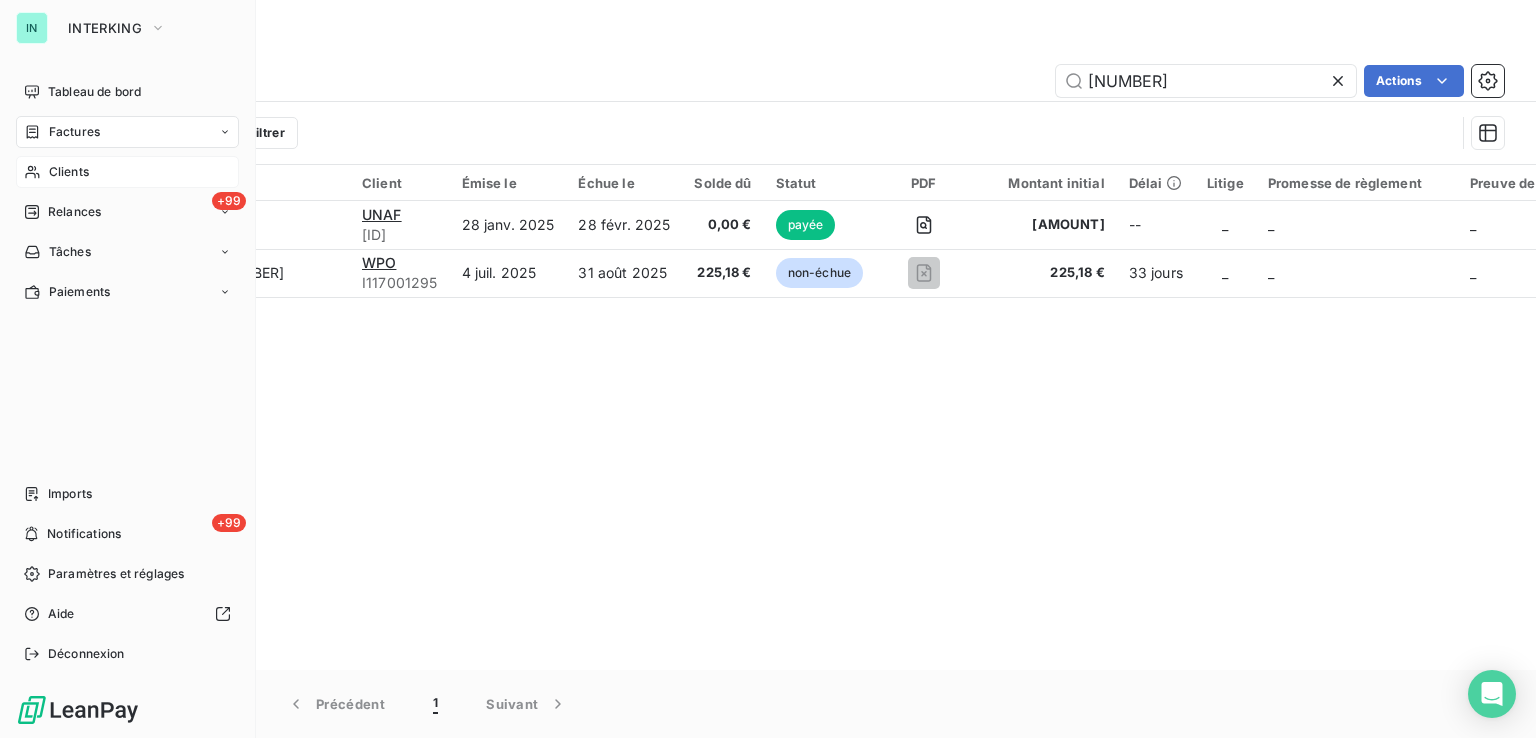 click 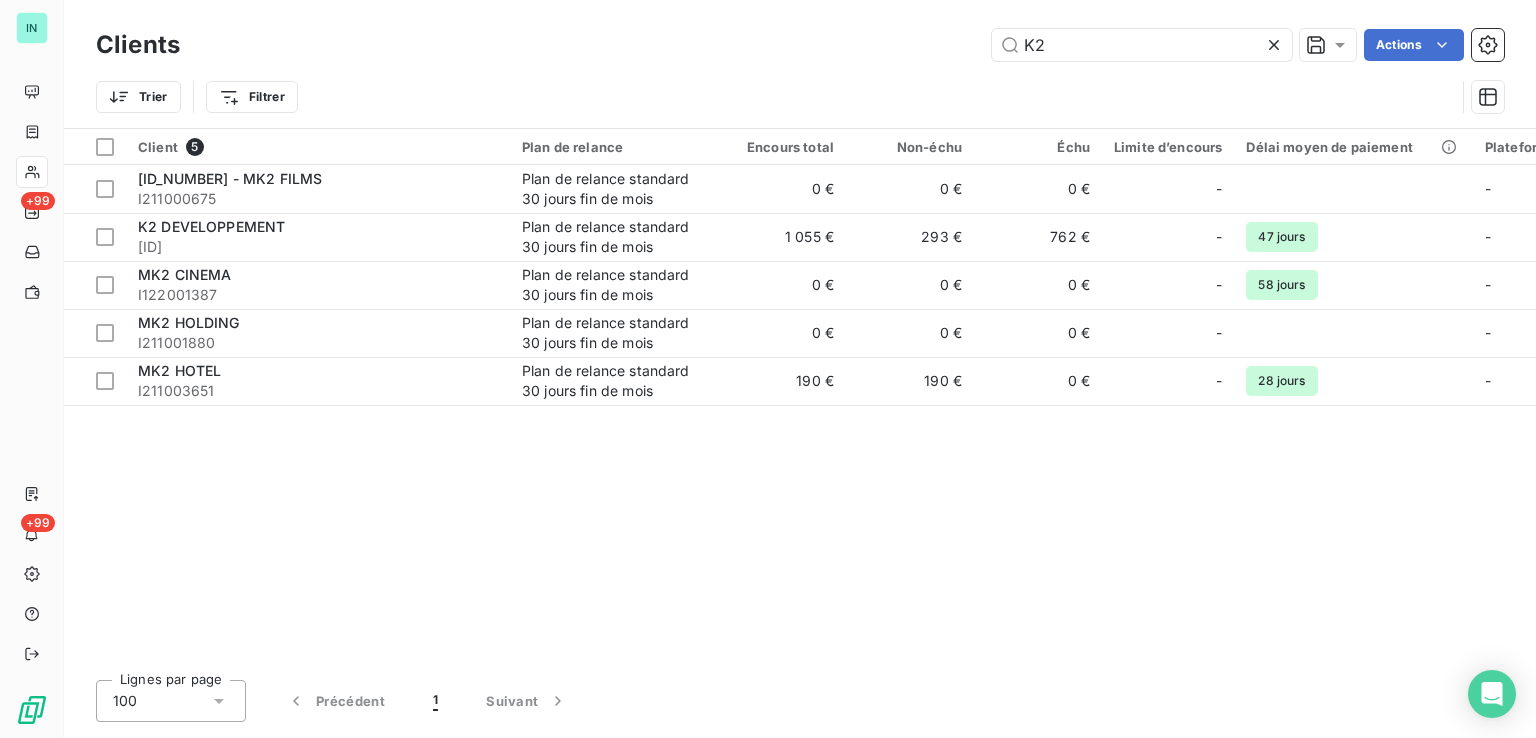 drag, startPoint x: 1069, startPoint y: 43, endPoint x: 887, endPoint y: 33, distance: 182.27452 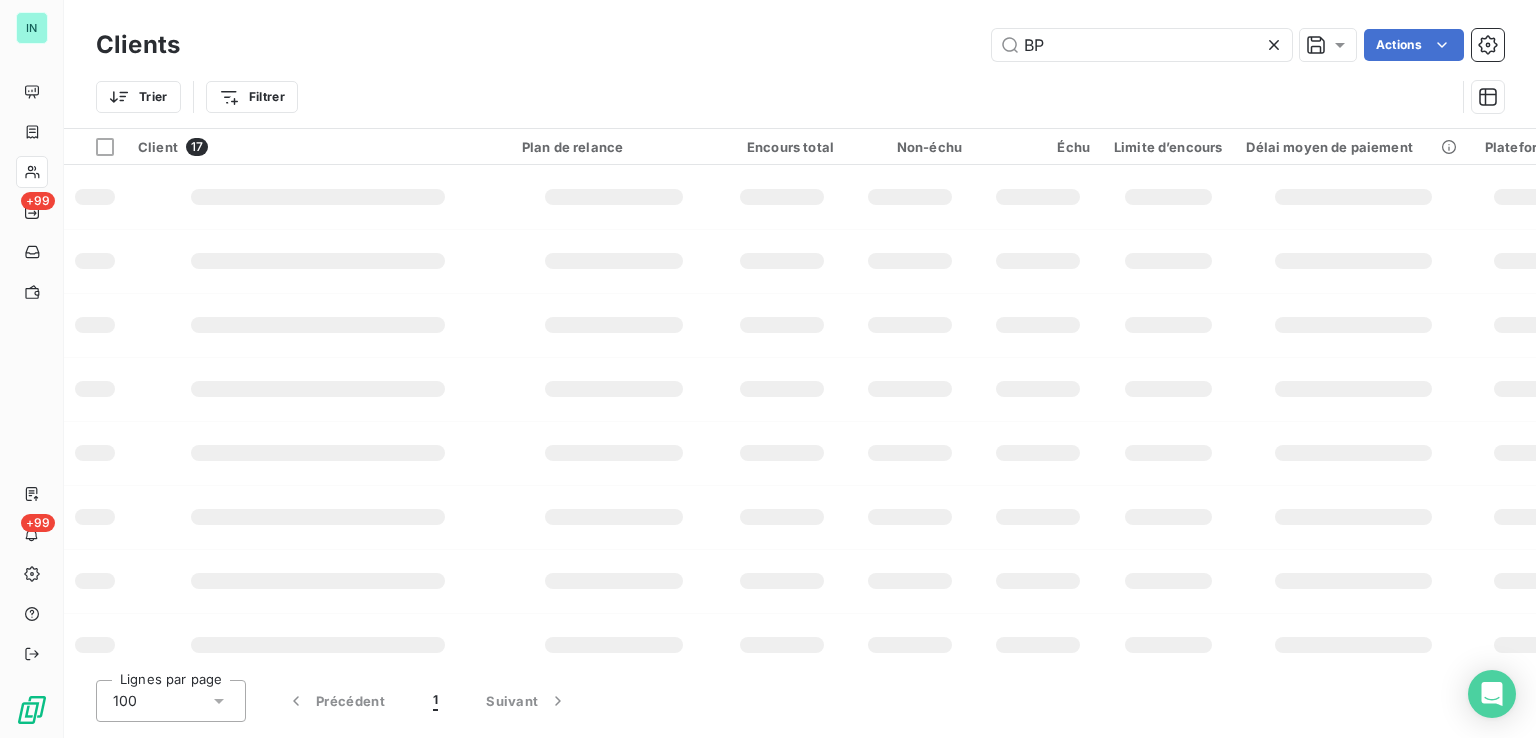 type on "B" 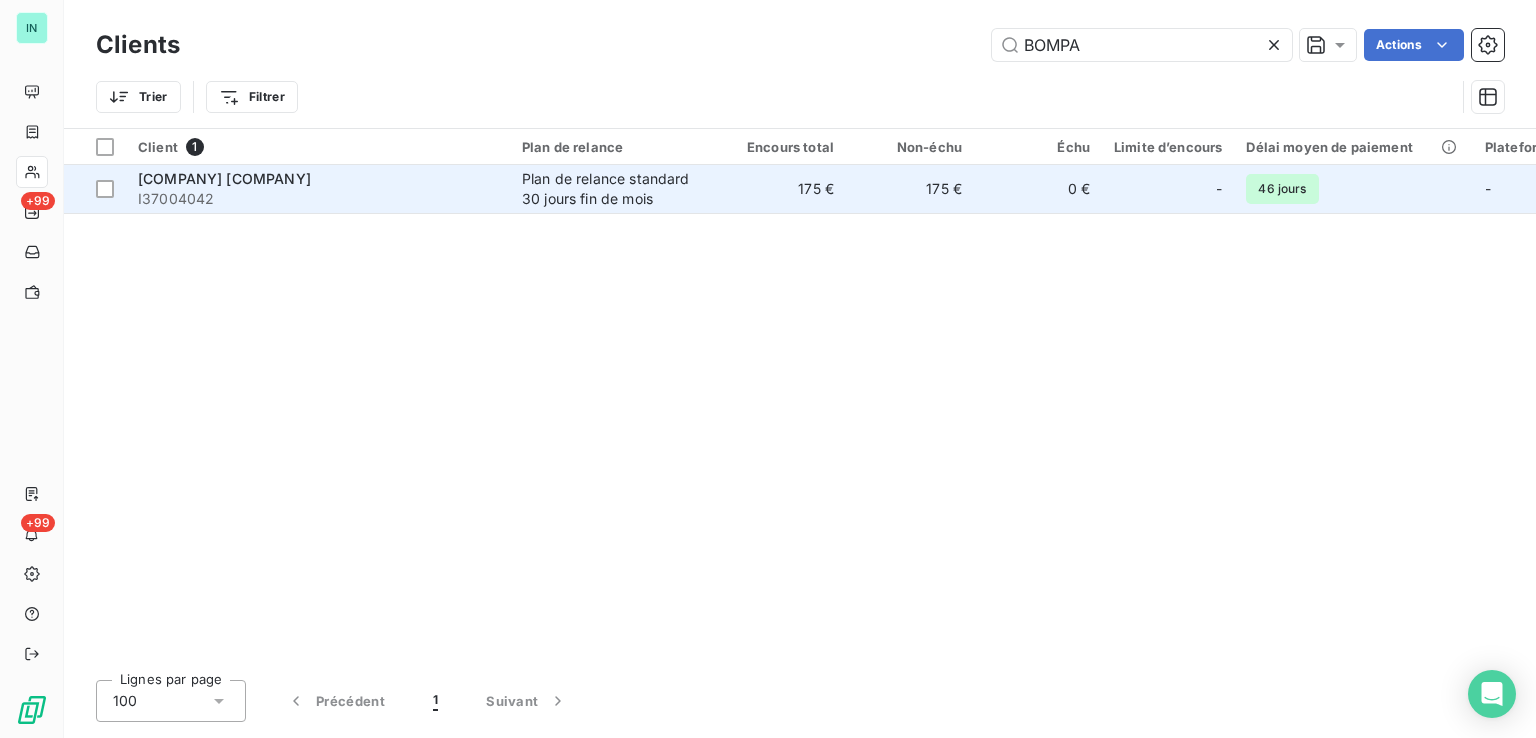 type on "BOMPA" 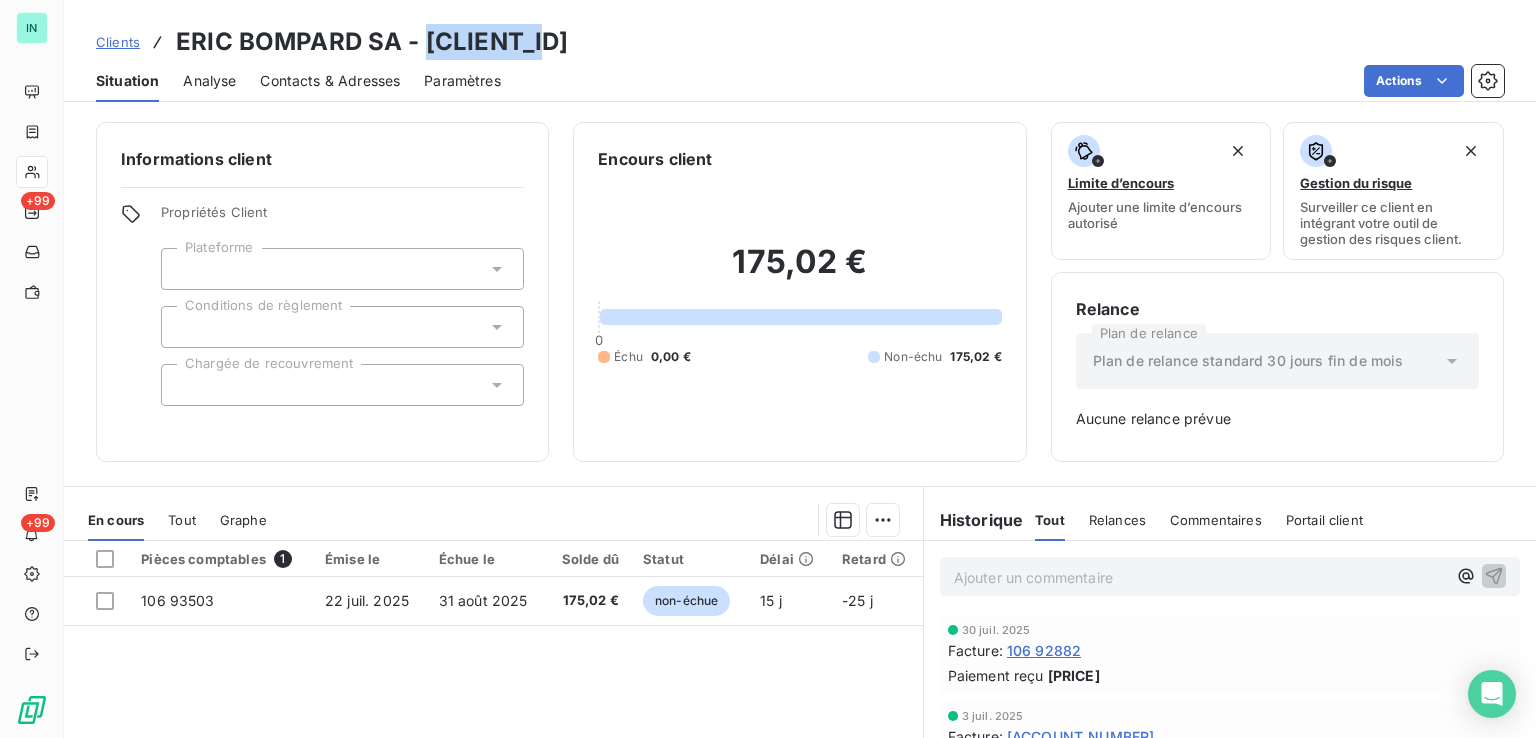 drag, startPoint x: 523, startPoint y: 44, endPoint x: 423, endPoint y: 47, distance: 100.04499 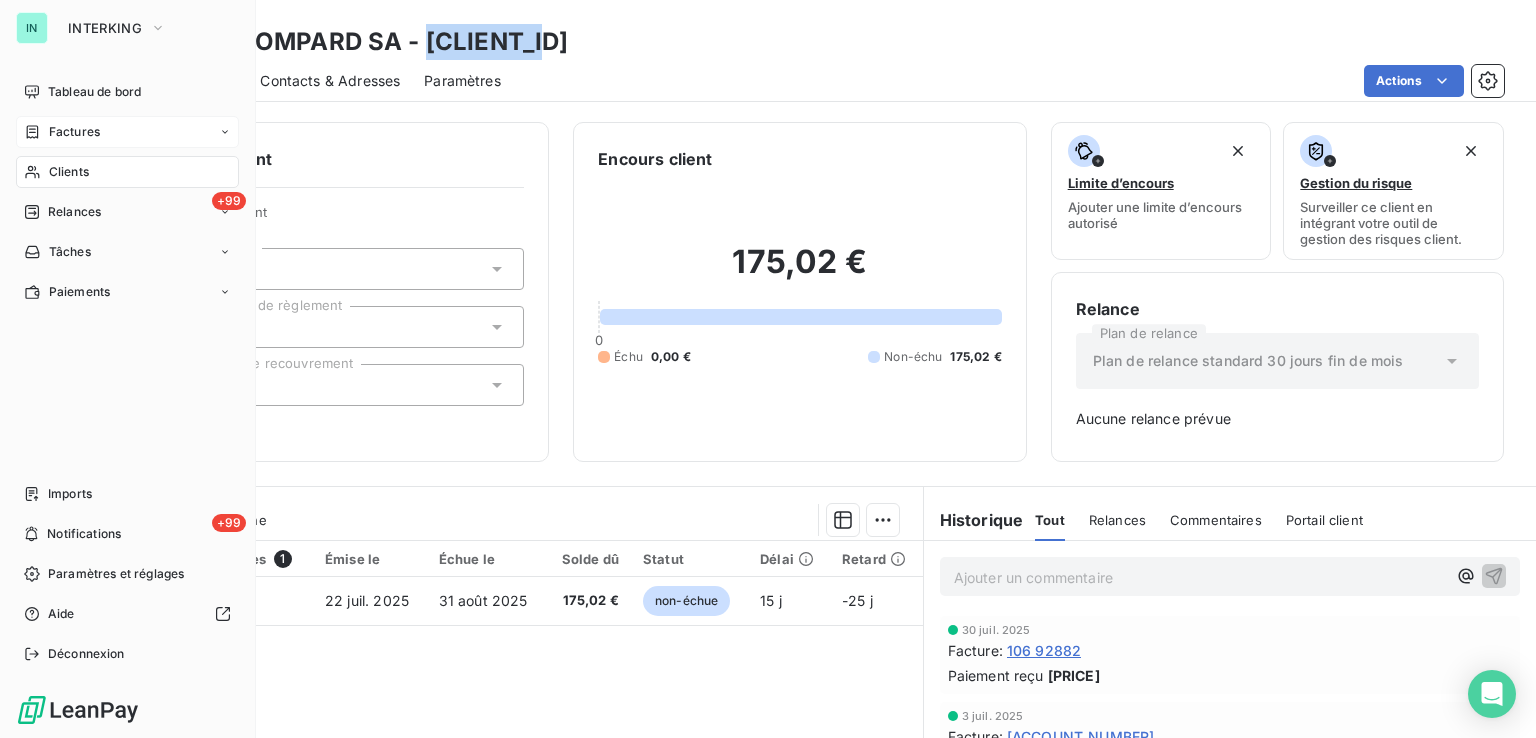 click on "Factures" at bounding box center [62, 132] 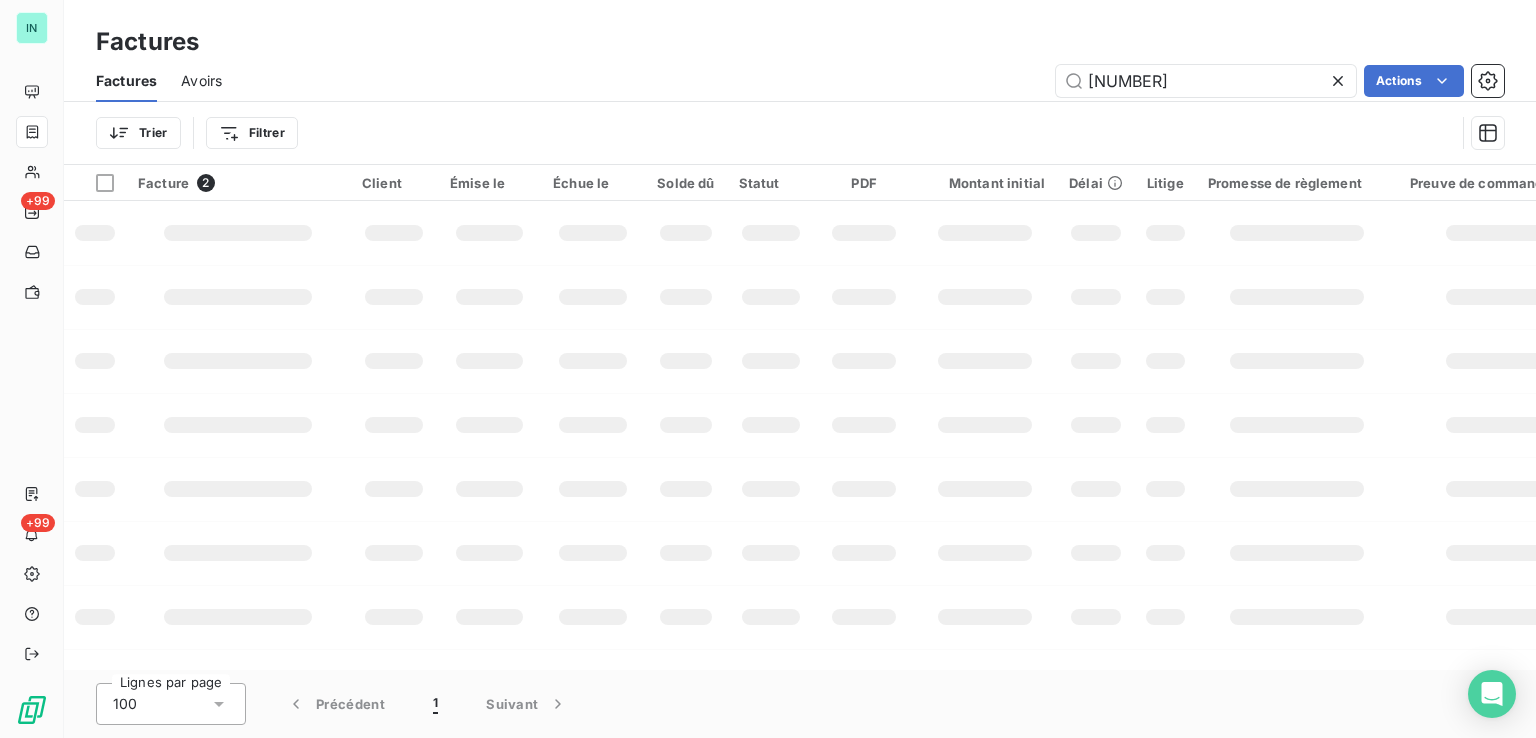 drag, startPoint x: 1171, startPoint y: 72, endPoint x: 845, endPoint y: 107, distance: 327.87344 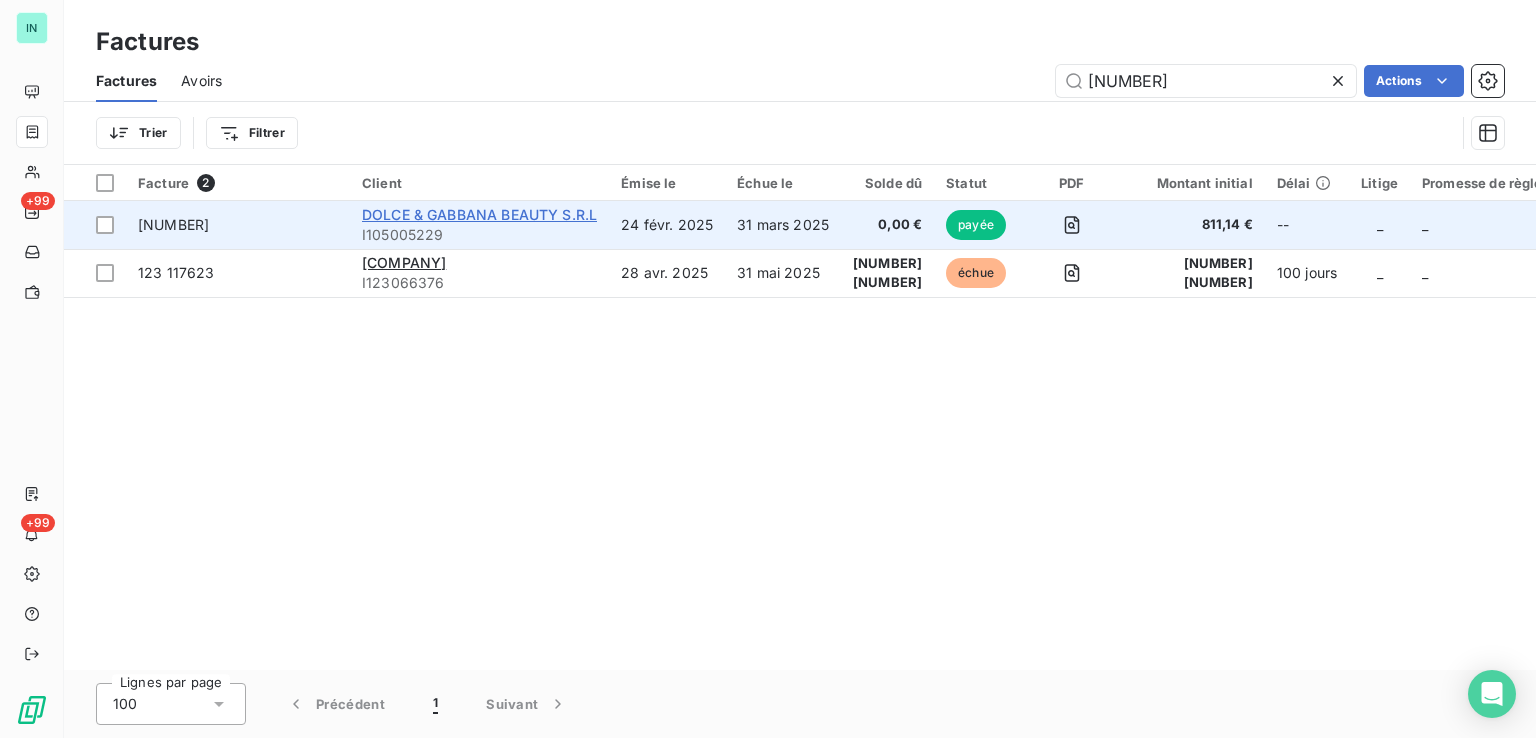 type on "[NUMBER]" 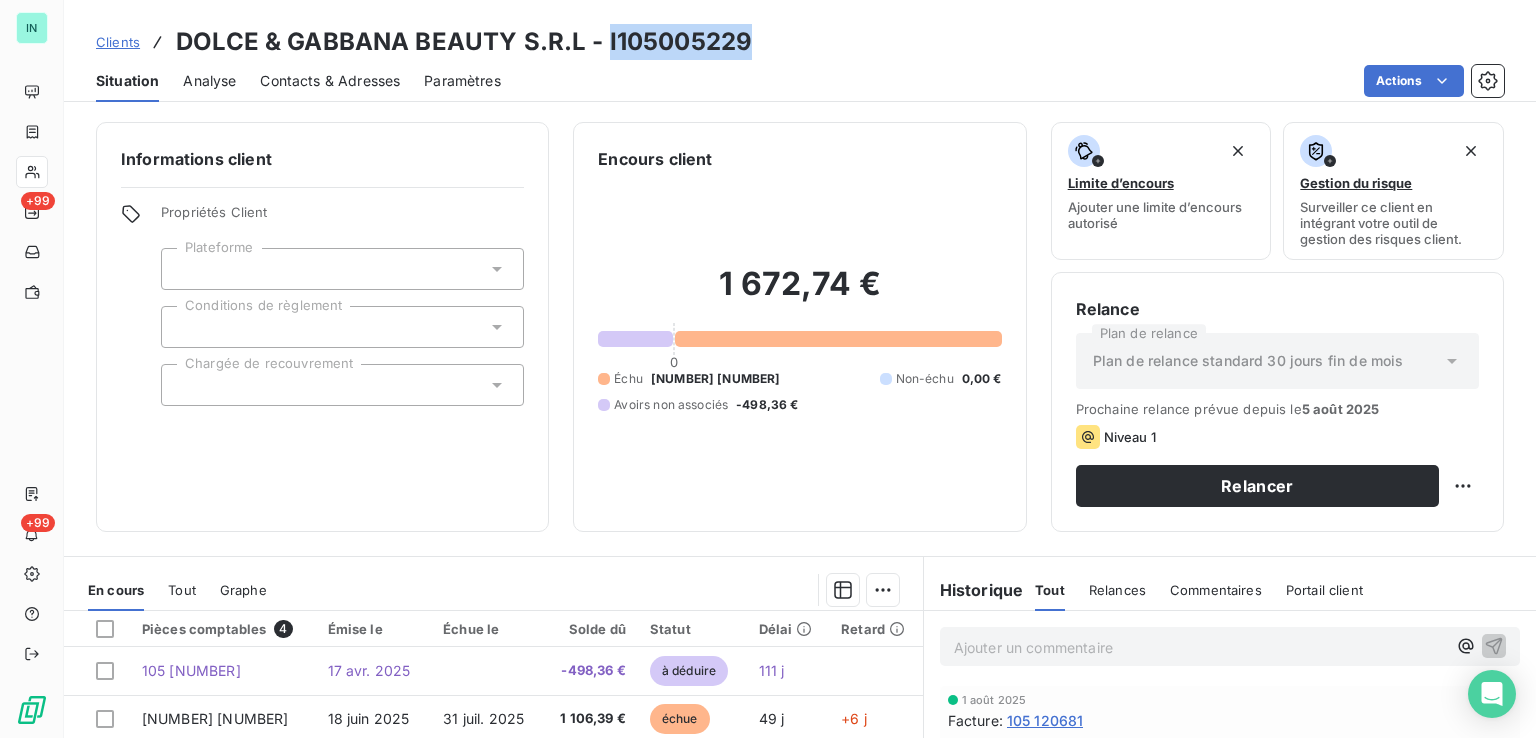drag, startPoint x: 744, startPoint y: 41, endPoint x: 602, endPoint y: 45, distance: 142.05632 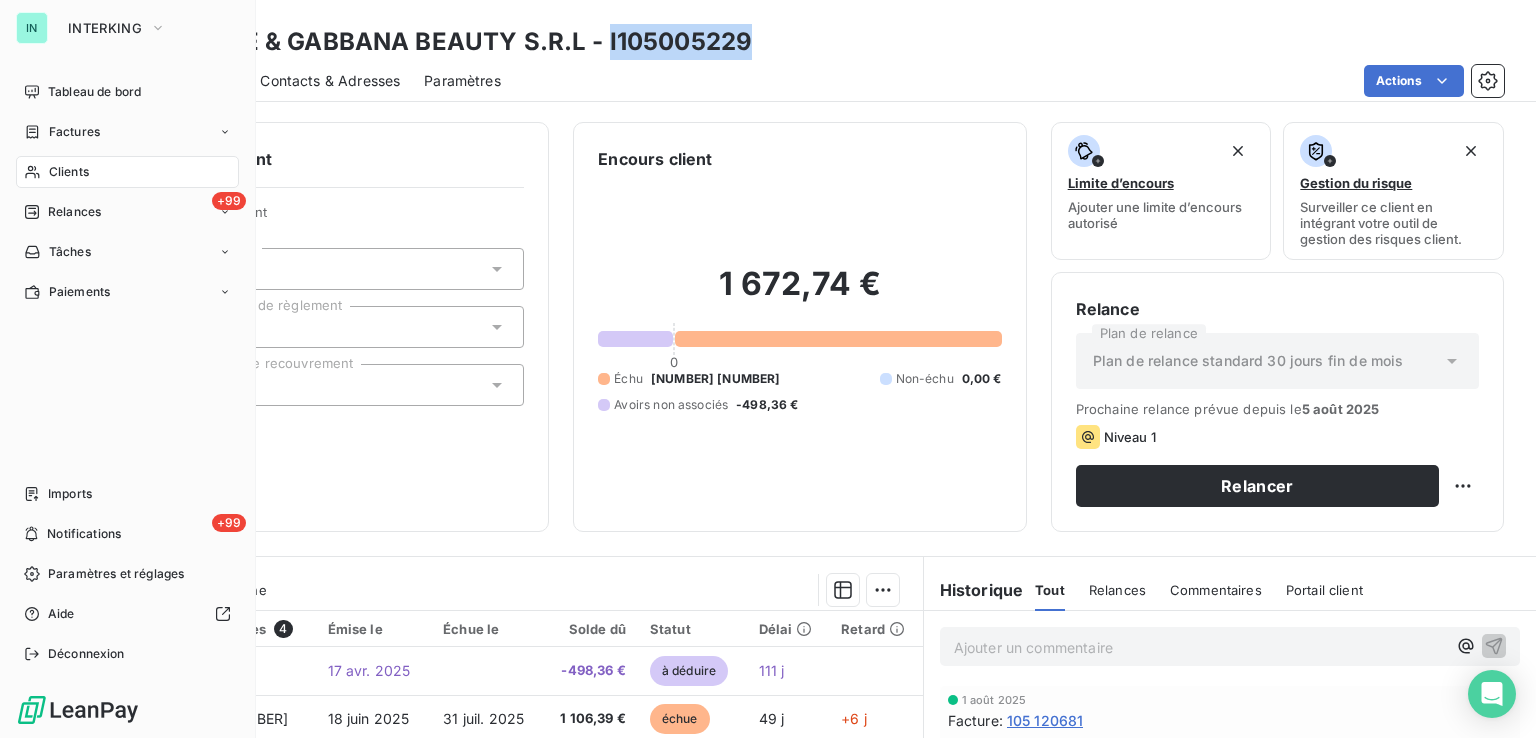 drag, startPoint x: 69, startPoint y: 164, endPoint x: 136, endPoint y: 161, distance: 67.06713 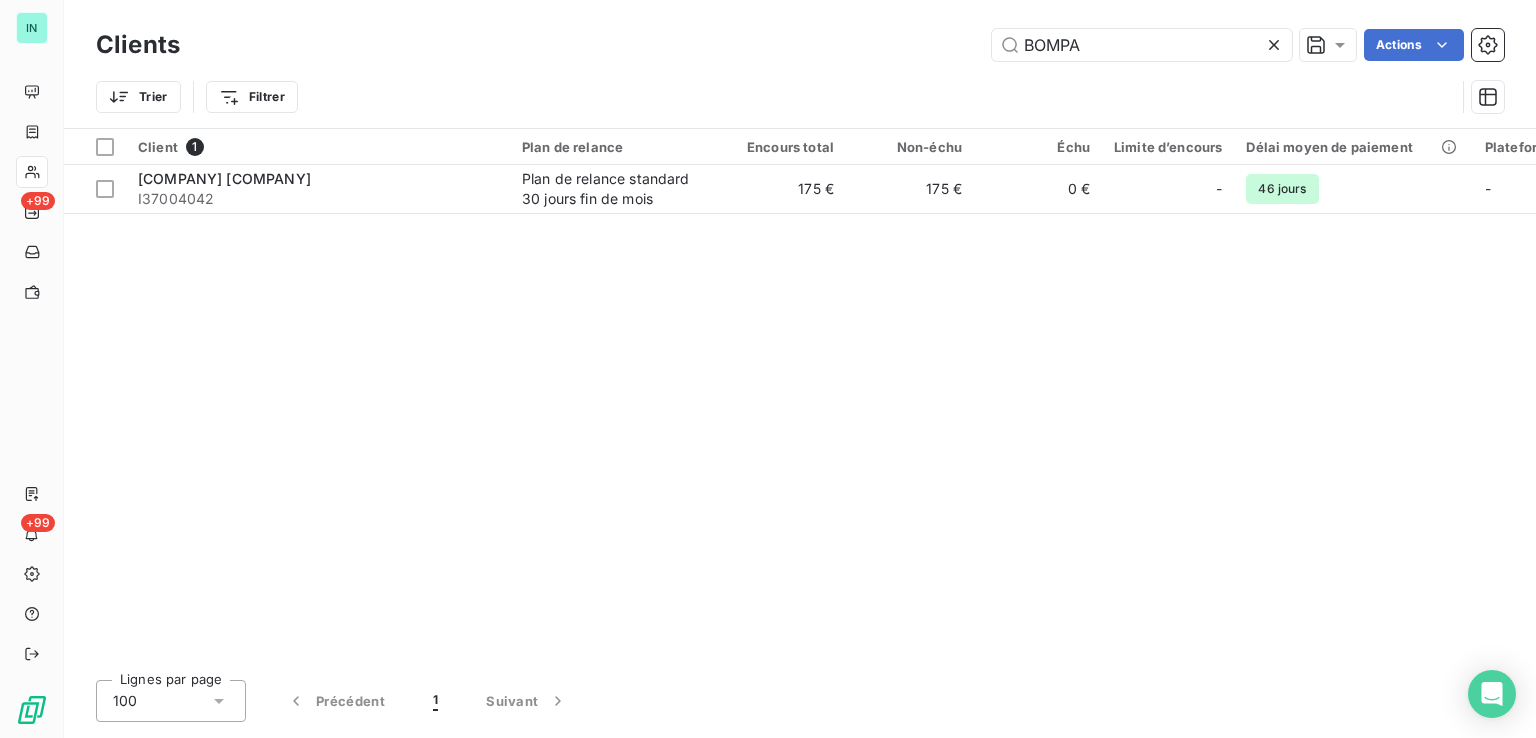 drag, startPoint x: 1101, startPoint y: 44, endPoint x: 814, endPoint y: 55, distance: 287.21072 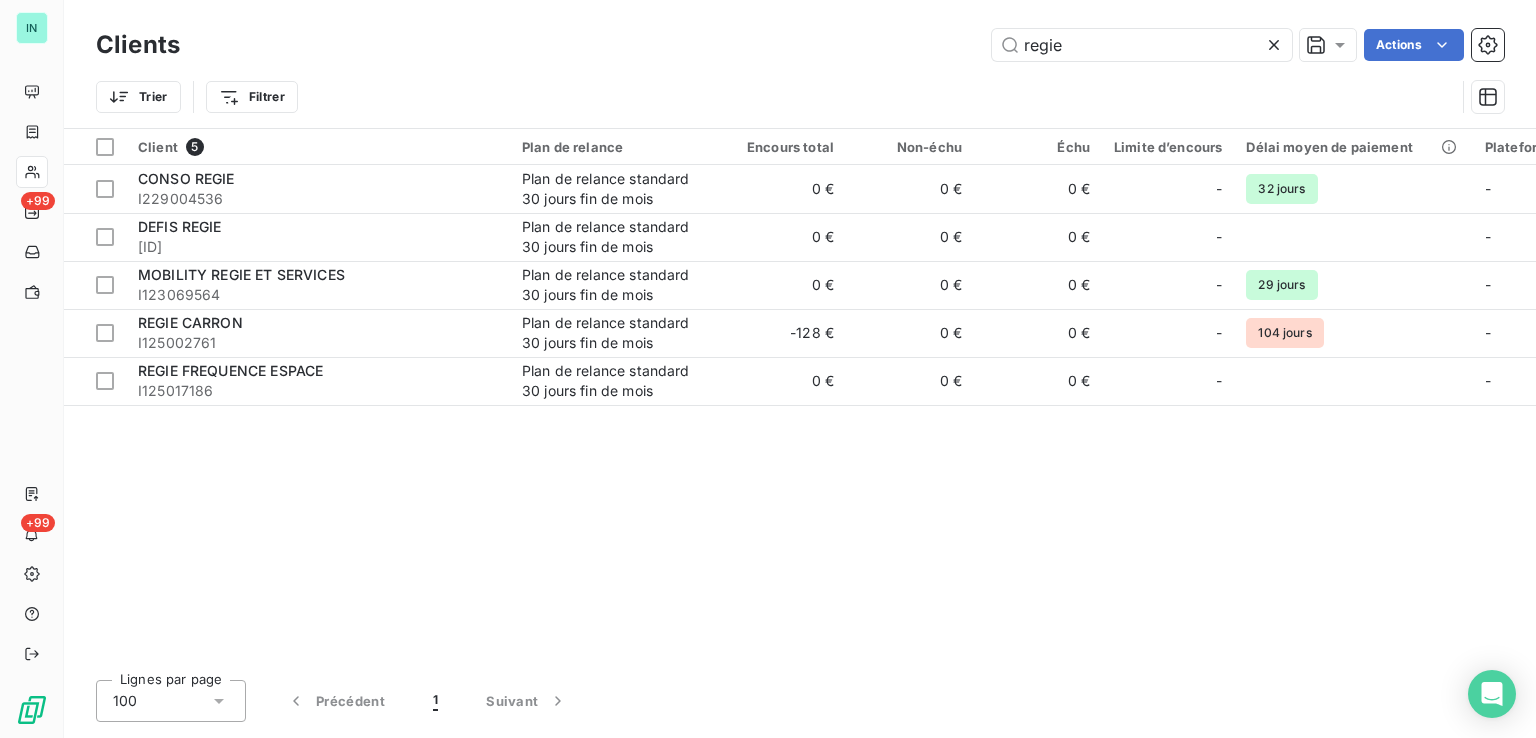 type on "regie" 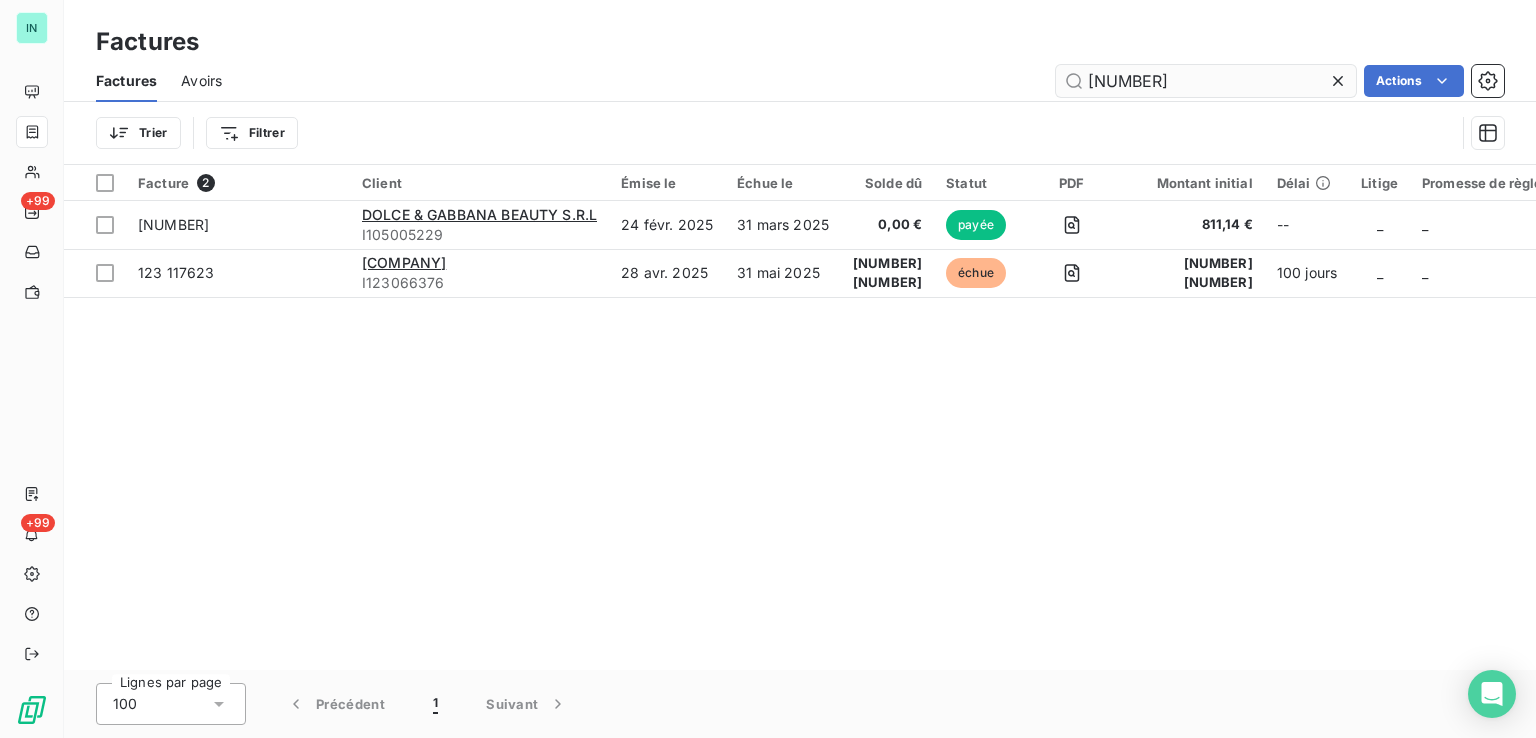 drag, startPoint x: 1180, startPoint y: 88, endPoint x: 1064, endPoint y: 89, distance: 116.00431 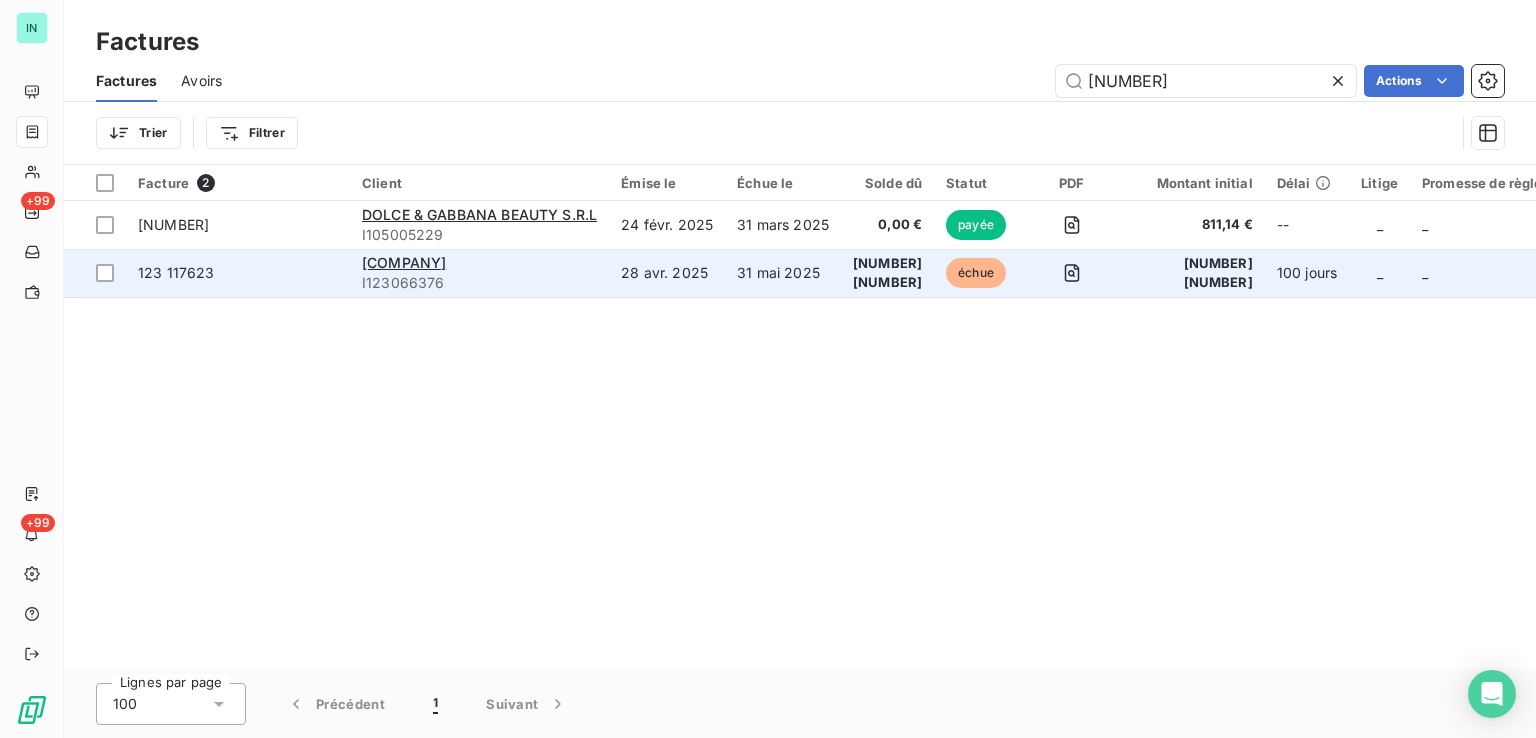 click on "28 avr. 2025" at bounding box center (667, 273) 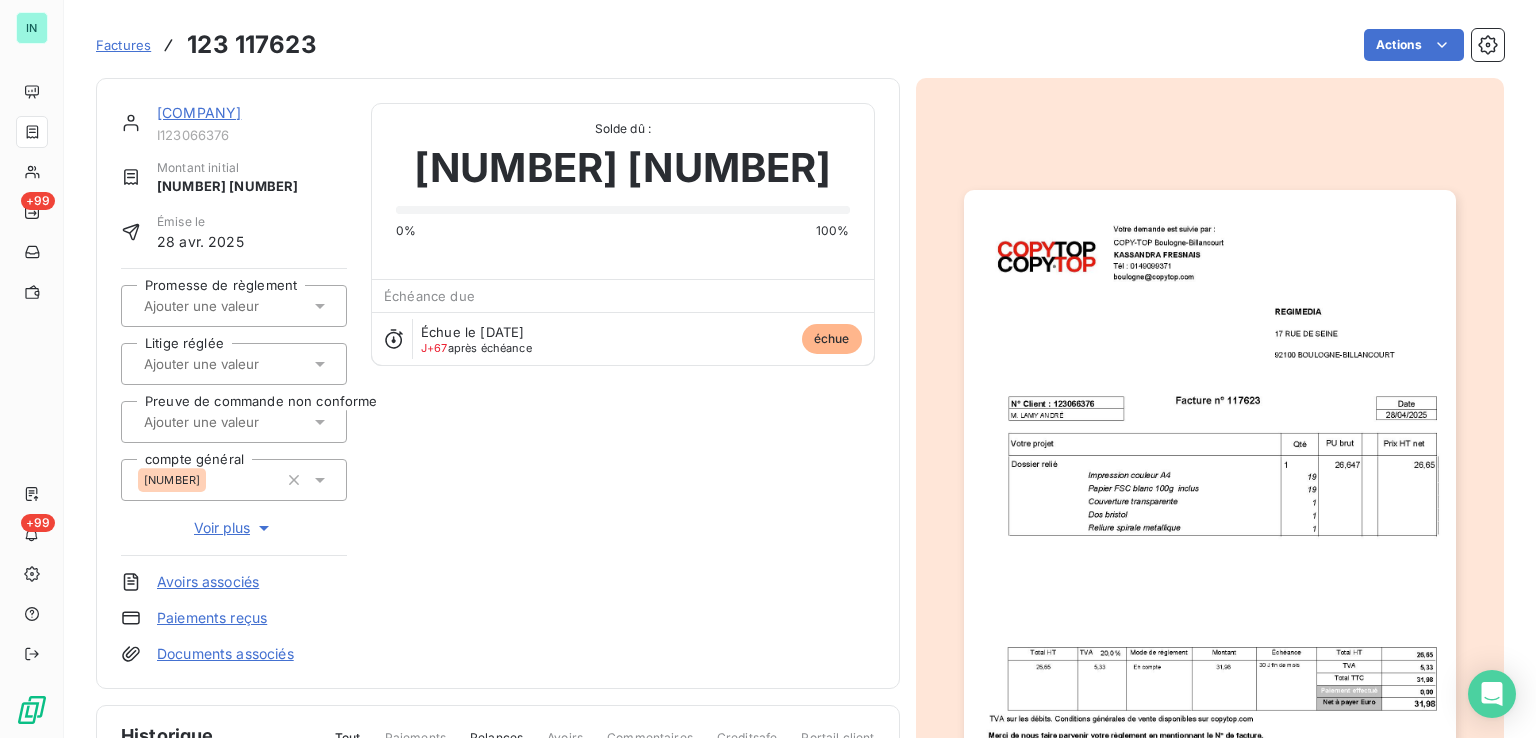 click on "[COMPANY]" at bounding box center [199, 112] 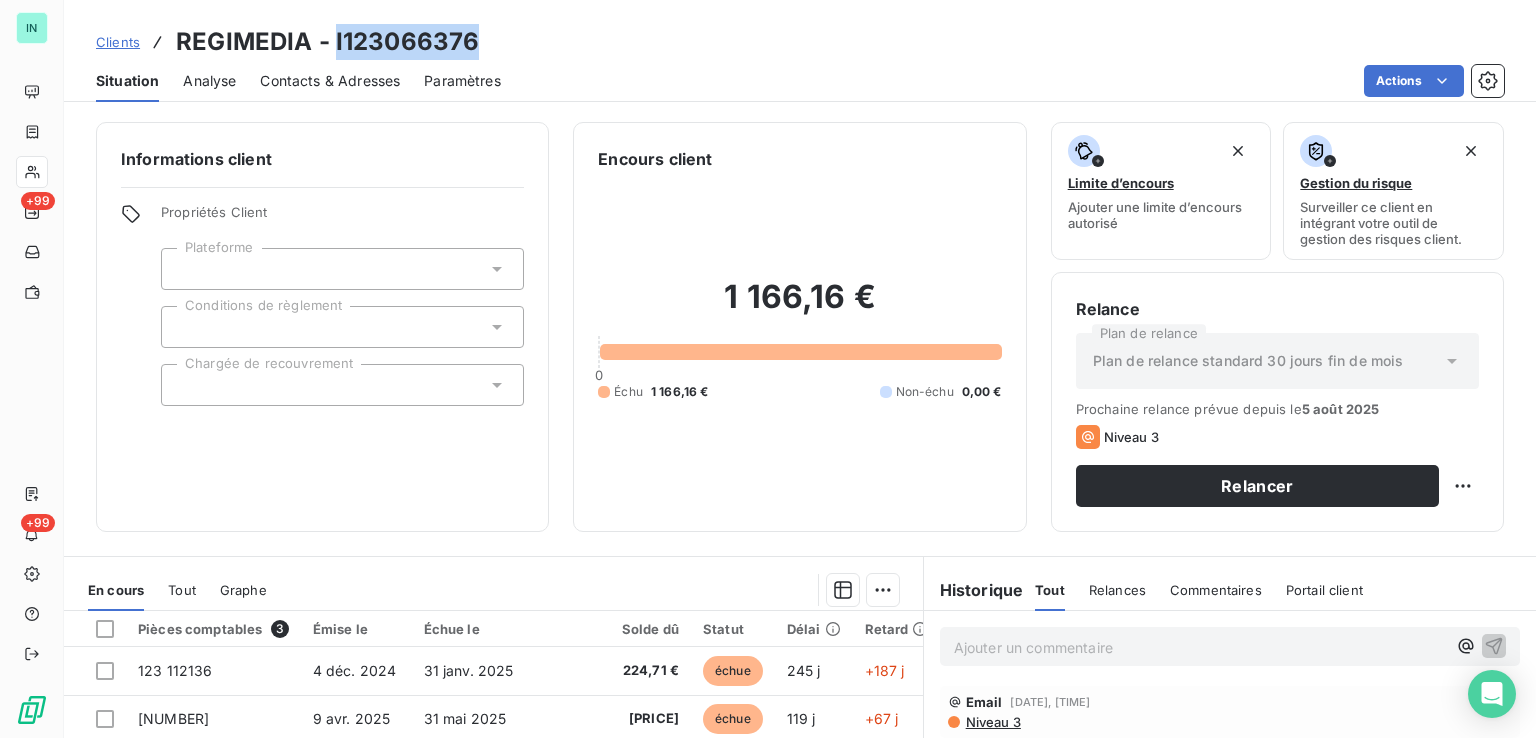 drag, startPoint x: 487, startPoint y: 42, endPoint x: 336, endPoint y: 44, distance: 151.01324 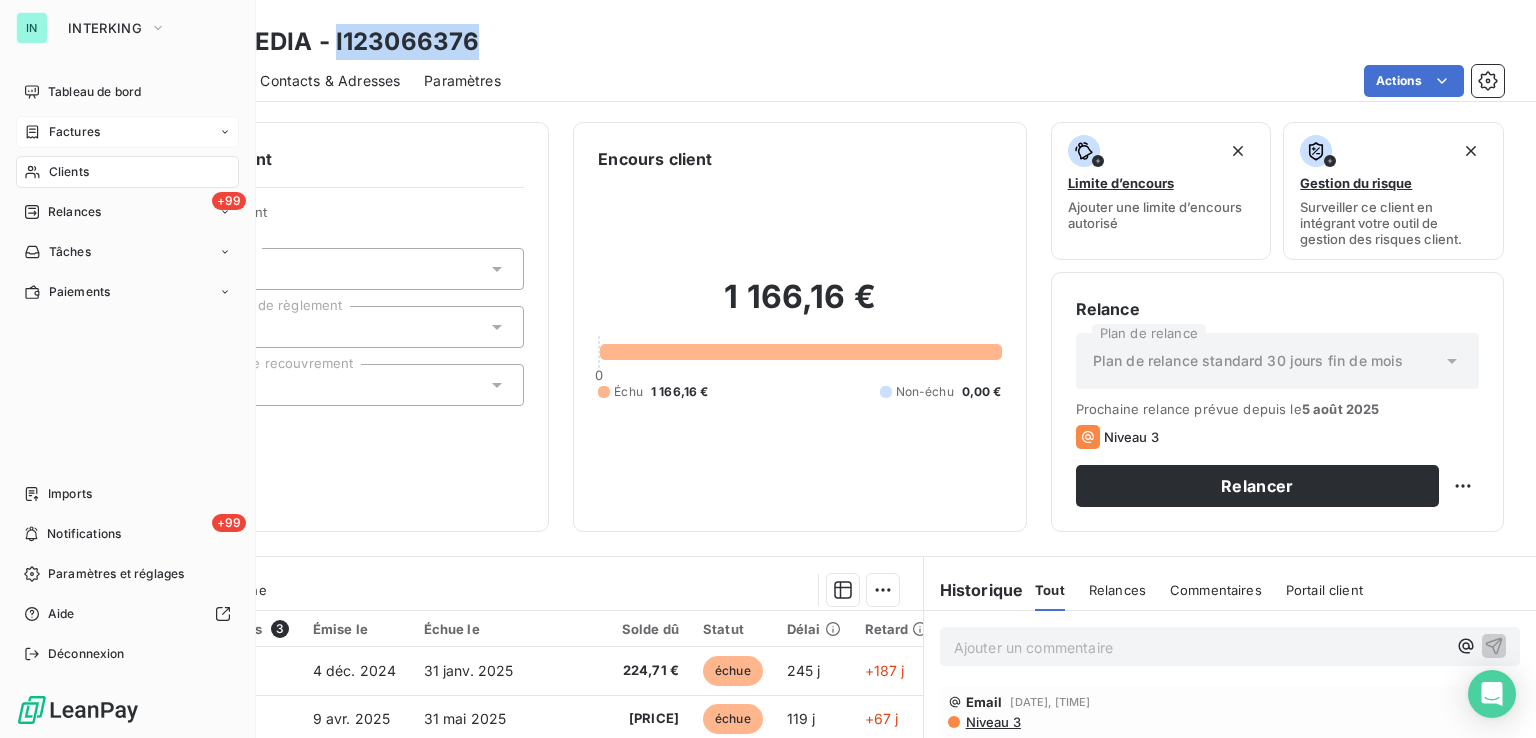 drag, startPoint x: 47, startPoint y: 138, endPoint x: 199, endPoint y: 119, distance: 153.18289 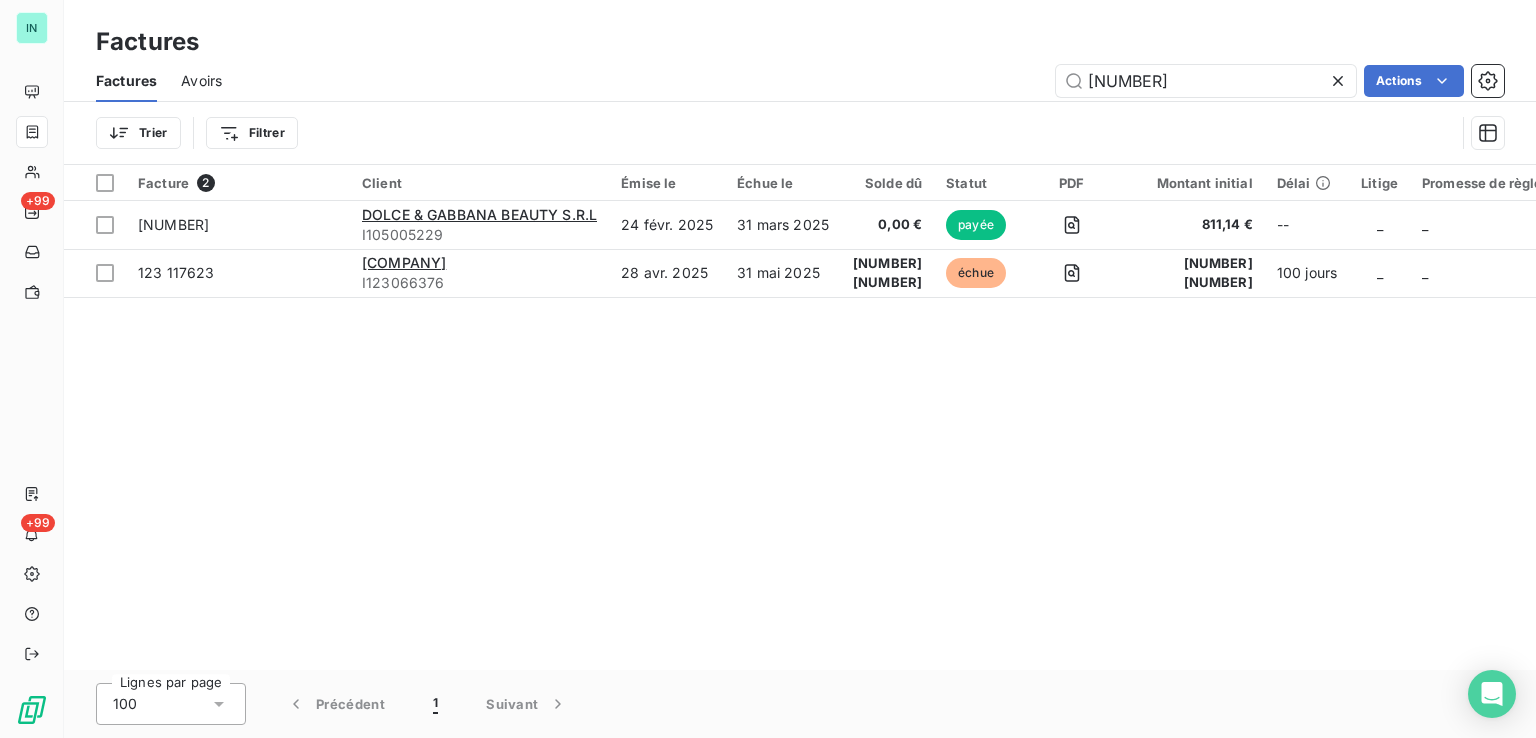 drag, startPoint x: 1148, startPoint y: 77, endPoint x: 870, endPoint y: 88, distance: 278.21753 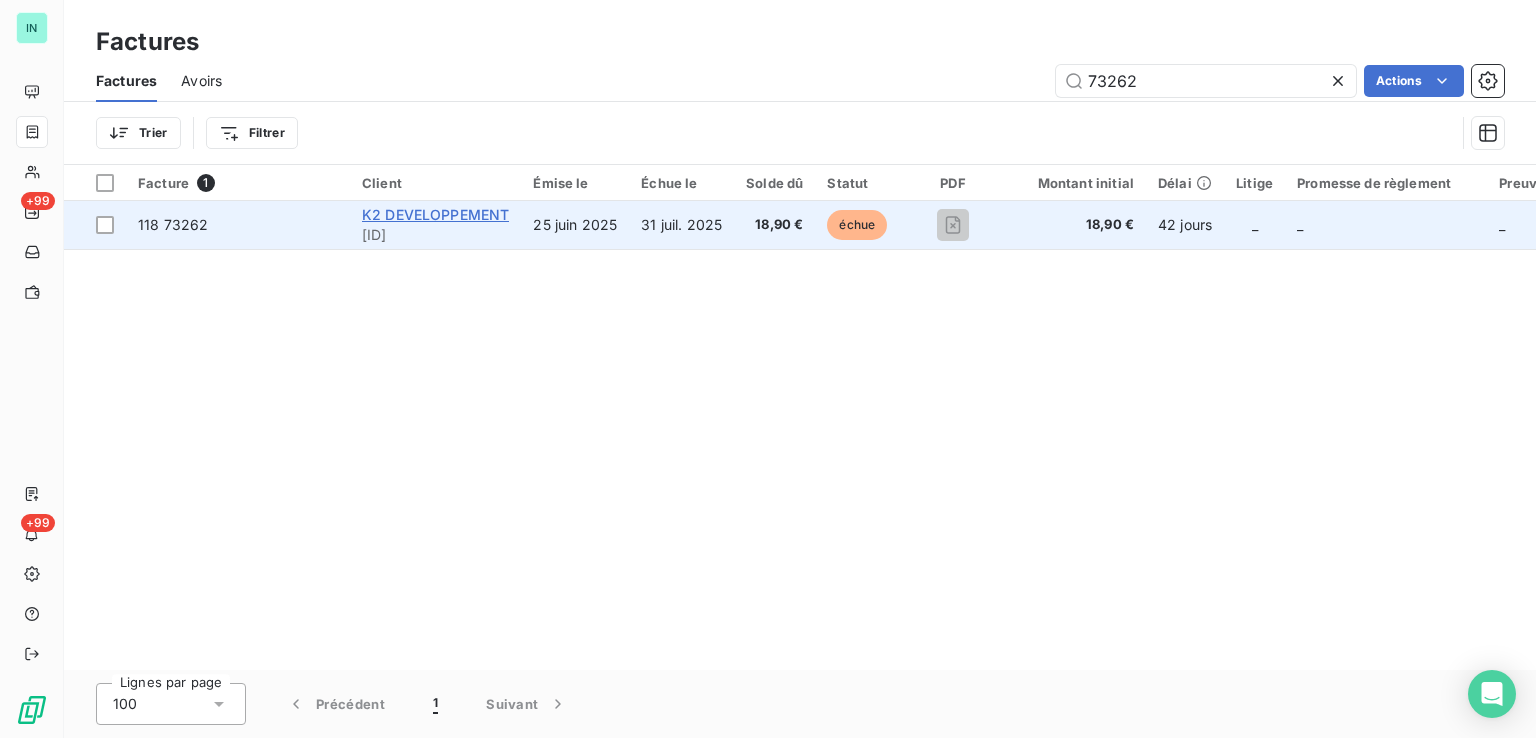 type on "73262" 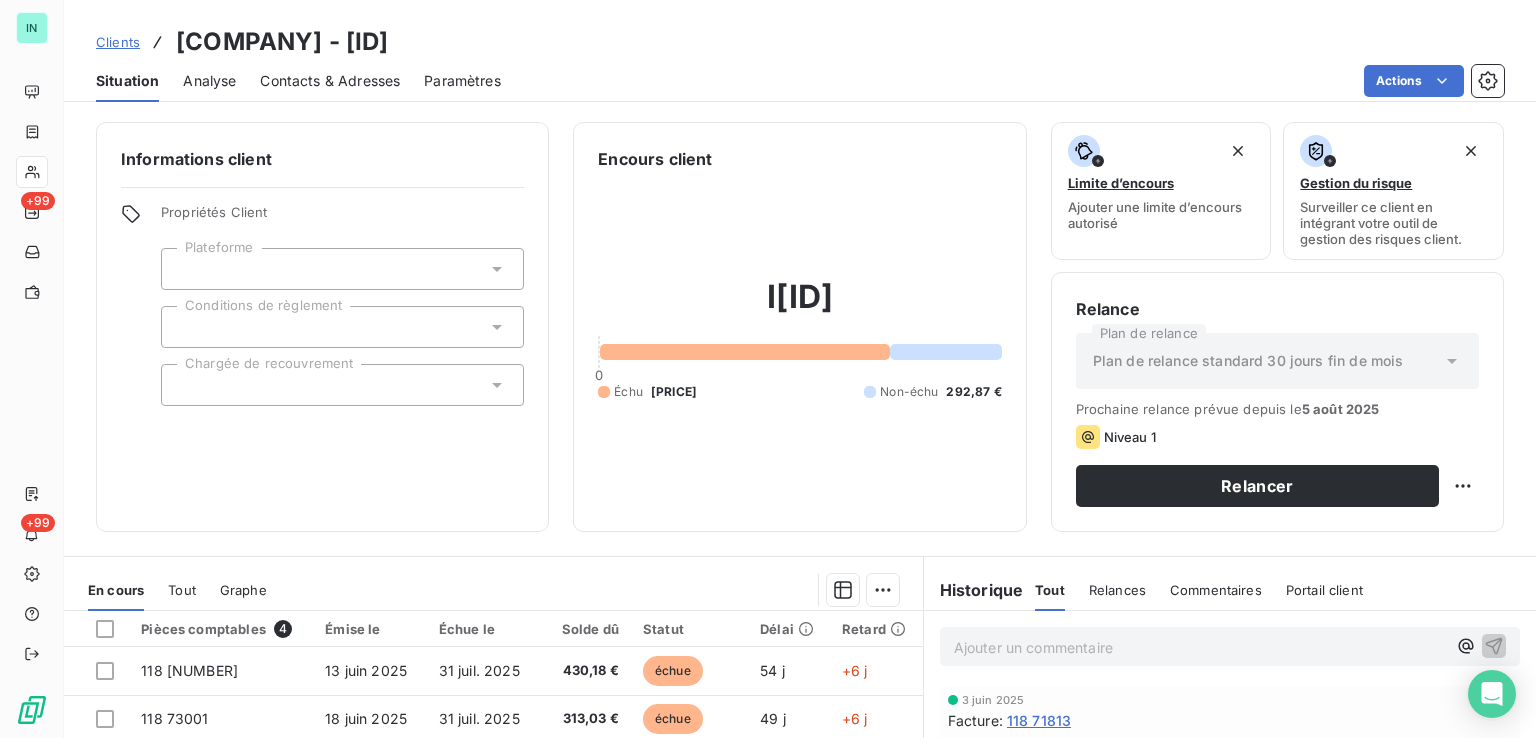 drag, startPoint x: 582, startPoint y: 41, endPoint x: 453, endPoint y: 35, distance: 129.13947 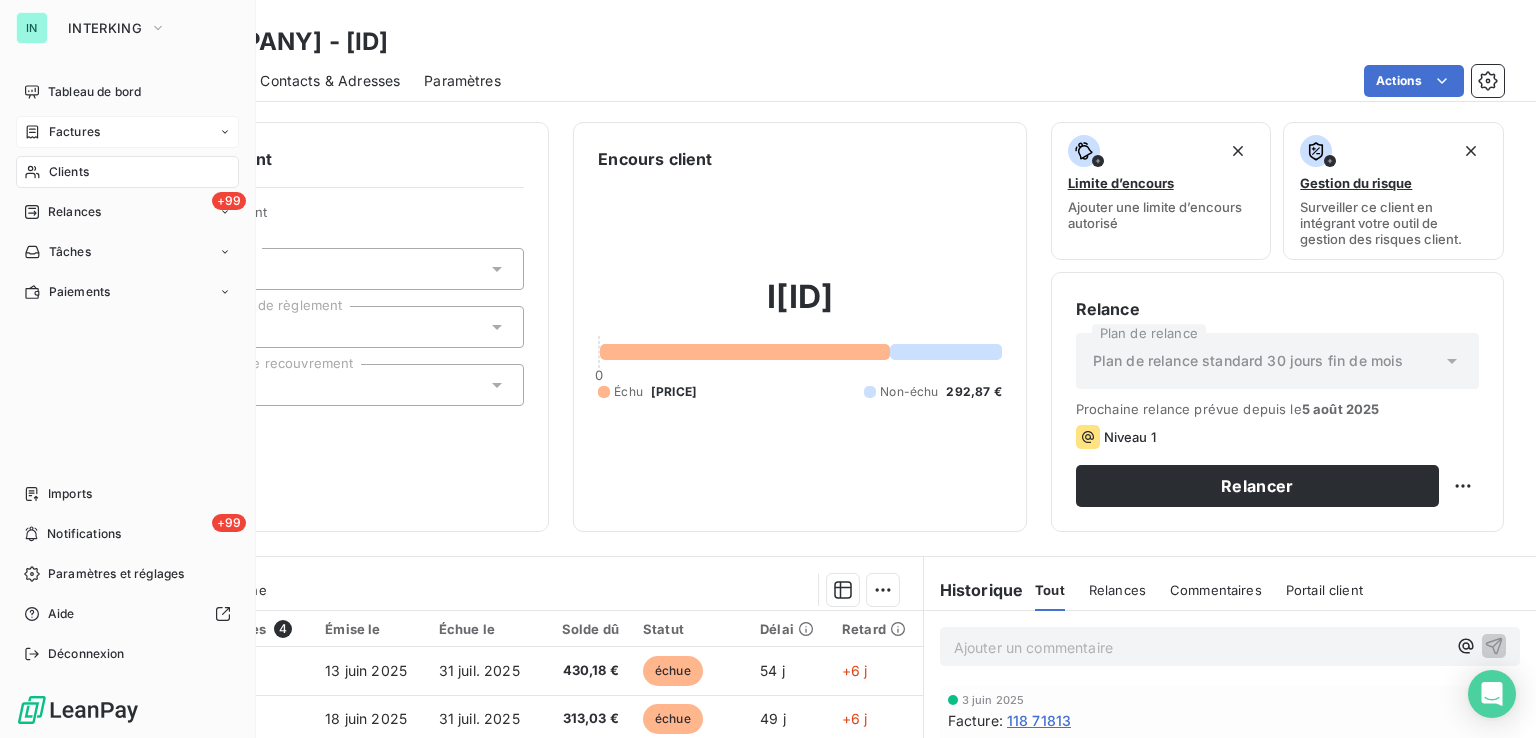 click on "Factures" at bounding box center (62, 132) 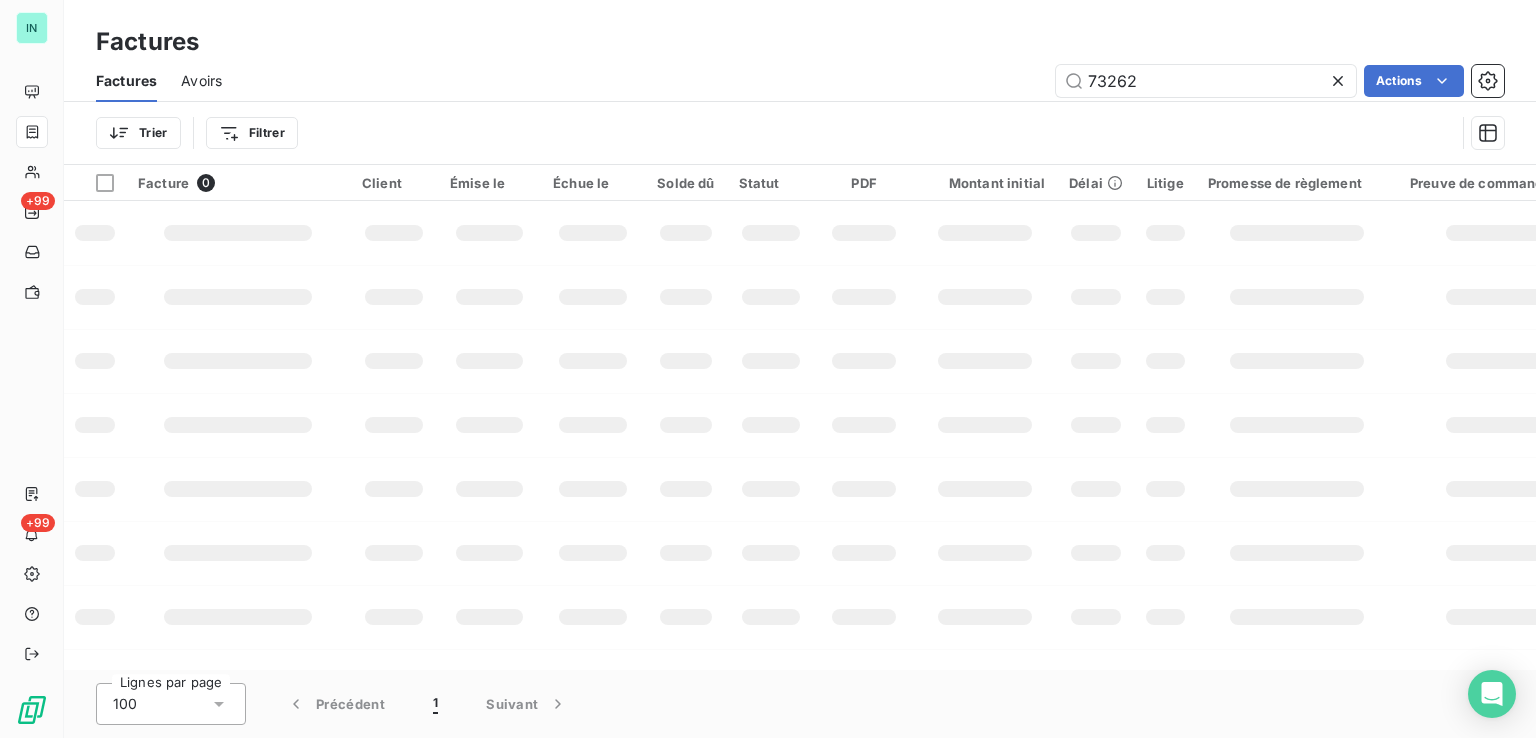 drag, startPoint x: 1153, startPoint y: 81, endPoint x: 809, endPoint y: 113, distance: 345.48517 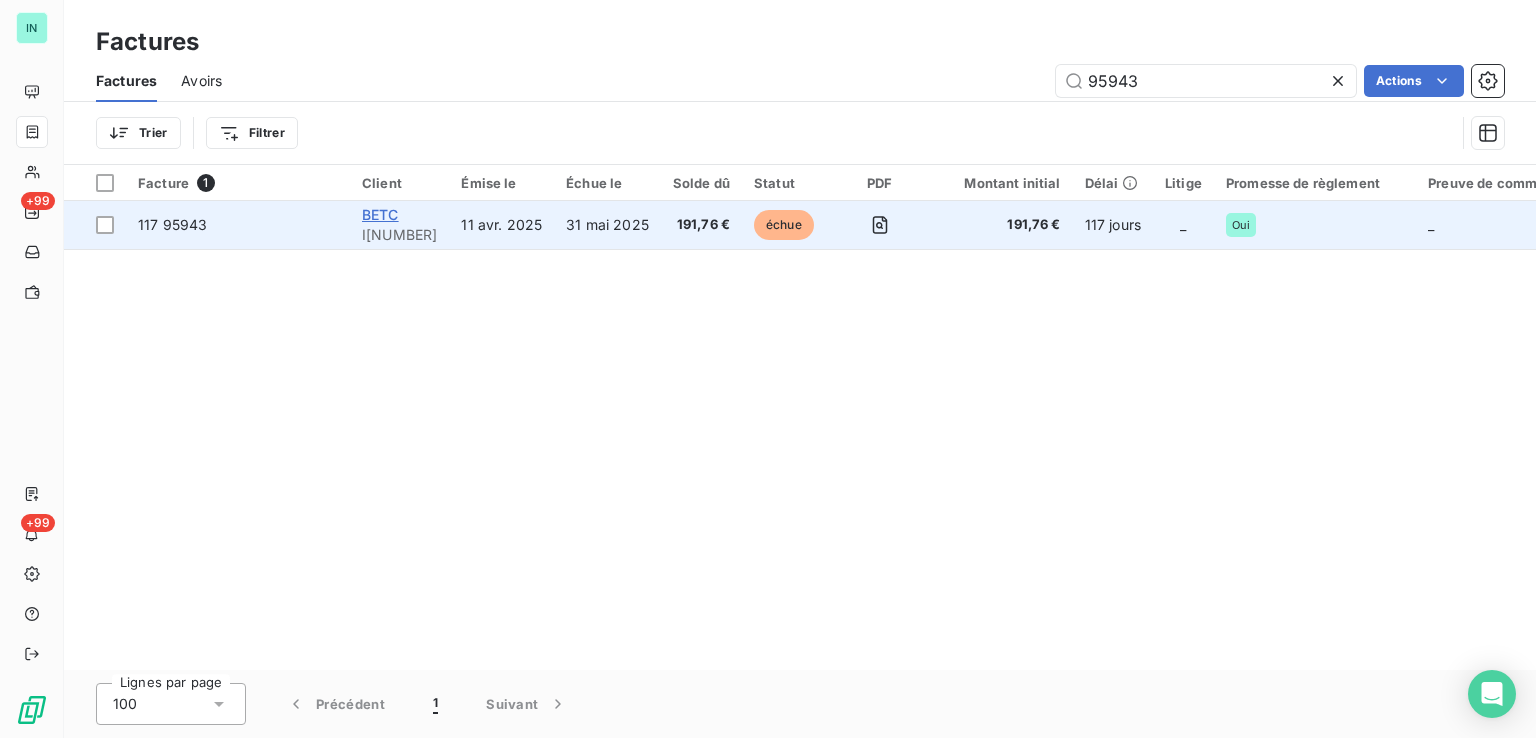 type on "95943" 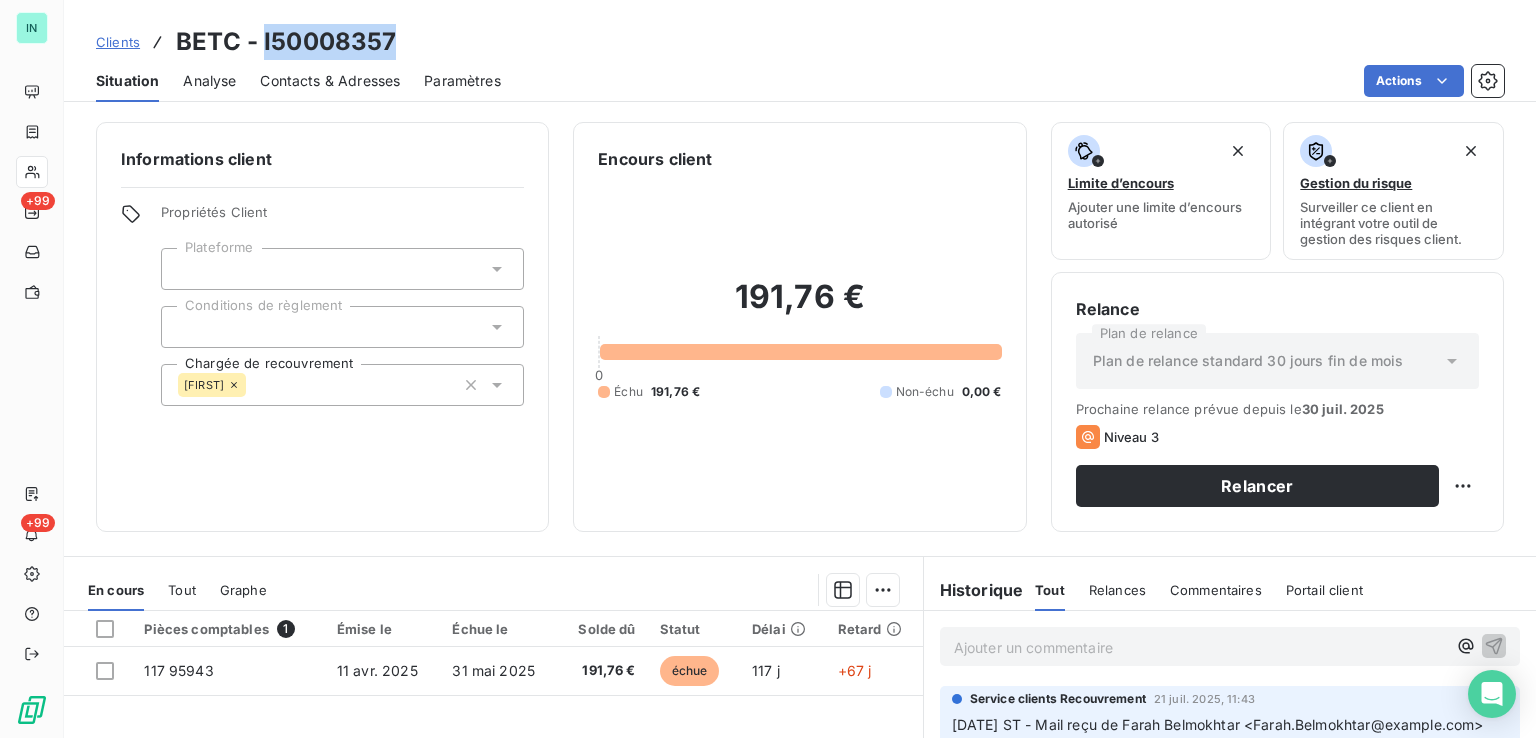 drag, startPoint x: 395, startPoint y: 34, endPoint x: 264, endPoint y: 36, distance: 131.01526 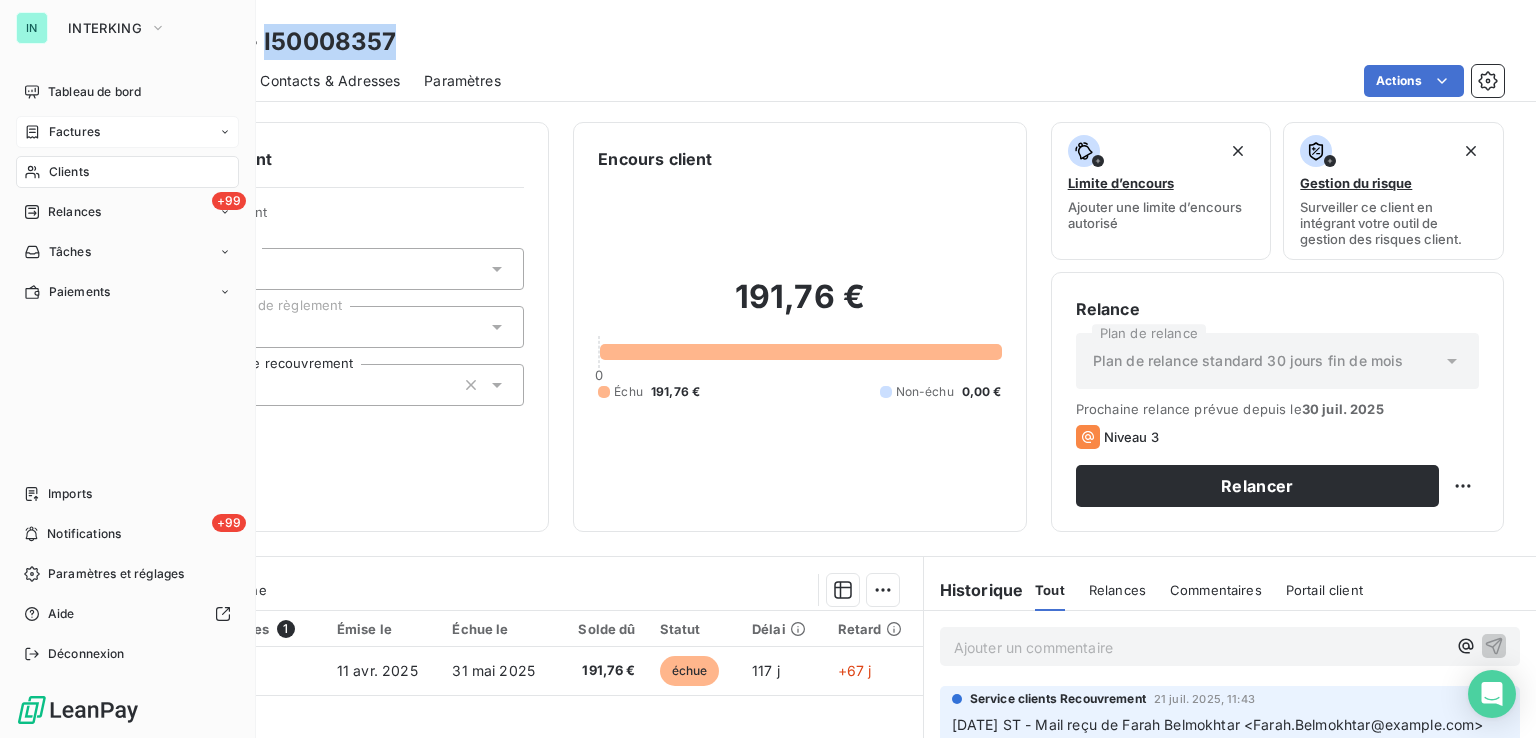 click 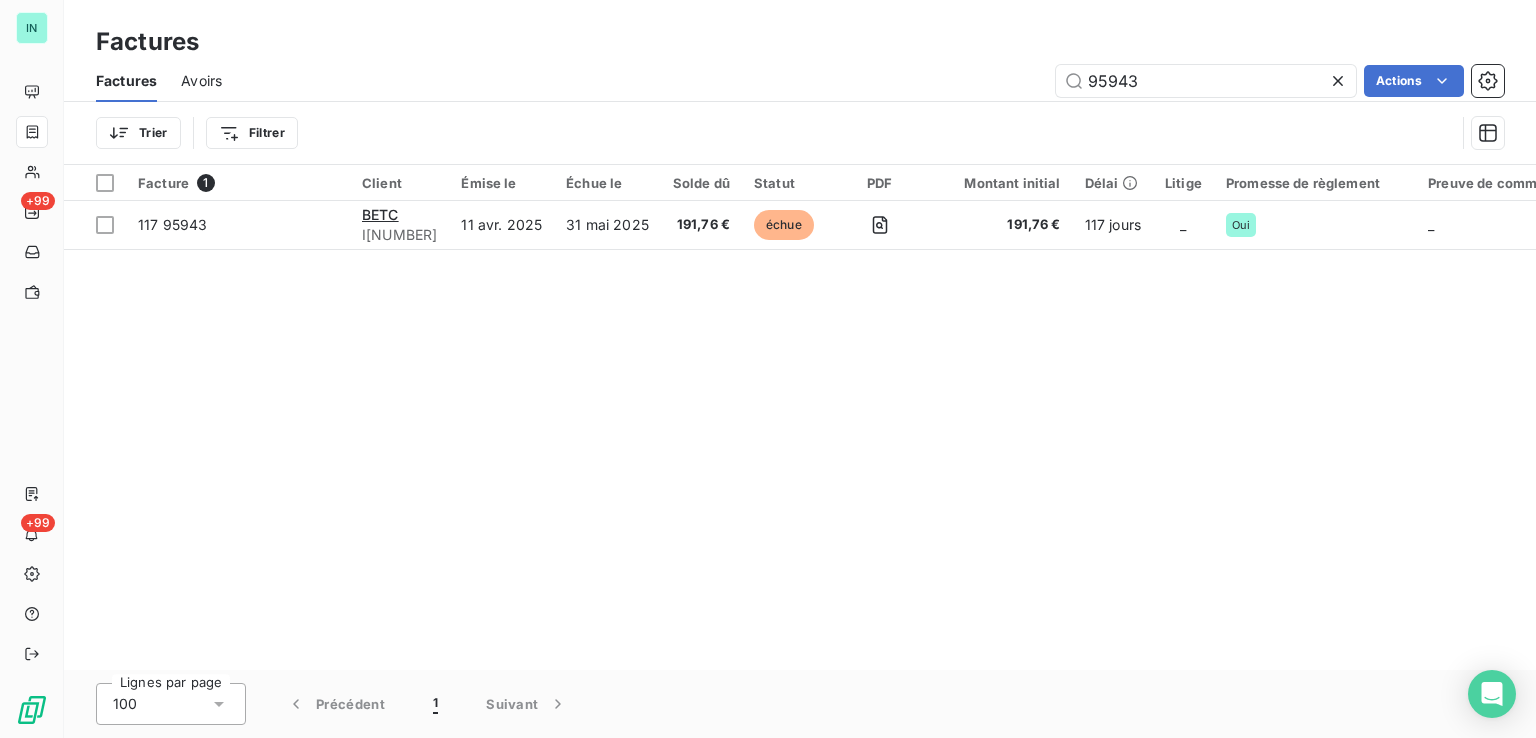 drag, startPoint x: 1160, startPoint y: 86, endPoint x: 920, endPoint y: 92, distance: 240.07498 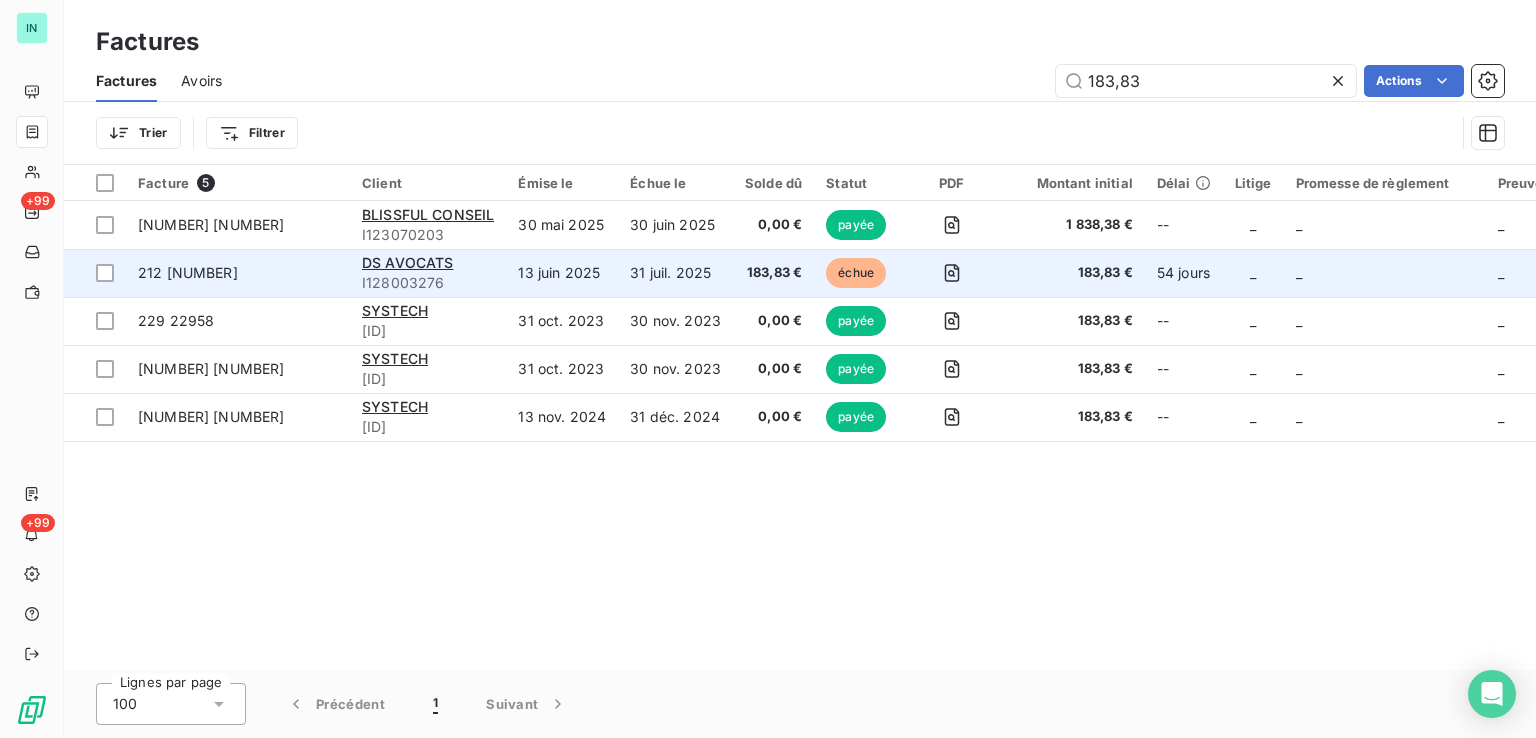 type on "183,83" 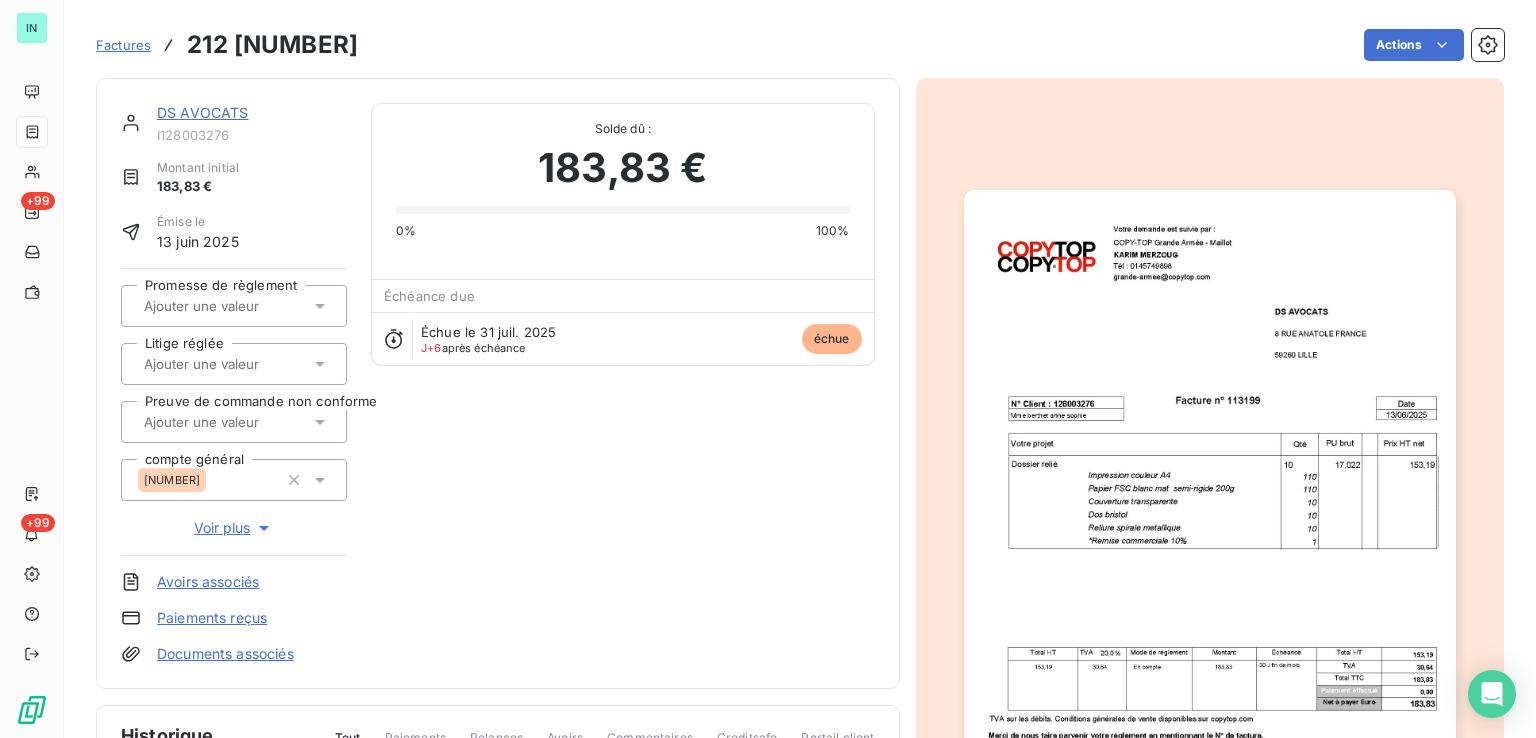 click on "DS AVOCATS" at bounding box center (252, 113) 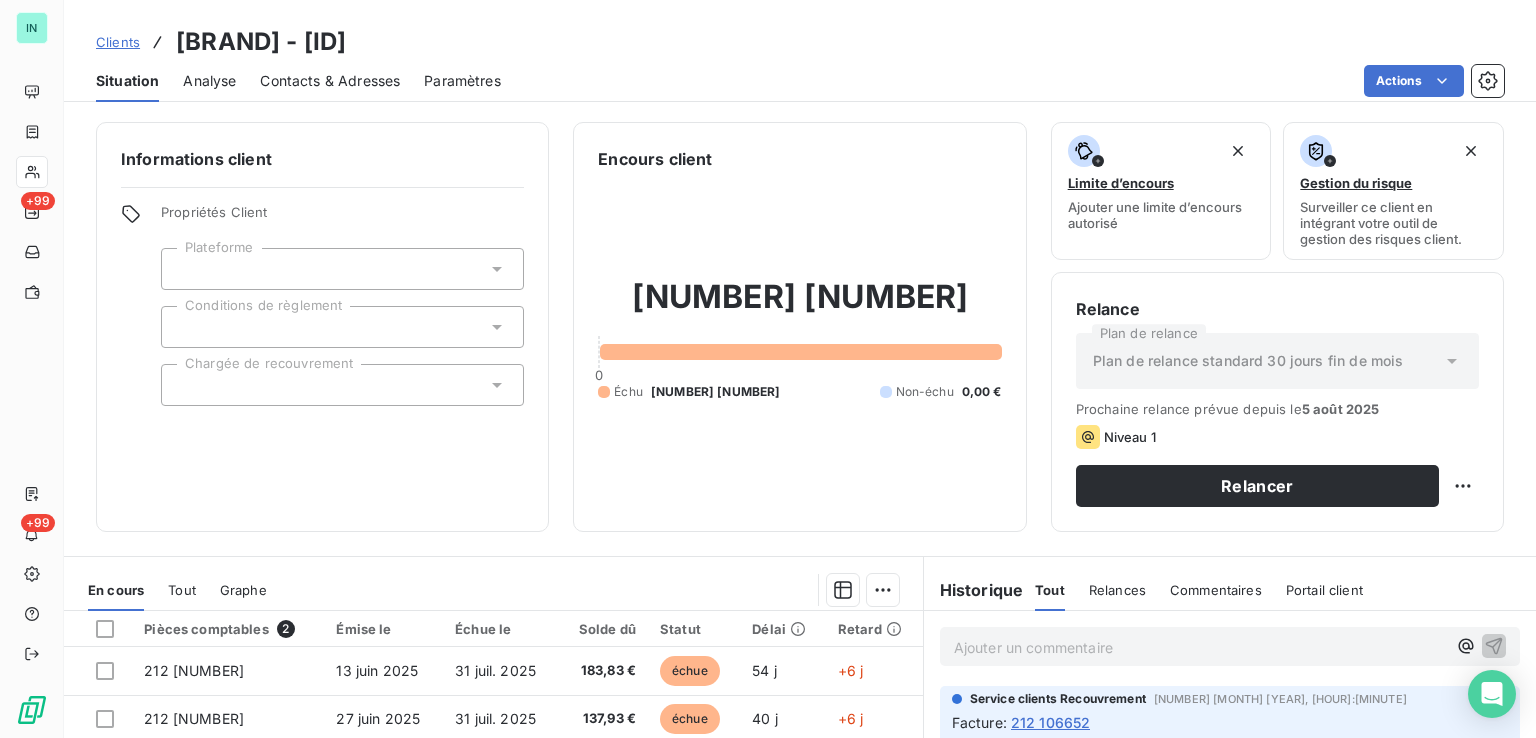 drag, startPoint x: 495, startPoint y: 37, endPoint x: 356, endPoint y: 42, distance: 139.0899 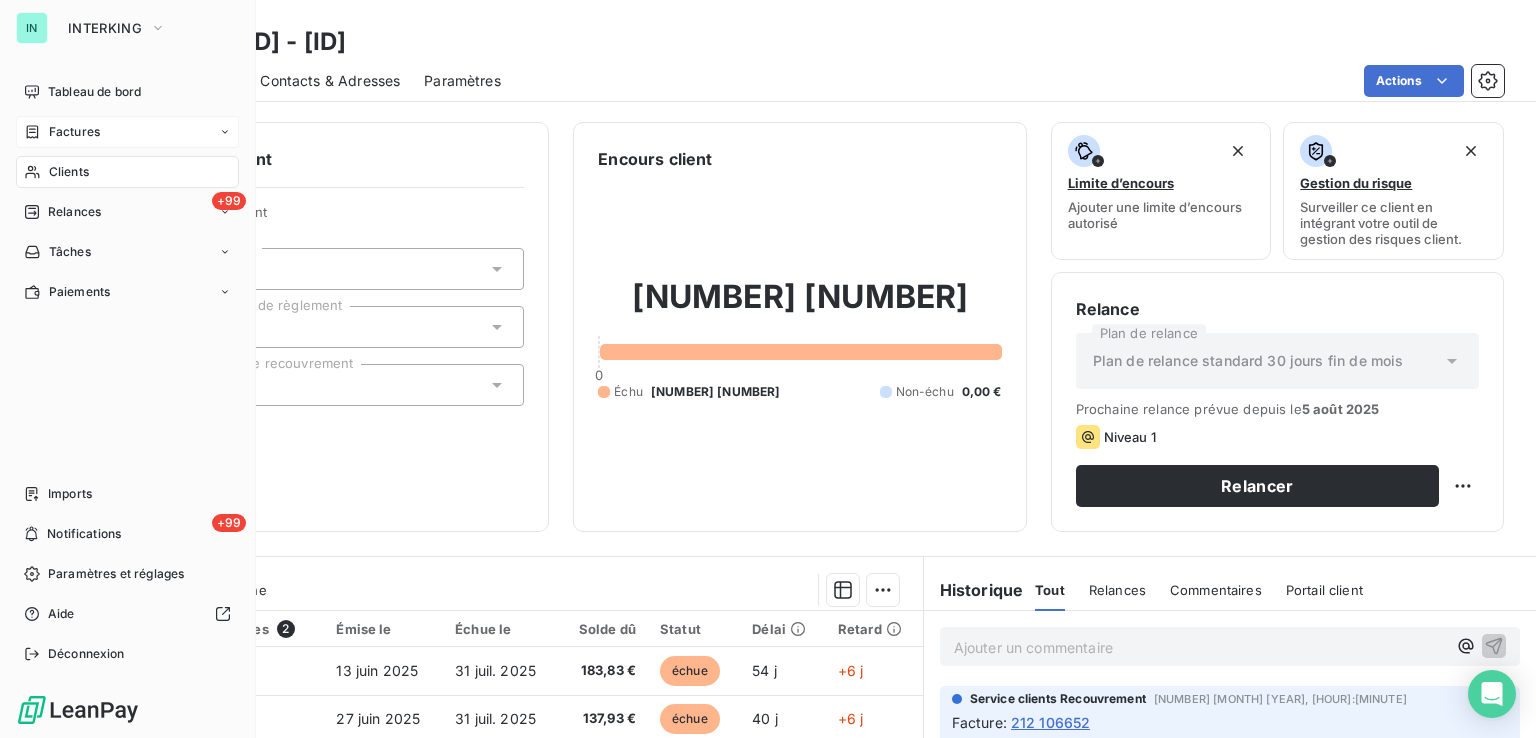 drag, startPoint x: 44, startPoint y: 130, endPoint x: 192, endPoint y: 124, distance: 148.12157 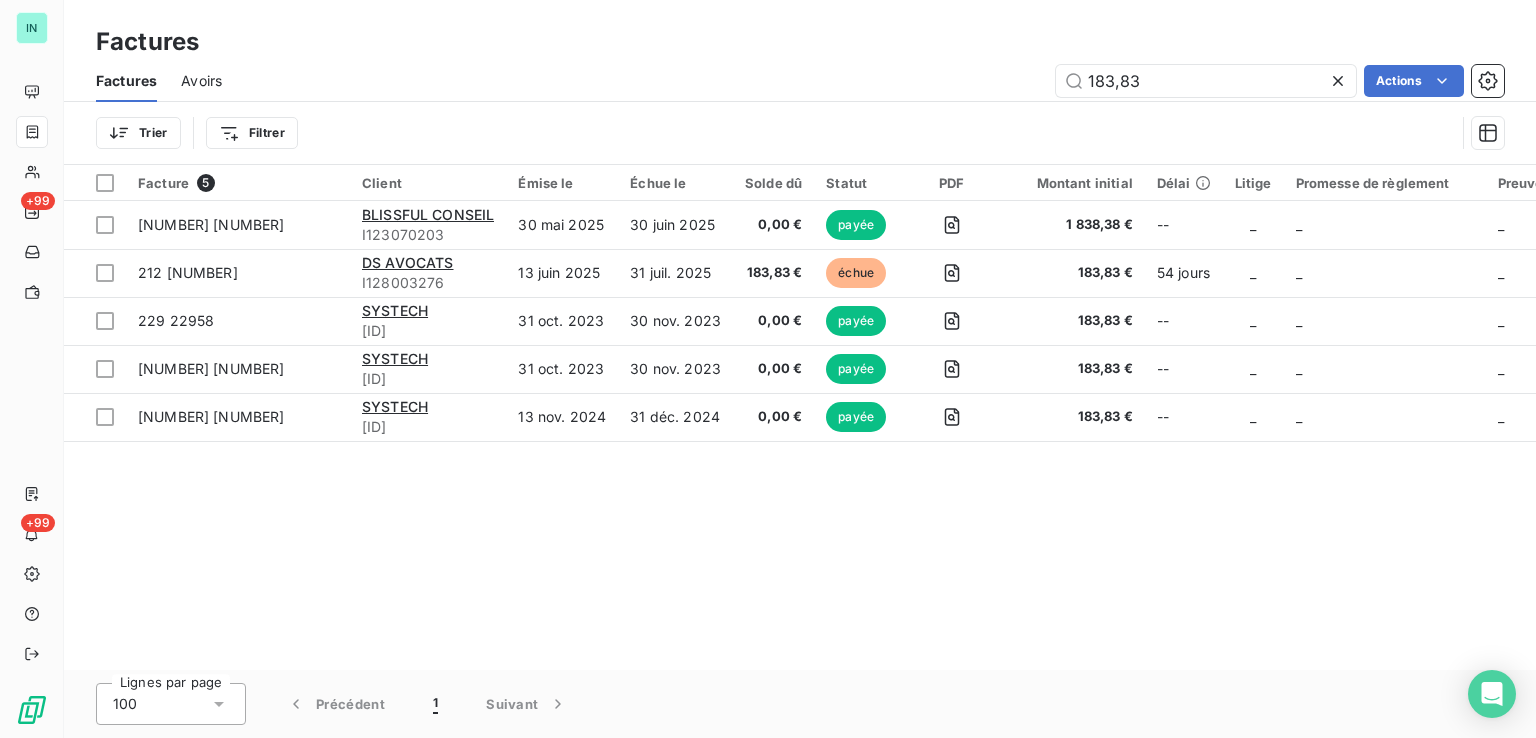 drag, startPoint x: 1176, startPoint y: 81, endPoint x: 700, endPoint y: 116, distance: 477.28503 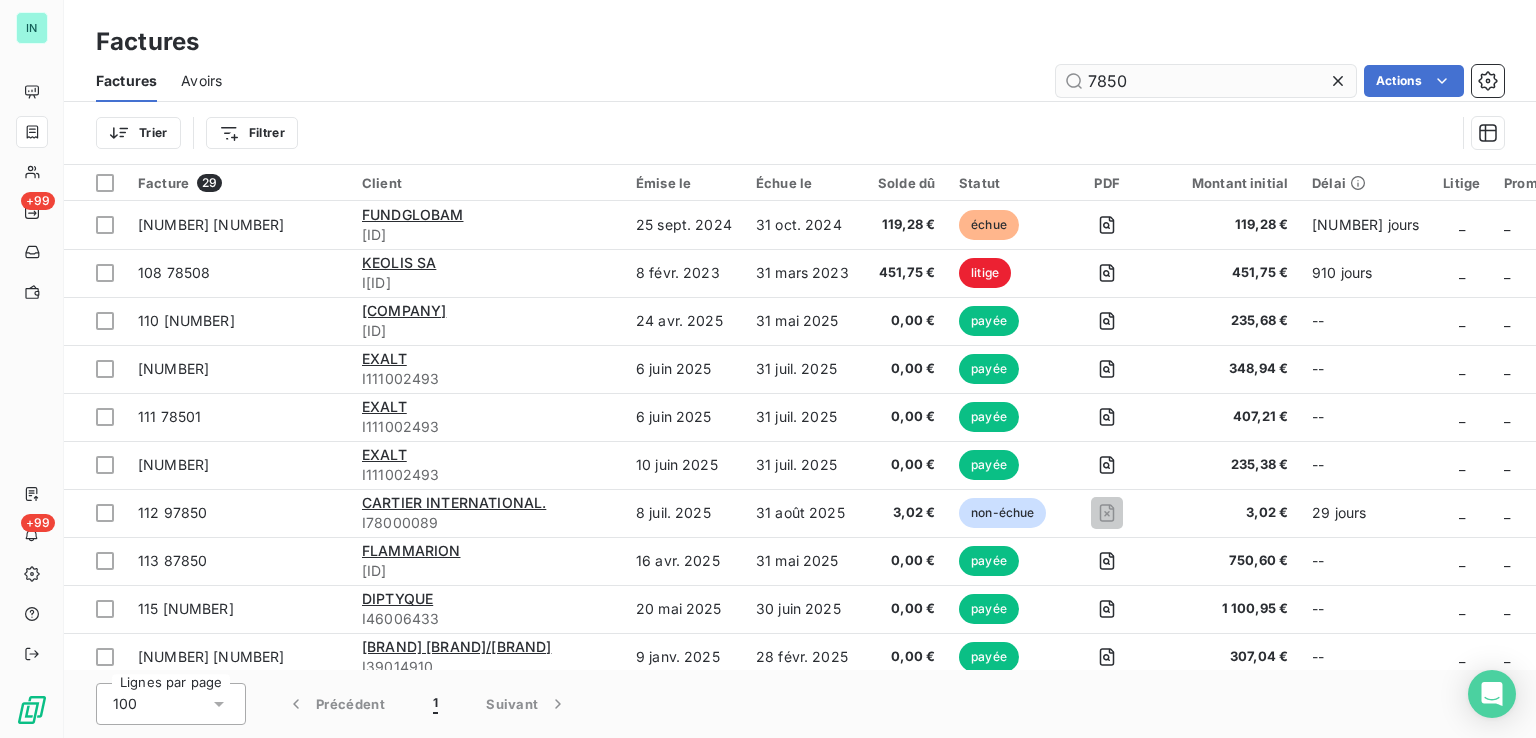 click on "7850" at bounding box center [1206, 81] 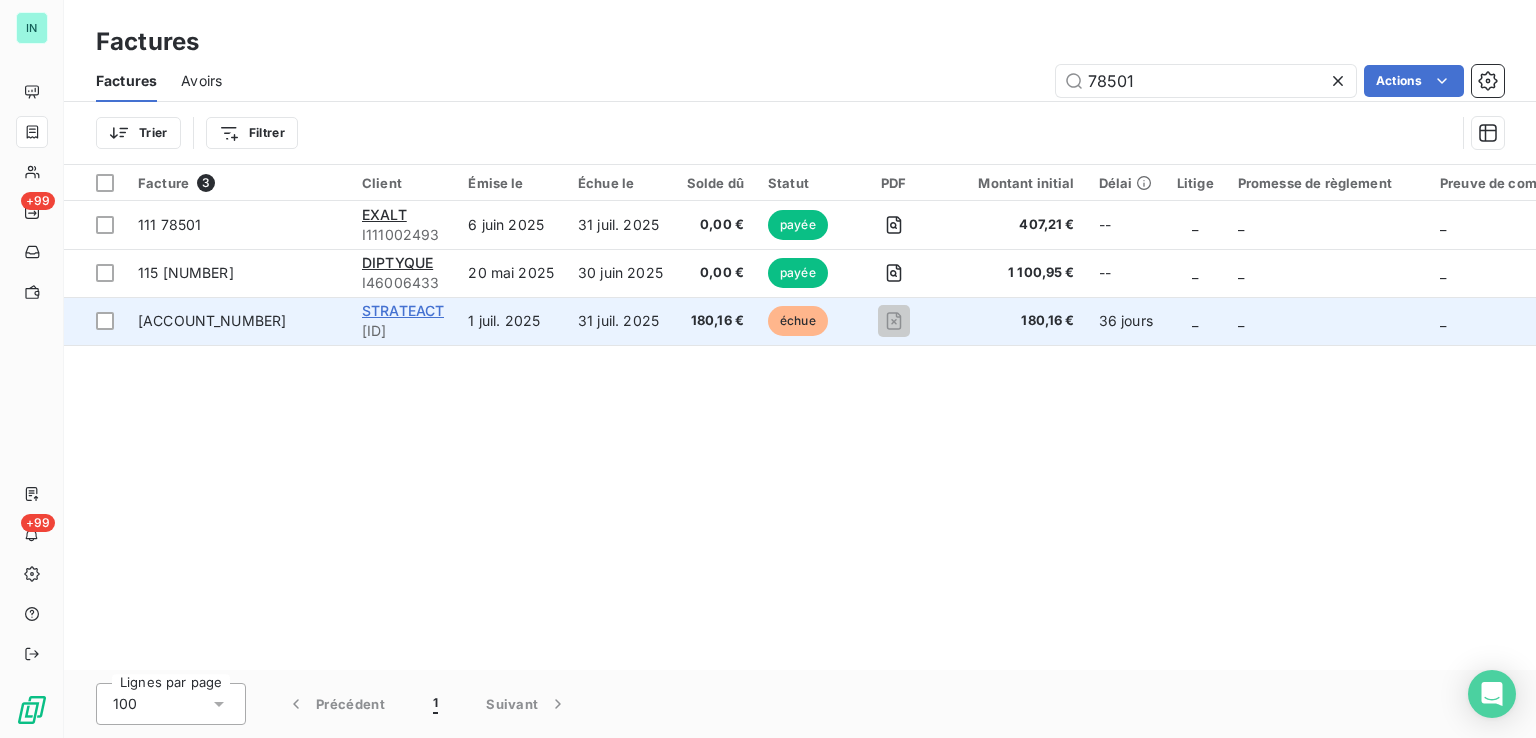type on "78501" 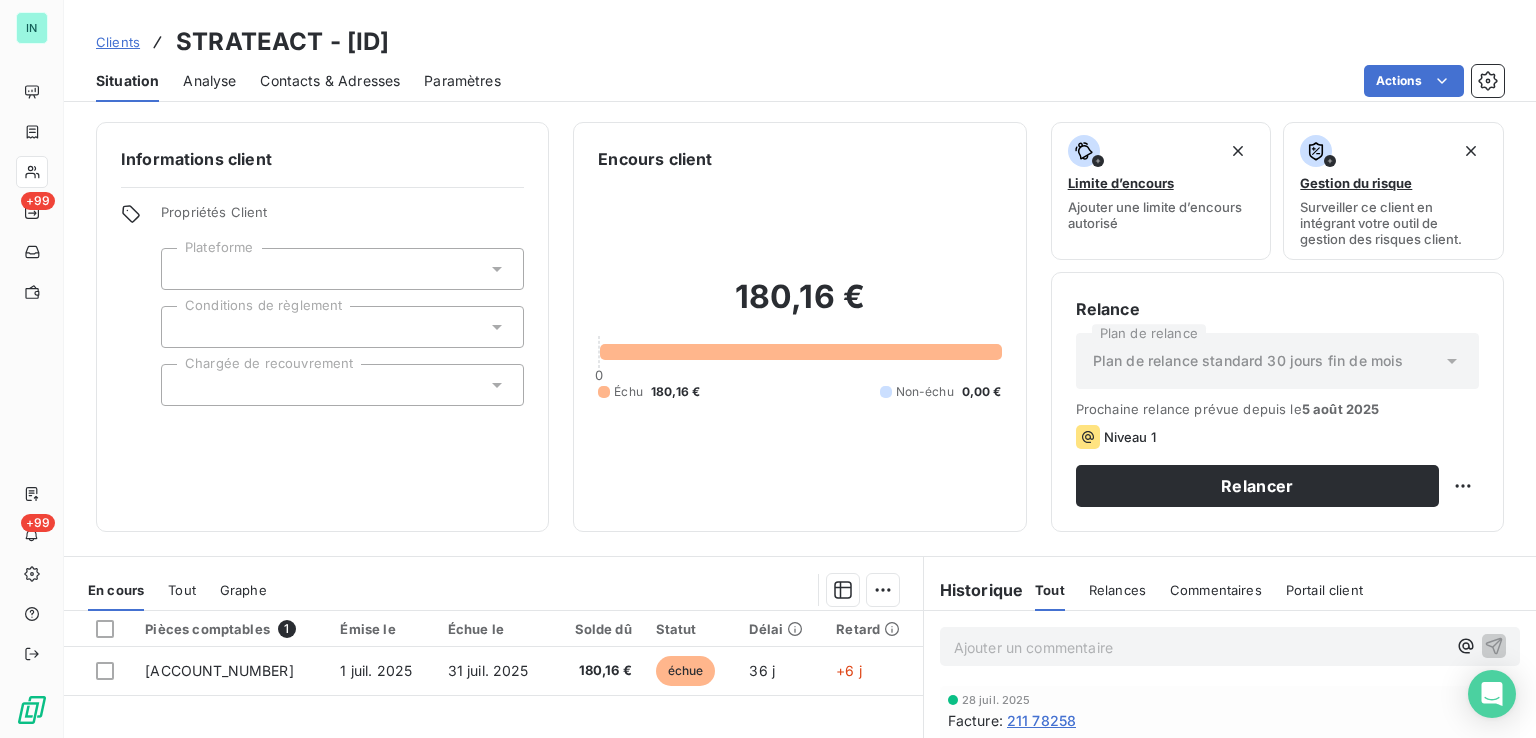 drag, startPoint x: 476, startPoint y: 32, endPoint x: 344, endPoint y: 49, distance: 133.0902 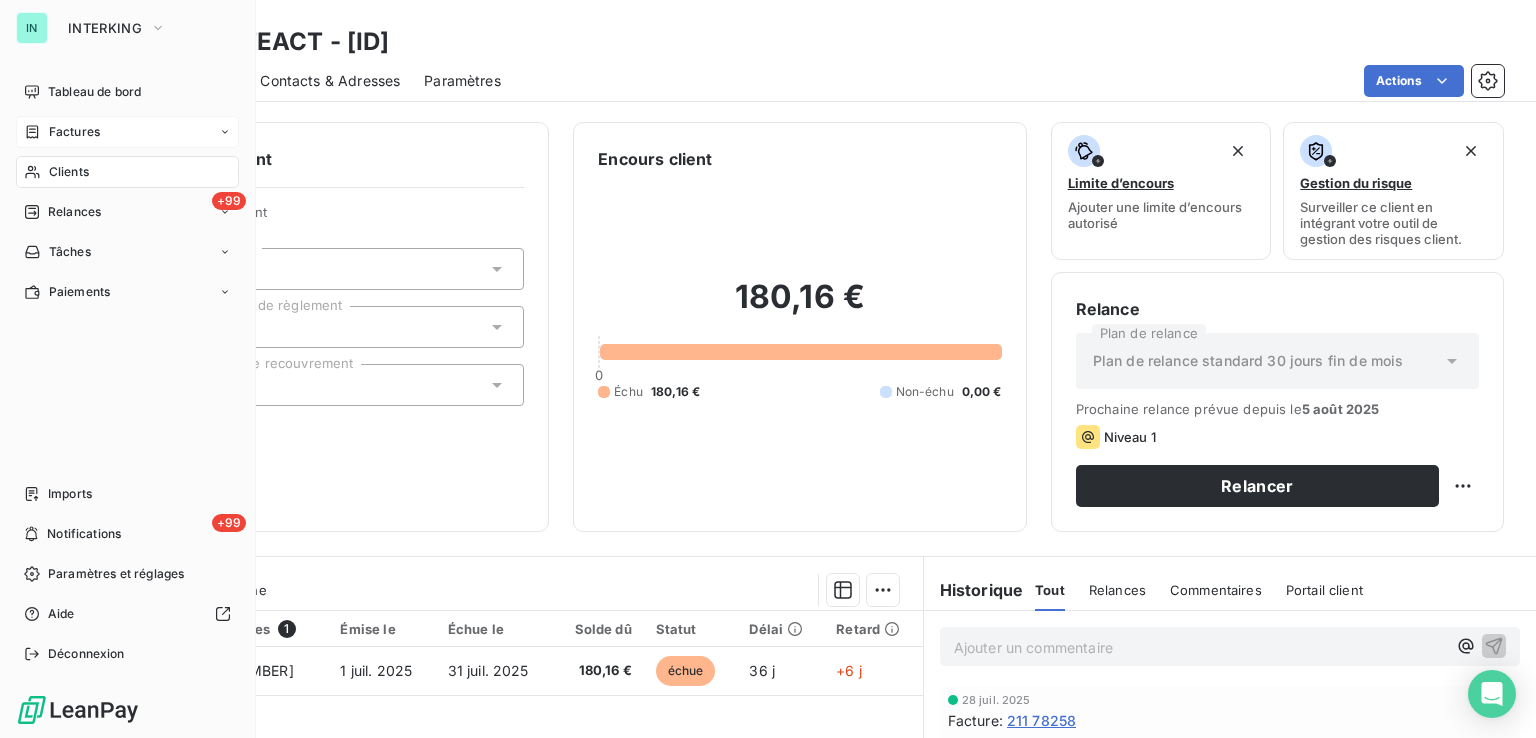 click on "Factures" at bounding box center (74, 132) 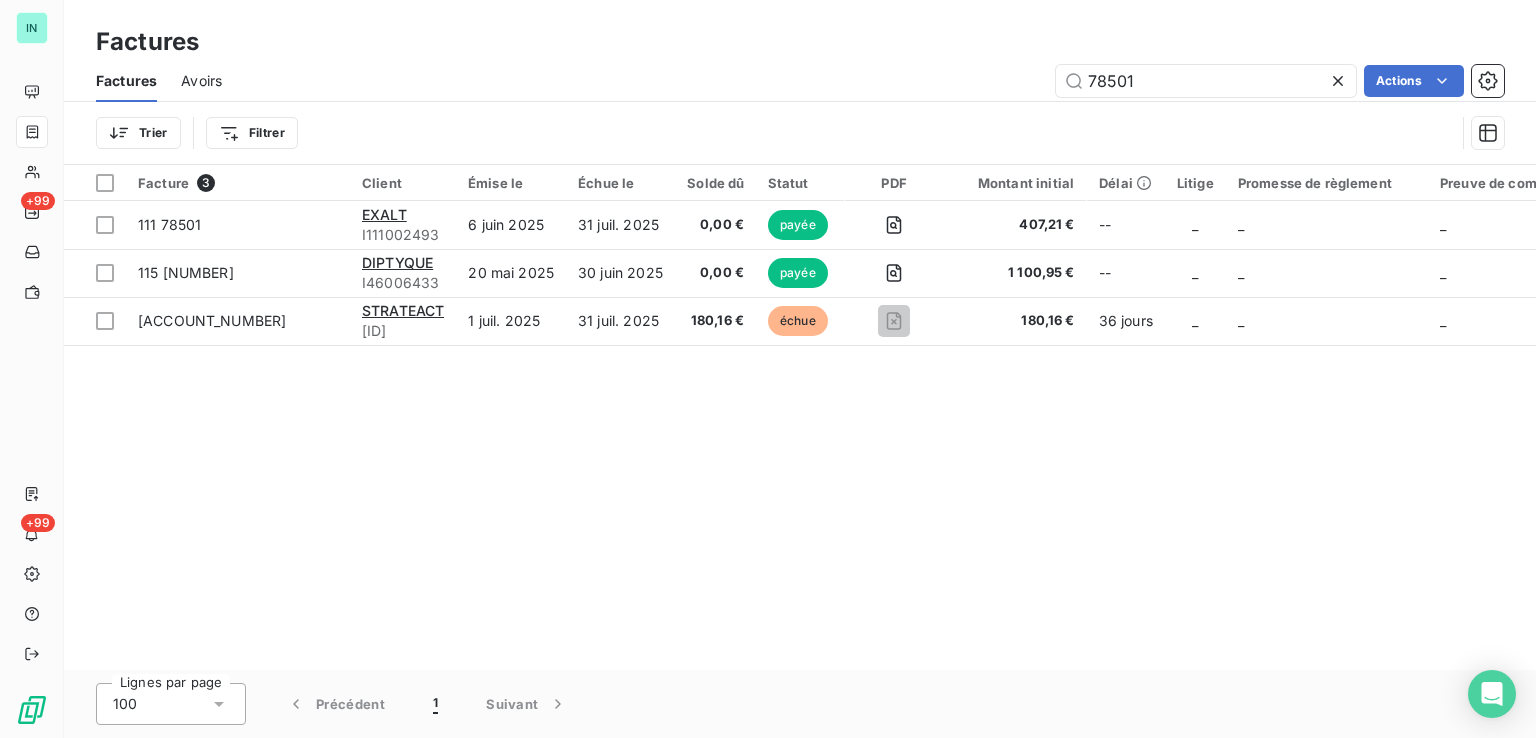 drag, startPoint x: 1150, startPoint y: 77, endPoint x: 952, endPoint y: 83, distance: 198.09088 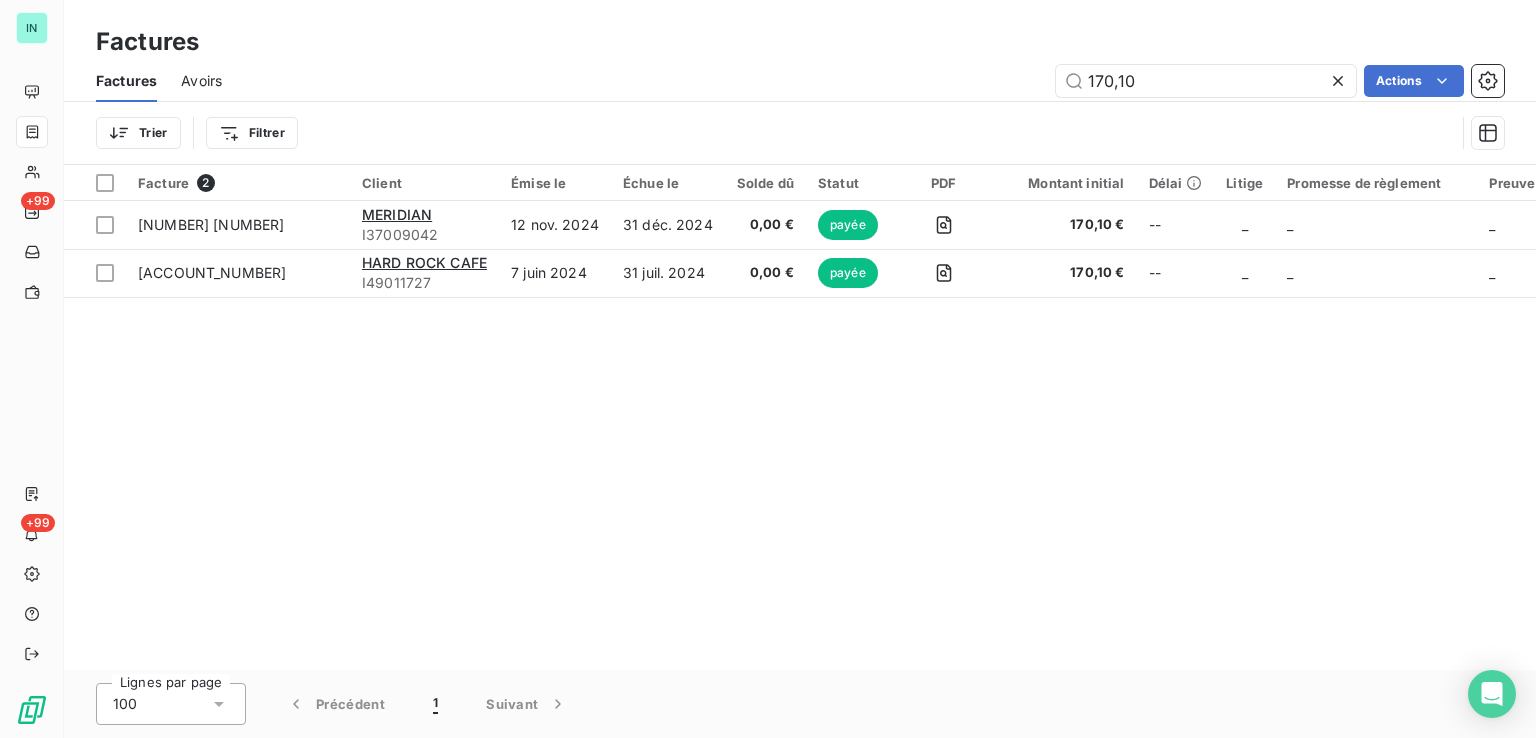 type on "170,10" 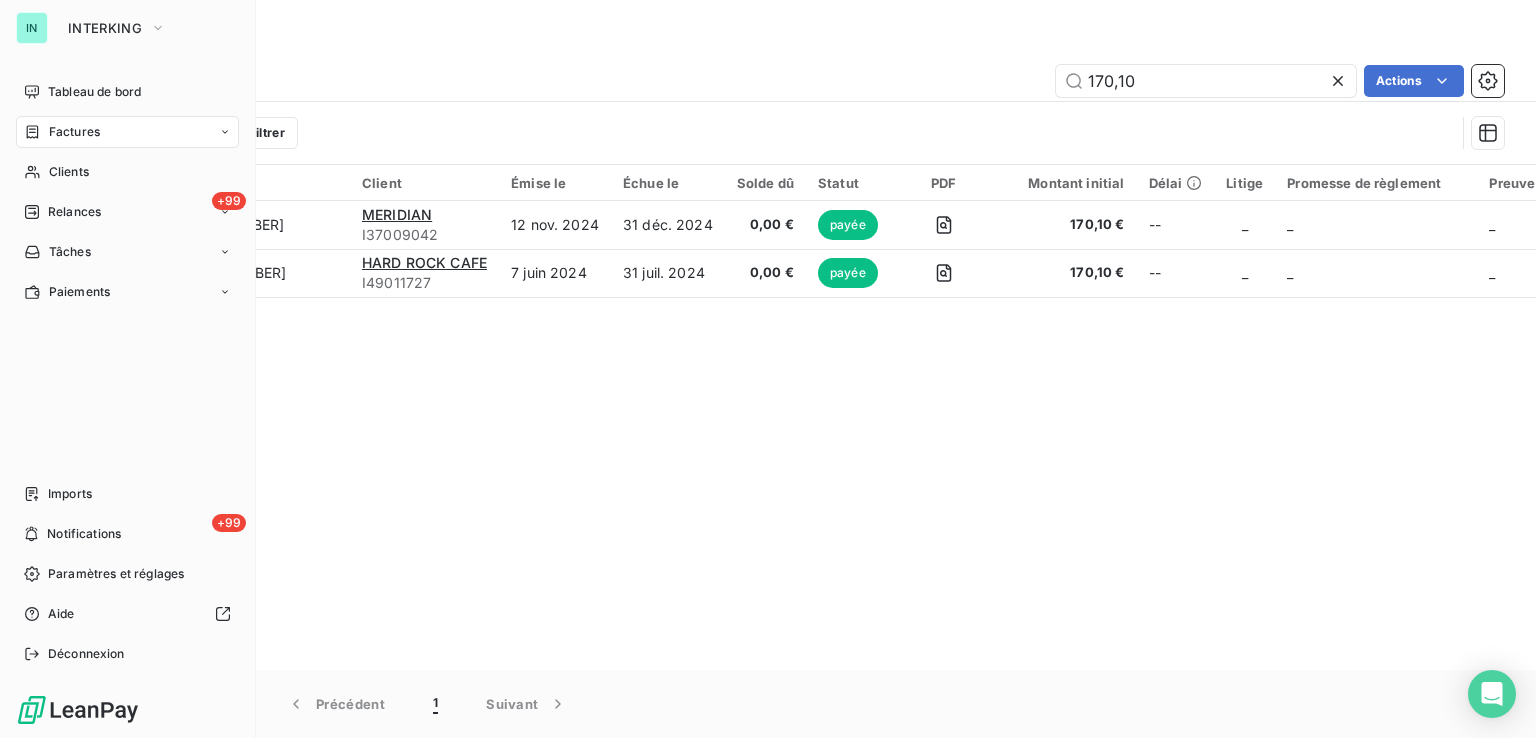 click on "Clients" at bounding box center [69, 172] 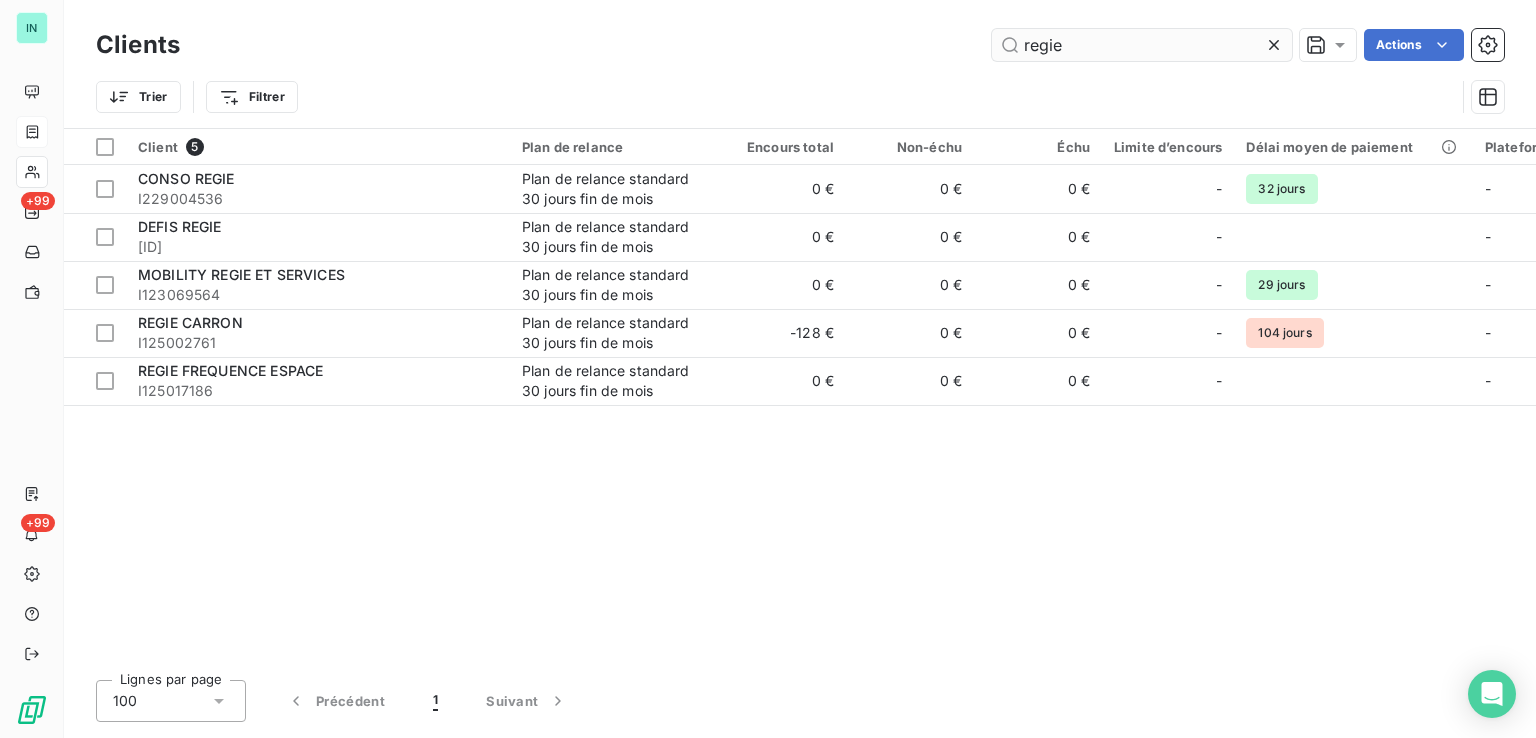 click 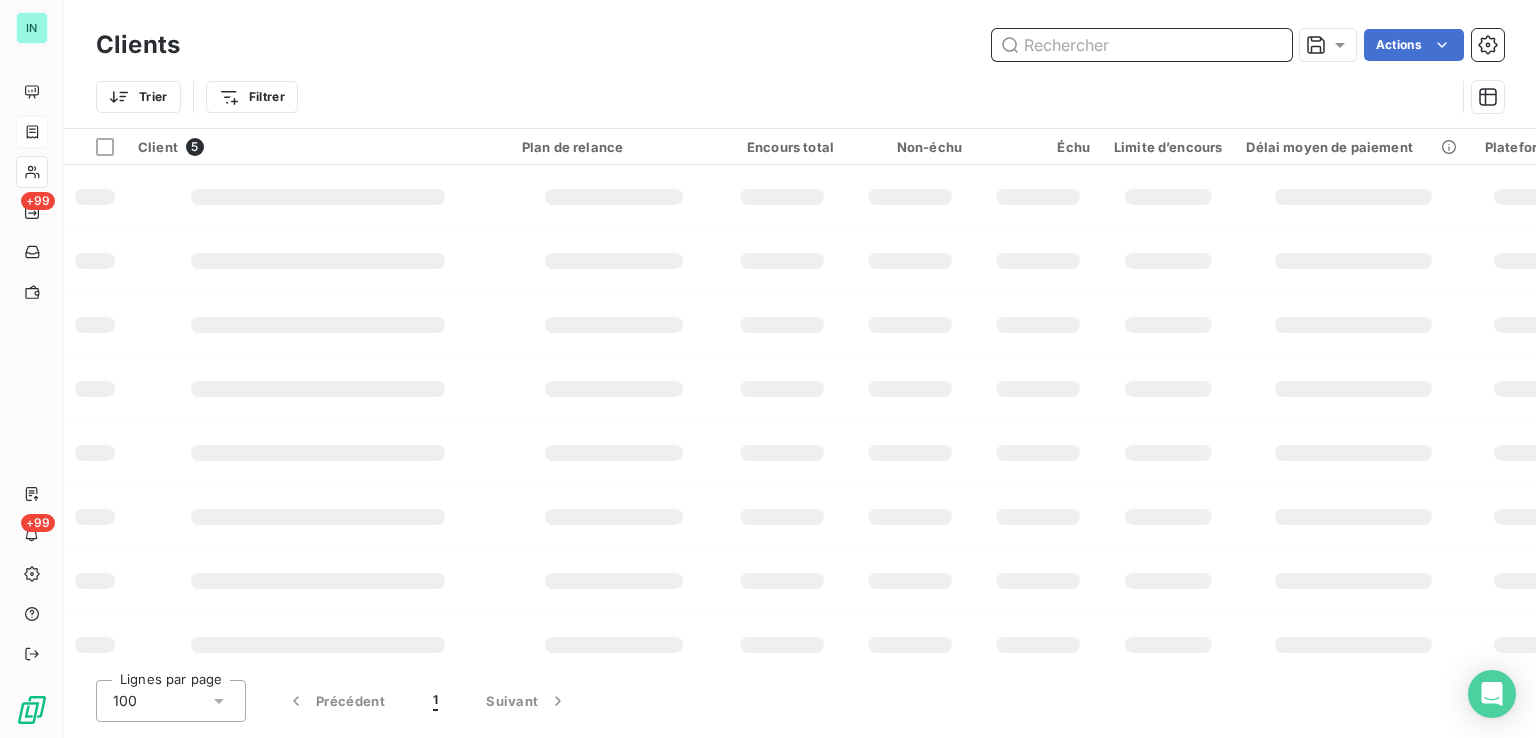 click at bounding box center (1142, 45) 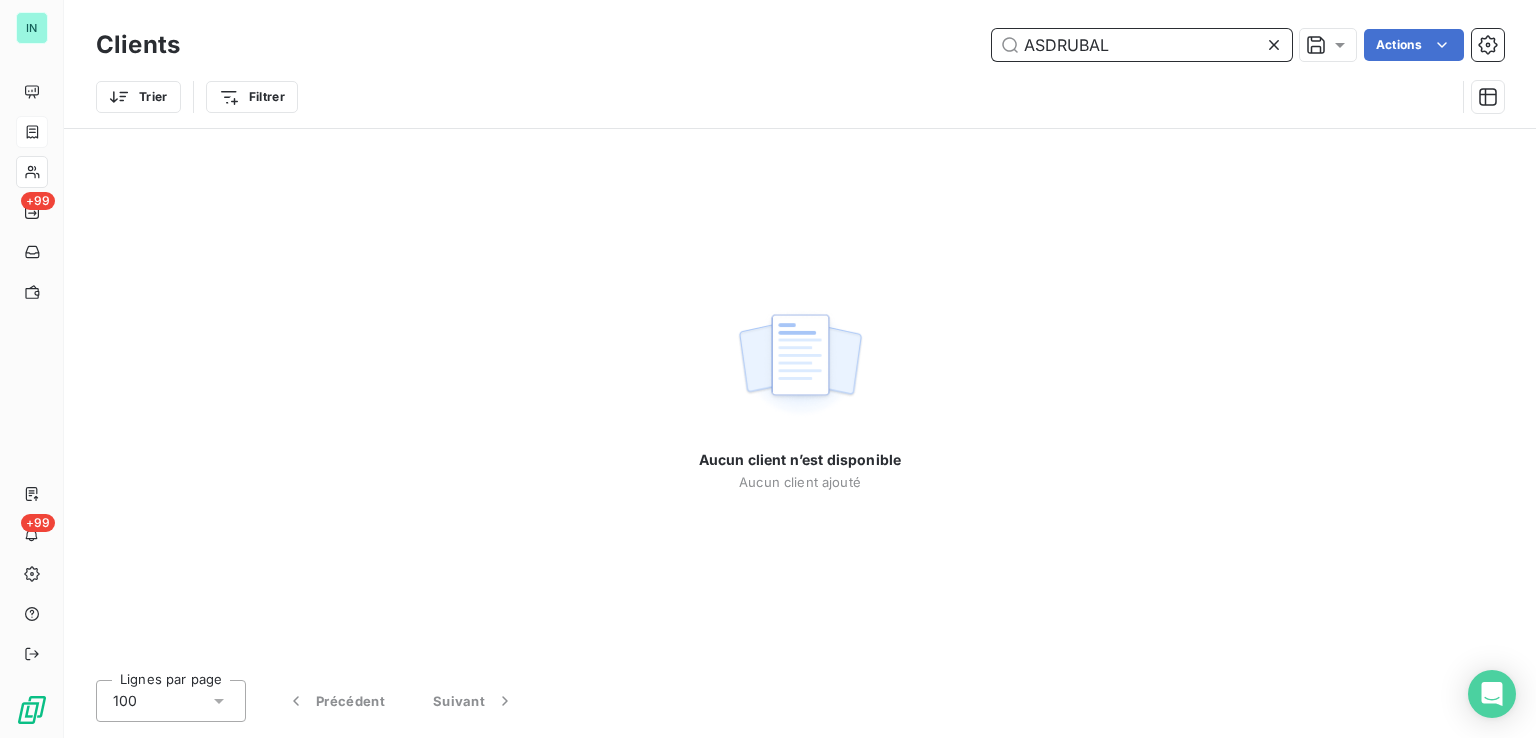 drag, startPoint x: 1118, startPoint y: 45, endPoint x: 791, endPoint y: 85, distance: 329.4374 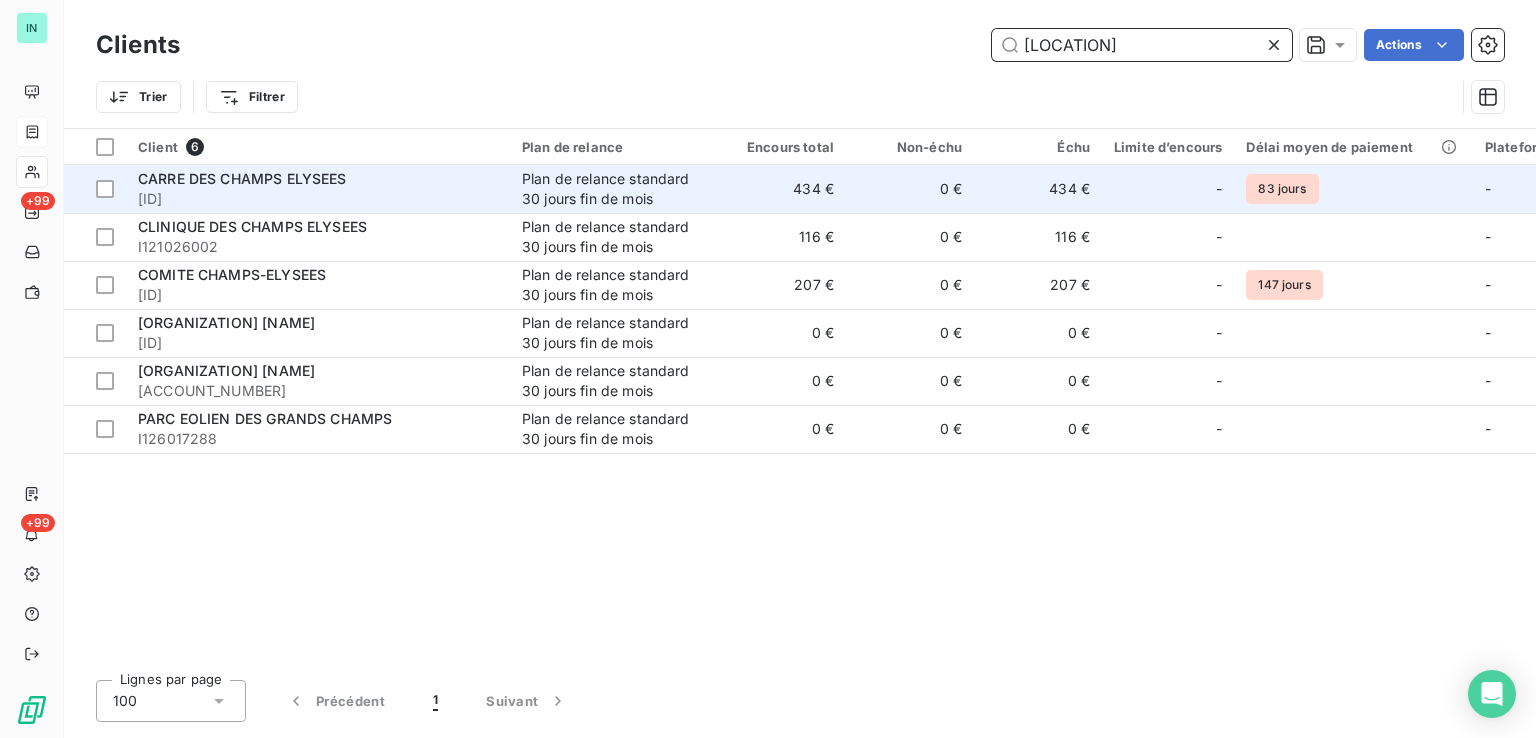 type on "[LOCATION]" 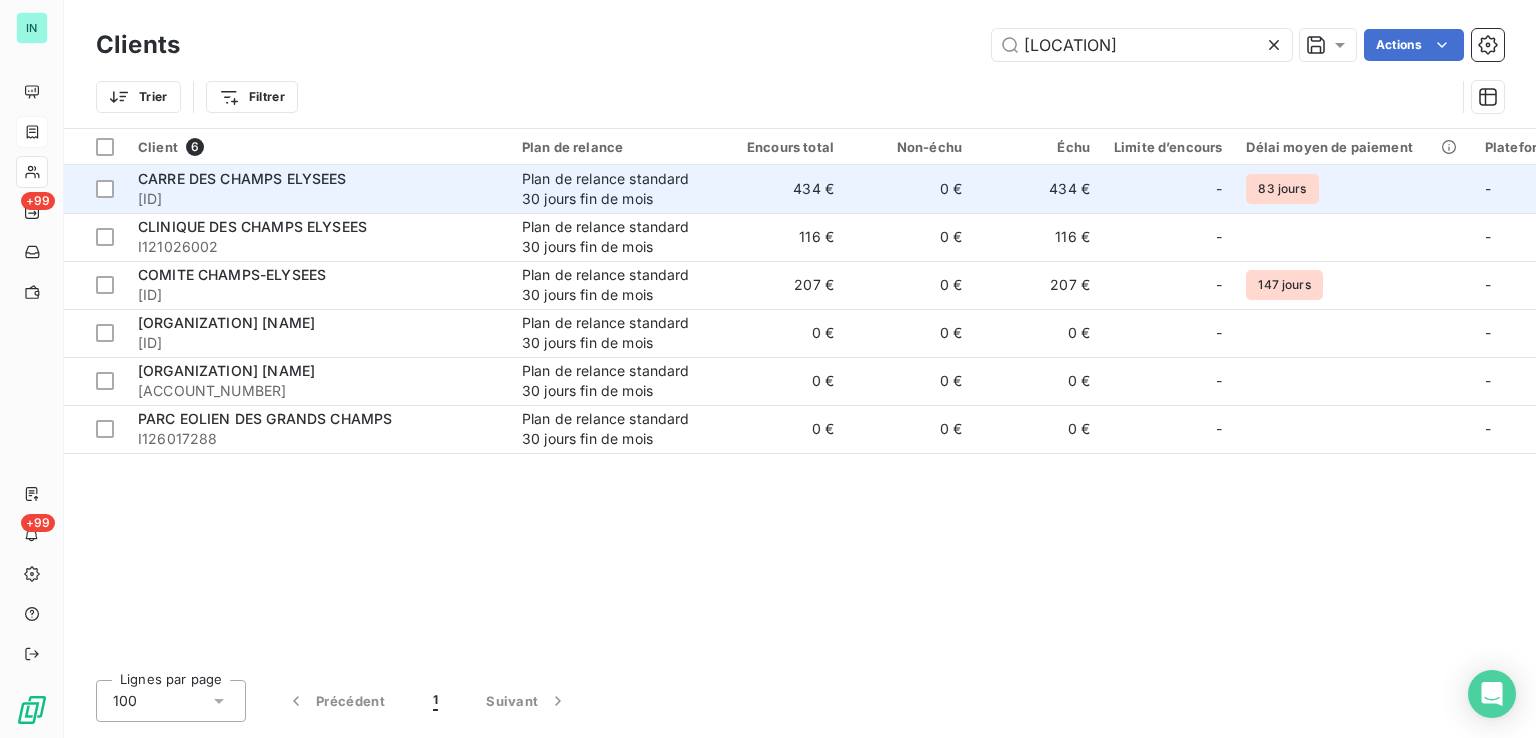 click on "[ID]" at bounding box center [318, 199] 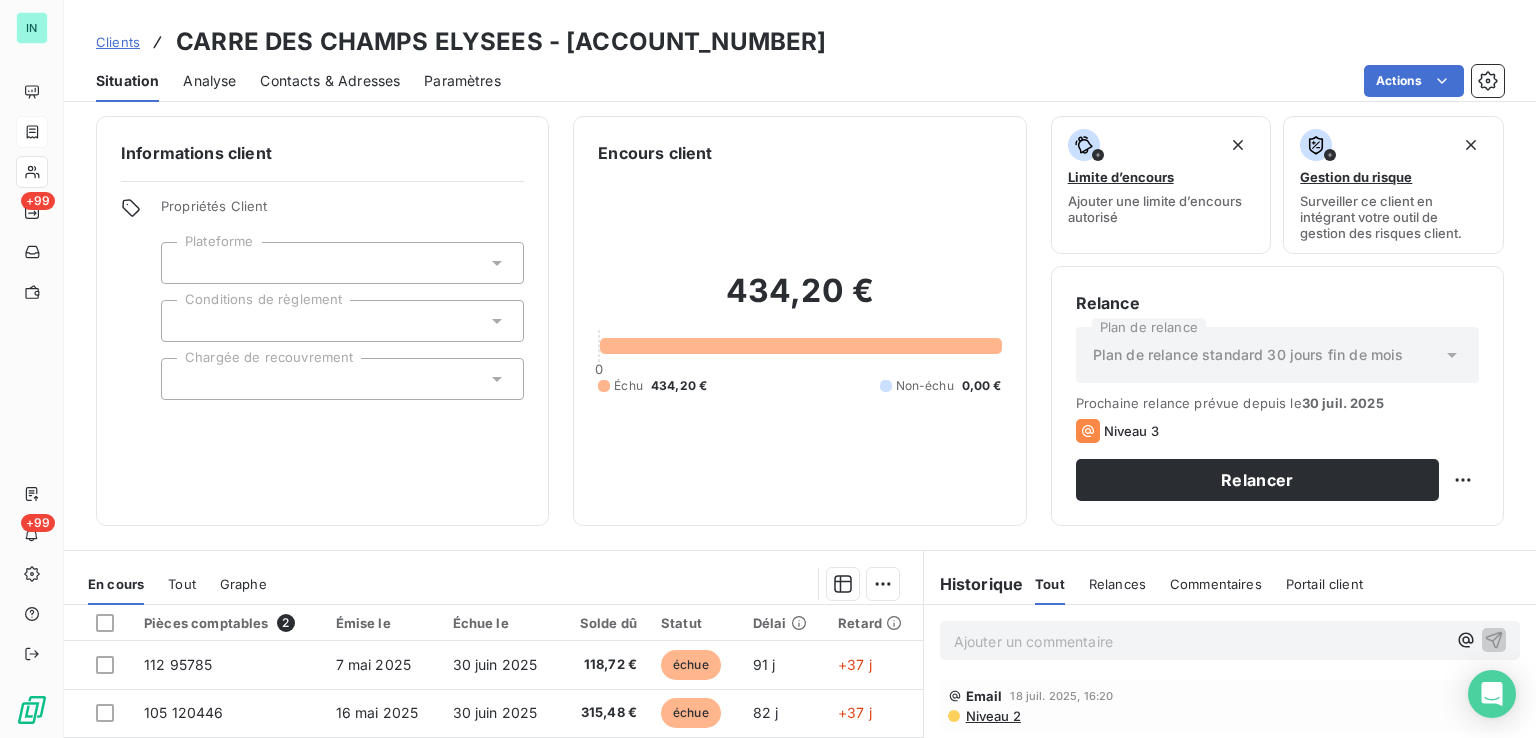 scroll, scrollTop: 0, scrollLeft: 0, axis: both 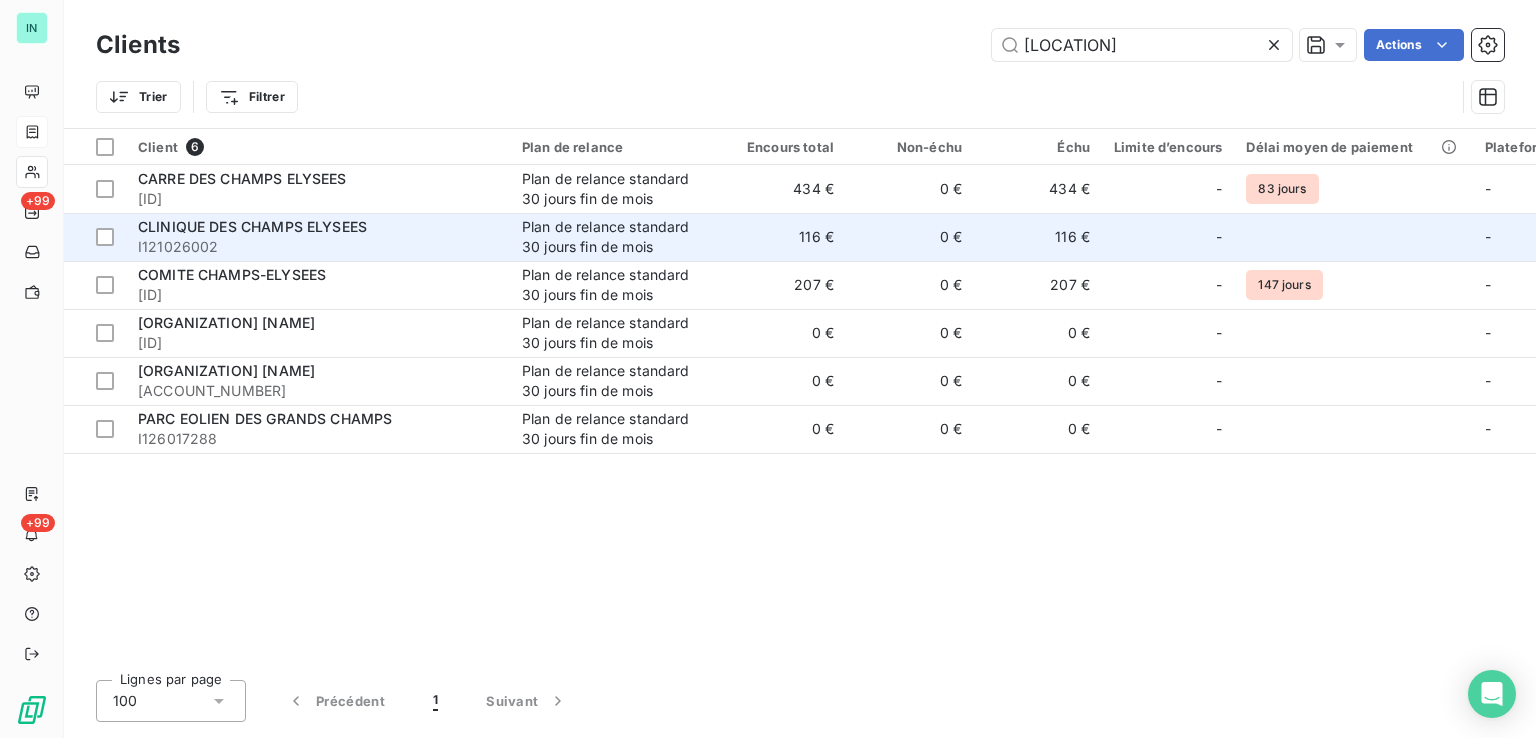 click on "Plan de relance standard 30 jours fin de mois" at bounding box center [614, 237] 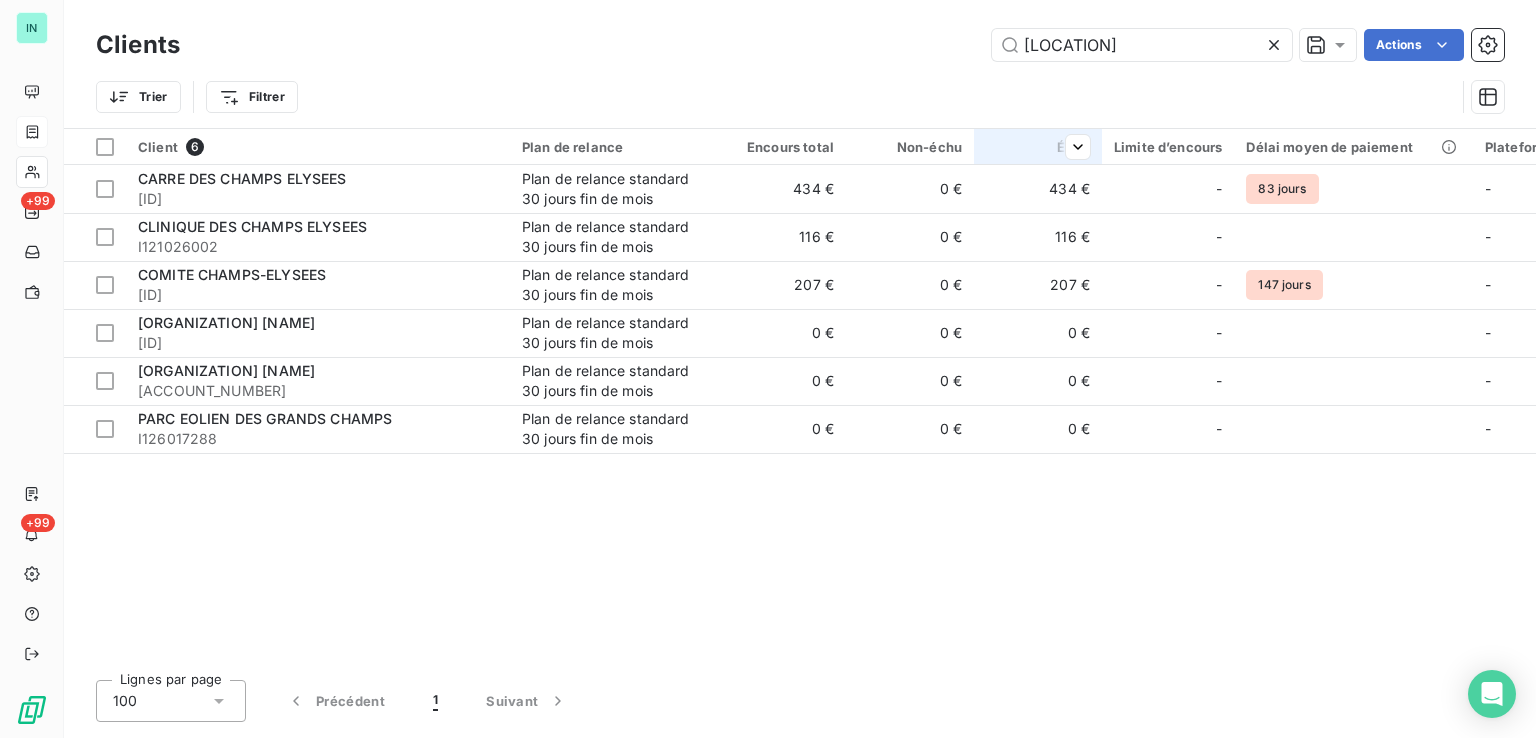 click on "Échu" at bounding box center [1038, 147] 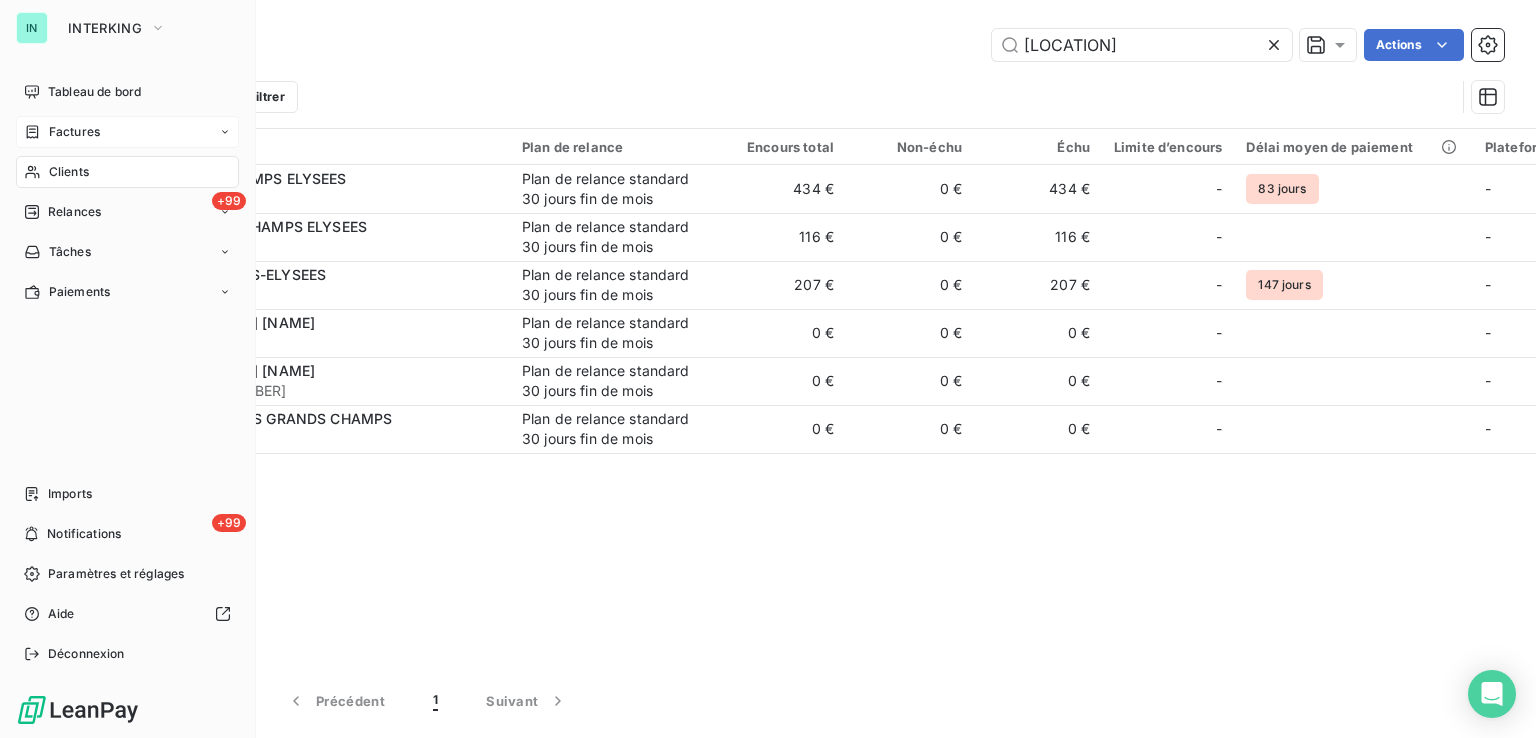 click on "Factures" at bounding box center [127, 132] 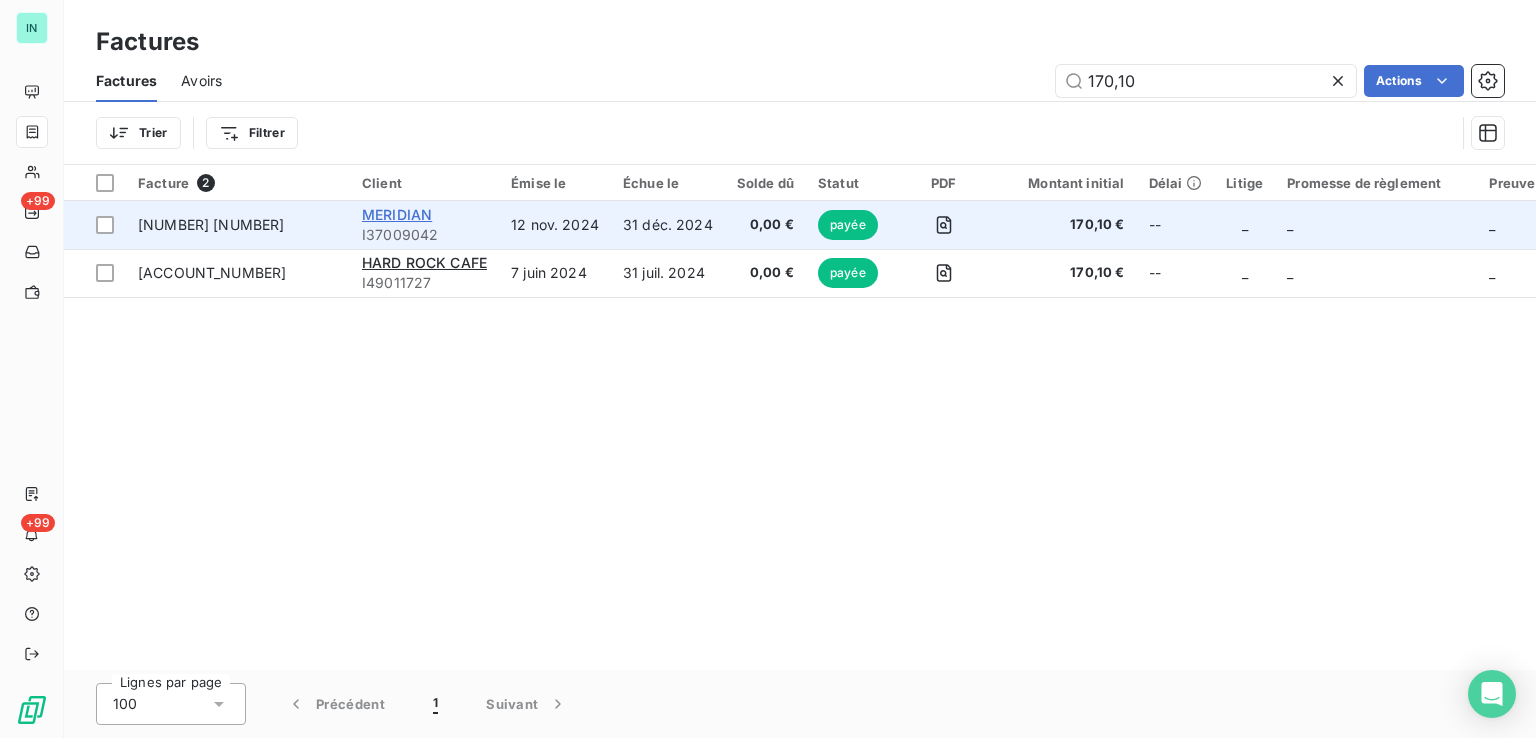 click on "MERIDIAN" at bounding box center (397, 214) 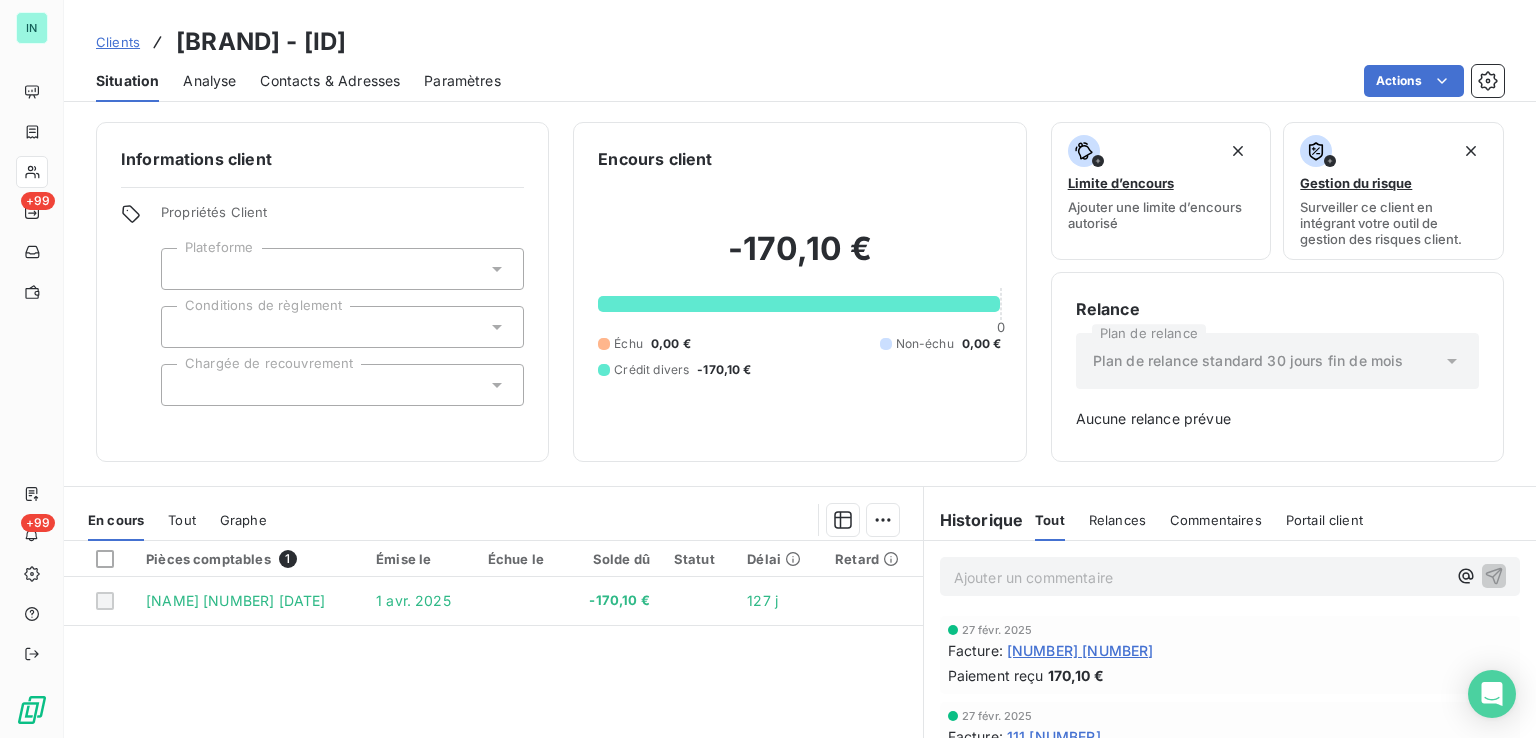 drag, startPoint x: 456, startPoint y: 41, endPoint x: 322, endPoint y: 41, distance: 134 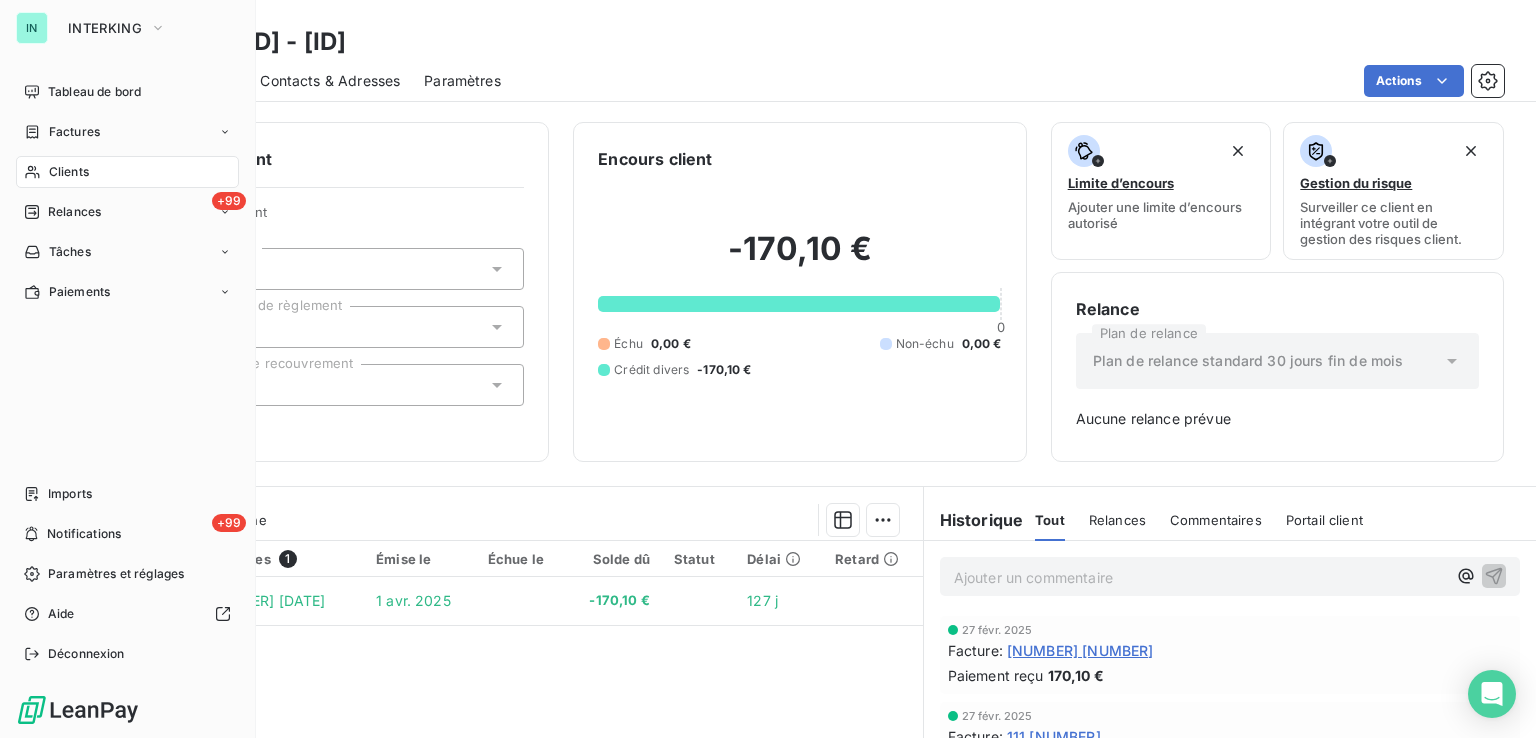click on "Tableau de bord Factures Clients +99 Relances Tâches Paiements" at bounding box center (127, 192) 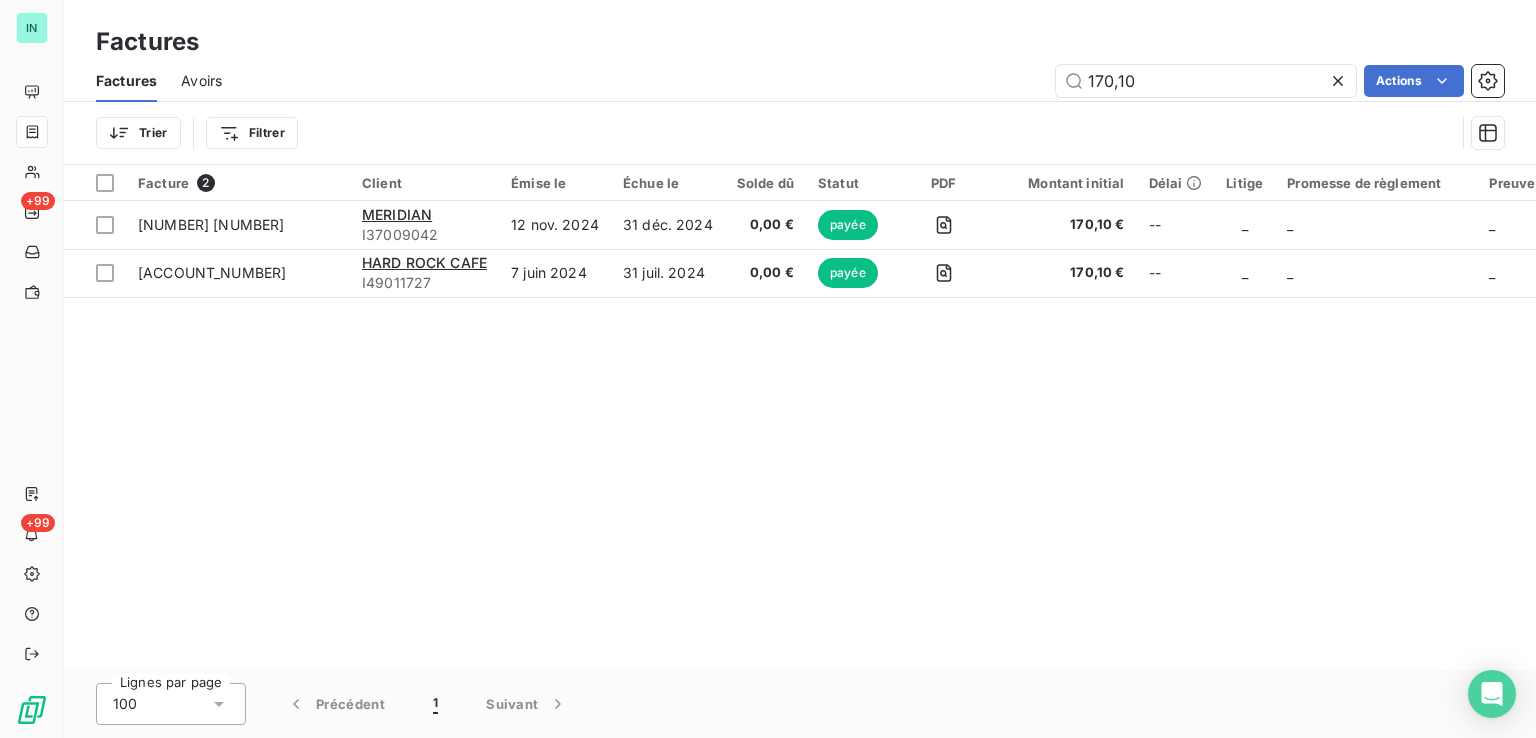 drag, startPoint x: 1147, startPoint y: 85, endPoint x: 904, endPoint y: 71, distance: 243.40295 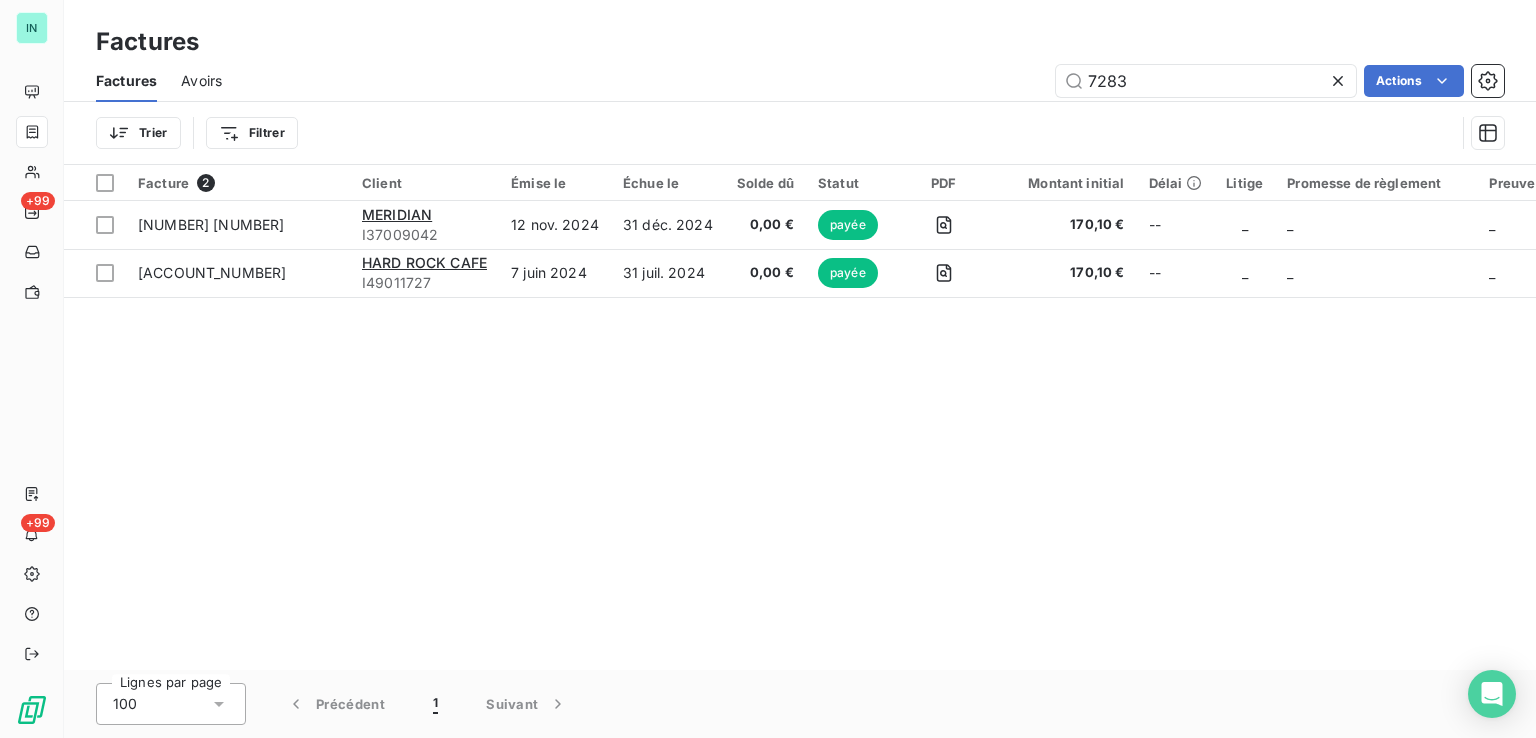 type on "[NUMBER]" 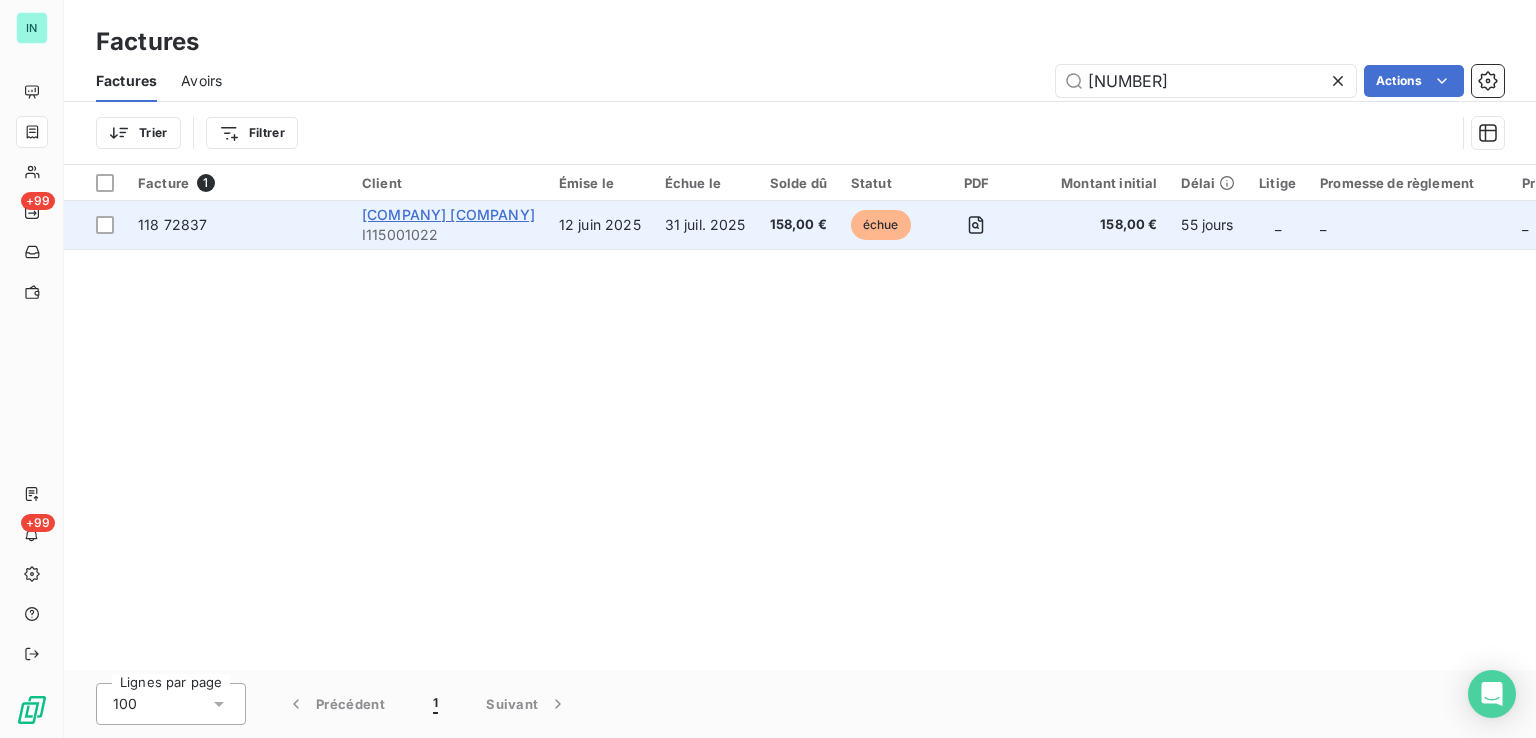 click on "[COMPANY] [COMPANY]" at bounding box center (448, 214) 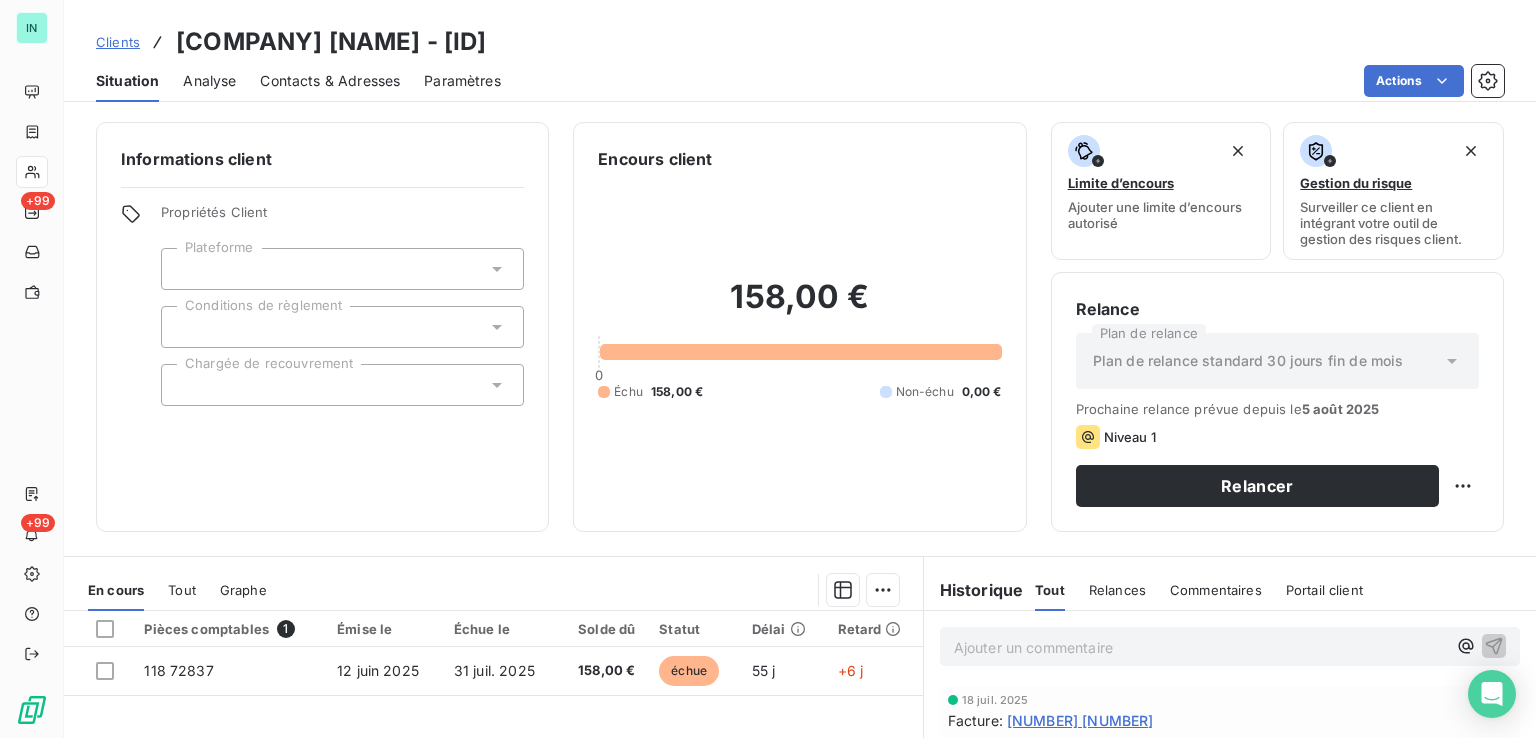 drag, startPoint x: 513, startPoint y: 56, endPoint x: 415, endPoint y: 57, distance: 98.005104 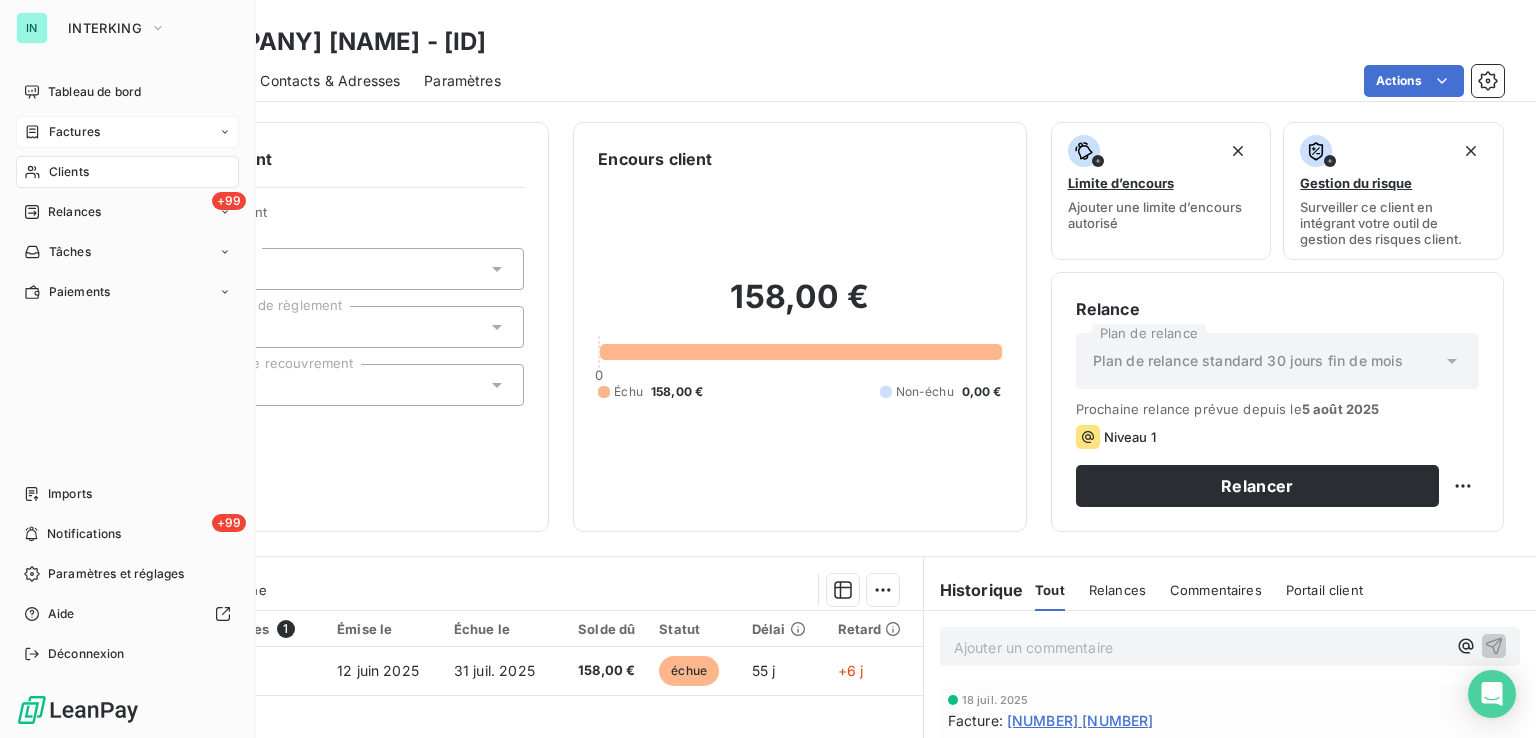 click on "Factures" at bounding box center (62, 132) 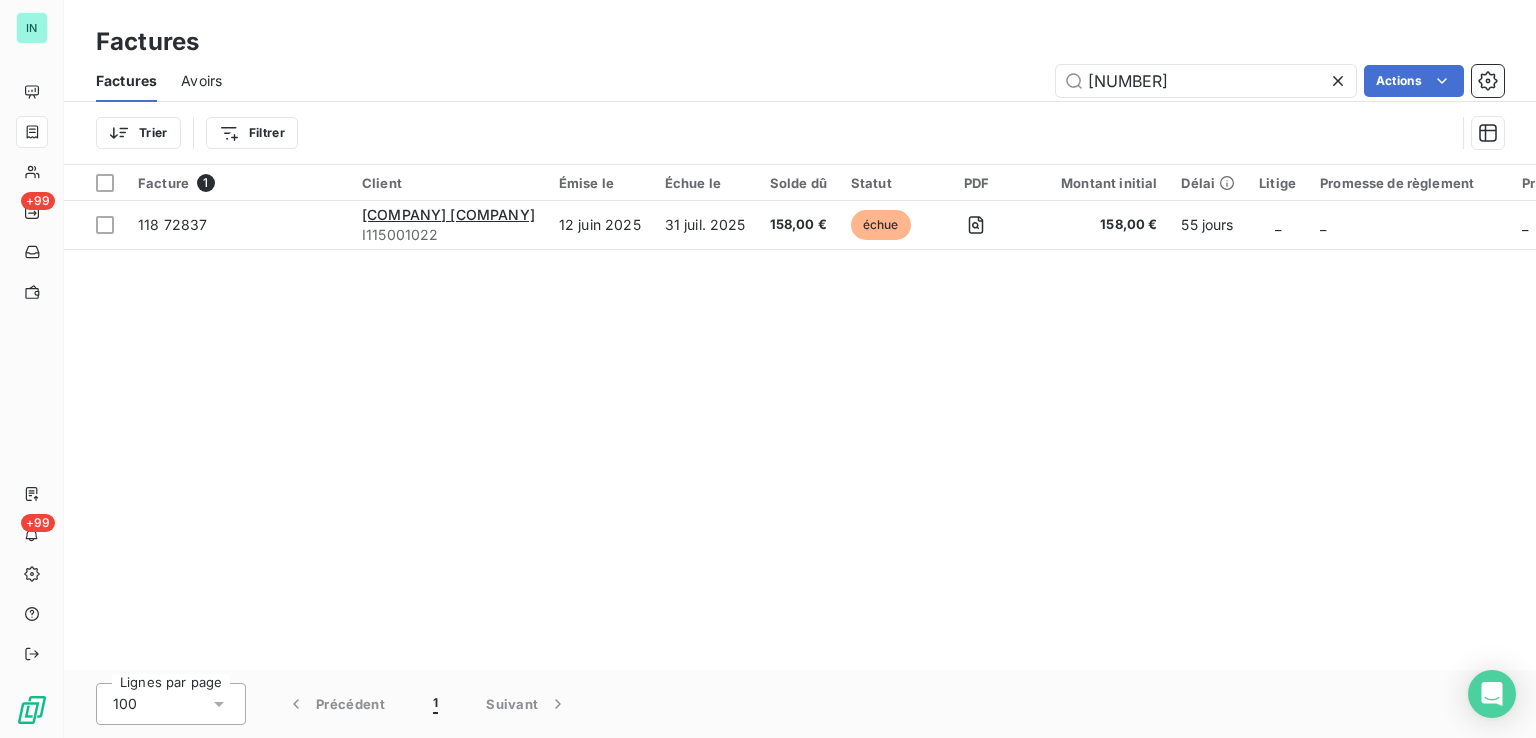 drag, startPoint x: 1147, startPoint y: 85, endPoint x: 924, endPoint y: 81, distance: 223.03587 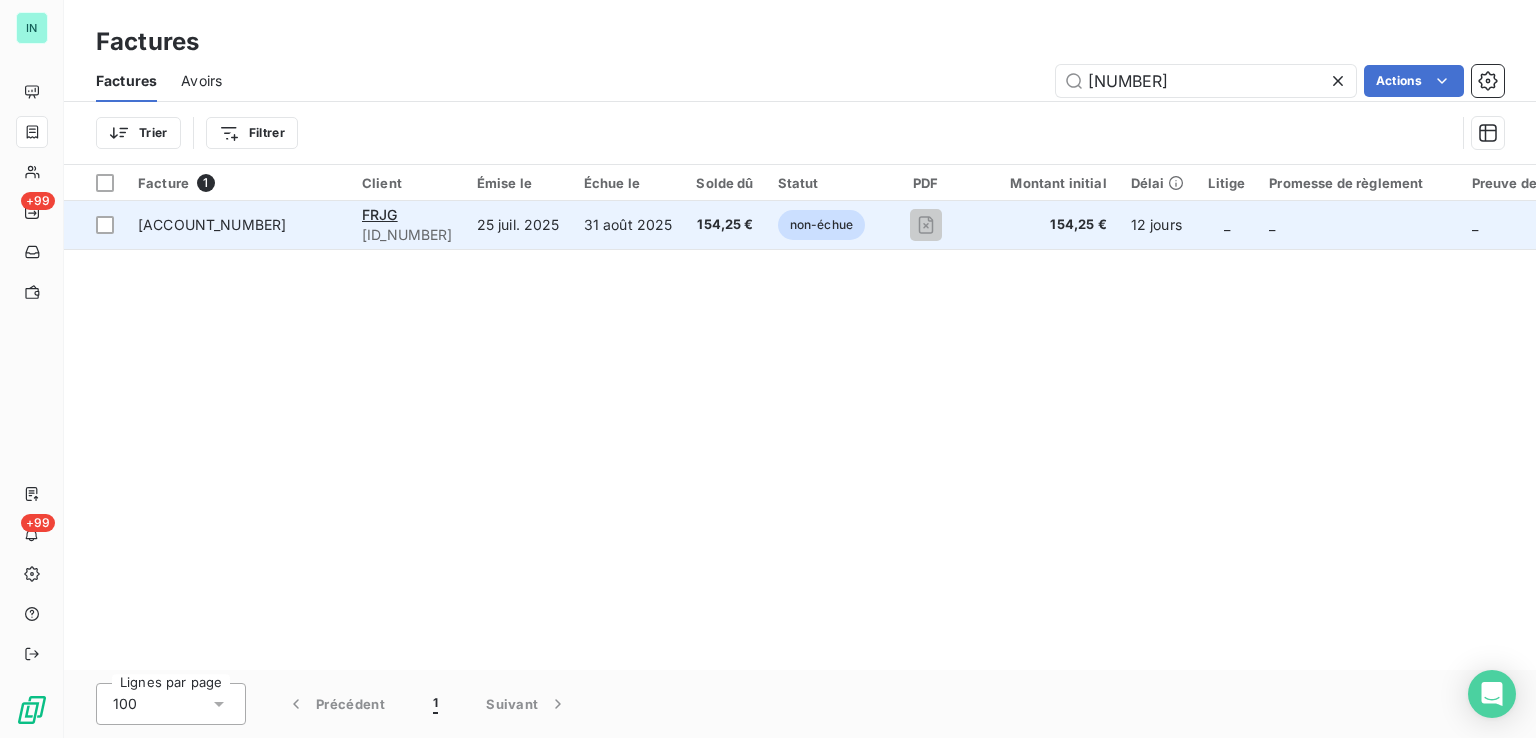 type on "[NUMBER]" 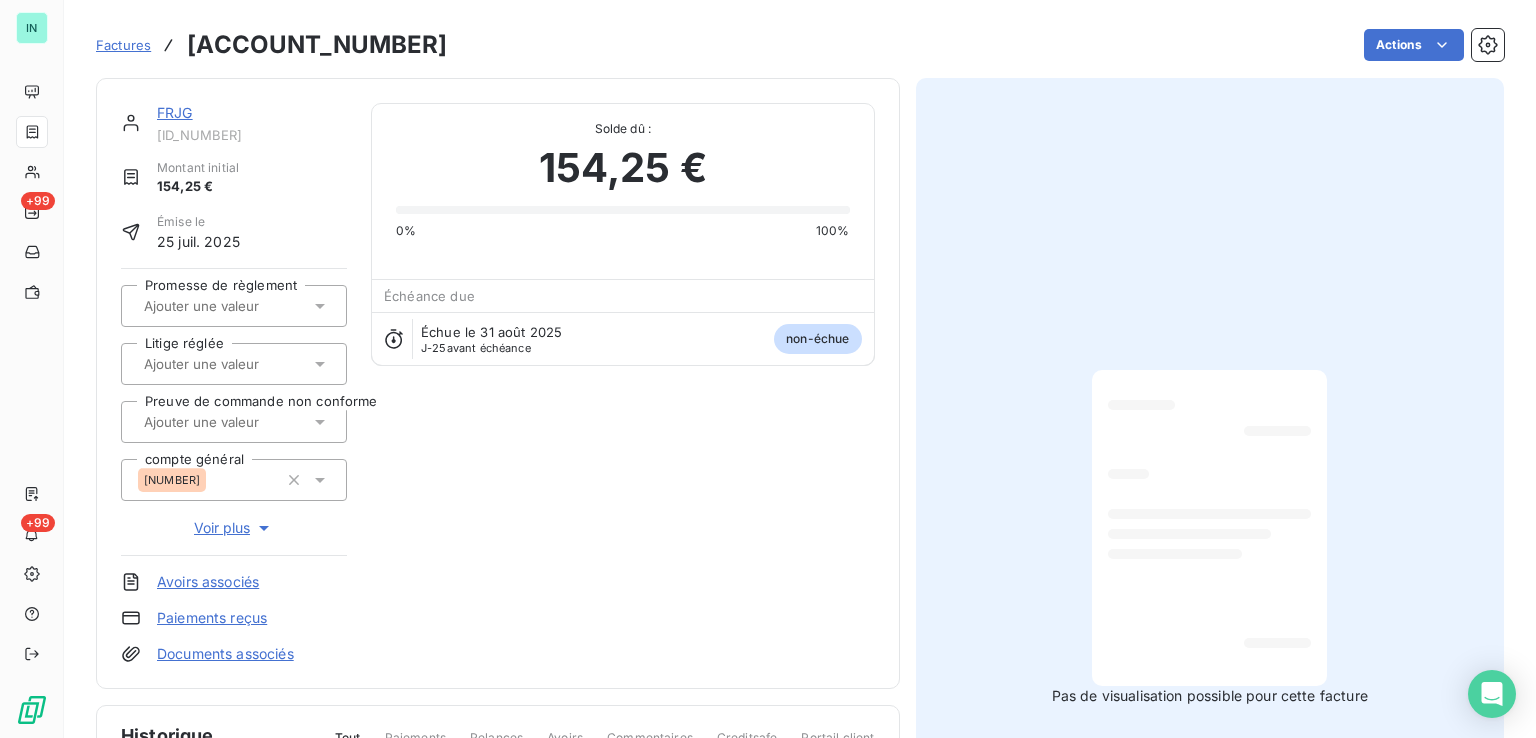 click on "FRJG" at bounding box center [175, 112] 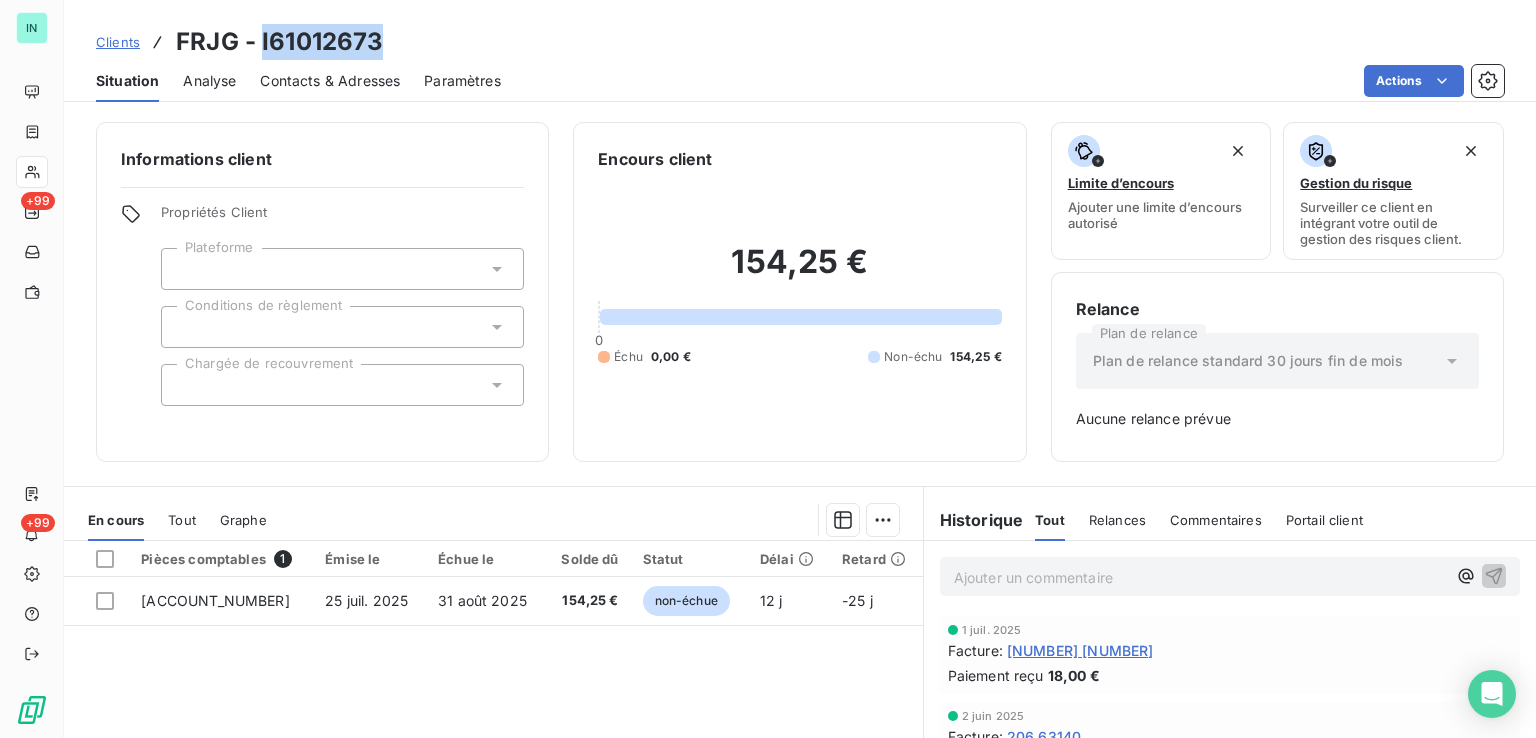 drag, startPoint x: 361, startPoint y: 44, endPoint x: 260, endPoint y: 44, distance: 101 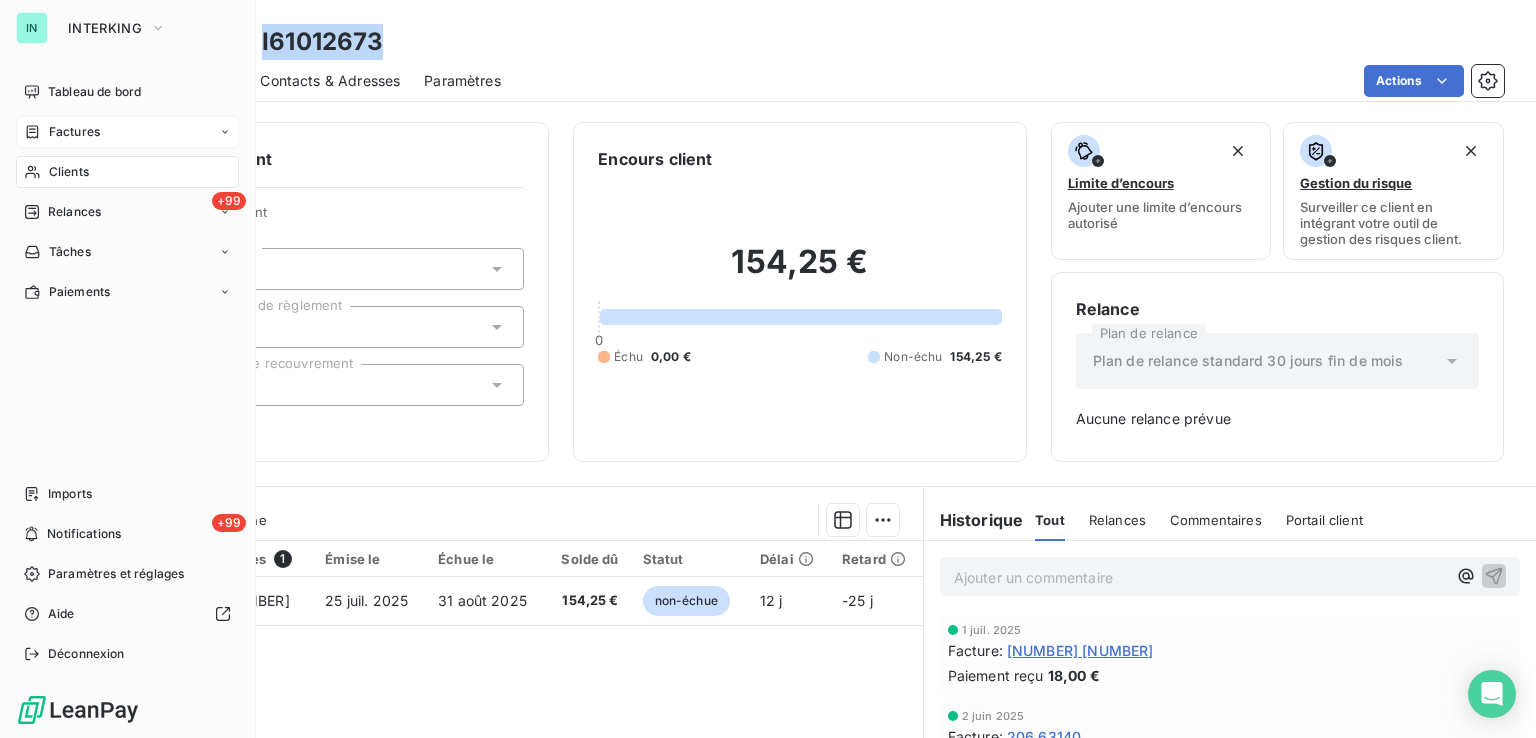 drag, startPoint x: 34, startPoint y: 124, endPoint x: 187, endPoint y: 123, distance: 153.00327 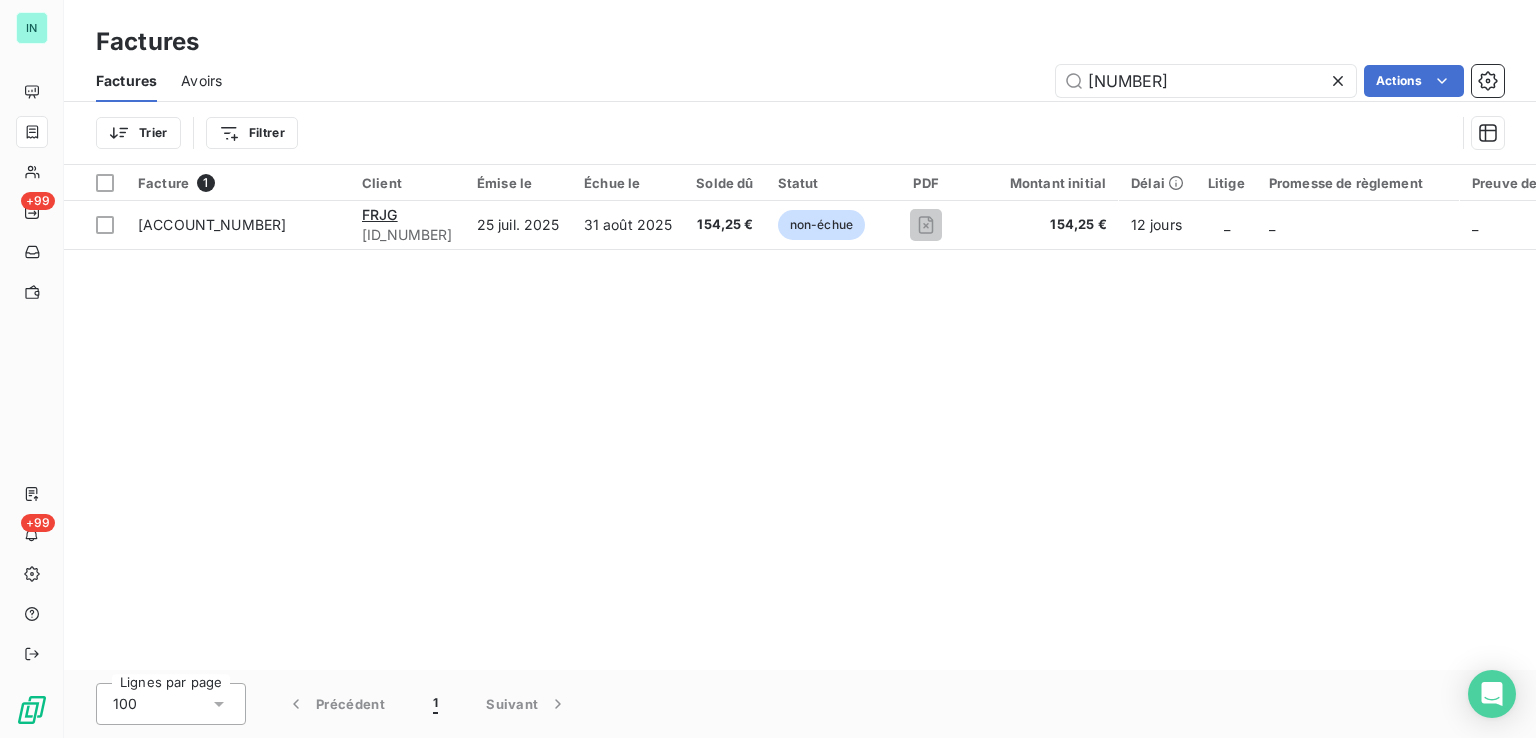 drag, startPoint x: 1041, startPoint y: 83, endPoint x: 916, endPoint y: 93, distance: 125.39936 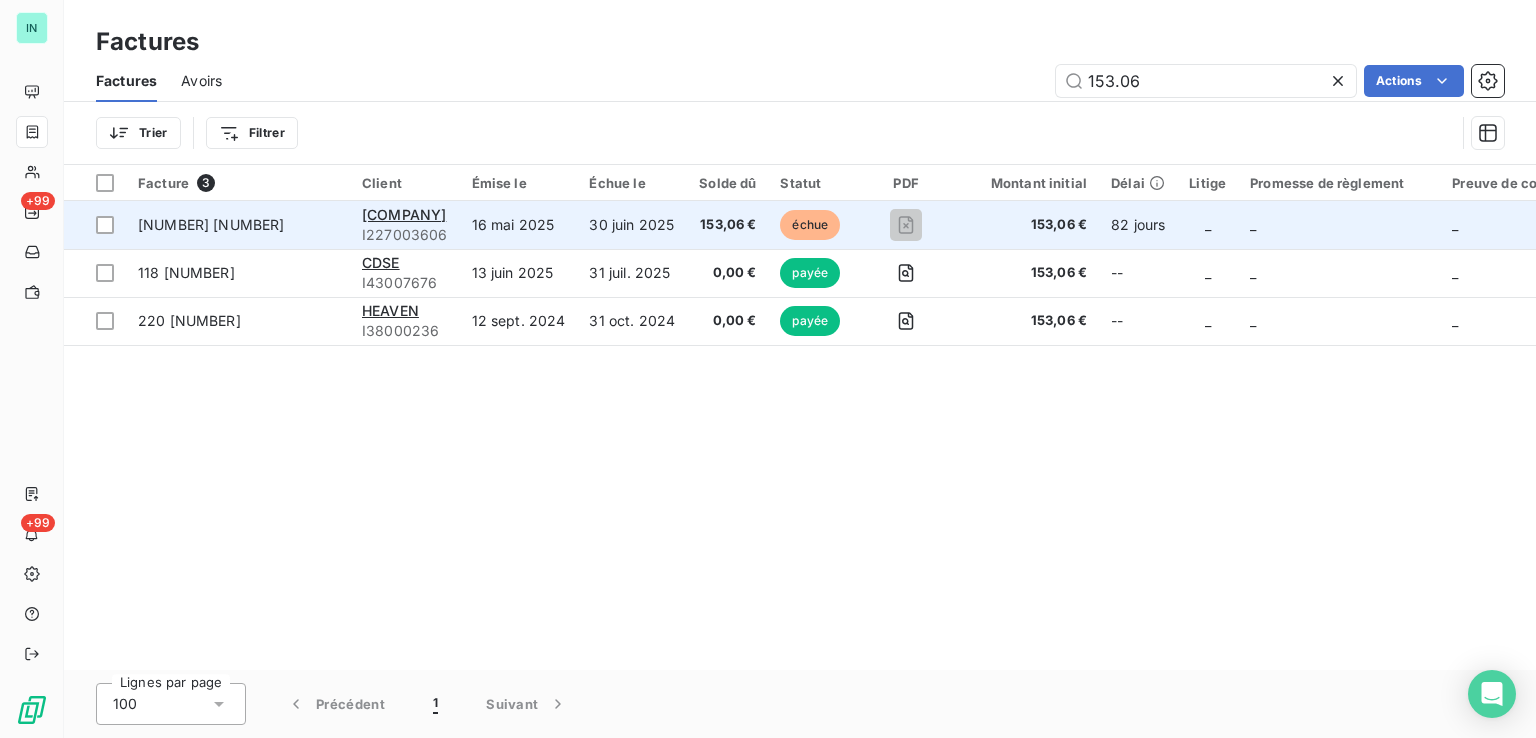 type on "153.06" 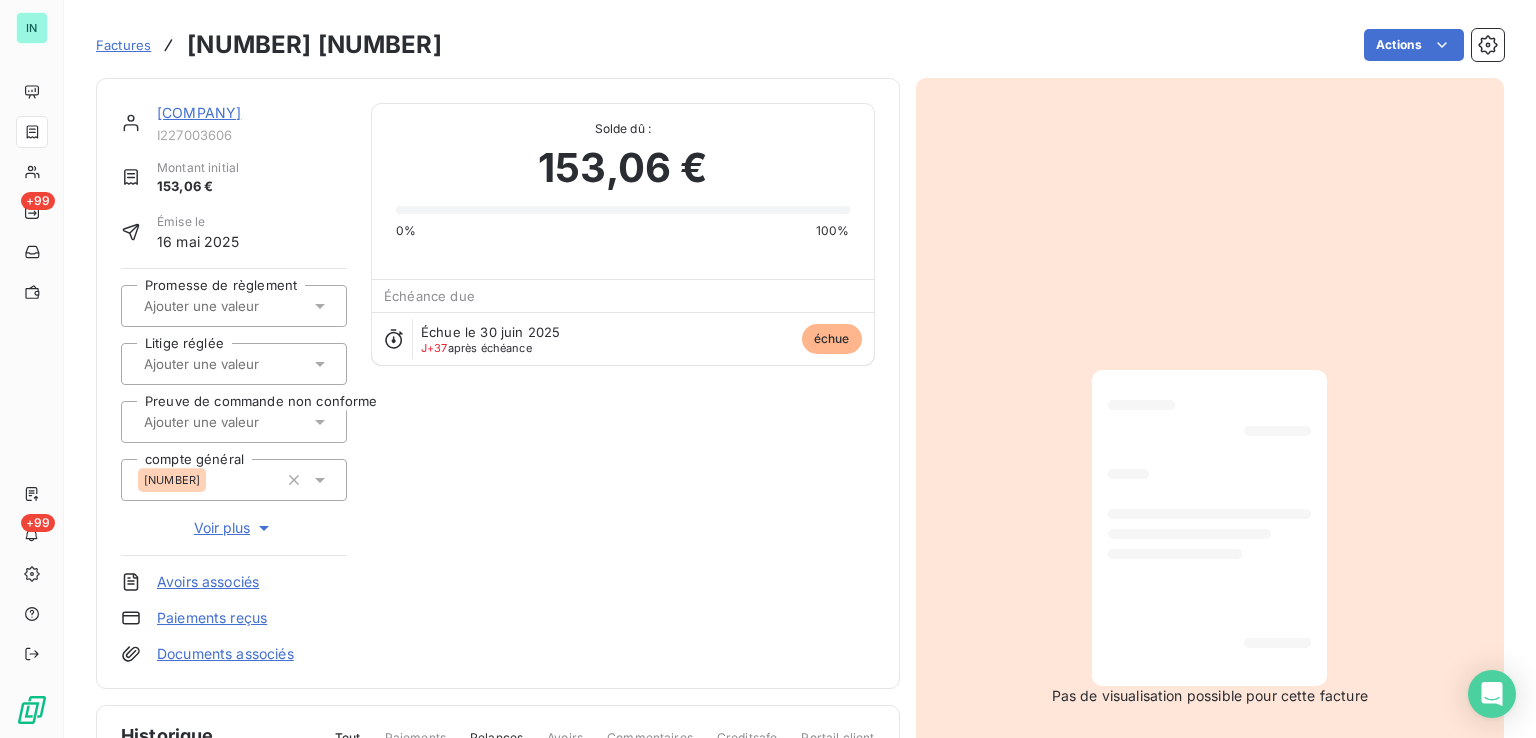 click on "[COMPANY]" at bounding box center [199, 112] 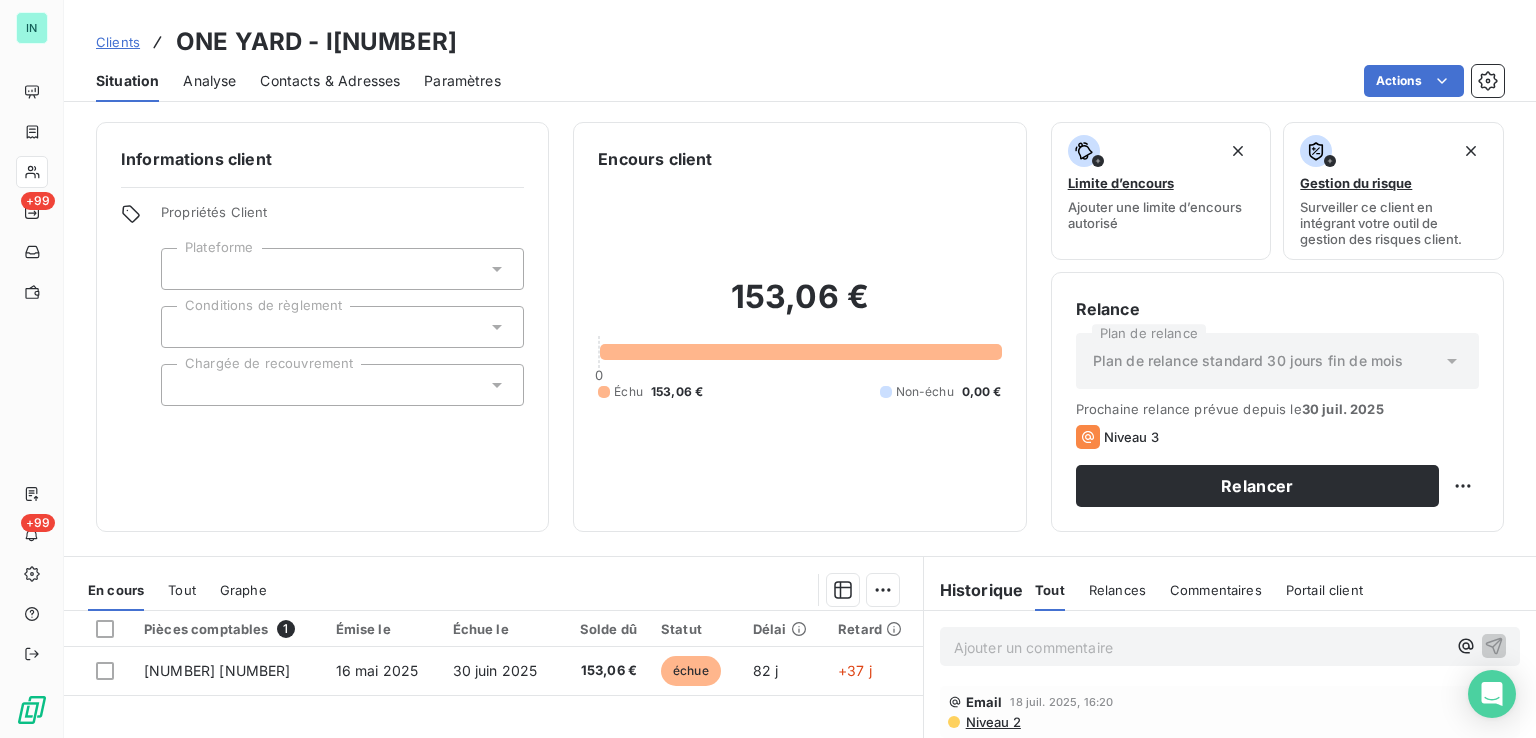 drag, startPoint x: 480, startPoint y: 36, endPoint x: 324, endPoint y: 48, distance: 156.46086 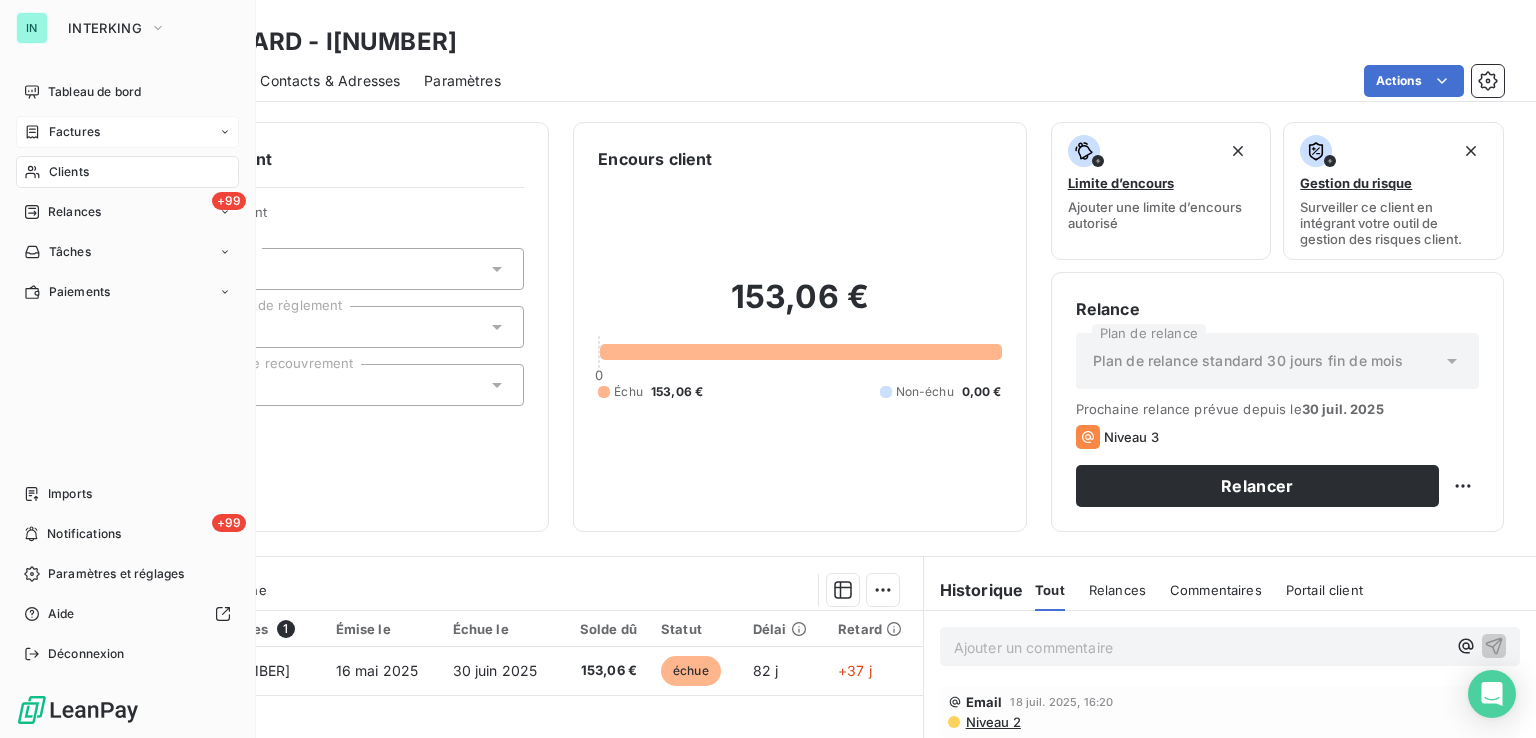drag, startPoint x: 40, startPoint y: 130, endPoint x: 192, endPoint y: 119, distance: 152.3975 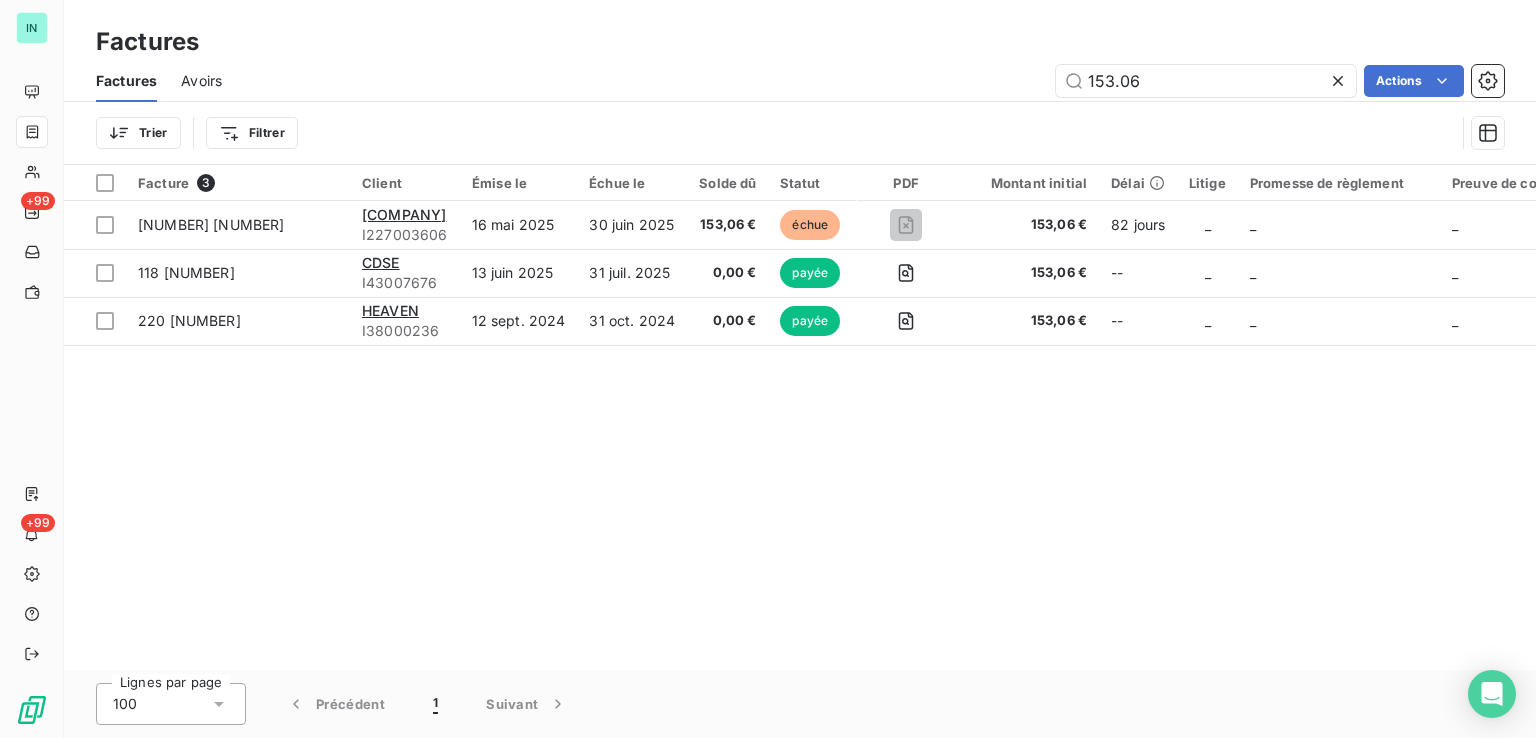 drag, startPoint x: 1166, startPoint y: 75, endPoint x: 973, endPoint y: 101, distance: 194.74342 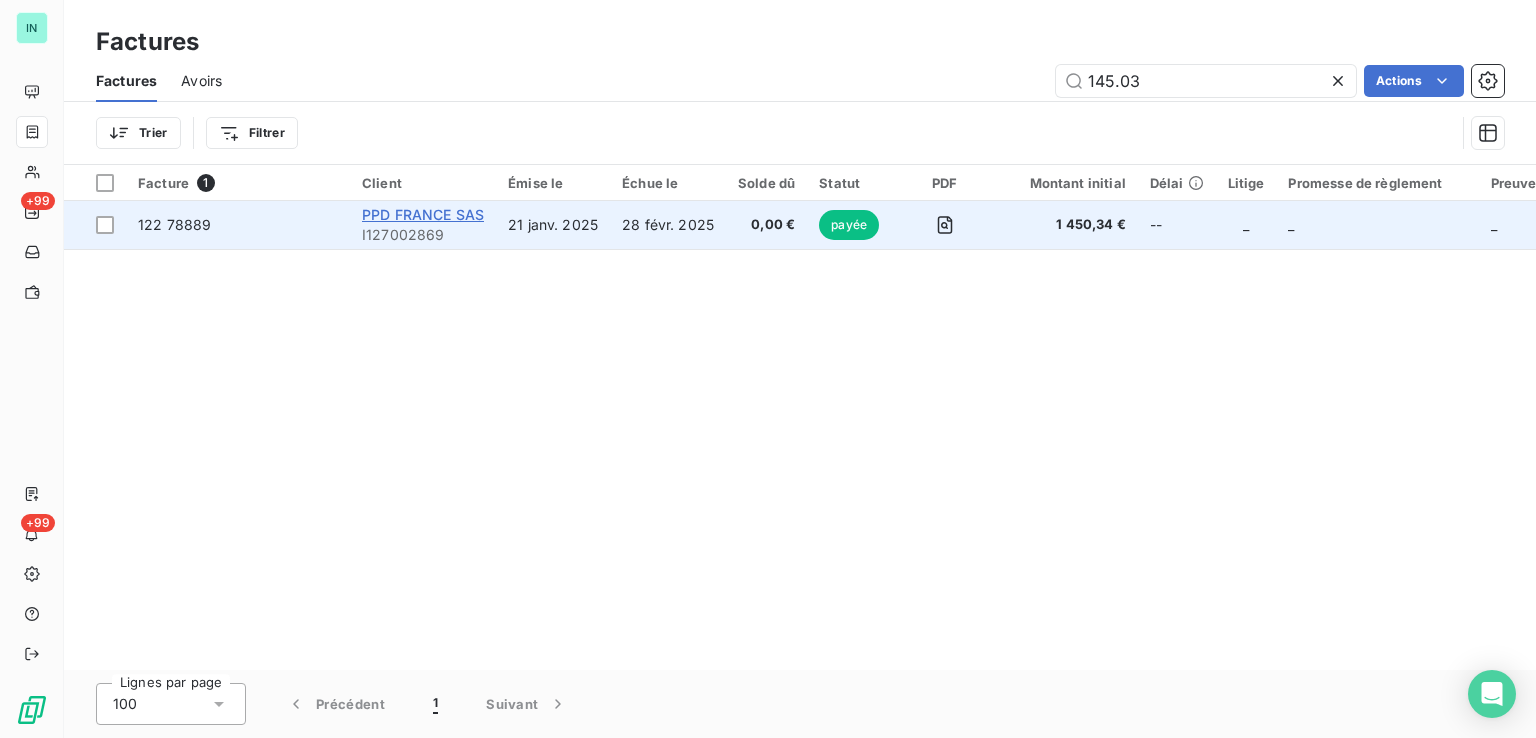 type on "145.03" 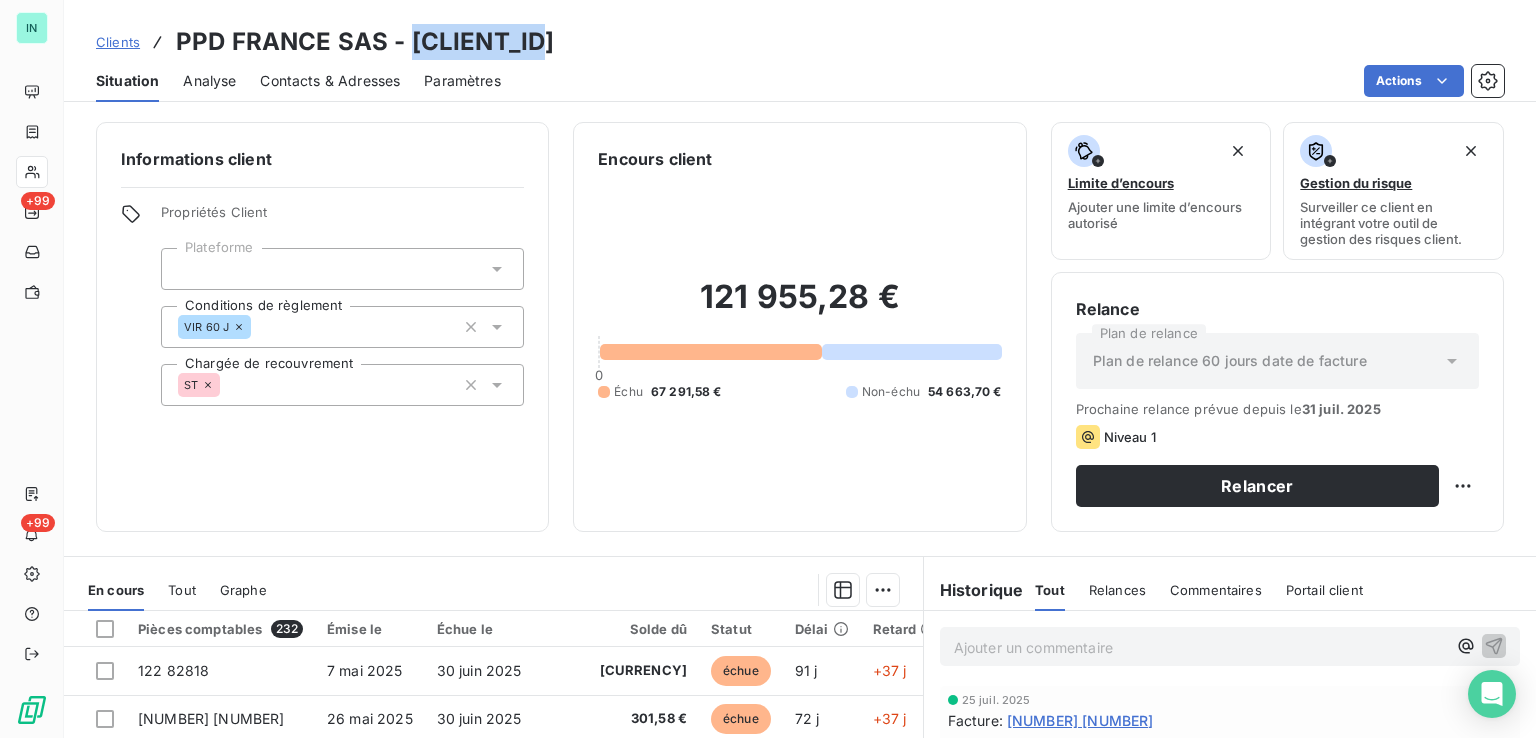 drag, startPoint x: 558, startPoint y: 43, endPoint x: 408, endPoint y: 41, distance: 150.01334 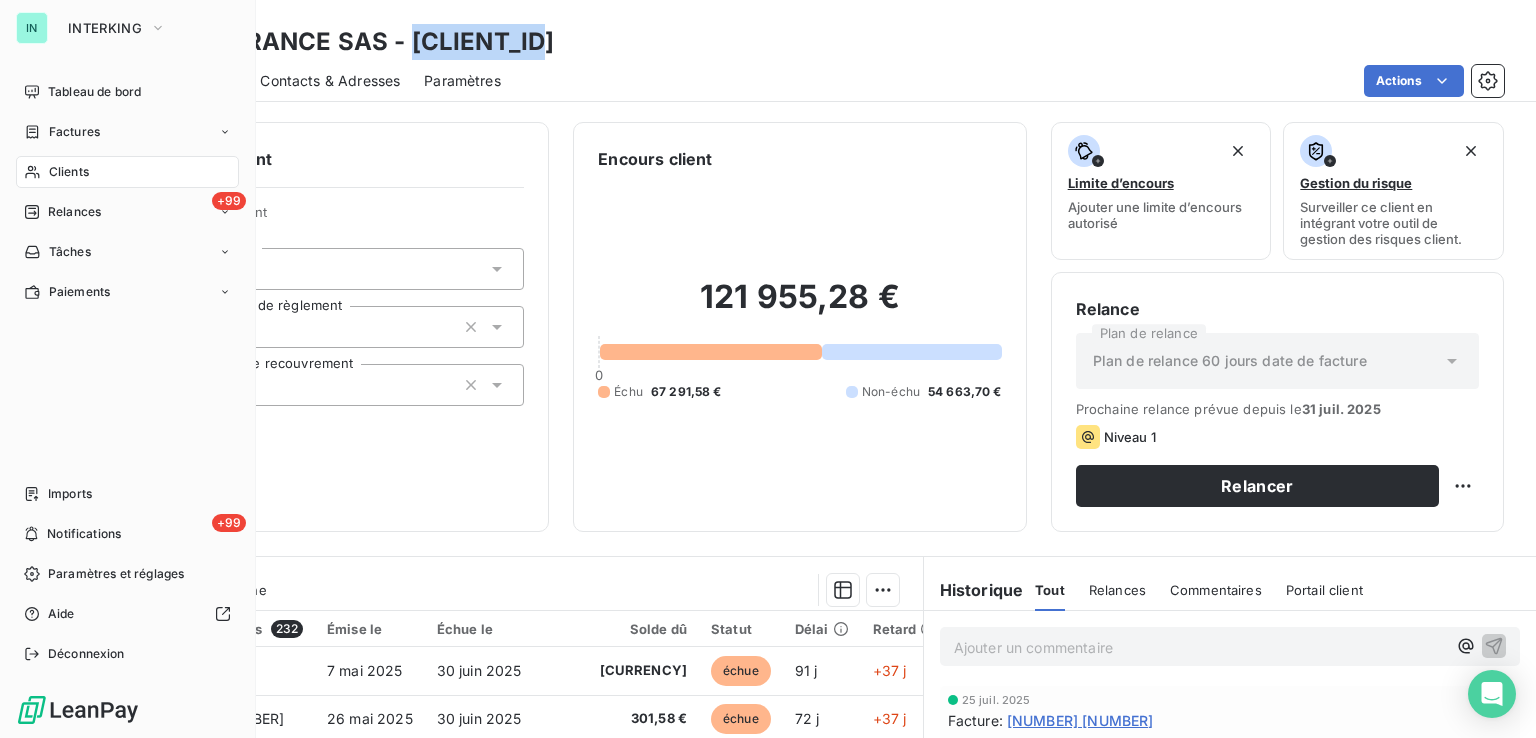 click on "Clients" at bounding box center [69, 172] 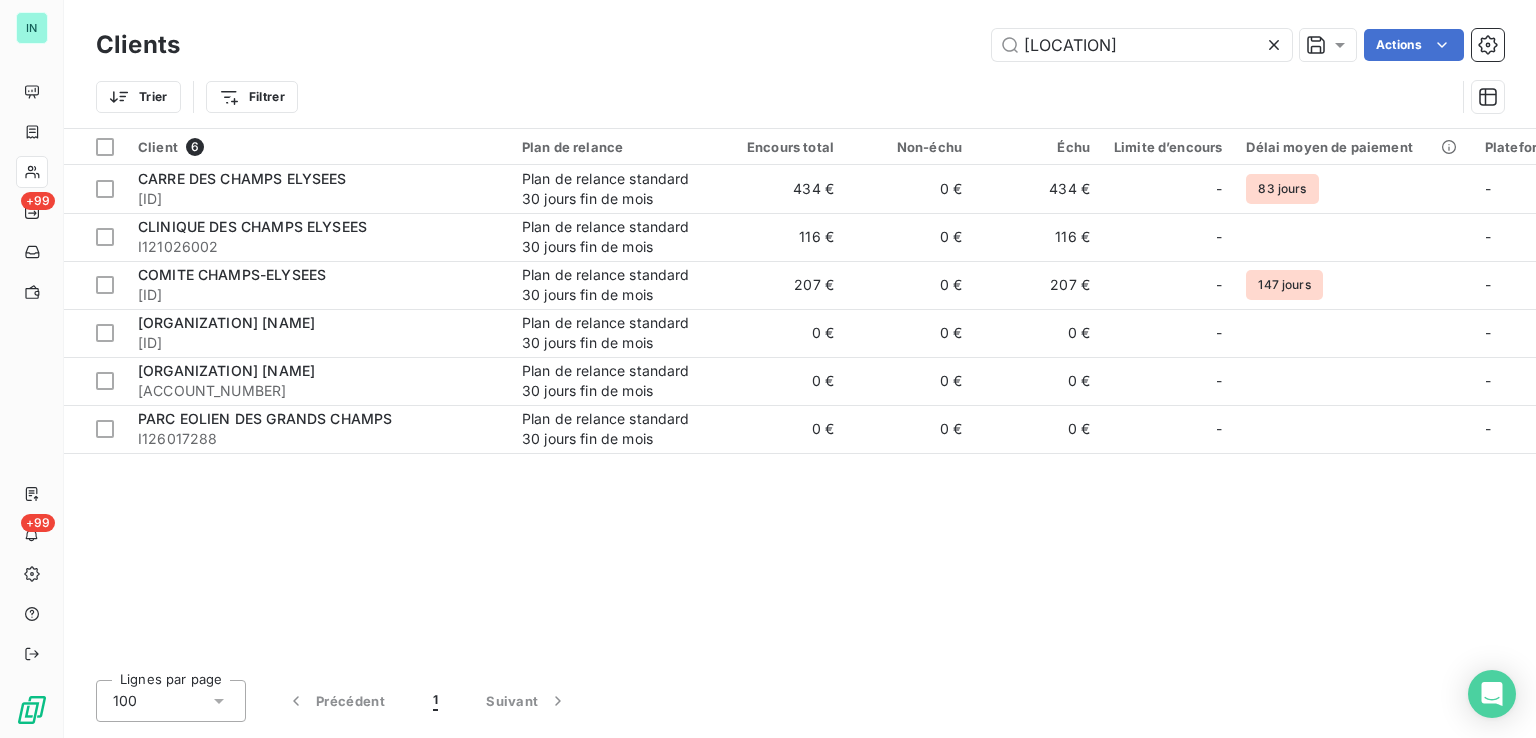 drag, startPoint x: 1116, startPoint y: 57, endPoint x: 790, endPoint y: 82, distance: 326.95718 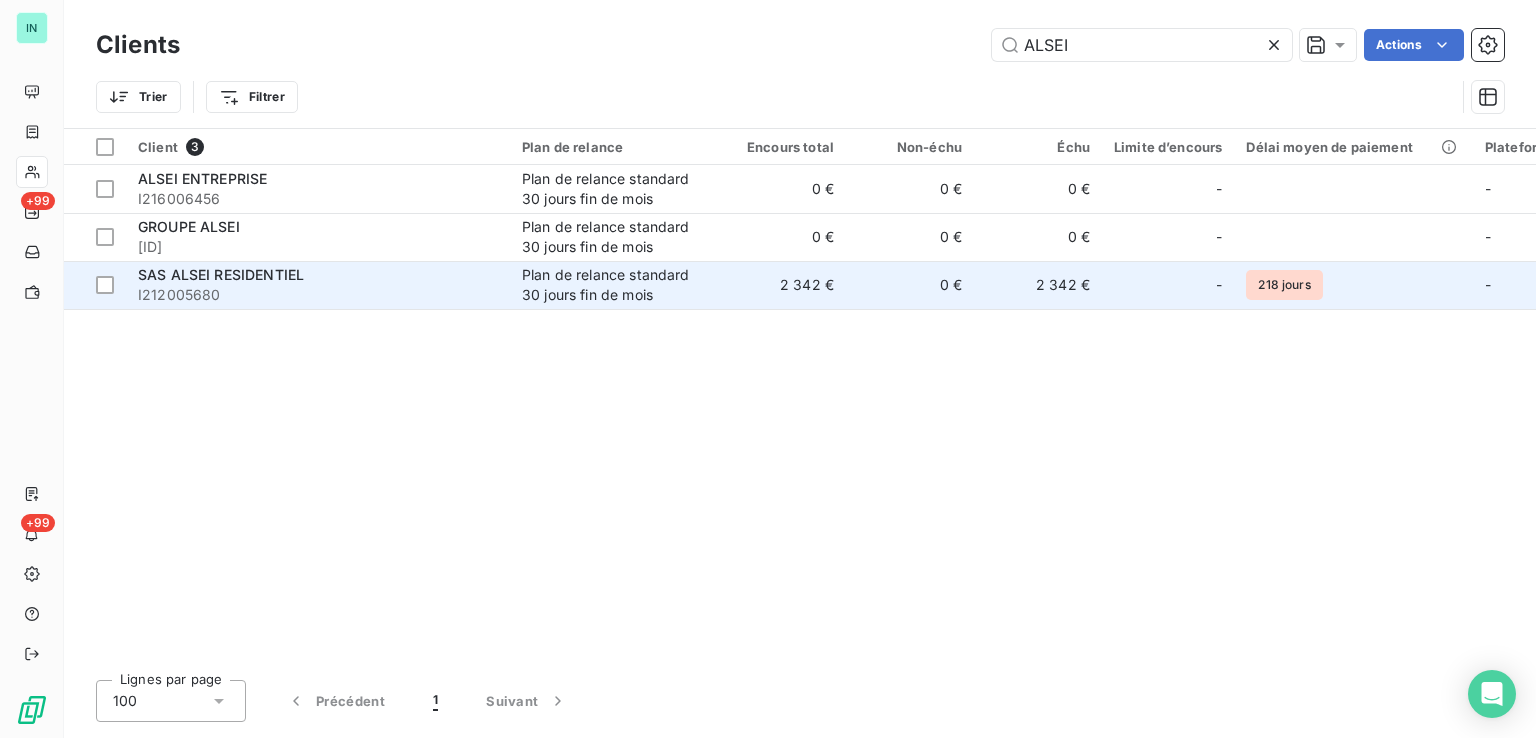type on "ALSEI" 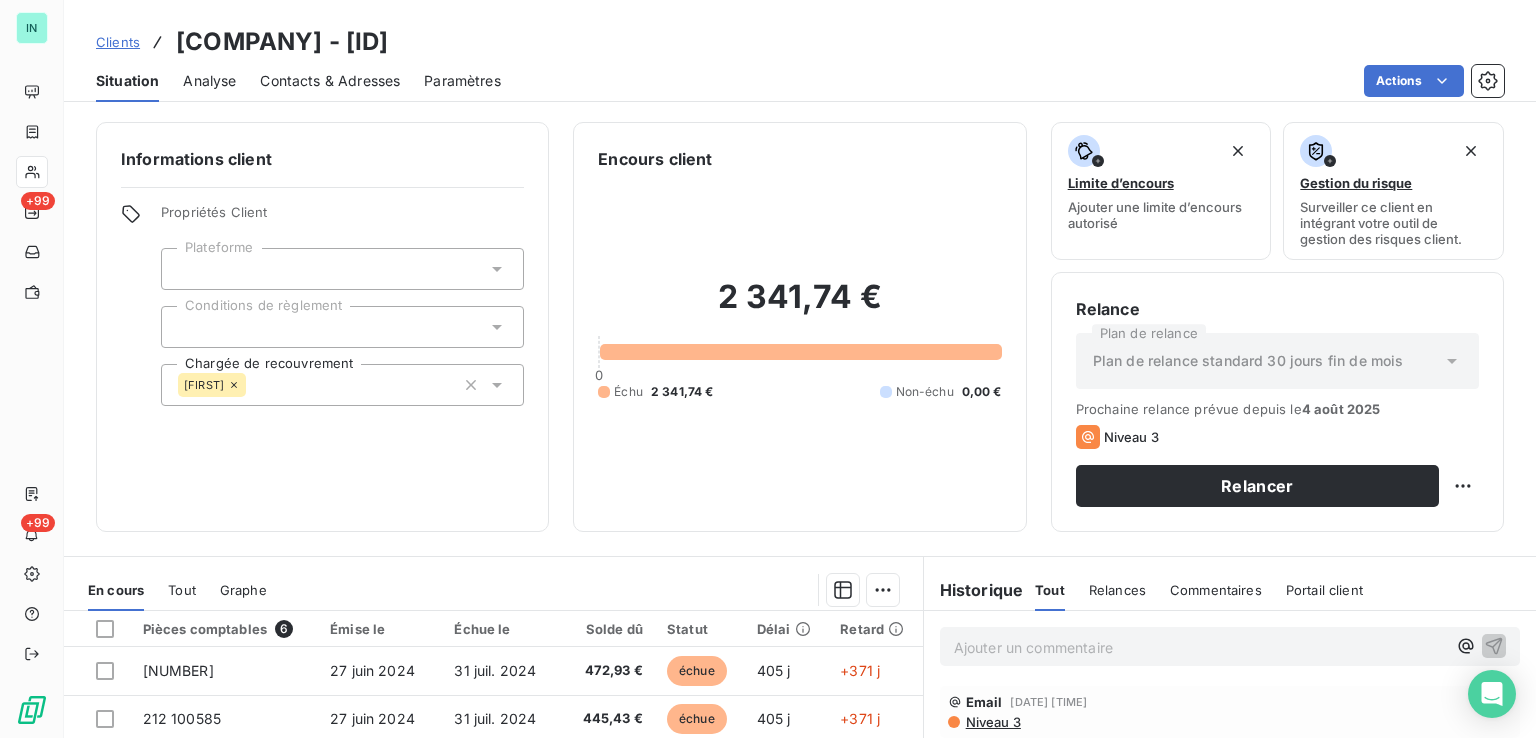 drag, startPoint x: 632, startPoint y: 37, endPoint x: 482, endPoint y: 45, distance: 150.21318 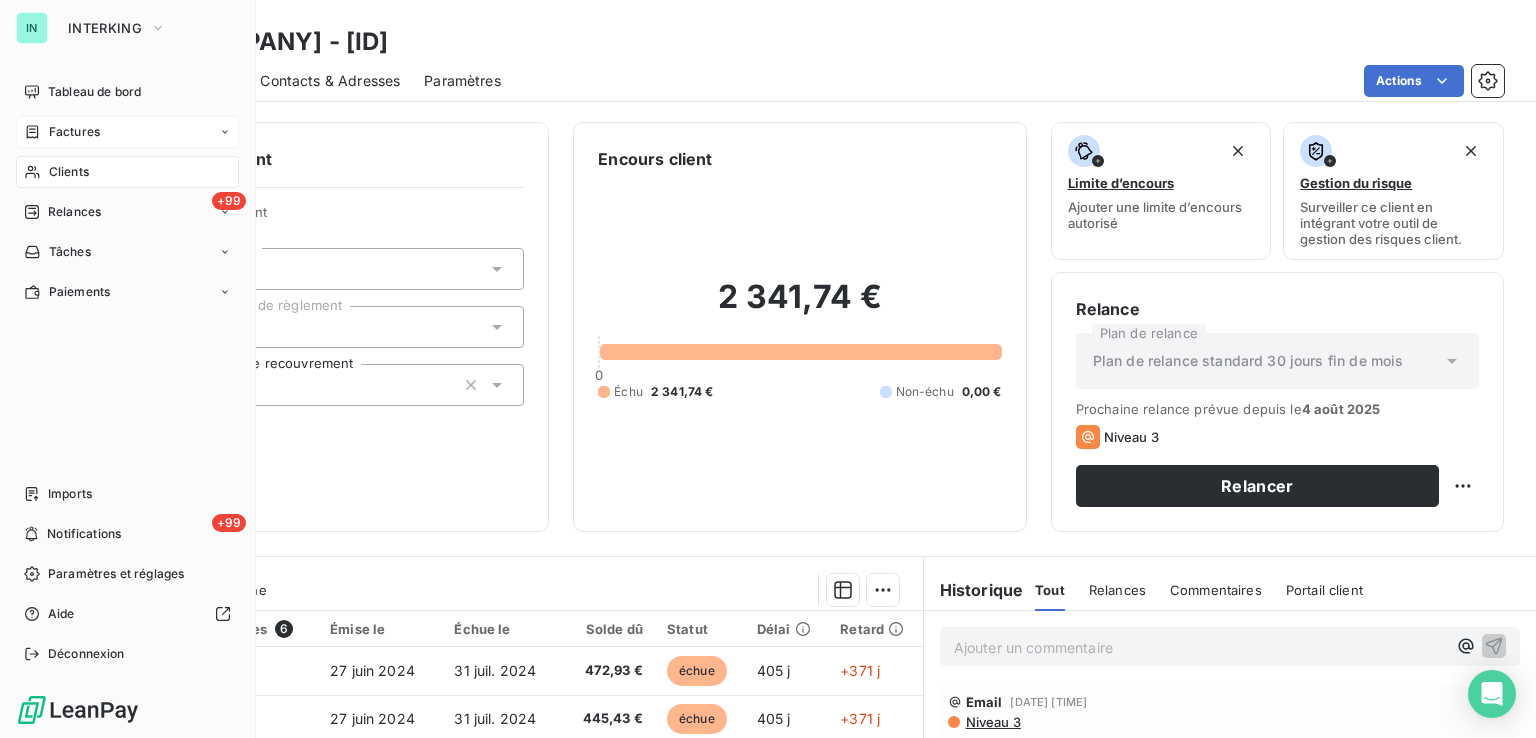 click on "Factures" at bounding box center [62, 132] 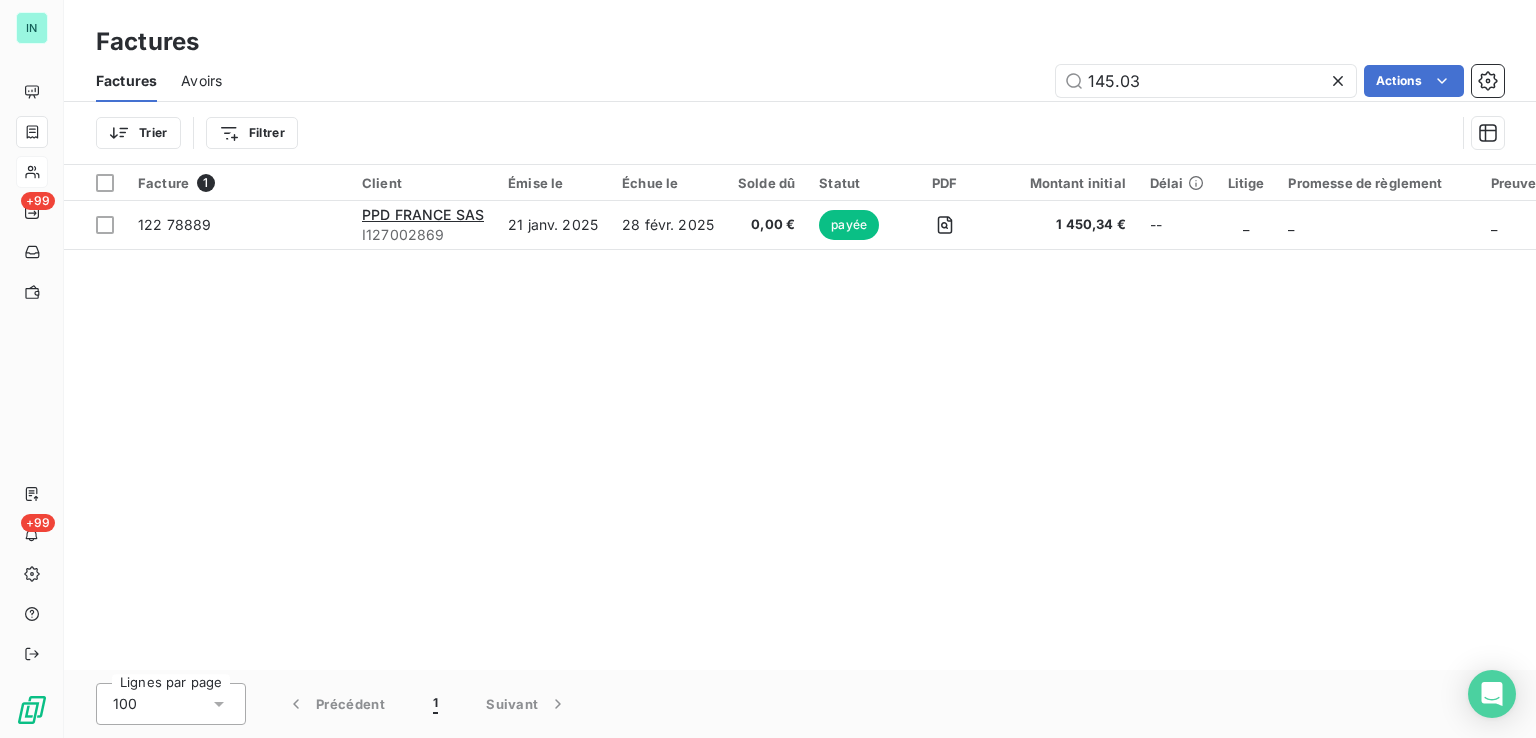 drag, startPoint x: 1028, startPoint y: 85, endPoint x: 794, endPoint y: 94, distance: 234.17302 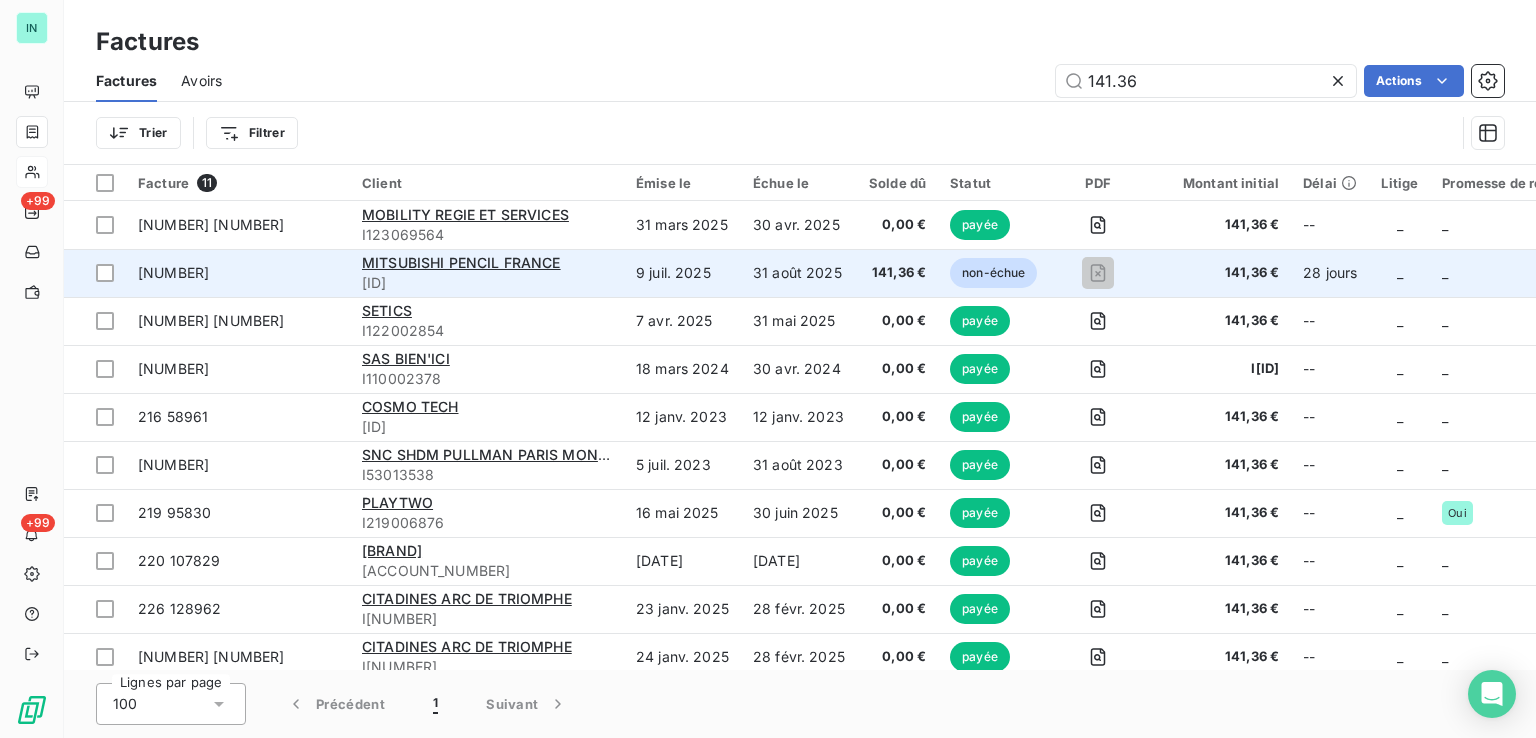 type on "141.36" 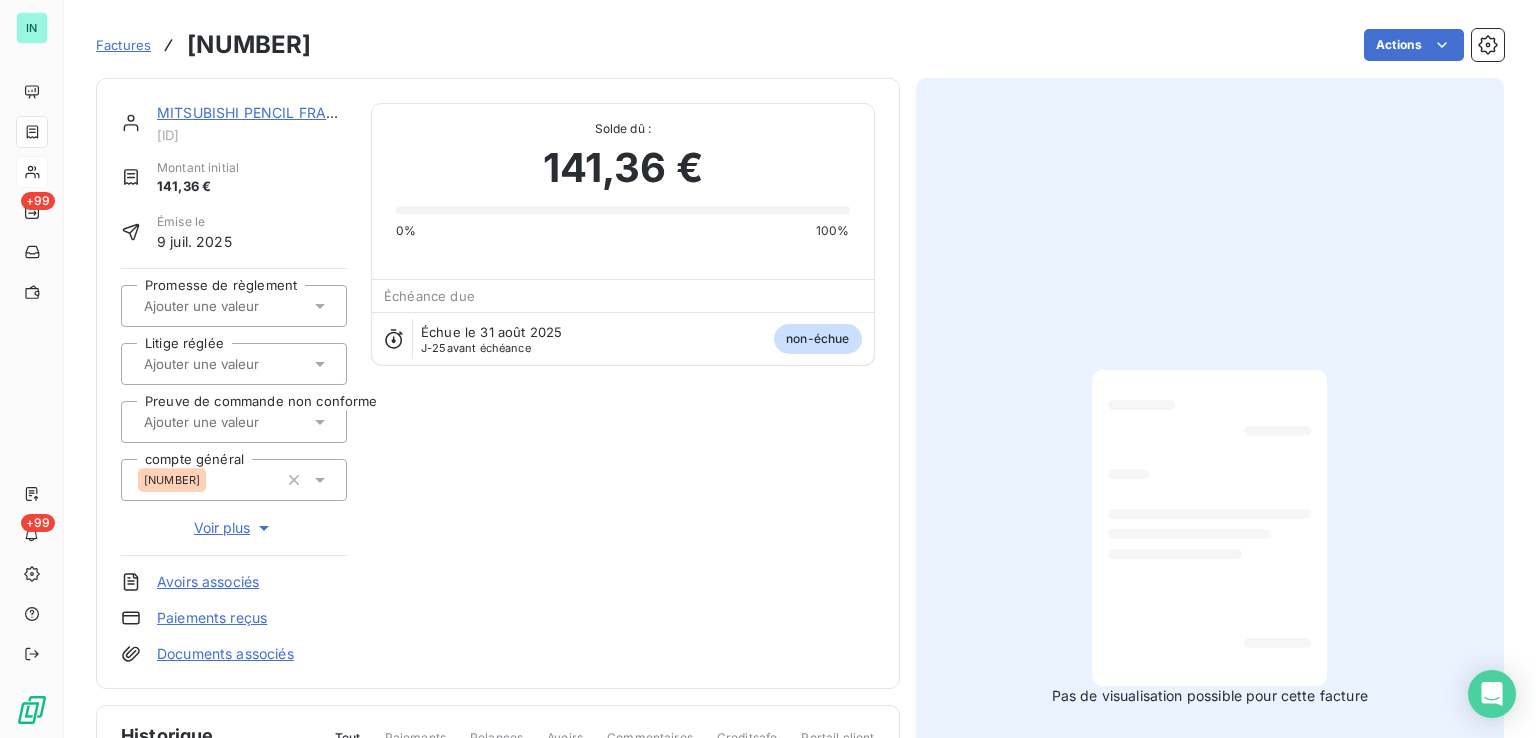 click on "[COMPANY] I[ID]" at bounding box center [252, 123] 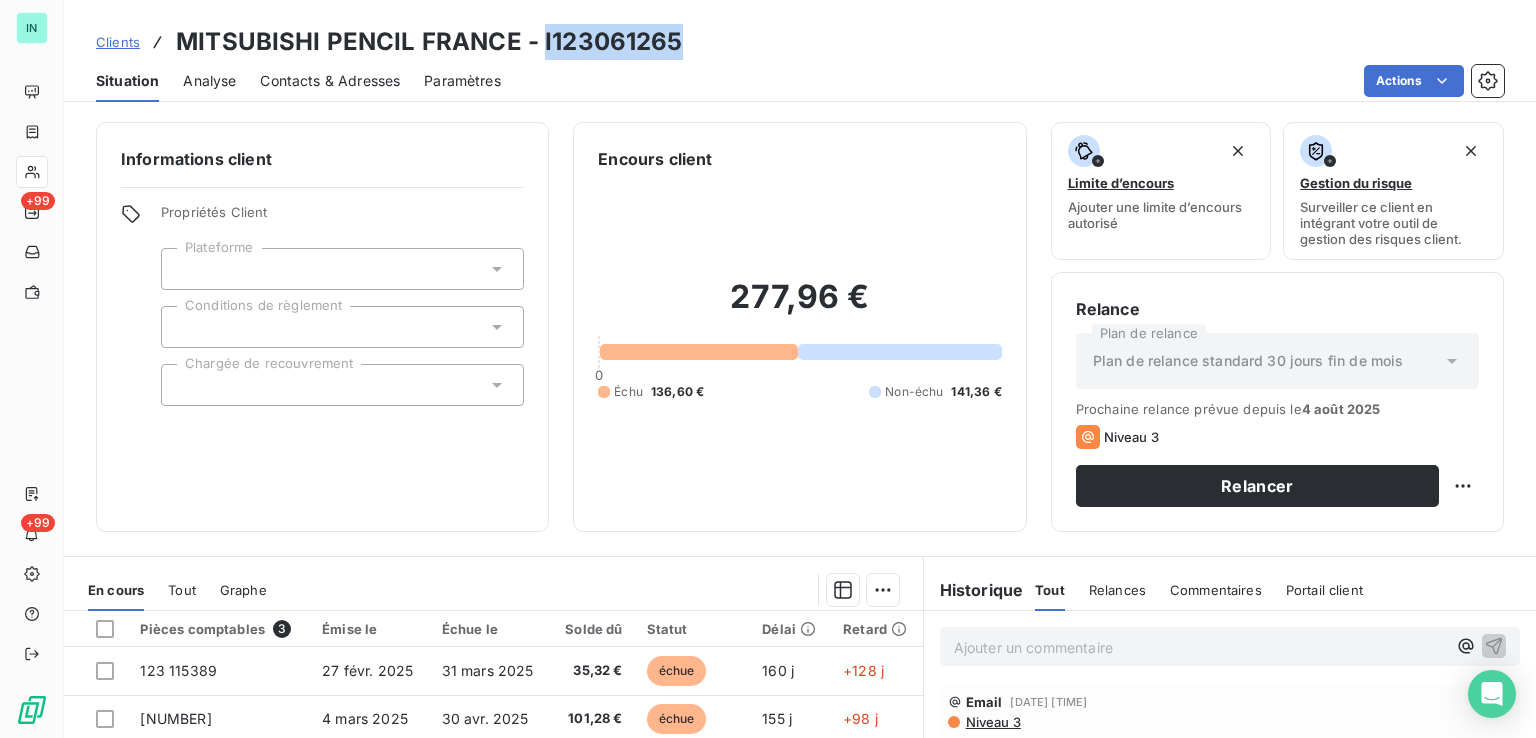 drag, startPoint x: 673, startPoint y: 45, endPoint x: 540, endPoint y: 45, distance: 133 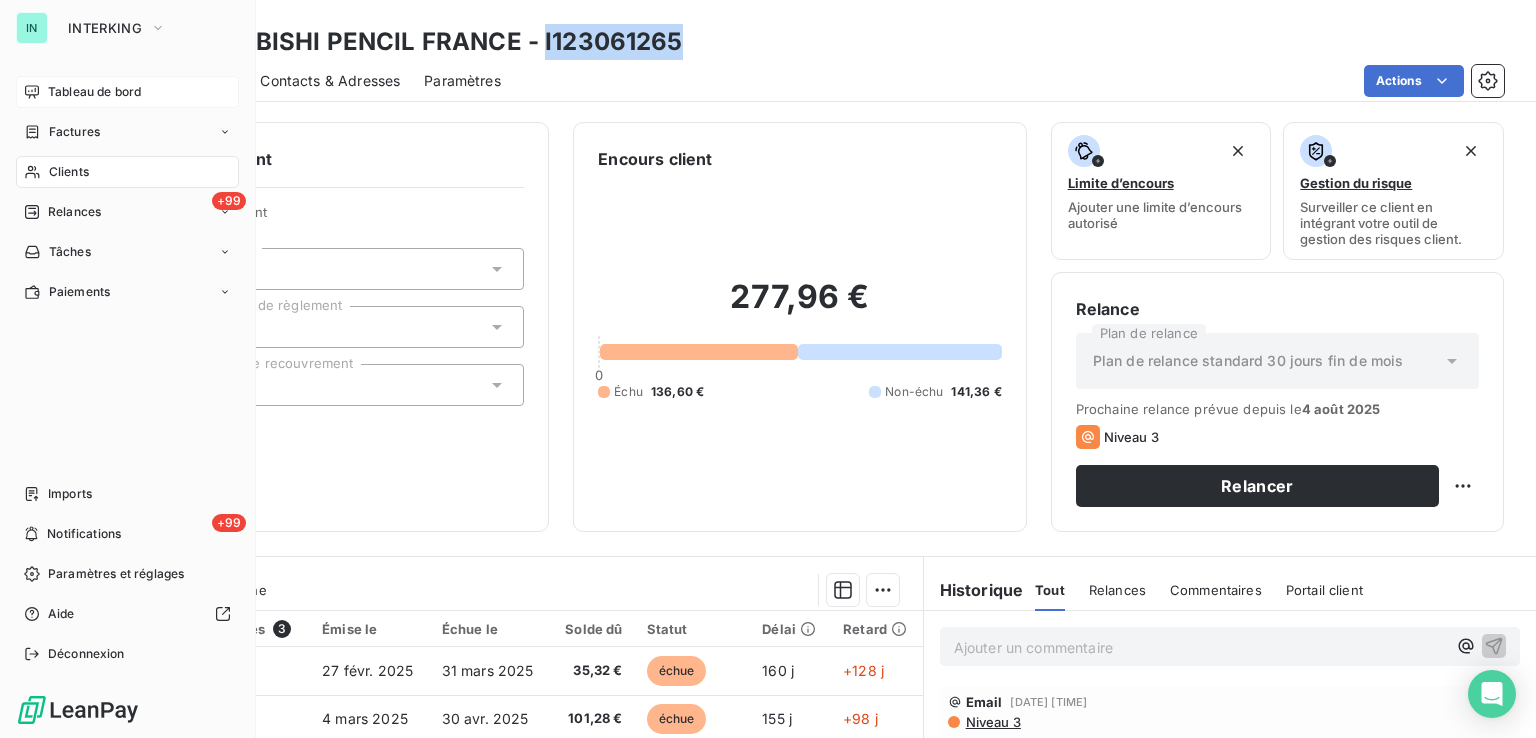 drag, startPoint x: 35, startPoint y: 125, endPoint x: 194, endPoint y: 101, distance: 160.80112 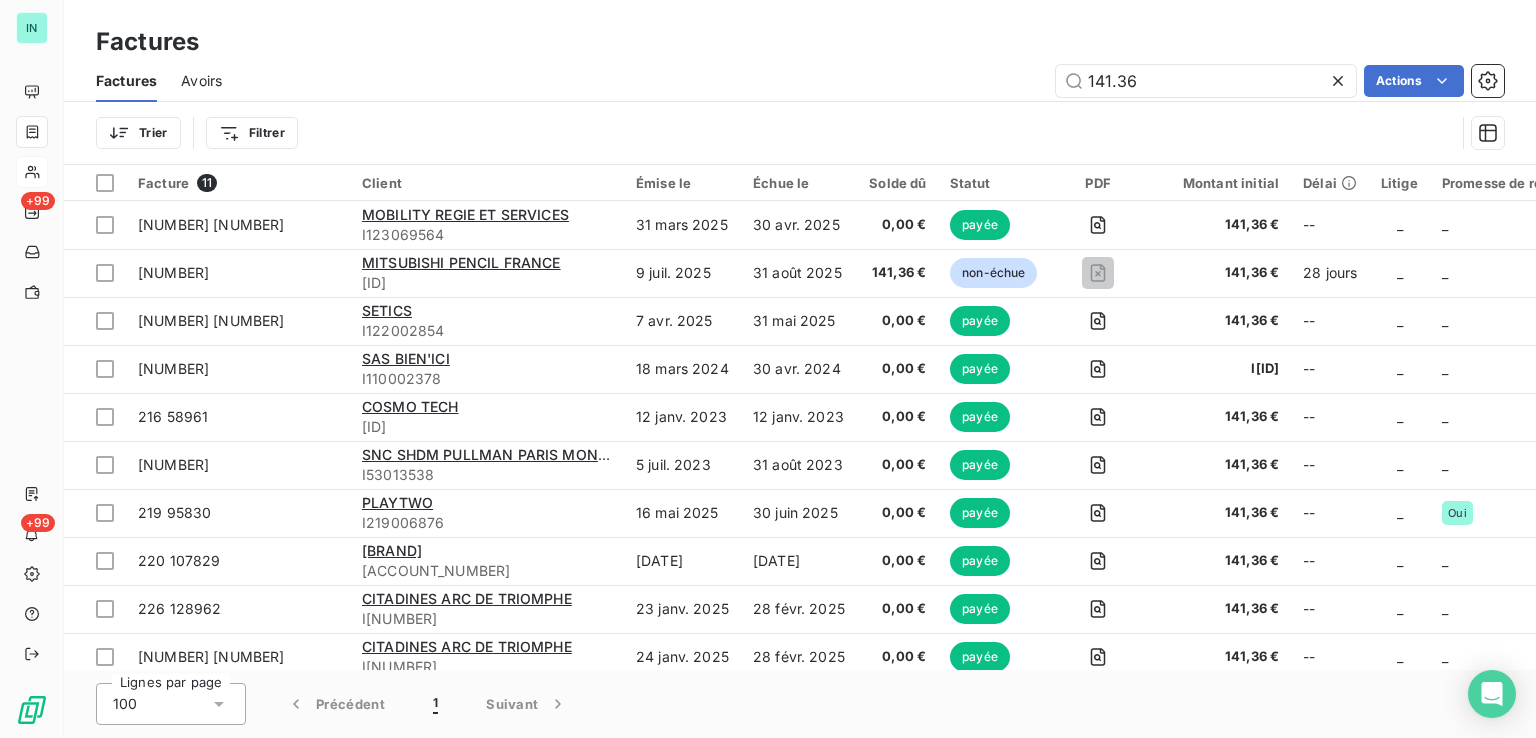 drag, startPoint x: 1158, startPoint y: 75, endPoint x: 984, endPoint y: 90, distance: 174.64536 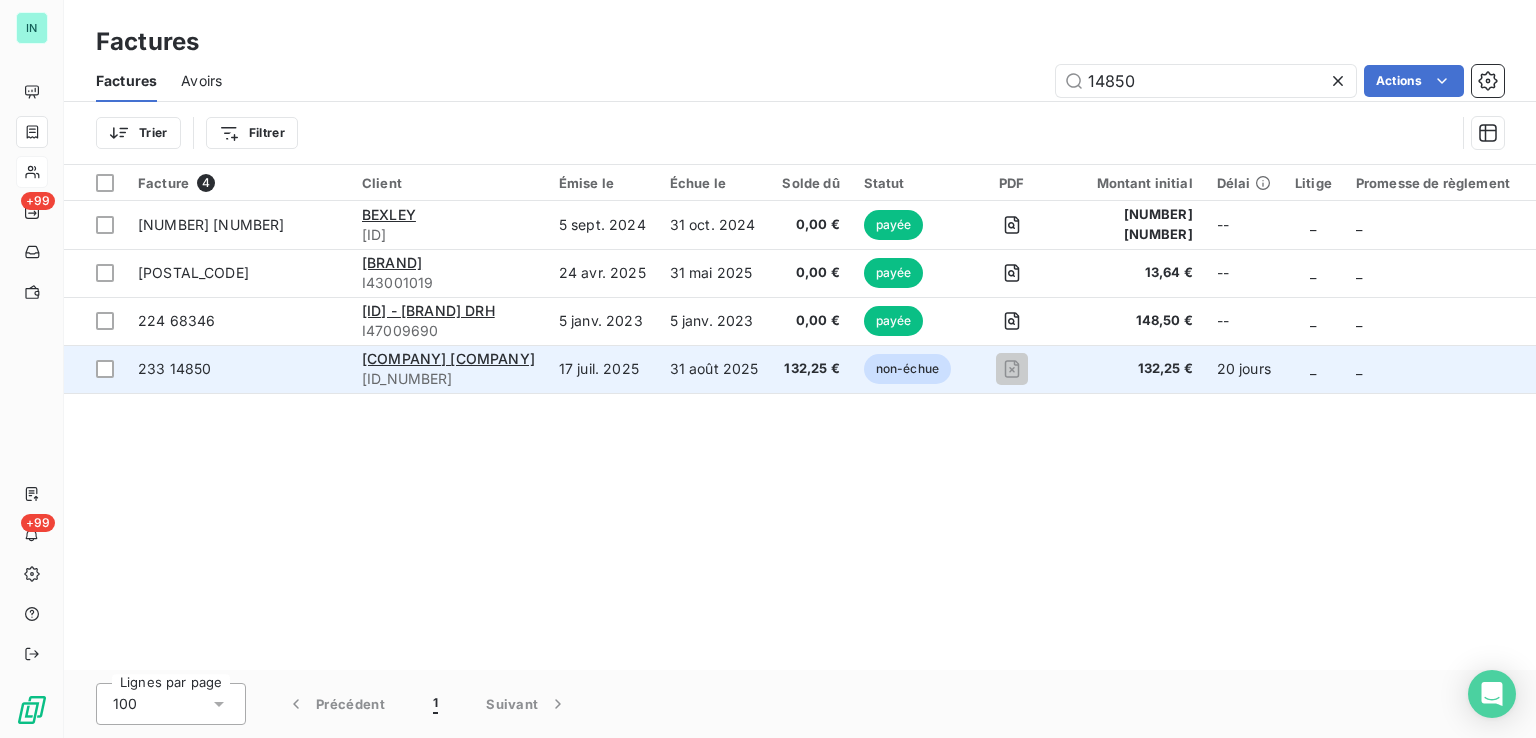 type on "14850" 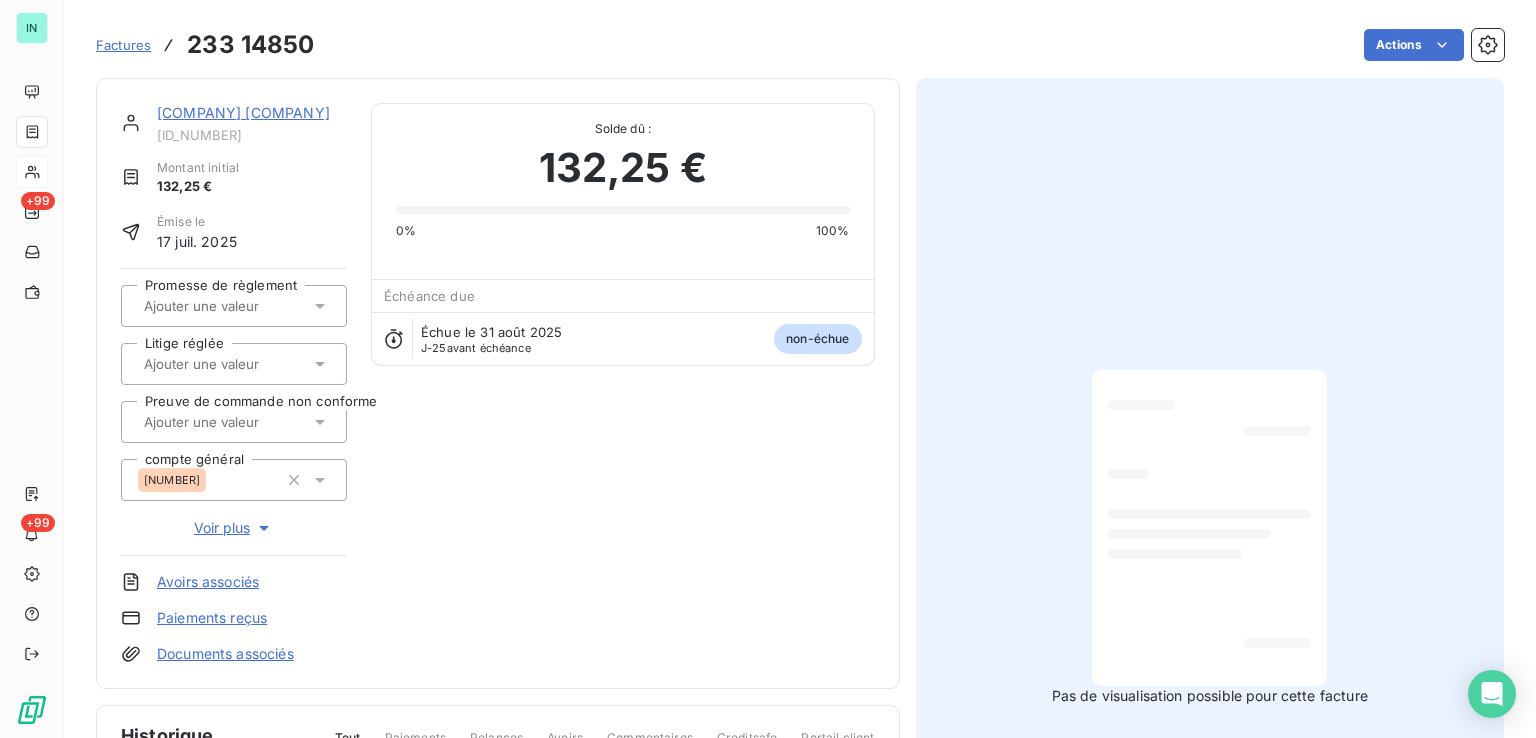 click on "[ID_NUMBER]" at bounding box center [252, 135] 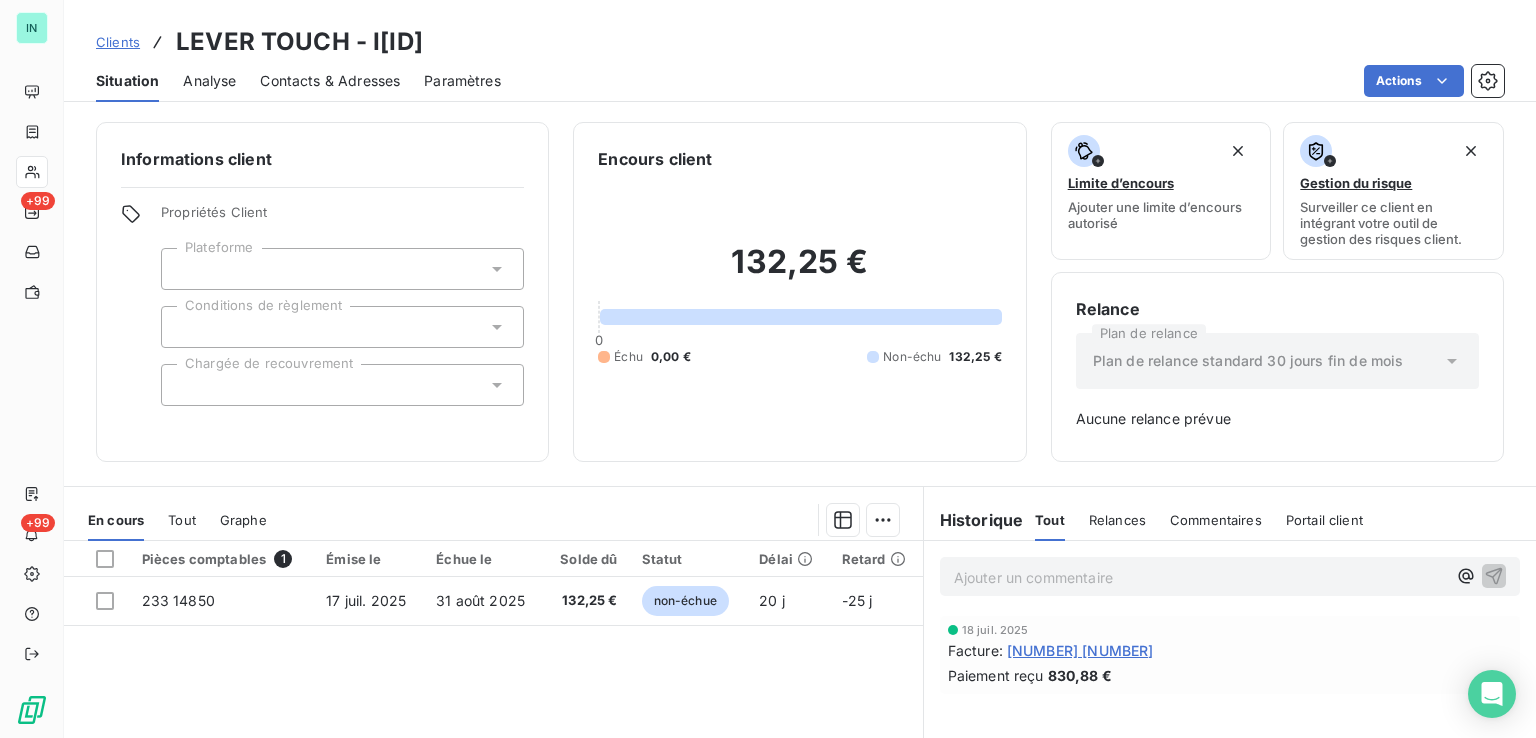 drag, startPoint x: 531, startPoint y: 41, endPoint x: 372, endPoint y: 45, distance: 159.05031 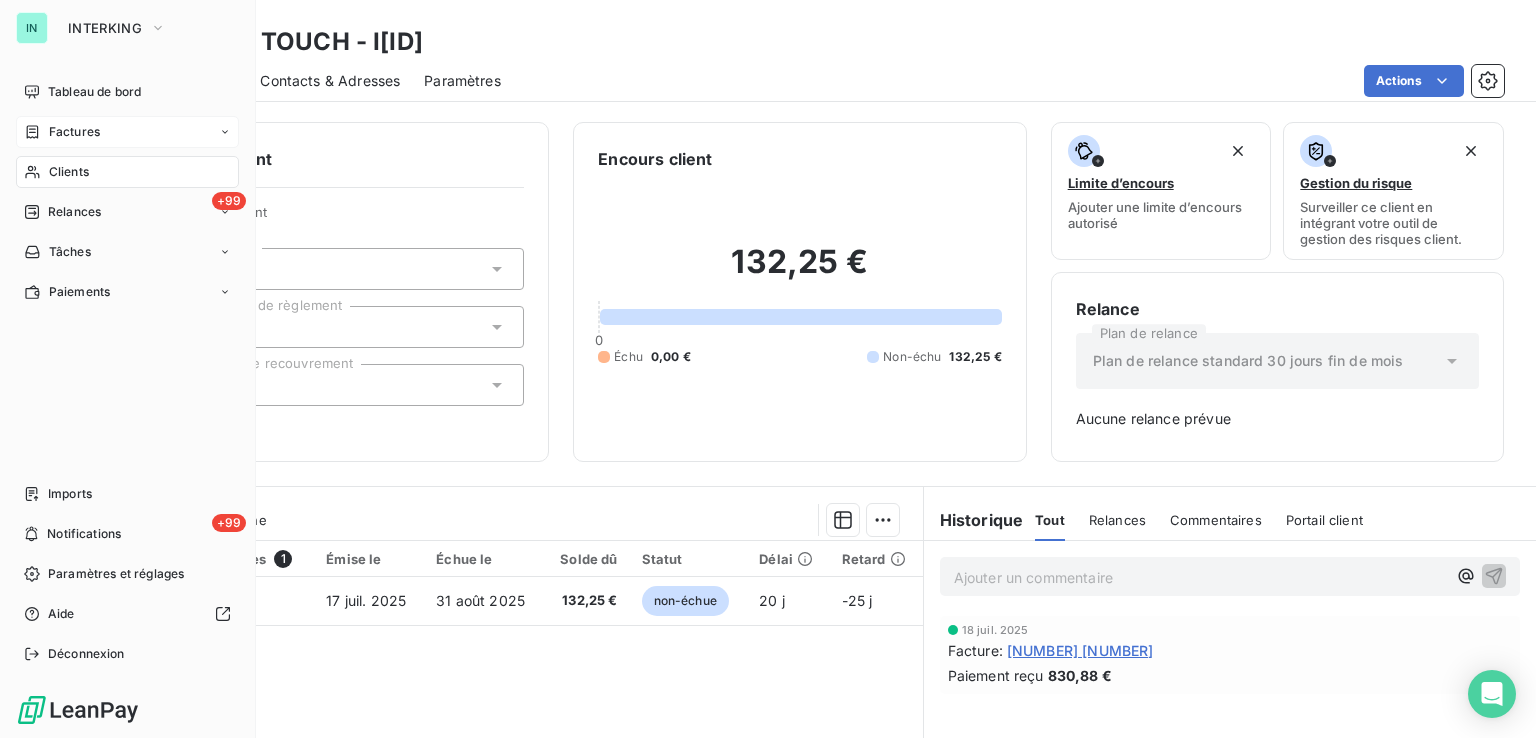 click on "Factures" at bounding box center (74, 132) 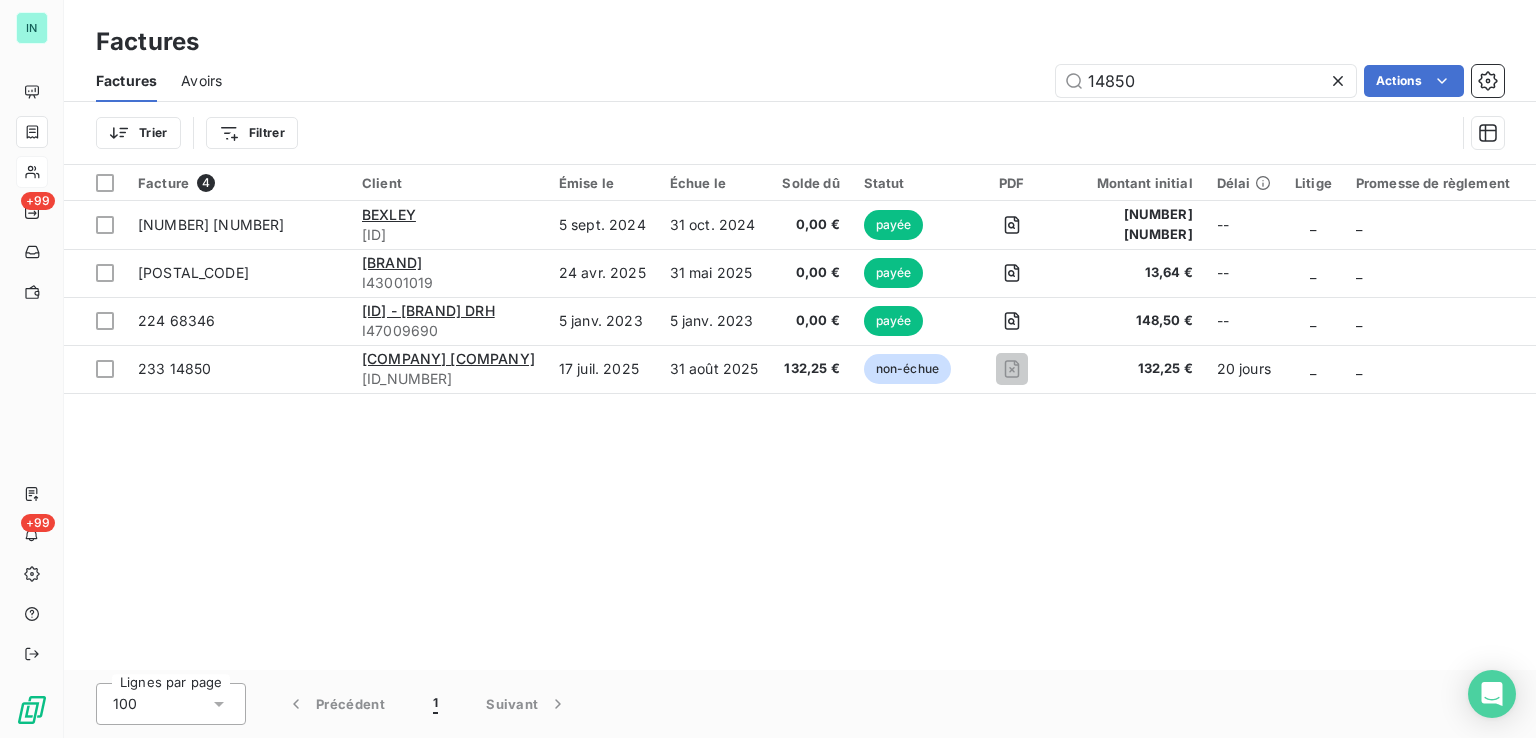 drag, startPoint x: 1179, startPoint y: 81, endPoint x: 905, endPoint y: 88, distance: 274.08942 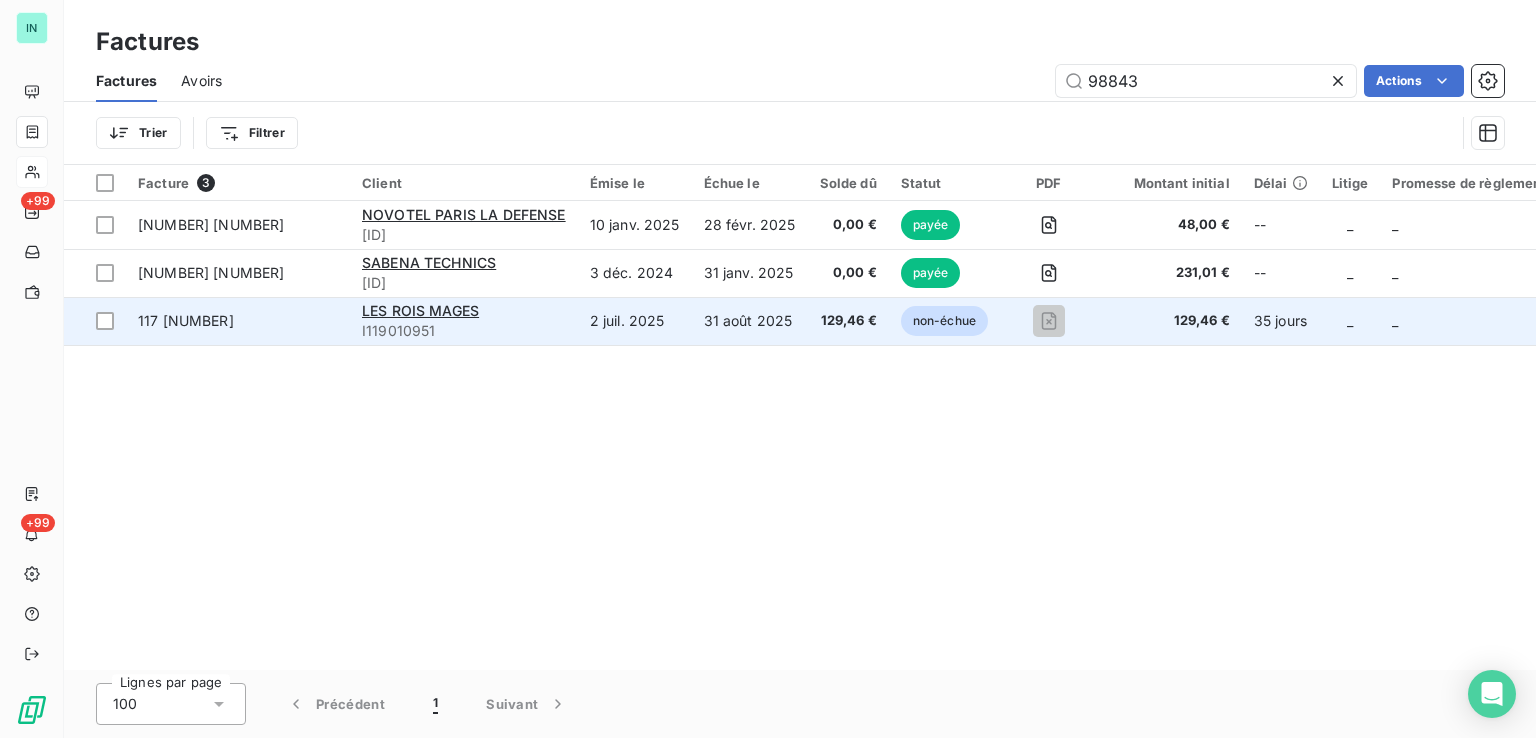 type on "98843" 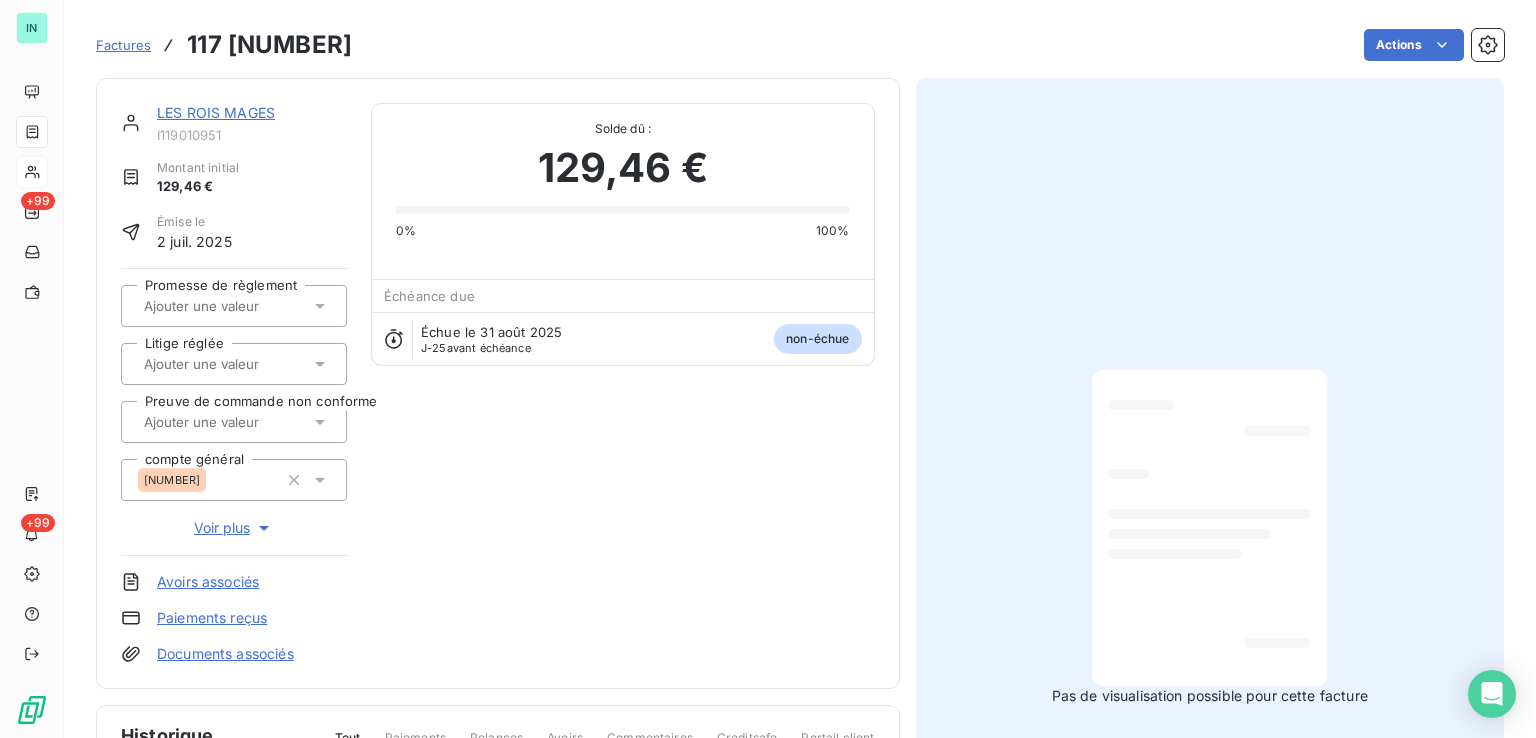 click on "LES ROIS MAGES" at bounding box center [216, 112] 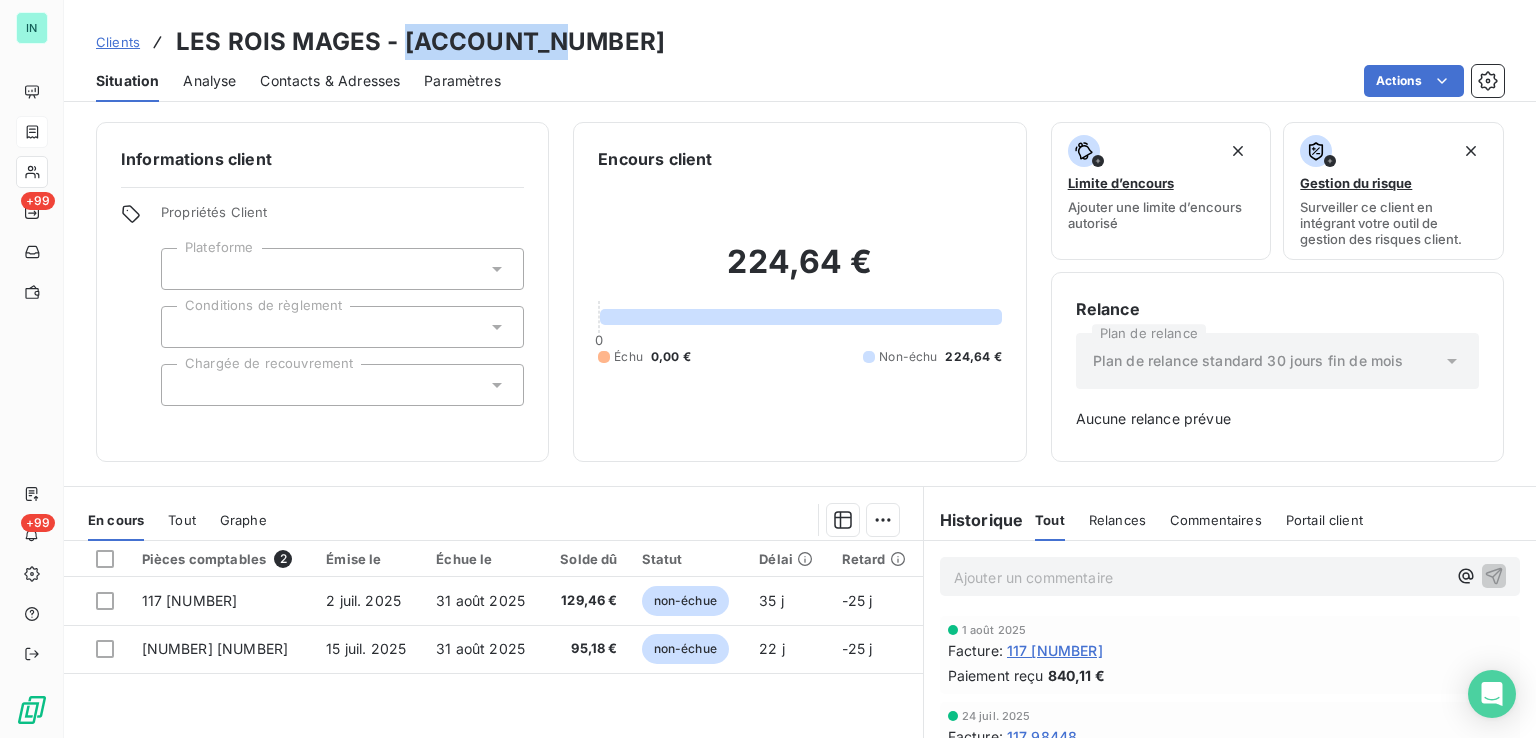 drag, startPoint x: 524, startPoint y: 38, endPoint x: 398, endPoint y: 36, distance: 126.01587 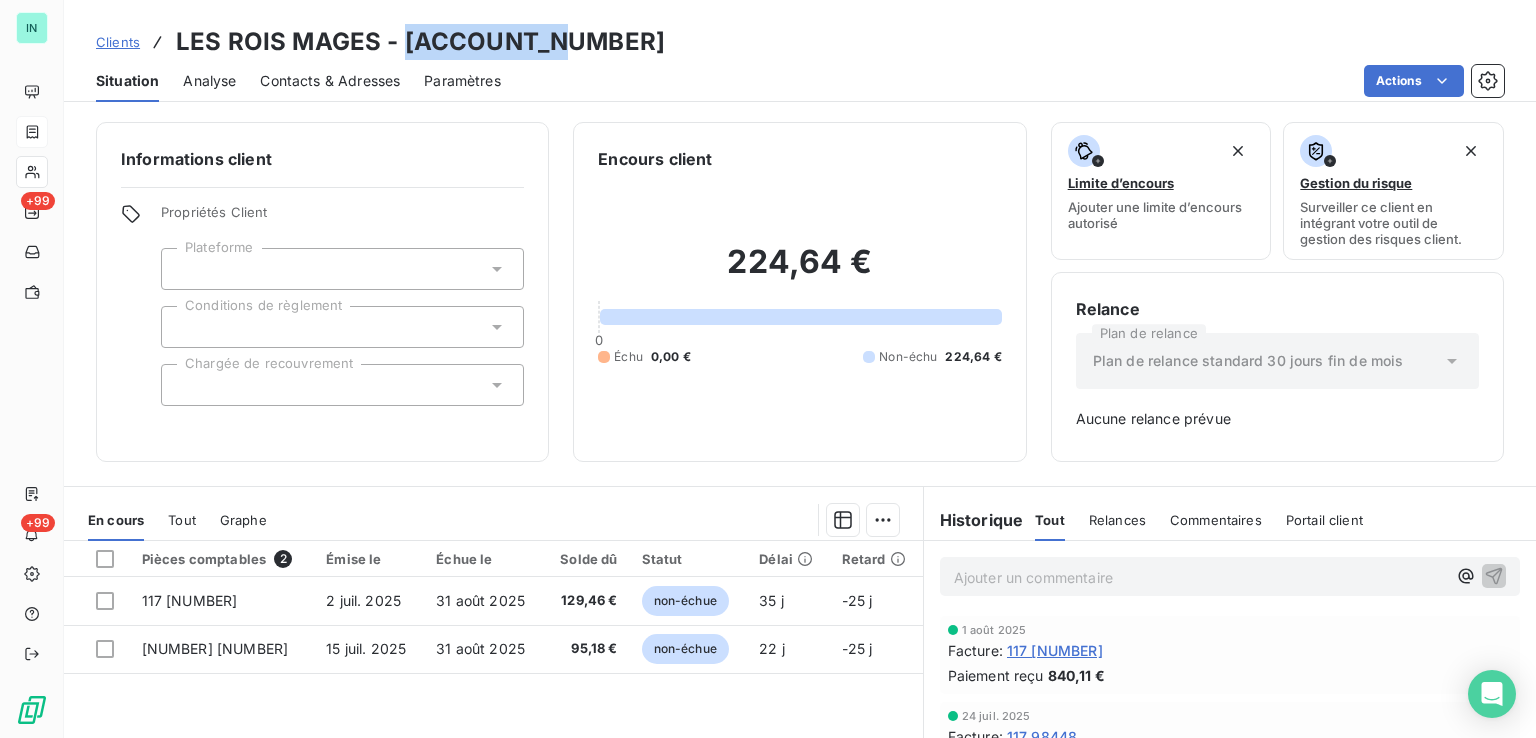 click on "LES ROIS MAGES - [ACCOUNT_NUMBER]" at bounding box center (420, 42) 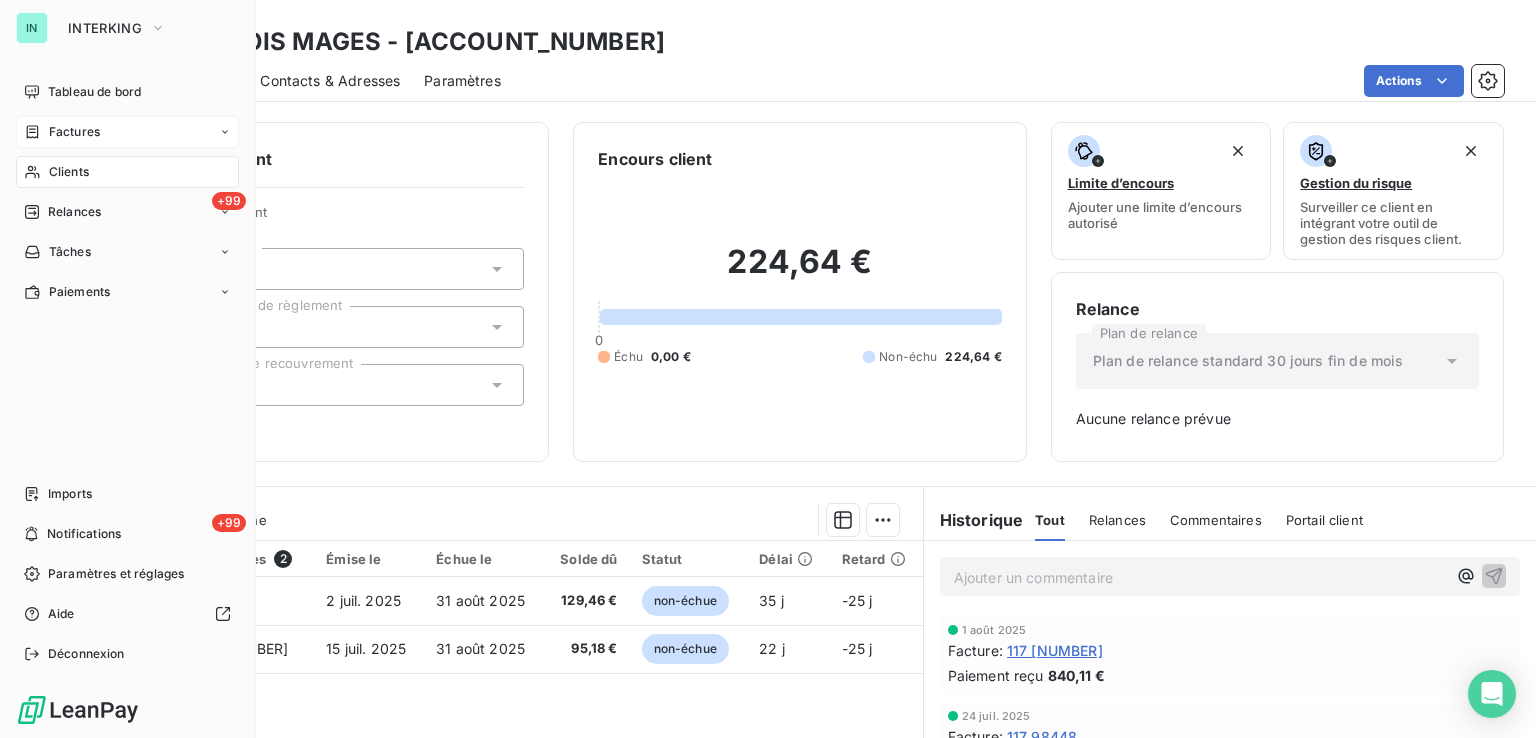 drag, startPoint x: 50, startPoint y: 130, endPoint x: 169, endPoint y: 125, distance: 119.104996 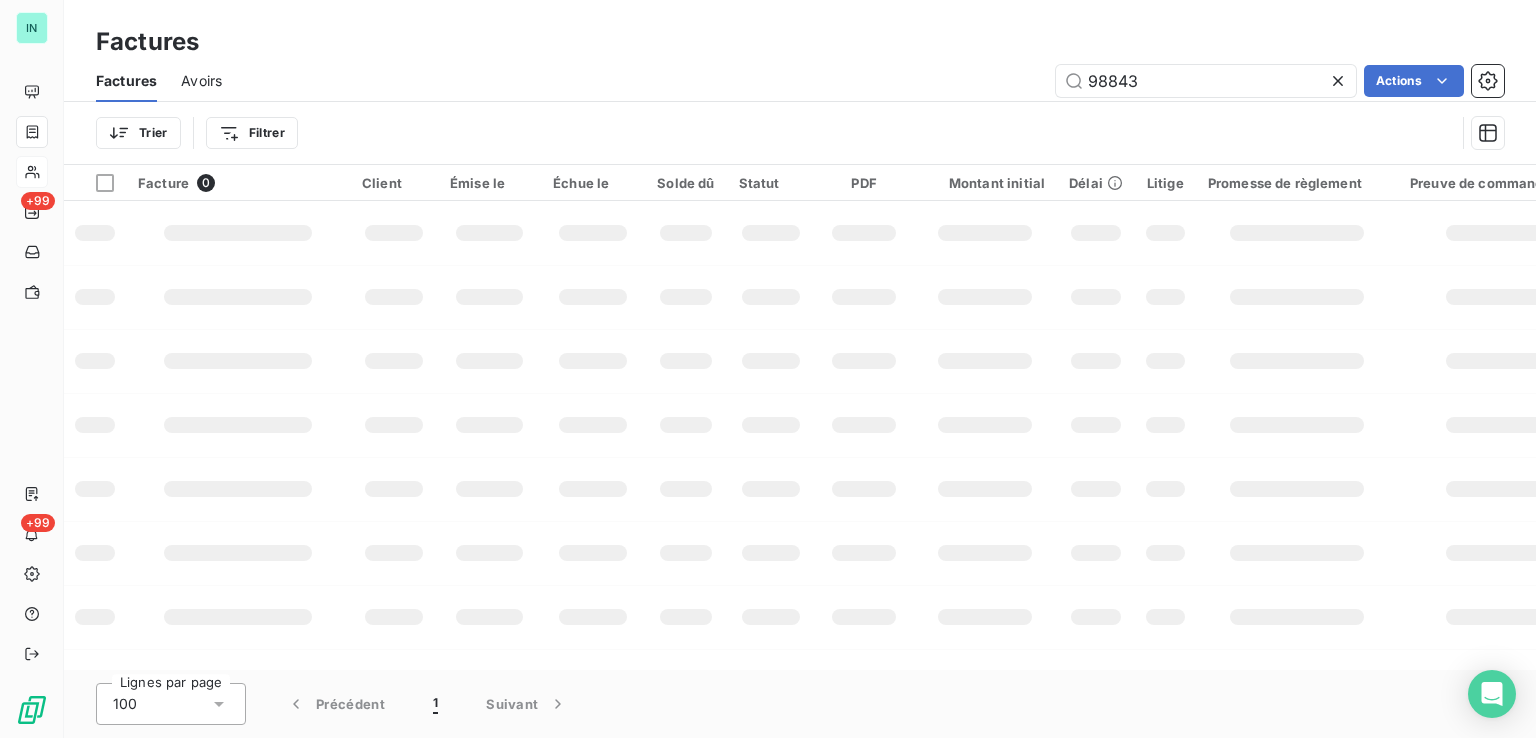 drag, startPoint x: 1166, startPoint y: 86, endPoint x: 920, endPoint y: 93, distance: 246.09958 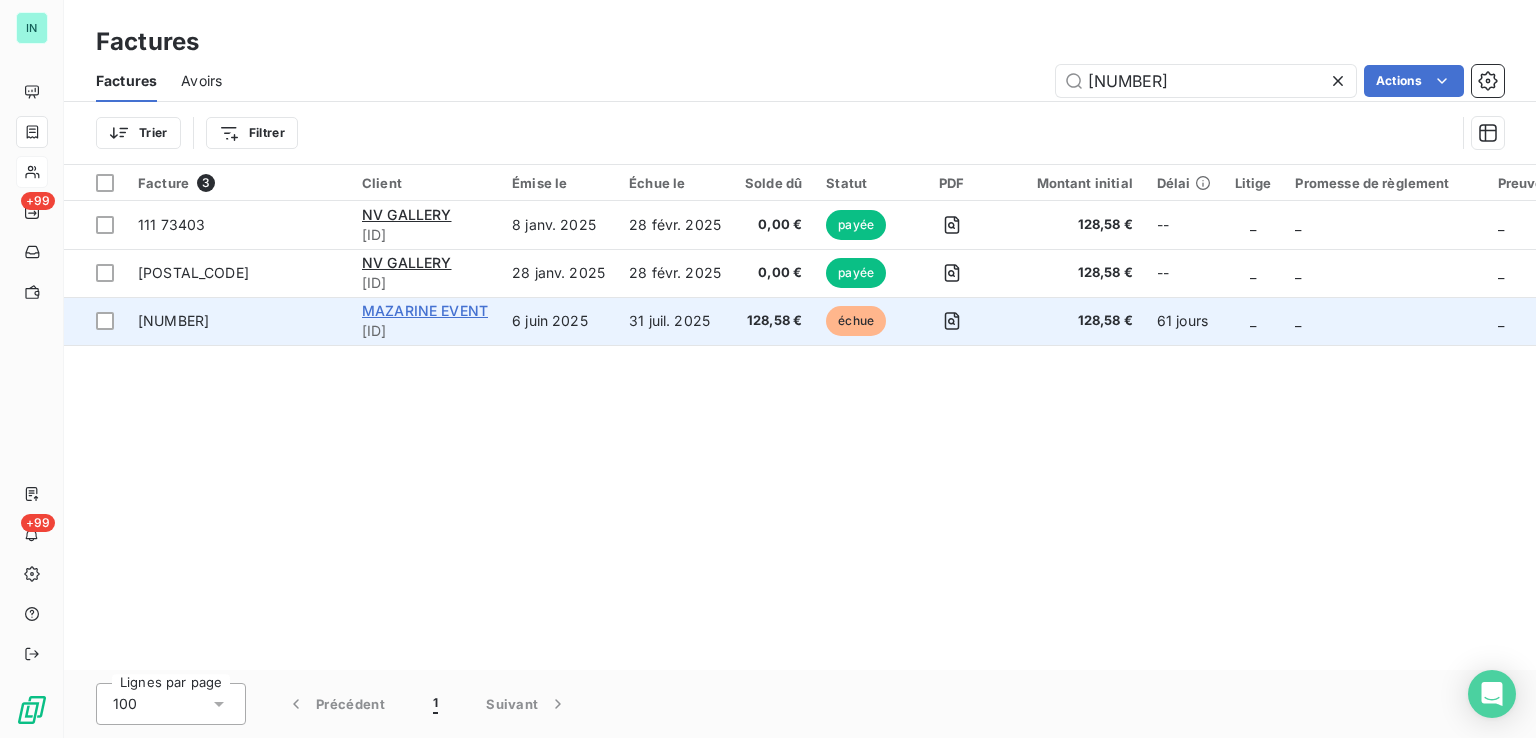 type on "[NUMBER]" 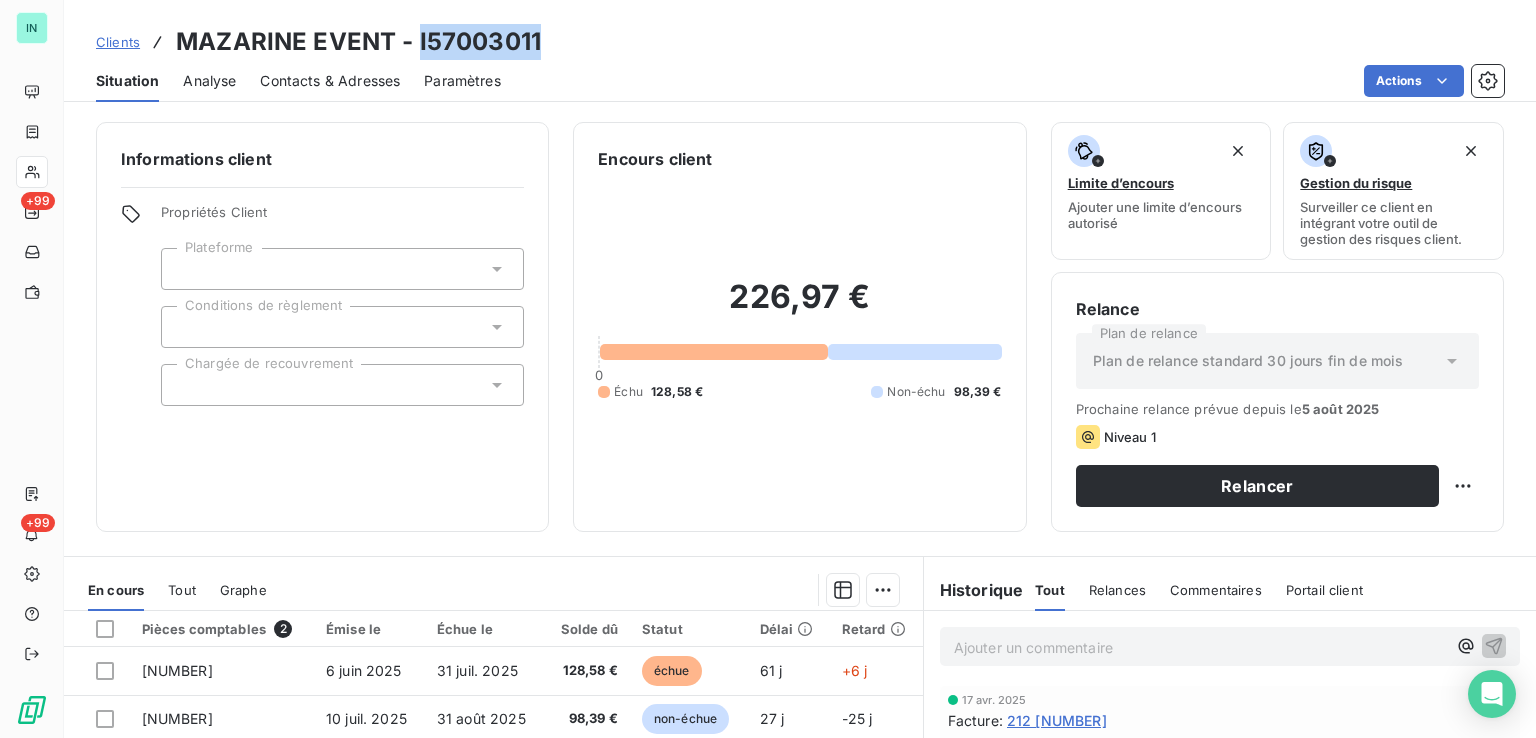 drag, startPoint x: 540, startPoint y: 39, endPoint x: 418, endPoint y: 47, distance: 122.26202 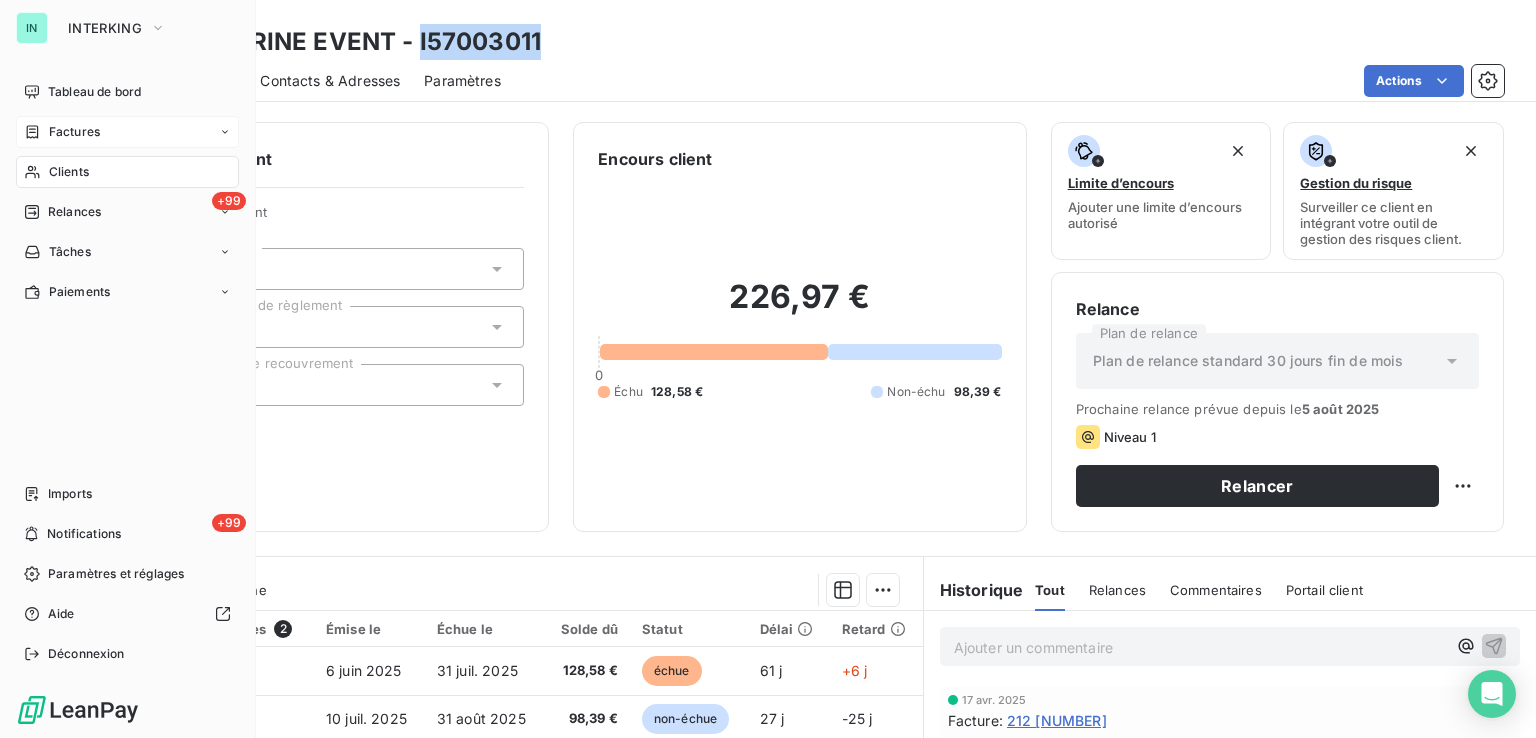 click on "Factures" at bounding box center [62, 132] 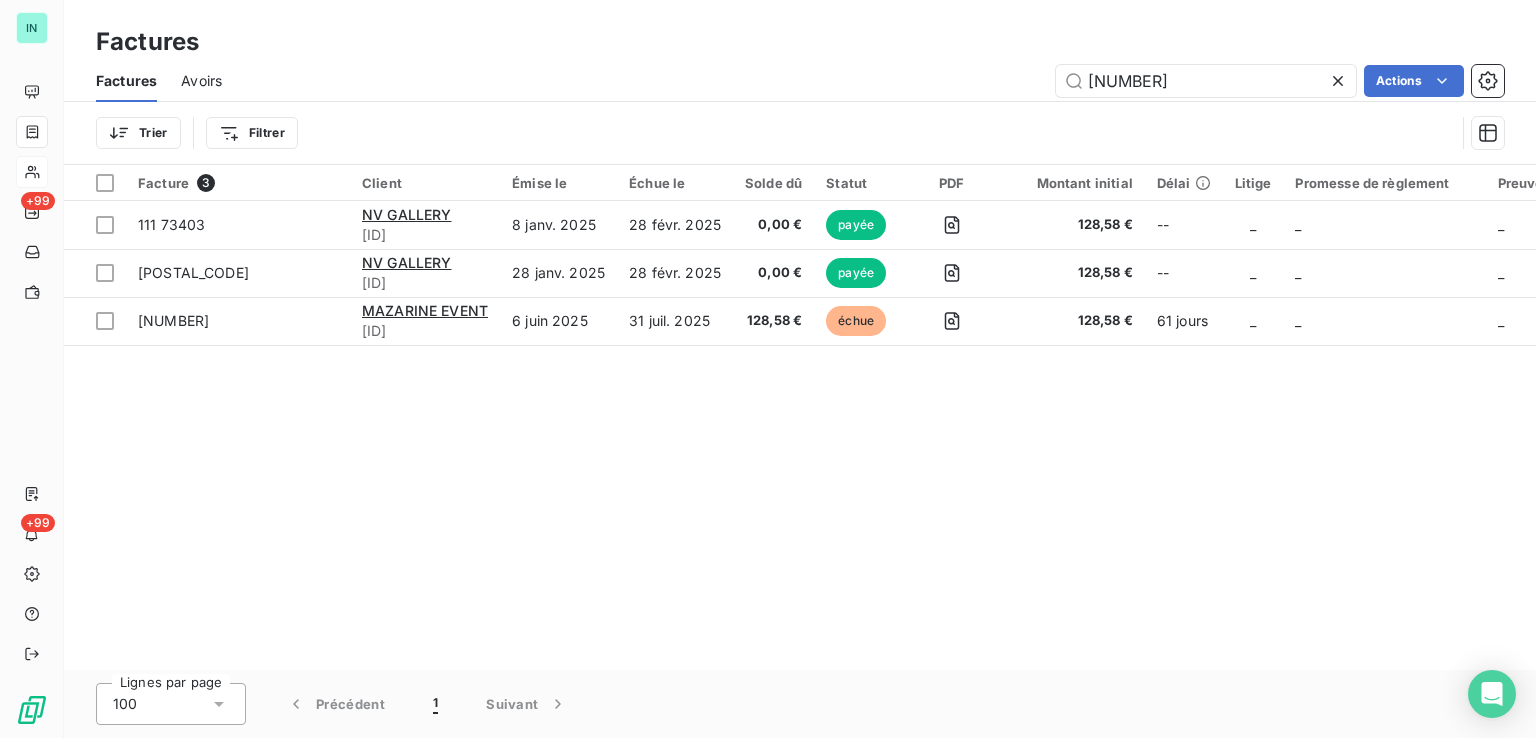drag, startPoint x: 1164, startPoint y: 80, endPoint x: 832, endPoint y: 104, distance: 332.86633 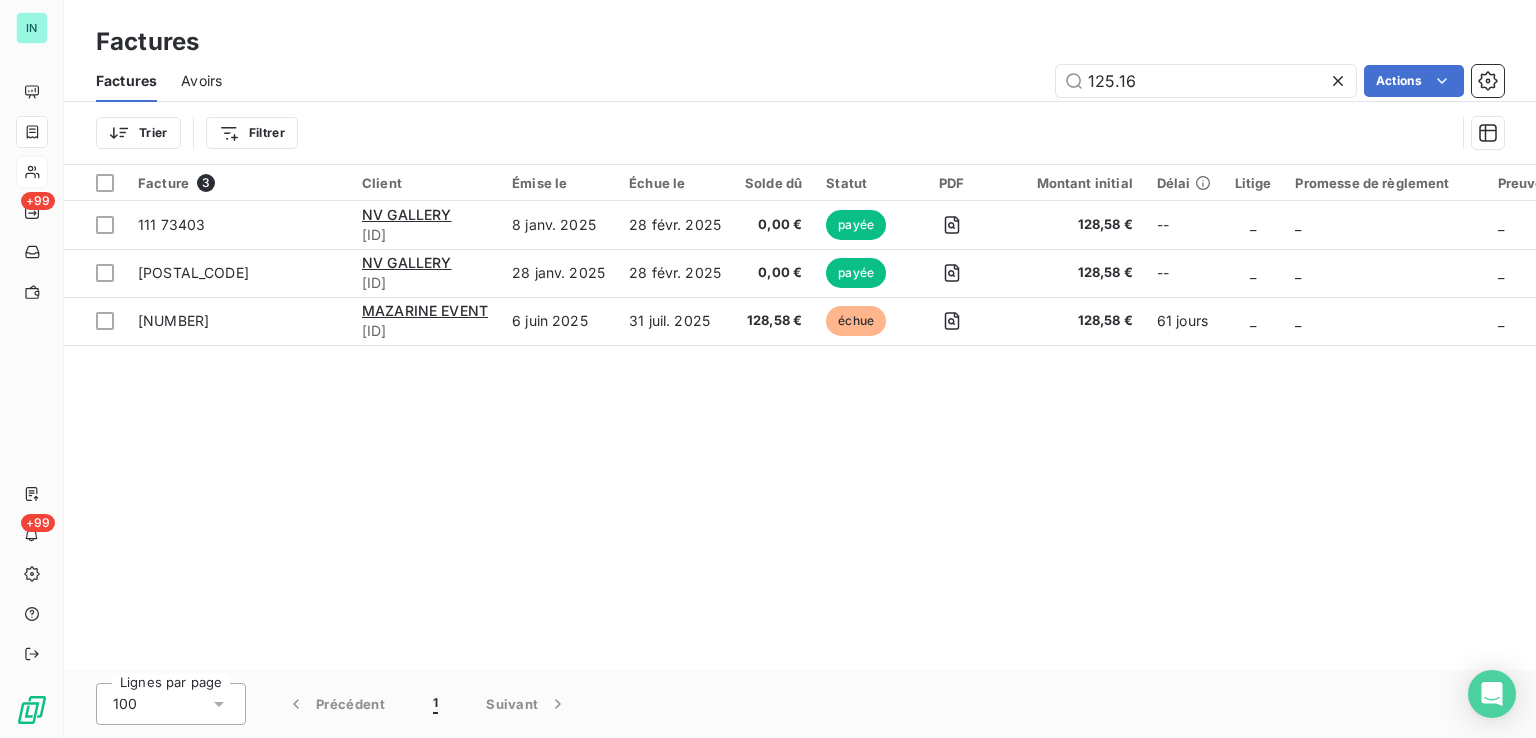 type on "125.16" 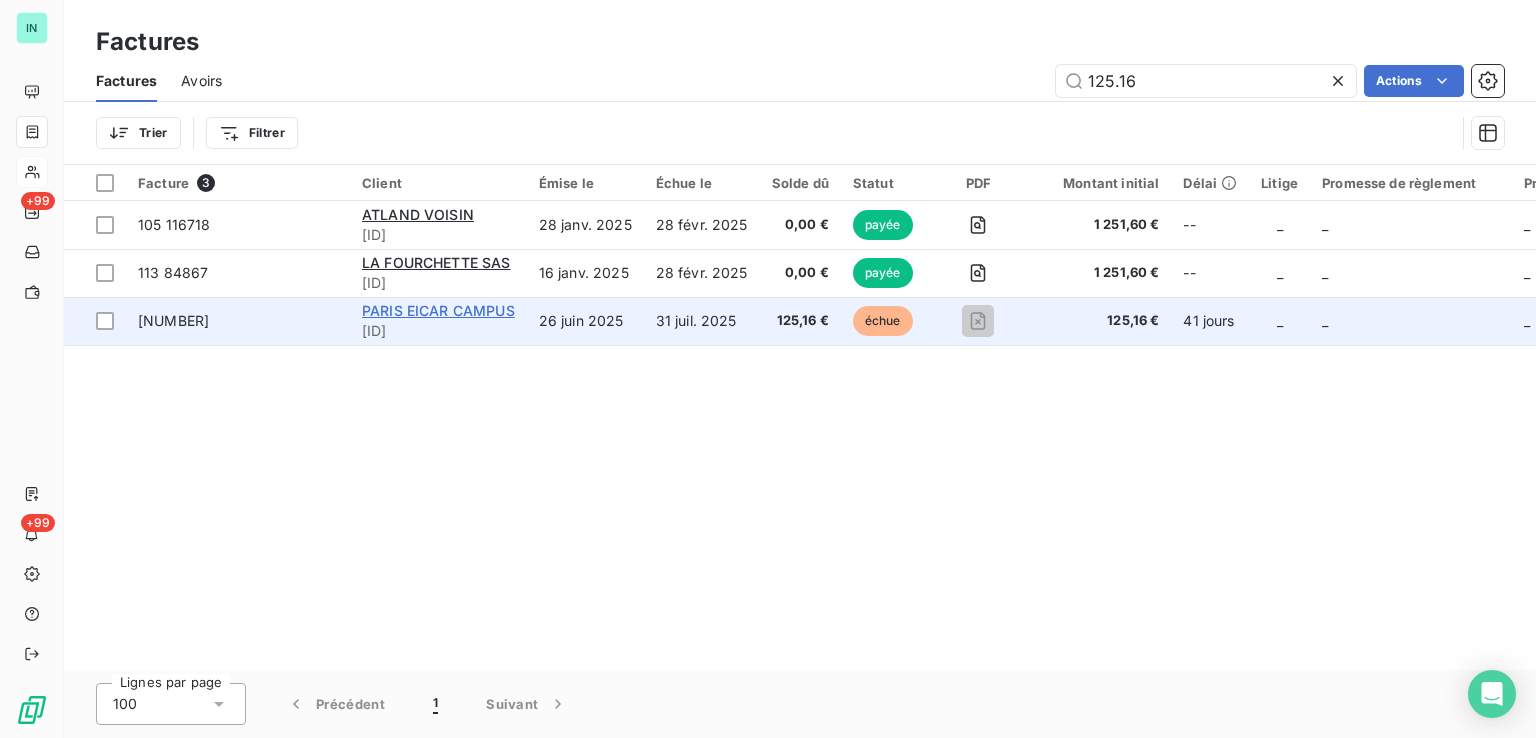 click on "PARIS EICAR CAMPUS" at bounding box center (438, 310) 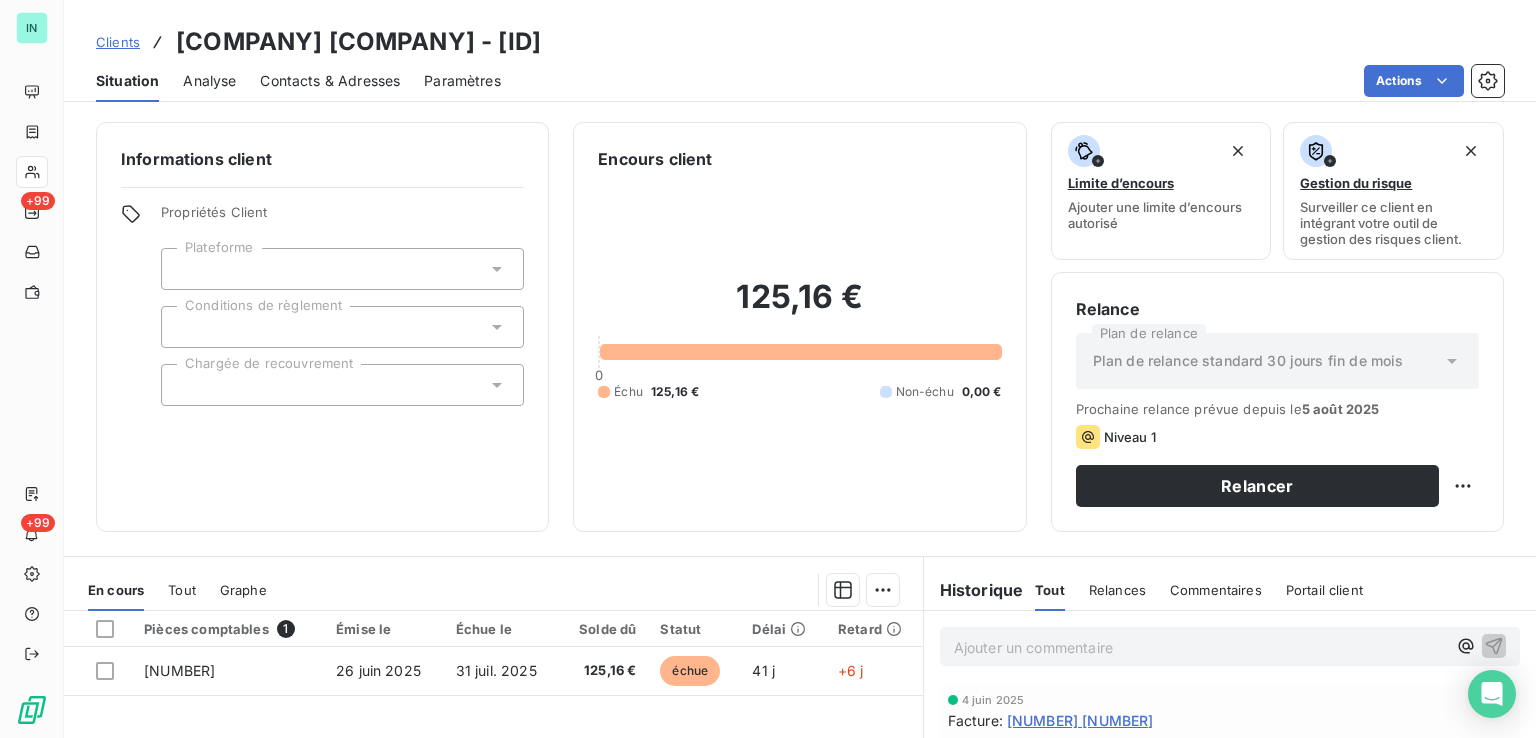 drag, startPoint x: 598, startPoint y: 41, endPoint x: 461, endPoint y: 48, distance: 137.17871 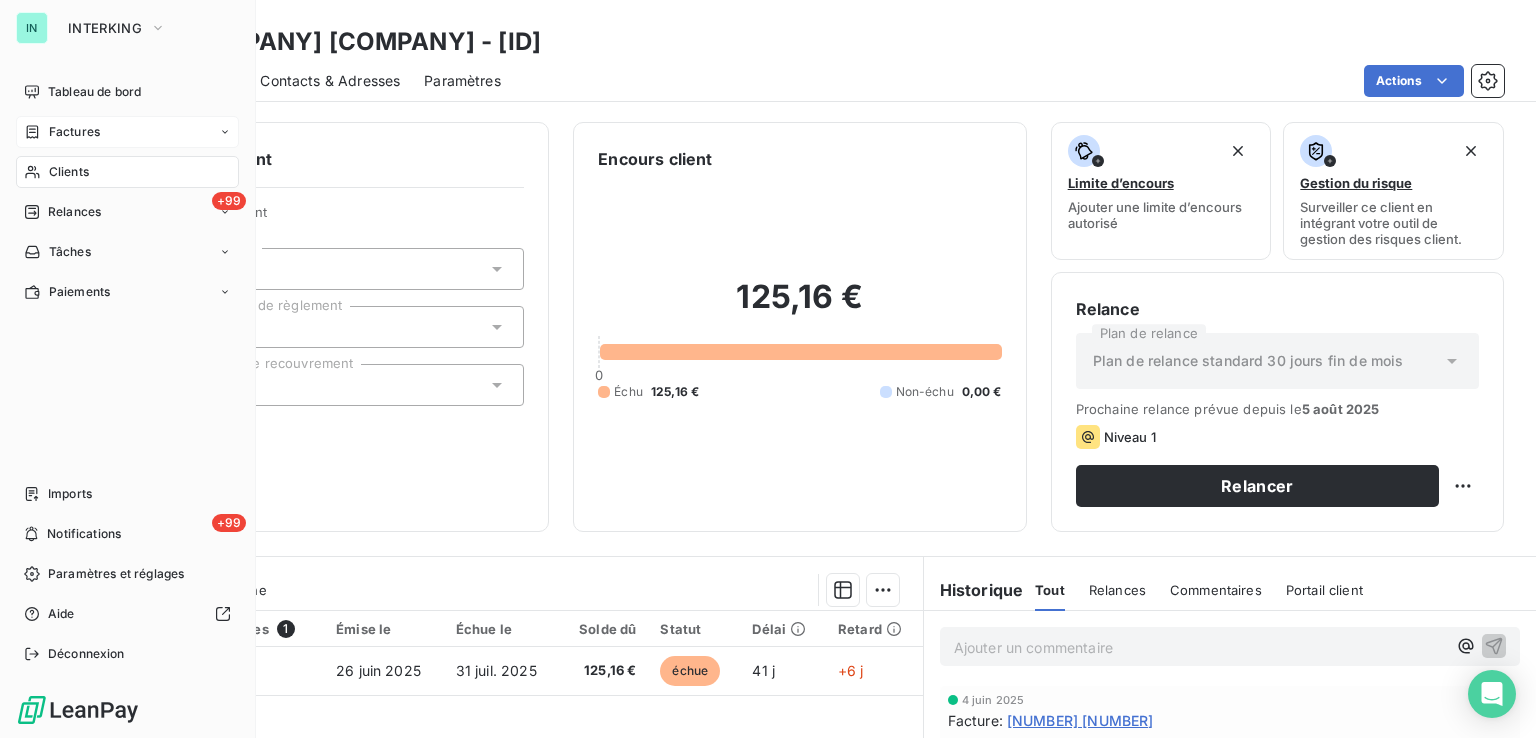 click on "Factures" at bounding box center [74, 132] 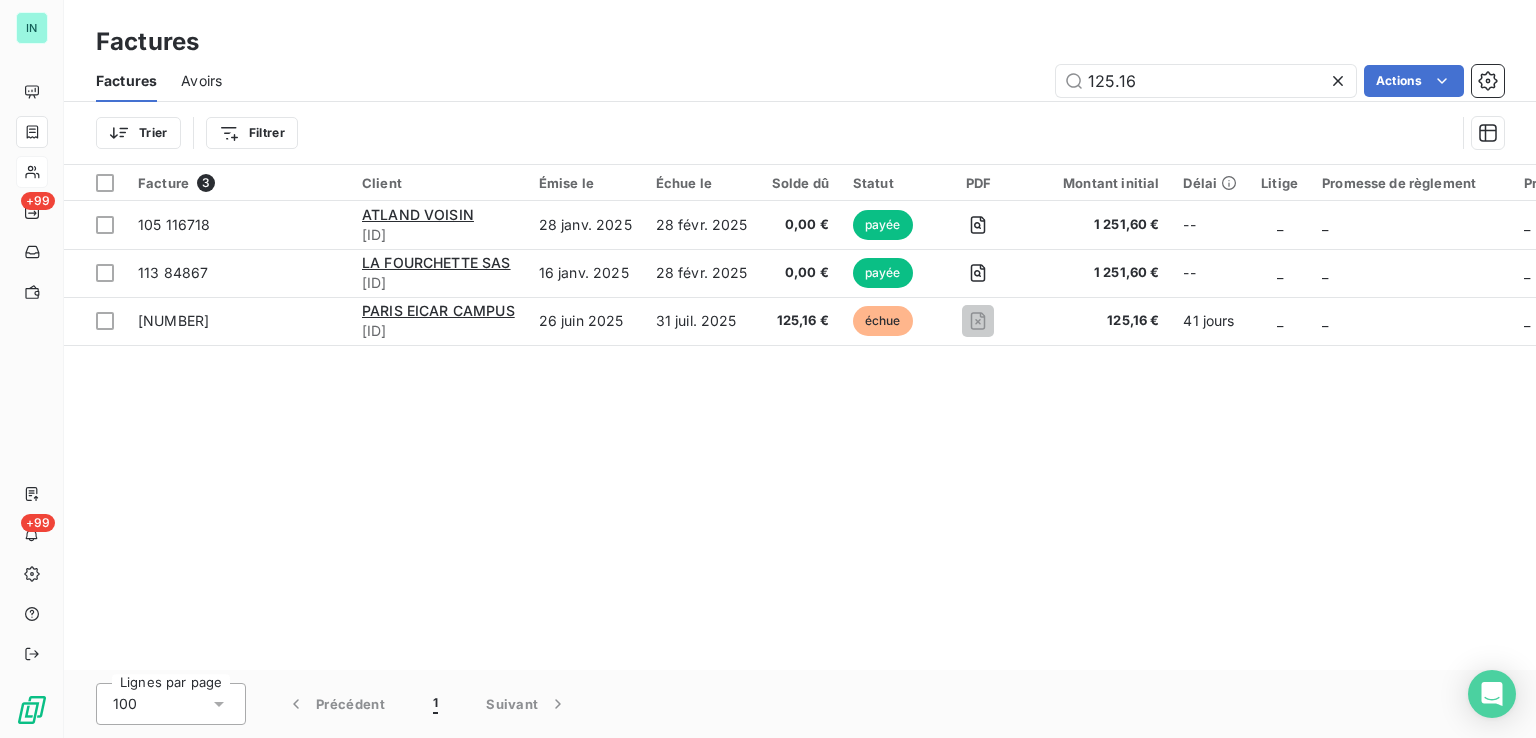 drag, startPoint x: 1148, startPoint y: 89, endPoint x: 924, endPoint y: 81, distance: 224.1428 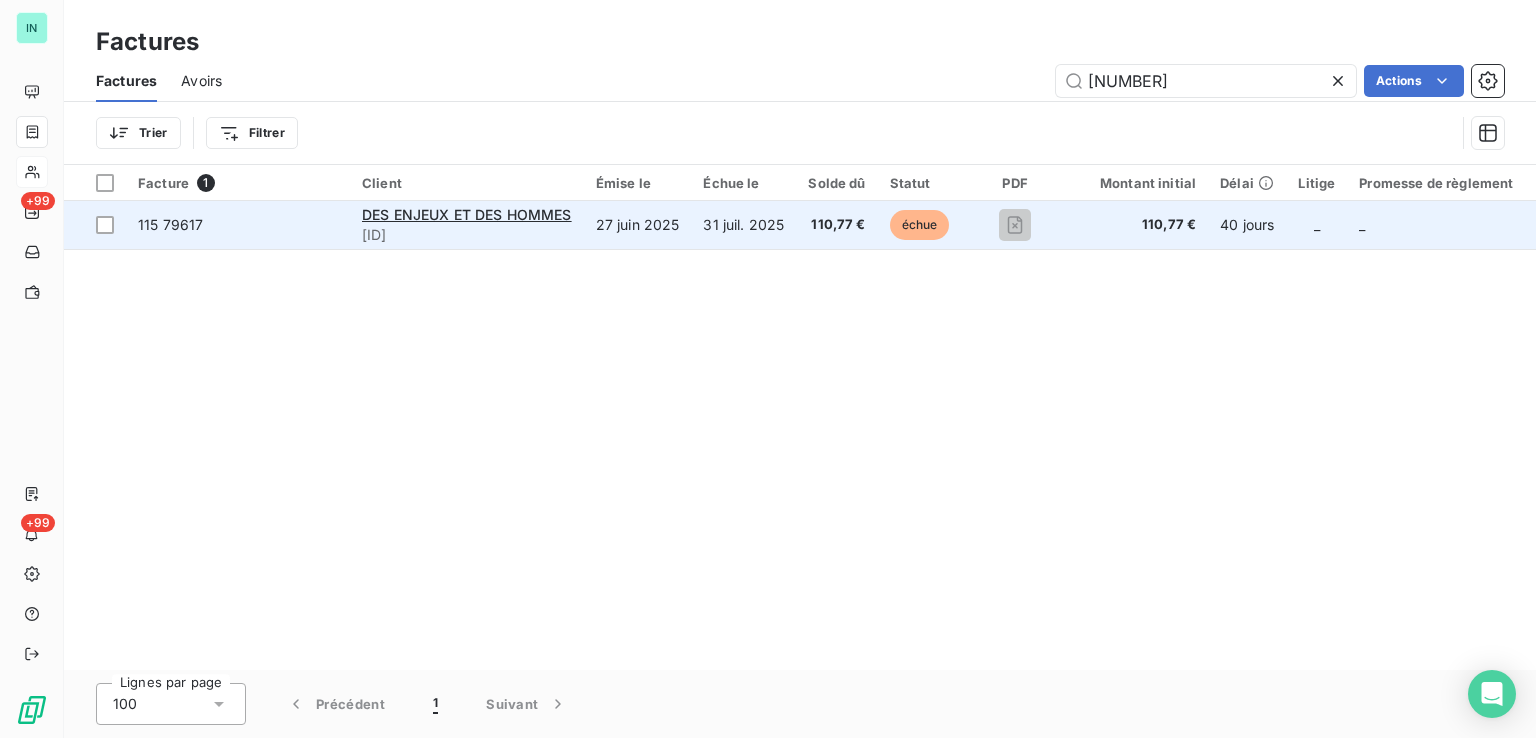 type on "[NUMBER]" 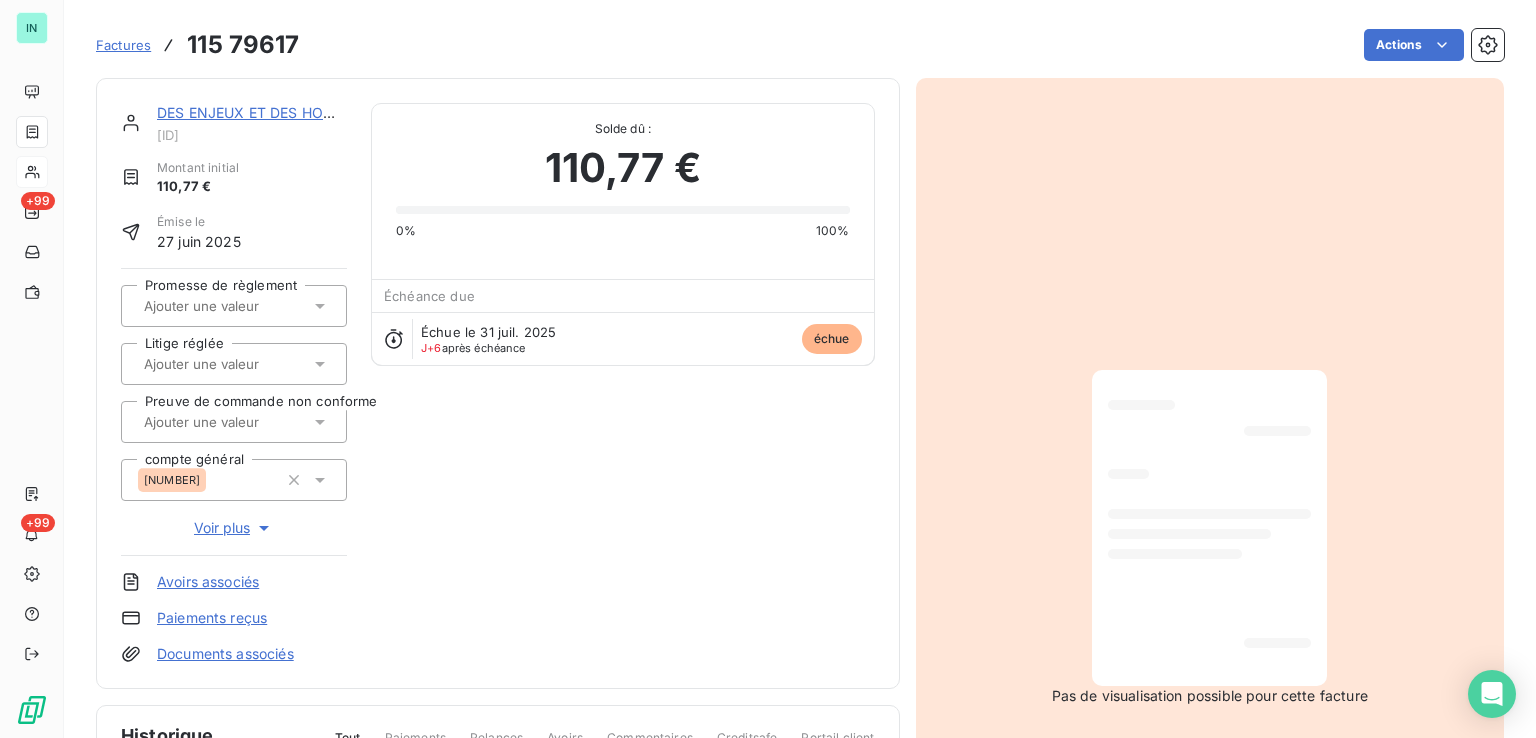 click on "DES ENJEUX ET DES HOMMES" at bounding box center (262, 112) 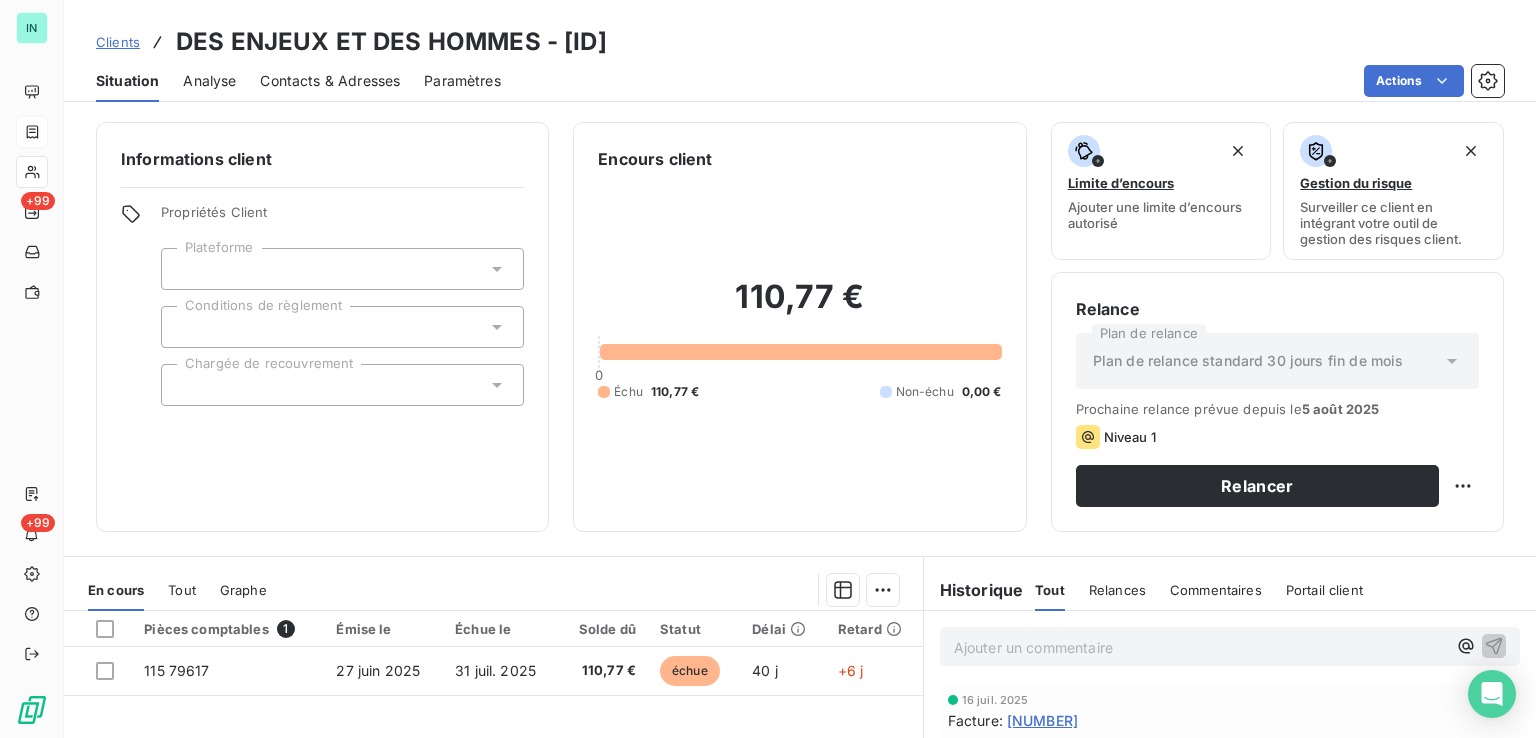 drag, startPoint x: 692, startPoint y: 42, endPoint x: 561, endPoint y: 46, distance: 131.06105 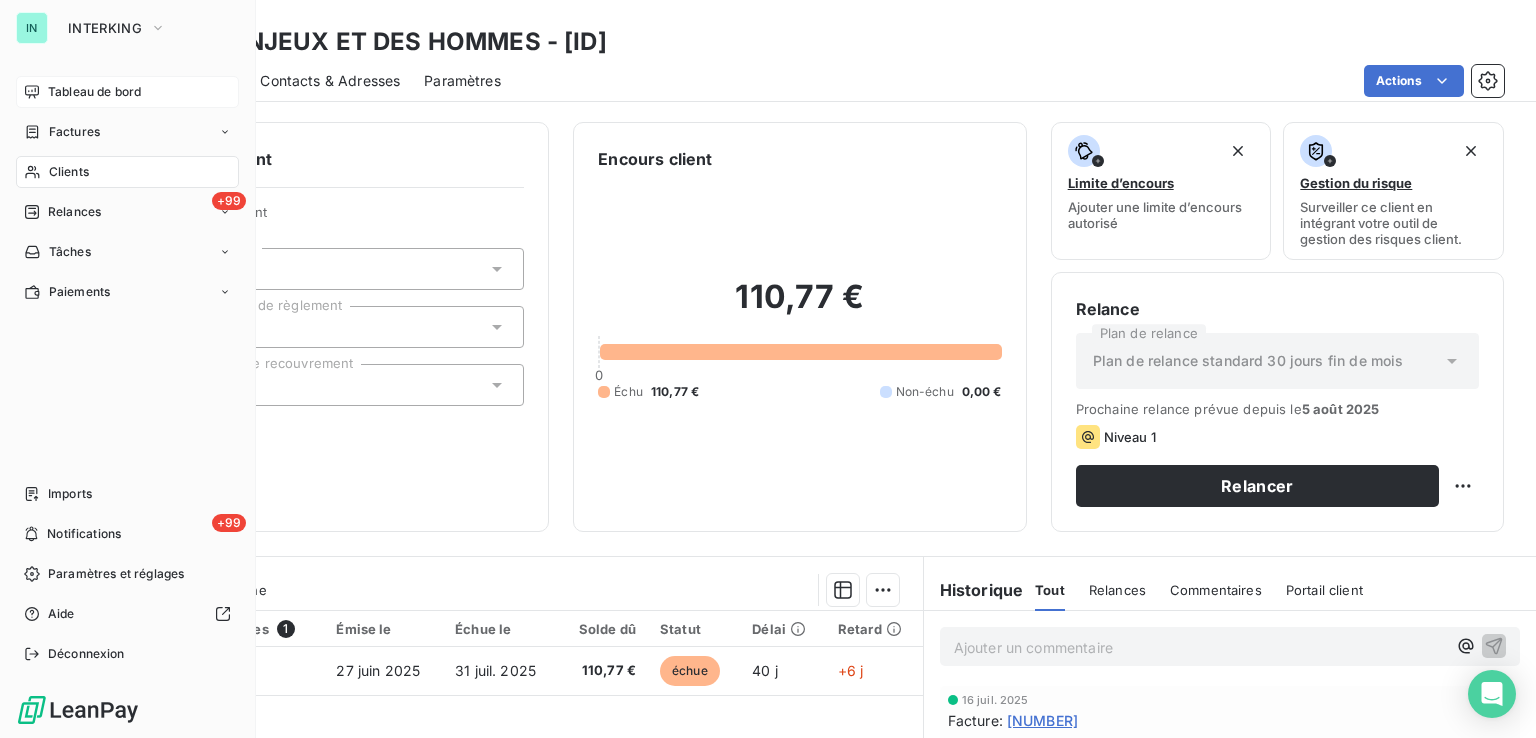 drag, startPoint x: 56, startPoint y: 127, endPoint x: 140, endPoint y: 106, distance: 86.58522 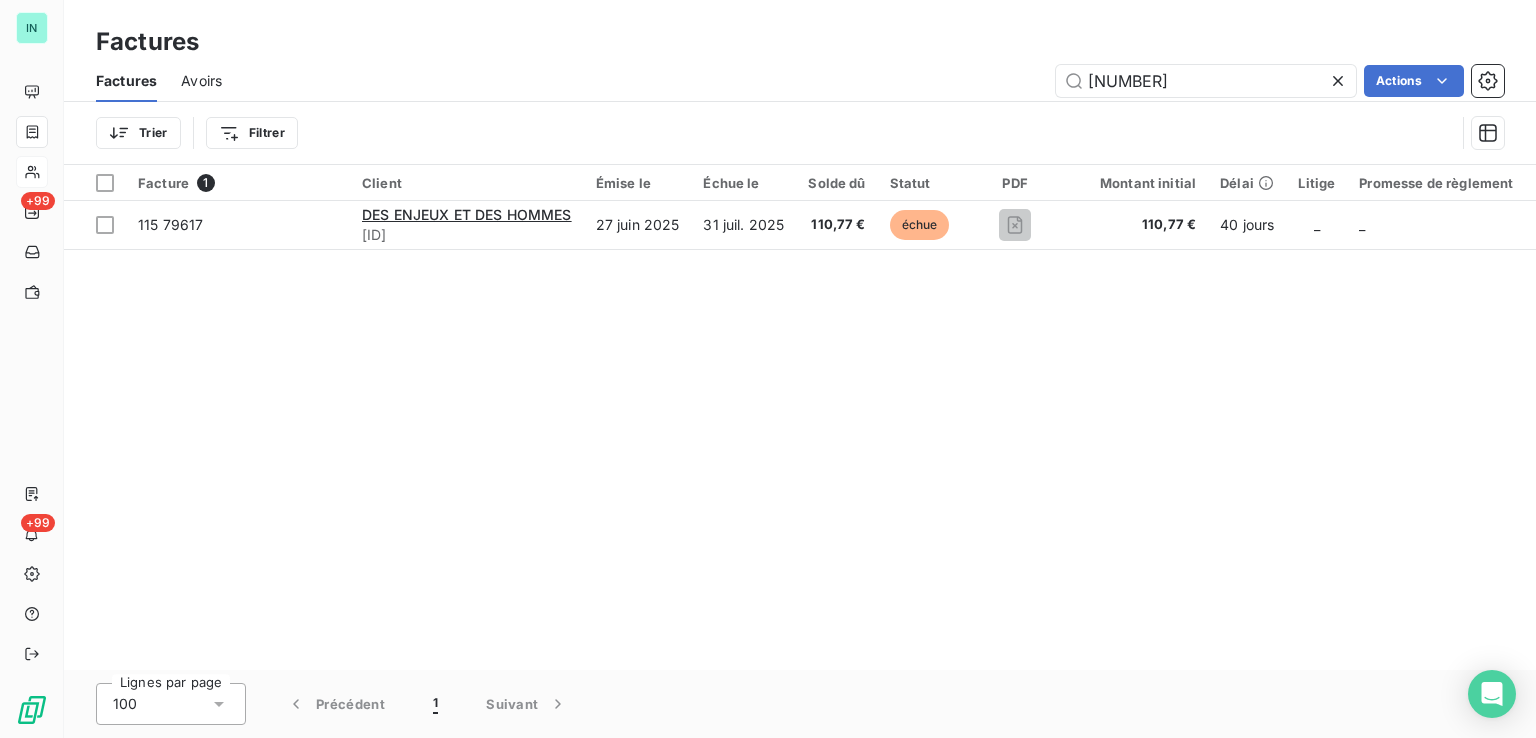 drag, startPoint x: 1138, startPoint y: 77, endPoint x: 911, endPoint y: 86, distance: 227.17834 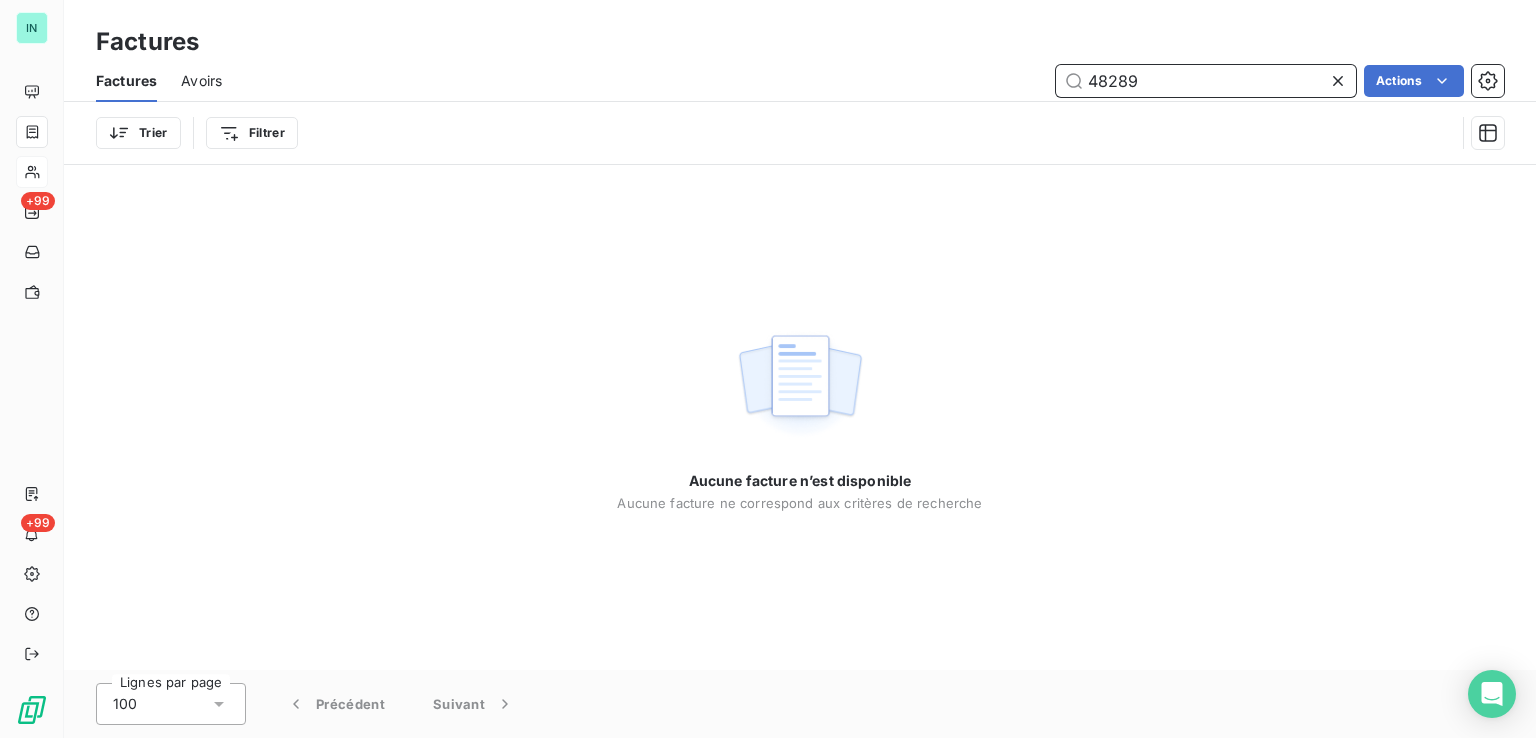 type on "48289" 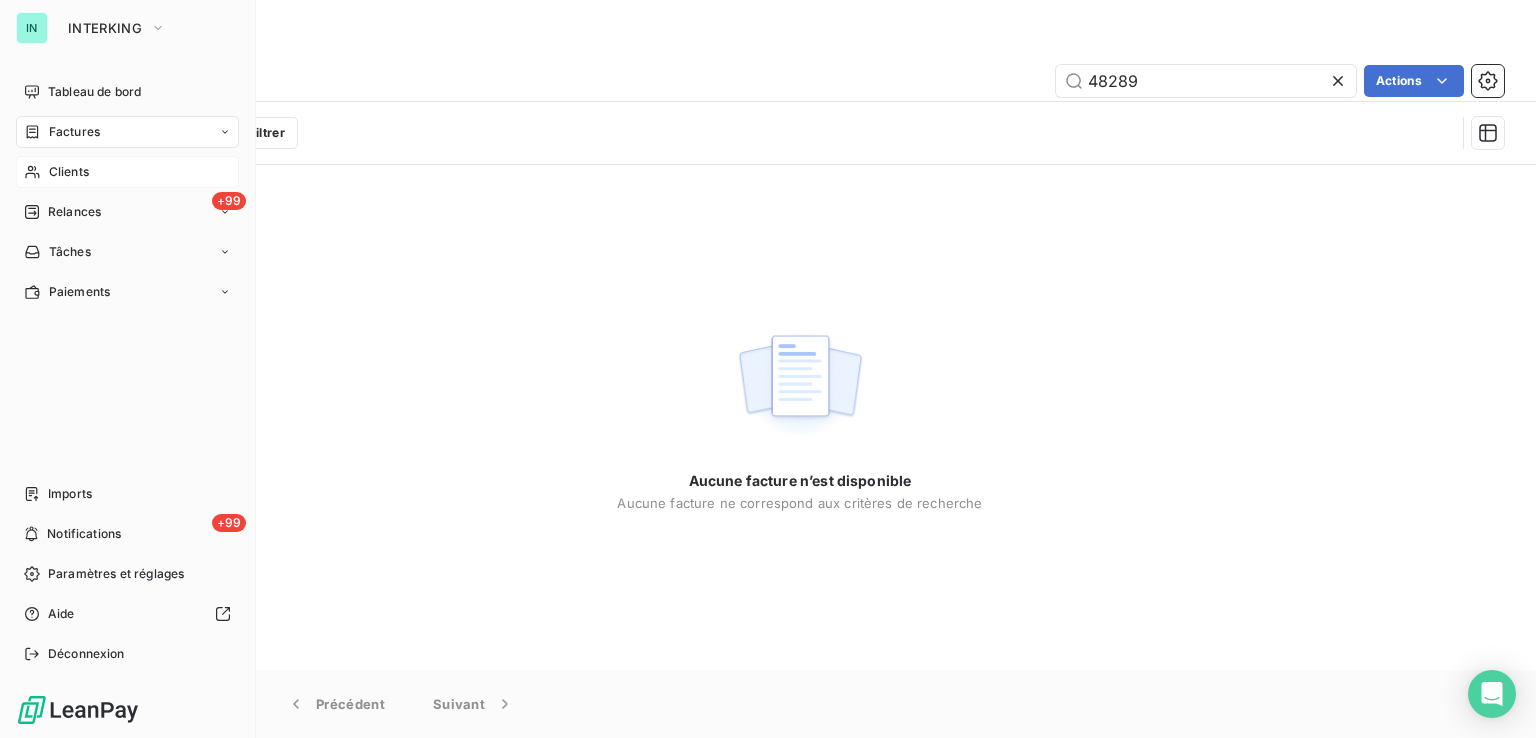 drag, startPoint x: 48, startPoint y: 181, endPoint x: 201, endPoint y: 160, distance: 154.43445 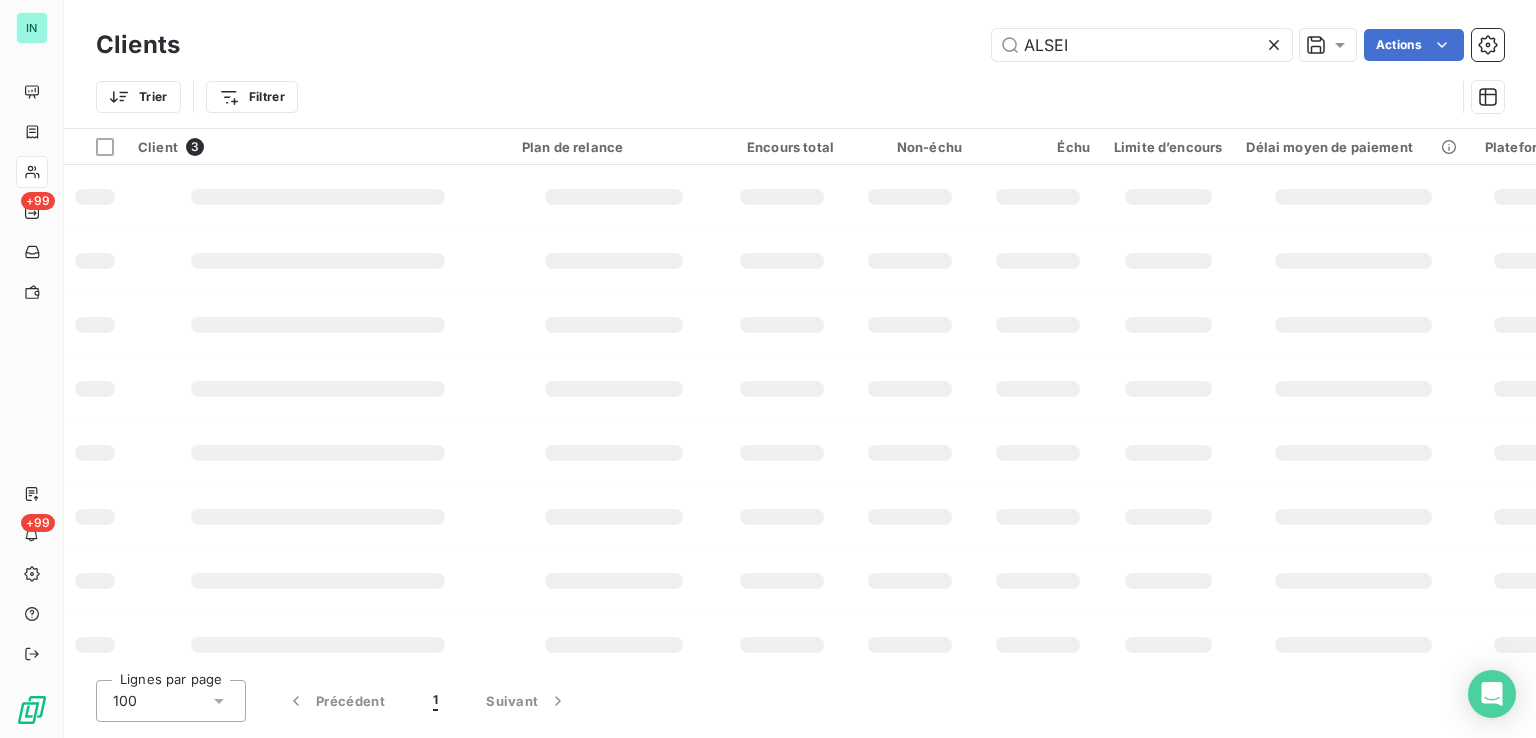 drag, startPoint x: 977, startPoint y: 49, endPoint x: 824, endPoint y: 75, distance: 155.19342 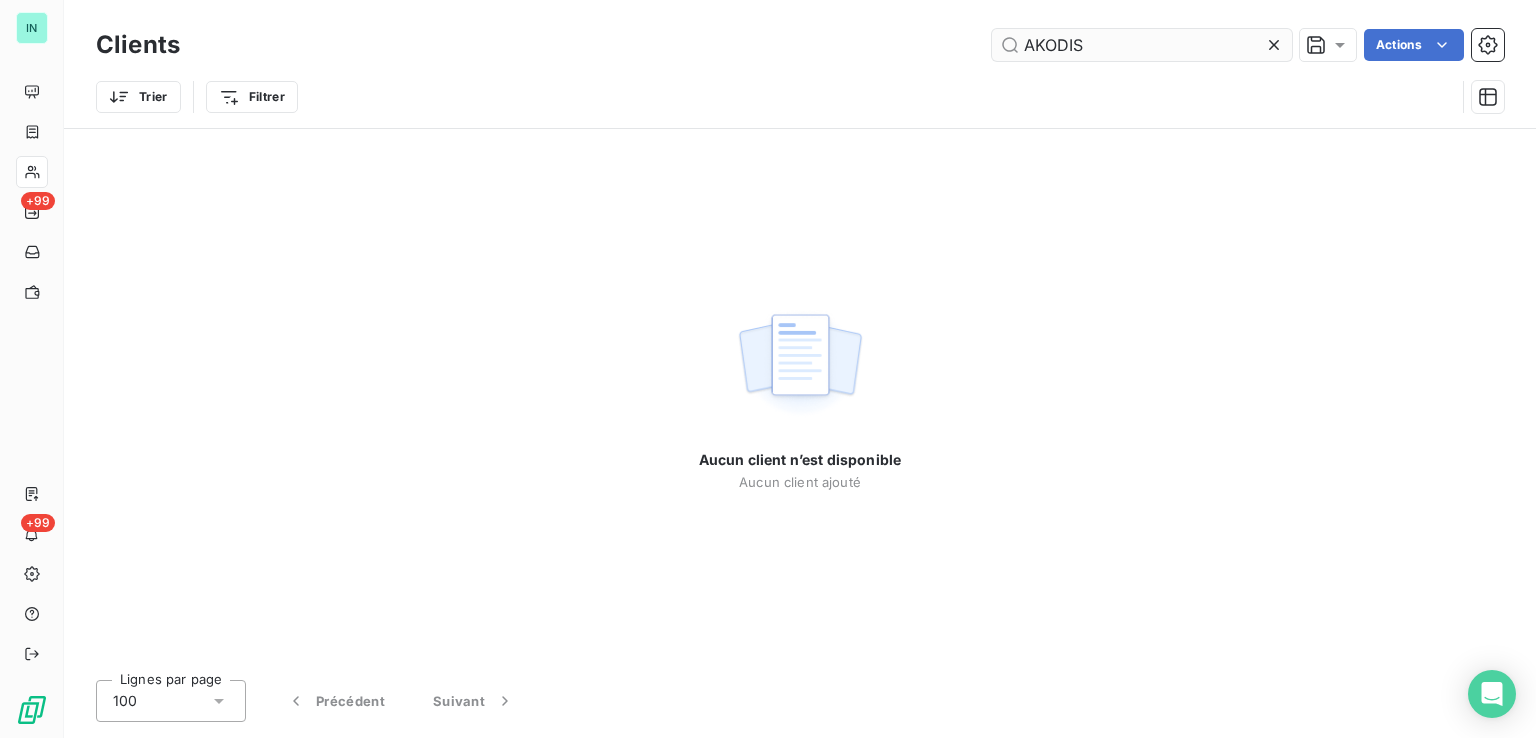 click on "AKODIS" at bounding box center [1142, 45] 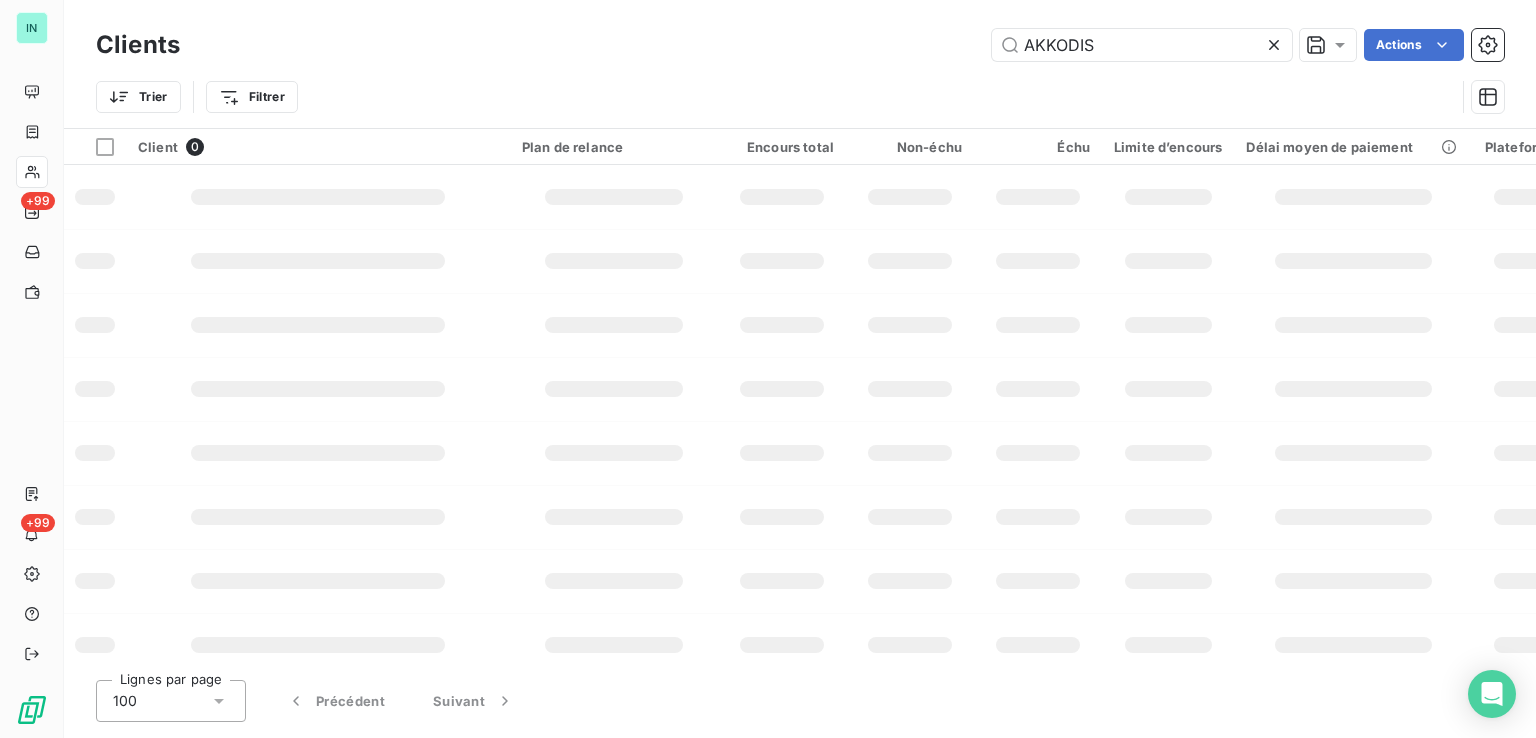 type on "AKKODIS" 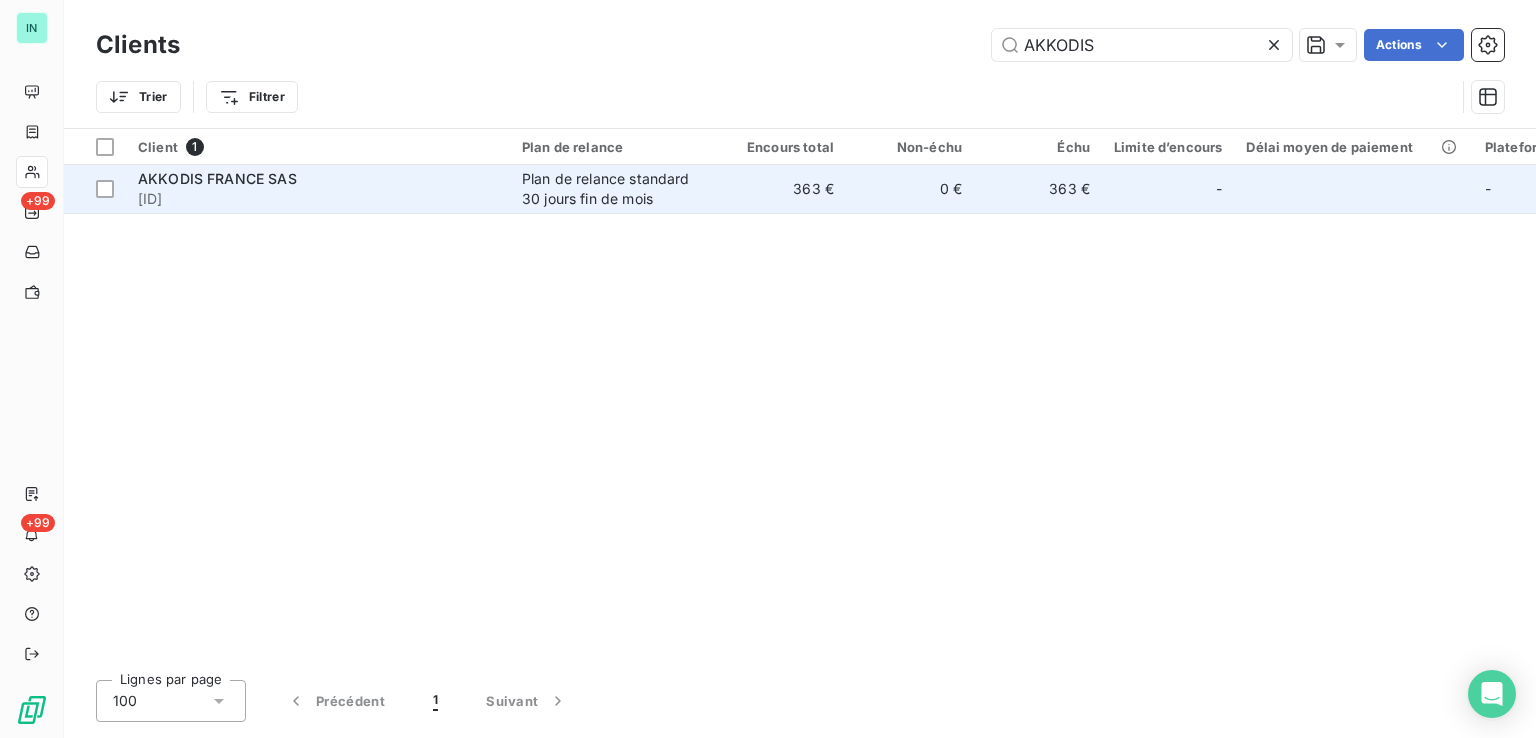 click on "AKKODIS FRANCE SAS" at bounding box center (318, 179) 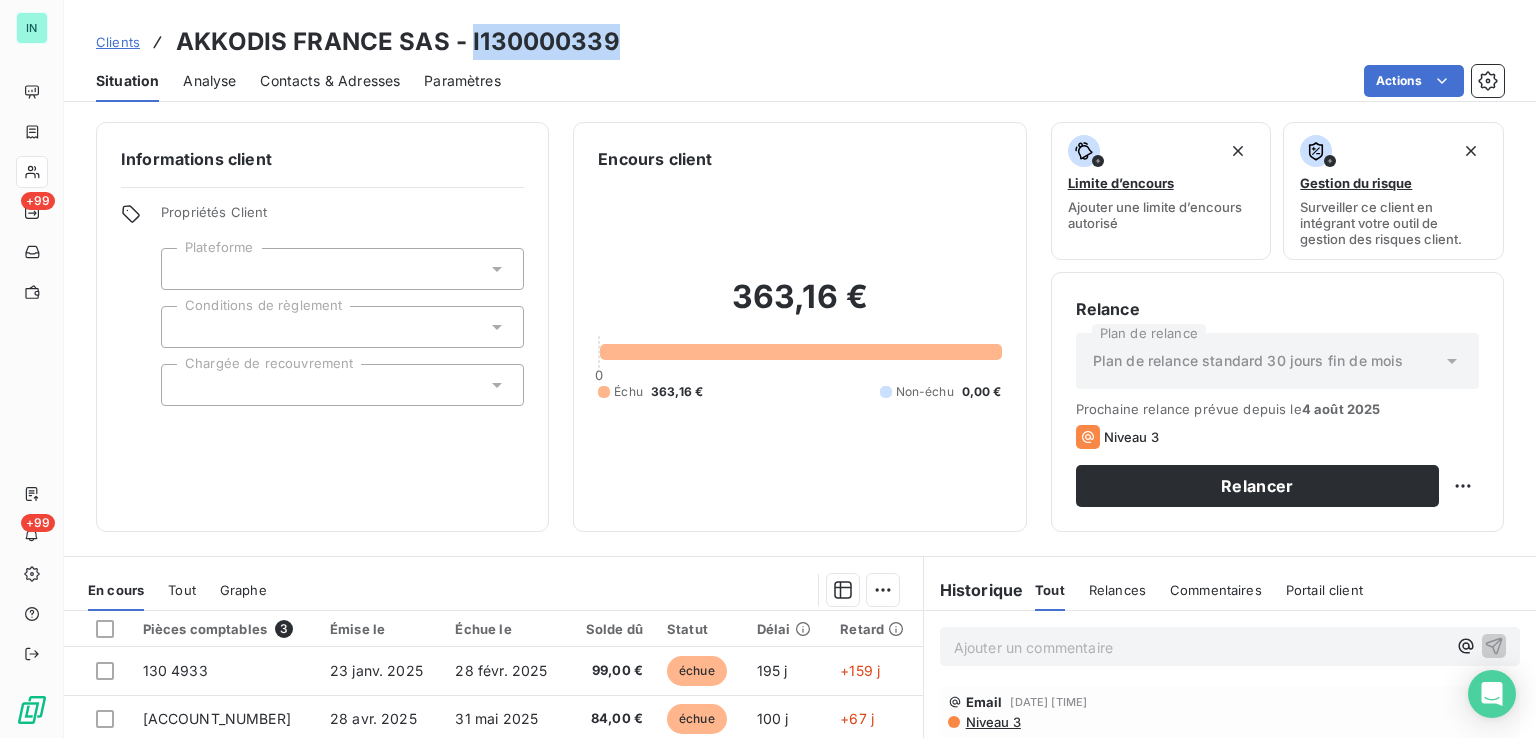 drag, startPoint x: 608, startPoint y: 45, endPoint x: 466, endPoint y: 46, distance: 142.00352 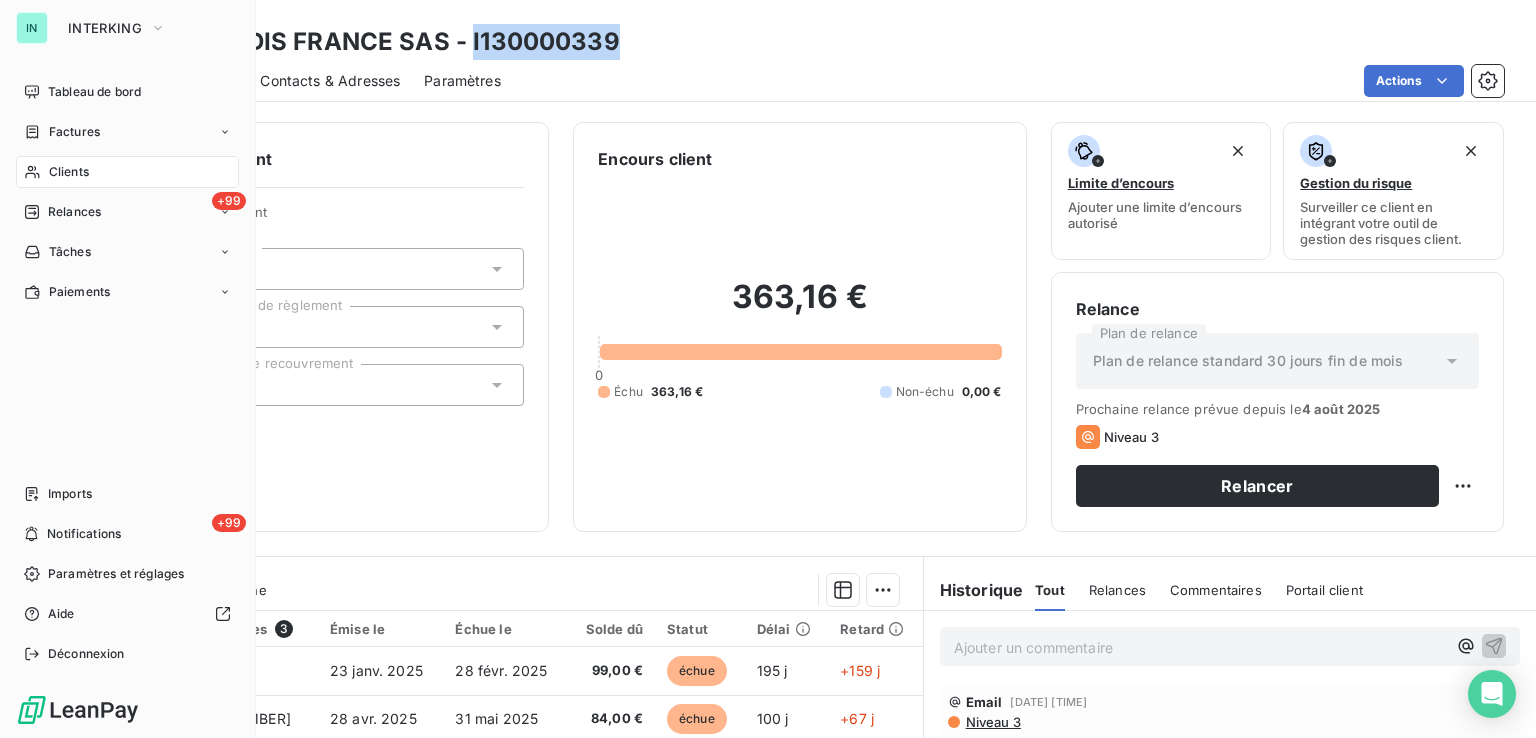 drag, startPoint x: 58, startPoint y: 141, endPoint x: 86, endPoint y: 150, distance: 29.410883 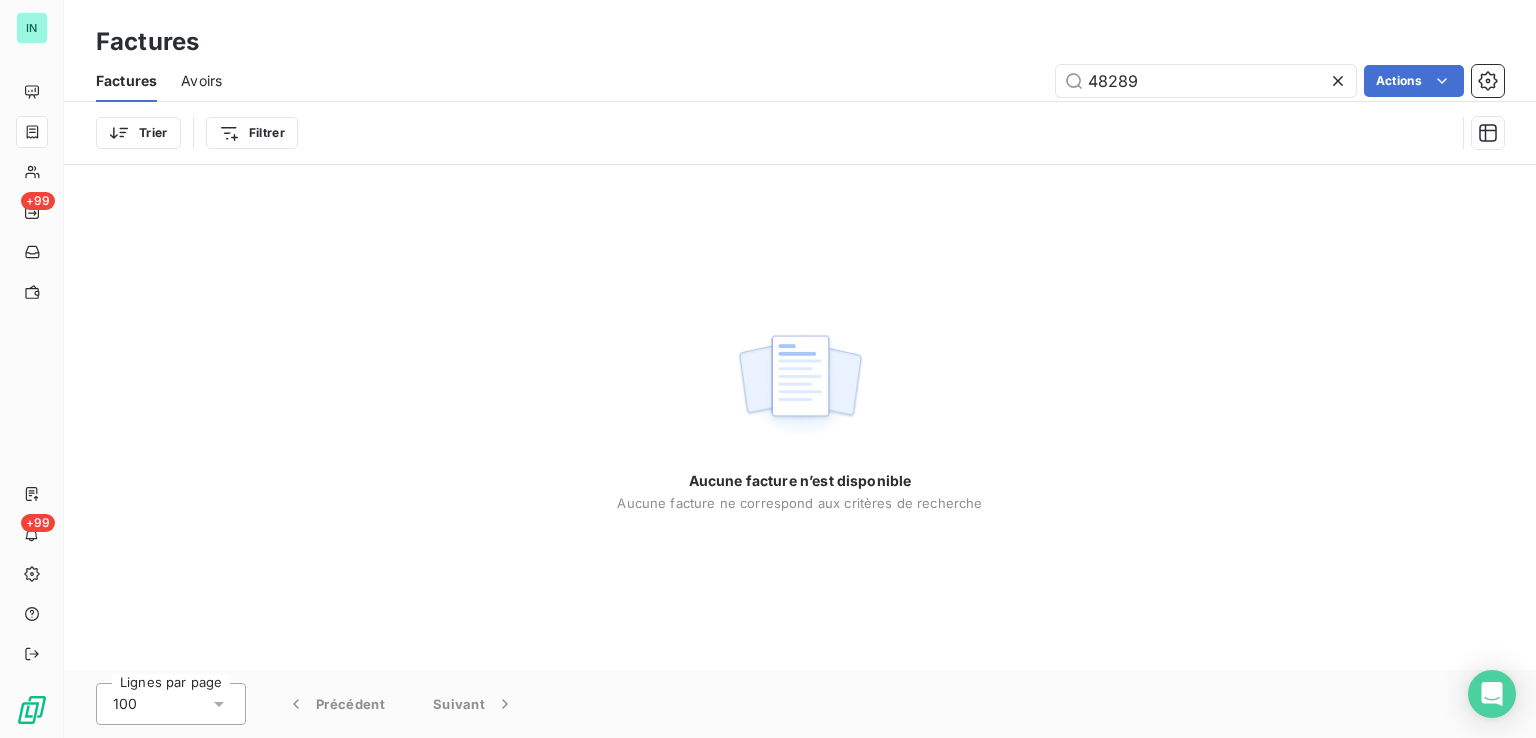 drag, startPoint x: 1143, startPoint y: 92, endPoint x: 932, endPoint y: 103, distance: 211.28653 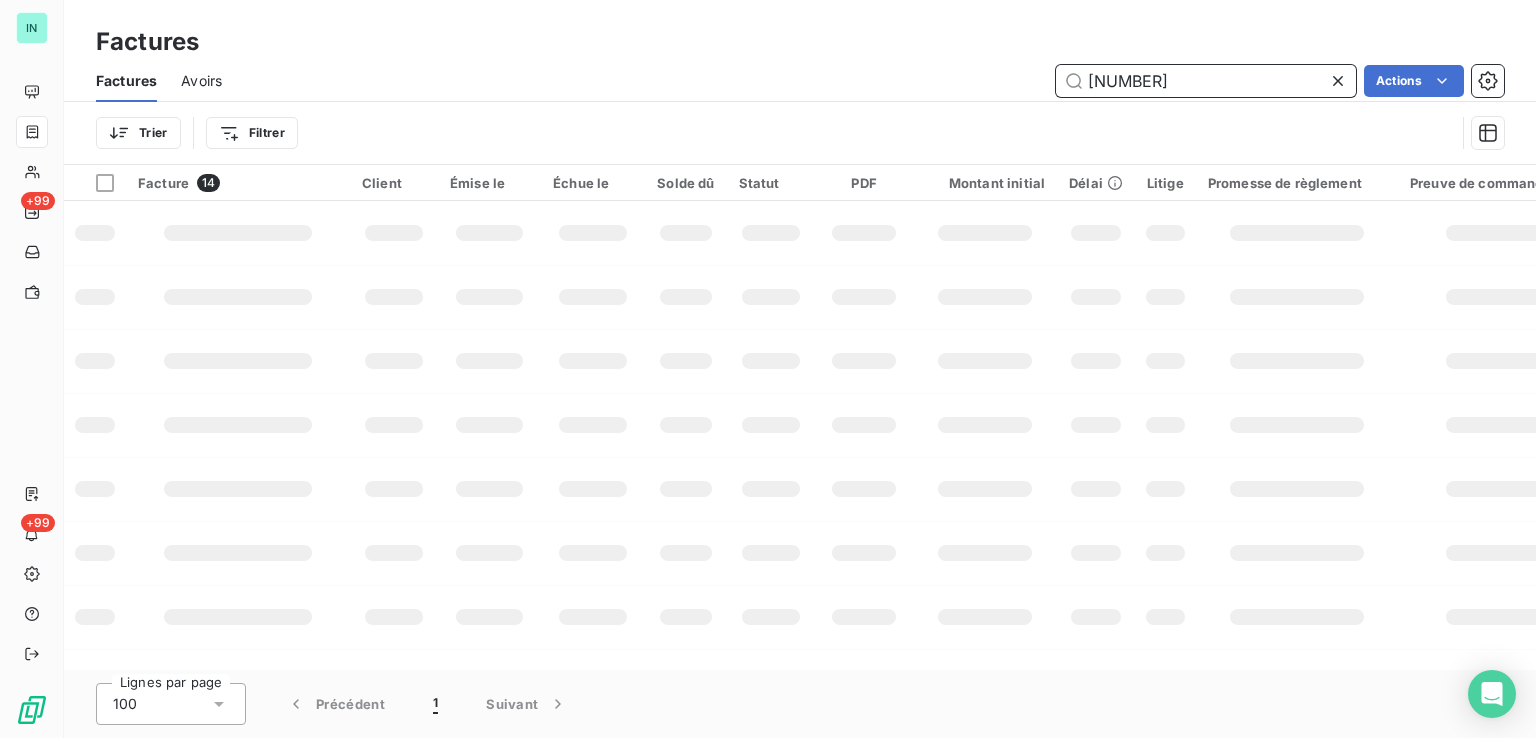click on "[NUMBER]" at bounding box center (1206, 81) 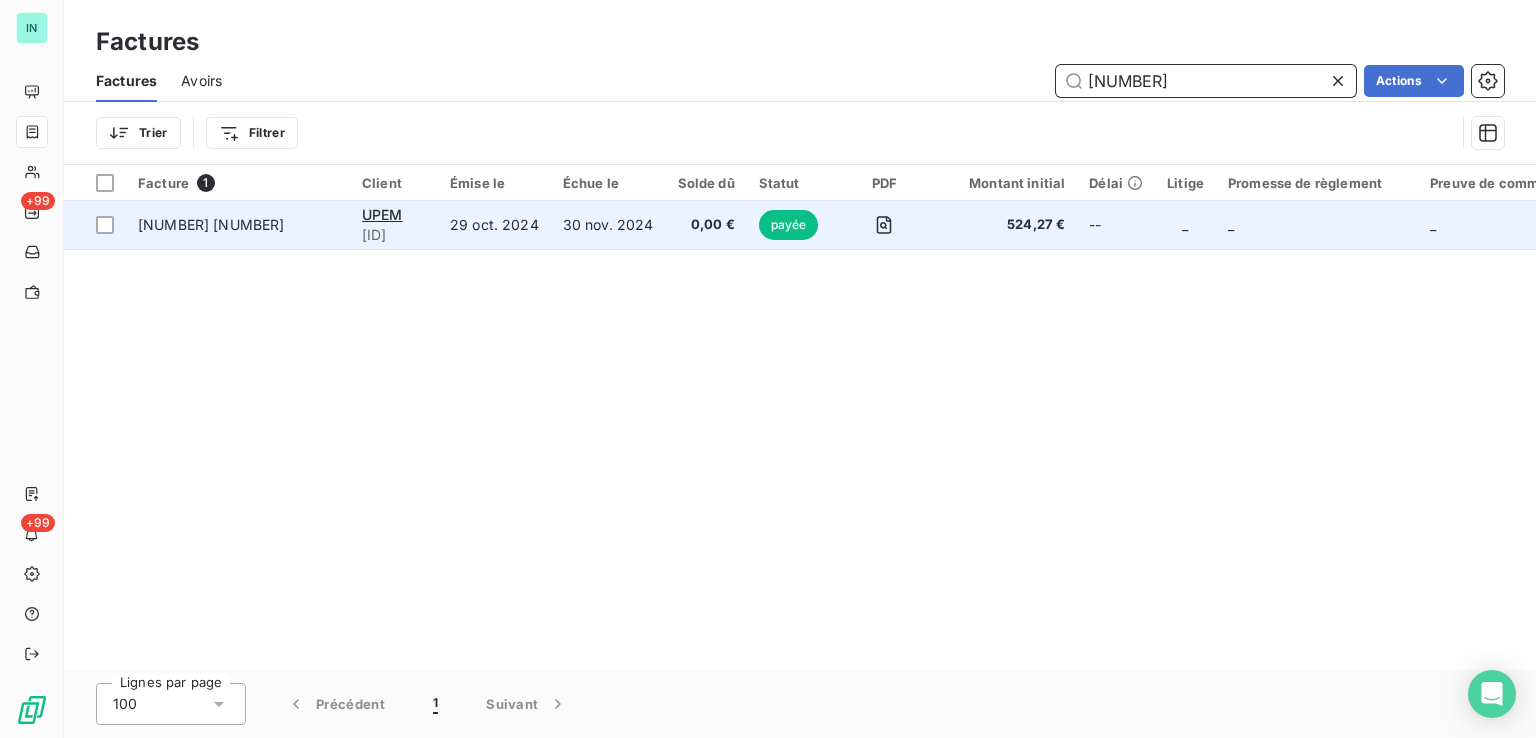 type on "[NUMBER]" 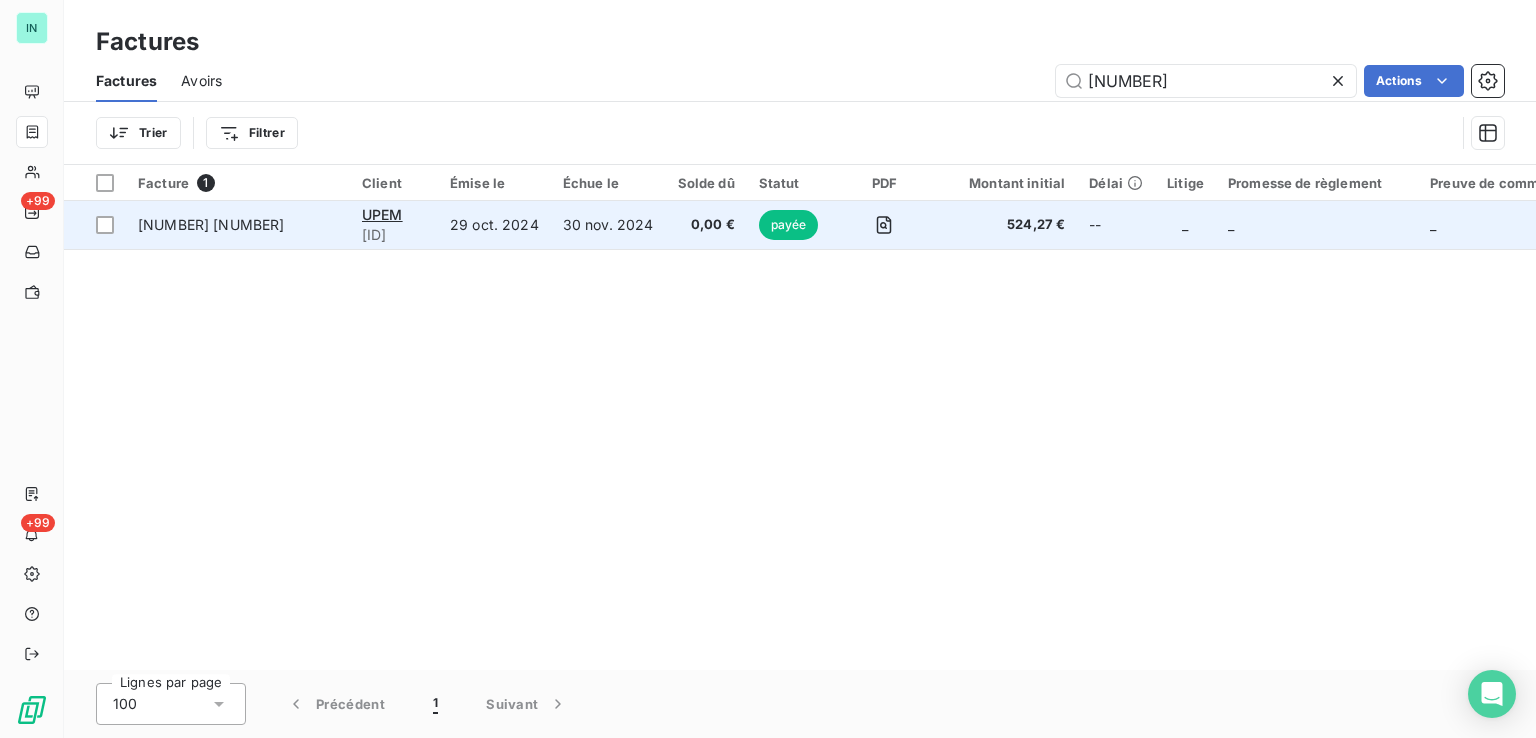 click on "UPEM" at bounding box center (394, 215) 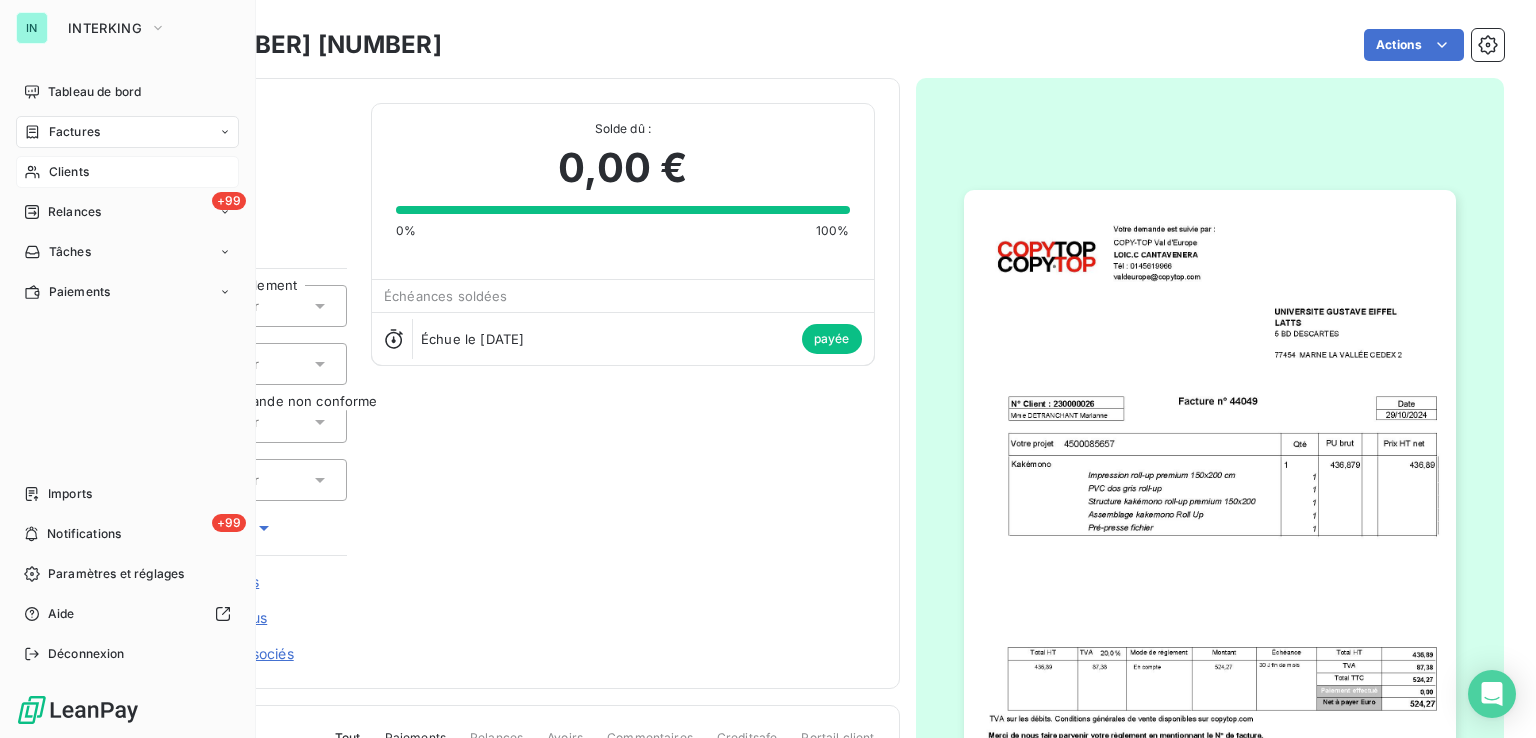 click 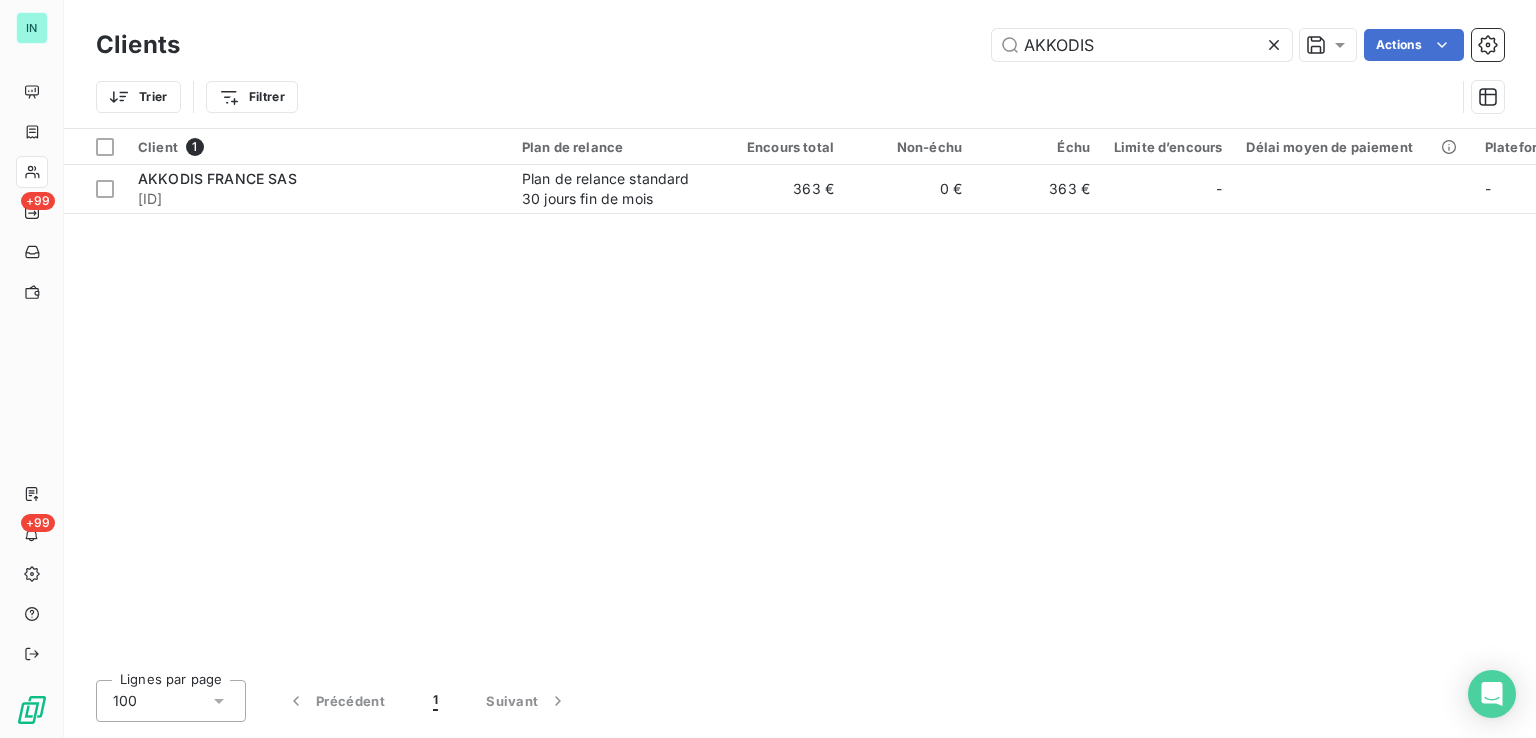 drag, startPoint x: 1117, startPoint y: 41, endPoint x: 892, endPoint y: 56, distance: 225.49945 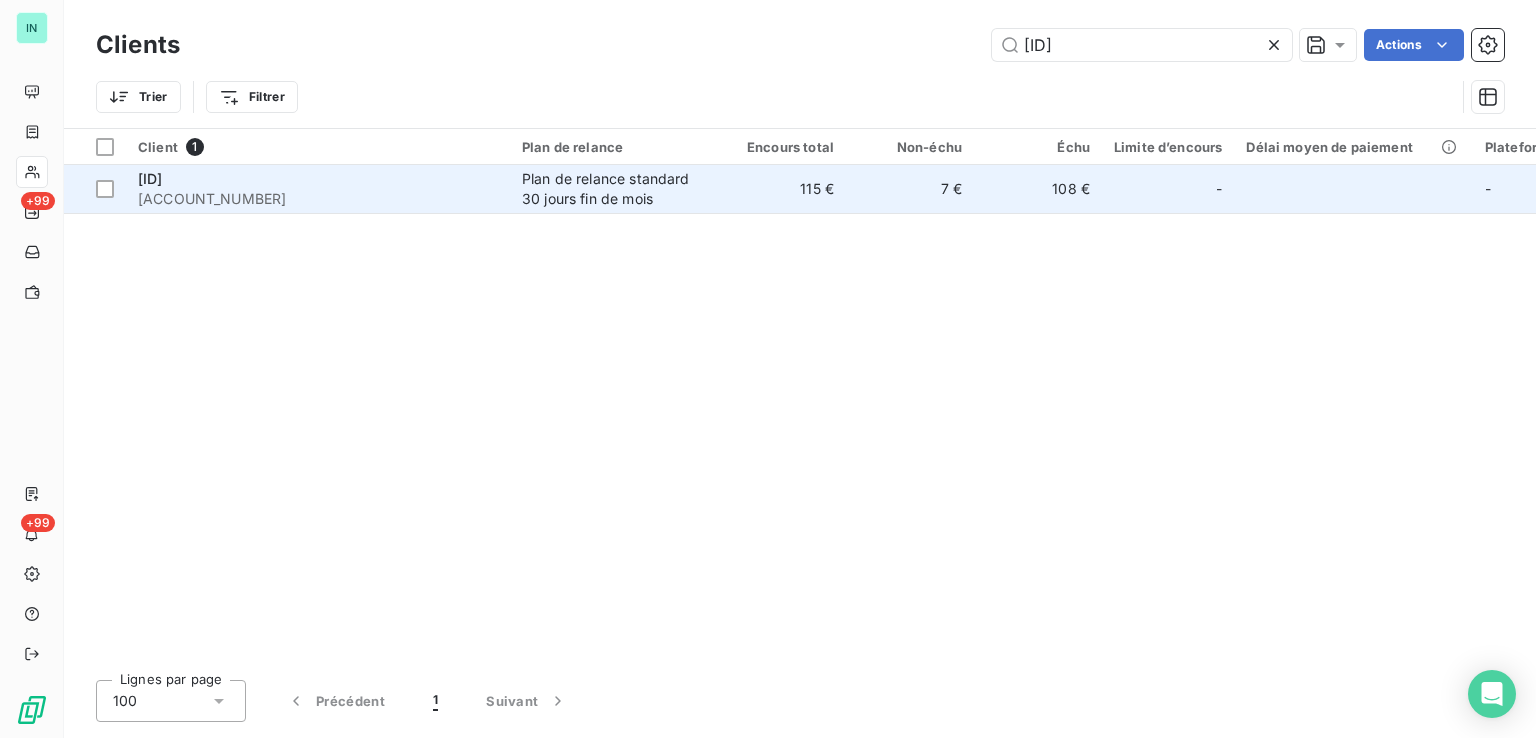 type on "[ID]" 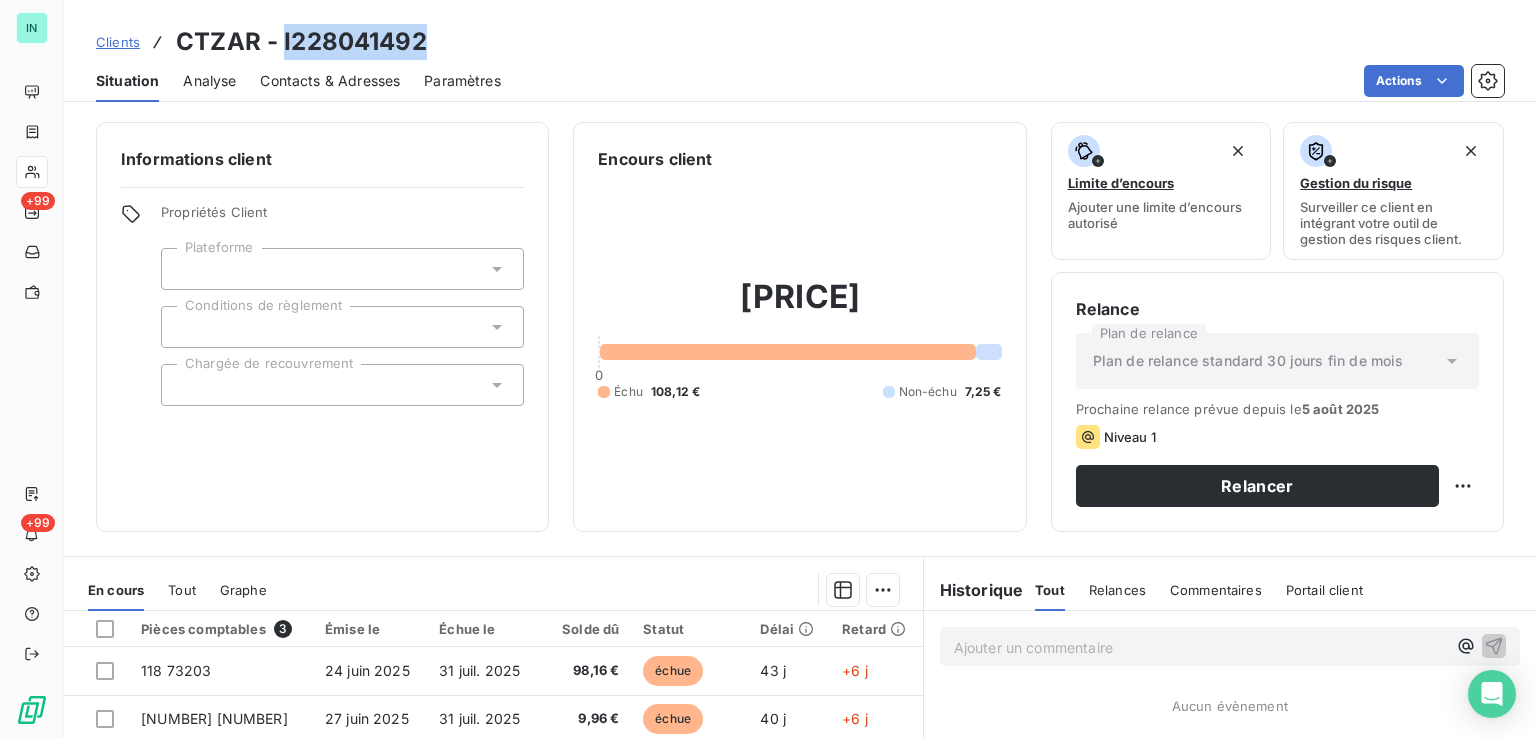 drag, startPoint x: 421, startPoint y: 44, endPoint x: 283, endPoint y: 41, distance: 138.03261 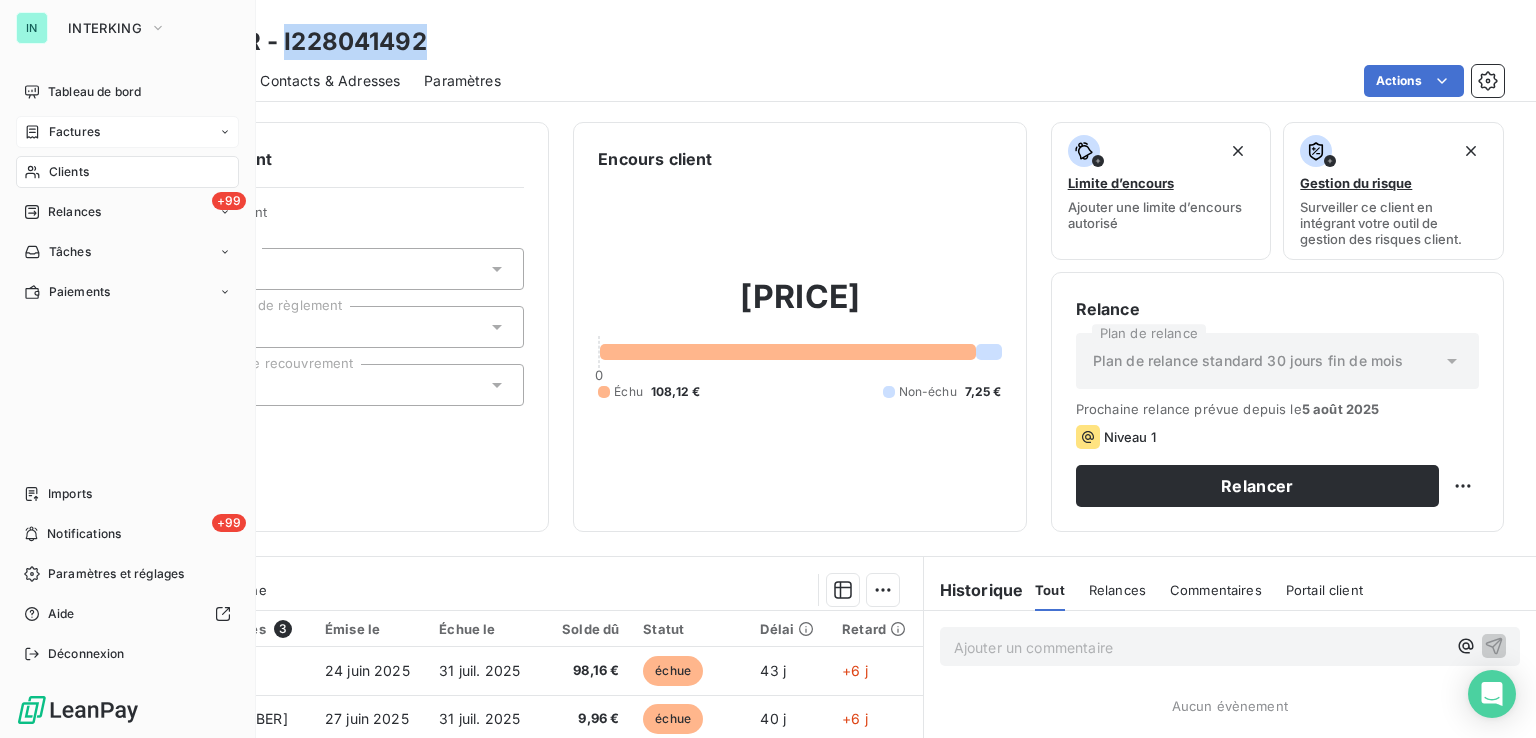click 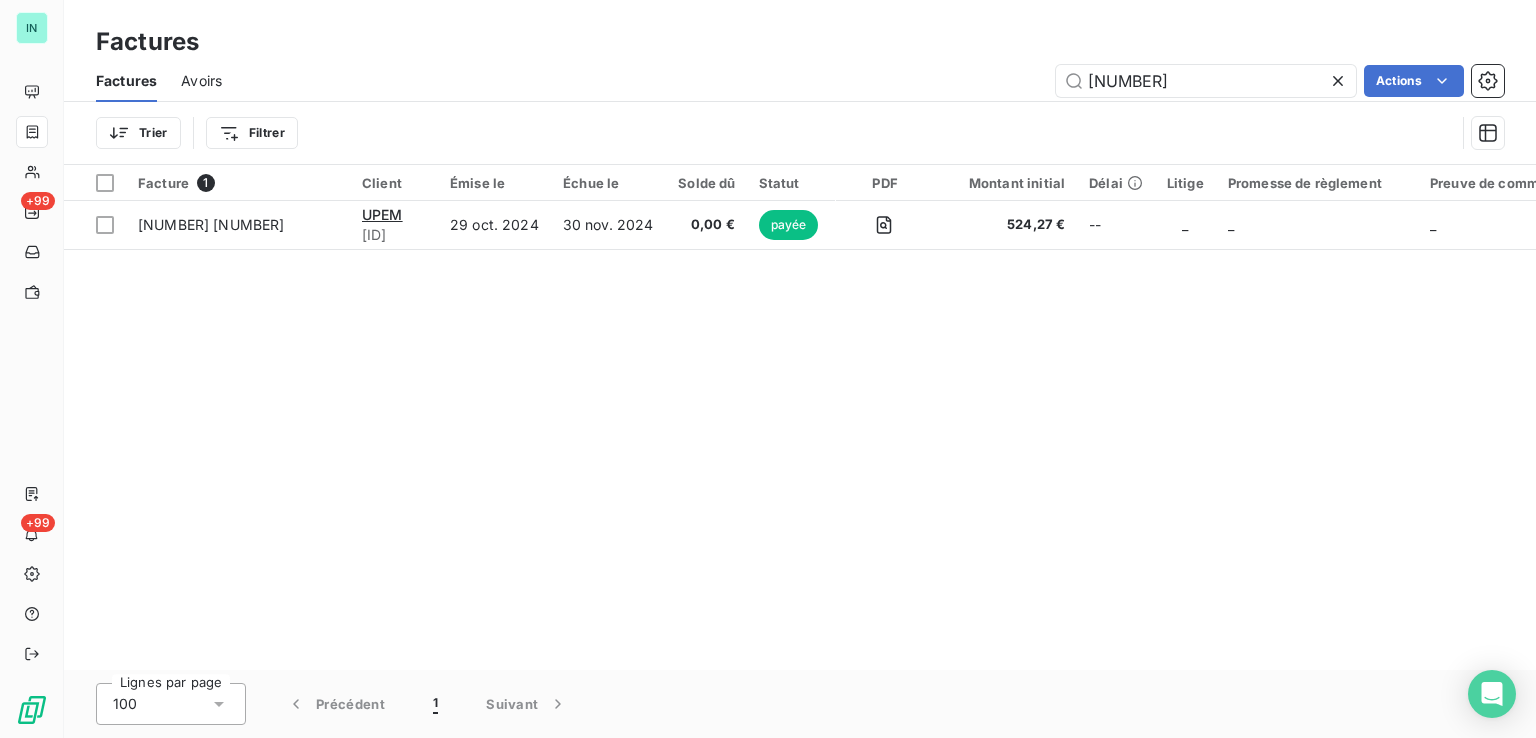 drag, startPoint x: 1167, startPoint y: 77, endPoint x: 767, endPoint y: 116, distance: 401.89676 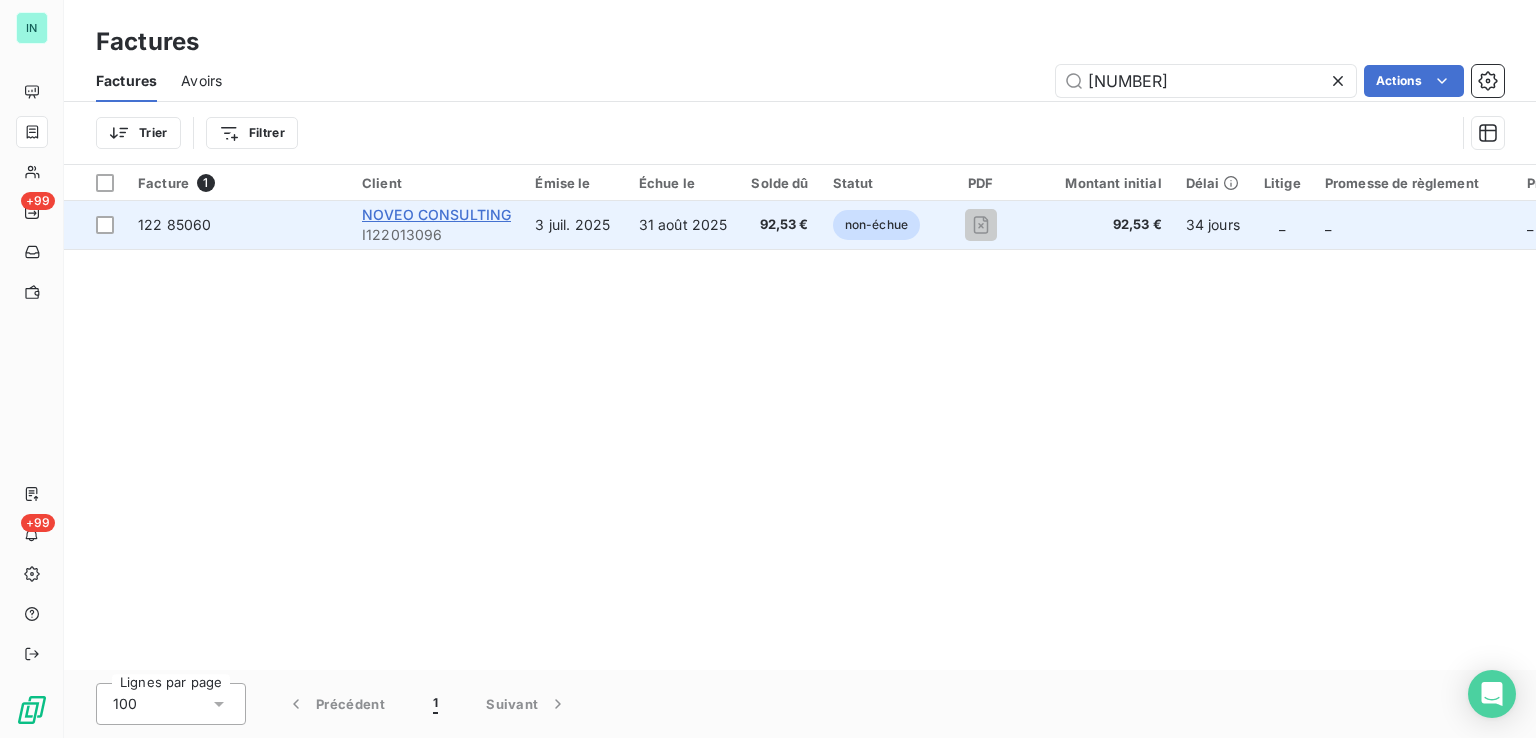 type on "[NUMBER]" 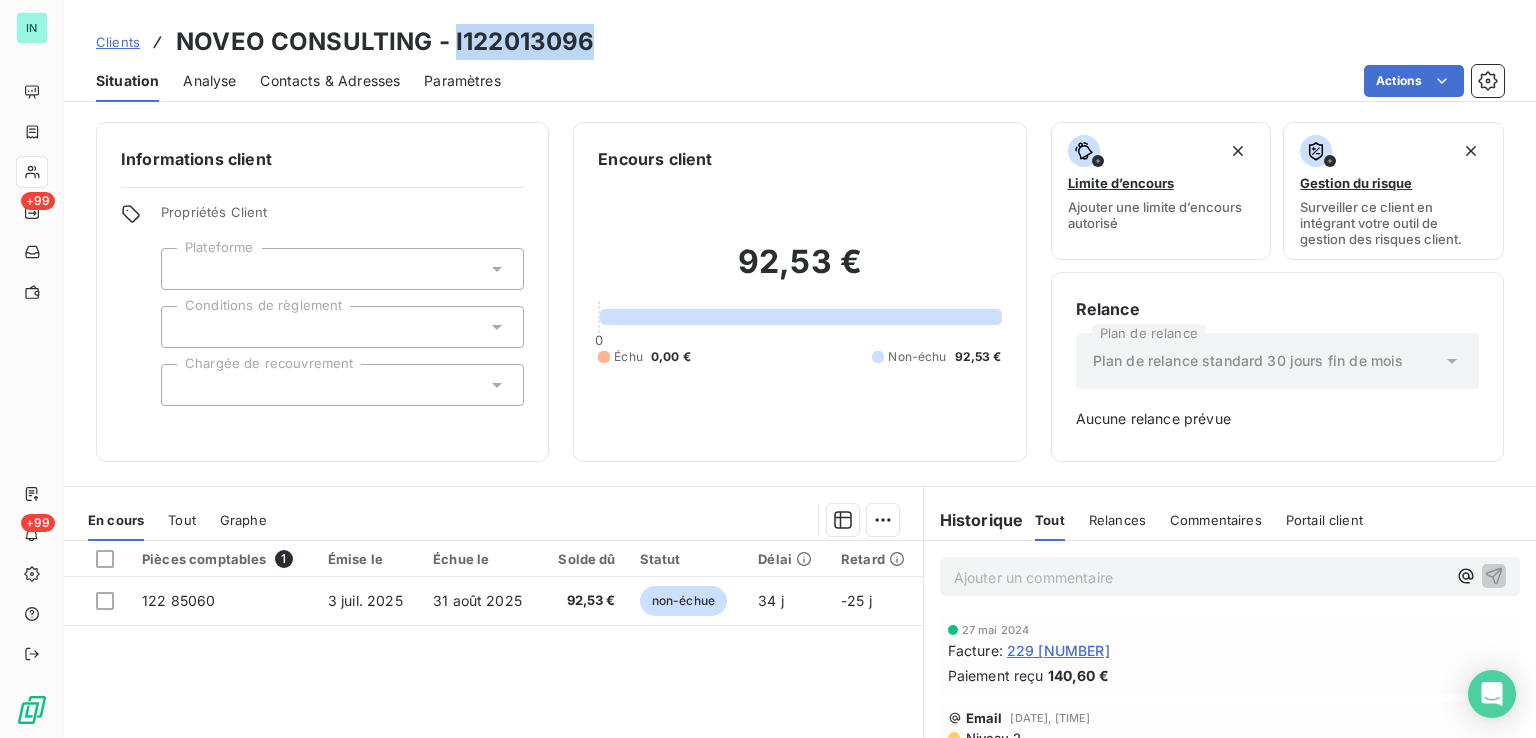 drag, startPoint x: 583, startPoint y: 45, endPoint x: 452, endPoint y: 46, distance: 131.00381 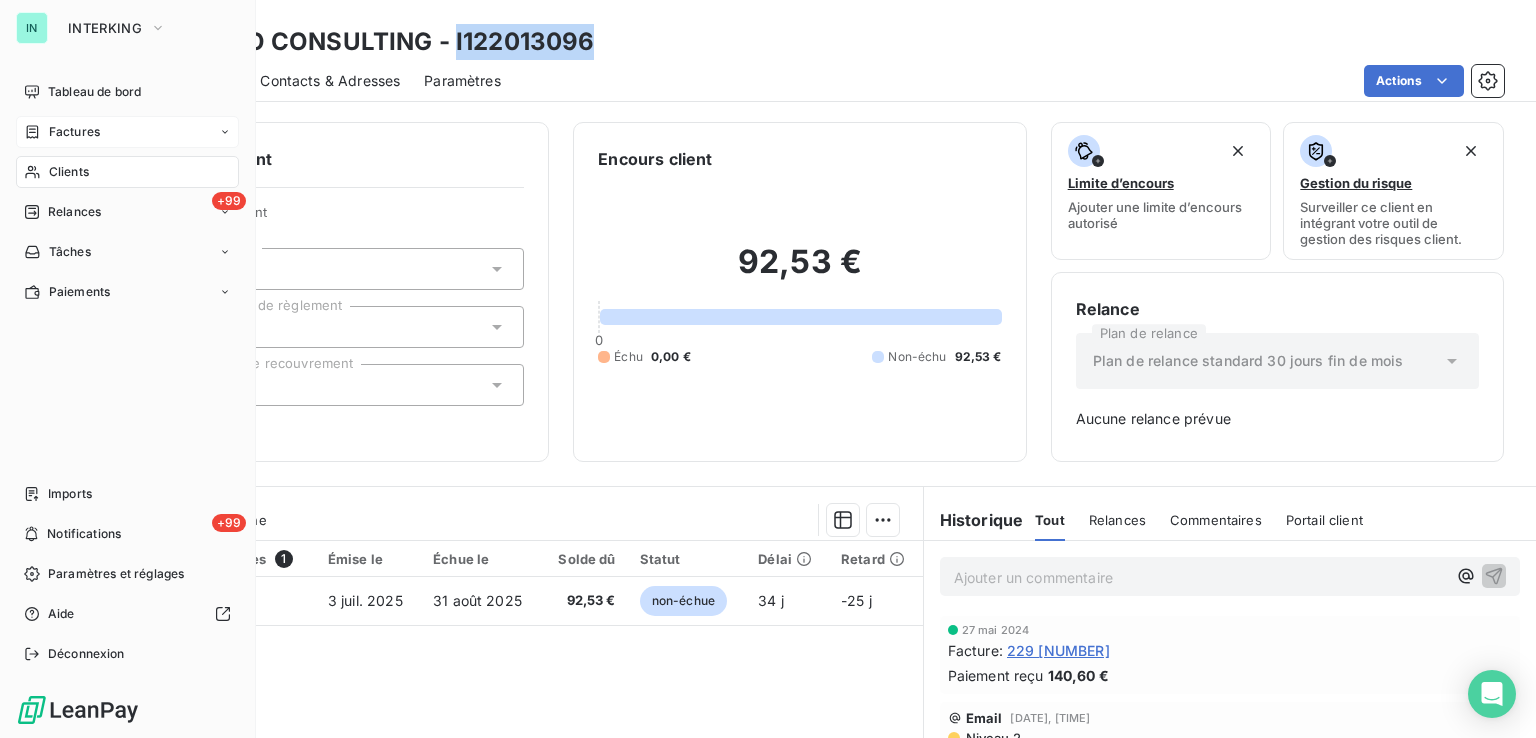 click on "Factures" at bounding box center (74, 132) 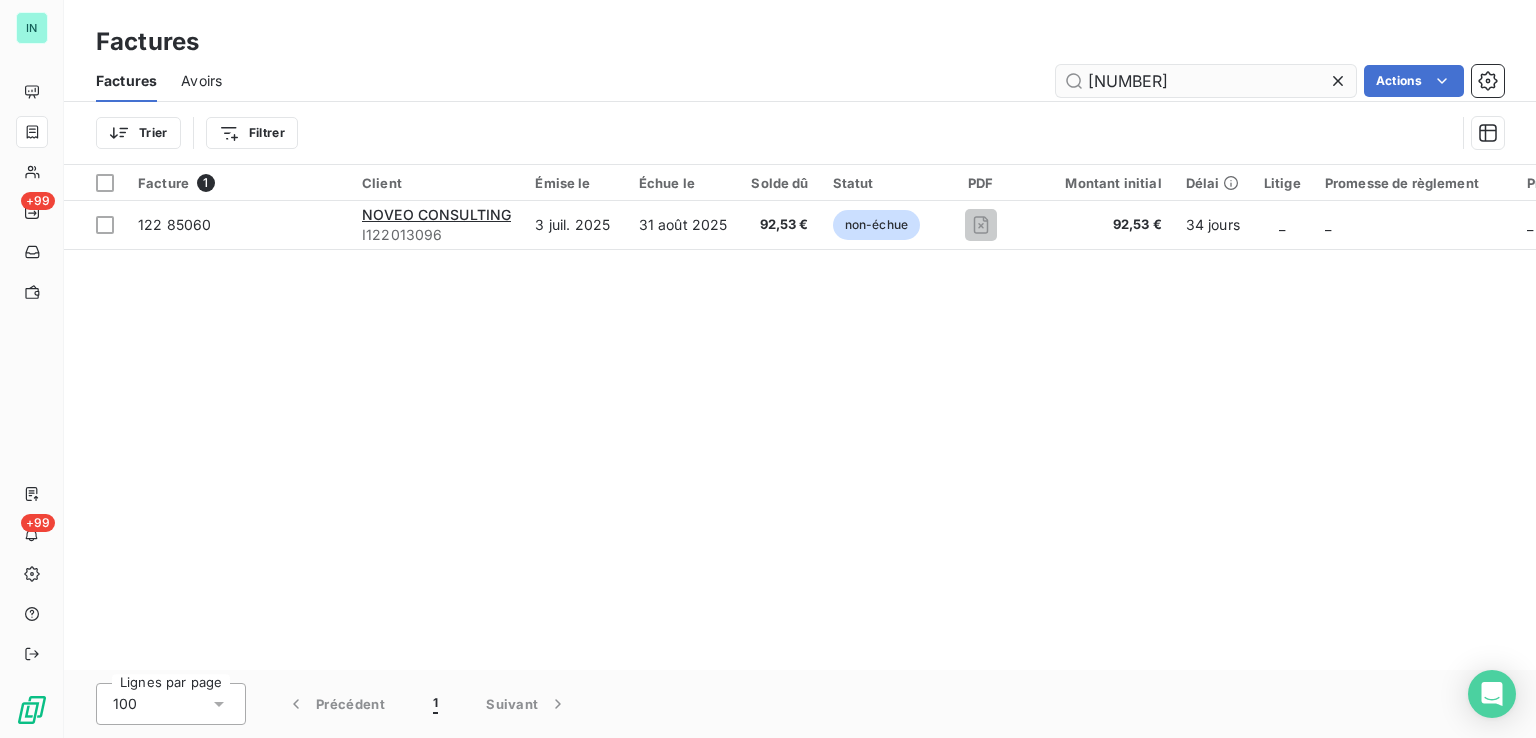 drag, startPoint x: 1176, startPoint y: 81, endPoint x: 1109, endPoint y: 81, distance: 67 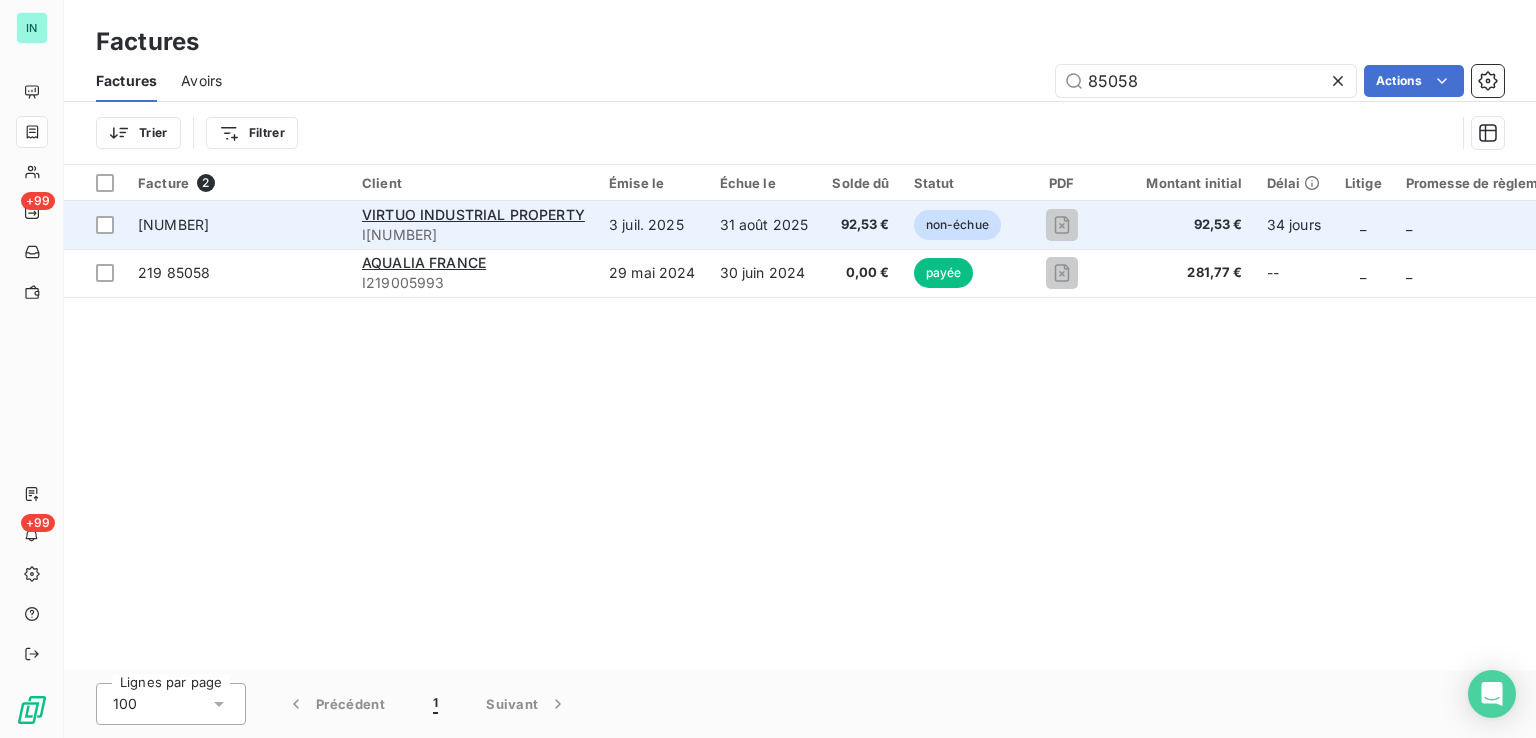 type on "85058" 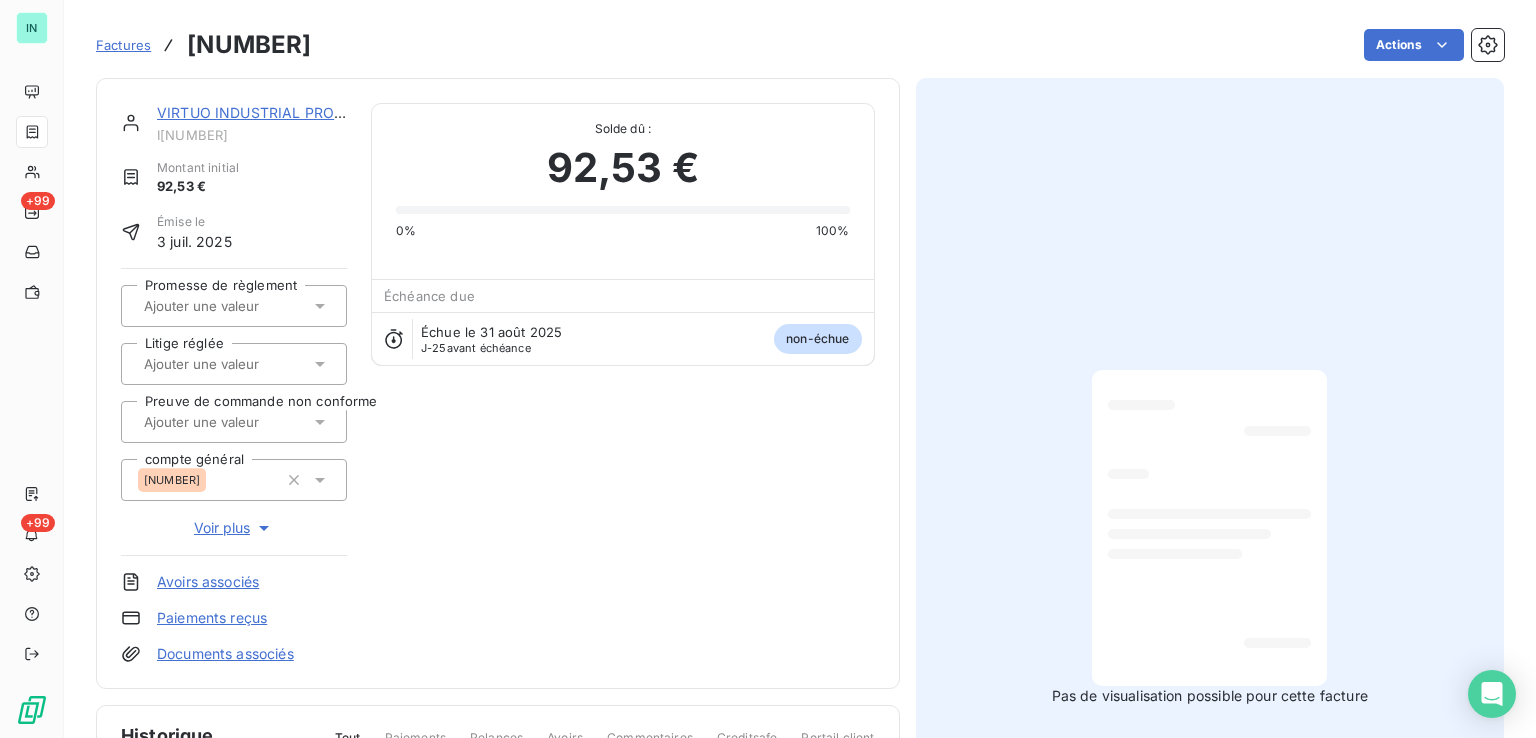 click on "VIRTUO INDUSTRIAL PROPERTY" at bounding box center [268, 112] 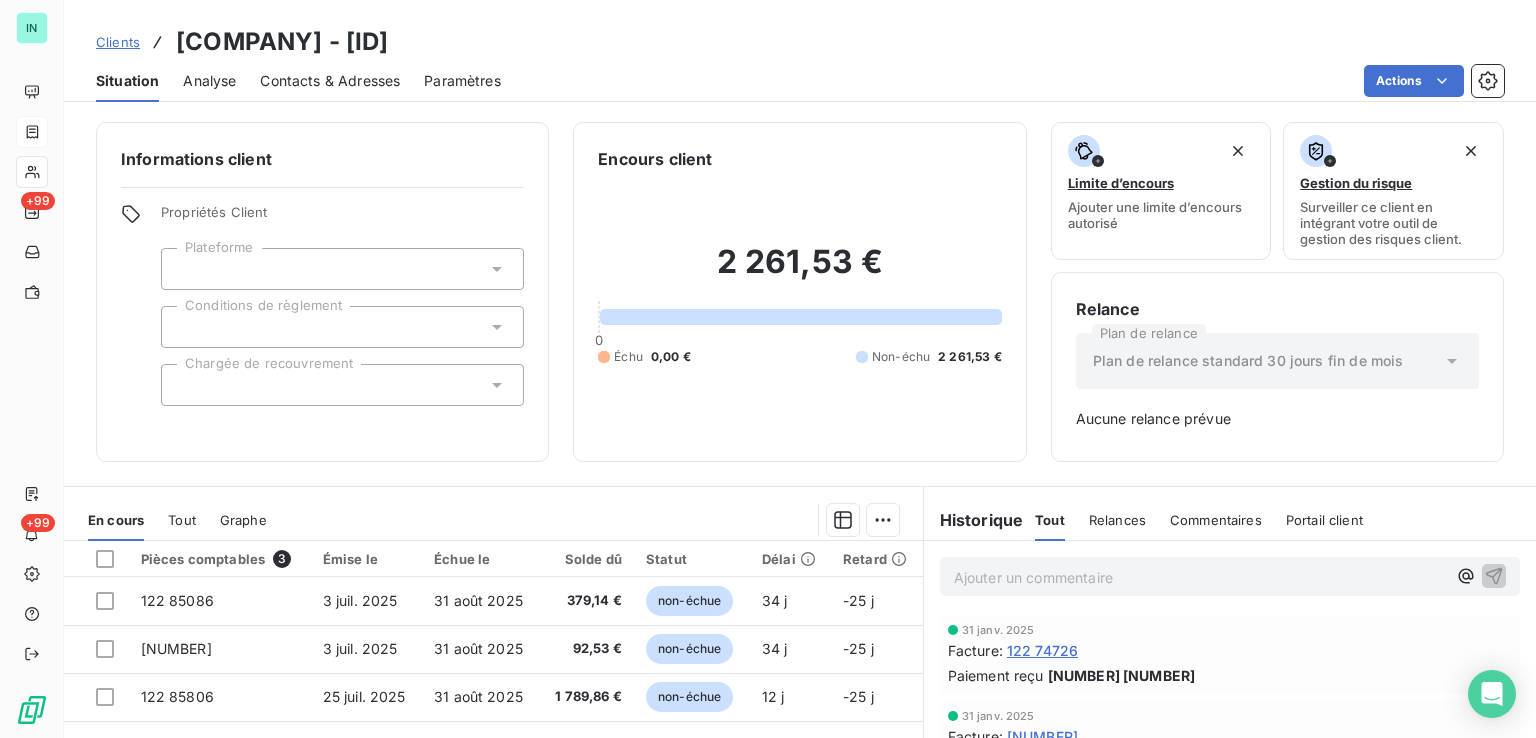 drag, startPoint x: 712, startPoint y: 41, endPoint x: 581, endPoint y: 45, distance: 131.06105 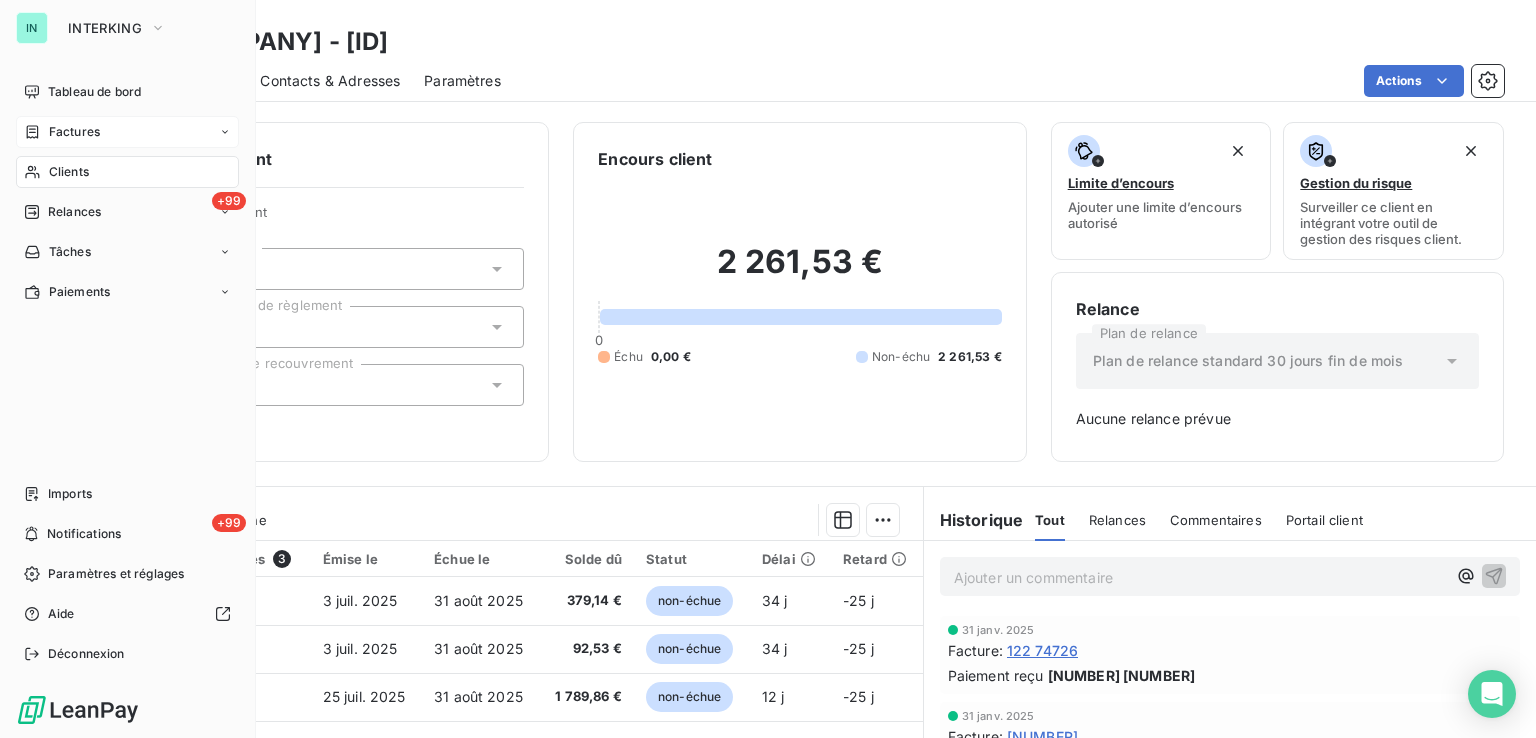 click on "Factures" at bounding box center (74, 132) 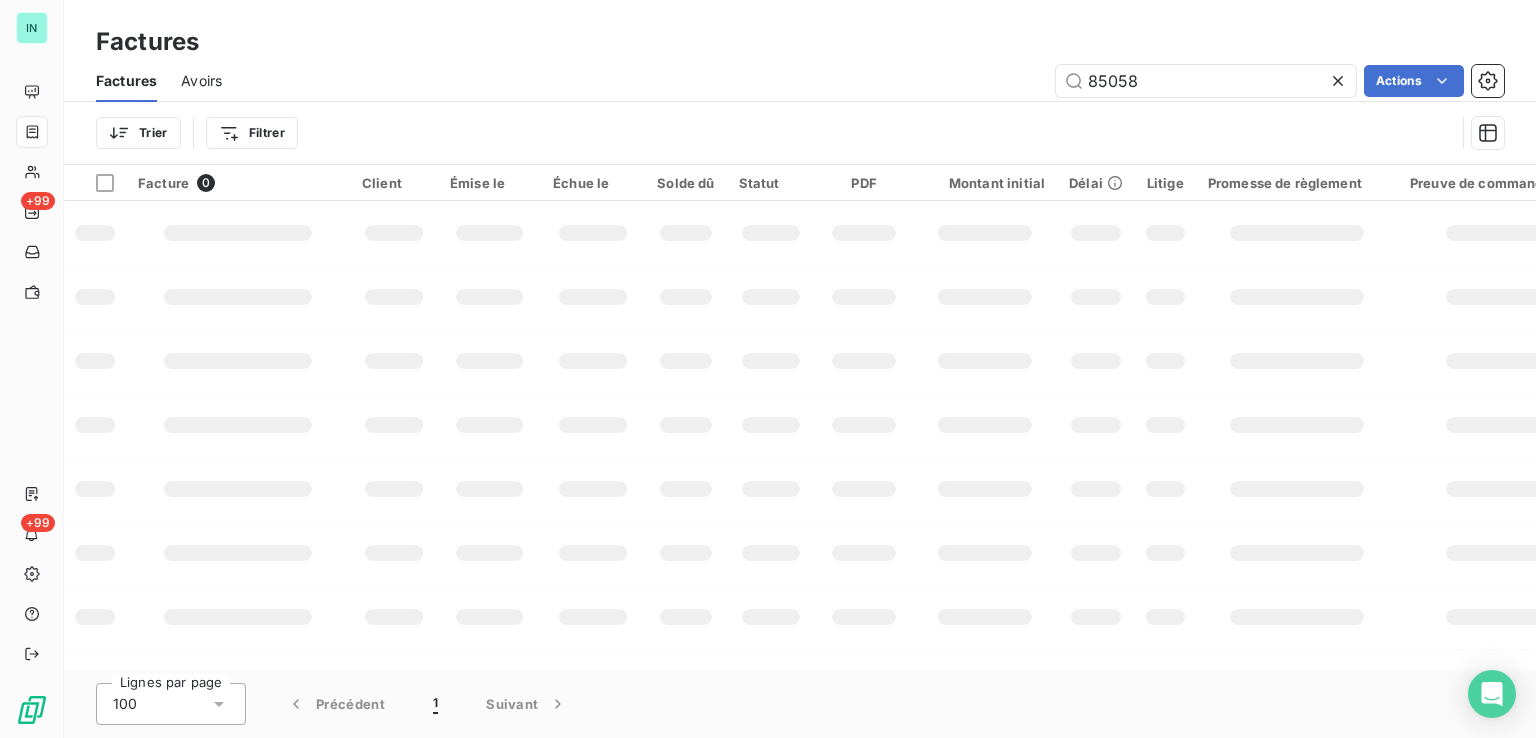 drag, startPoint x: 1037, startPoint y: 73, endPoint x: 944, endPoint y: 81, distance: 93.34345 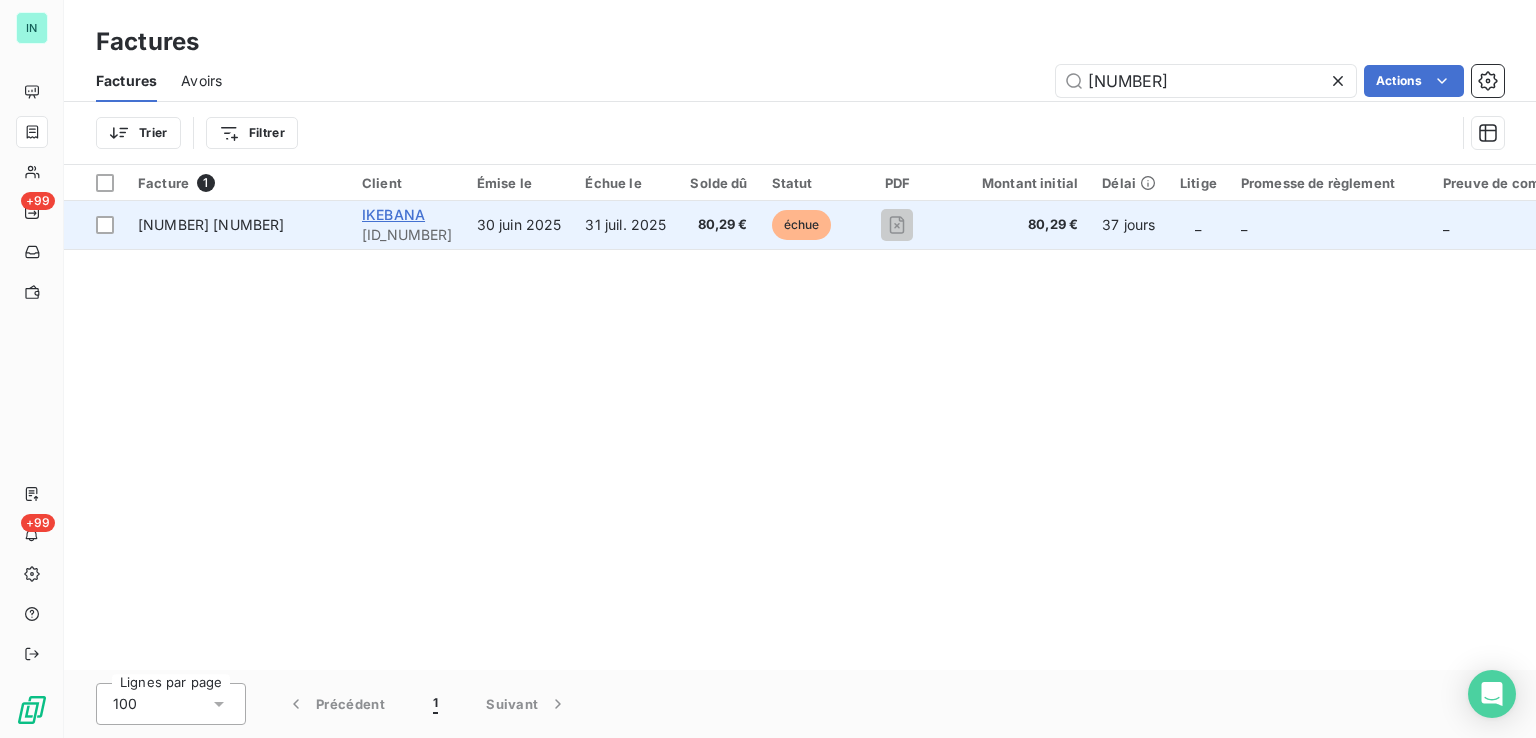 type on "[NUMBER]" 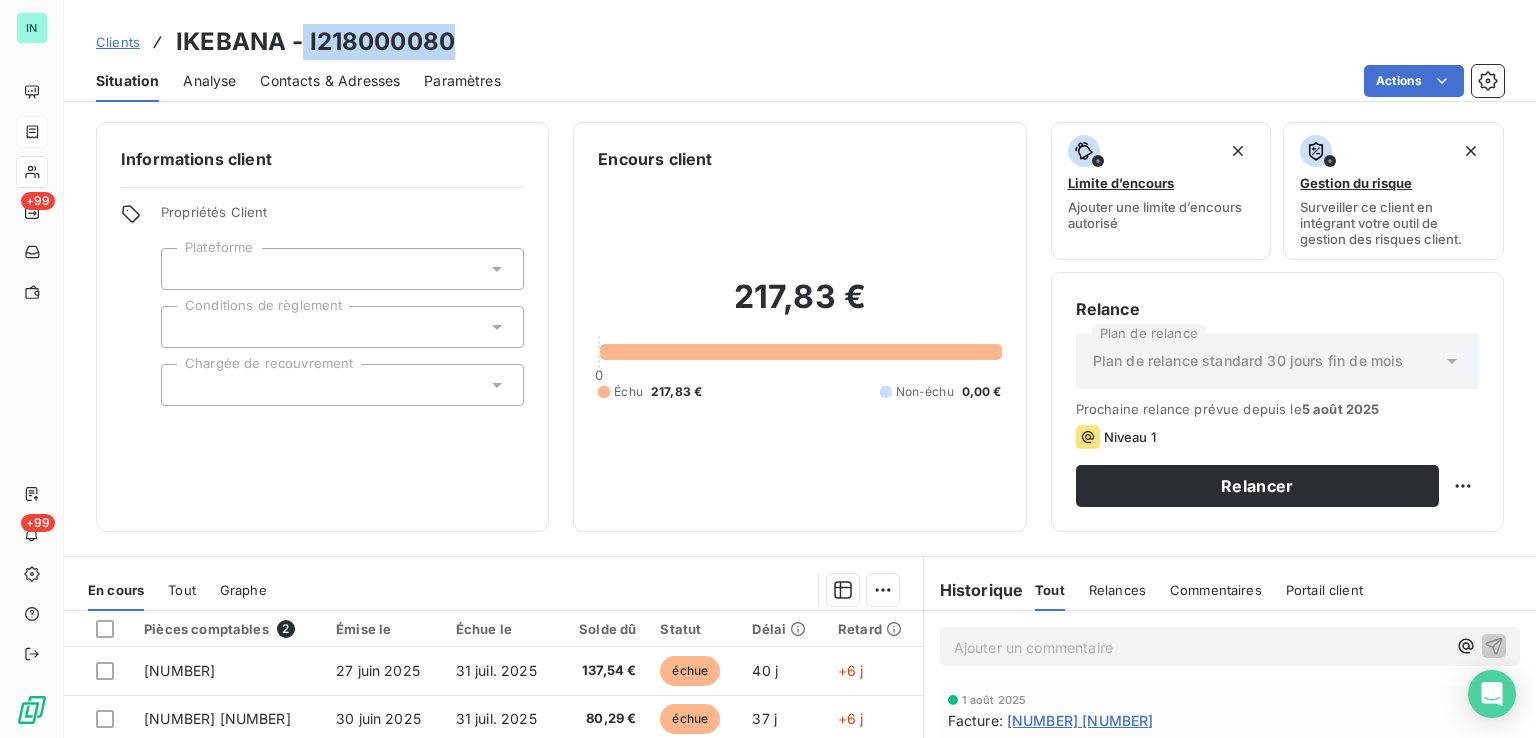 drag, startPoint x: 450, startPoint y: 39, endPoint x: 304, endPoint y: 37, distance: 146.0137 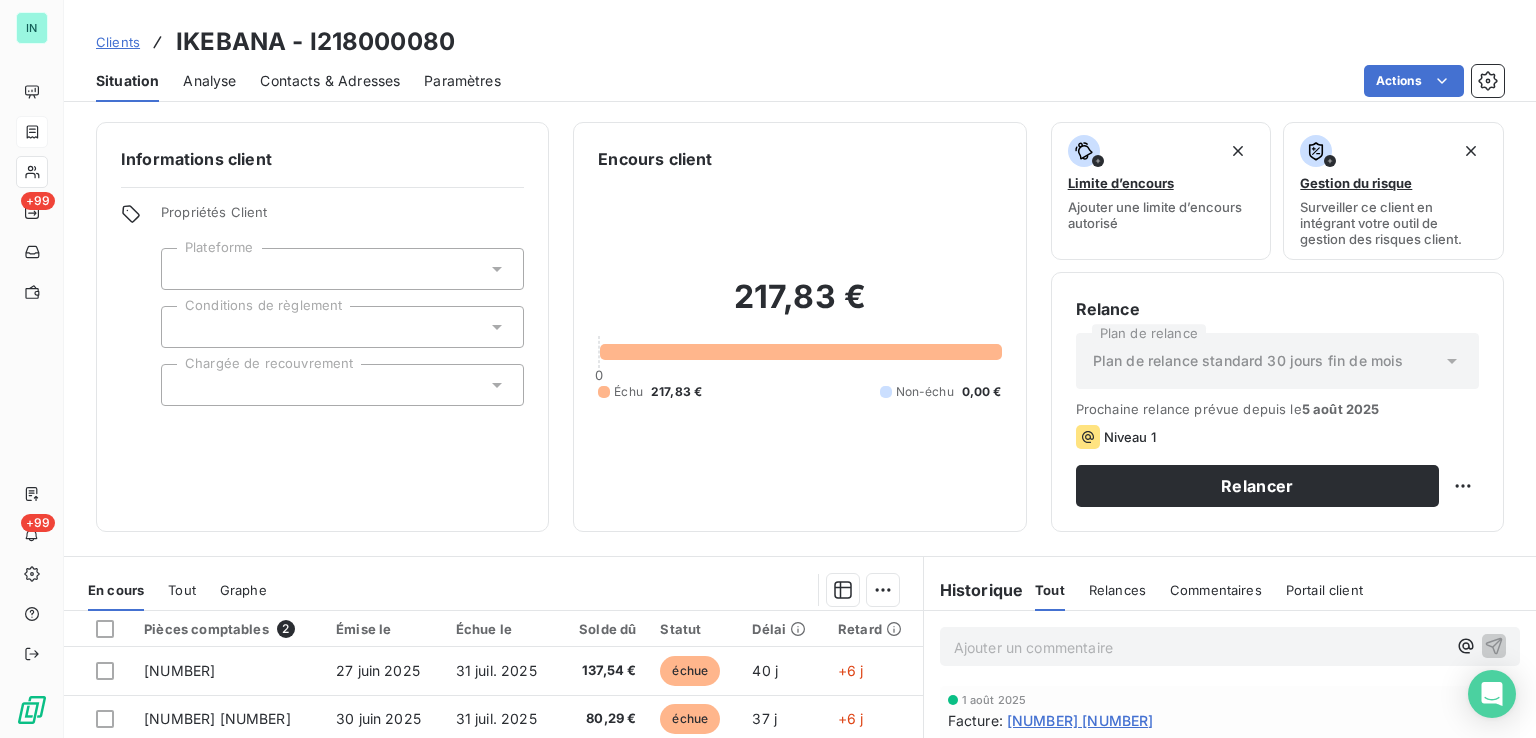 click on "IKEBANA - I218000080" at bounding box center (315, 42) 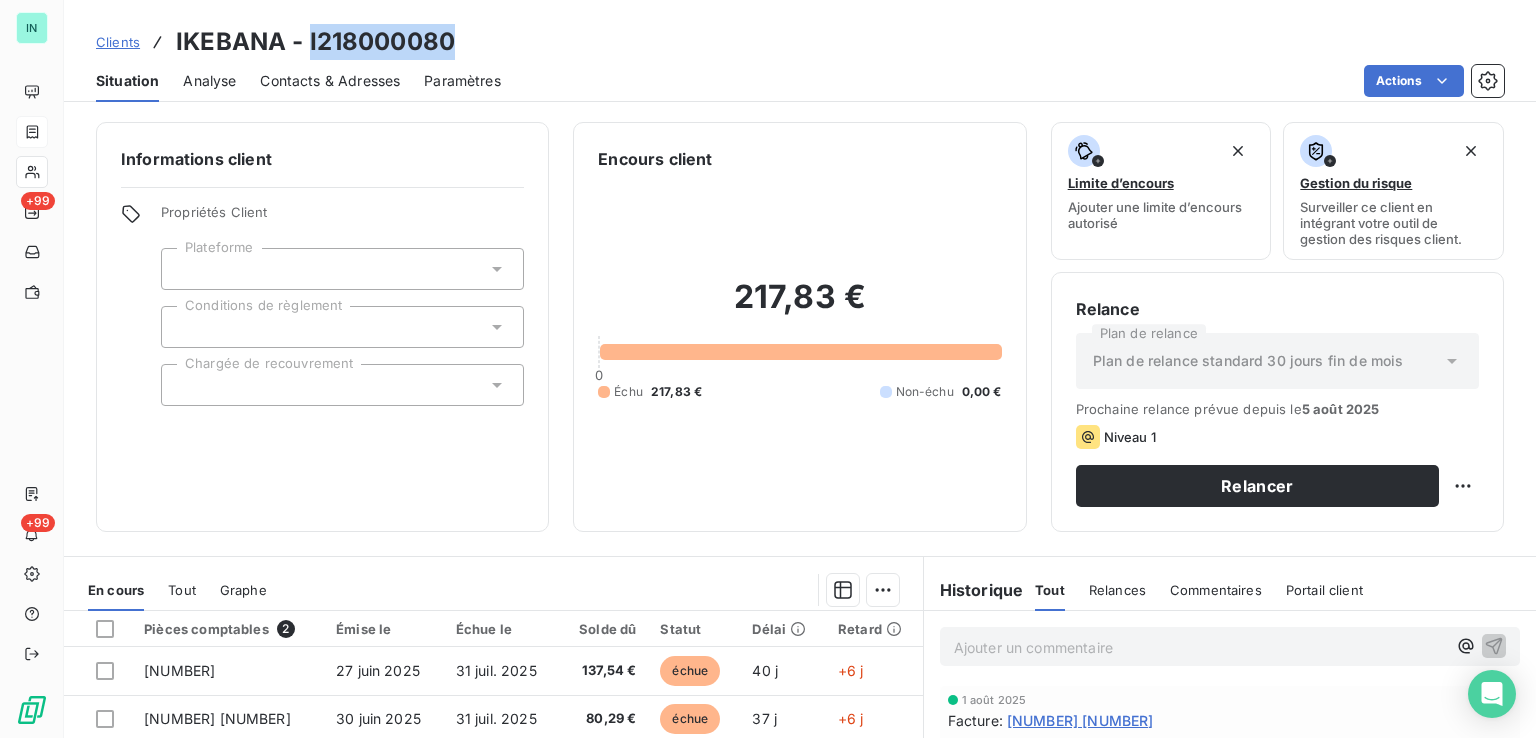 drag, startPoint x: 451, startPoint y: 41, endPoint x: 305, endPoint y: 43, distance: 146.0137 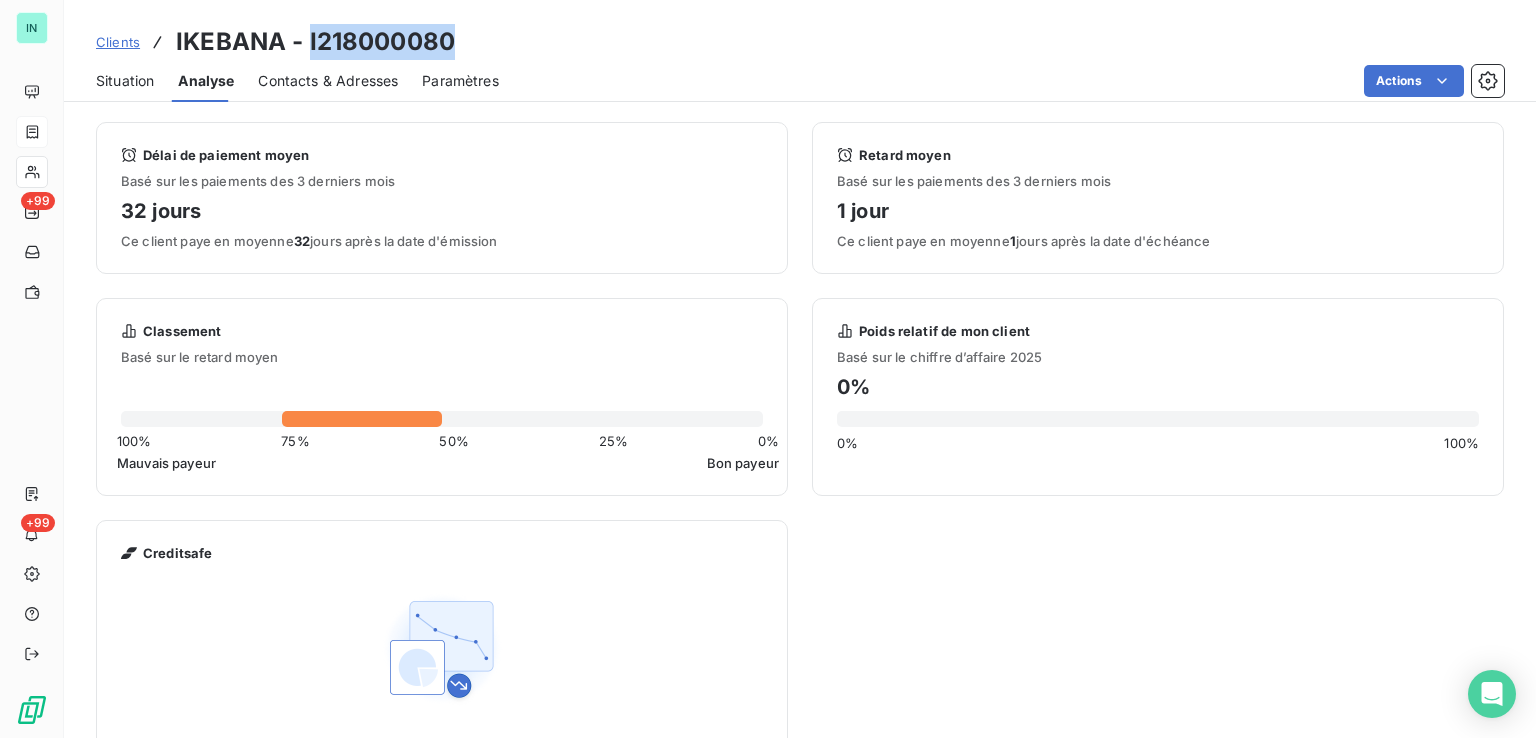click on "IKEBANA - I218000080" at bounding box center [315, 42] 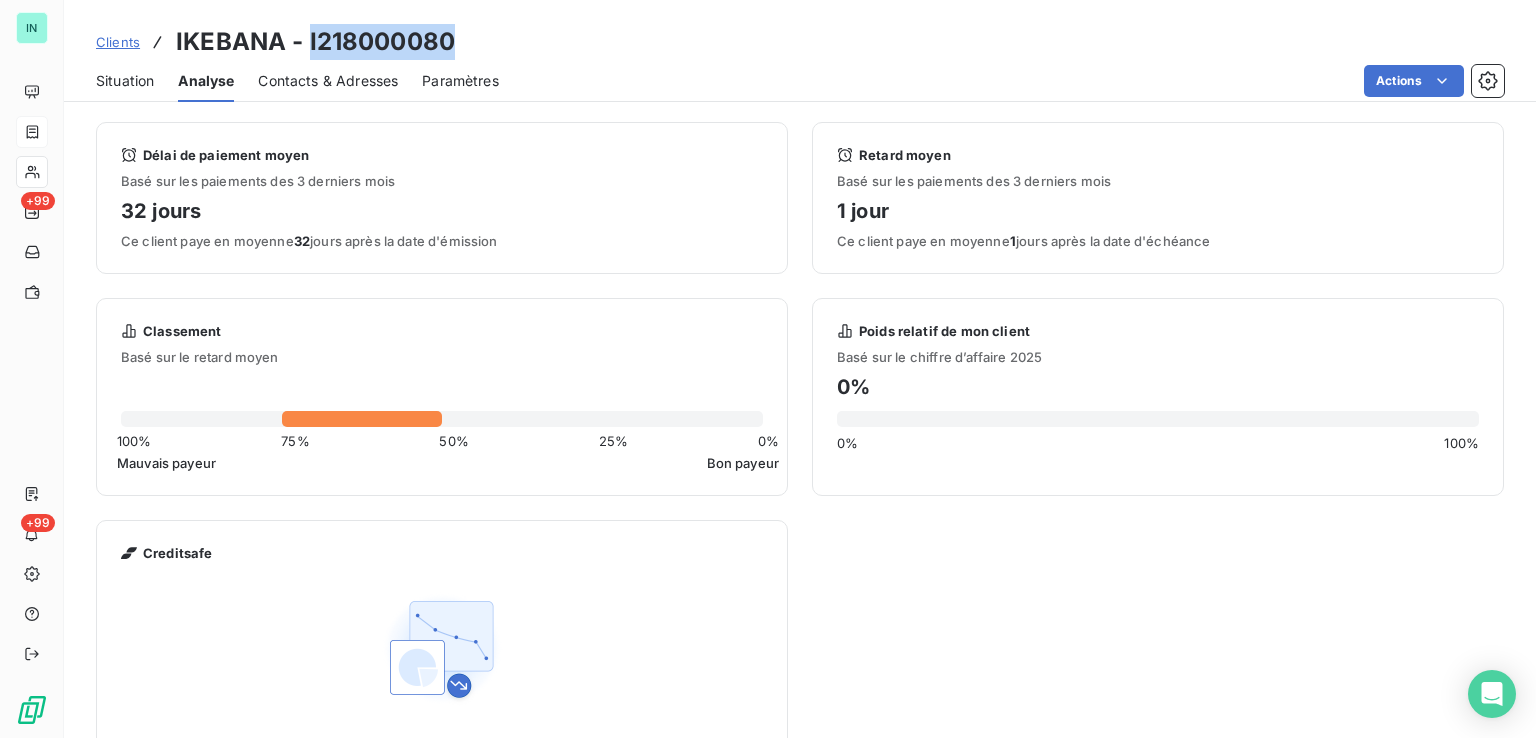 drag, startPoint x: 464, startPoint y: 36, endPoint x: 308, endPoint y: 37, distance: 156.0032 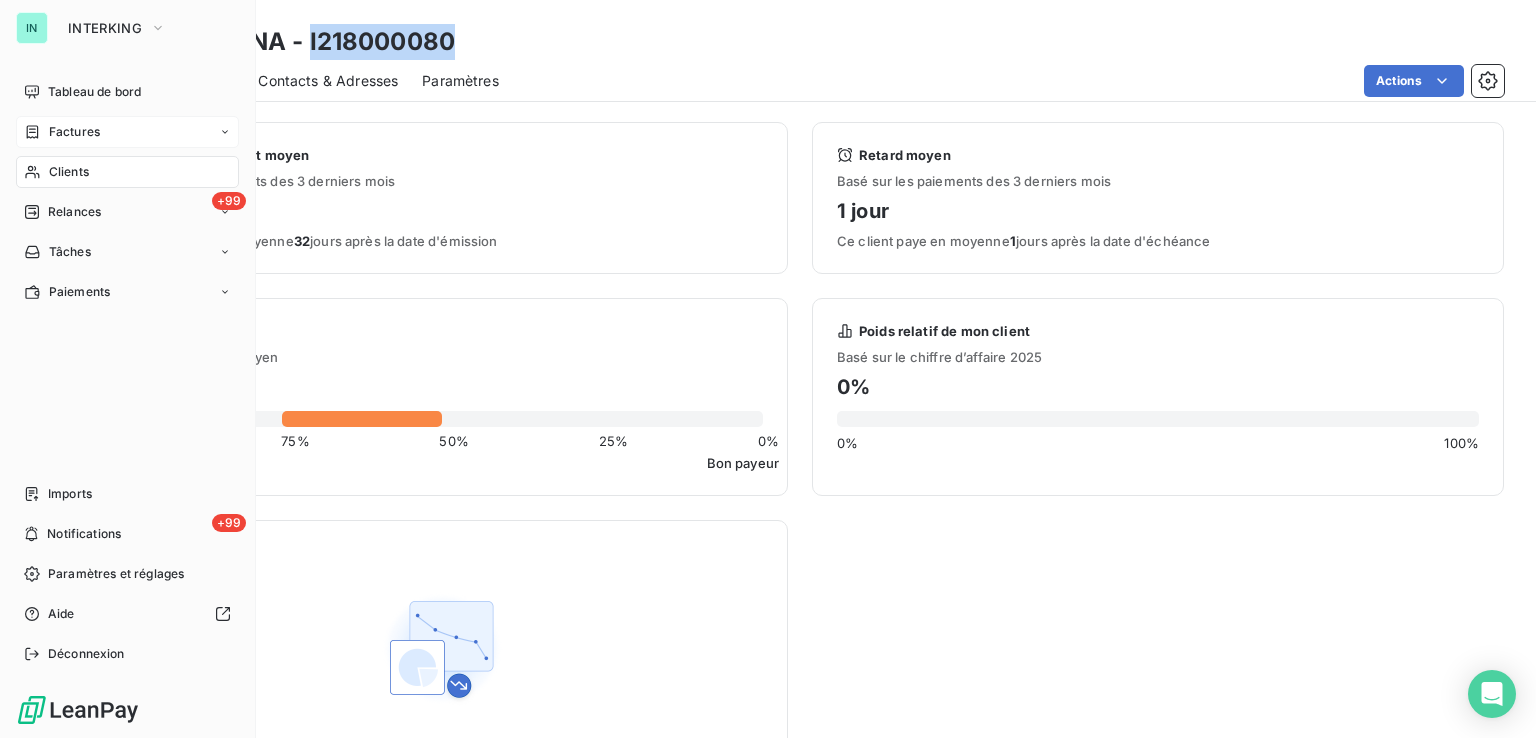 click on "Clients" at bounding box center (69, 172) 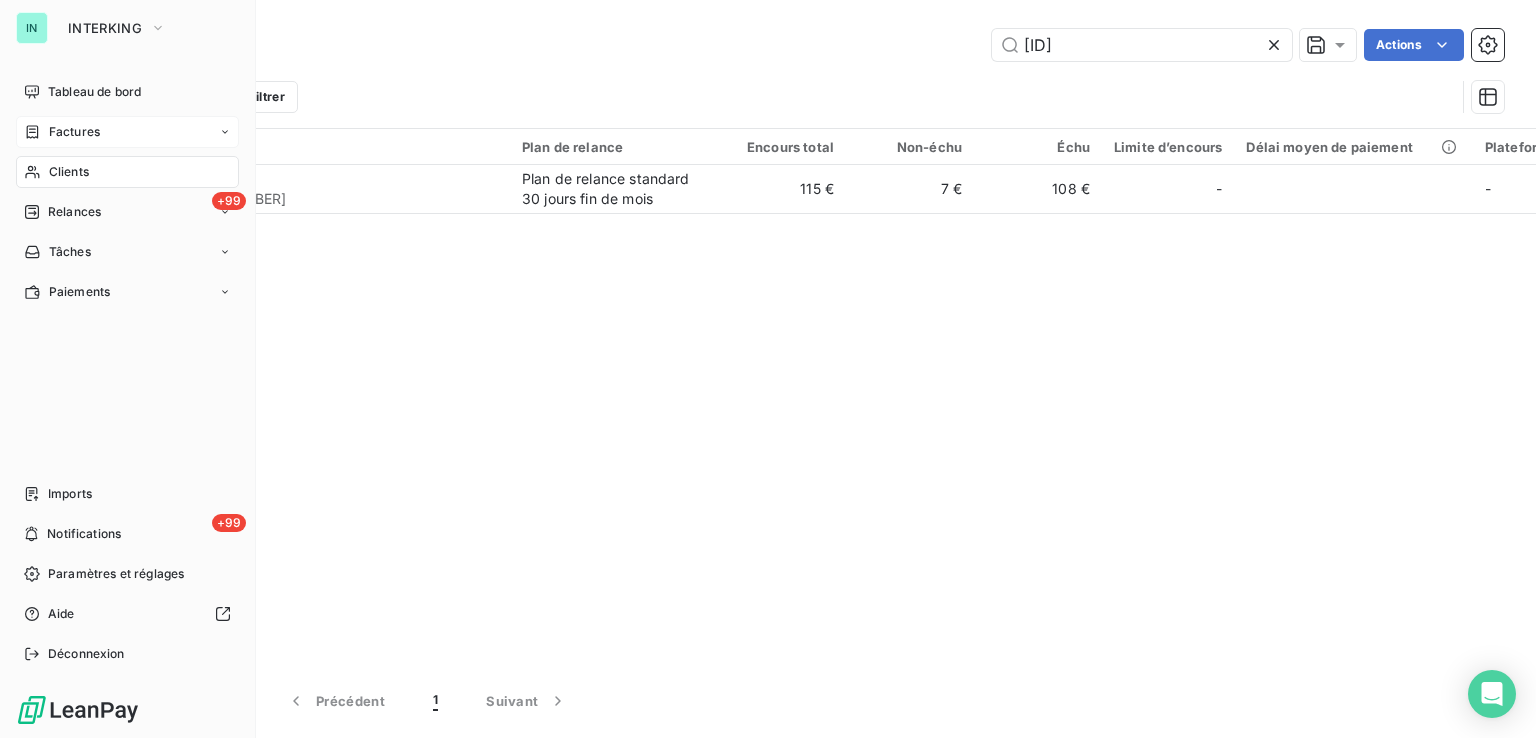 click on "Clients" at bounding box center [127, 172] 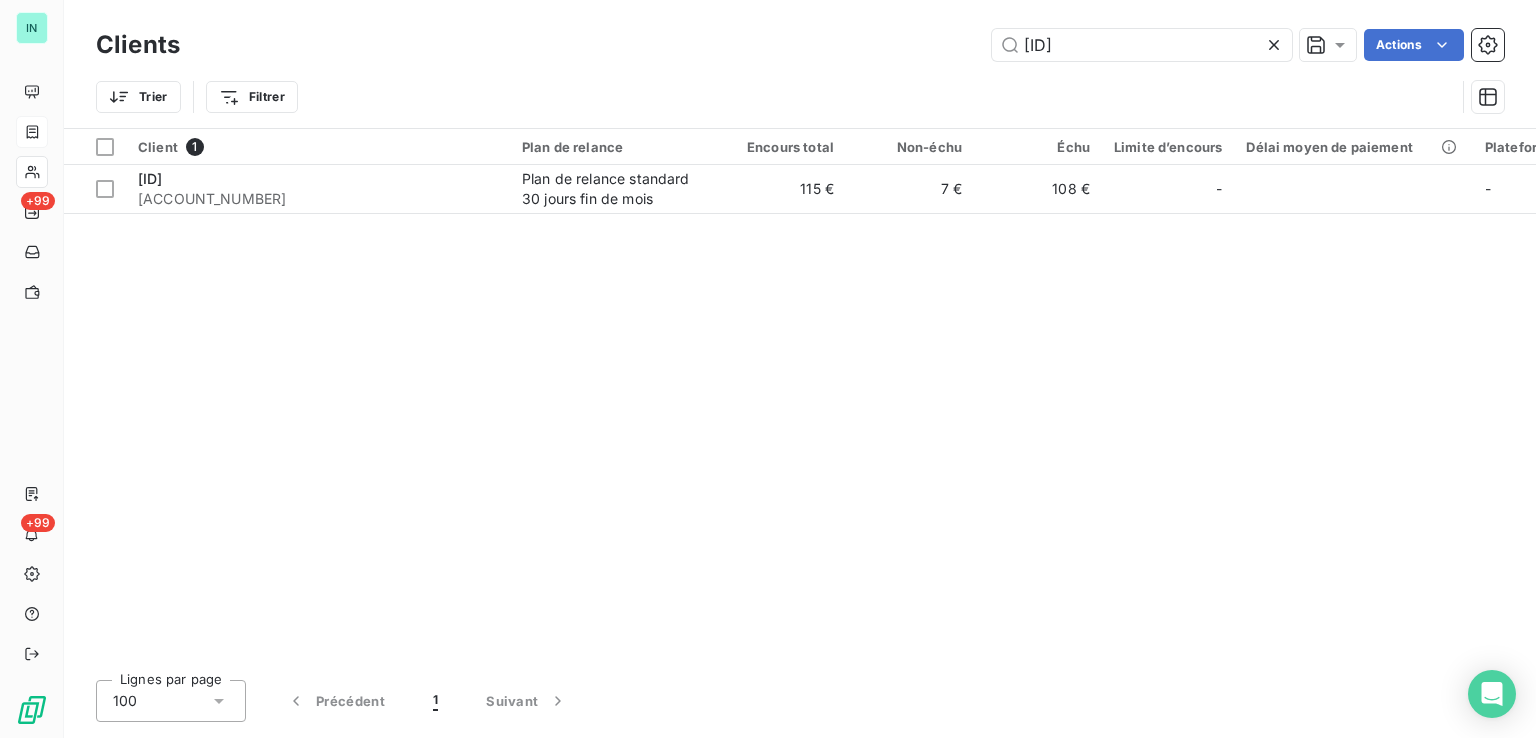 click 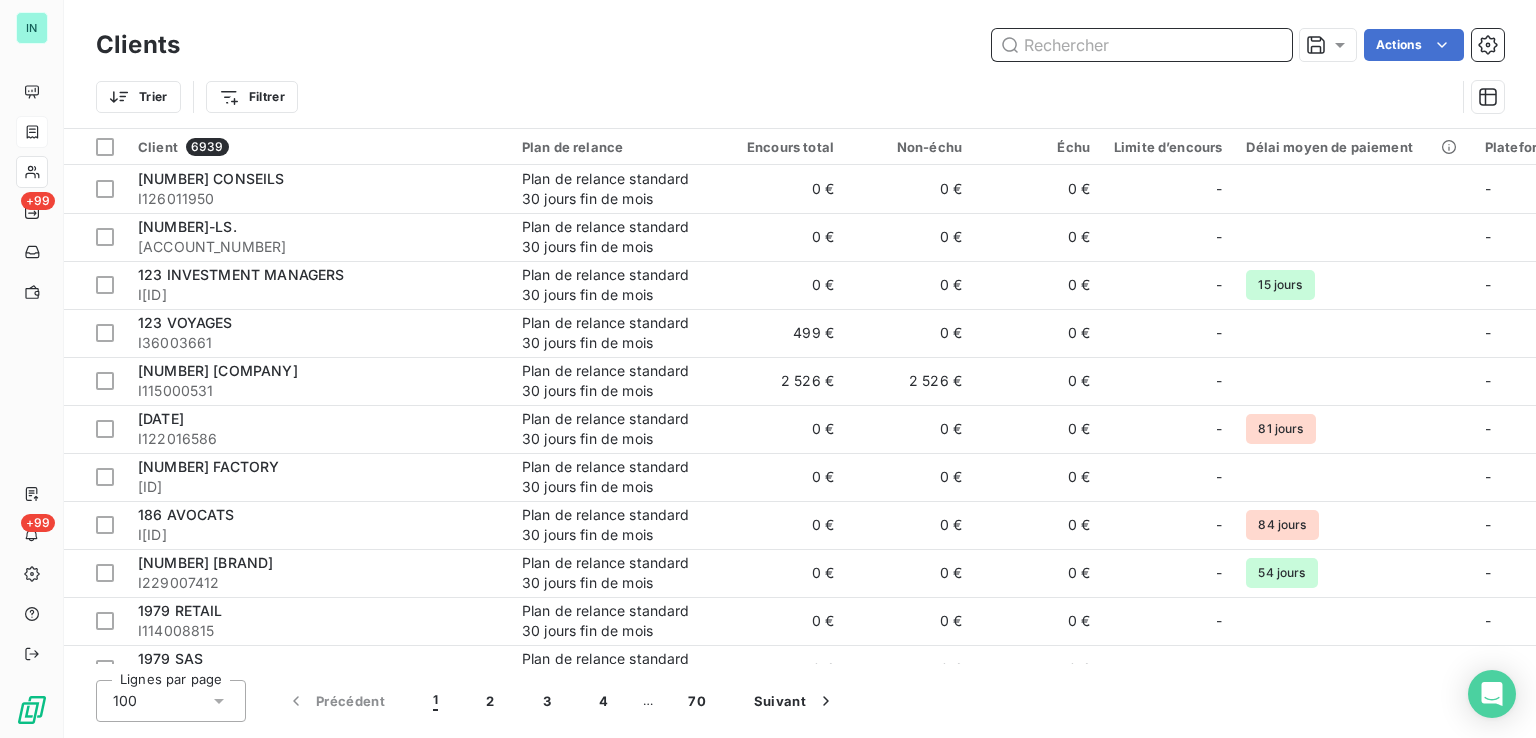 click at bounding box center [1142, 45] 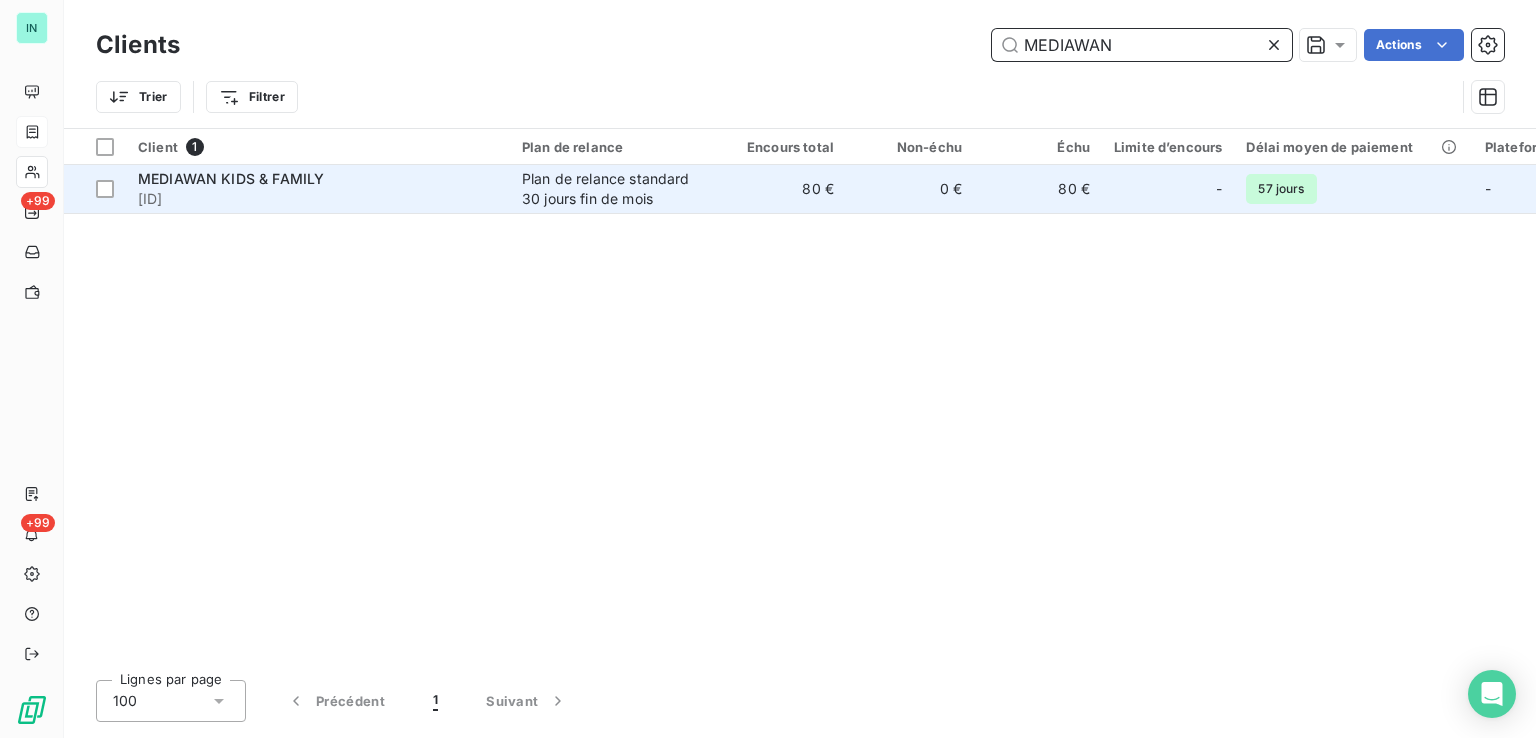 type on "MEDIAWAN" 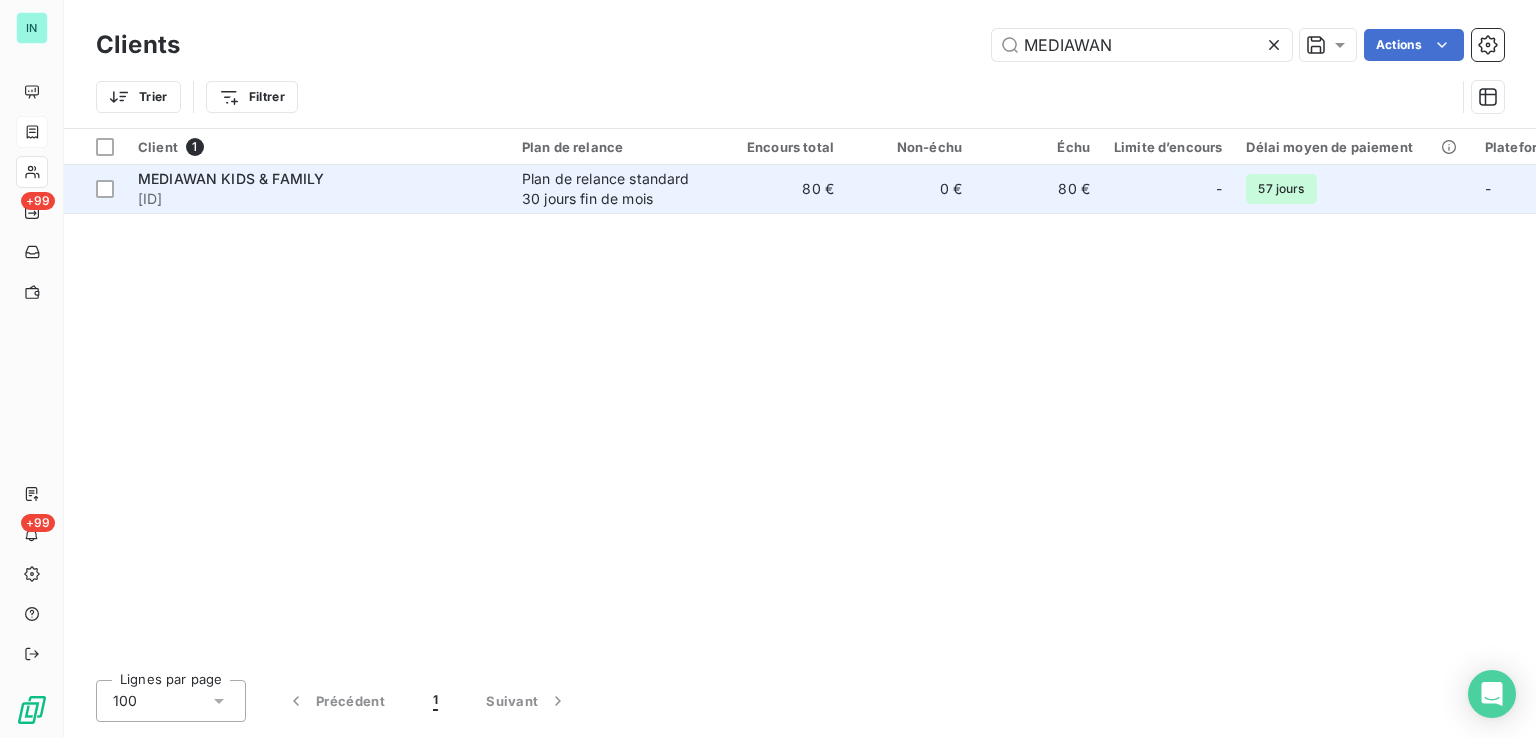 click on "Plan de relance standard 30 jours fin de mois" at bounding box center (614, 189) 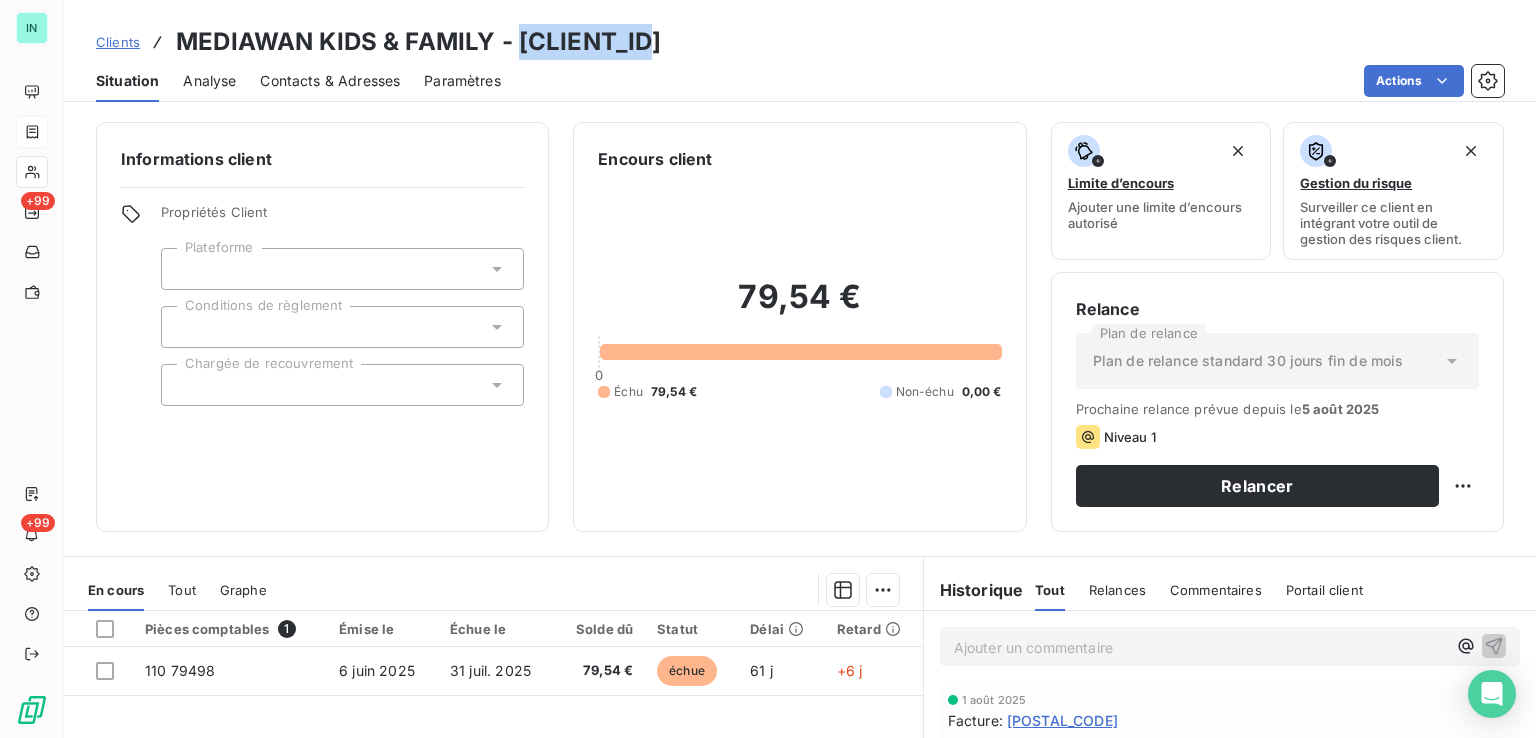 drag, startPoint x: 652, startPoint y: 45, endPoint x: 515, endPoint y: 49, distance: 137.05838 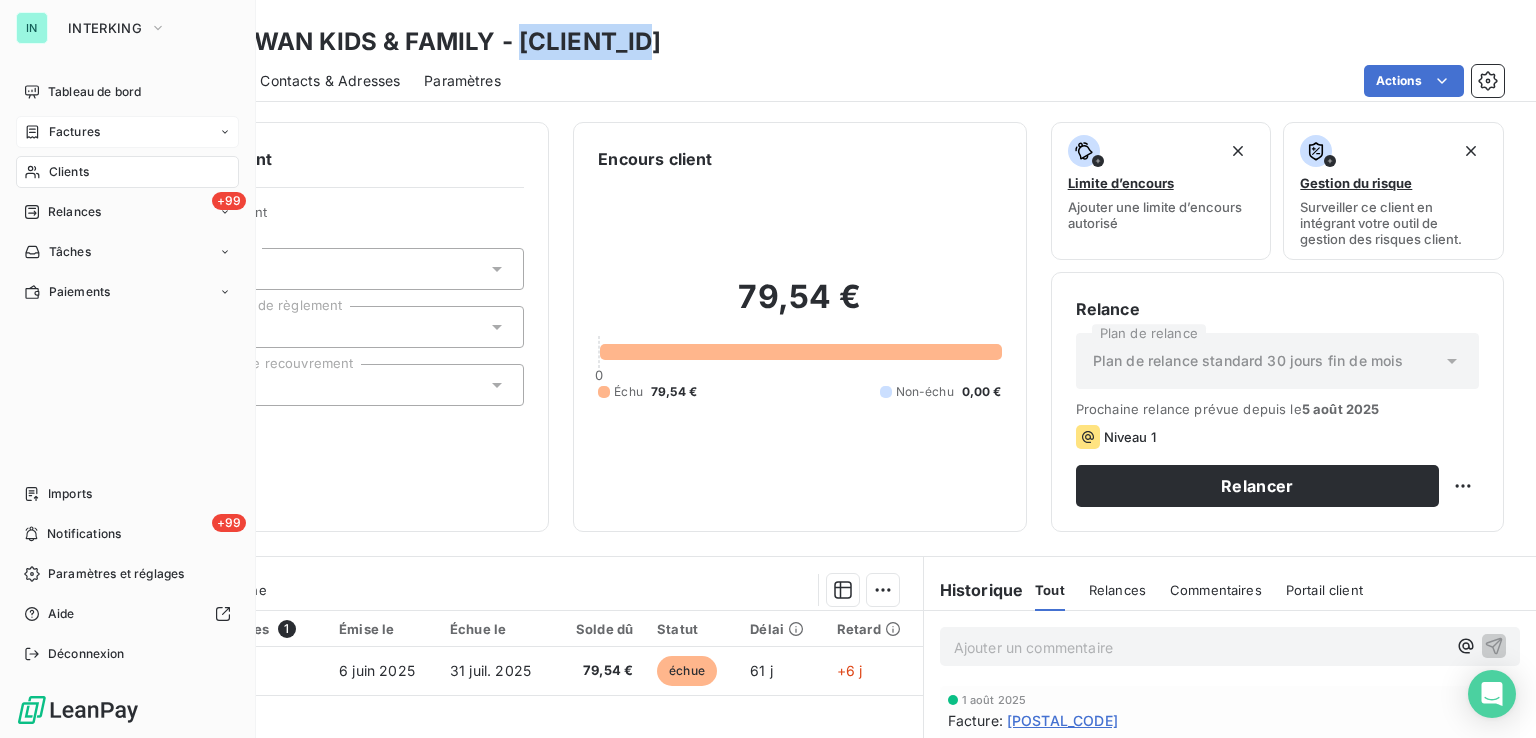 click on "Factures" at bounding box center [62, 132] 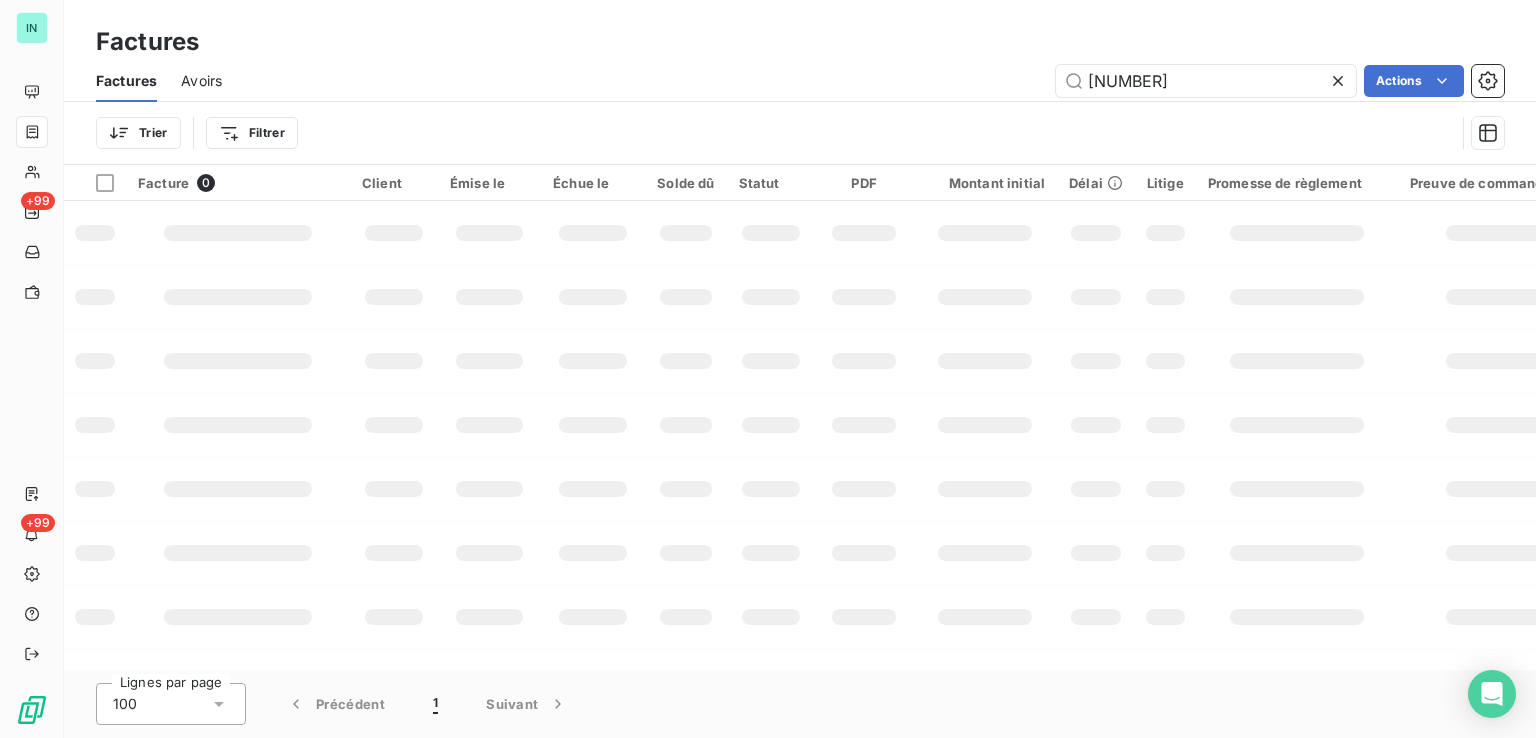 drag, startPoint x: 1139, startPoint y: 80, endPoint x: 782, endPoint y: 105, distance: 357.87427 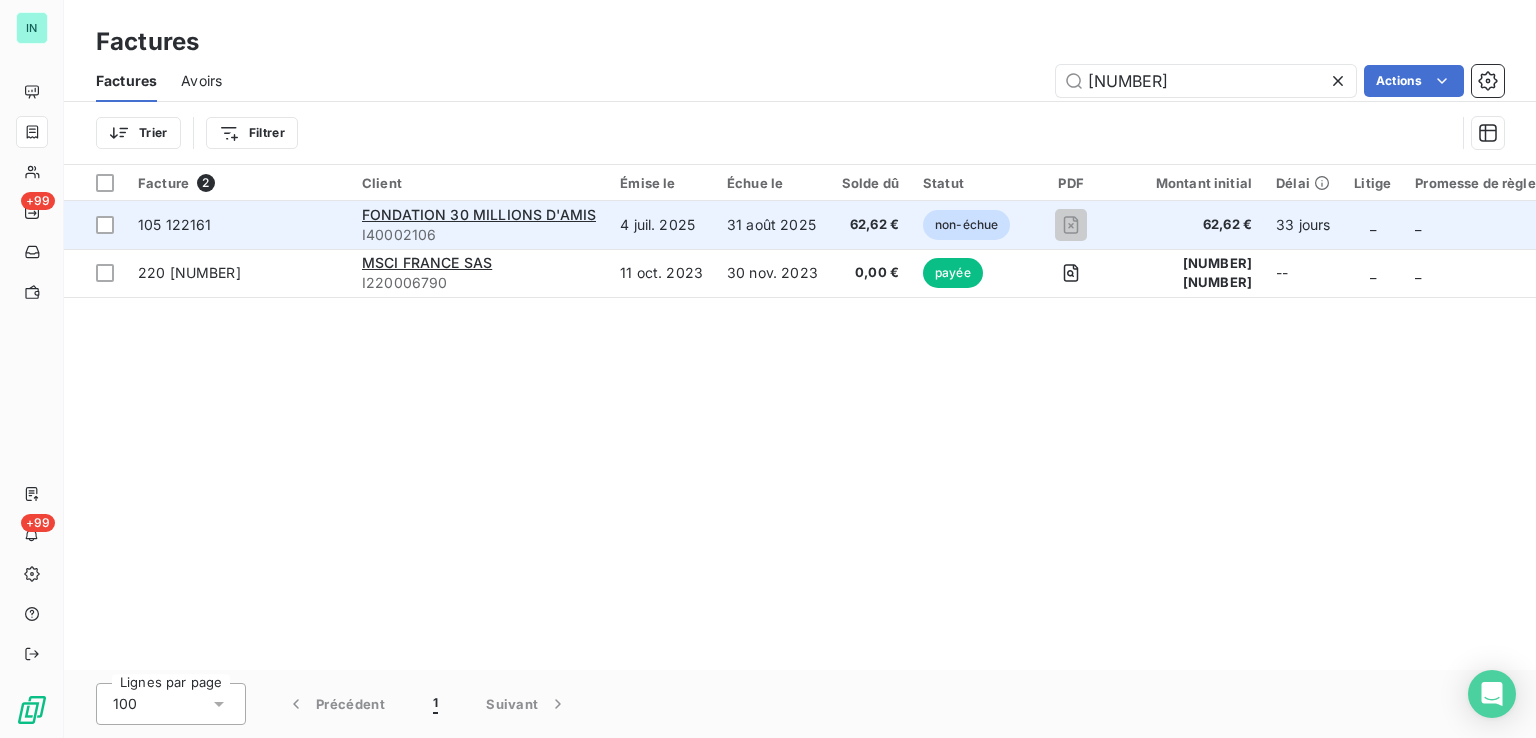 type on "[NUMBER]" 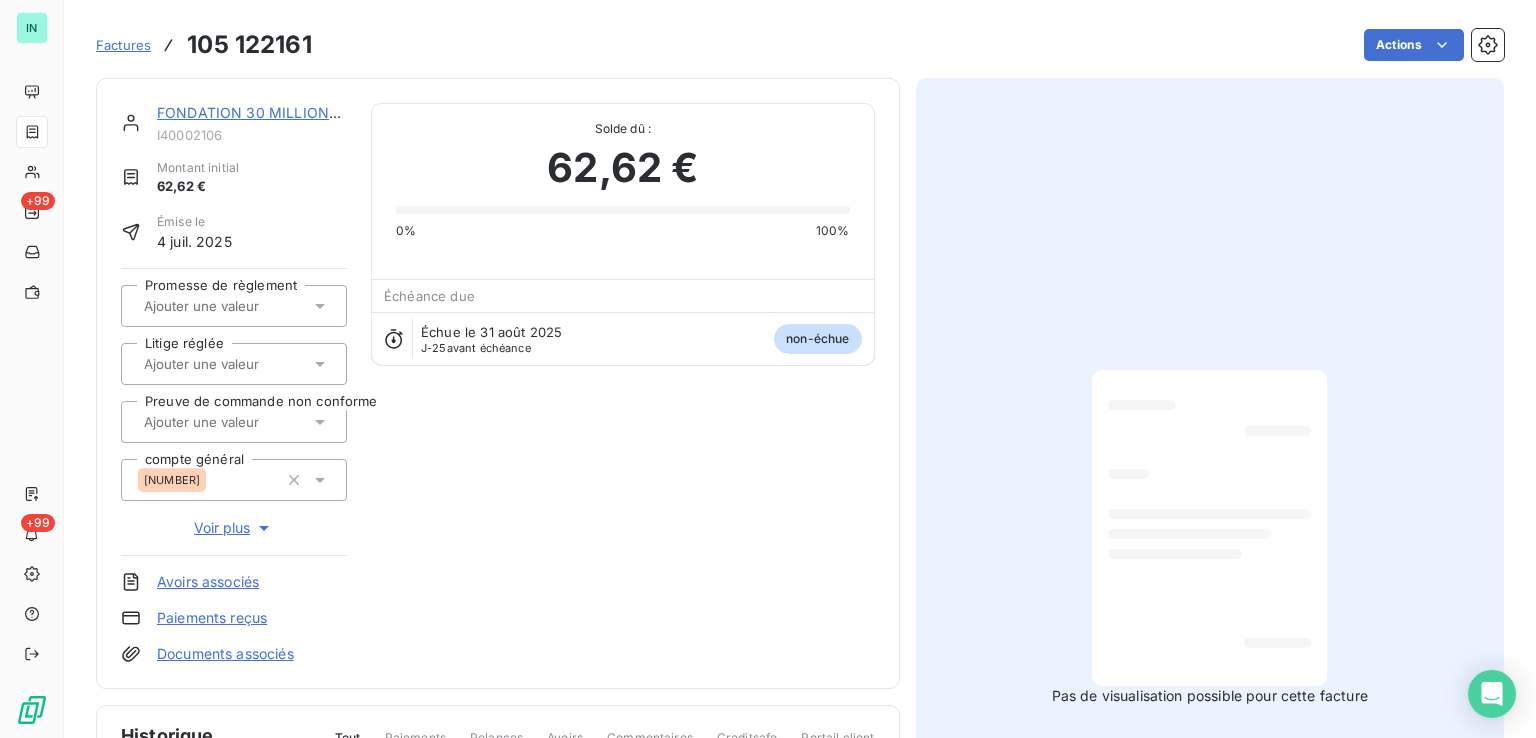 click on "FONDATION 30 MILLIONS D'AMIS I[NUMBER] Montant initial [AMOUNT] Émise le [DATE] Promesse de règlement Litige réglée Preuve de commande non conforme compte général [NUMBER] Voir plus Avoirs associés Paiements reçus Documents associés Solde dû : [AMOUNT] [PERCENTAGE]% [PERCENTAGE]% Échéance due Échue le [DATE] J-[NUMBER]  avant échéance non-échue" at bounding box center [498, 383] 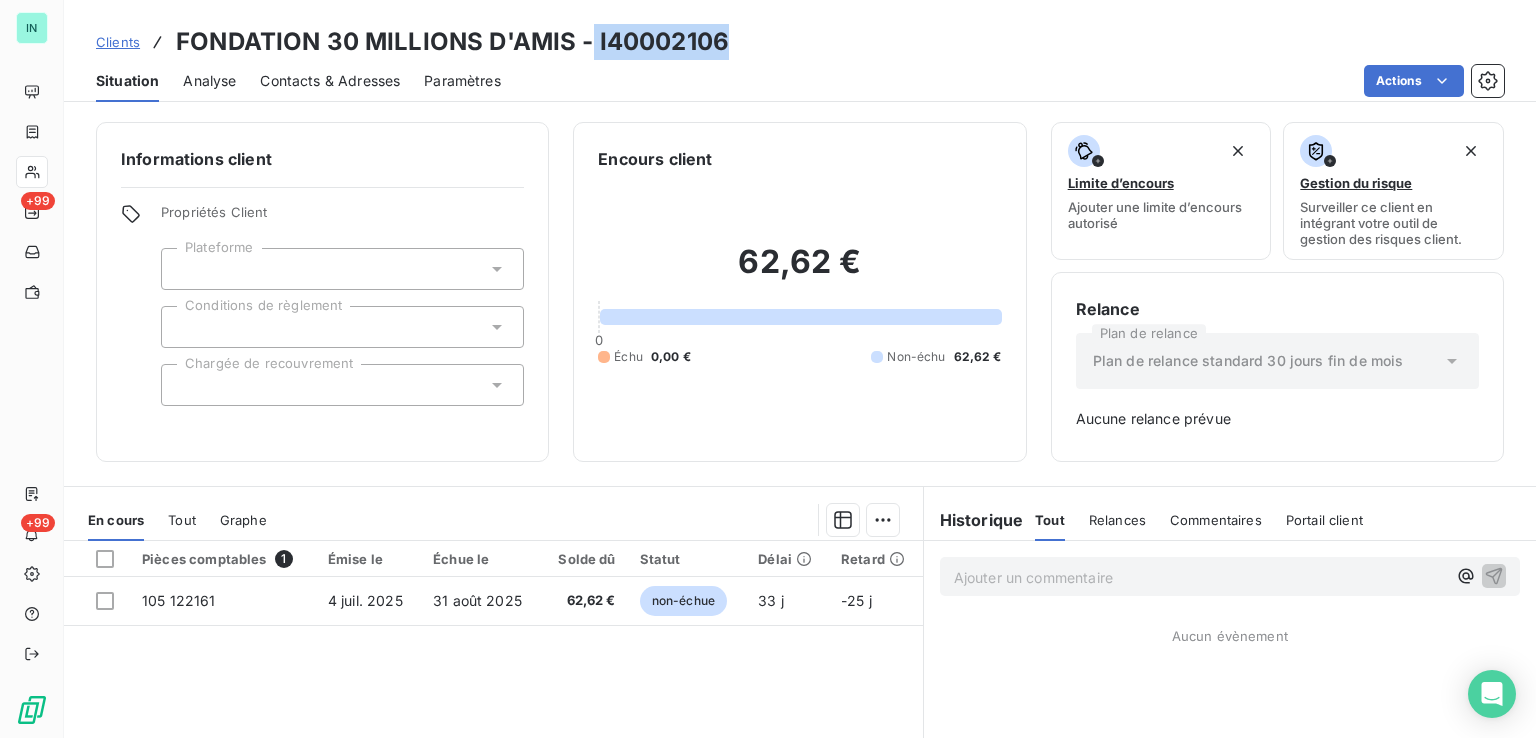 drag, startPoint x: 725, startPoint y: 41, endPoint x: 590, endPoint y: 47, distance: 135.13327 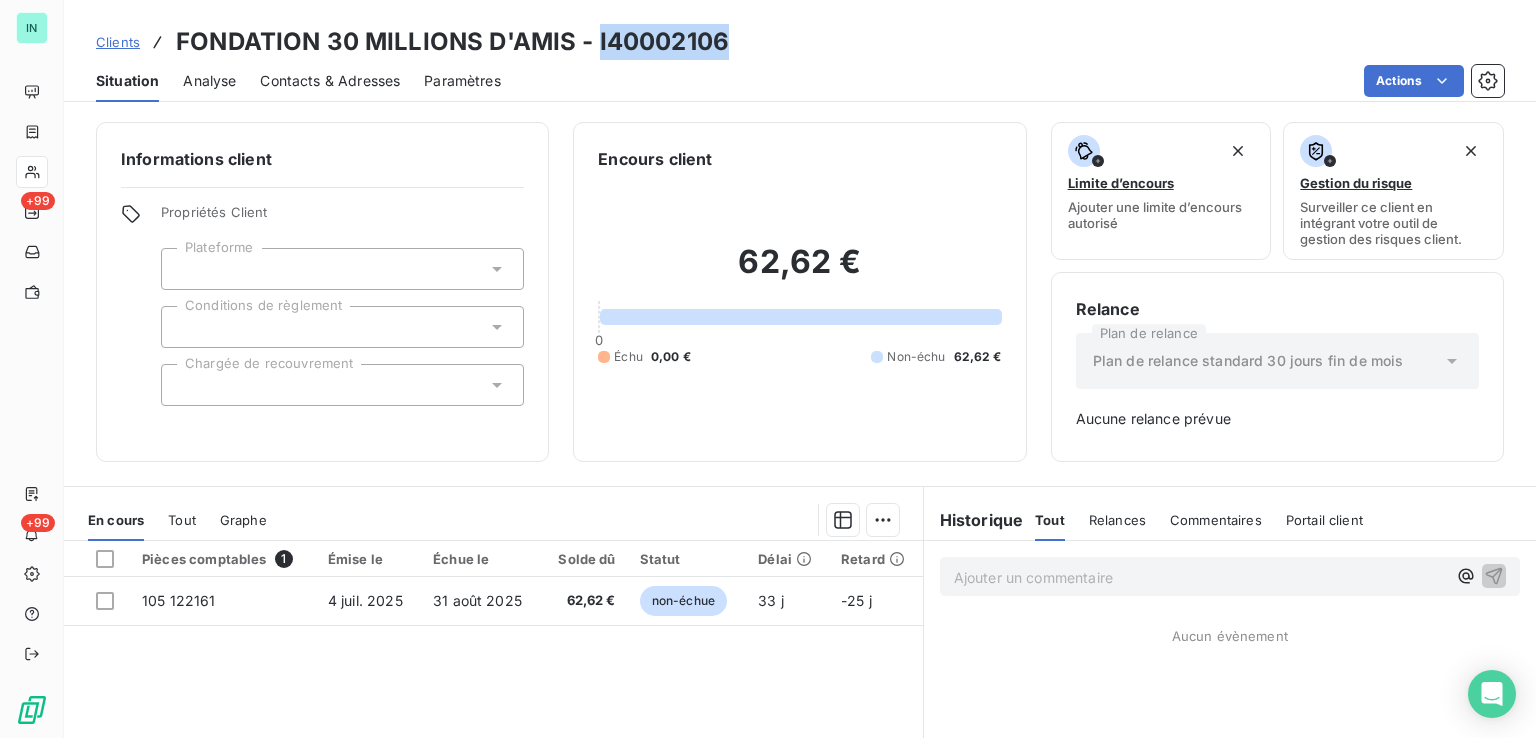 drag, startPoint x: 728, startPoint y: 46, endPoint x: 595, endPoint y: 50, distance: 133.06013 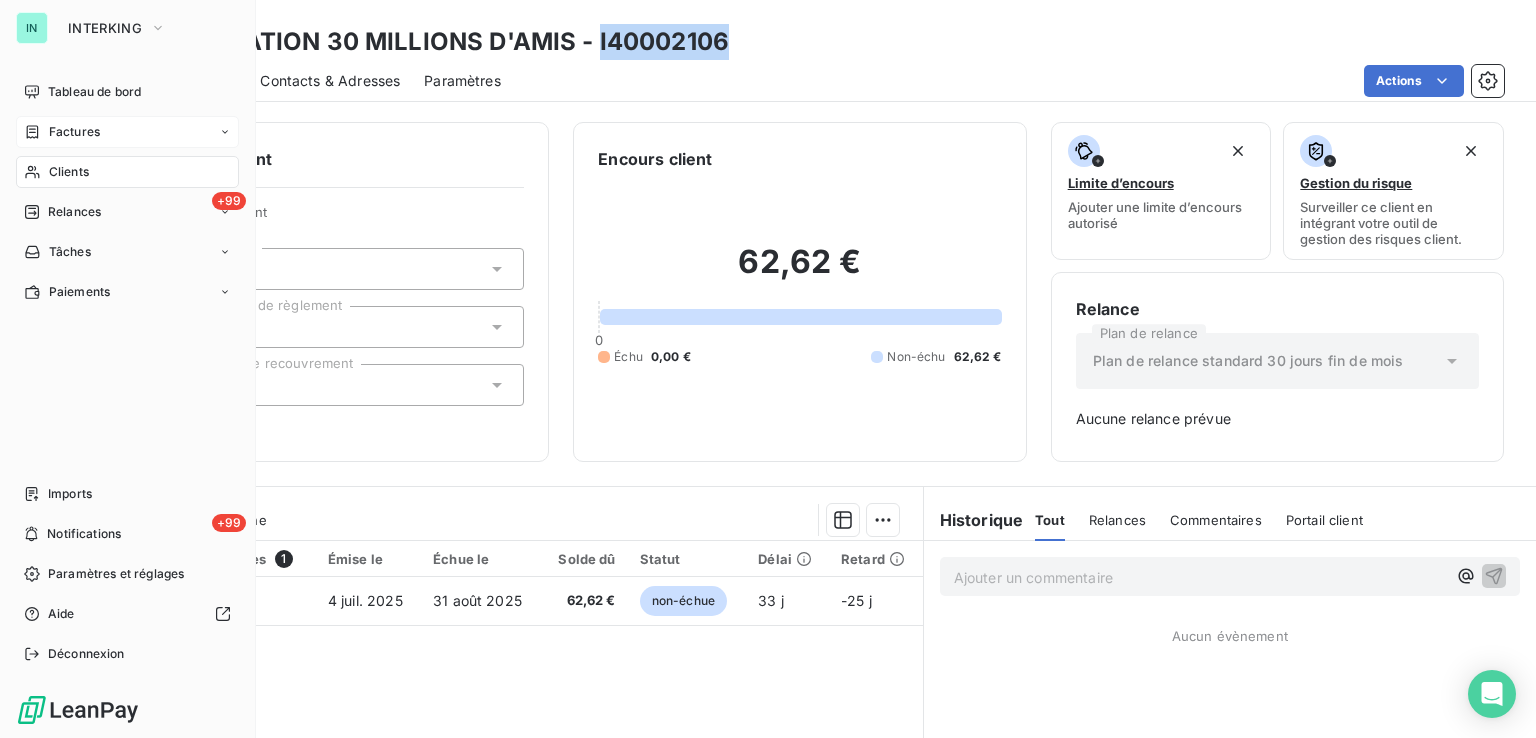 click on "Factures" at bounding box center [127, 132] 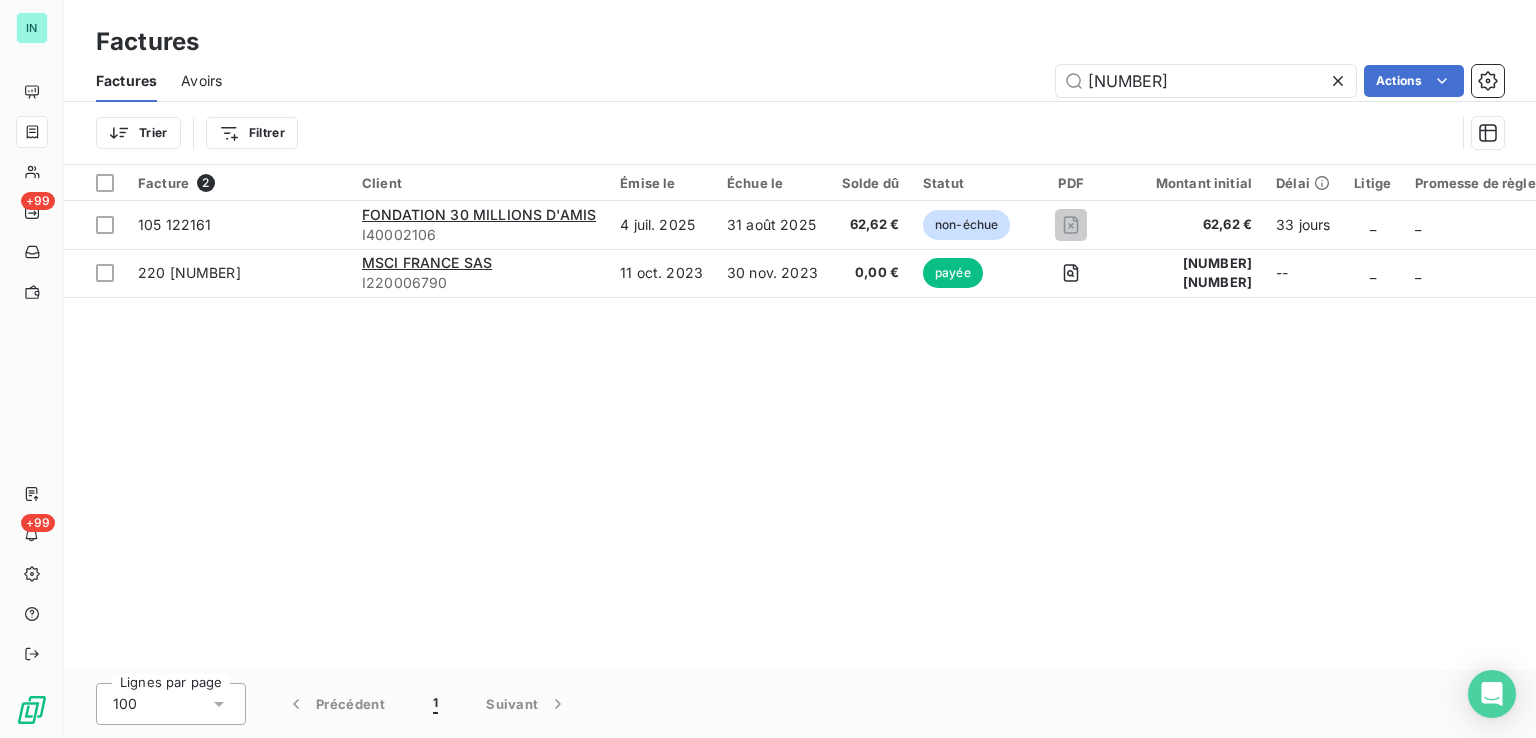 drag, startPoint x: 1159, startPoint y: 78, endPoint x: 784, endPoint y: 93, distance: 375.29987 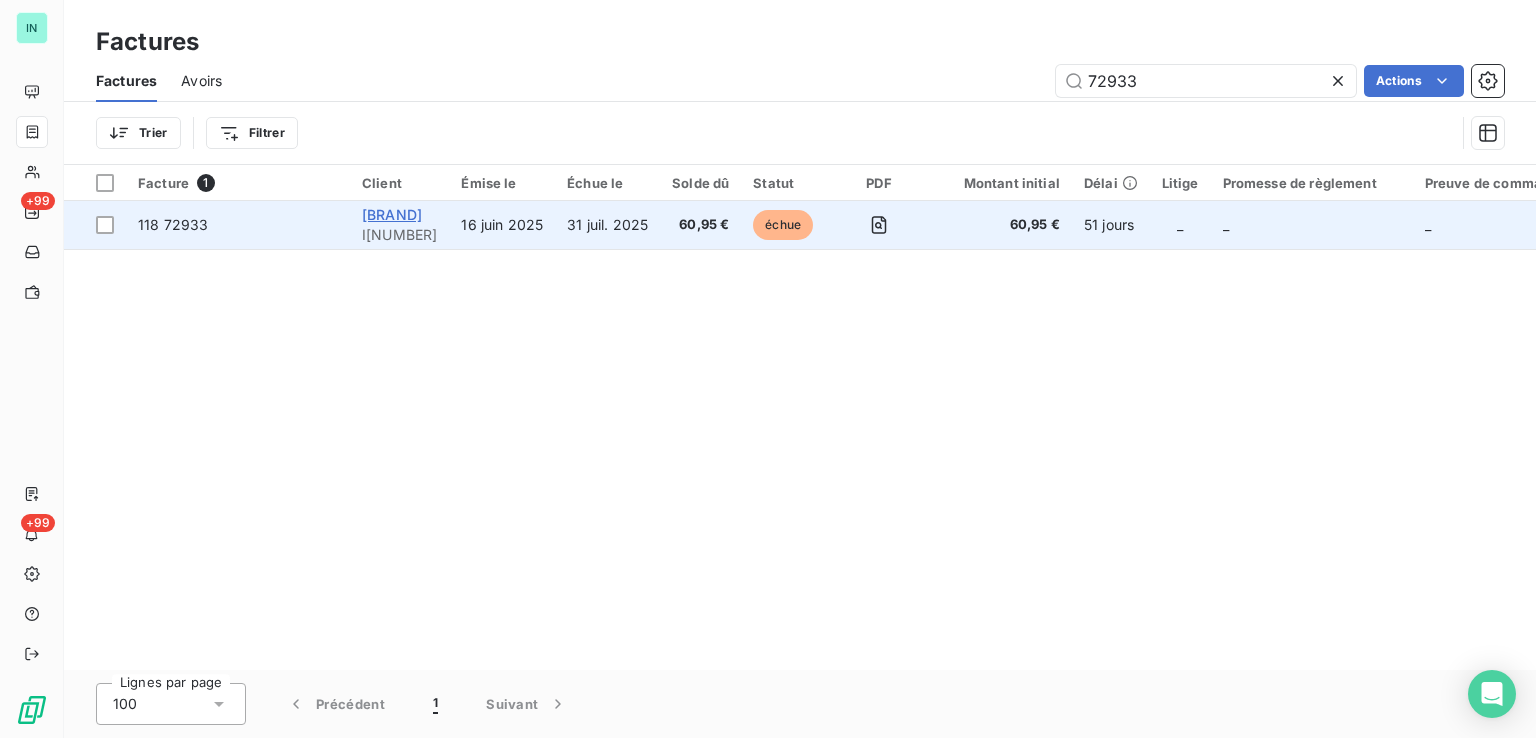 type on "72933" 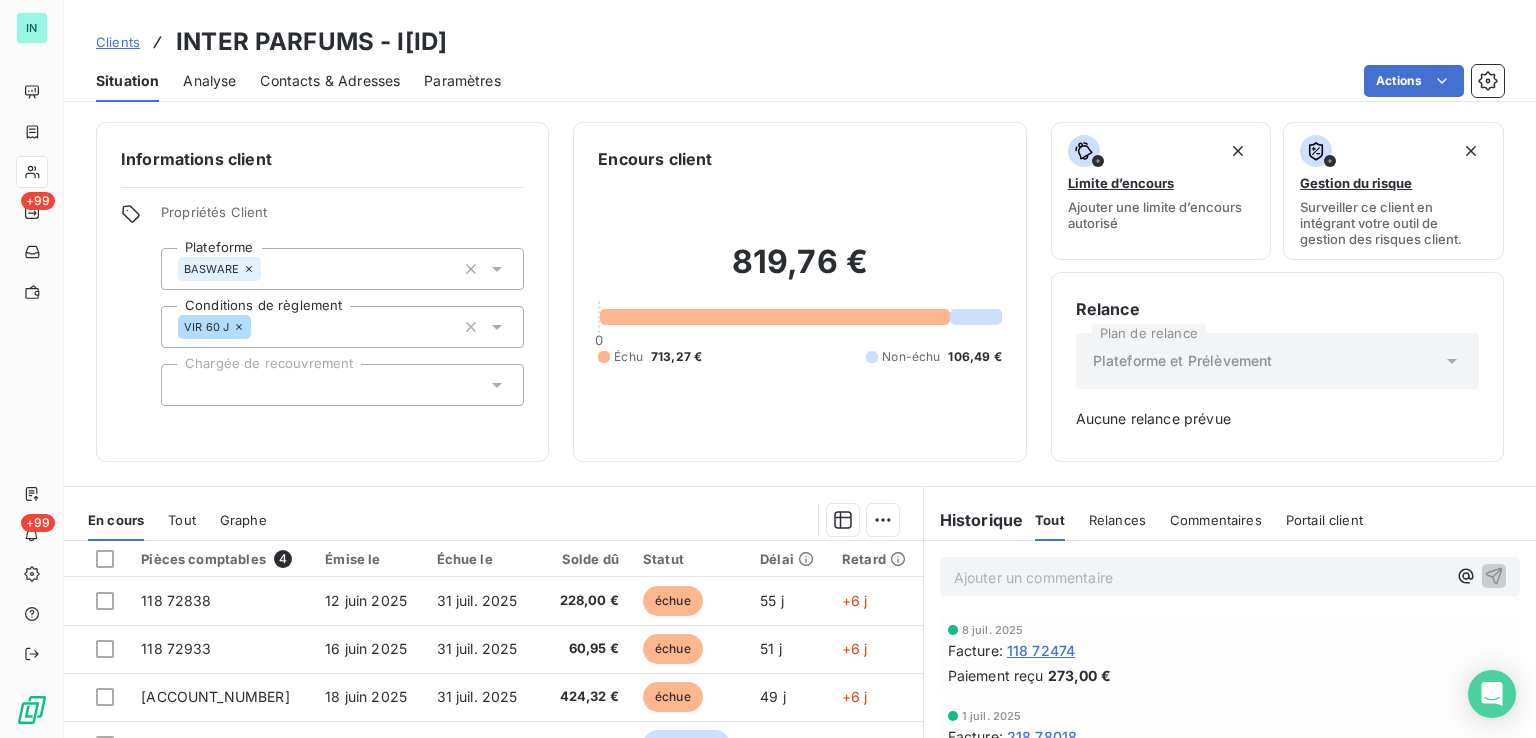 drag, startPoint x: 535, startPoint y: 42, endPoint x: 393, endPoint y: 43, distance: 142.00352 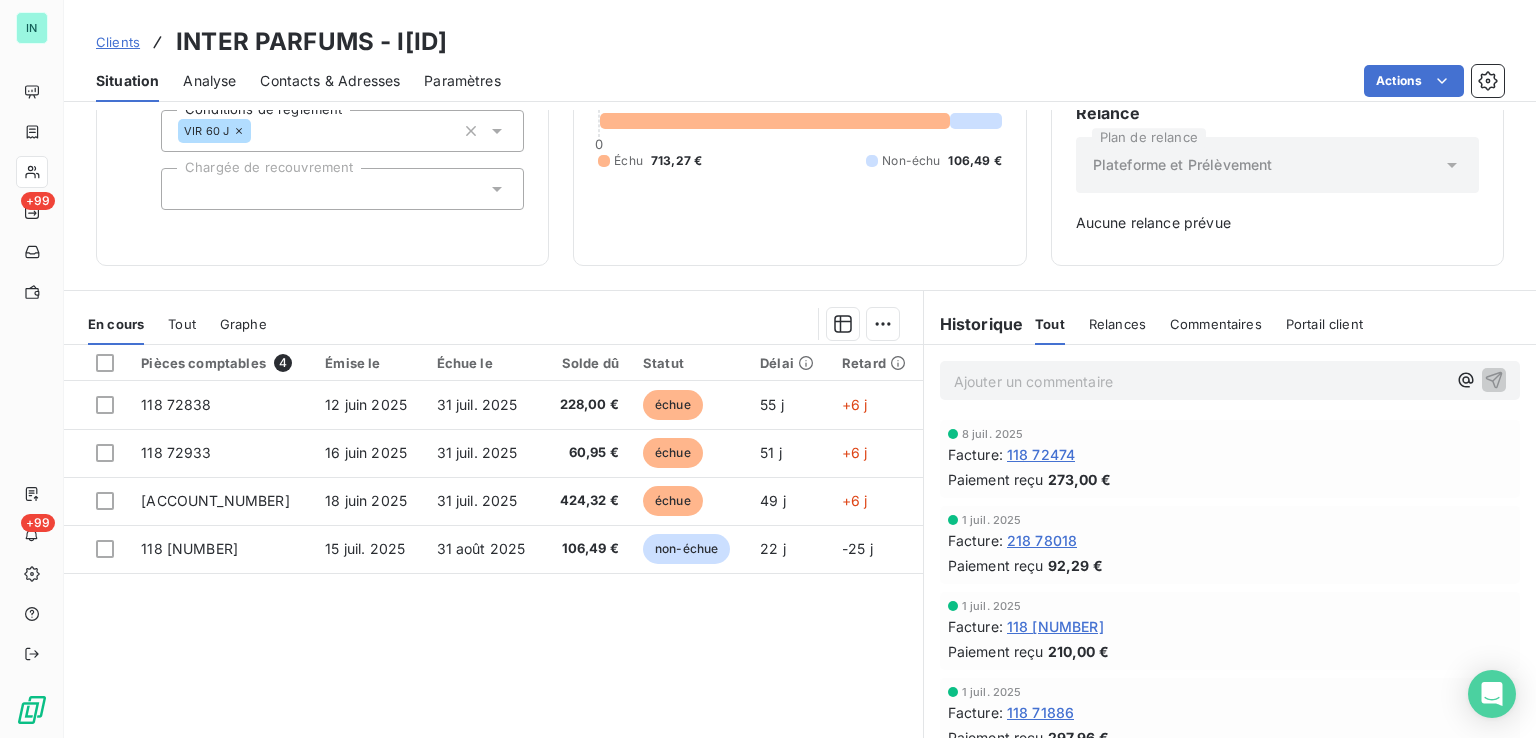 scroll, scrollTop: 200, scrollLeft: 0, axis: vertical 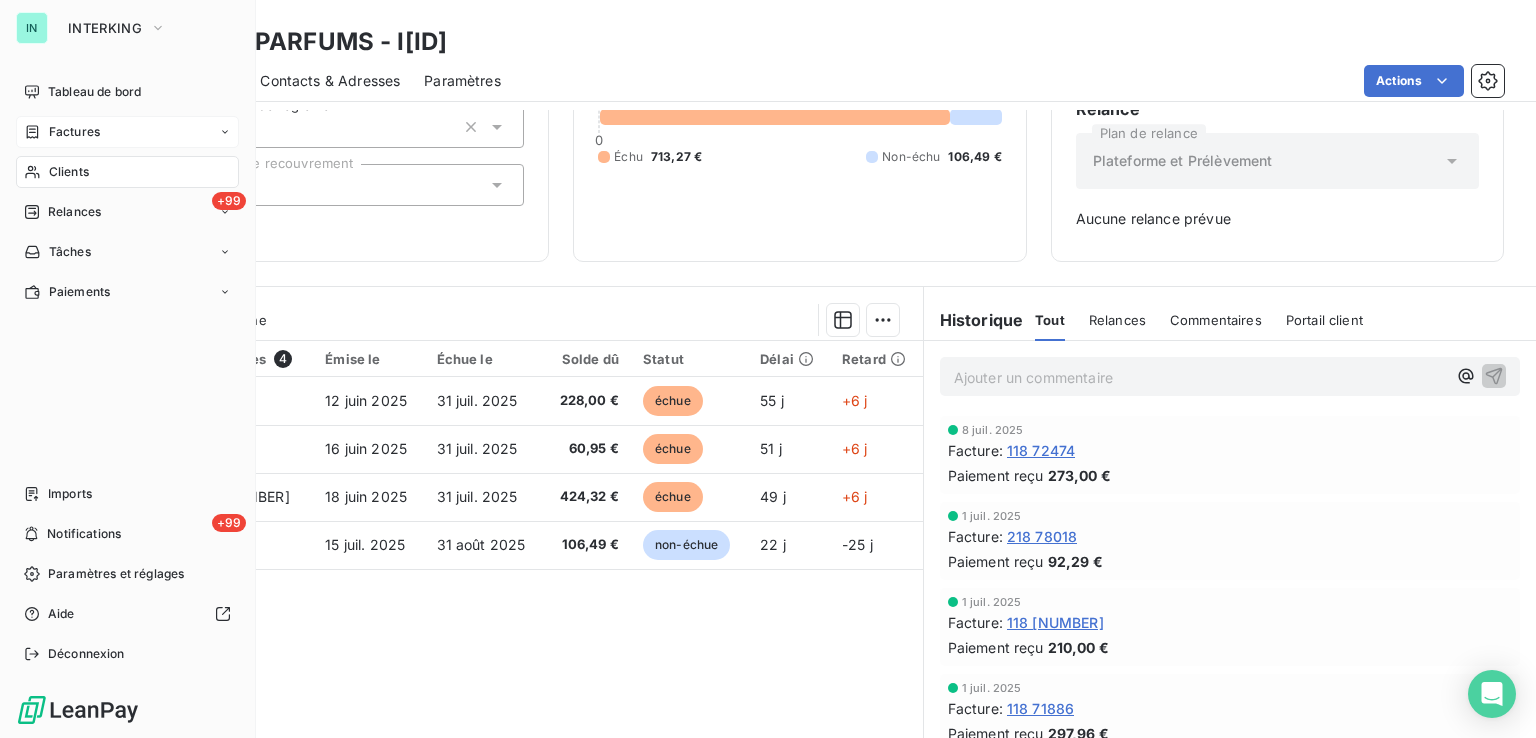 click on "Factures" at bounding box center (74, 132) 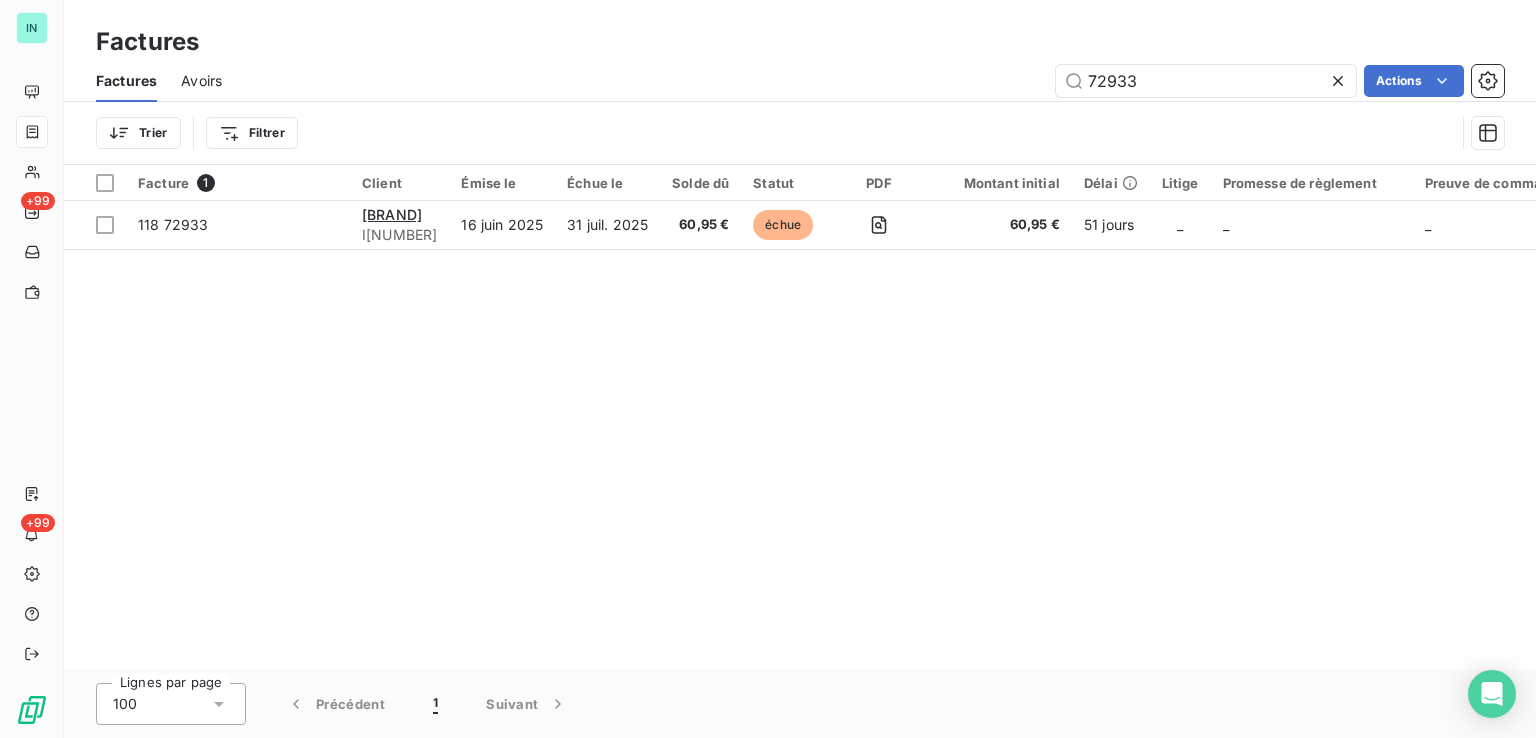 drag, startPoint x: 1161, startPoint y: 89, endPoint x: 778, endPoint y: 128, distance: 384.98053 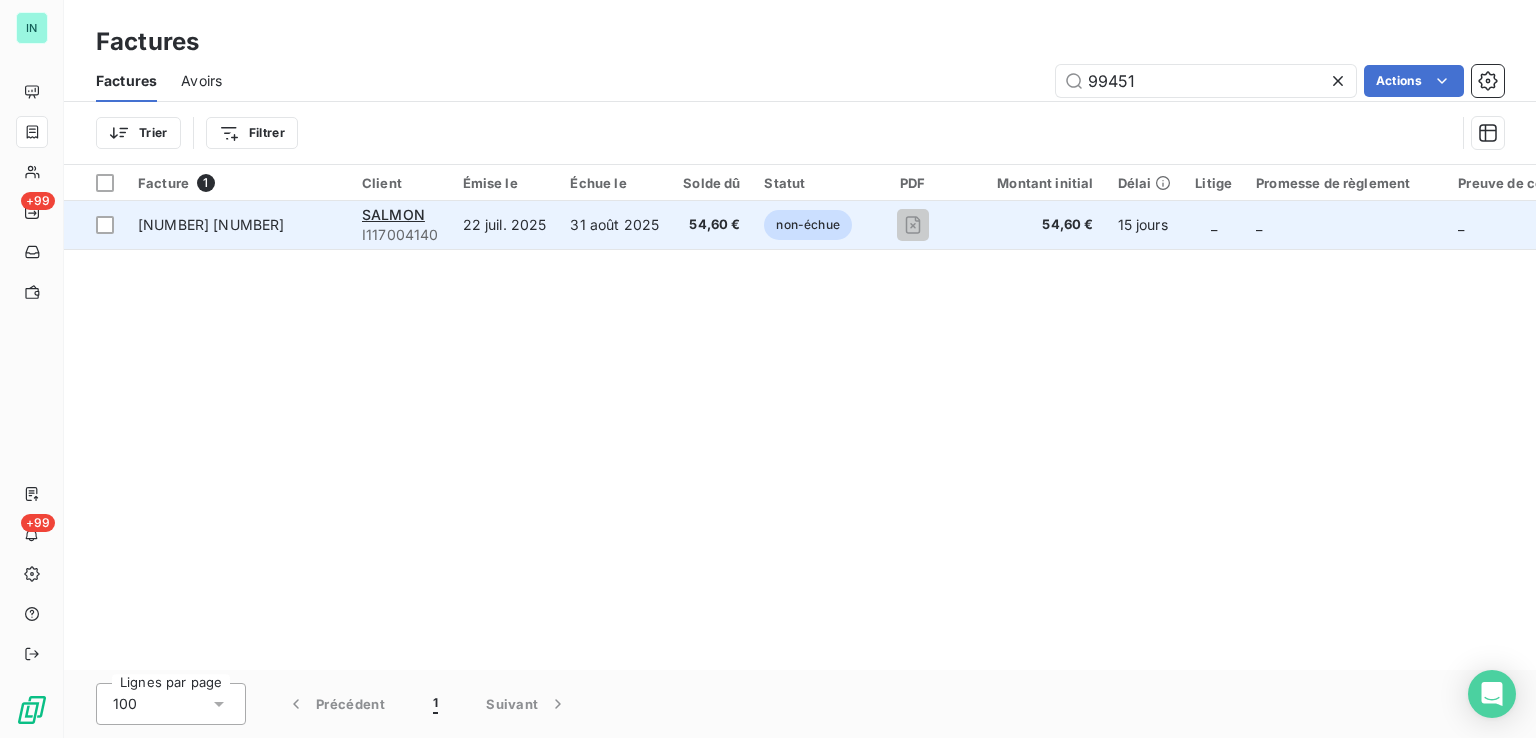type on "99451" 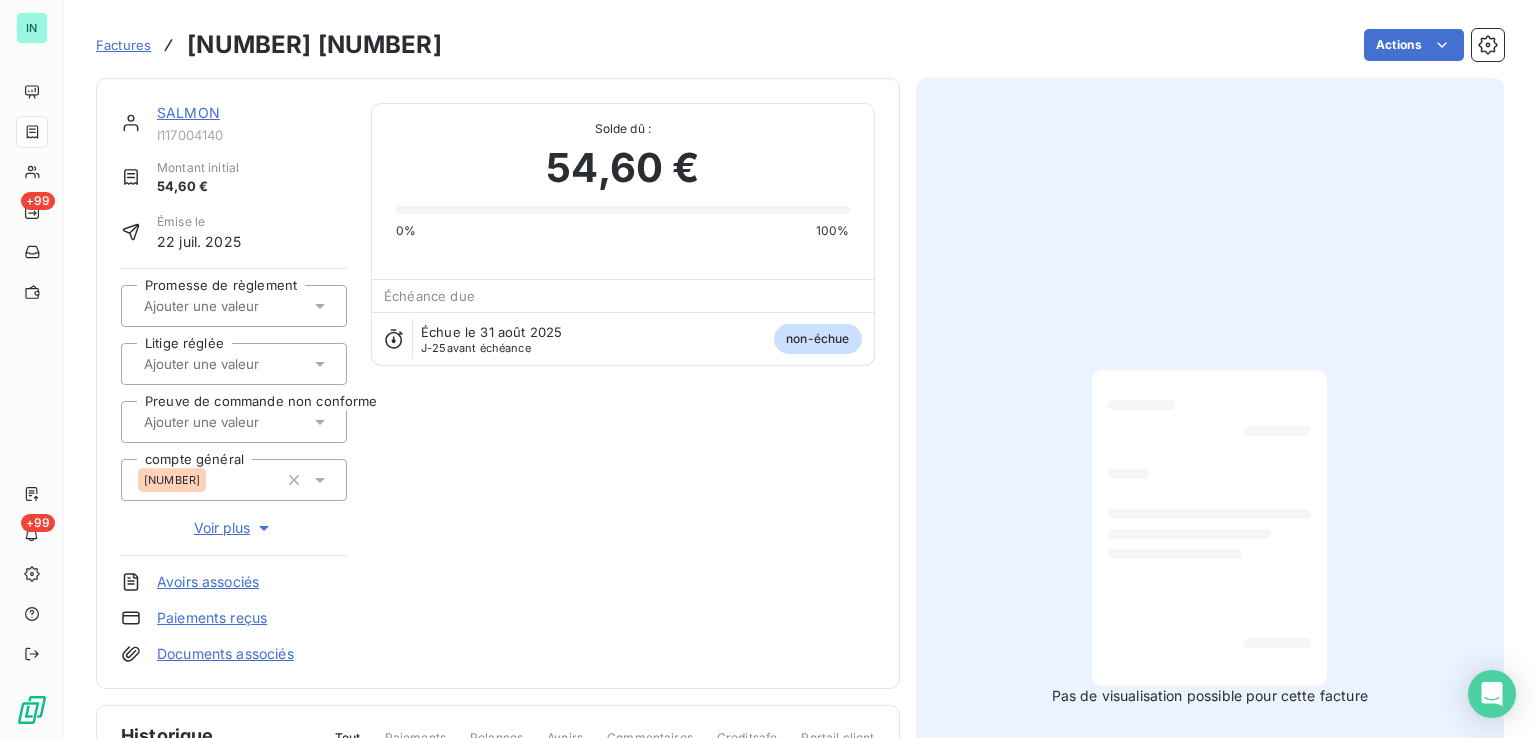 click on "SALMON" at bounding box center (188, 112) 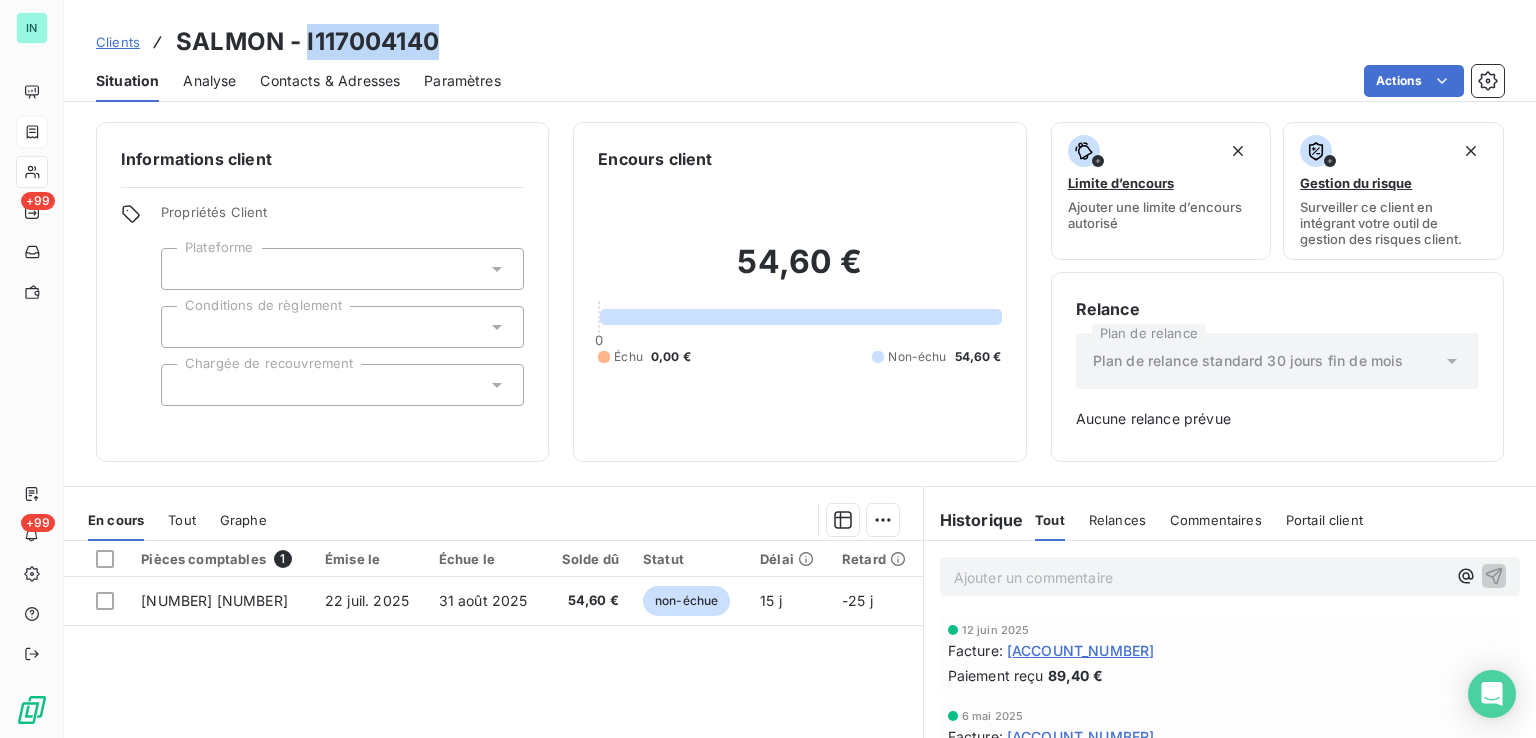 drag, startPoint x: 444, startPoint y: 31, endPoint x: 305, endPoint y: 41, distance: 139.35925 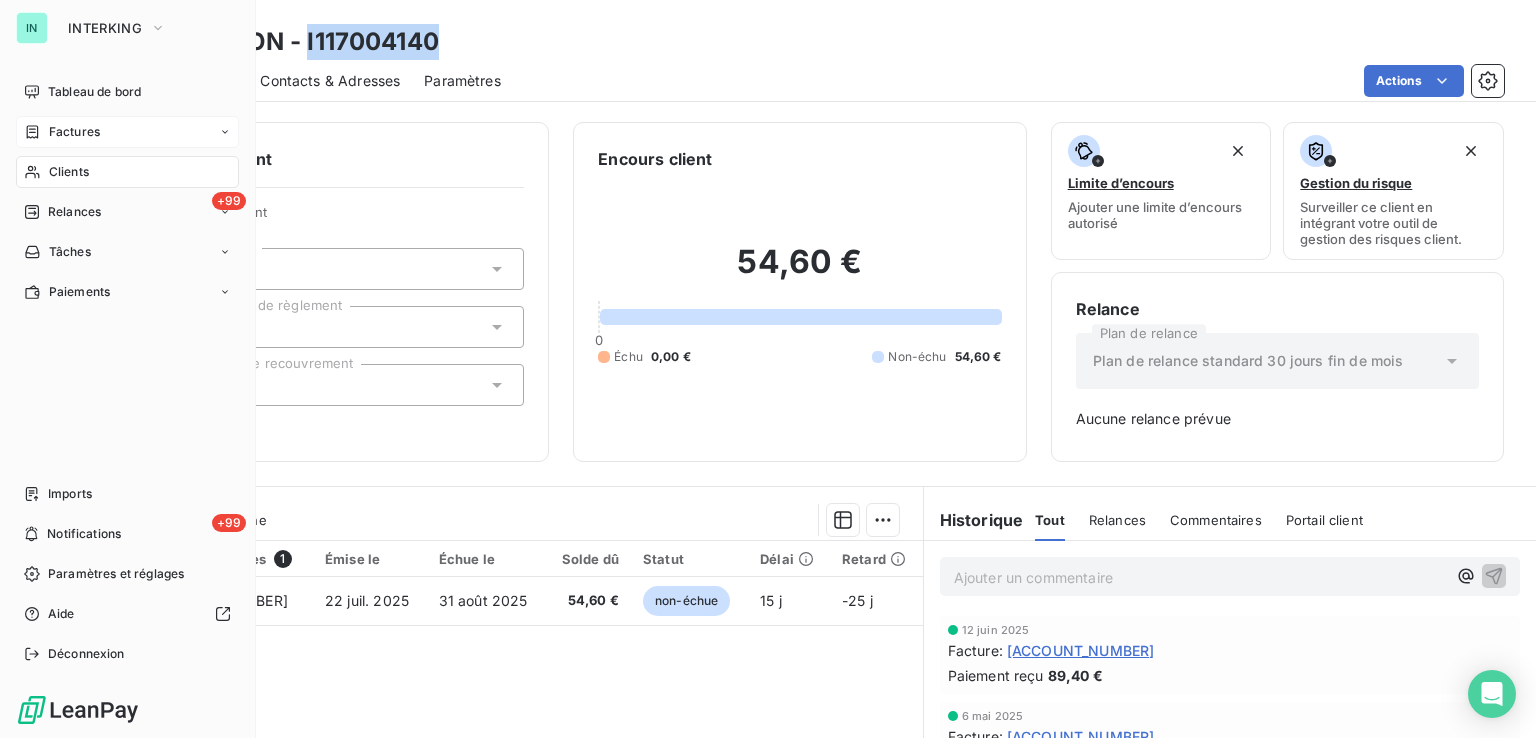 click on "Factures" at bounding box center (62, 132) 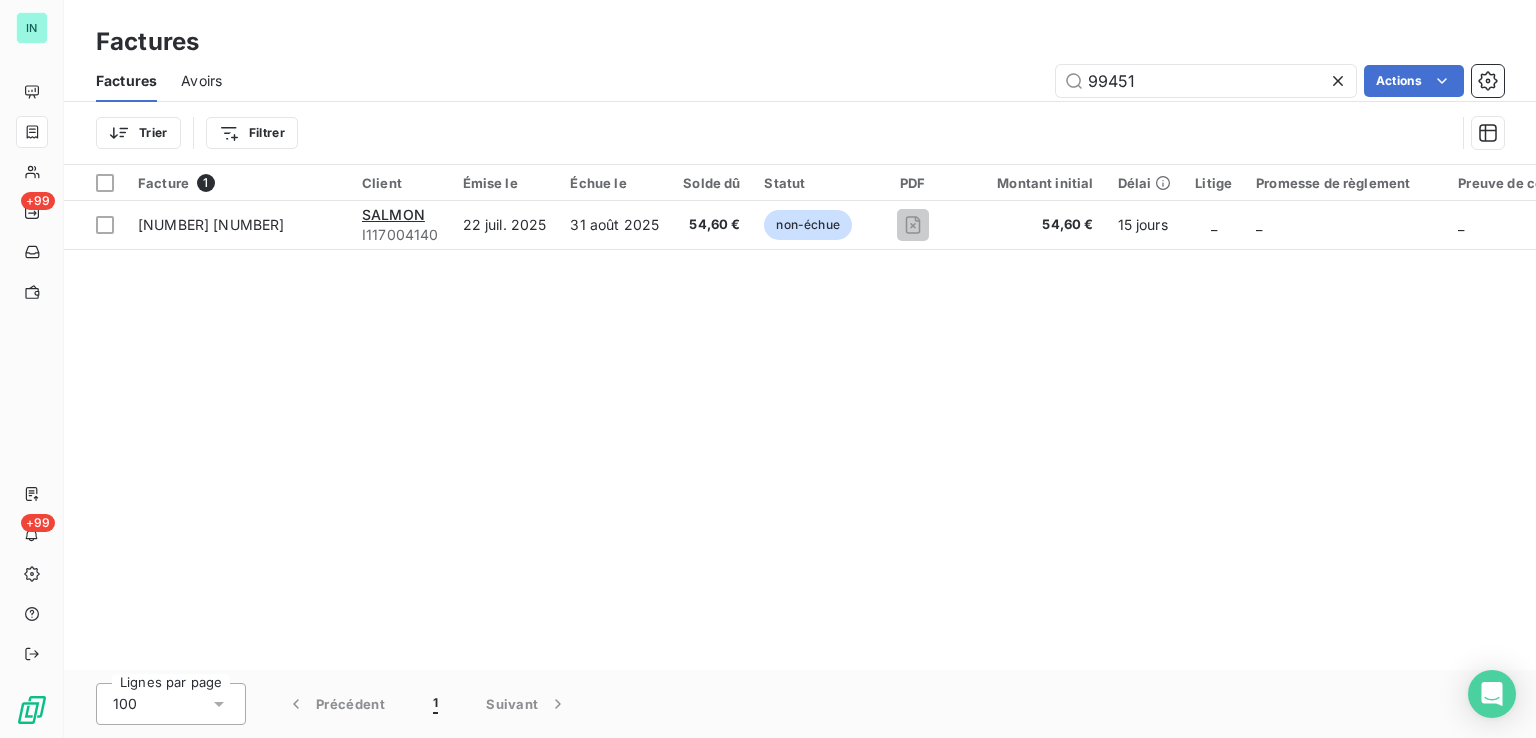 drag, startPoint x: 1174, startPoint y: 73, endPoint x: 892, endPoint y: 104, distance: 283.6988 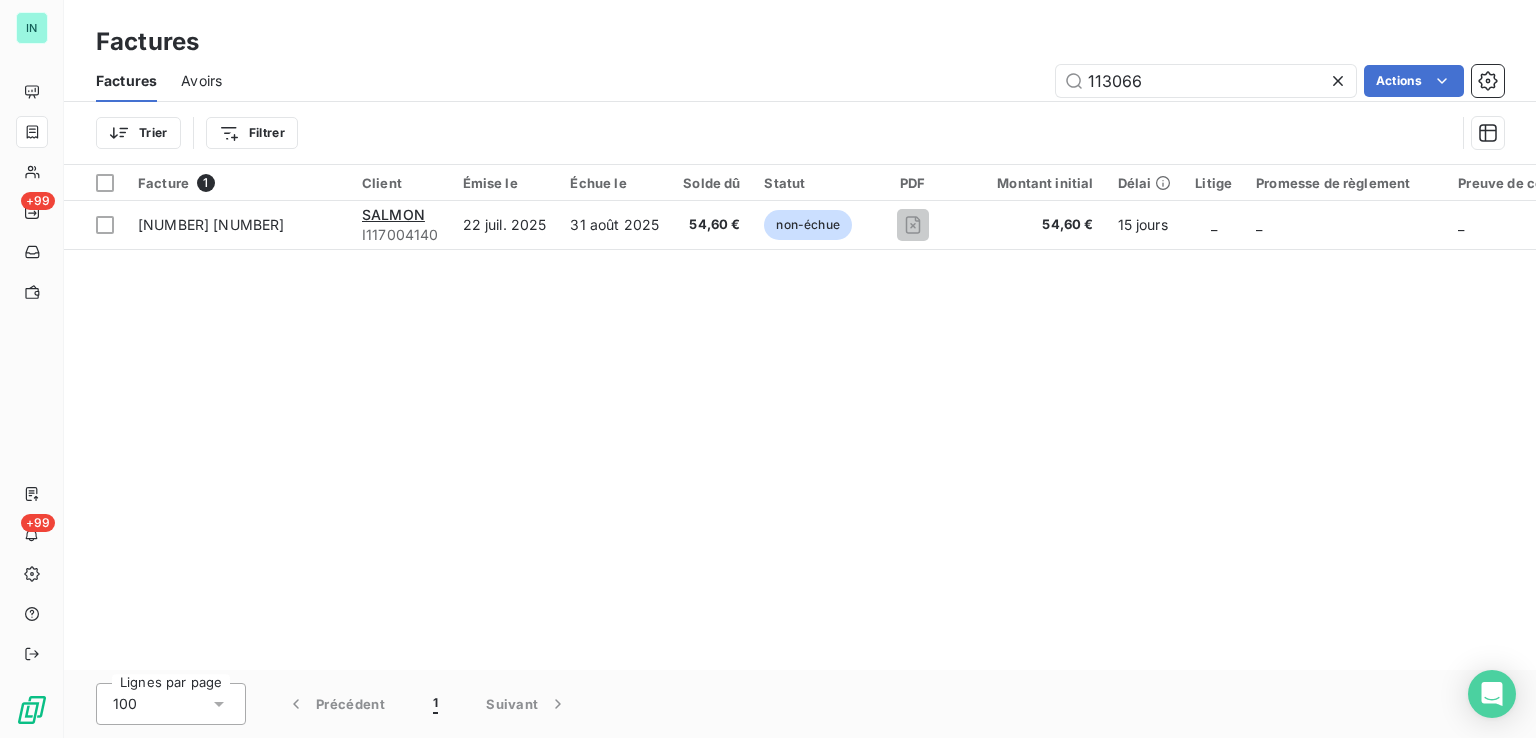 type on "113066" 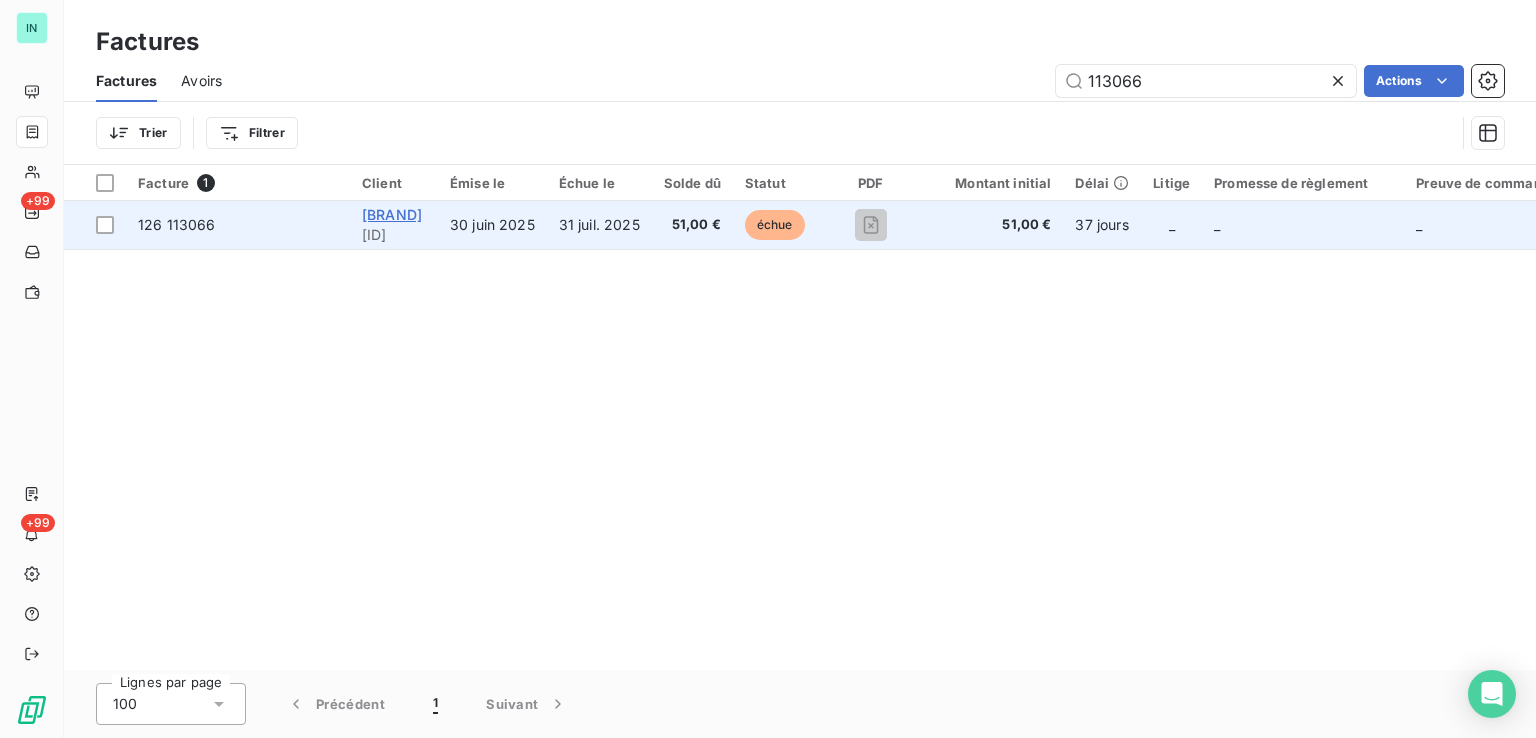 click on "[BRAND]" at bounding box center (392, 214) 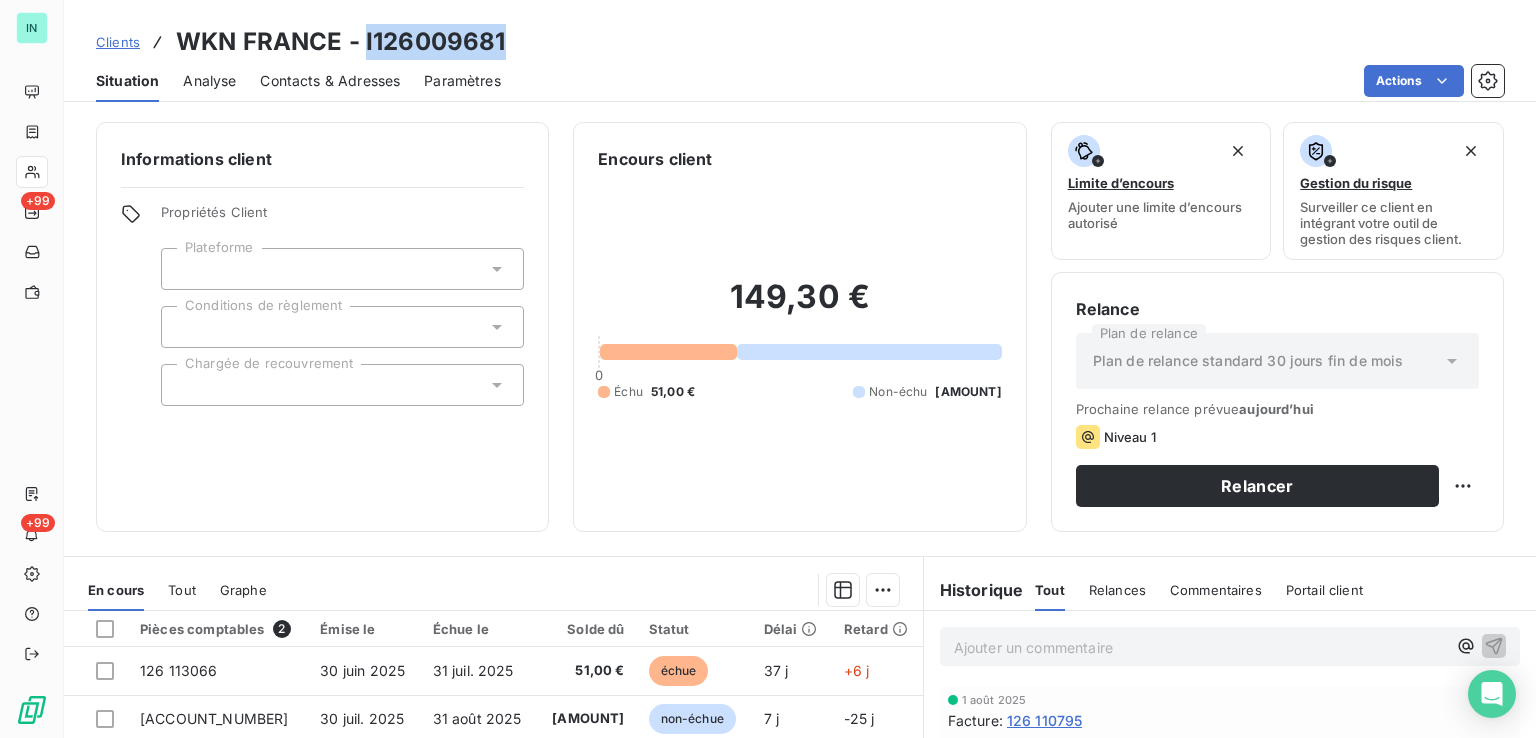 drag, startPoint x: 499, startPoint y: 41, endPoint x: 365, endPoint y: 42, distance: 134.00374 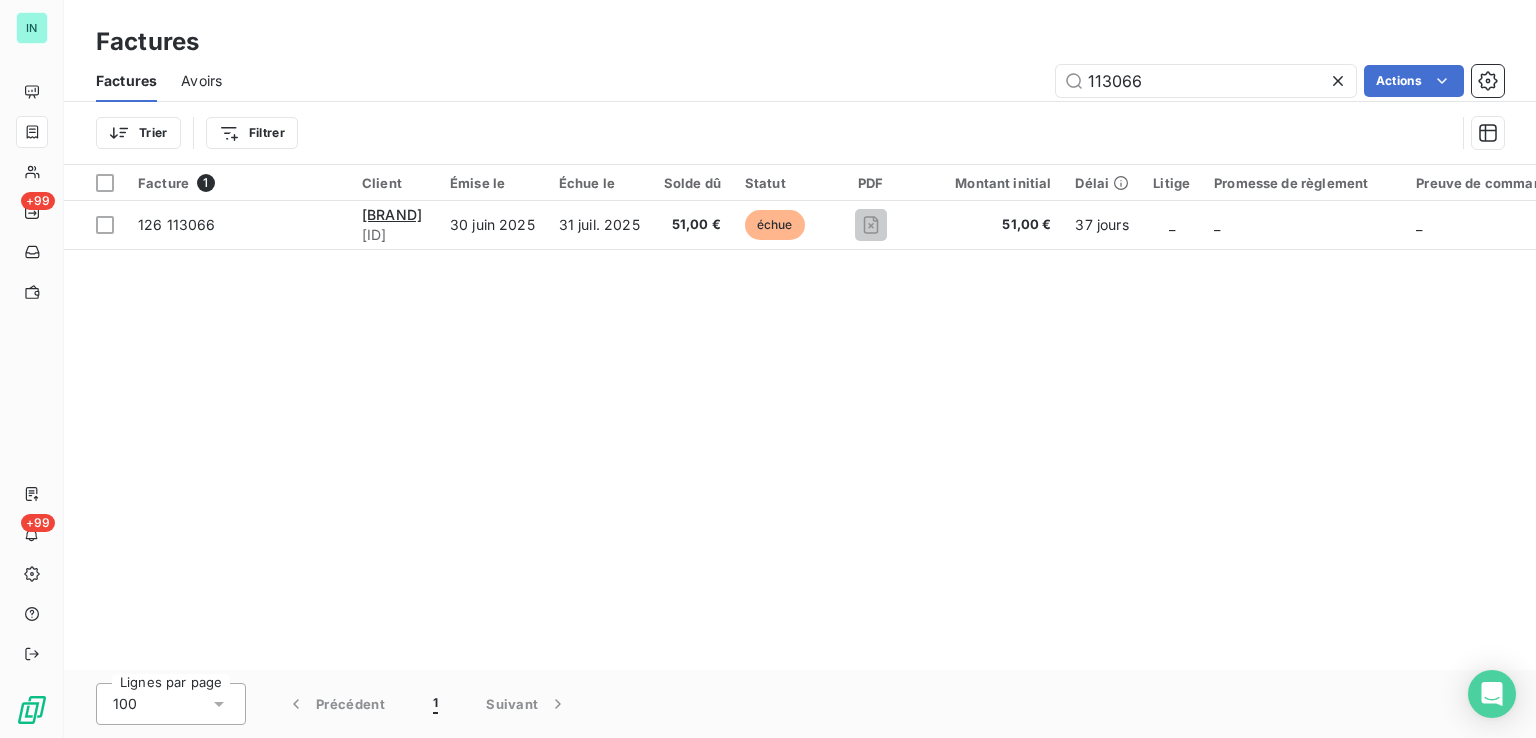 drag, startPoint x: 1176, startPoint y: 82, endPoint x: 866, endPoint y: 97, distance: 310.3627 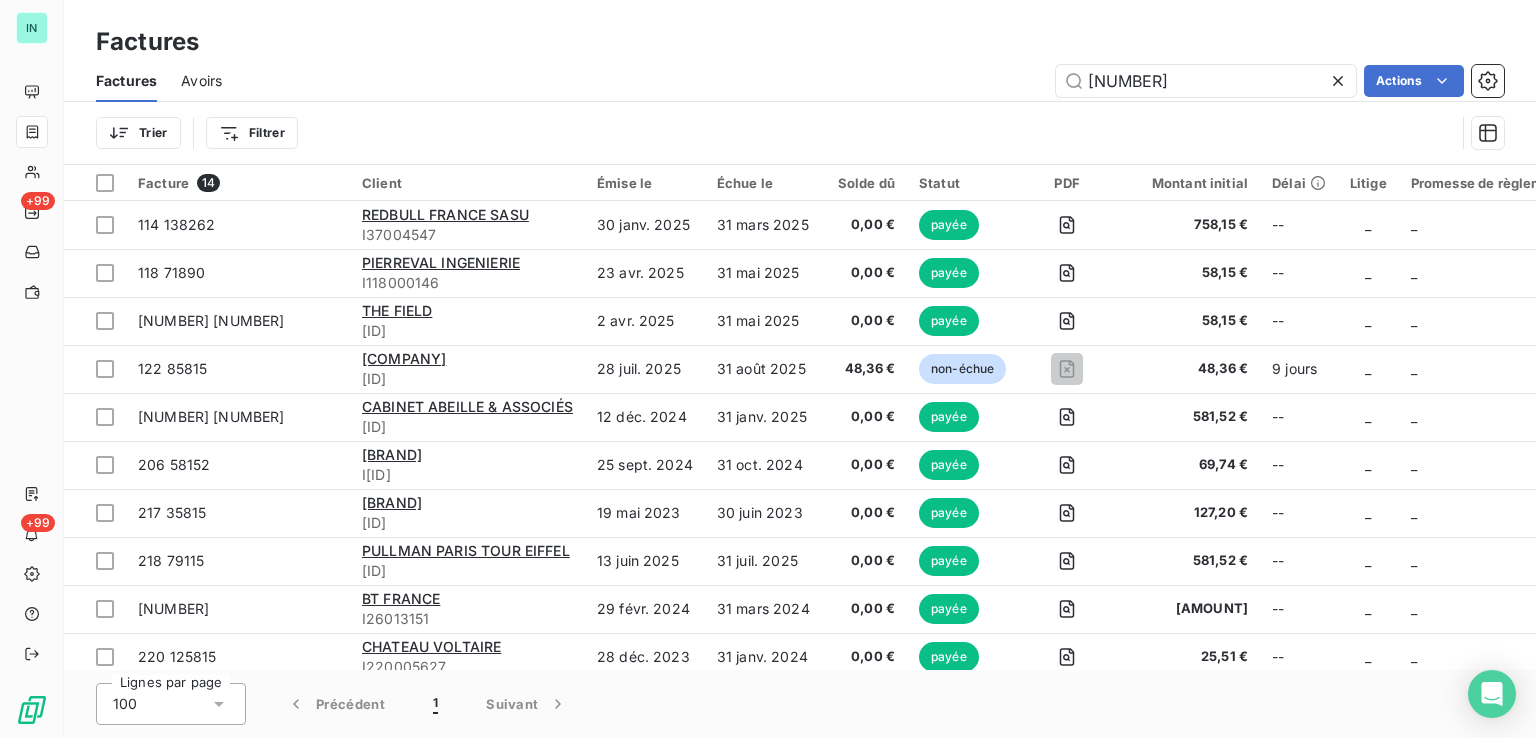drag, startPoint x: 1148, startPoint y: 86, endPoint x: 900, endPoint y: 92, distance: 248.07257 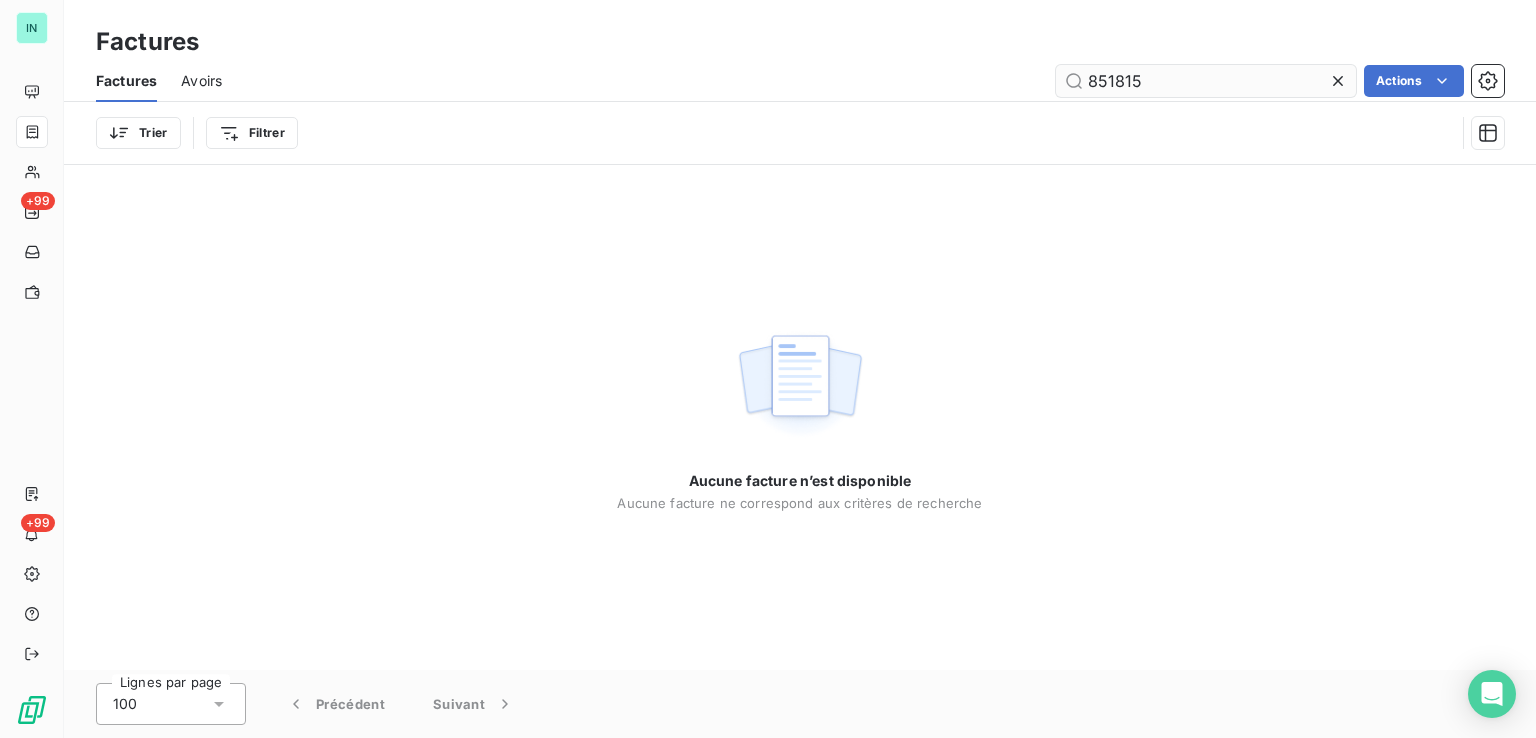 click on "851815" at bounding box center [1206, 81] 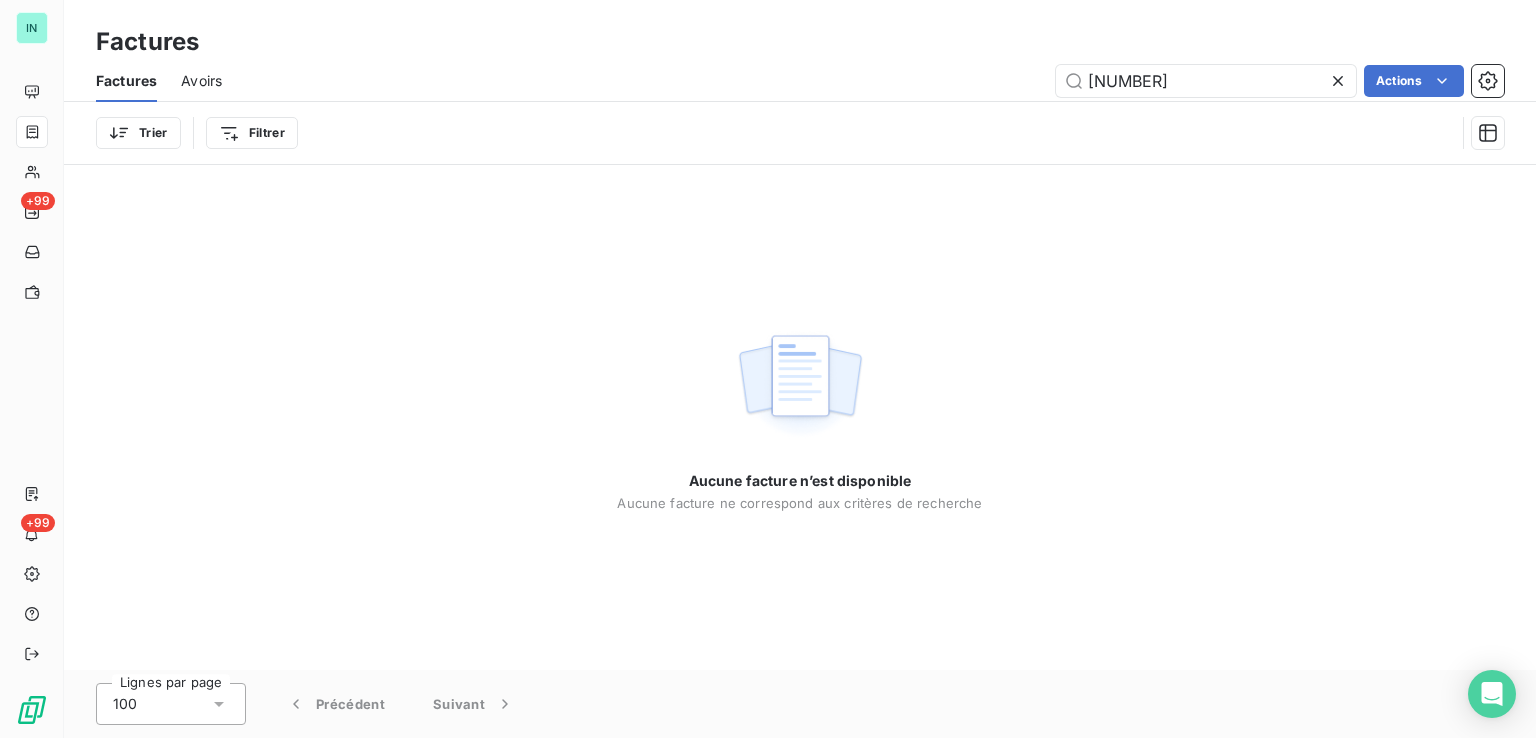 type on "[NUMBER]" 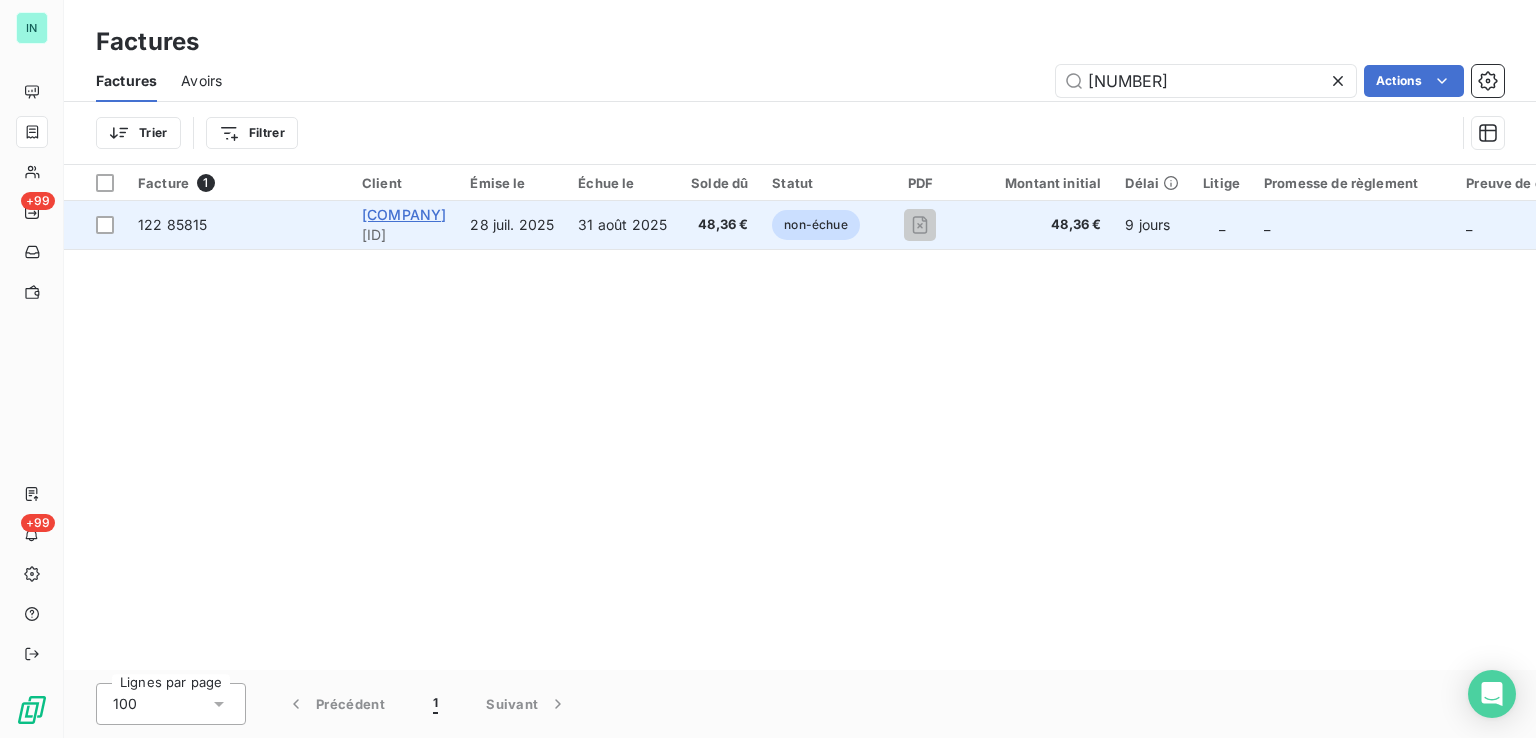 click on "[COMPANY]" at bounding box center (404, 214) 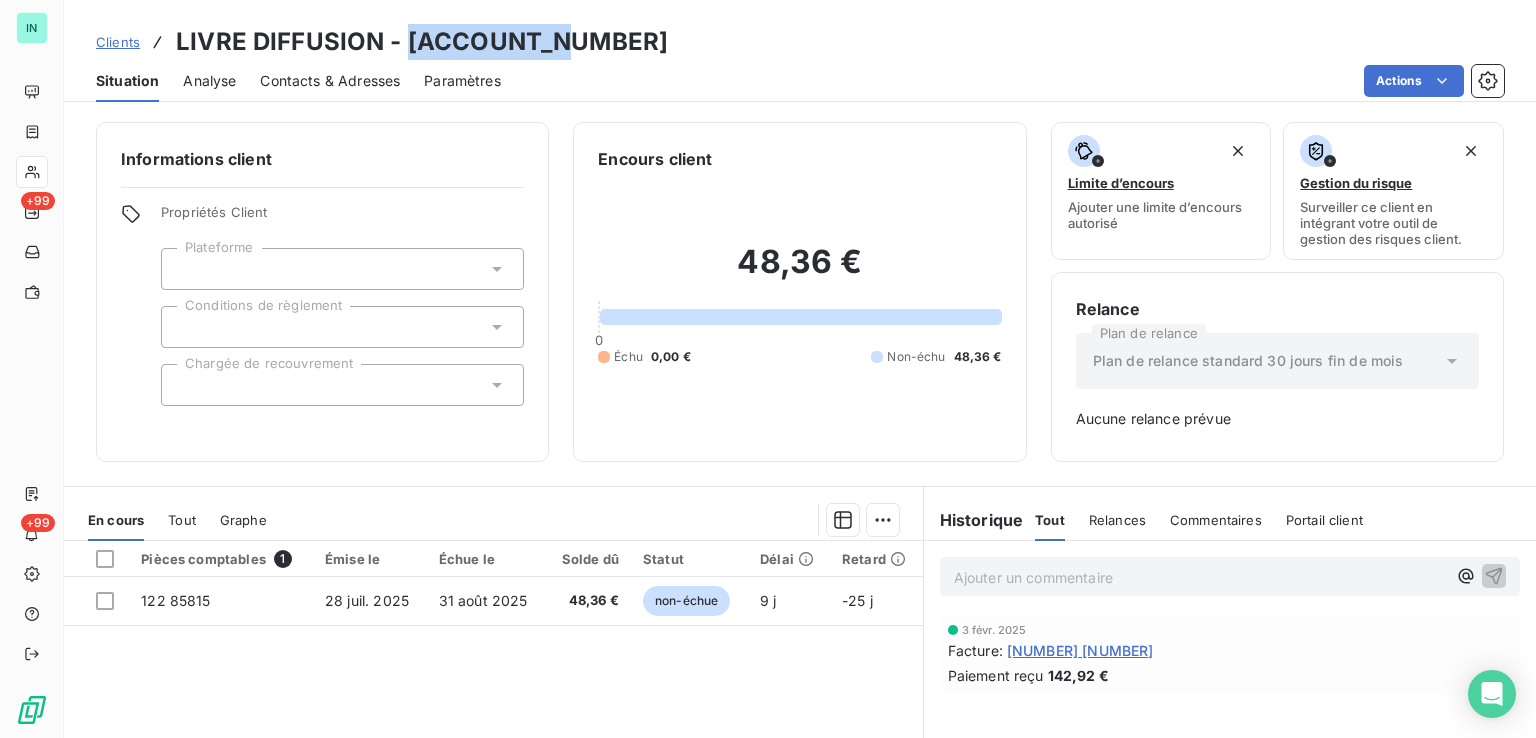 drag, startPoint x: 535, startPoint y: 45, endPoint x: 406, endPoint y: 53, distance: 129.24782 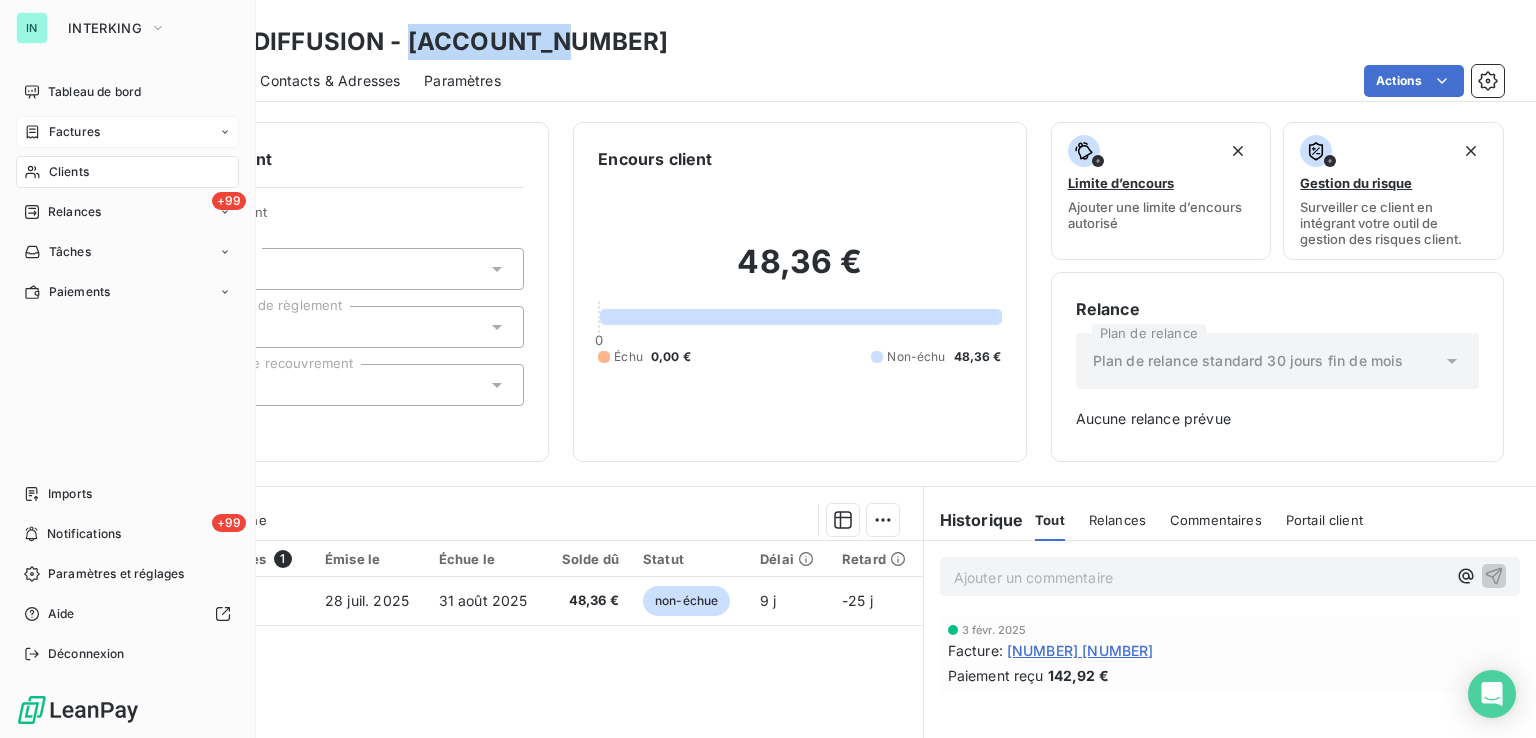 click on "Factures" at bounding box center (74, 132) 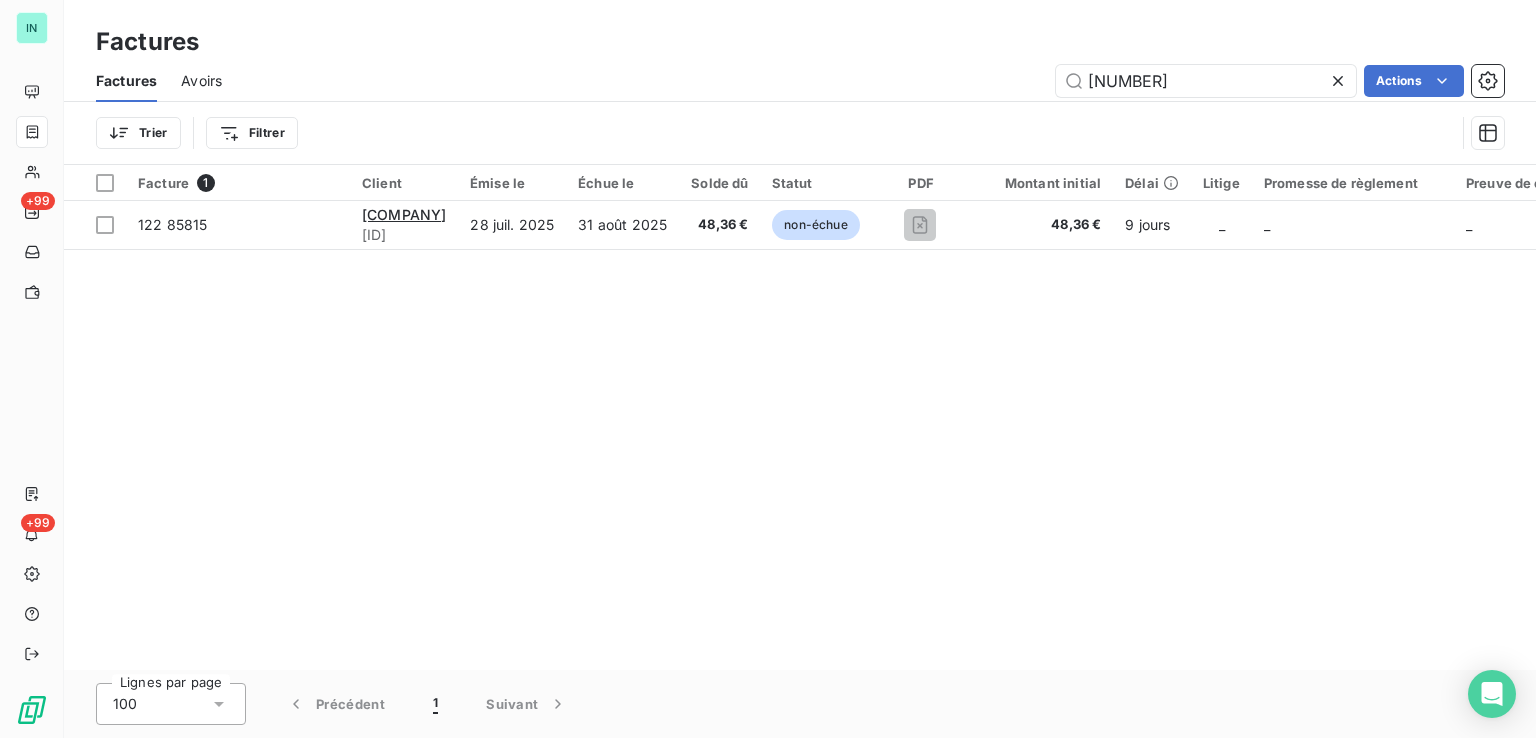 drag, startPoint x: 1151, startPoint y: 81, endPoint x: 844, endPoint y: 109, distance: 308.27423 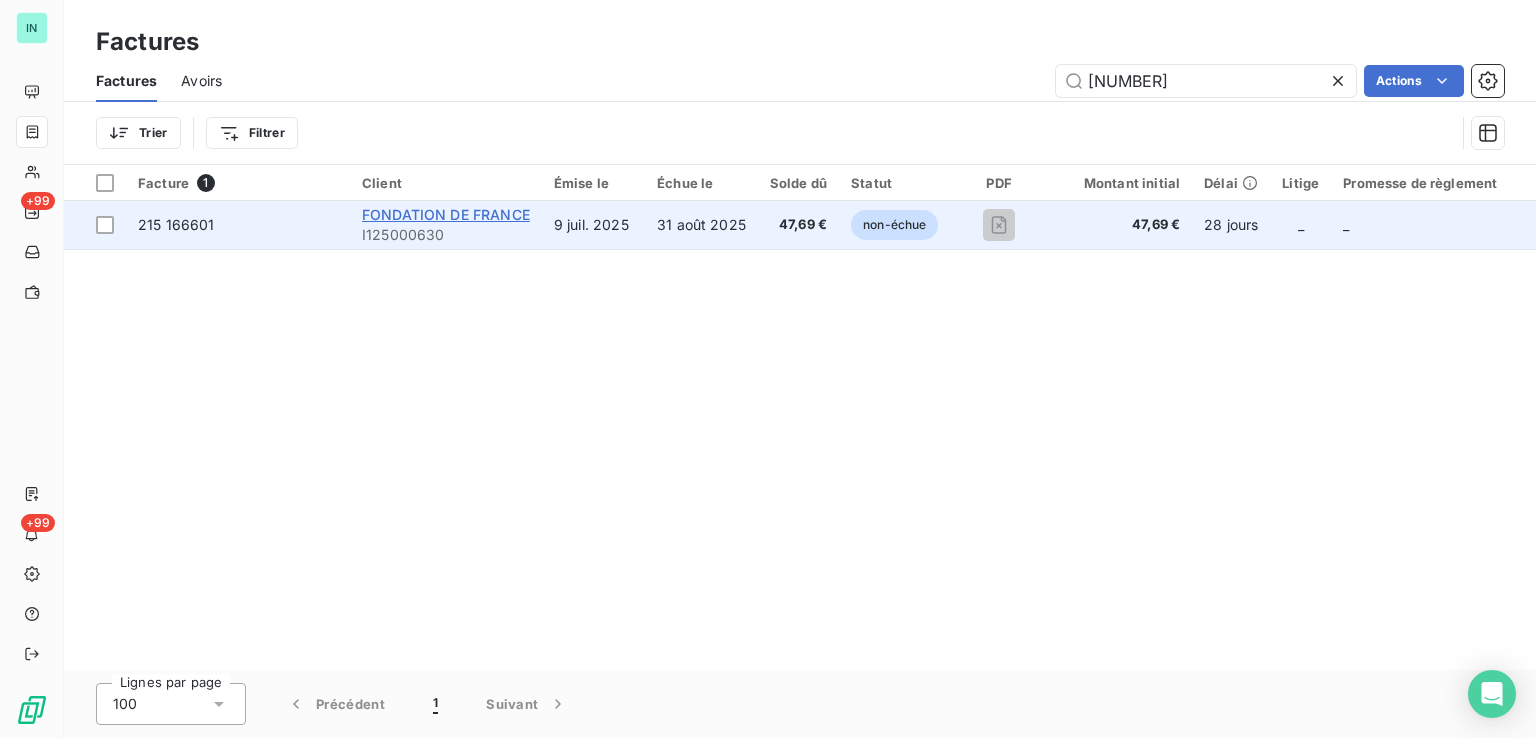 type on "[NUMBER]" 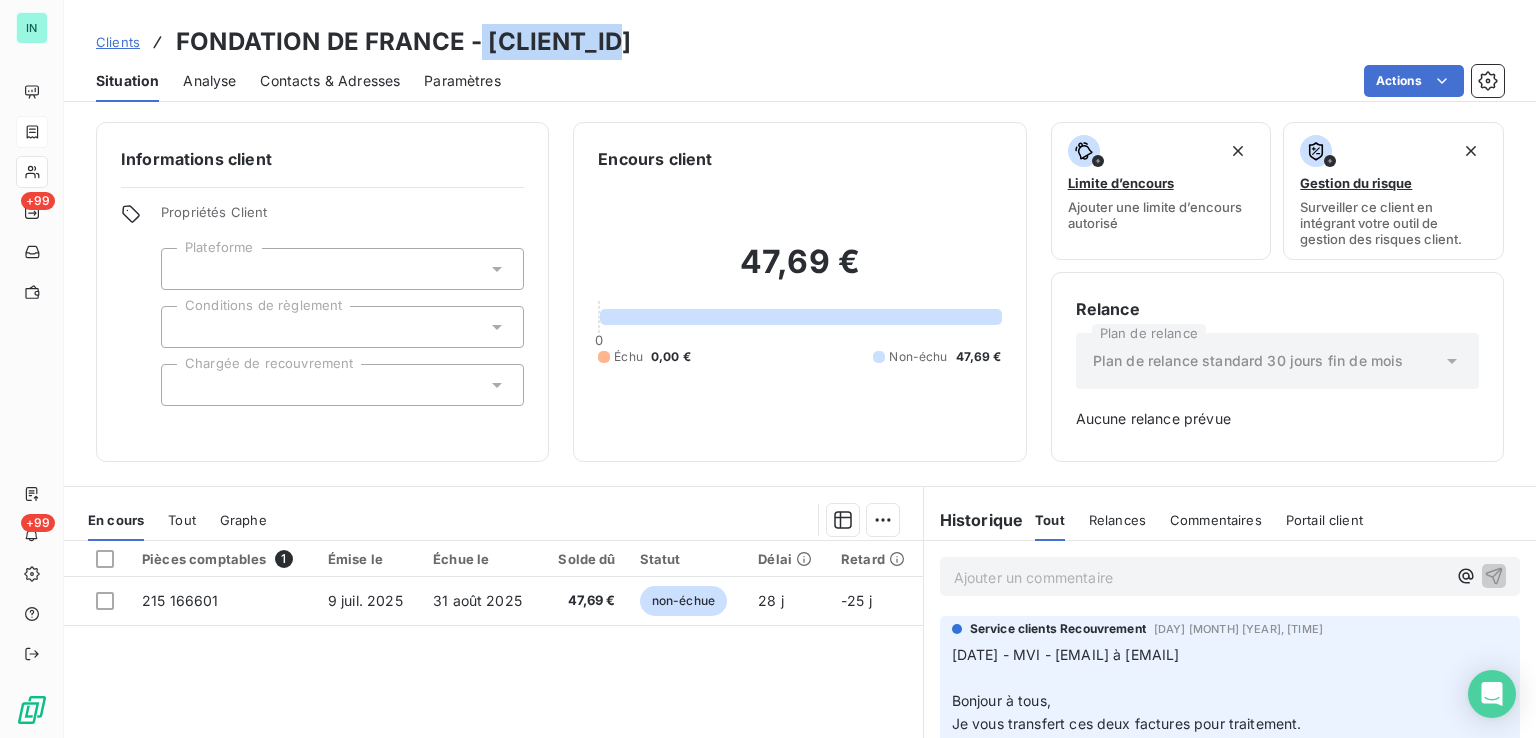 drag, startPoint x: 628, startPoint y: 41, endPoint x: 481, endPoint y: 41, distance: 147 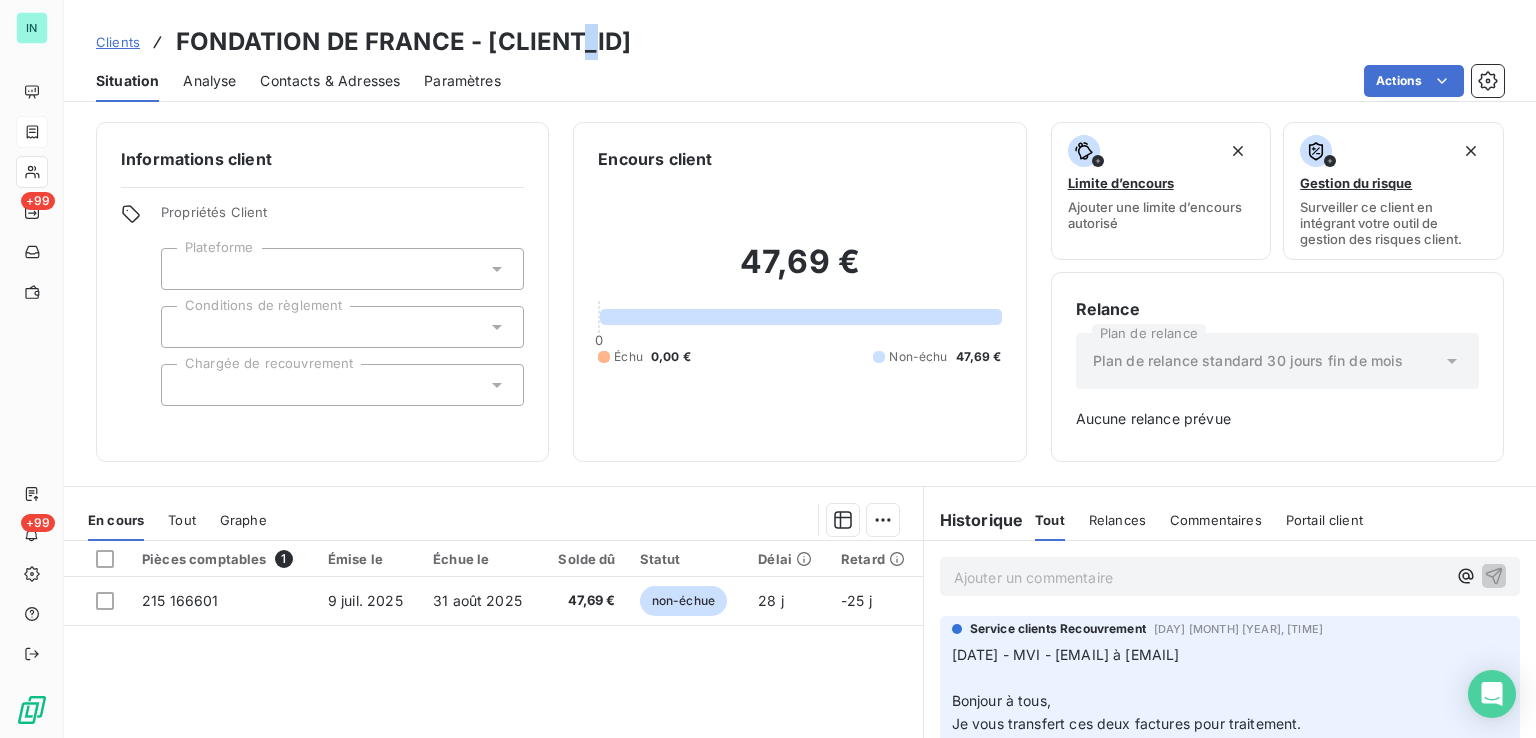 click on "FONDATION DE FRANCE - [CLIENT_ID]" at bounding box center (403, 42) 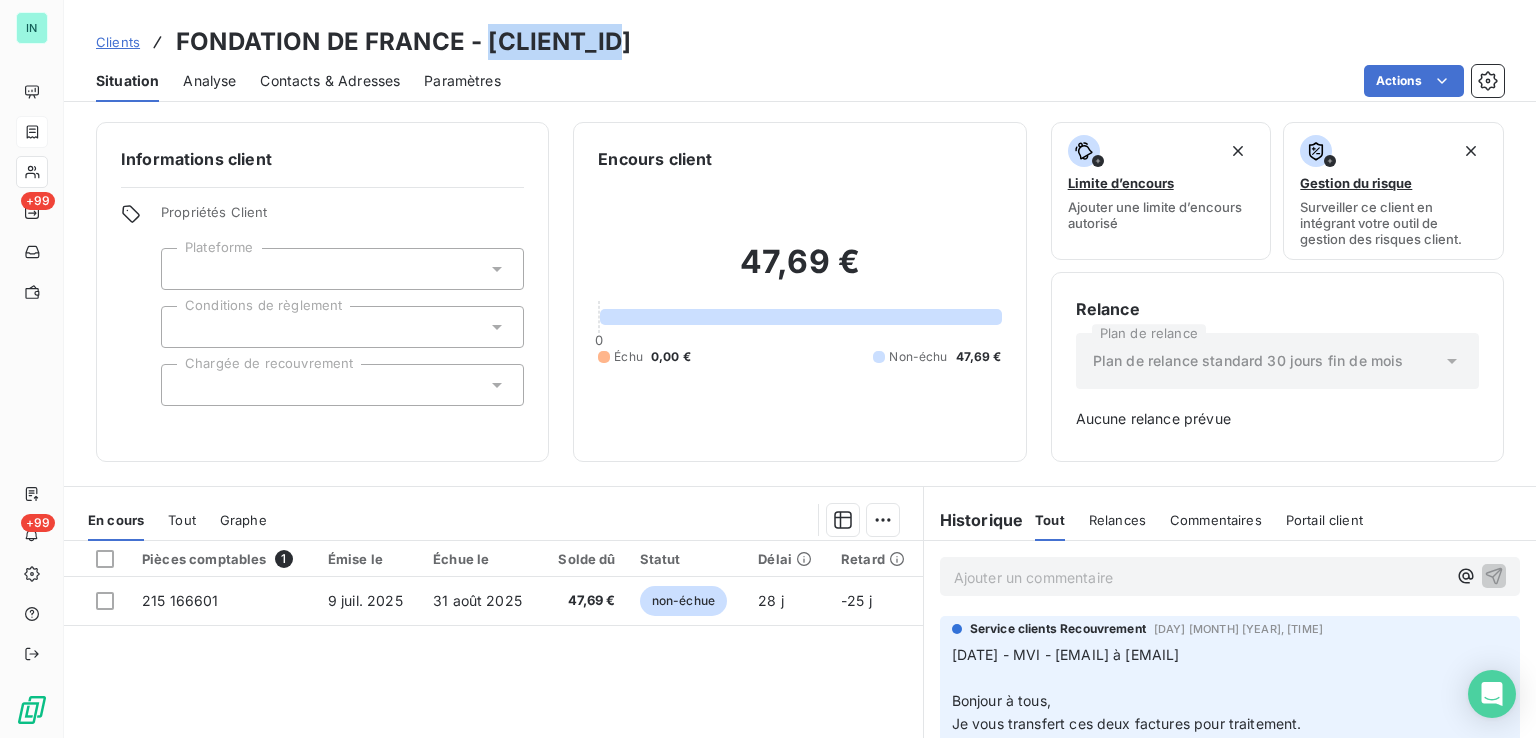 drag, startPoint x: 628, startPoint y: 41, endPoint x: 484, endPoint y: 42, distance: 144.00348 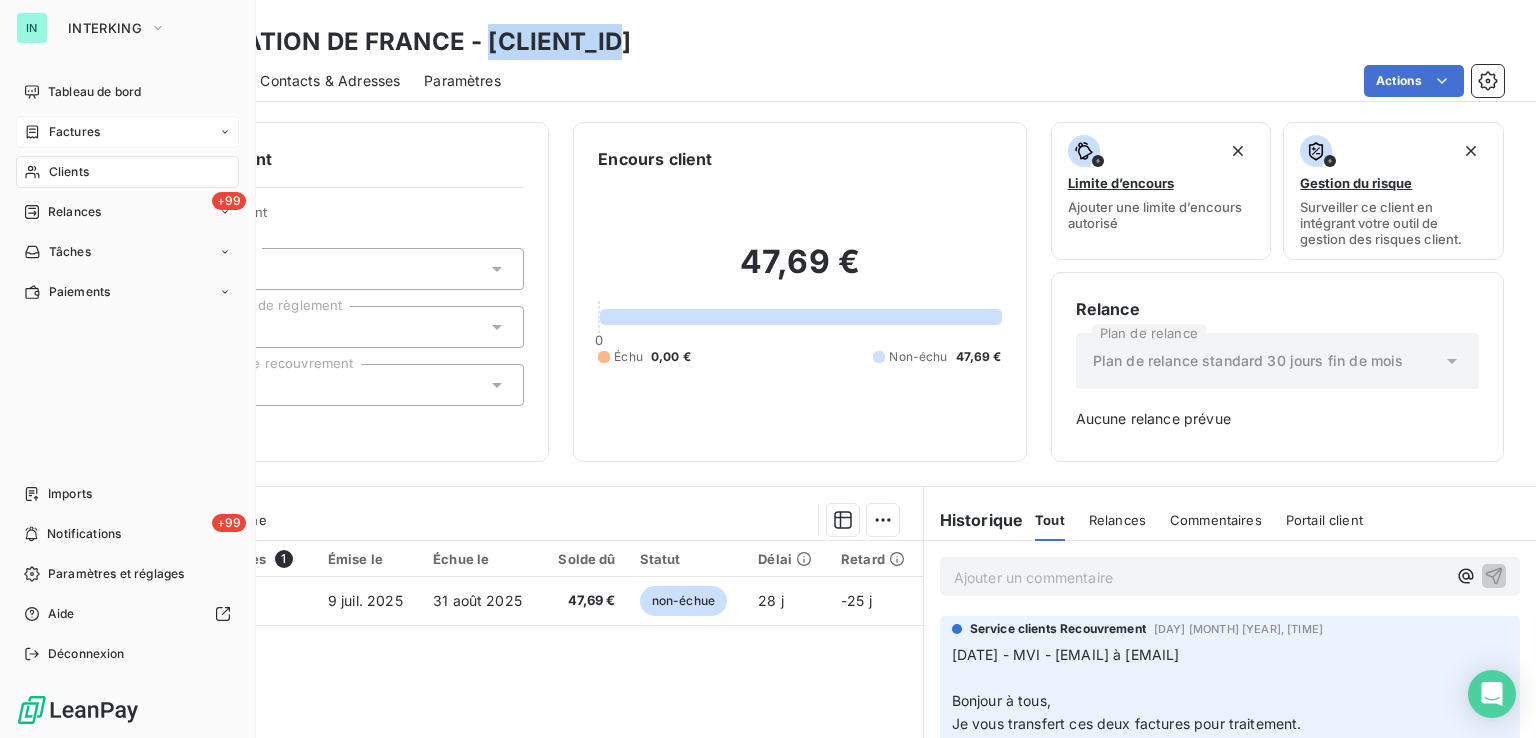 click on "Factures" at bounding box center [74, 132] 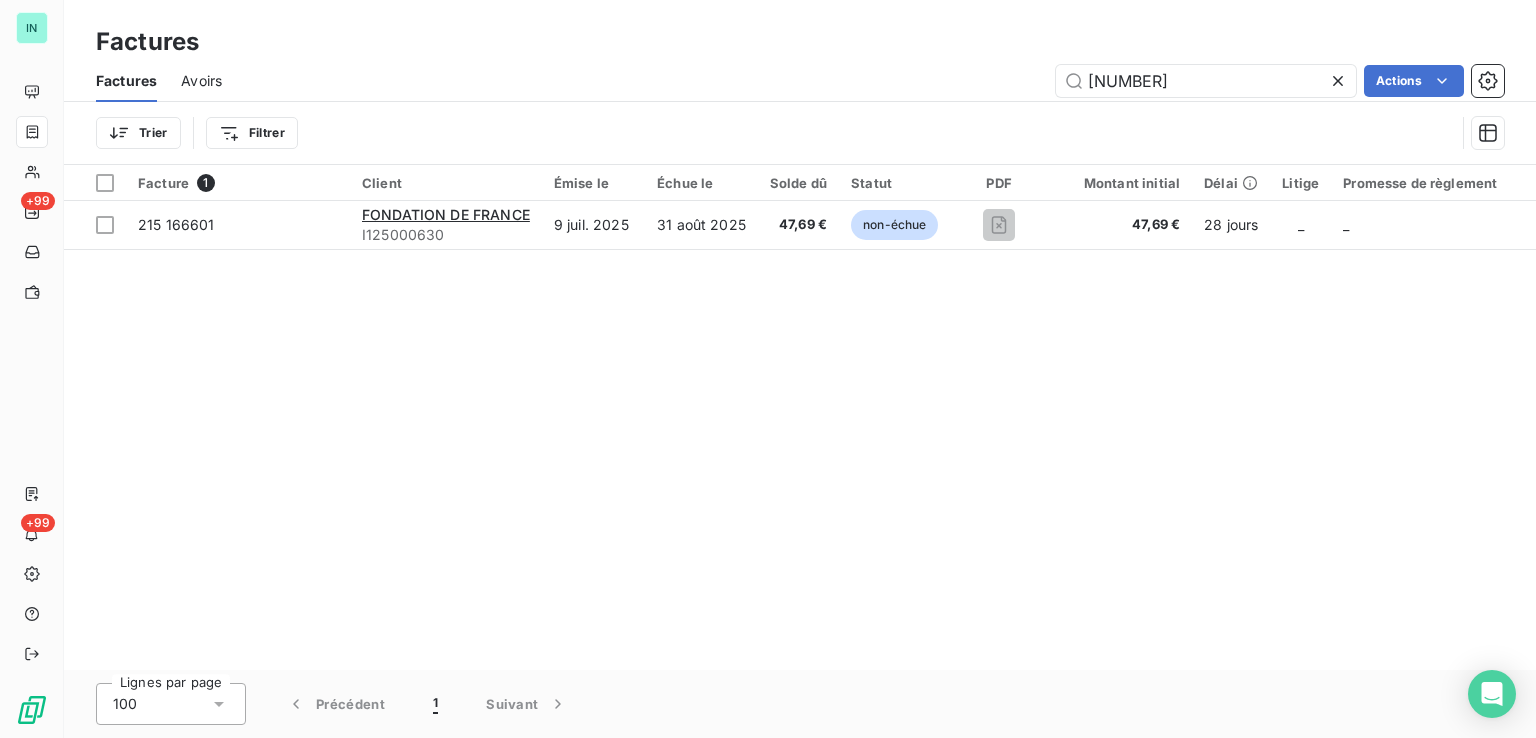 drag, startPoint x: 1152, startPoint y: 80, endPoint x: 872, endPoint y: 105, distance: 281.11386 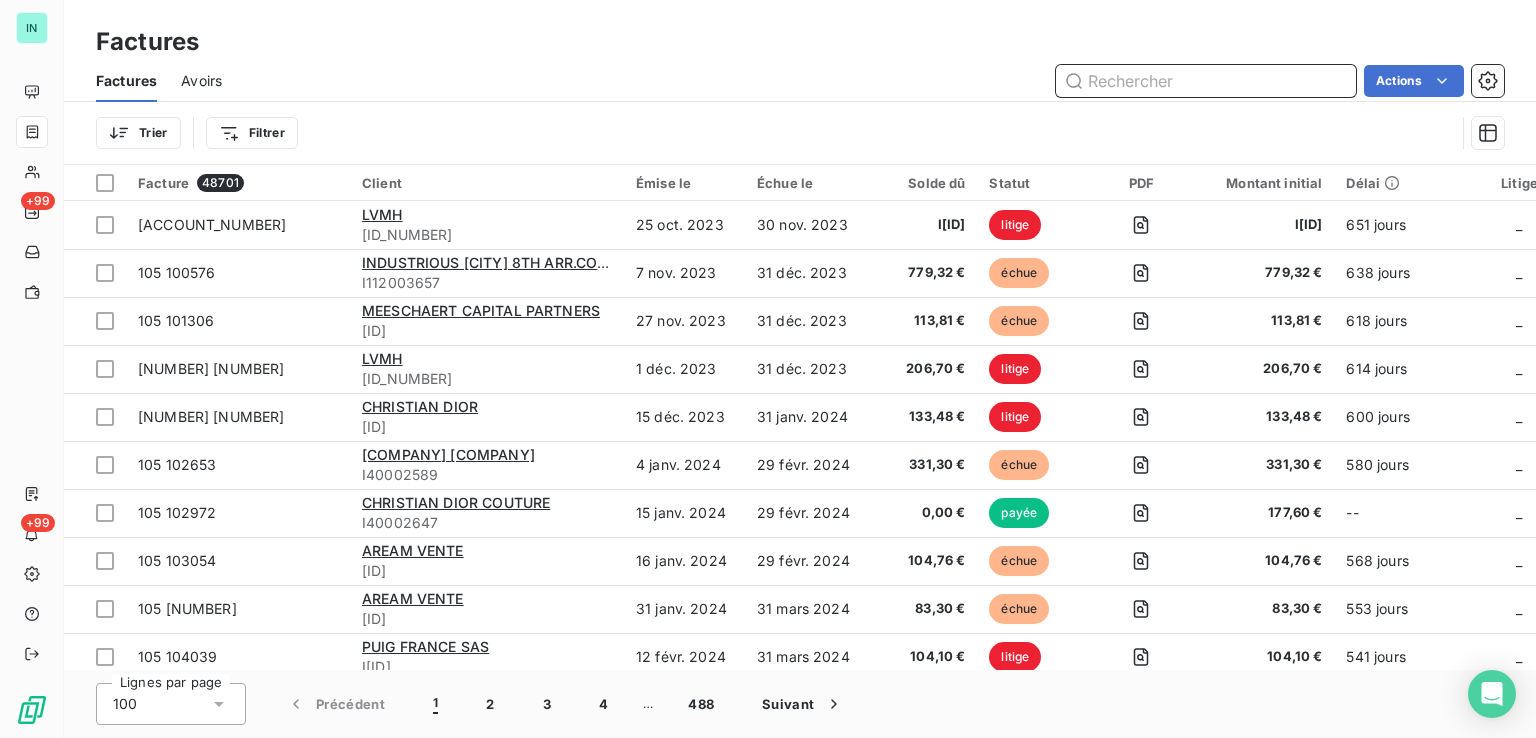 click at bounding box center [1206, 81] 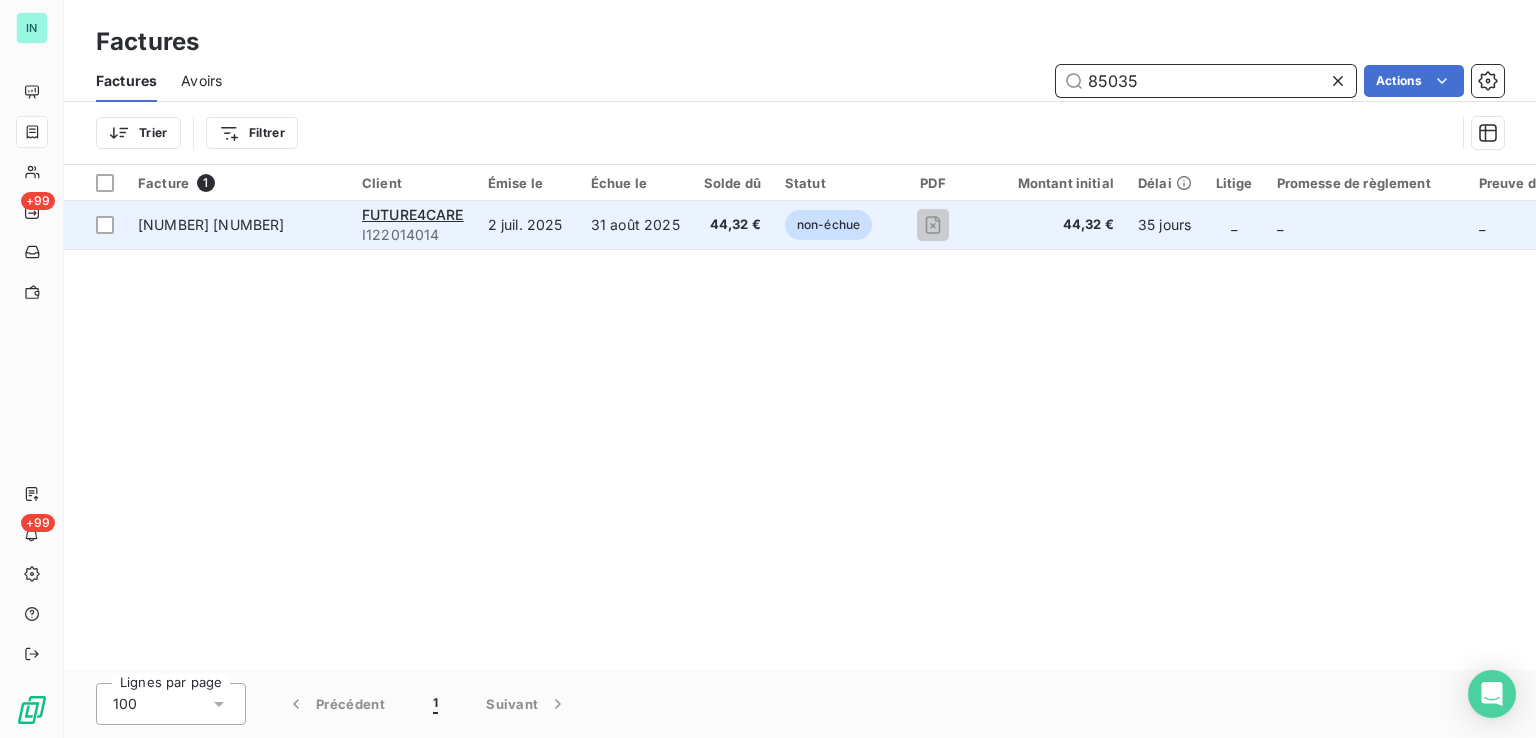 type on "85035" 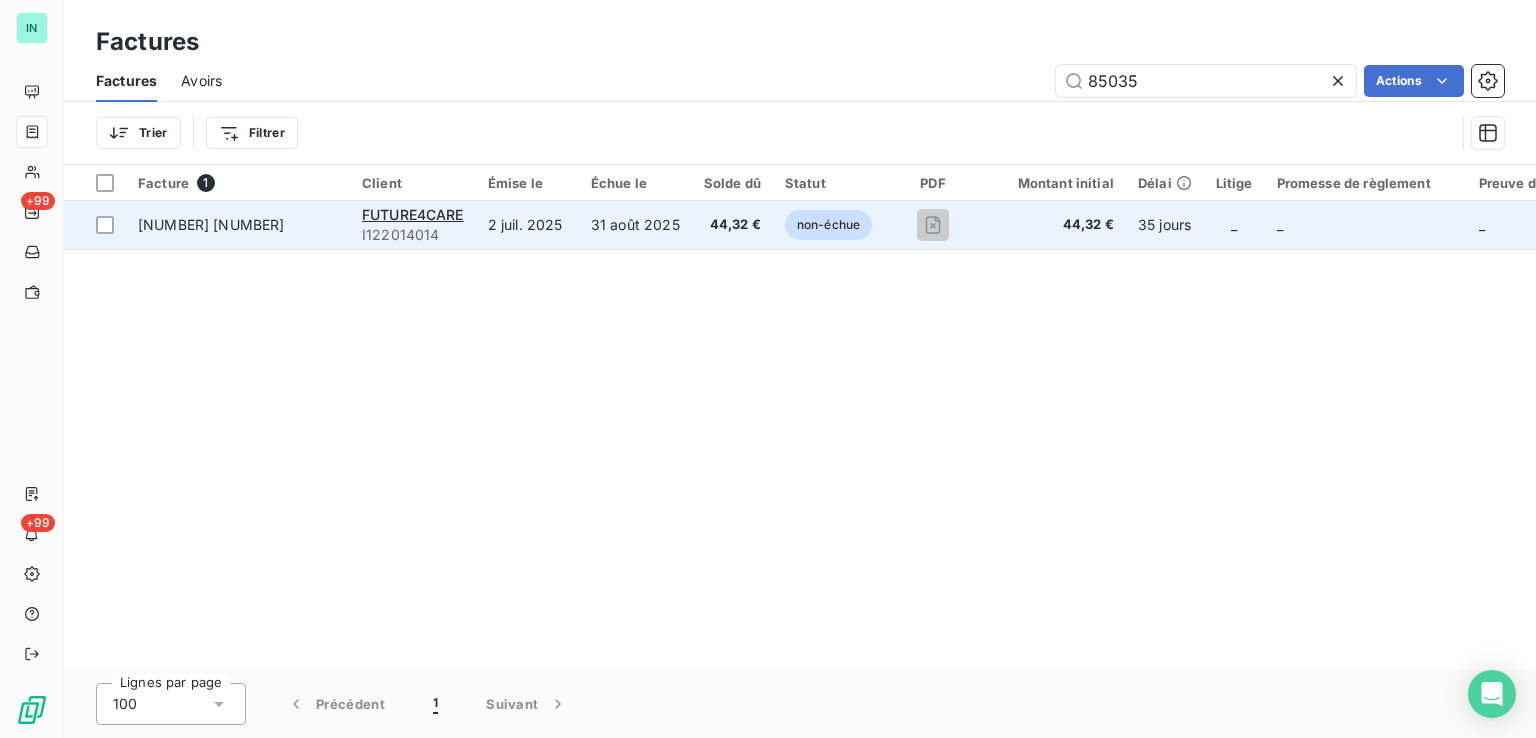 click on "FUTURE4CARE" at bounding box center (413, 215) 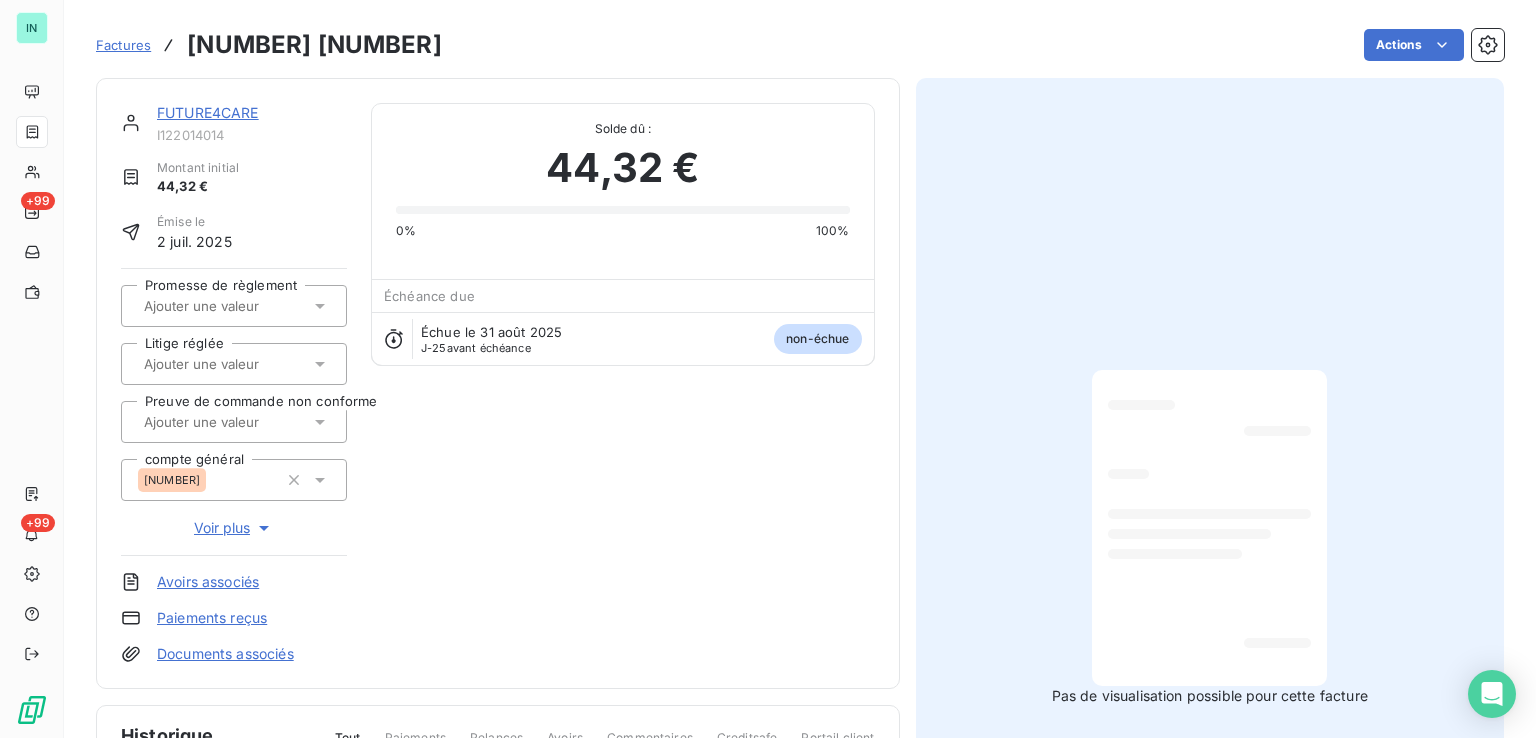 click on "FUTURE4CARE" at bounding box center (208, 112) 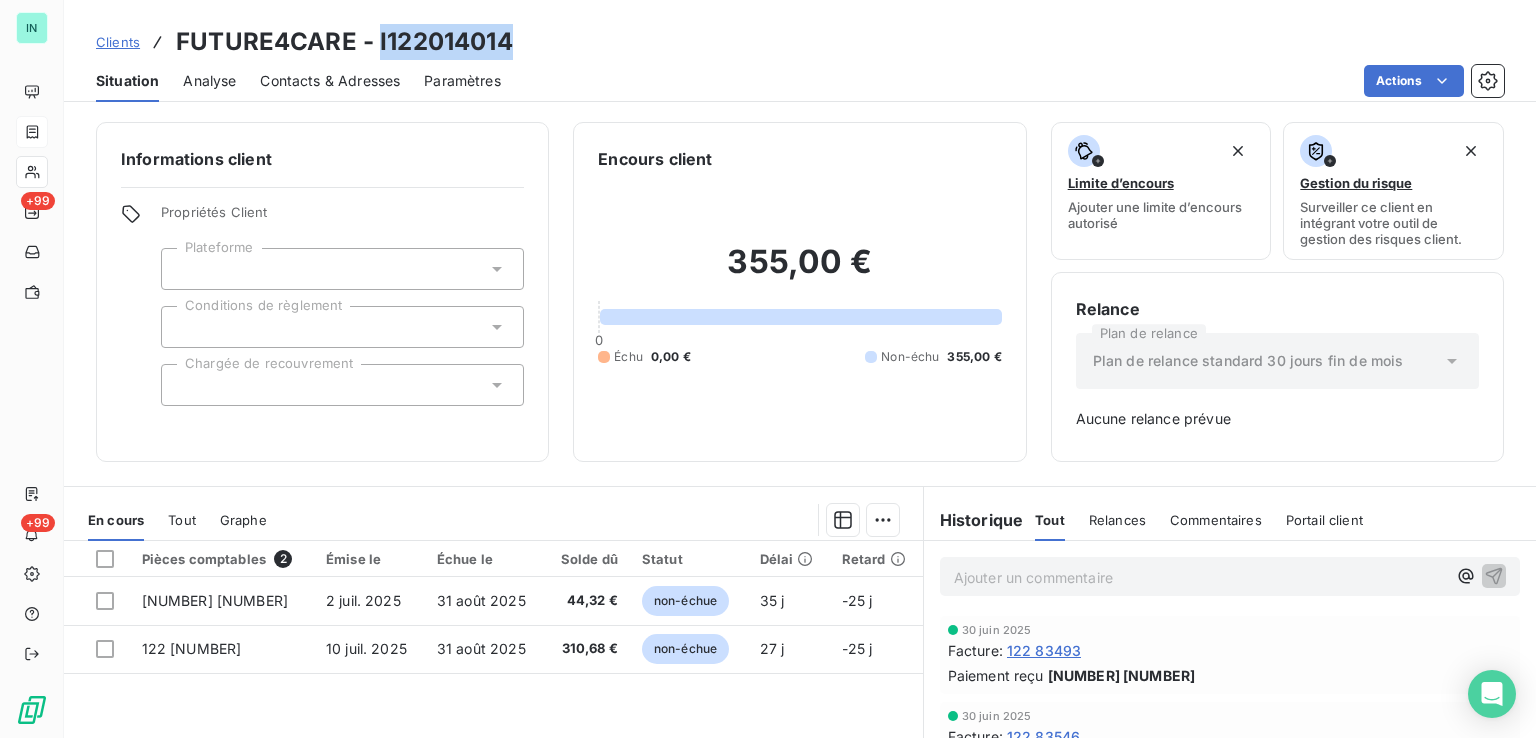 drag, startPoint x: 508, startPoint y: 43, endPoint x: 377, endPoint y: 45, distance: 131.01526 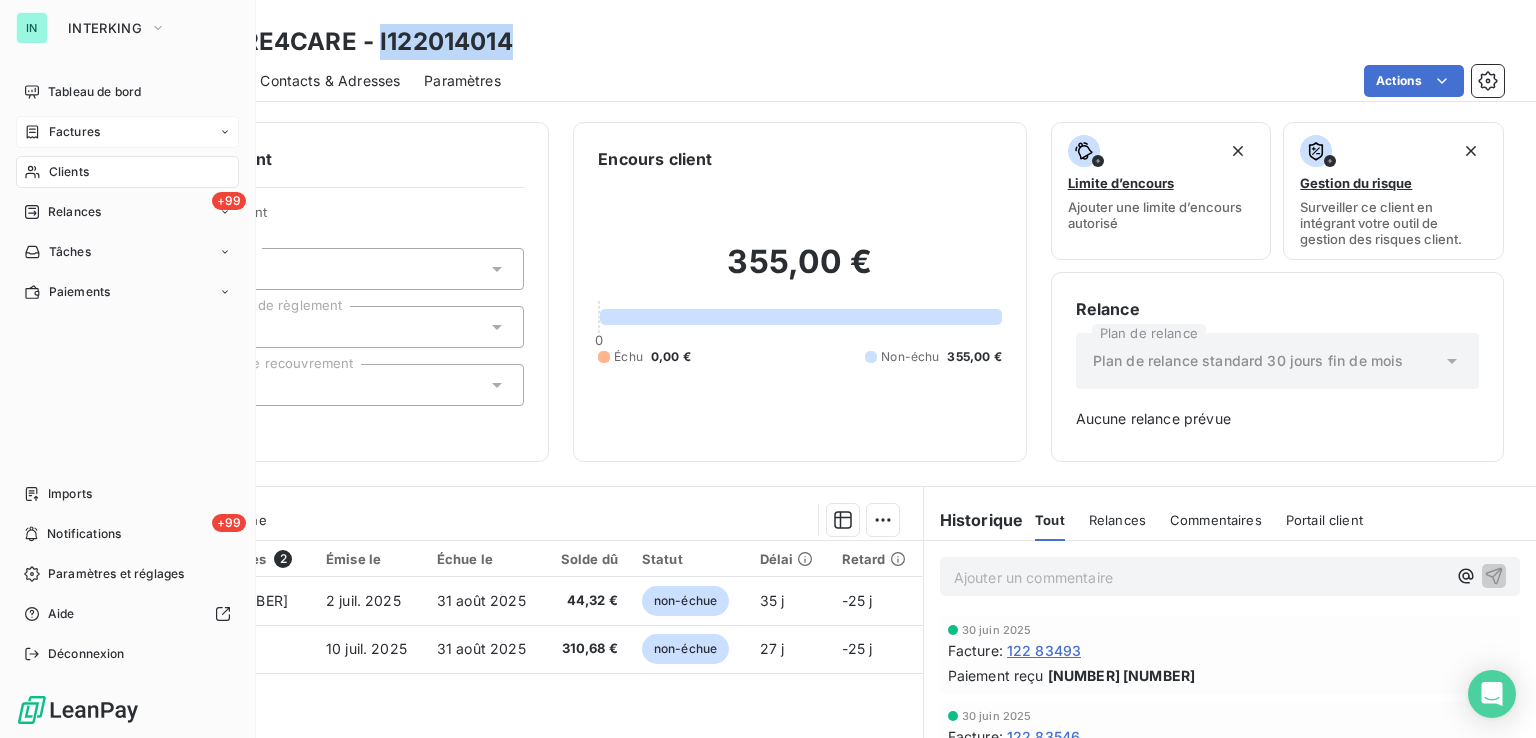 click on "Factures" at bounding box center (74, 132) 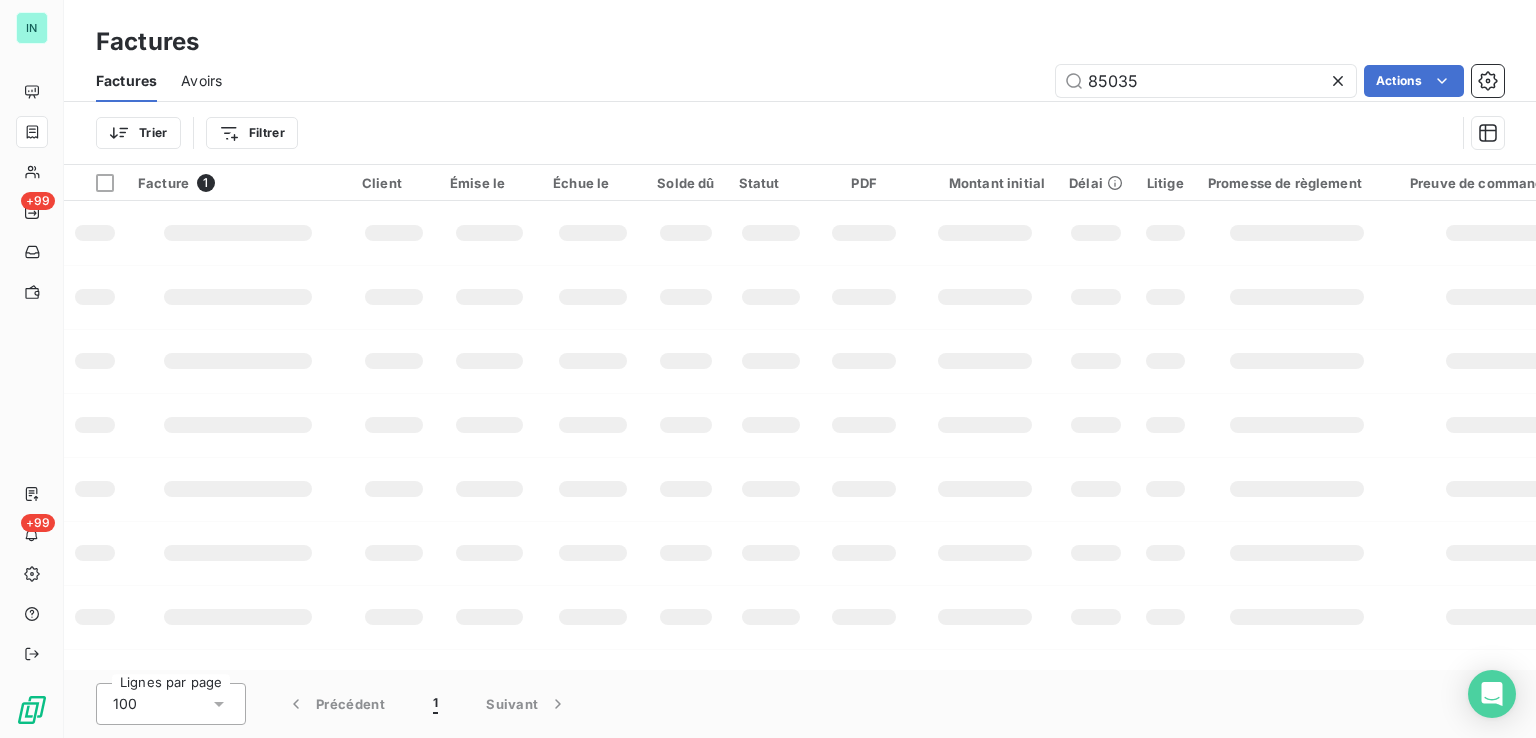 drag, startPoint x: 1157, startPoint y: 85, endPoint x: 1006, endPoint y: 90, distance: 151.08276 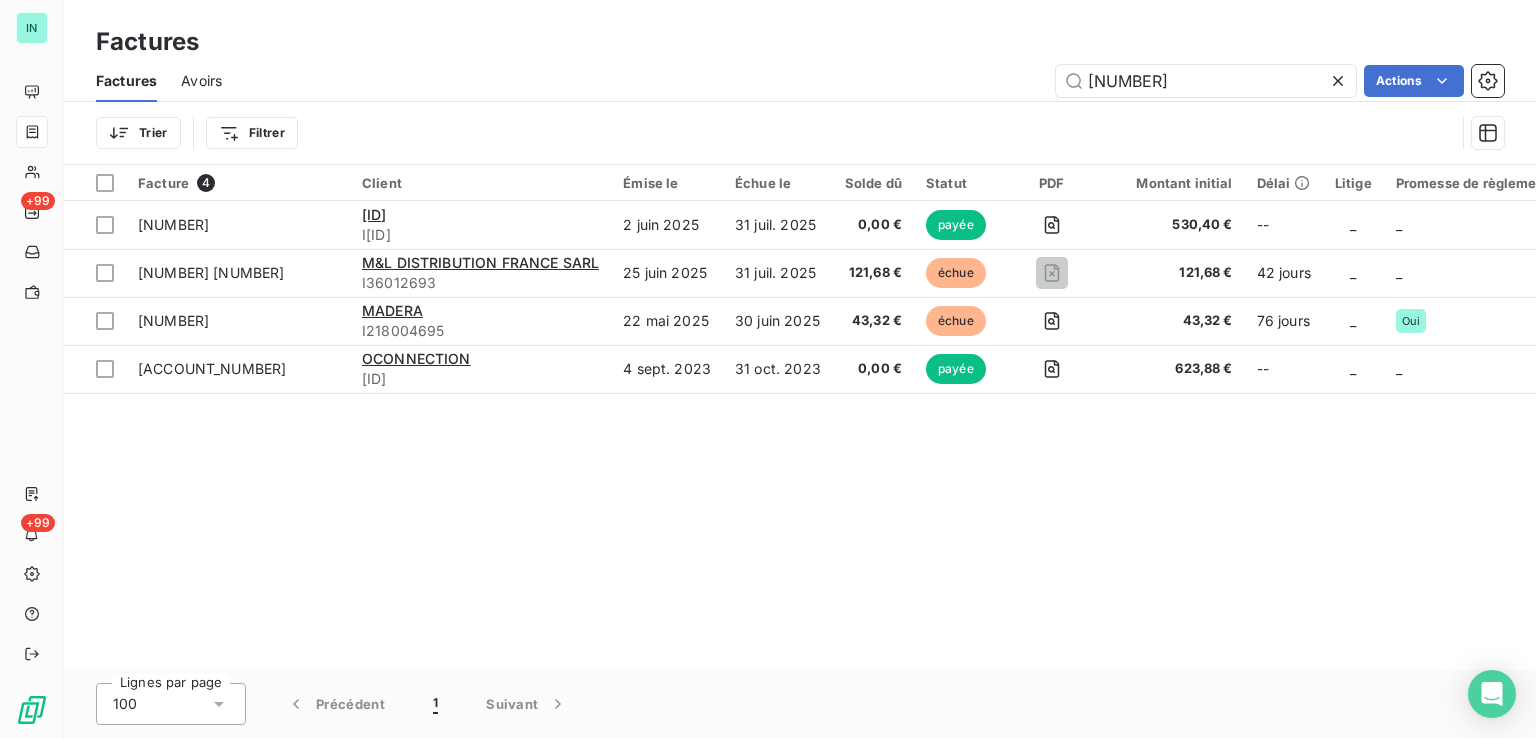 type on "[NUMBER]" 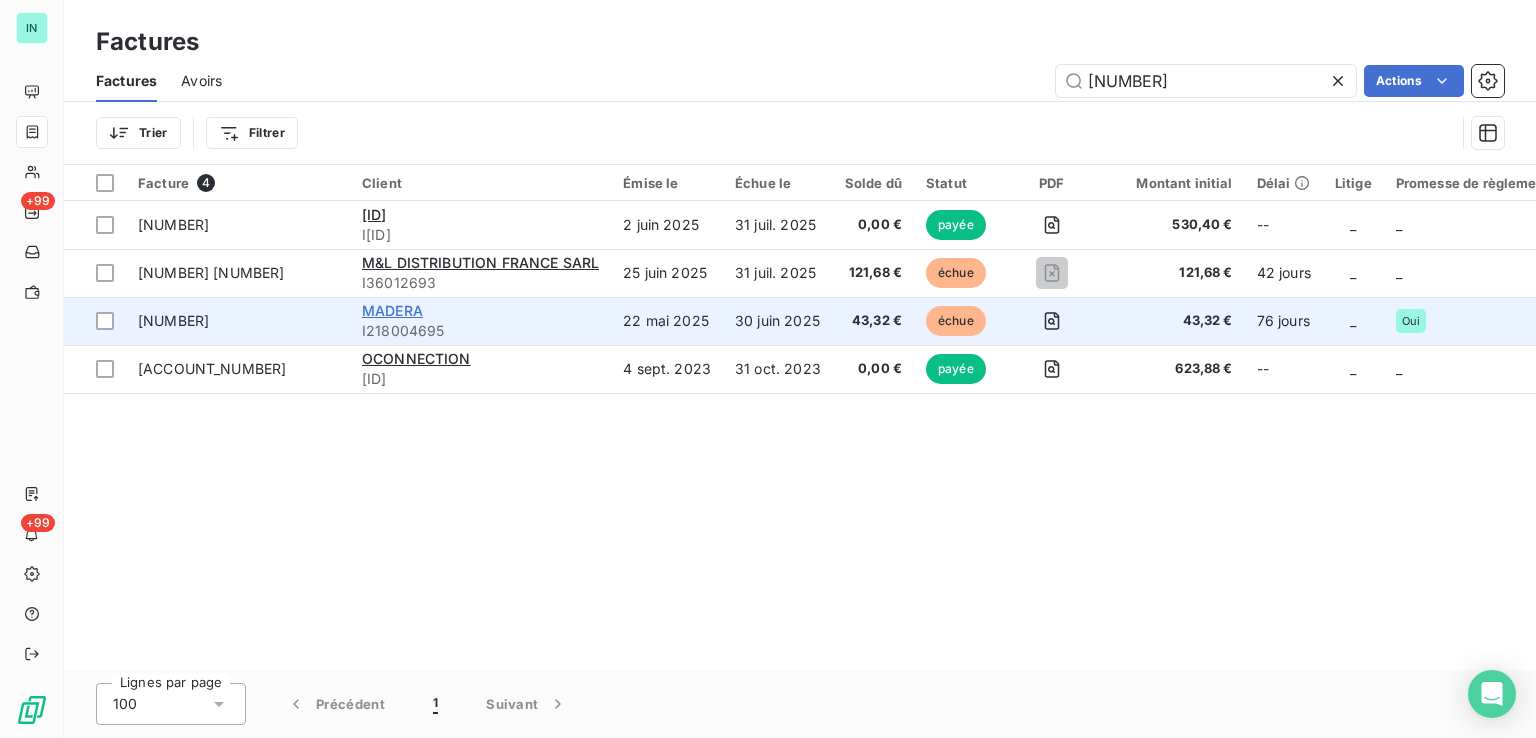 click on "MADERA" at bounding box center (392, 310) 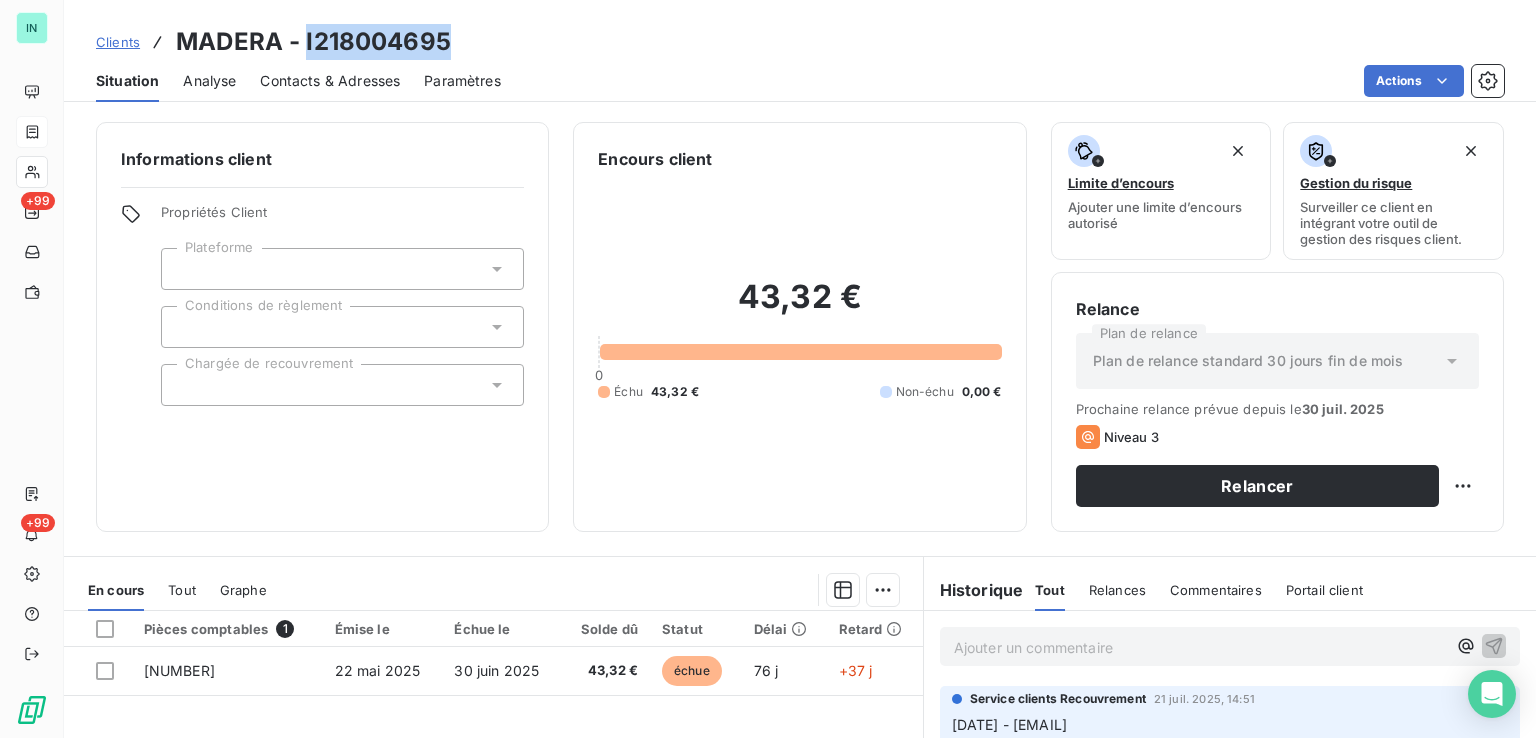 drag, startPoint x: 444, startPoint y: 41, endPoint x: 306, endPoint y: 39, distance: 138.0145 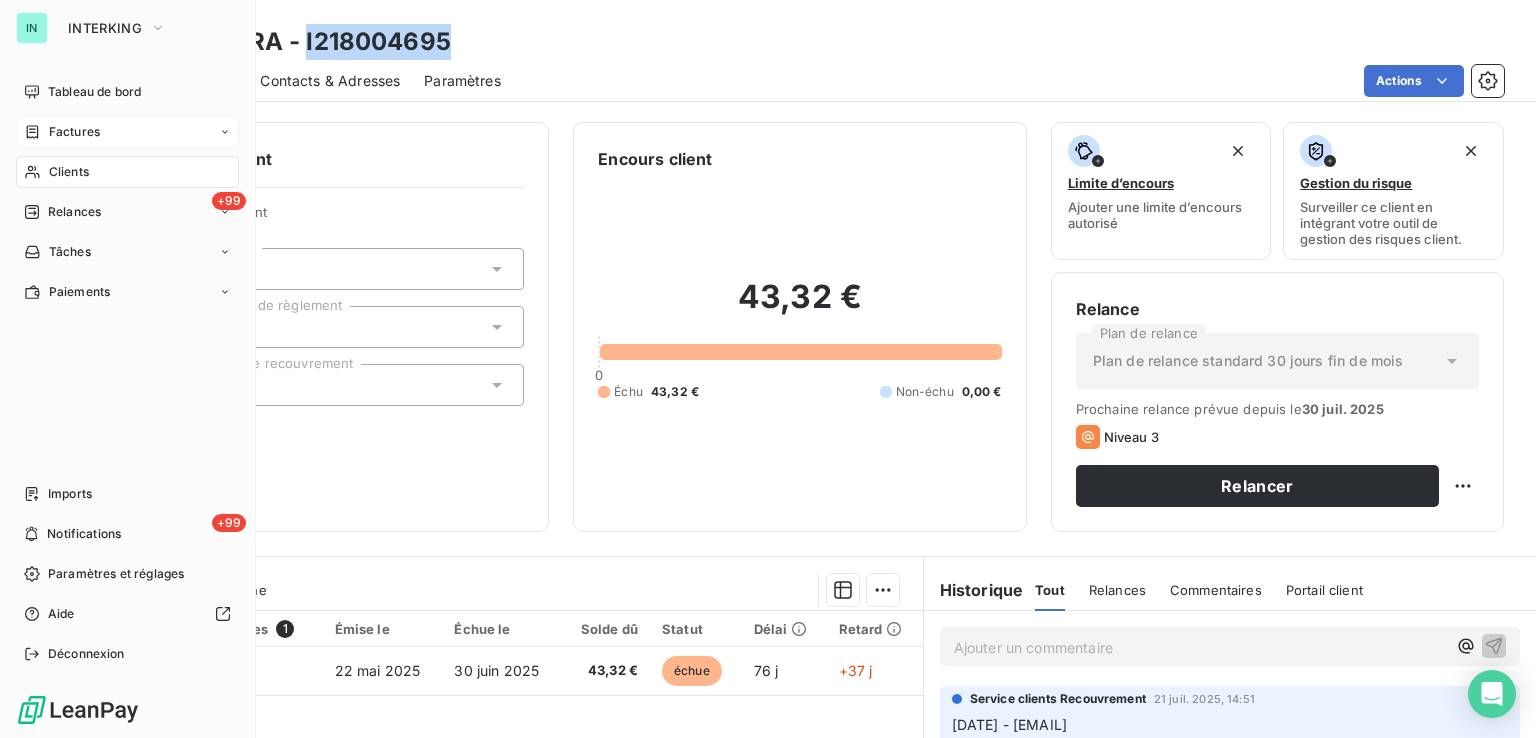click on "Factures" at bounding box center (62, 132) 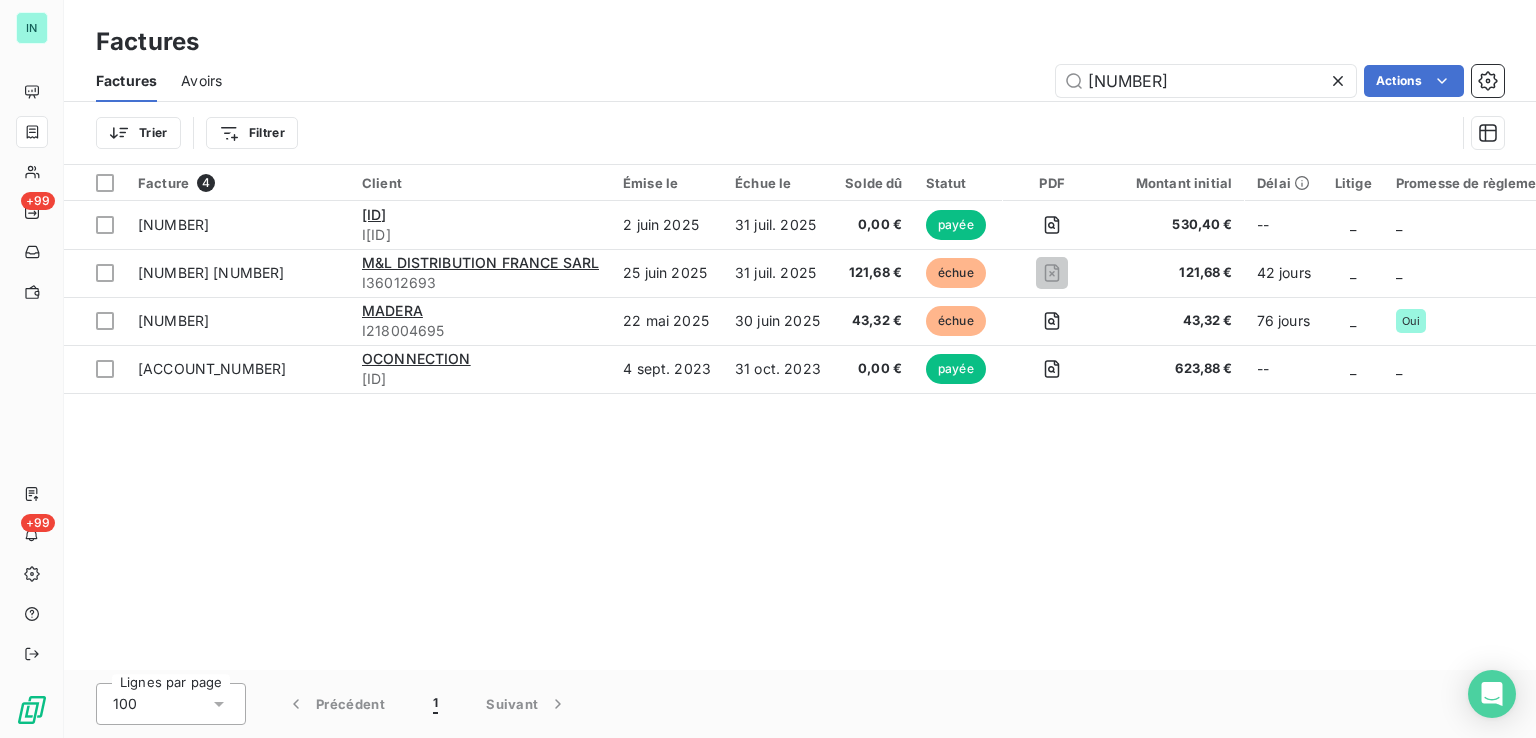 drag, startPoint x: 1044, startPoint y: 87, endPoint x: 868, endPoint y: 106, distance: 177.0226 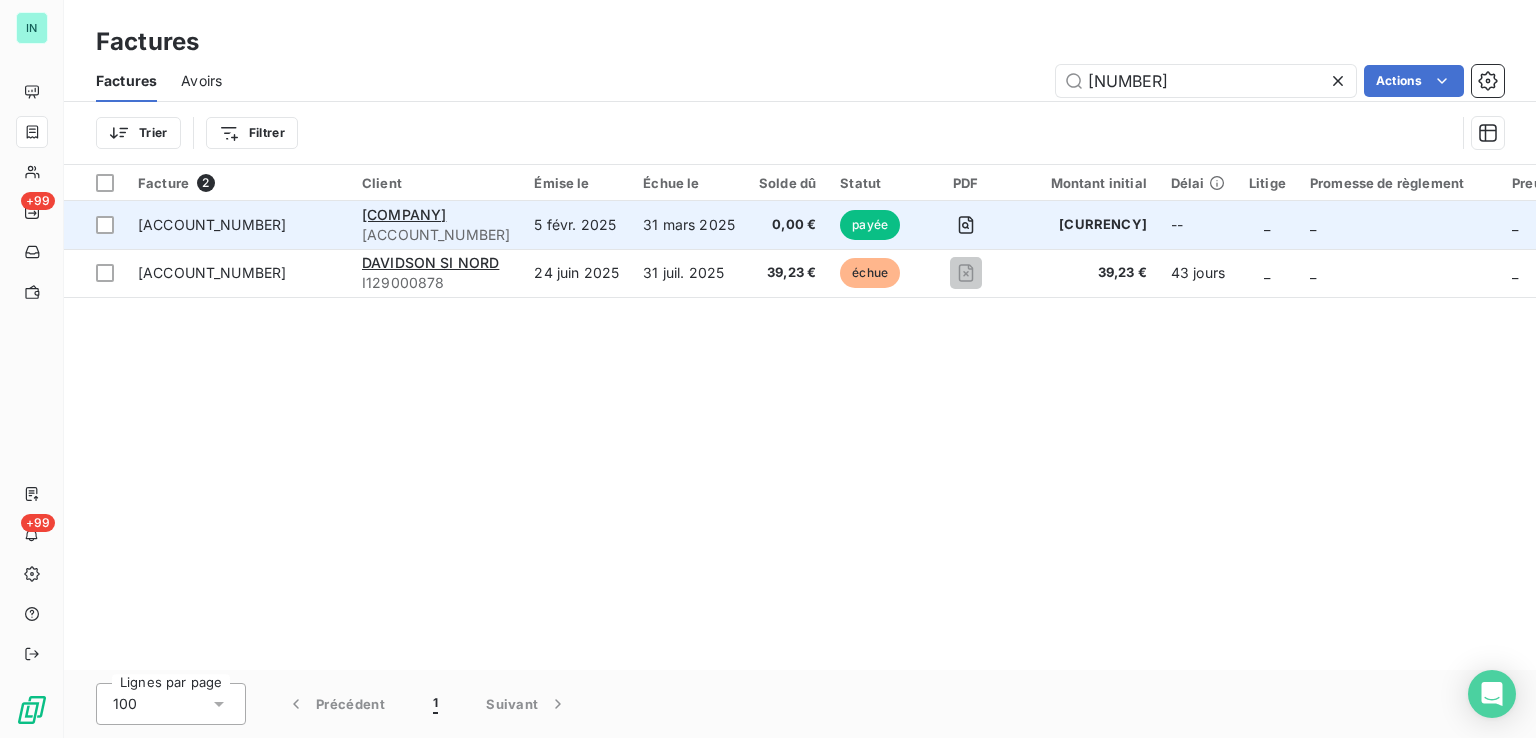 type on "[NUMBER]" 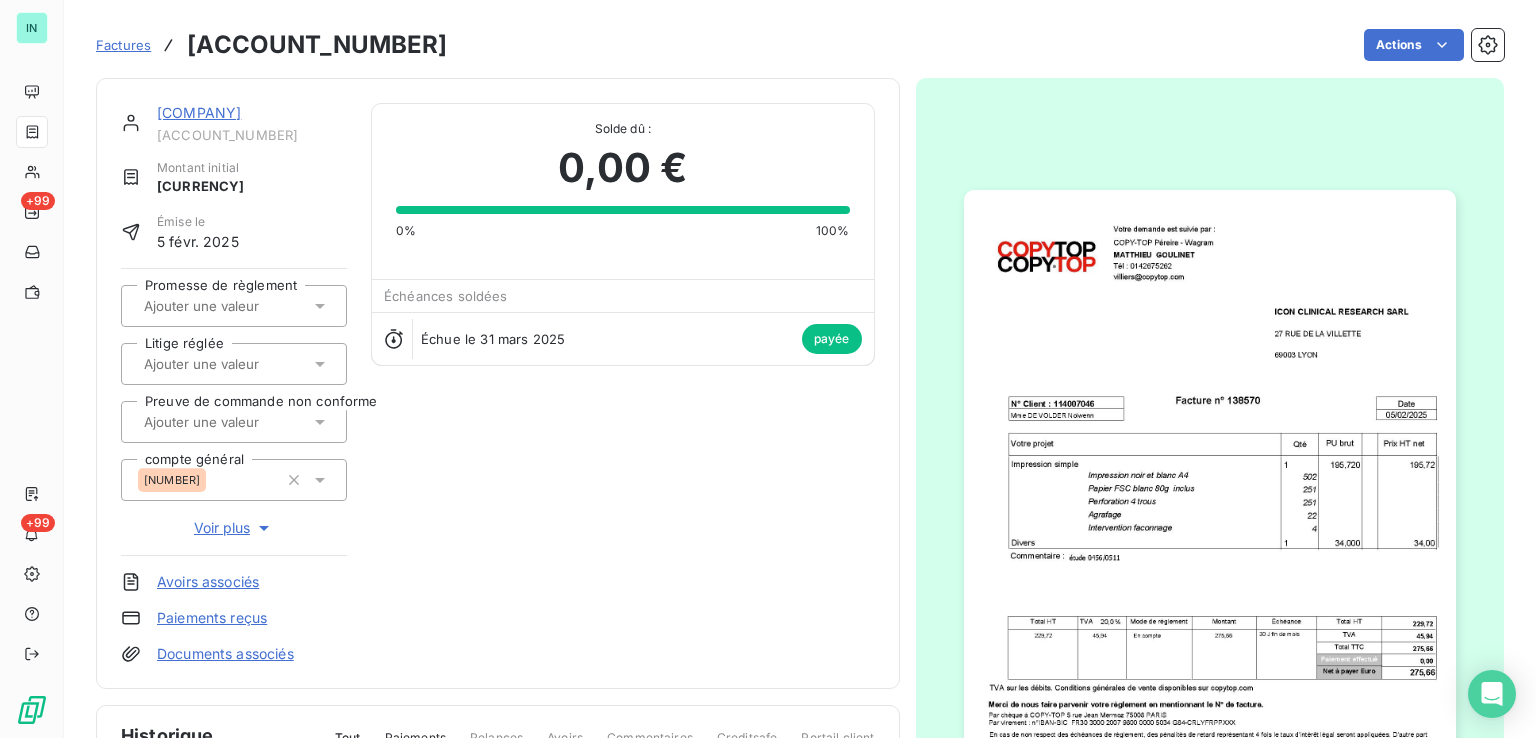 click on "[COMPANY]" at bounding box center (199, 112) 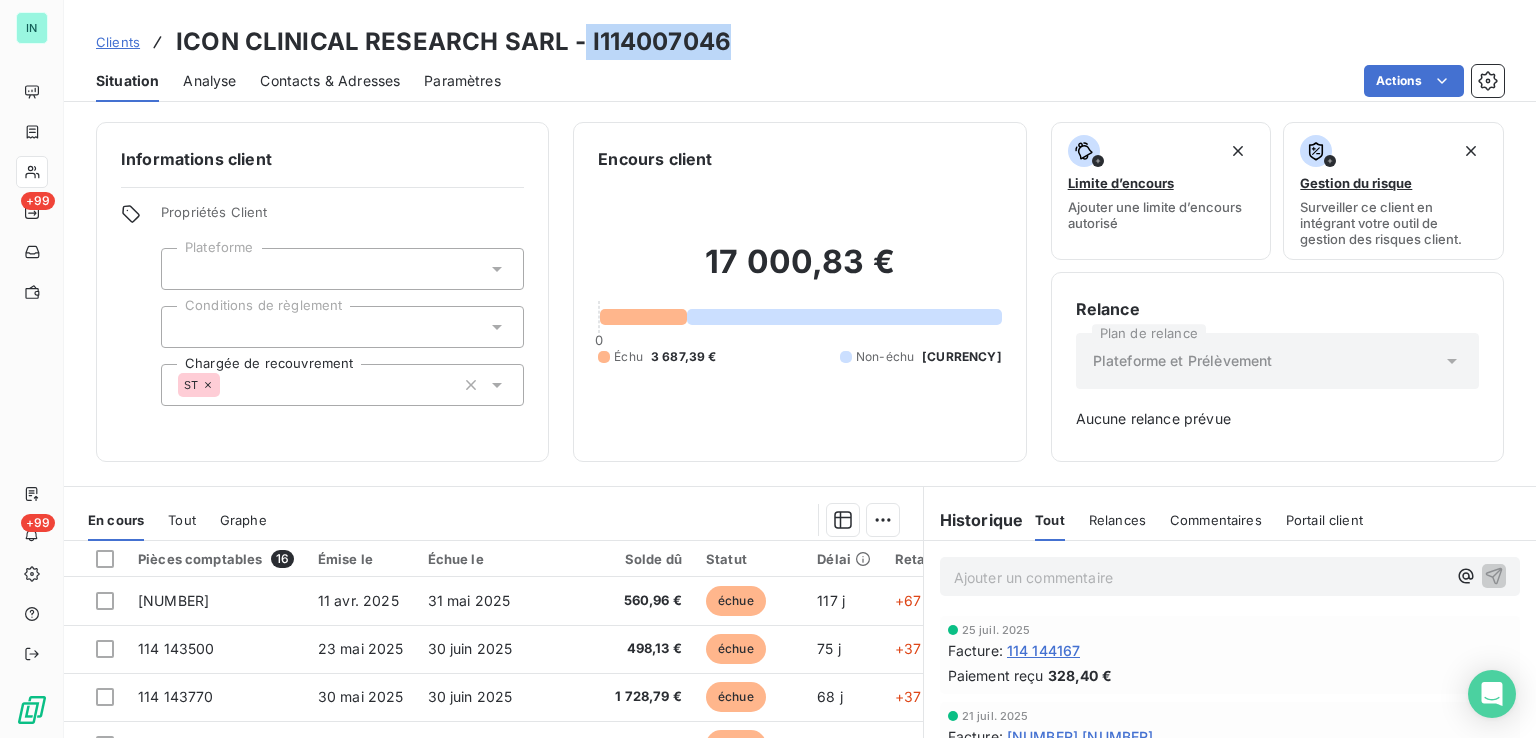 drag, startPoint x: 719, startPoint y: 40, endPoint x: 580, endPoint y: 44, distance: 139.05754 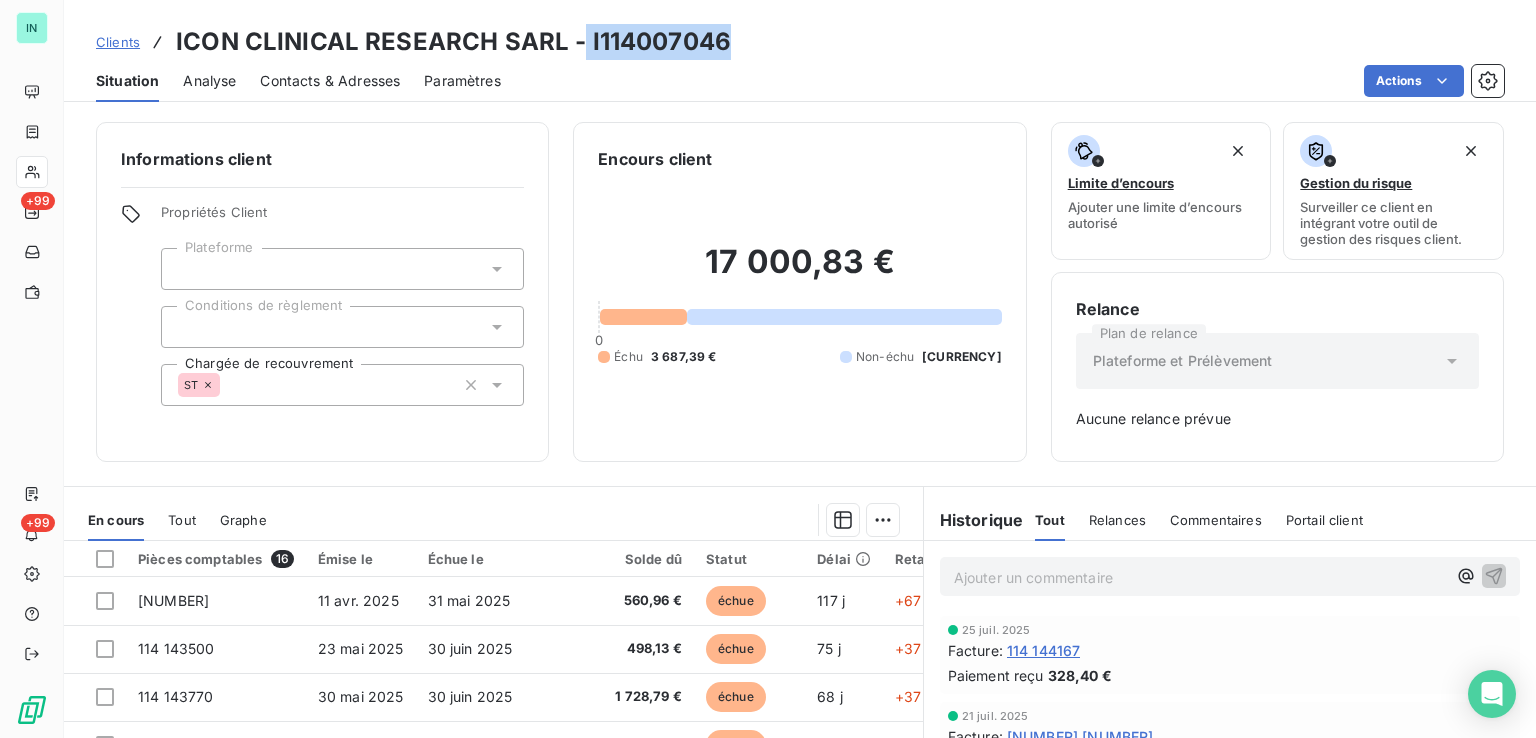 click on "Clients ICON CLINICAL RESEARCH SARL - I[ID]" at bounding box center [800, 42] 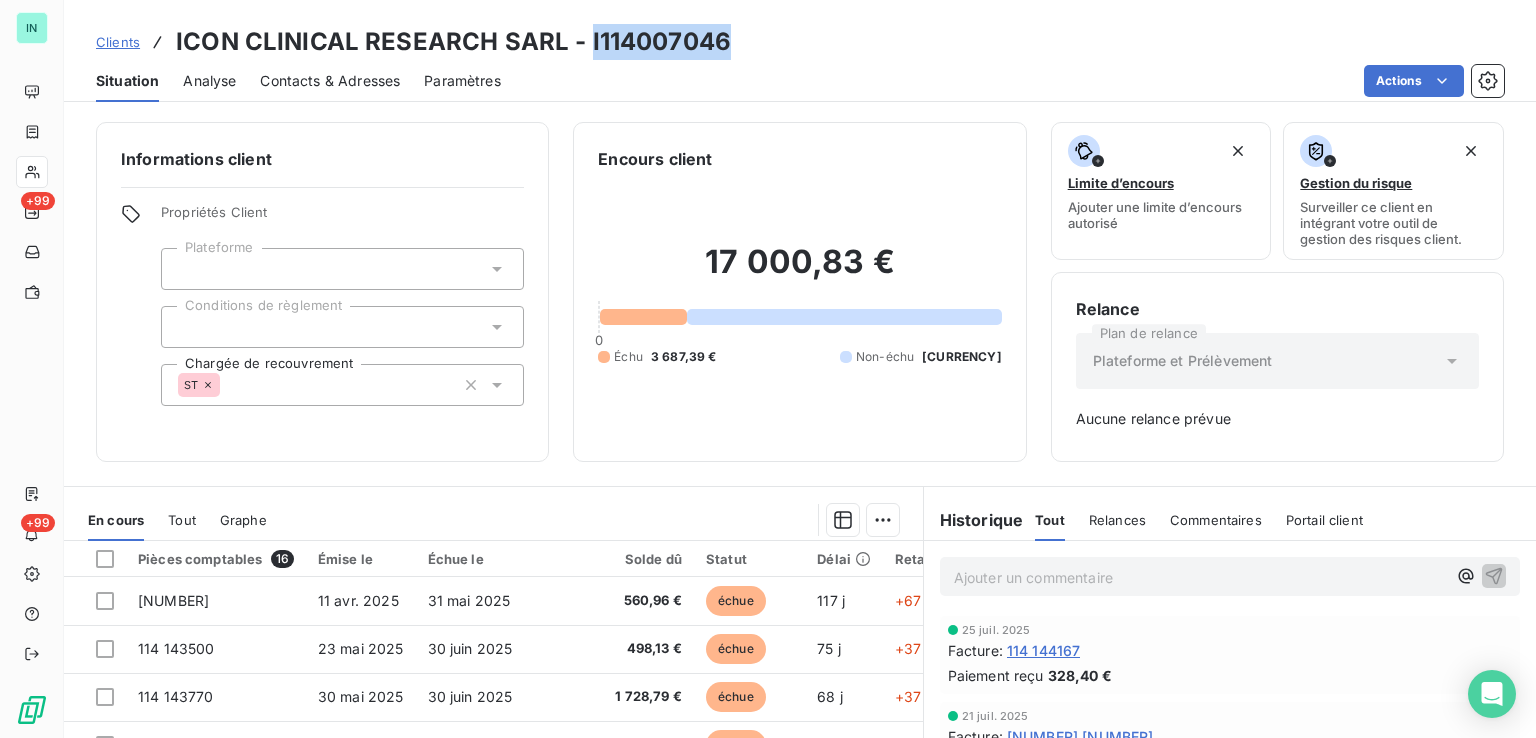 drag, startPoint x: 735, startPoint y: 38, endPoint x: 586, endPoint y: 41, distance: 149.0302 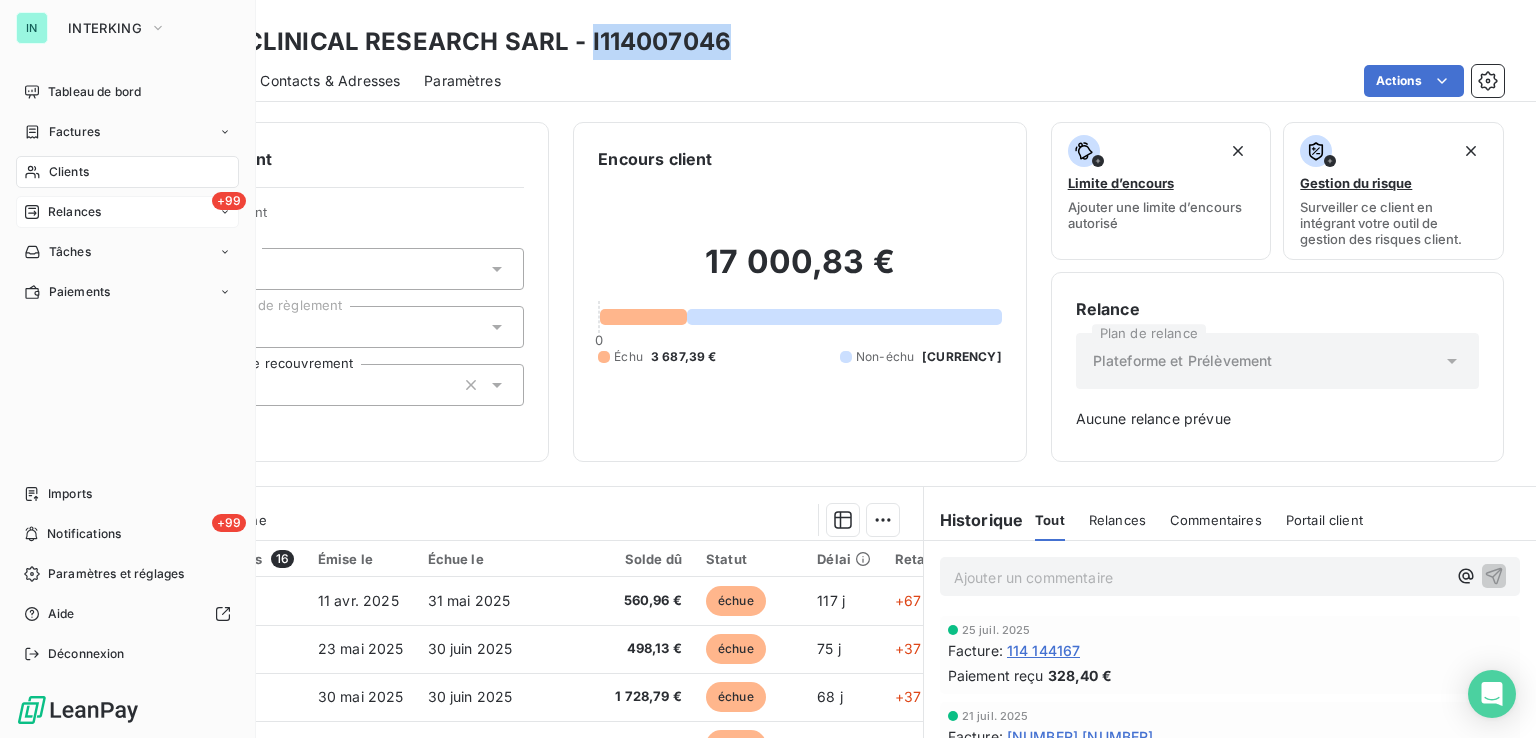 click on "Relances" at bounding box center [74, 212] 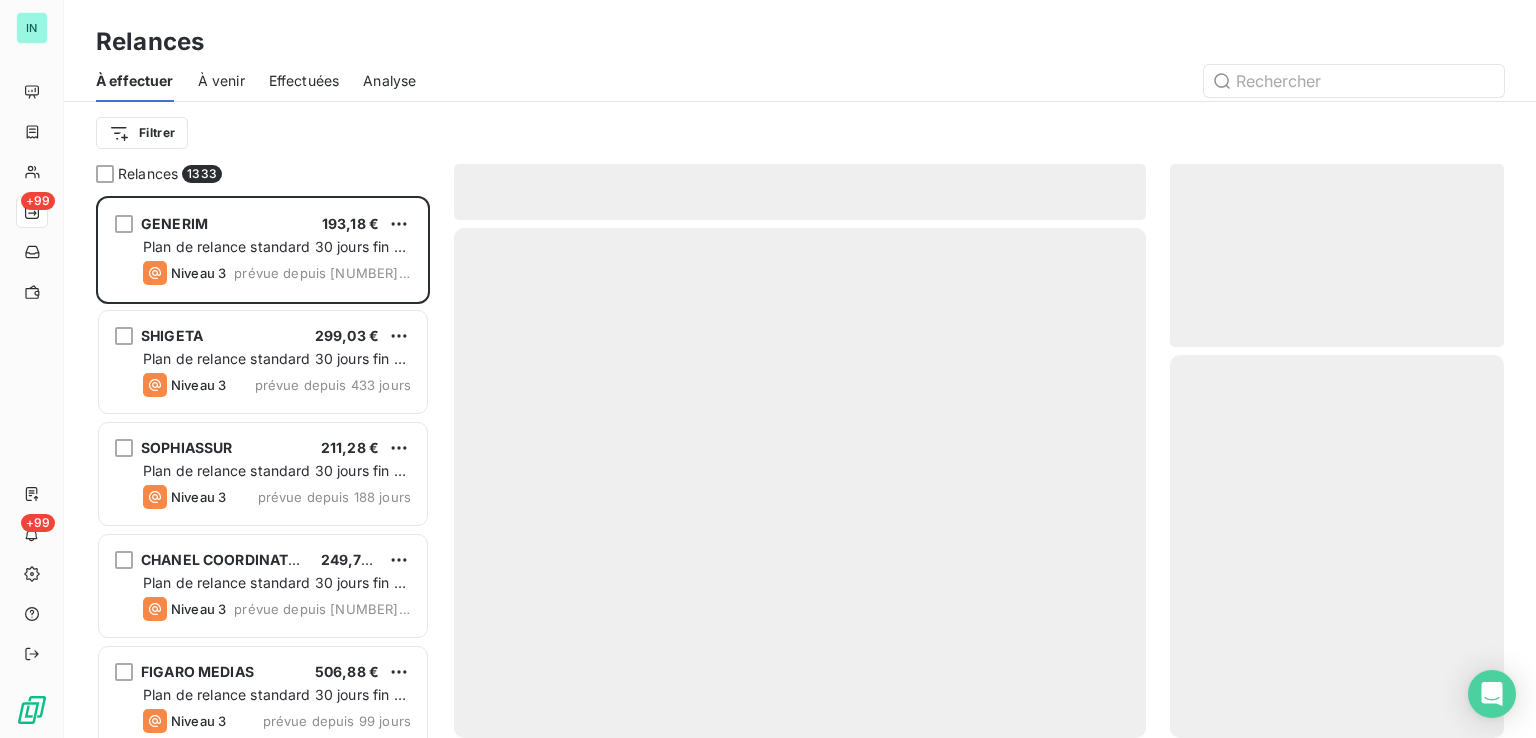 scroll, scrollTop: 16, scrollLeft: 16, axis: both 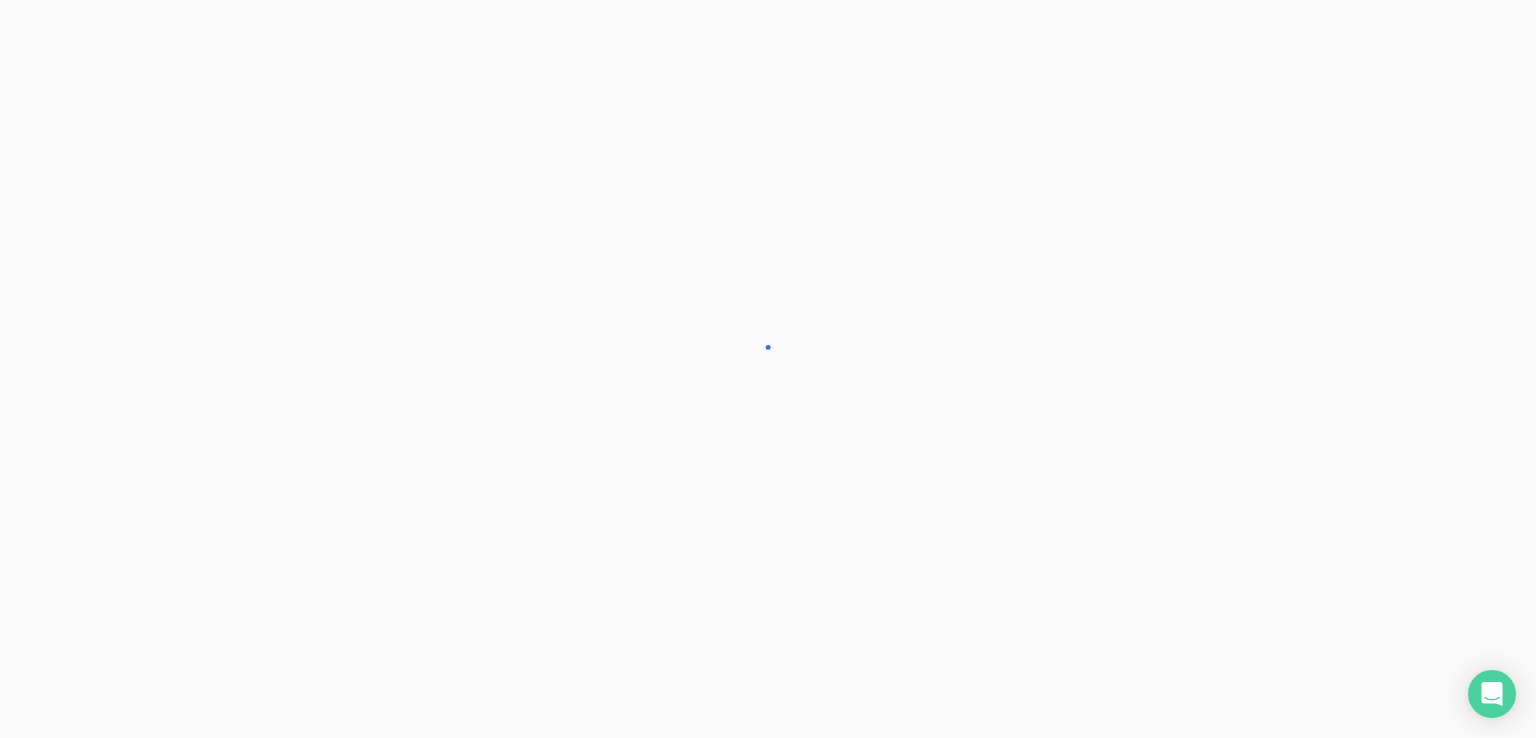 click on "Clients" at bounding box center [0, 0] 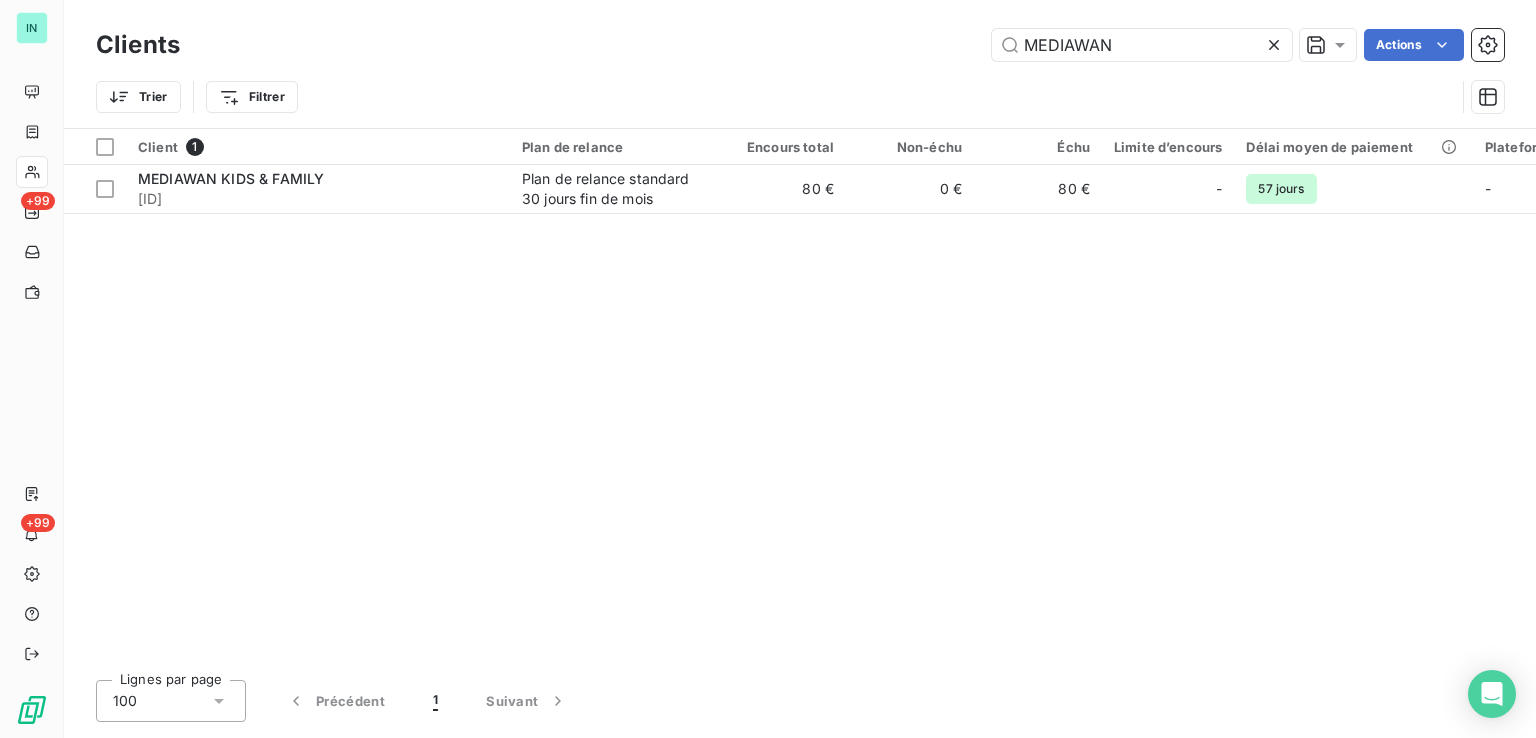 drag, startPoint x: 1117, startPoint y: 49, endPoint x: 884, endPoint y: 50, distance: 233.00215 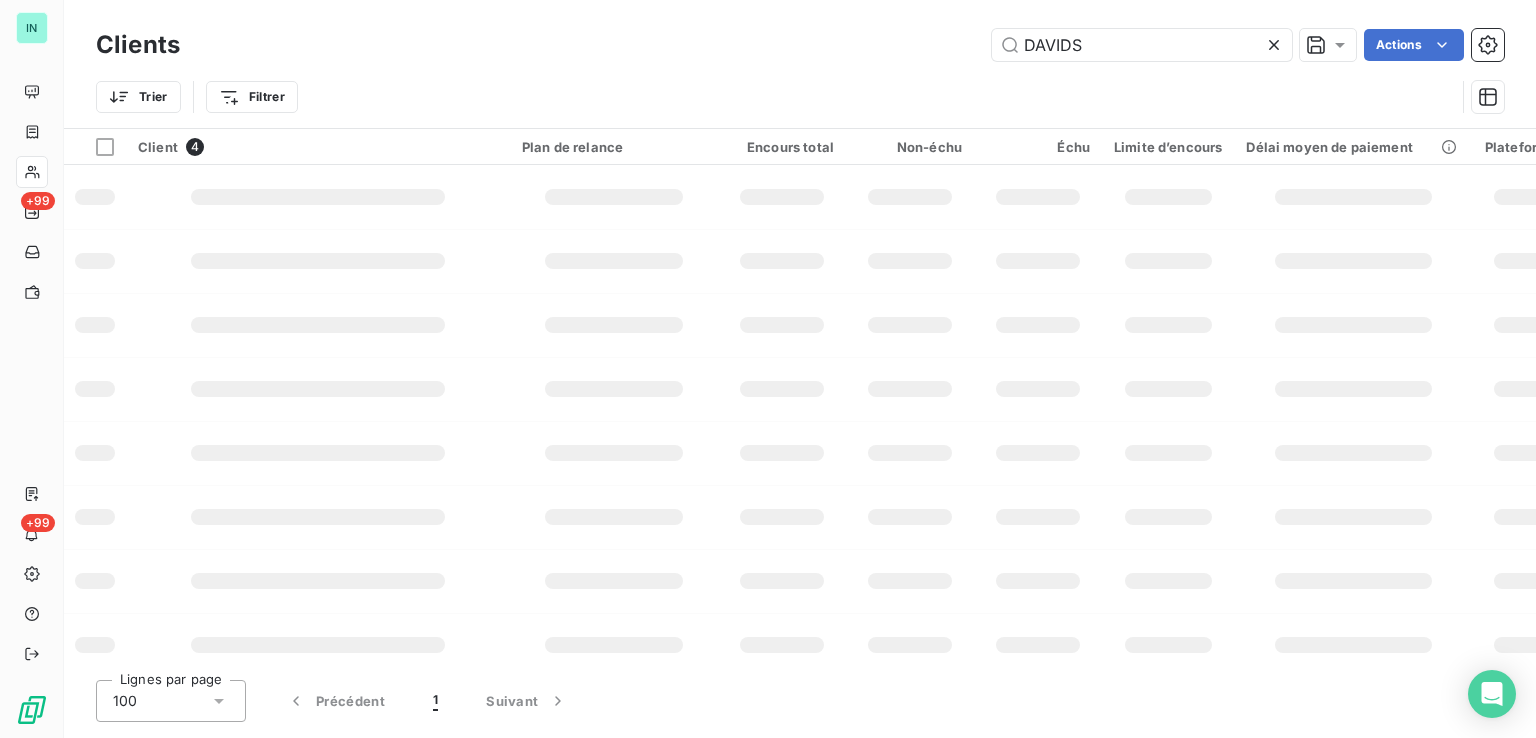 type on "[LAST]" 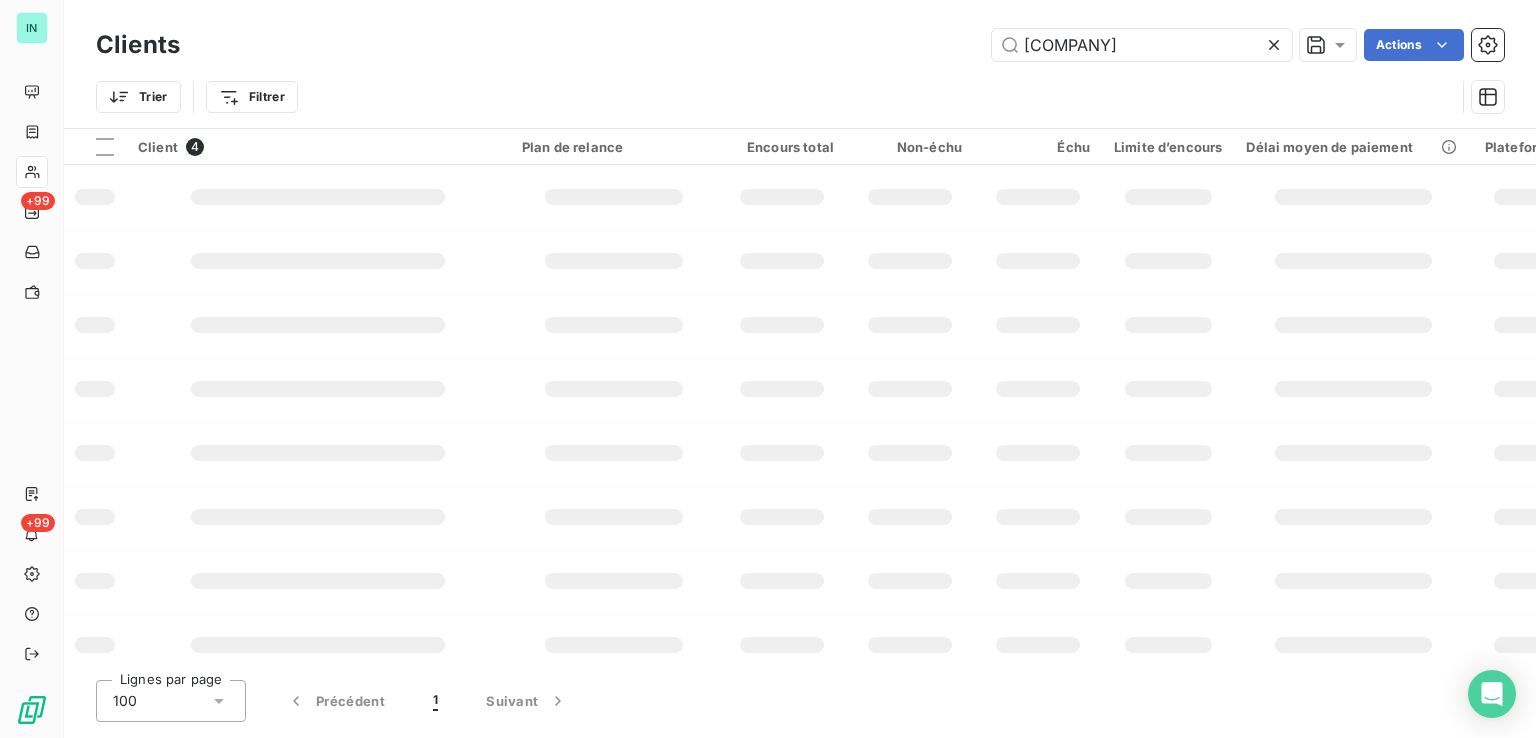 scroll, scrollTop: 0, scrollLeft: 0, axis: both 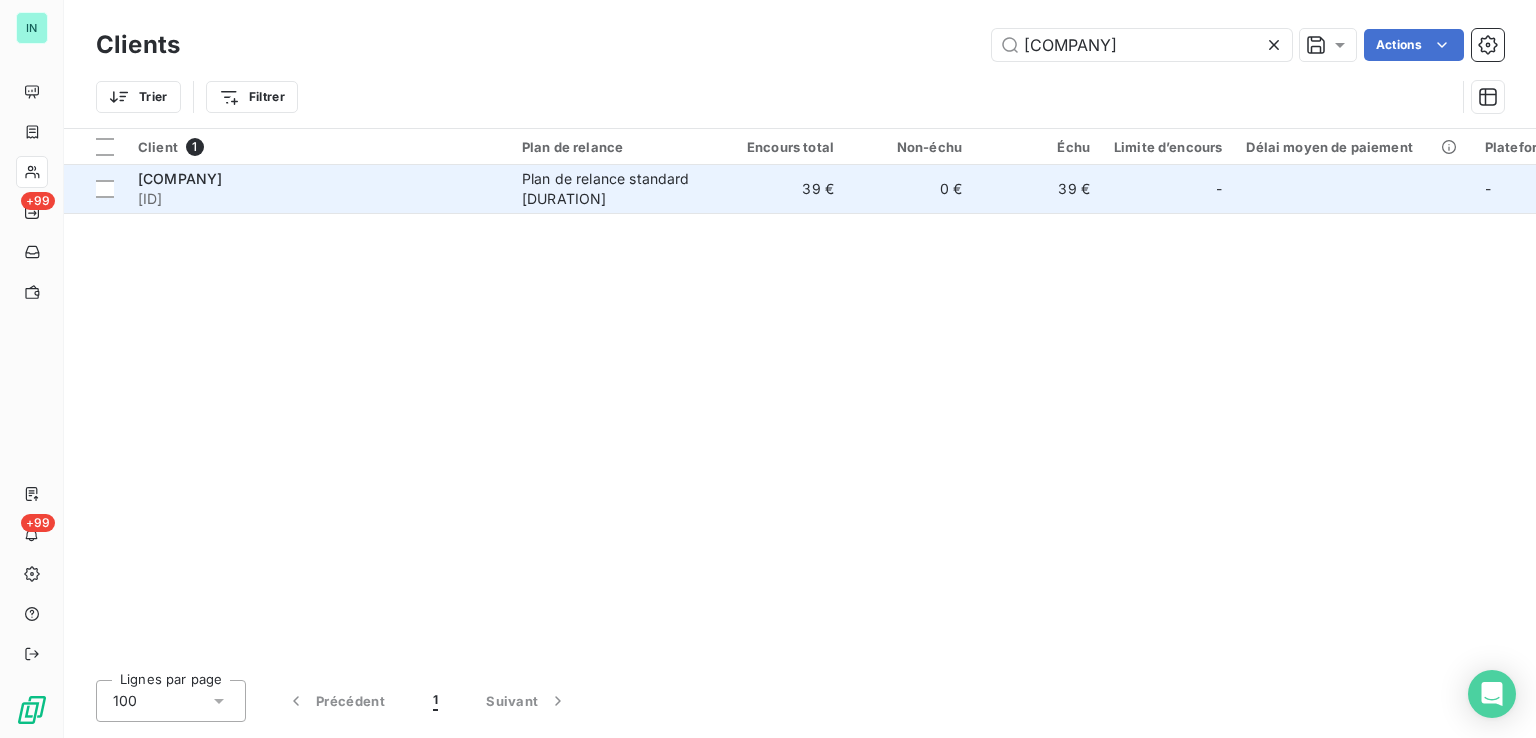 type on "[COMPANY]" 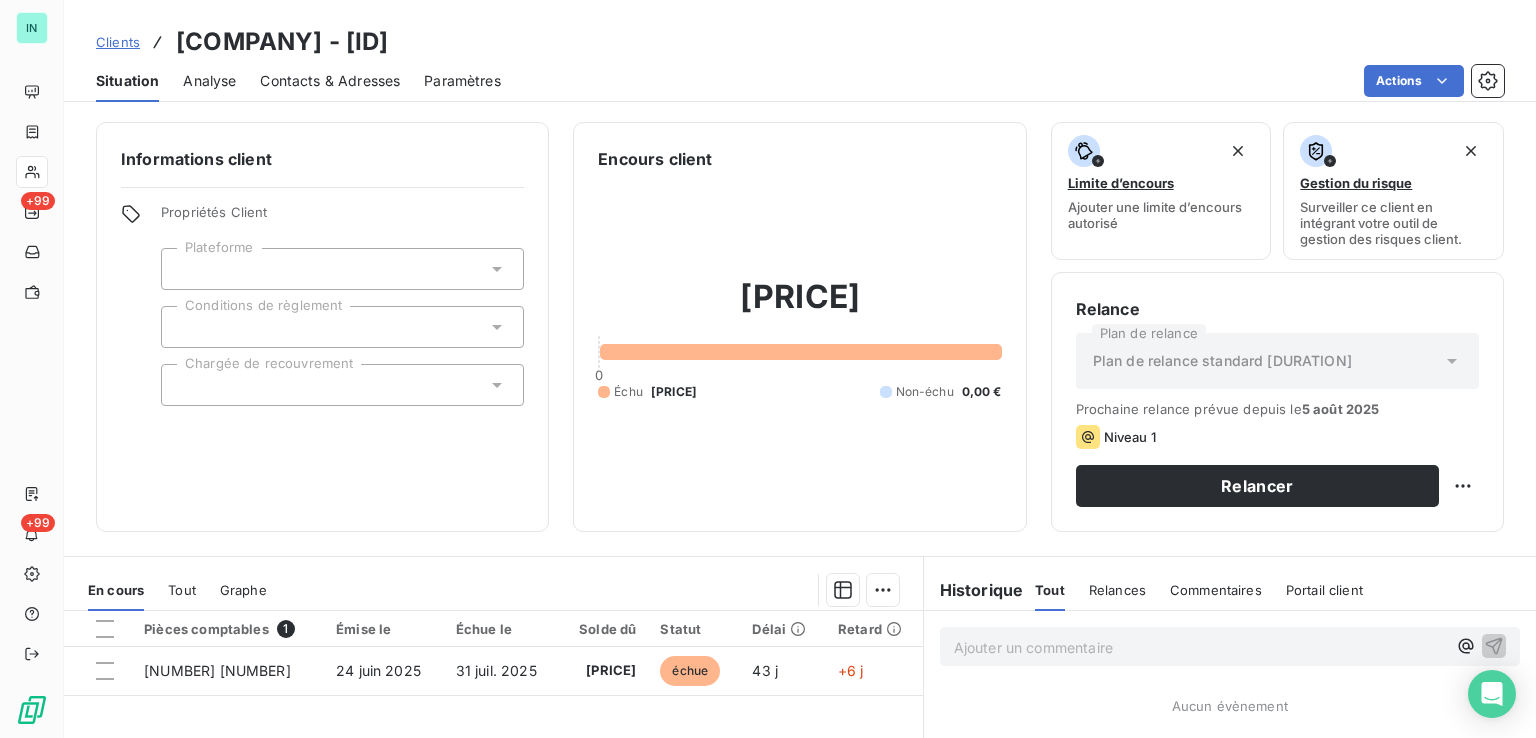 drag, startPoint x: 576, startPoint y: 38, endPoint x: 434, endPoint y: 31, distance: 142.17242 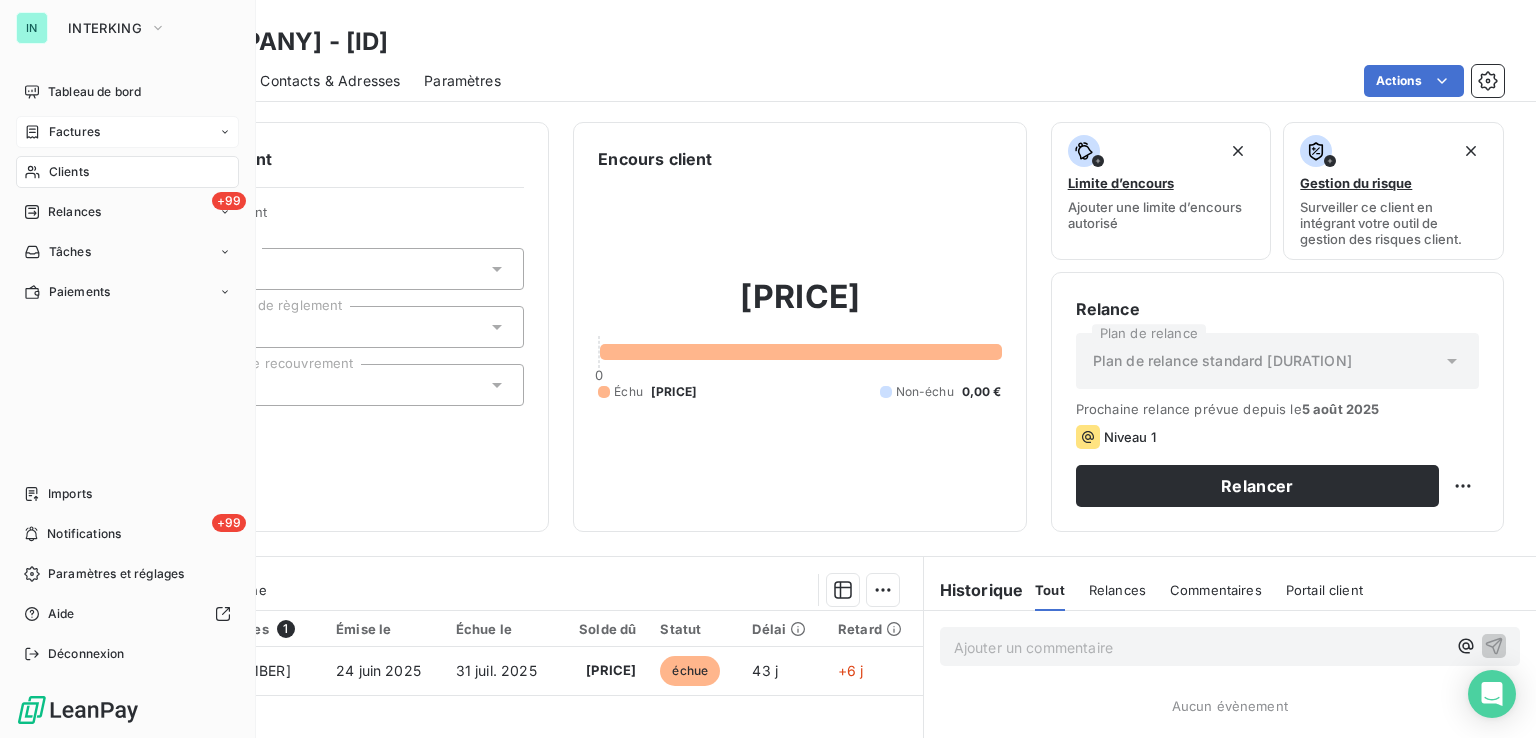 drag, startPoint x: 45, startPoint y: 121, endPoint x: 57, endPoint y: 121, distance: 12 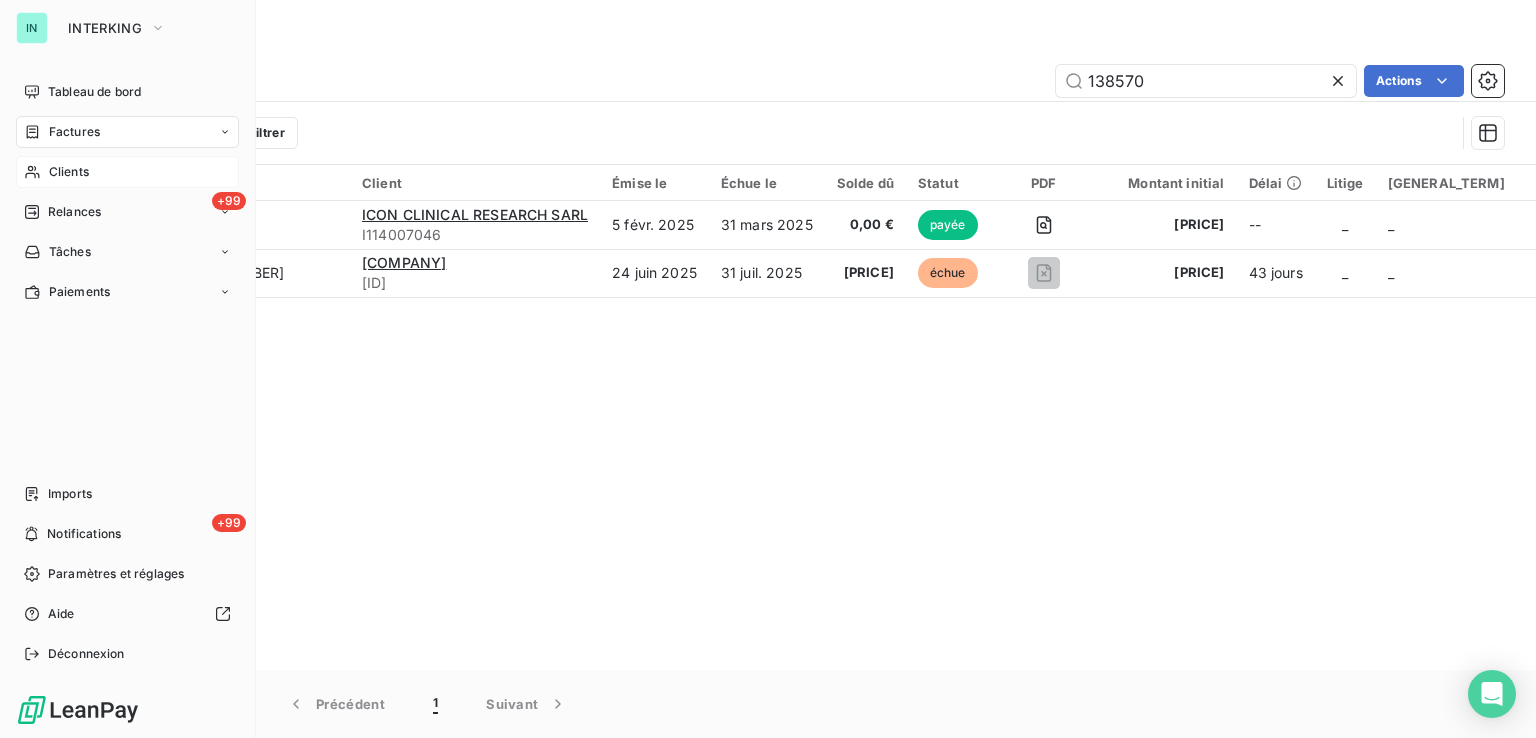 click on "Clients" at bounding box center [127, 172] 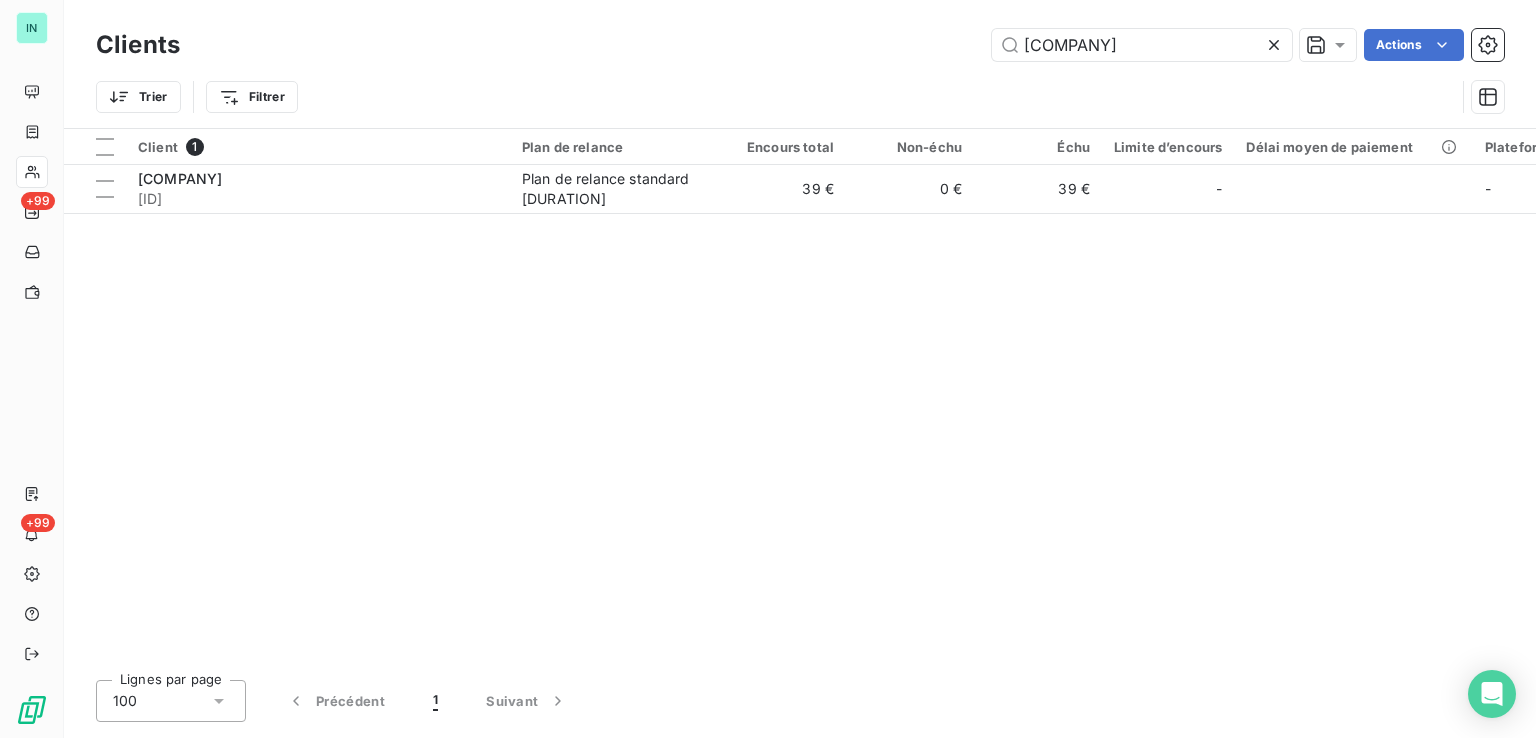 drag, startPoint x: 1138, startPoint y: 44, endPoint x: 831, endPoint y: 88, distance: 310.13705 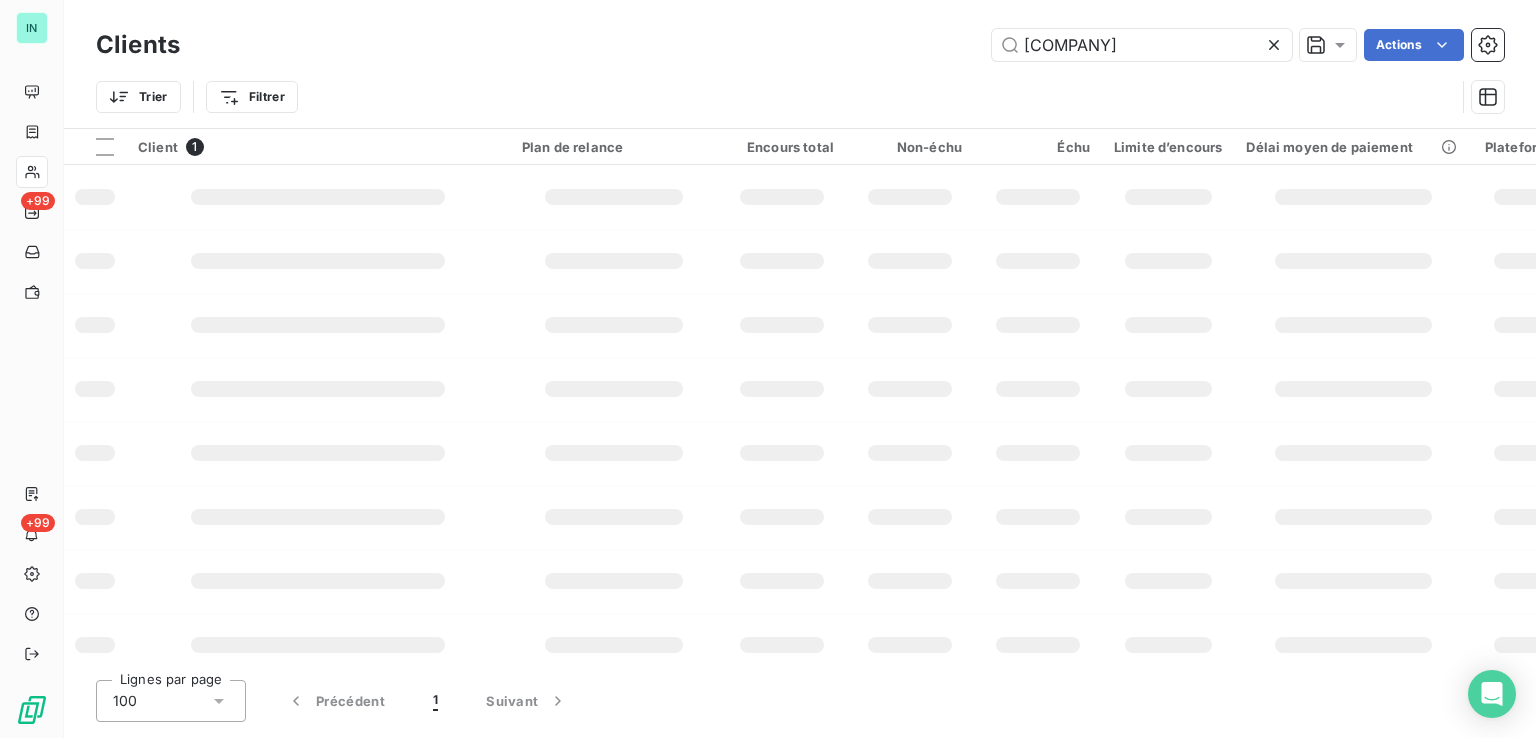 type on "[COMPANY]" 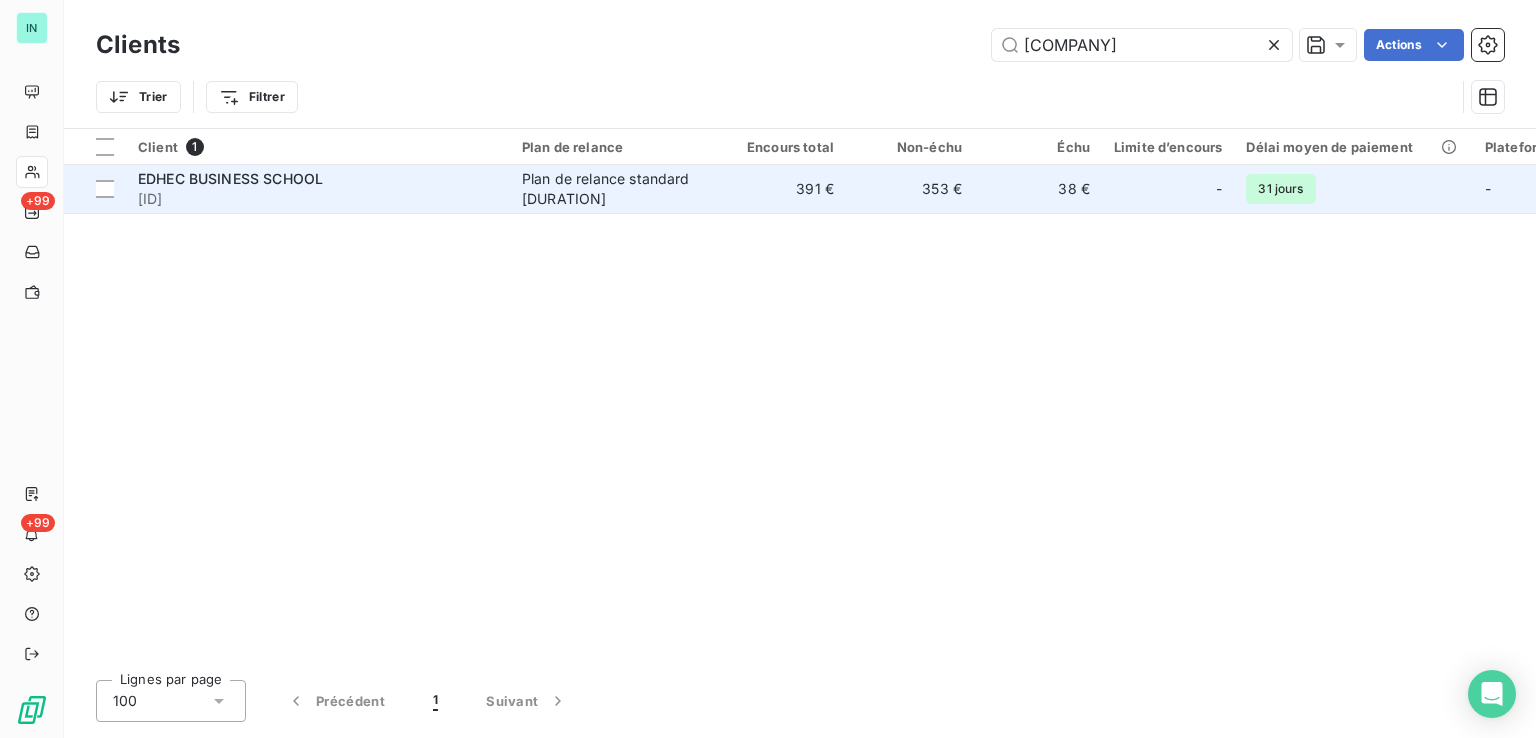 click on "Plan de relance standard [DURATION]" at bounding box center [614, 189] 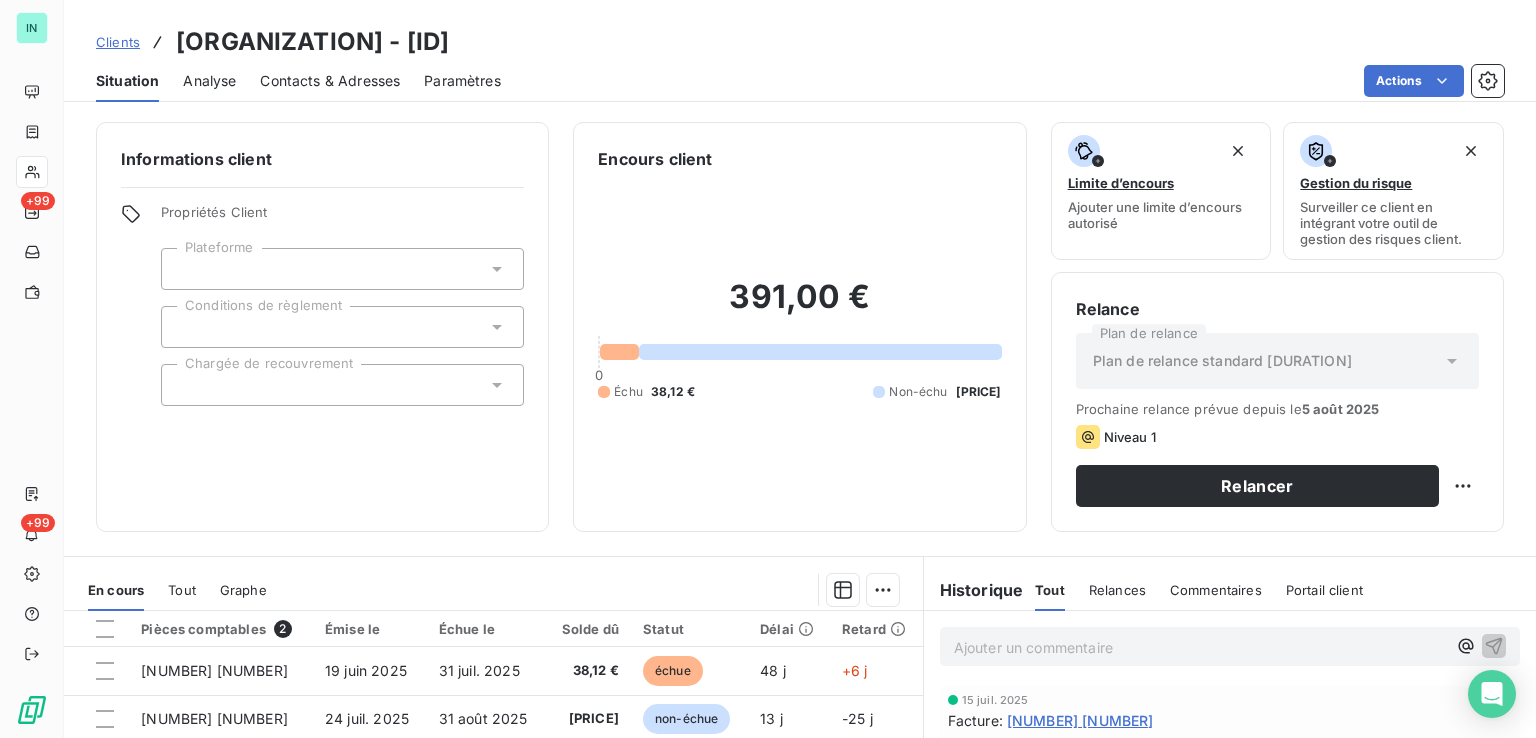 drag, startPoint x: 619, startPoint y: 41, endPoint x: 516, endPoint y: 38, distance: 103.04368 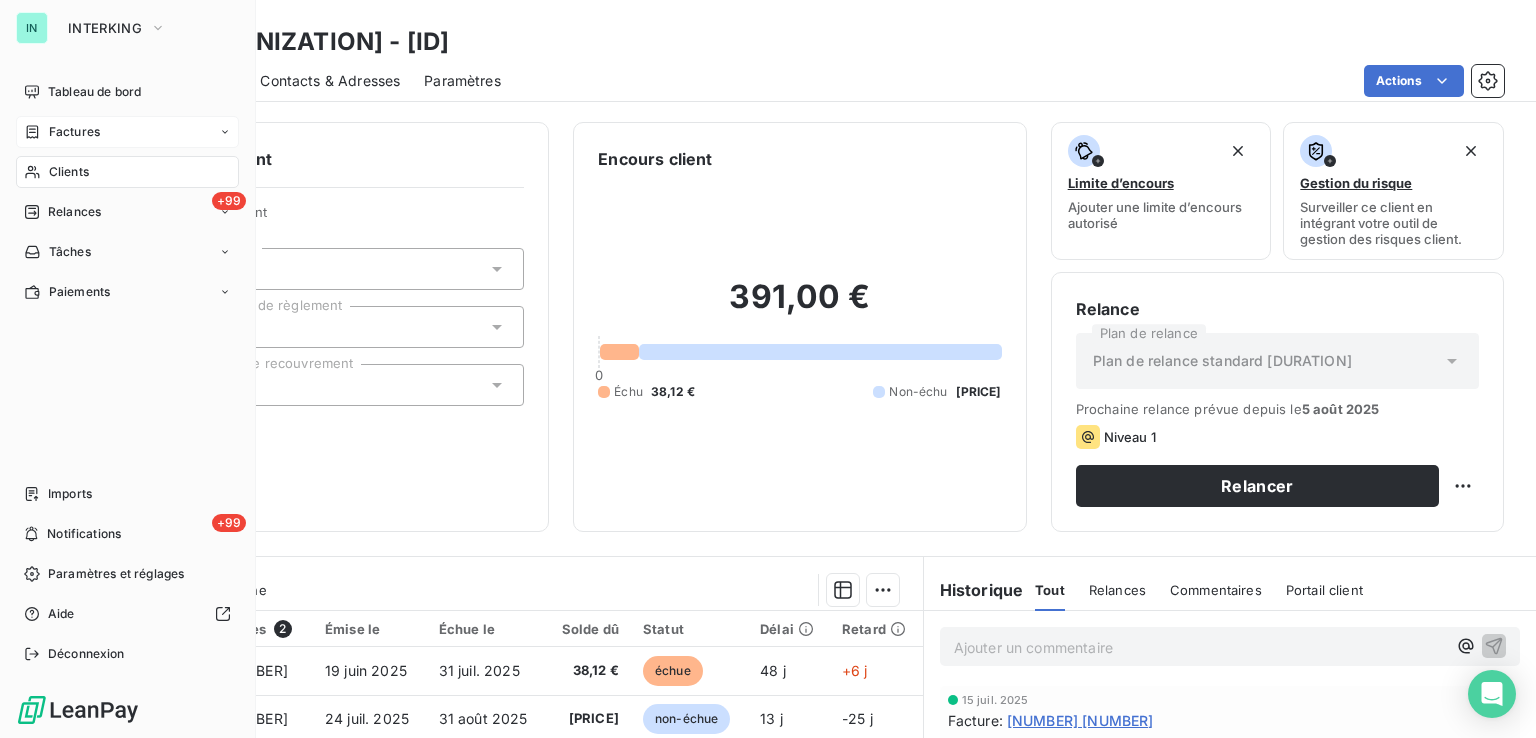 click 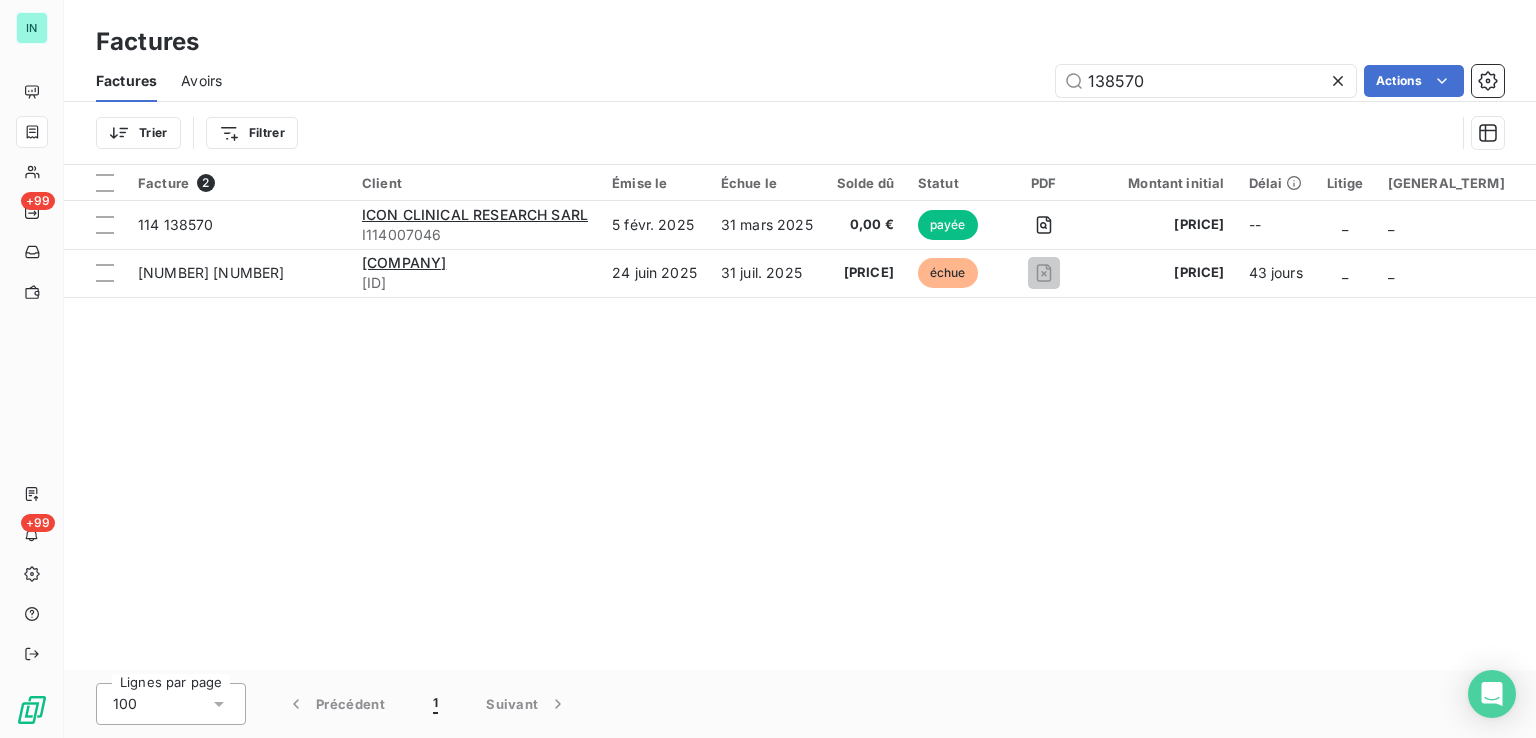 drag, startPoint x: 1165, startPoint y: 78, endPoint x: 857, endPoint y: 89, distance: 308.19638 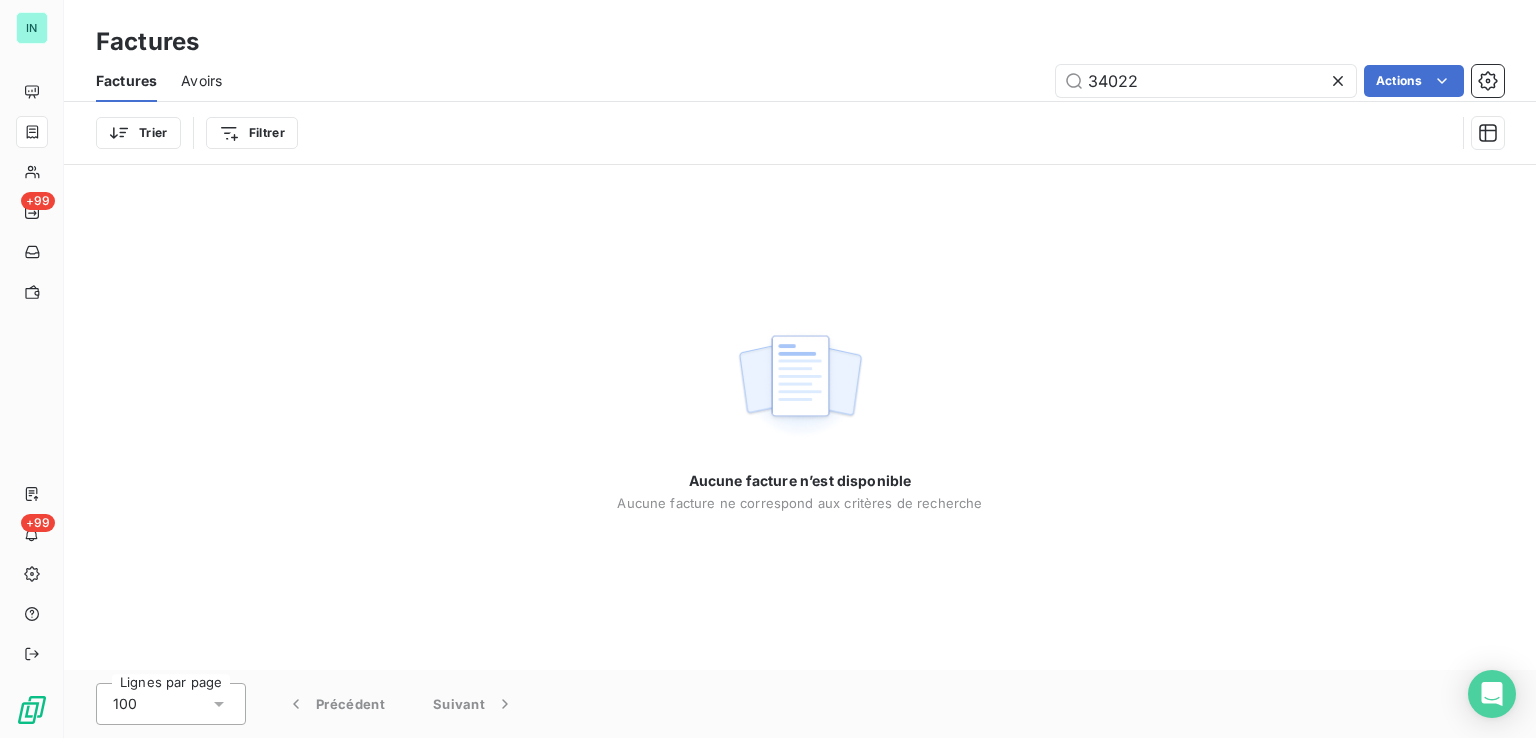 type on "34022" 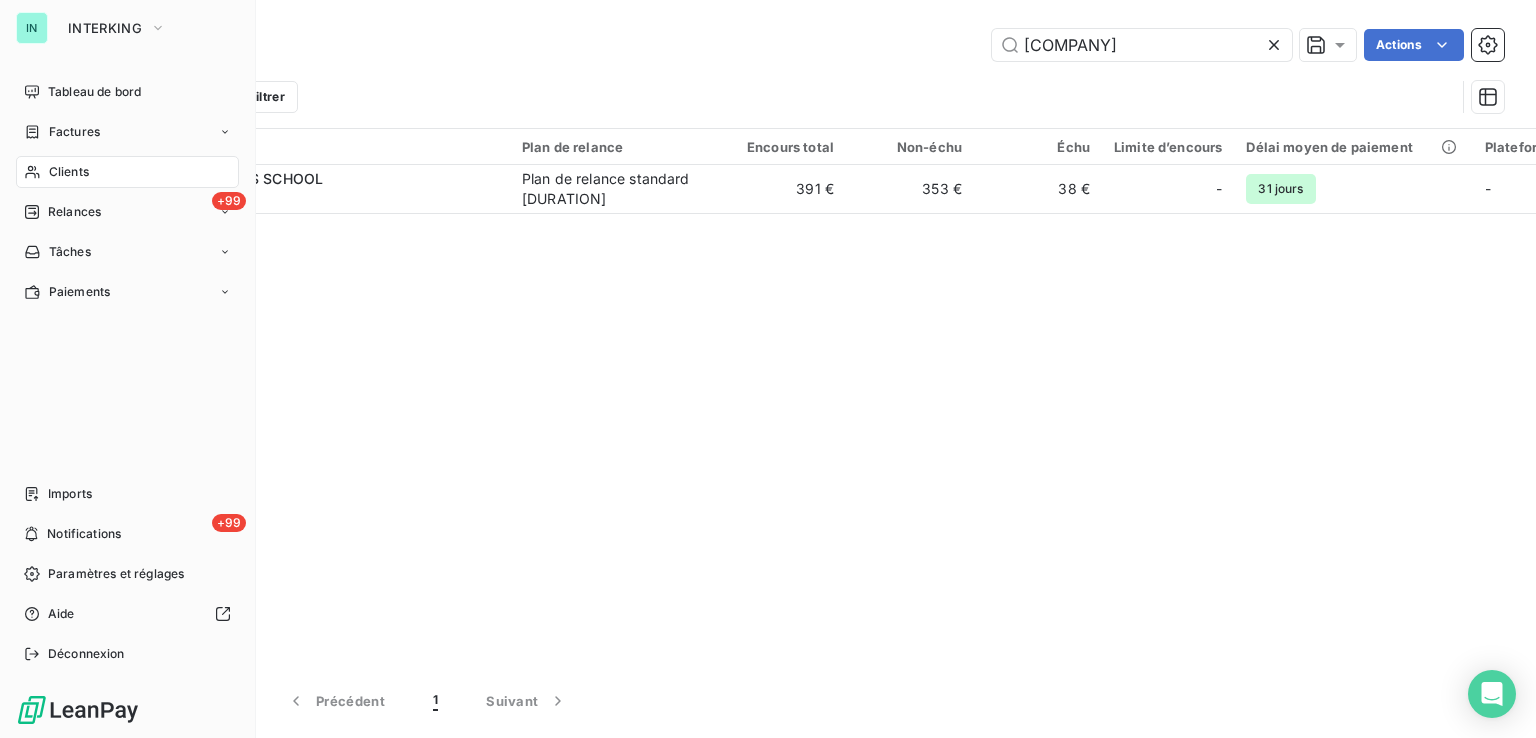 click on "Factures" at bounding box center [62, 132] 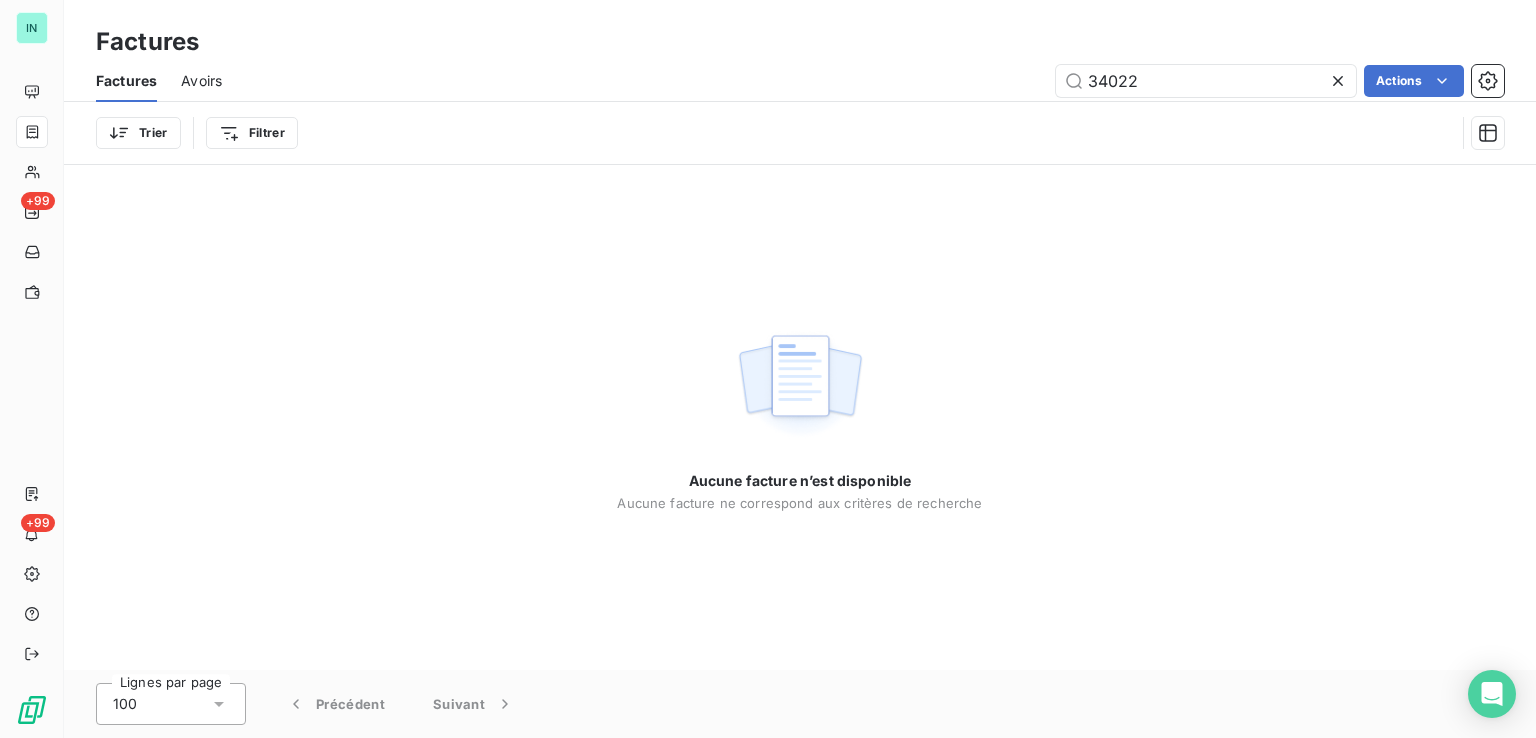 drag, startPoint x: 1144, startPoint y: 77, endPoint x: 776, endPoint y: 93, distance: 368.34766 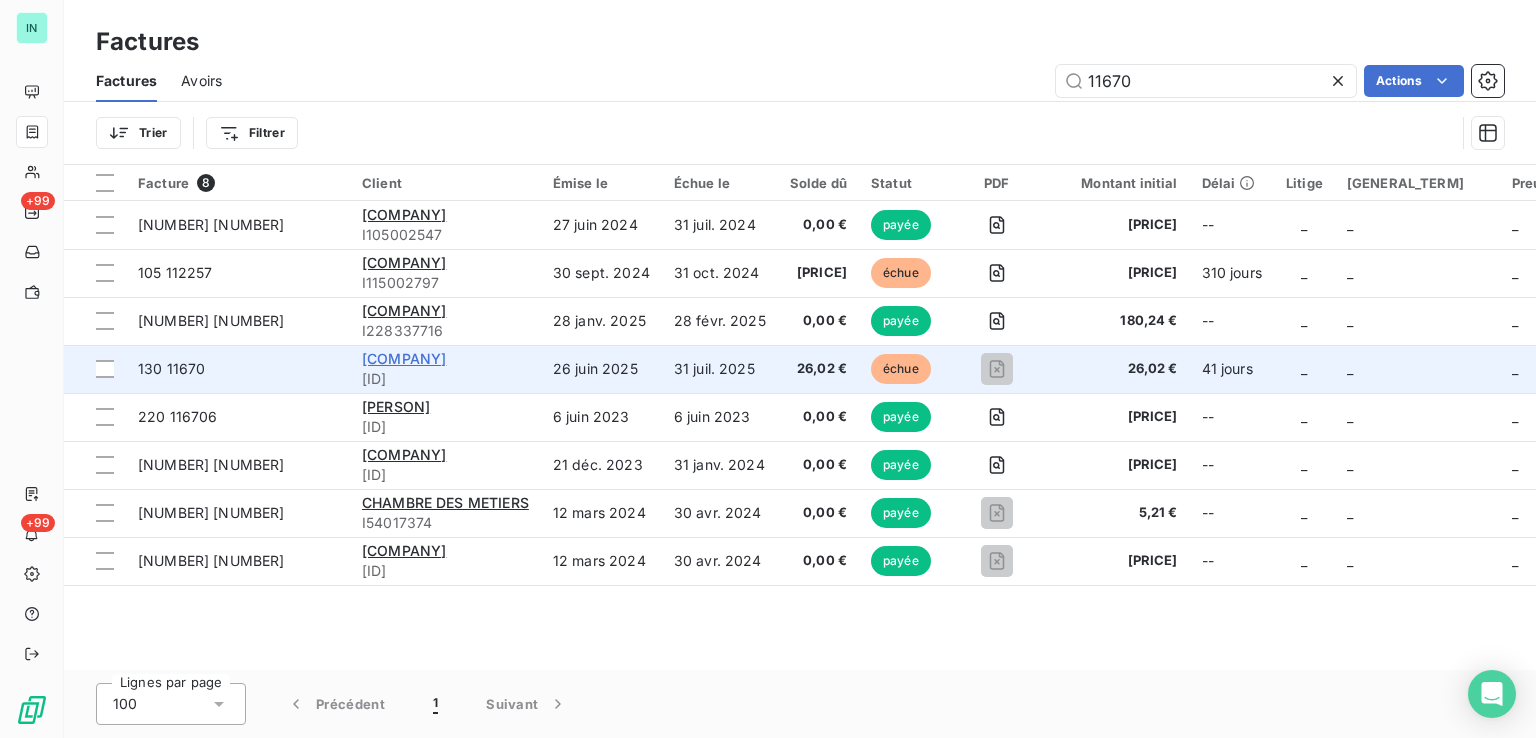 type on "11670" 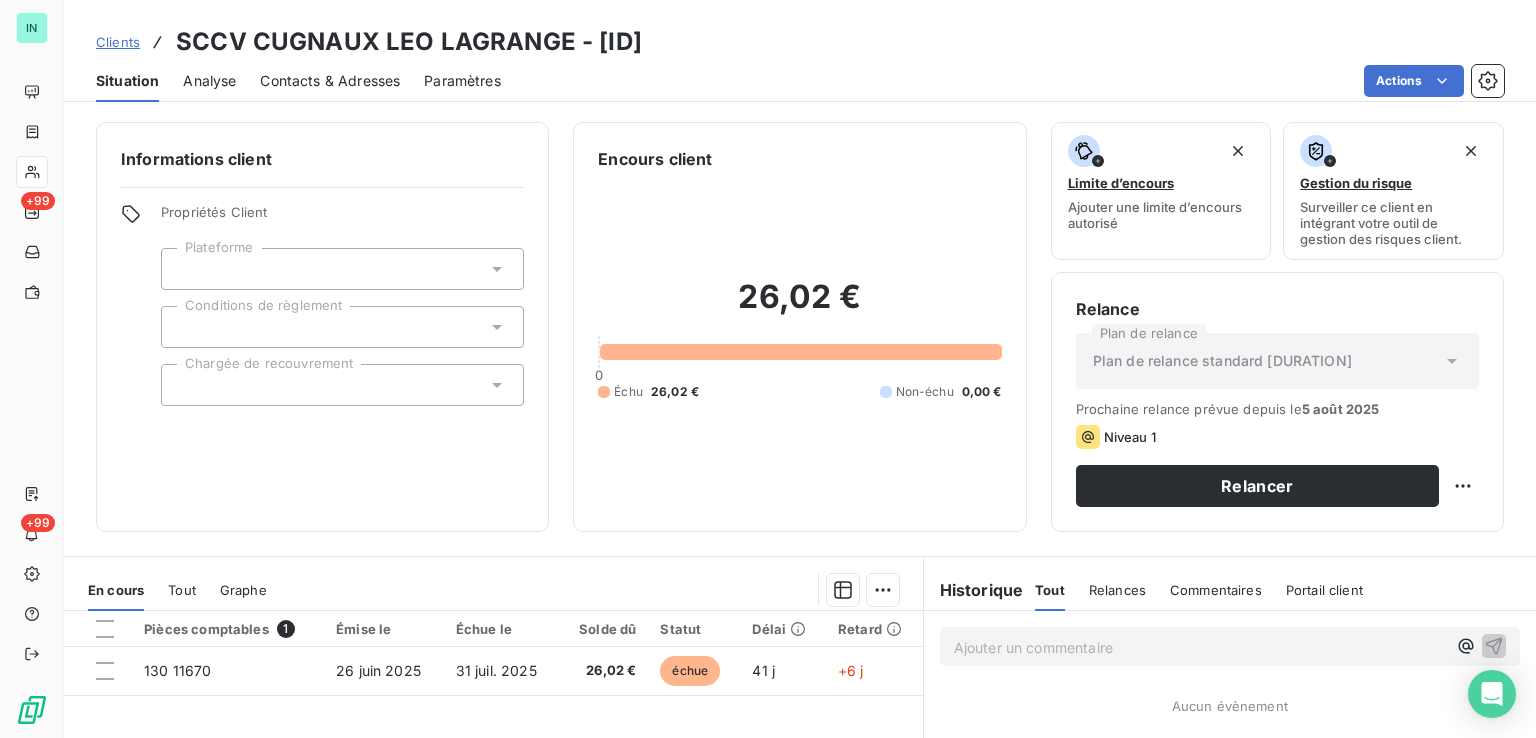 drag, startPoint x: 734, startPoint y: 40, endPoint x: 595, endPoint y: 33, distance: 139.17615 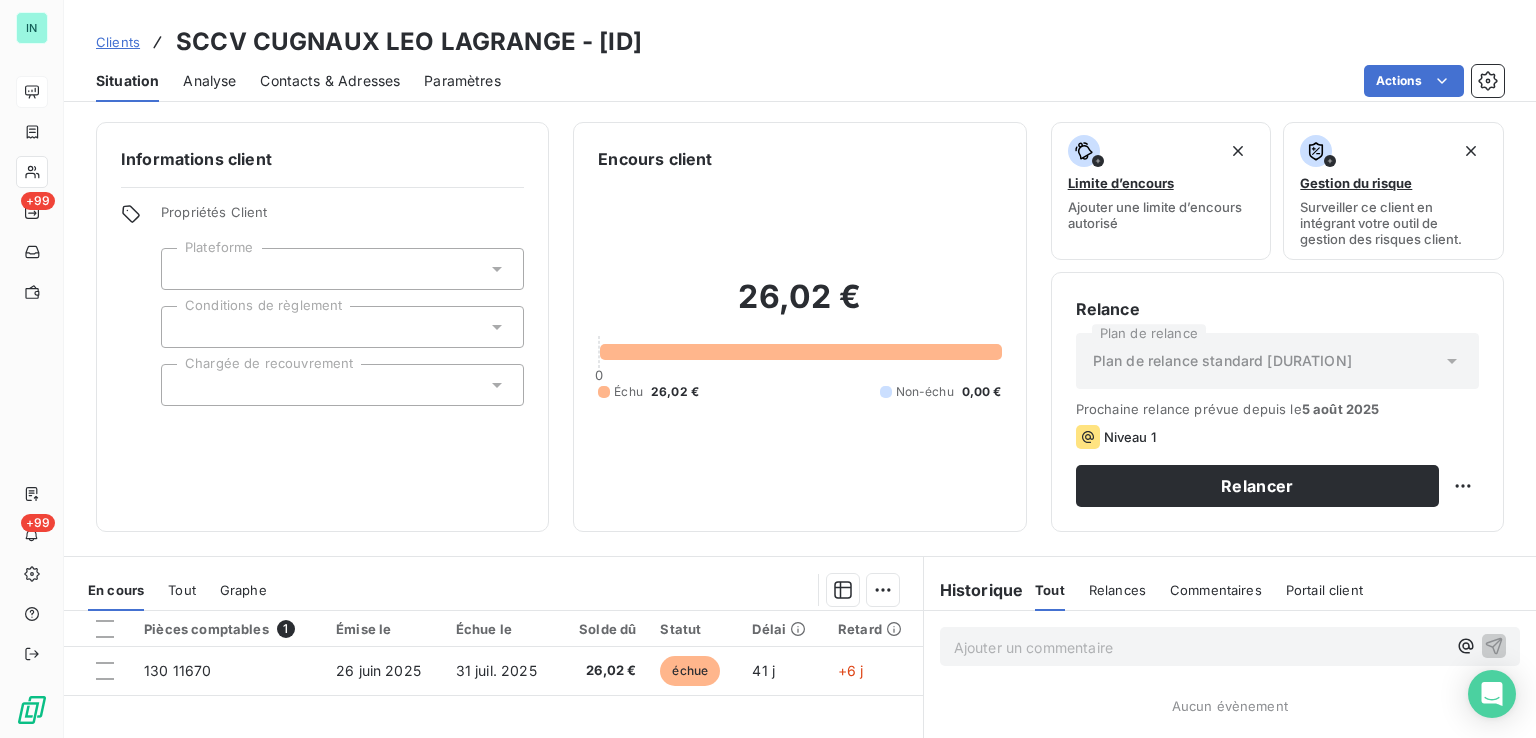 copy on "[ID]" 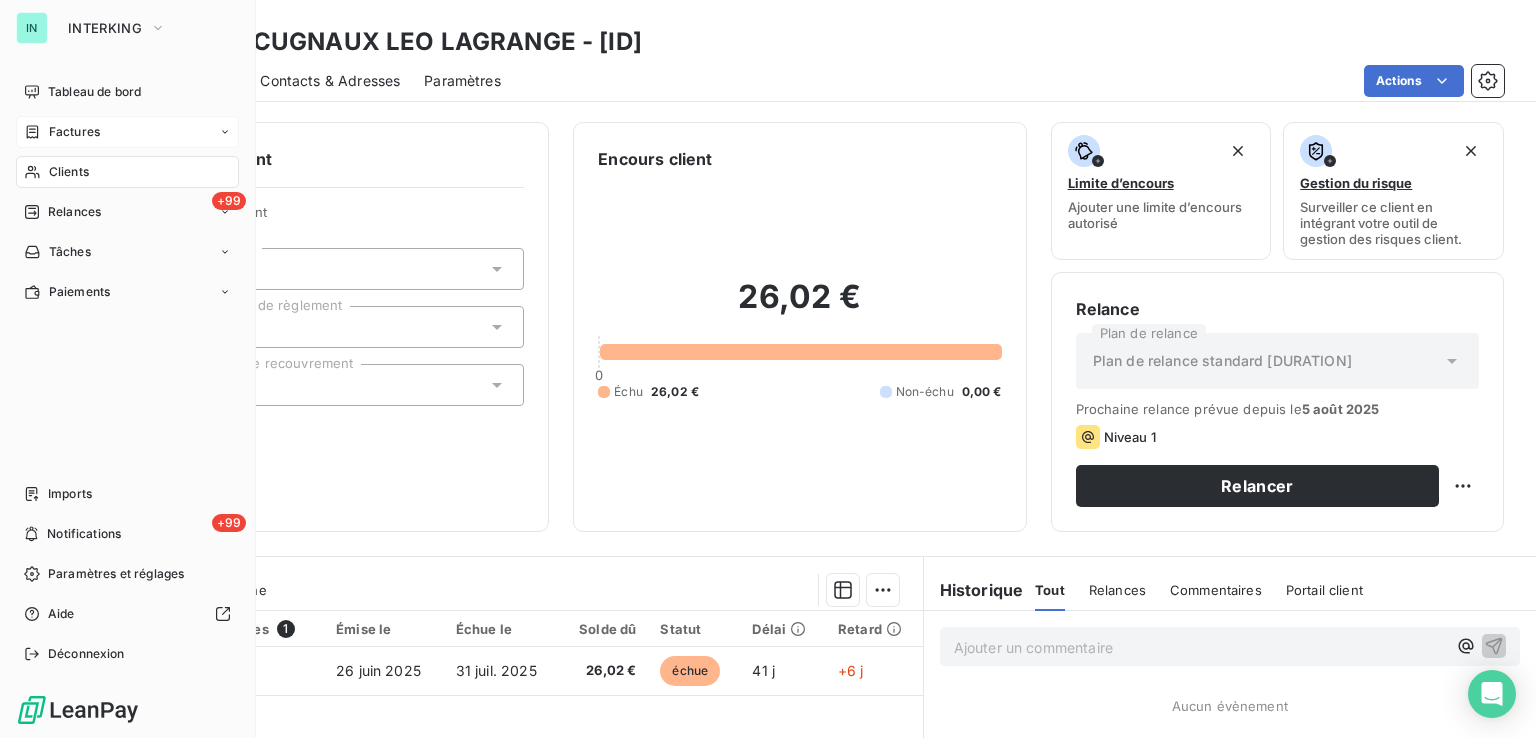 click on "Factures" at bounding box center (127, 132) 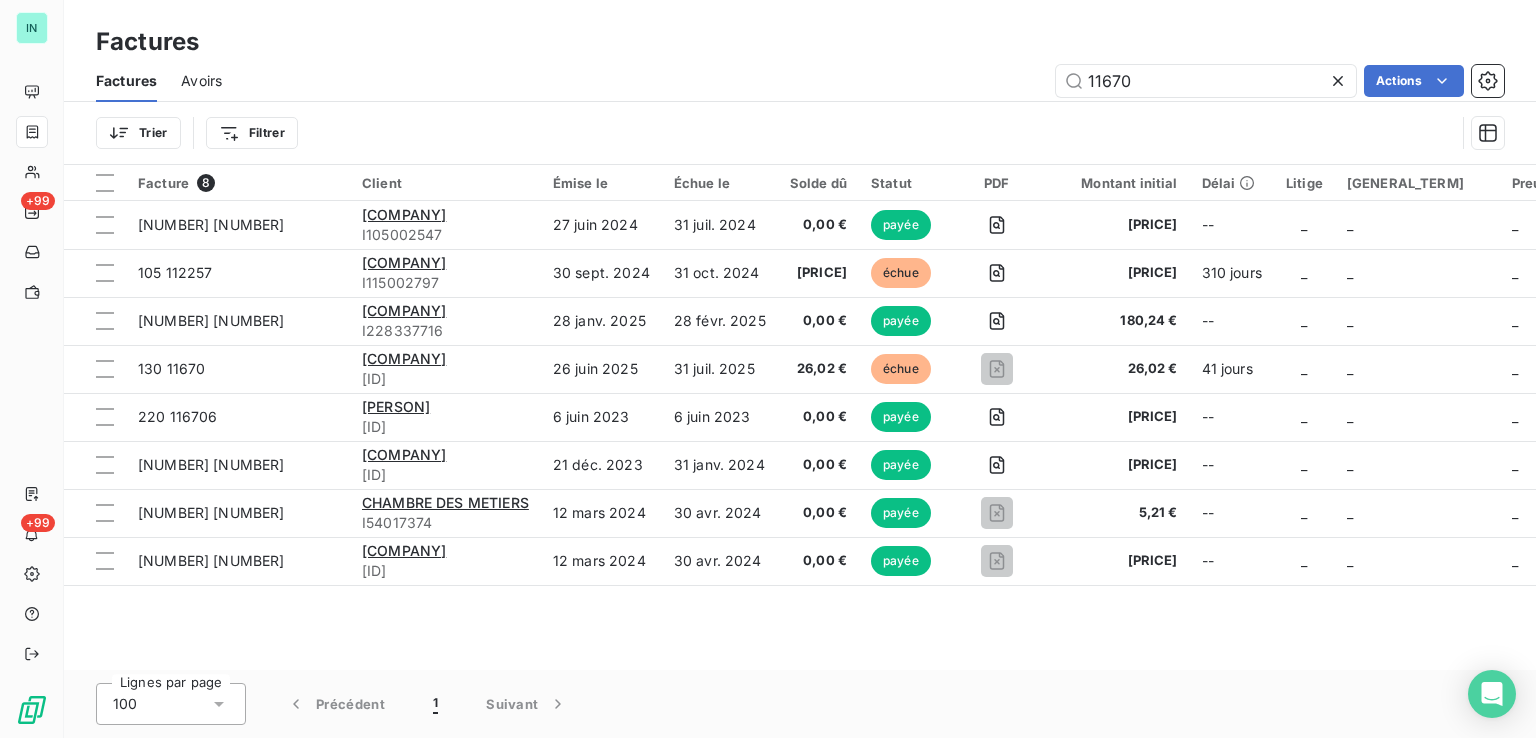 drag, startPoint x: 1045, startPoint y: 87, endPoint x: 951, endPoint y: 97, distance: 94.53042 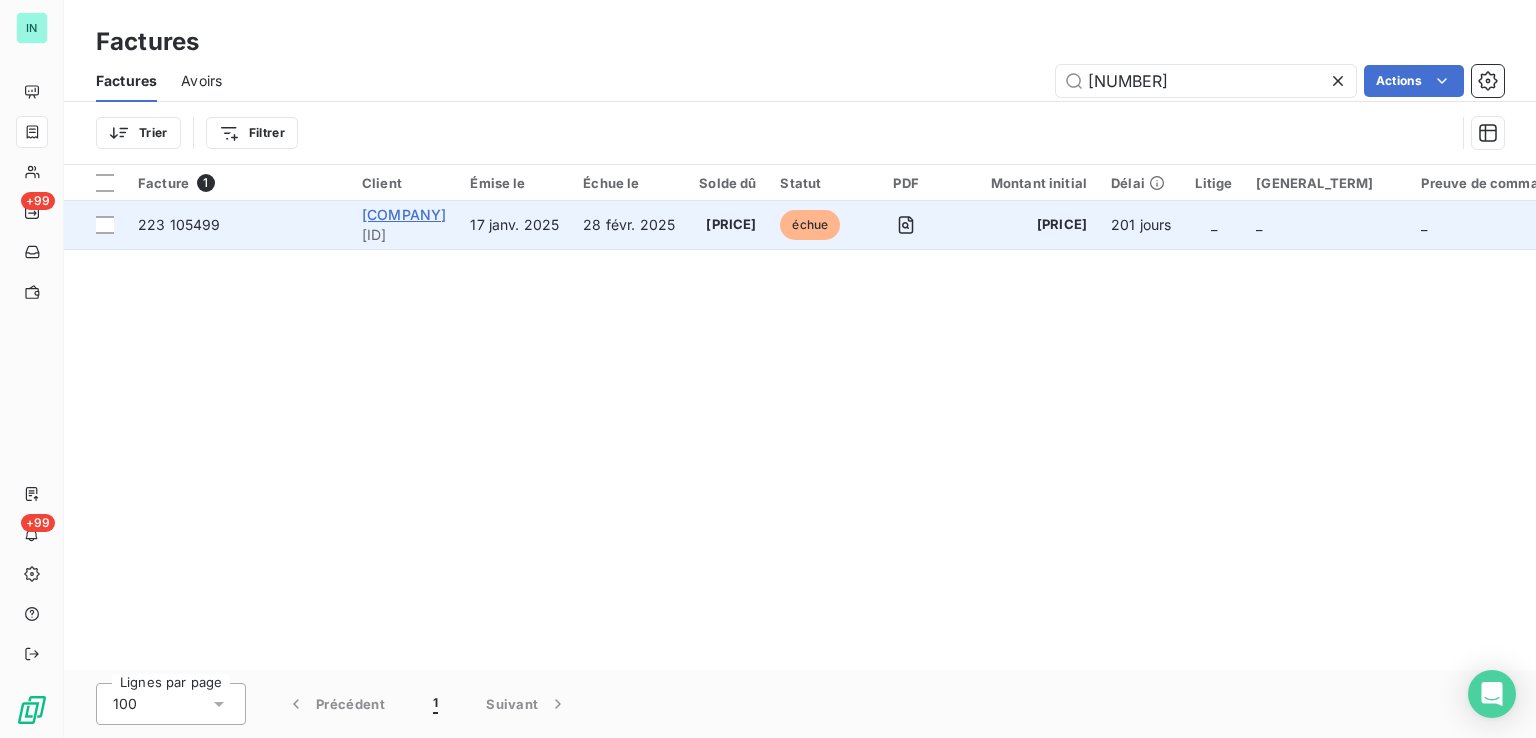 type on "[NUMBER]" 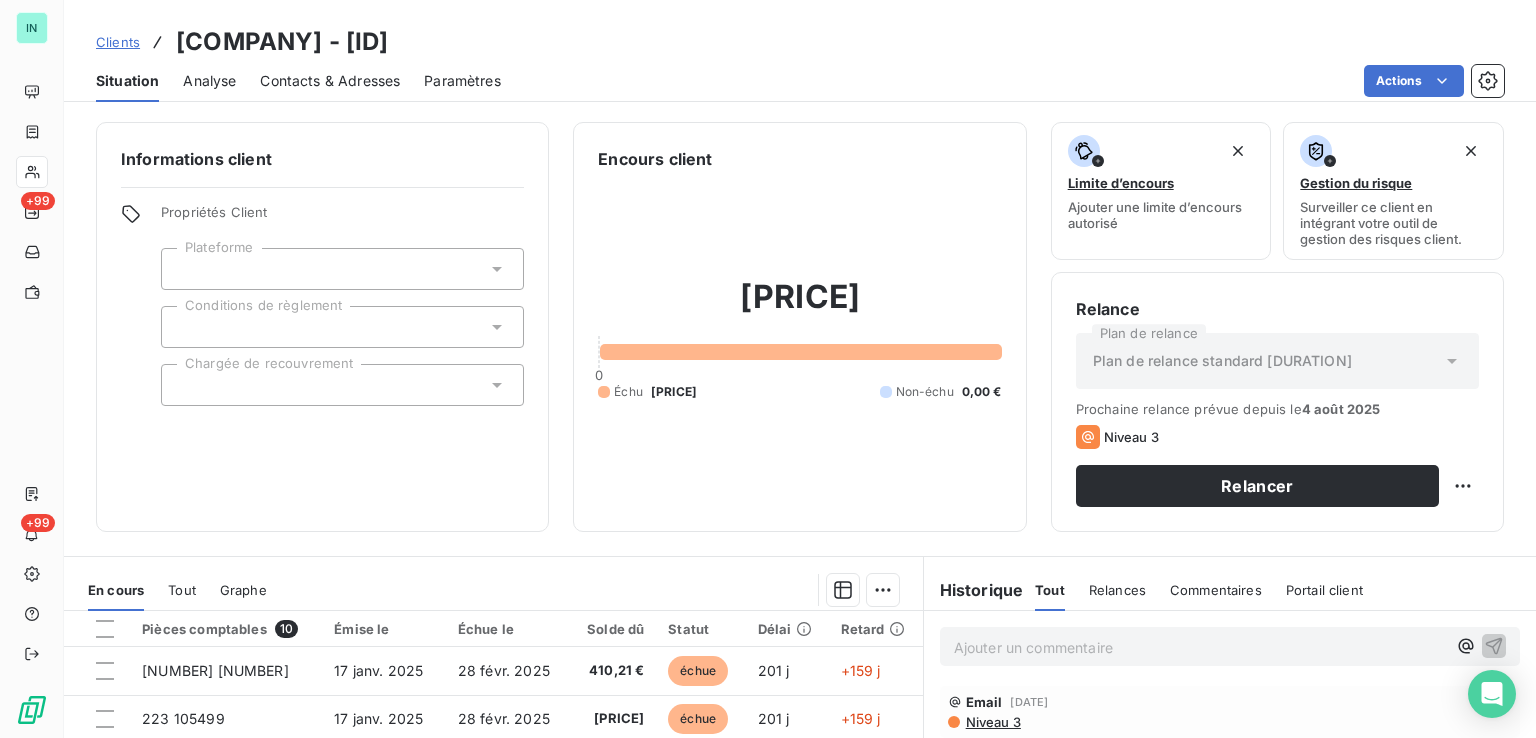 drag, startPoint x: 762, startPoint y: 41, endPoint x: 636, endPoint y: 39, distance: 126.01587 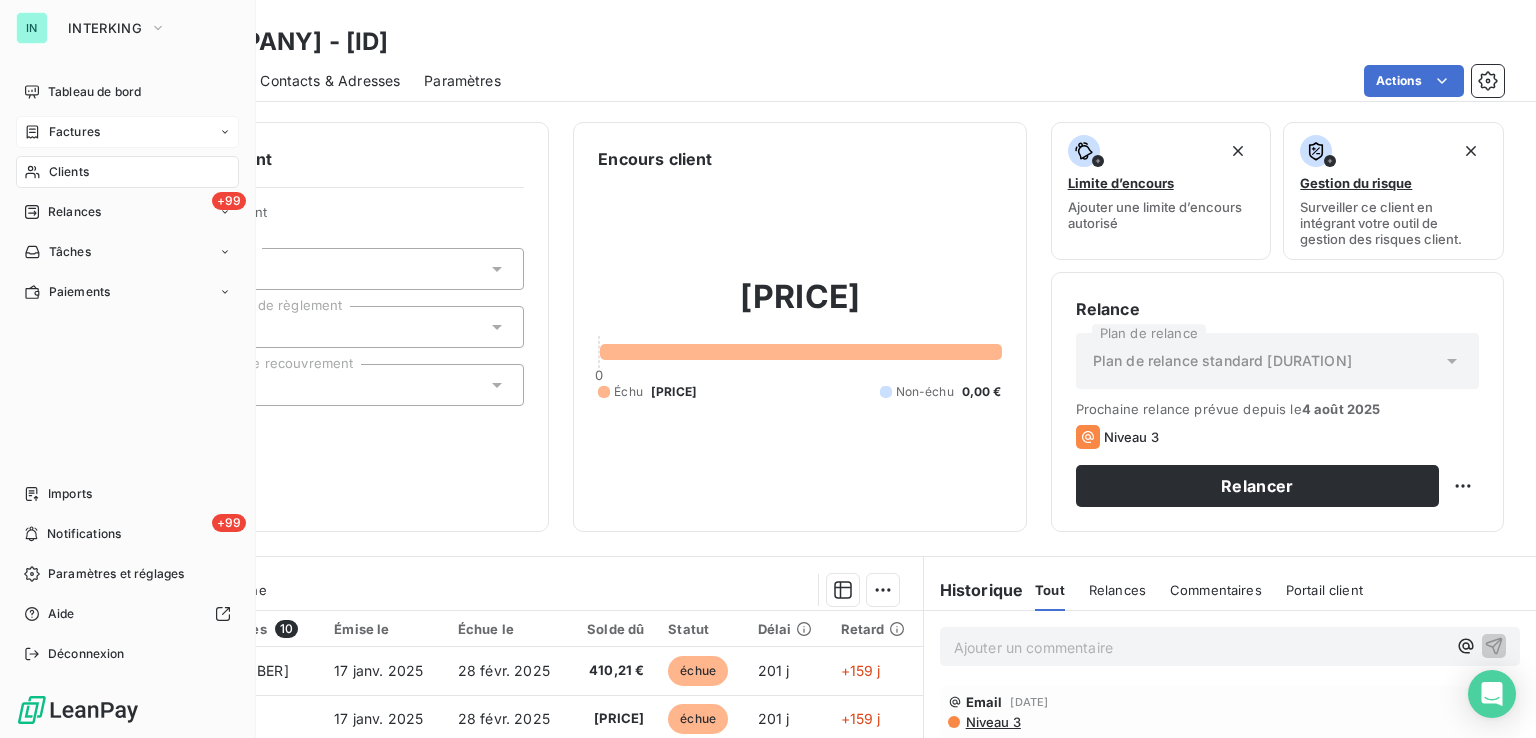 click on "Factures" at bounding box center (74, 132) 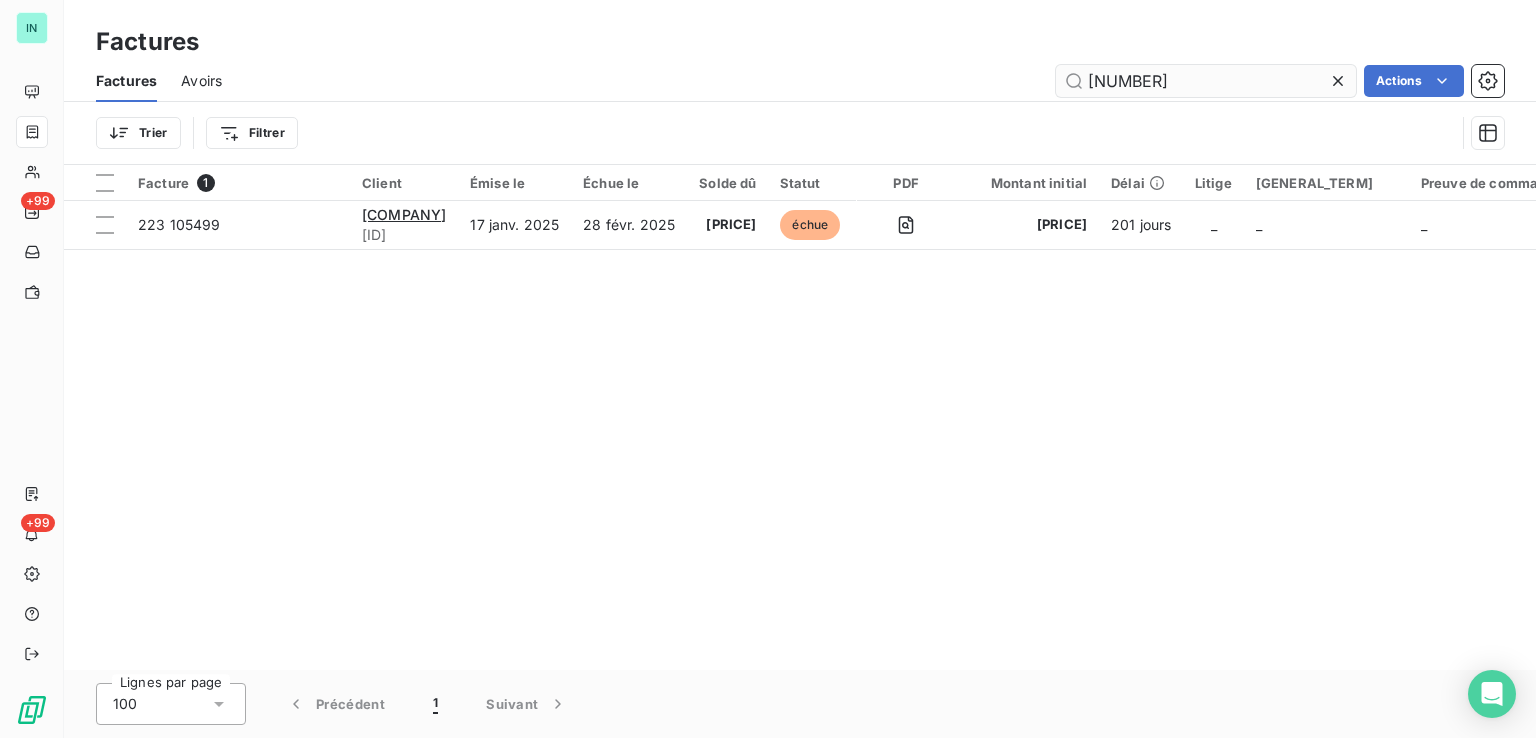 click on "[NUMBER]" at bounding box center [1206, 81] 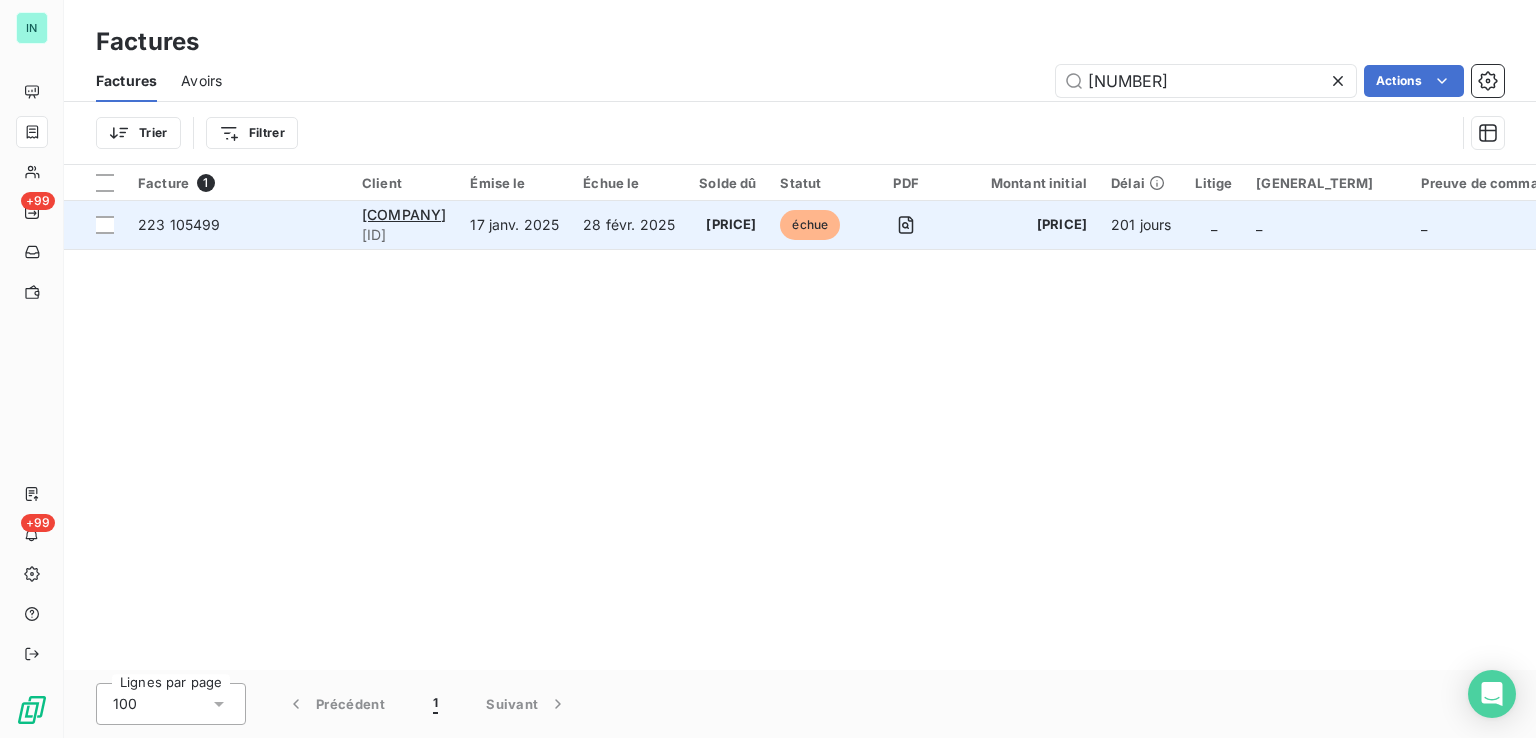click on "[ID]" at bounding box center (404, 235) 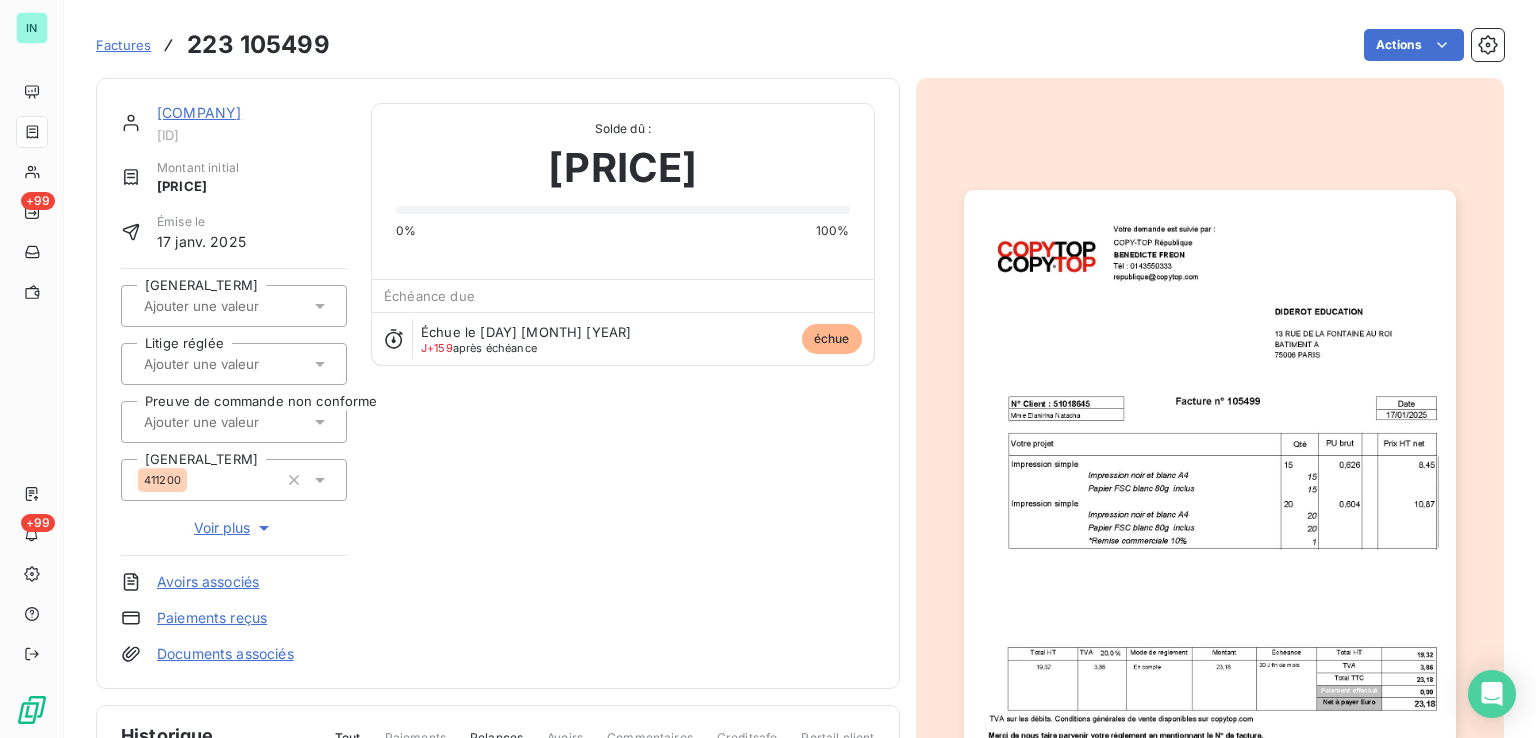 click on "[COMPANY]" at bounding box center [199, 112] 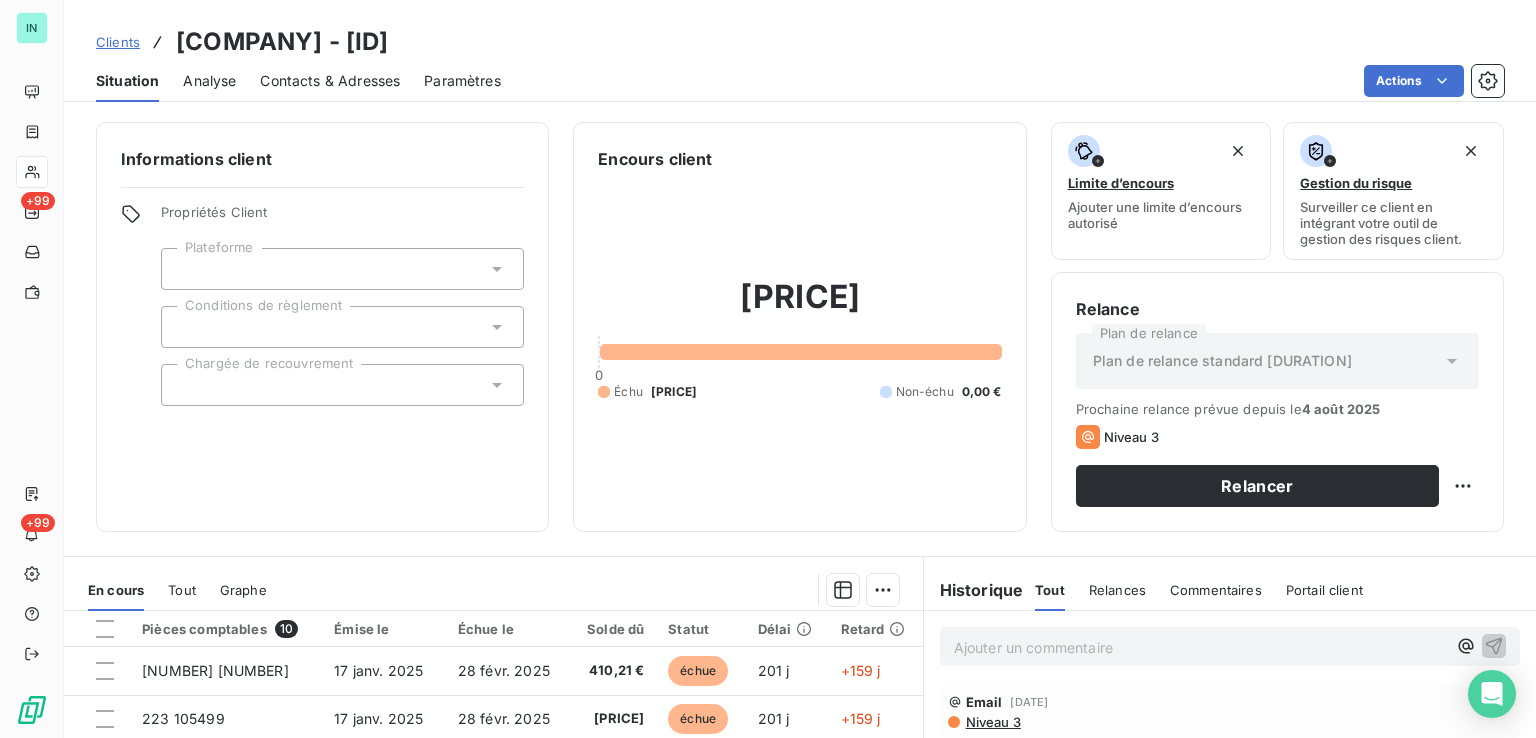 drag, startPoint x: 758, startPoint y: 42, endPoint x: 638, endPoint y: 42, distance: 120 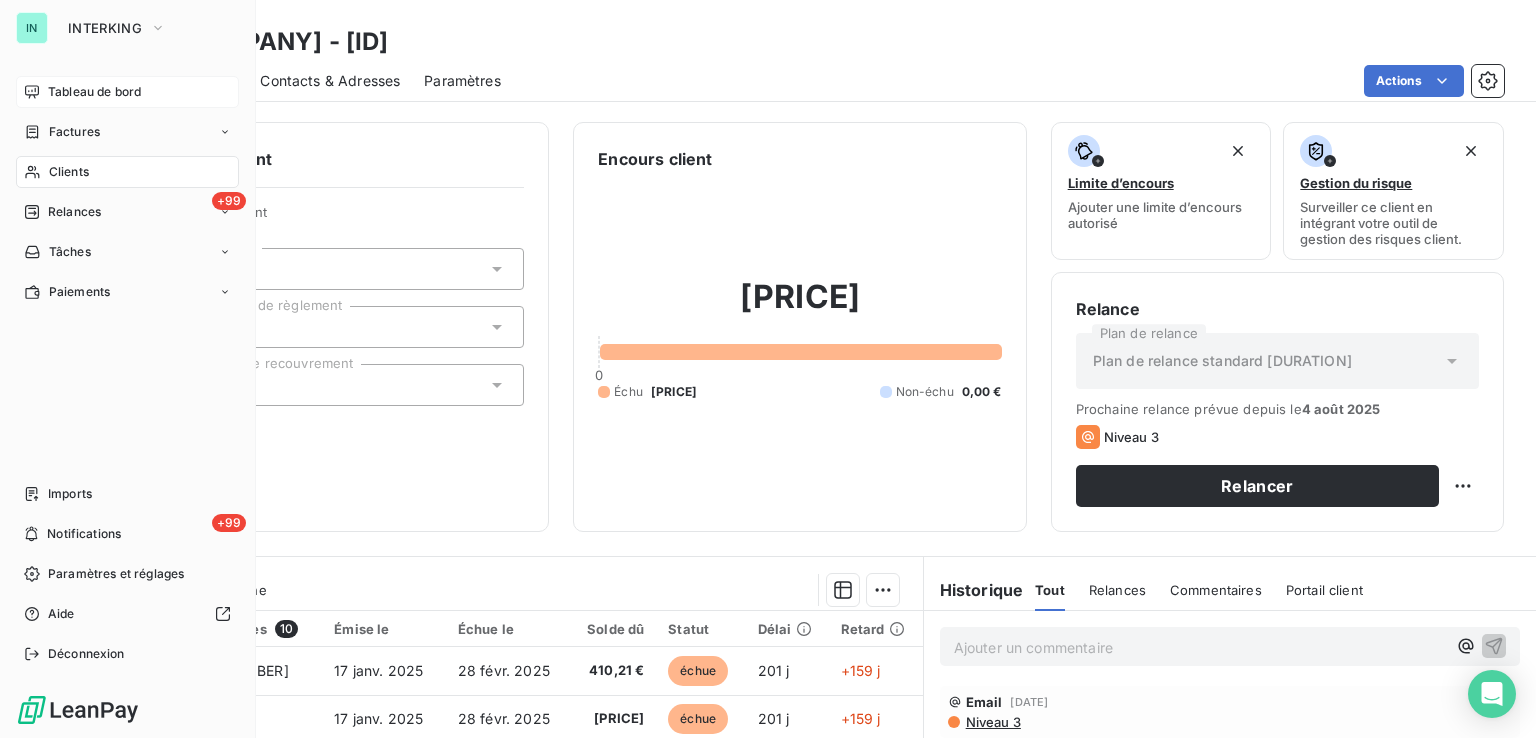 drag, startPoint x: 34, startPoint y: 137, endPoint x: 200, endPoint y: 107, distance: 168.68906 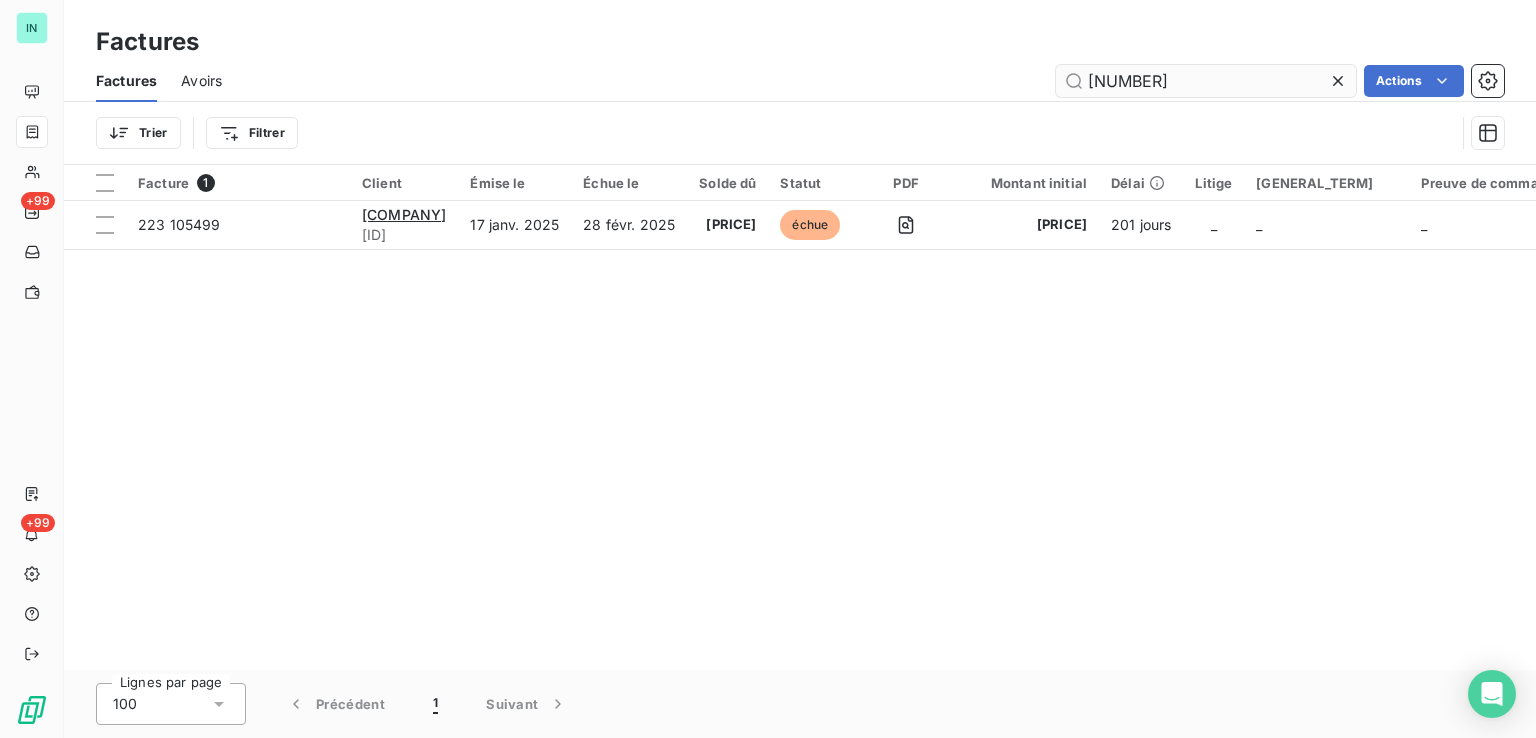 drag, startPoint x: 1164, startPoint y: 73, endPoint x: 1104, endPoint y: 84, distance: 61 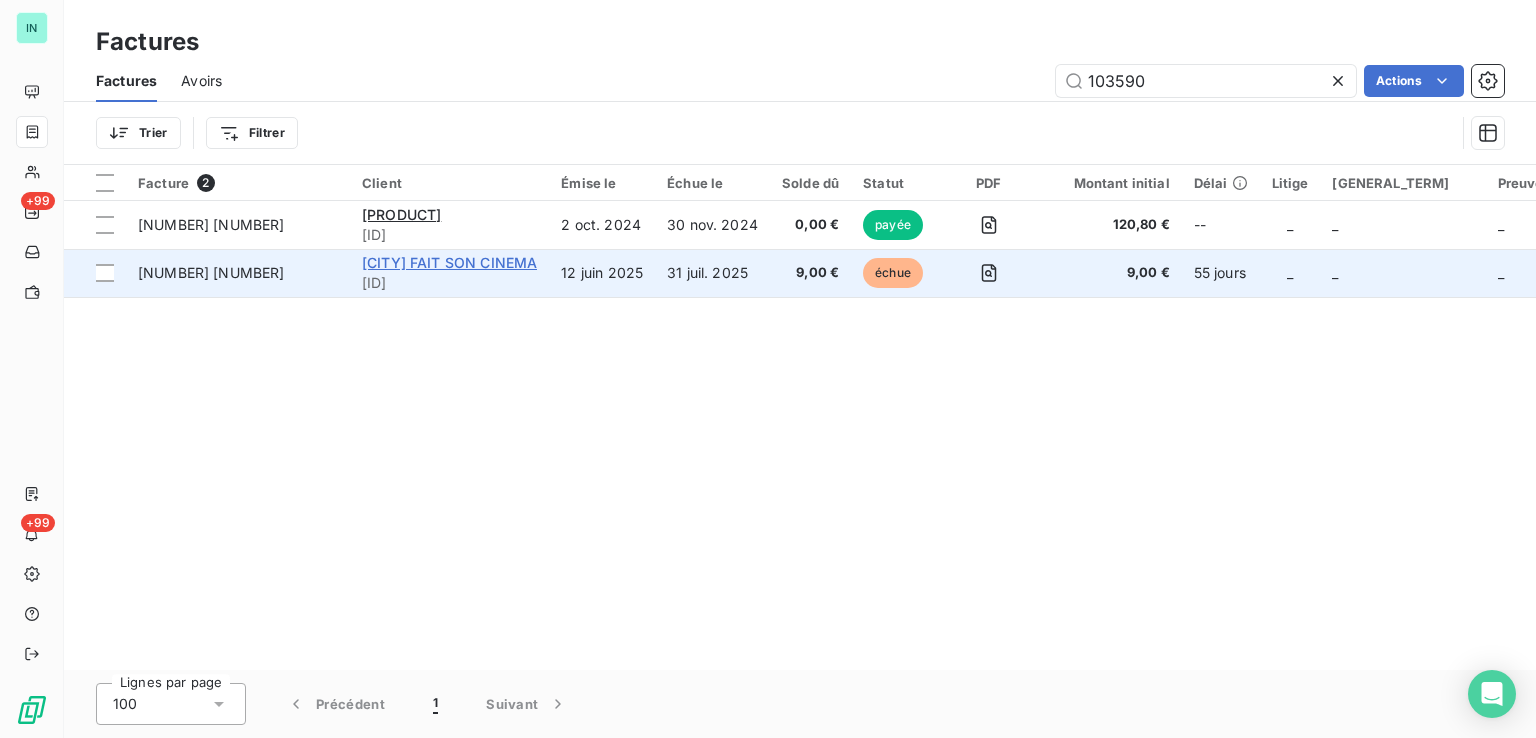type on "103590" 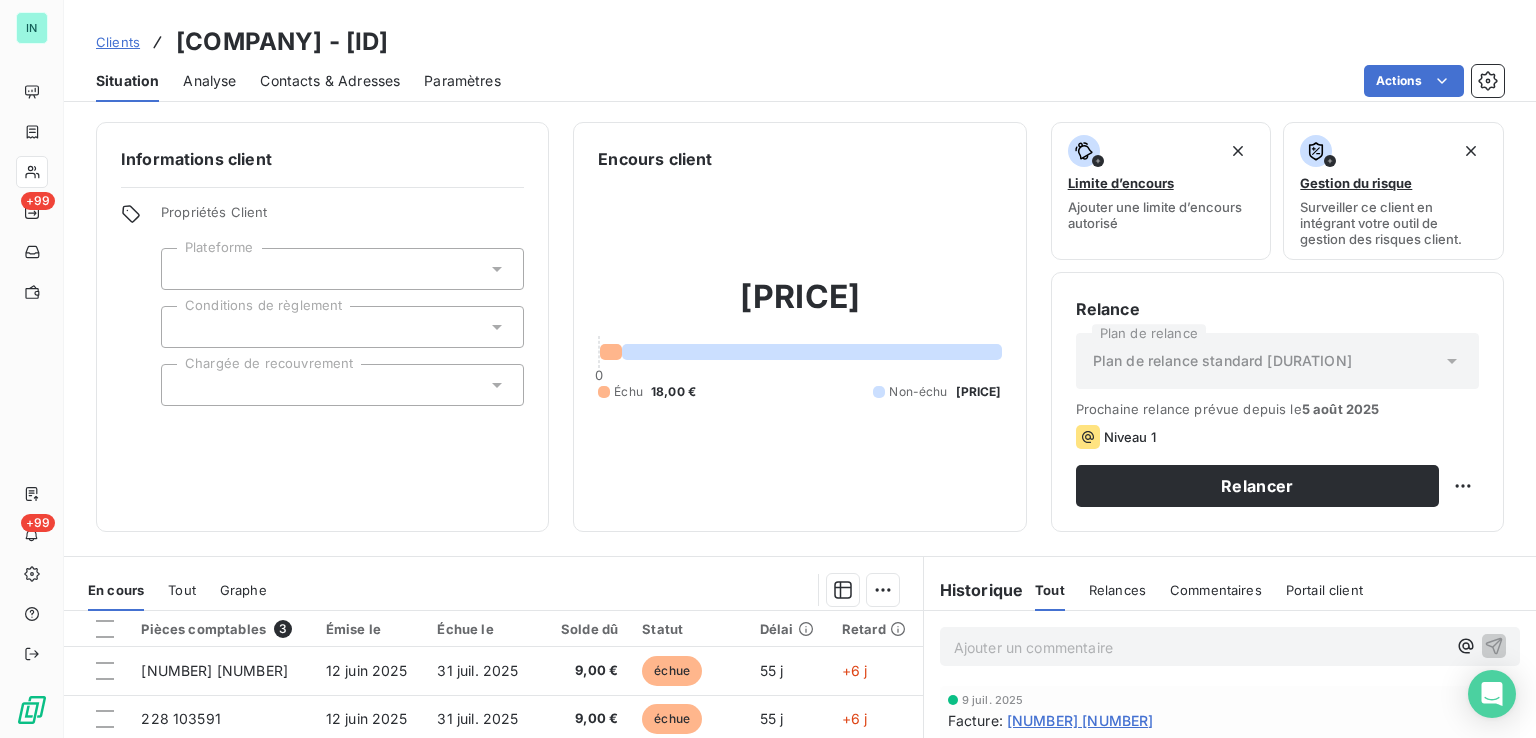 drag, startPoint x: 633, startPoint y: 40, endPoint x: 492, endPoint y: 45, distance: 141.08862 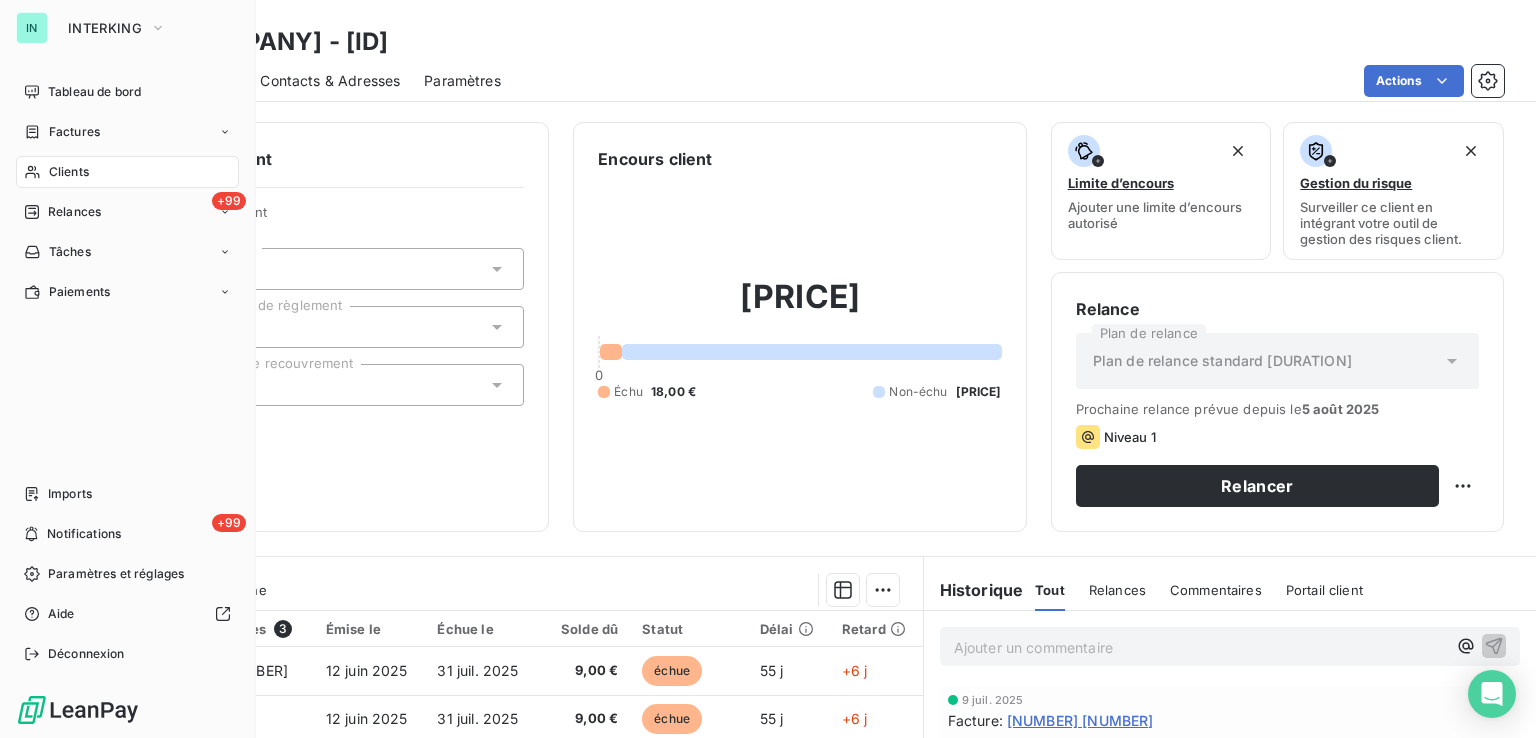 drag, startPoint x: 46, startPoint y: 133, endPoint x: 242, endPoint y: 114, distance: 196.91876 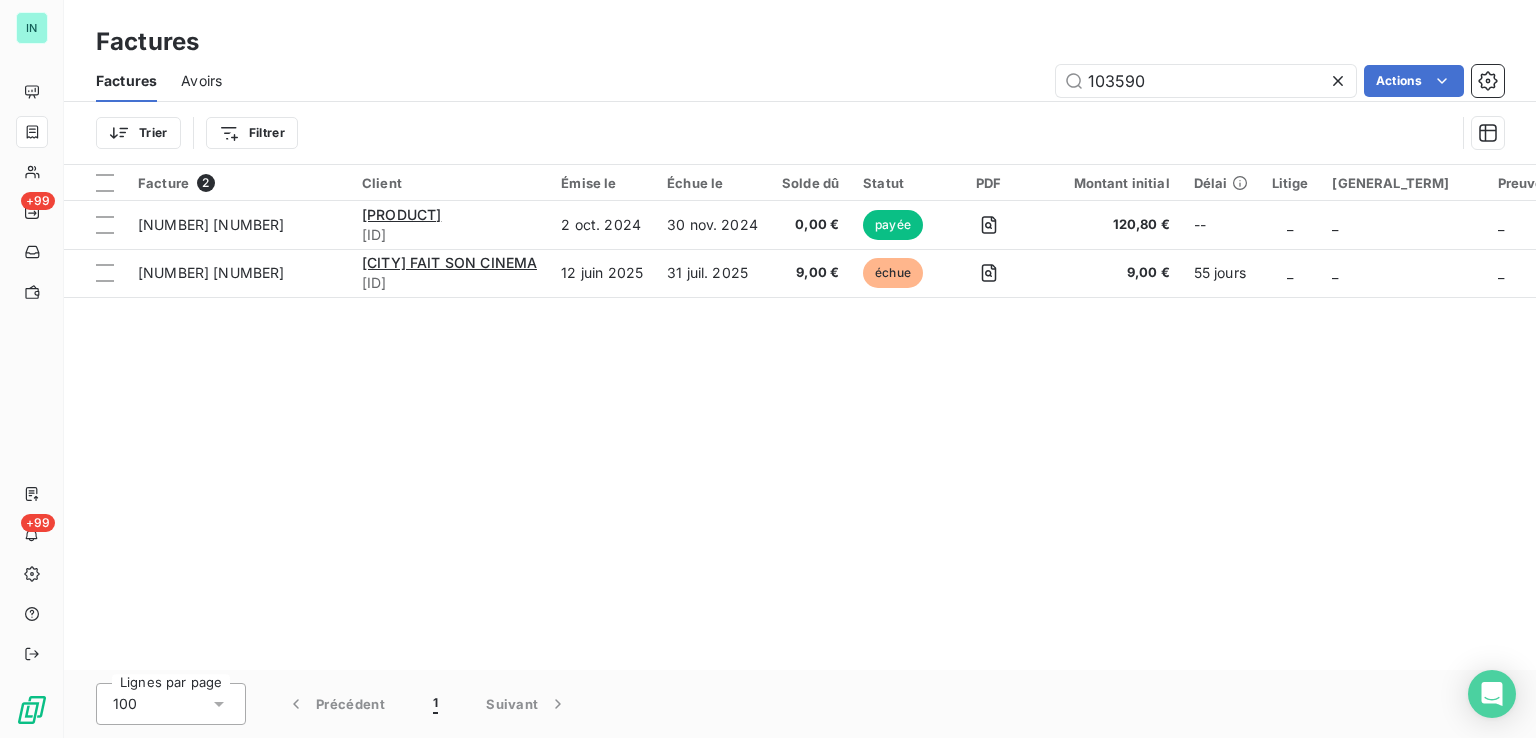 drag, startPoint x: 1115, startPoint y: 81, endPoint x: 991, endPoint y: 89, distance: 124.2578 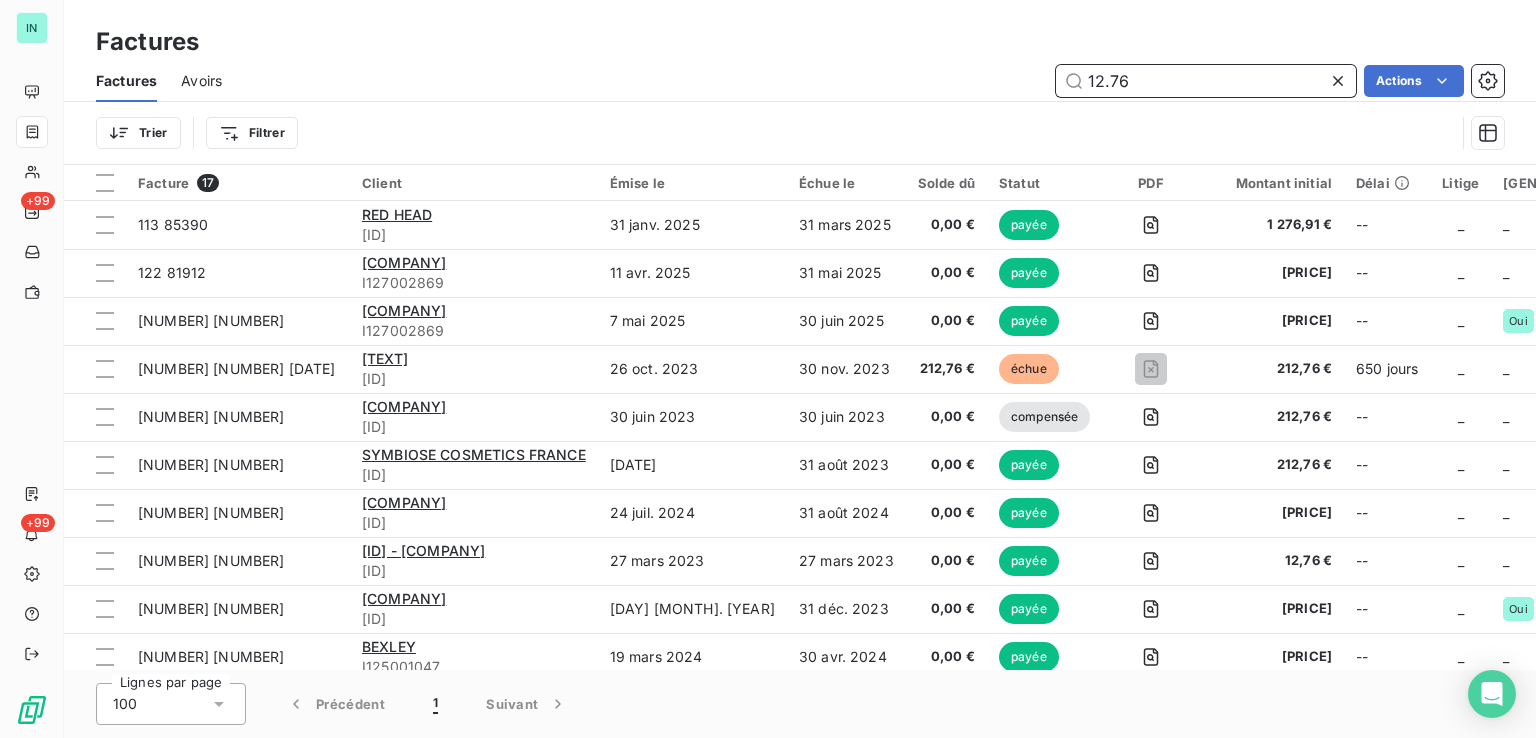 click on "12.76" at bounding box center (1206, 81) 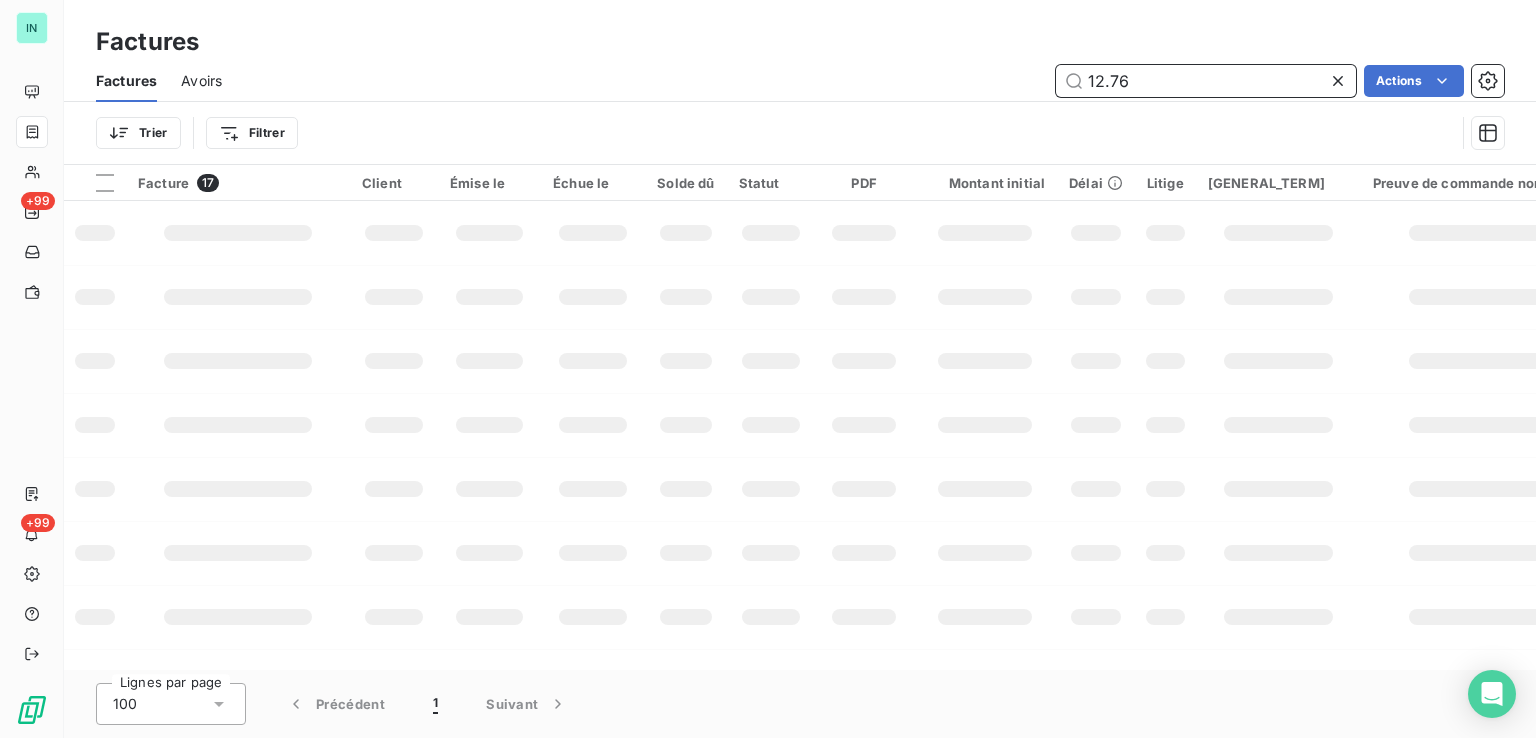 type on "12.76" 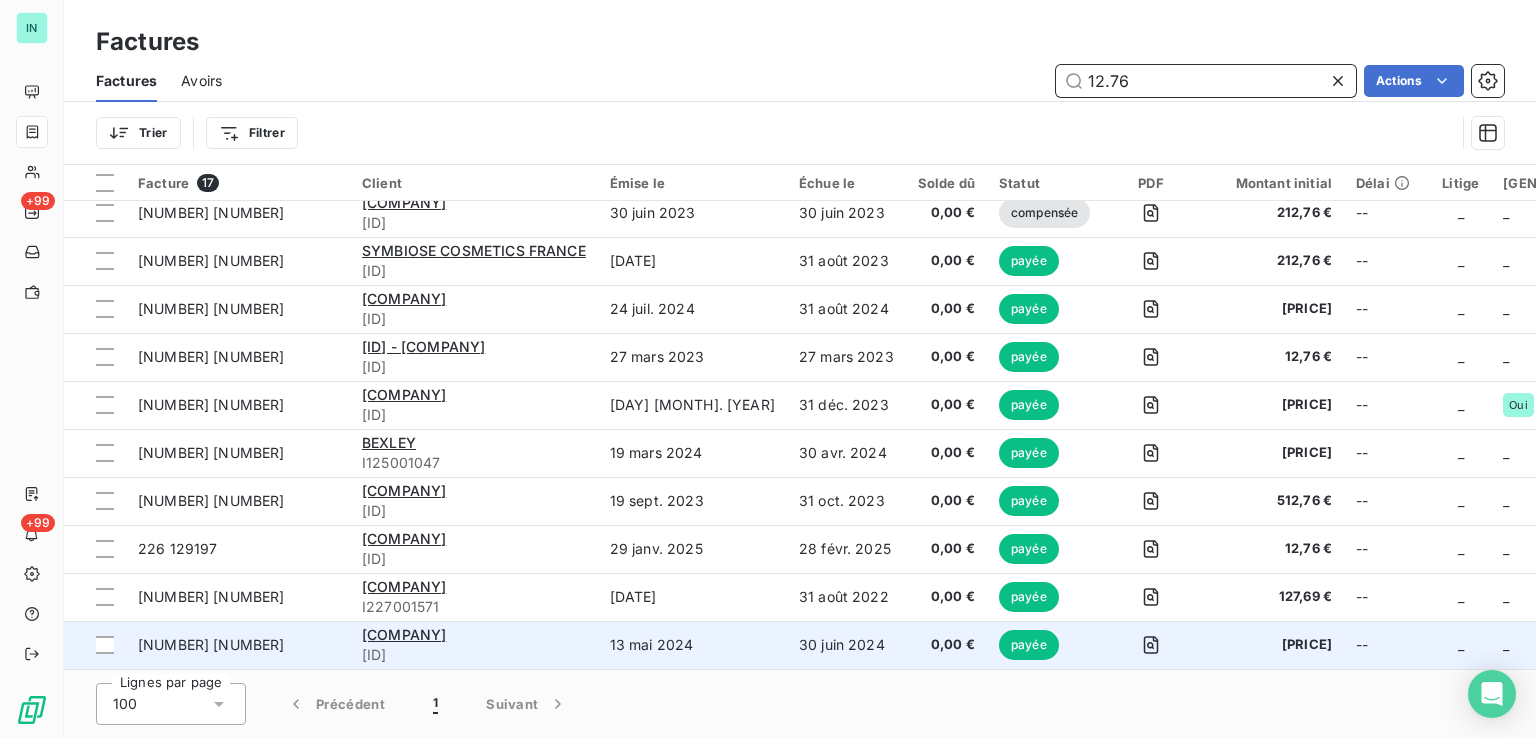 scroll, scrollTop: 0, scrollLeft: 0, axis: both 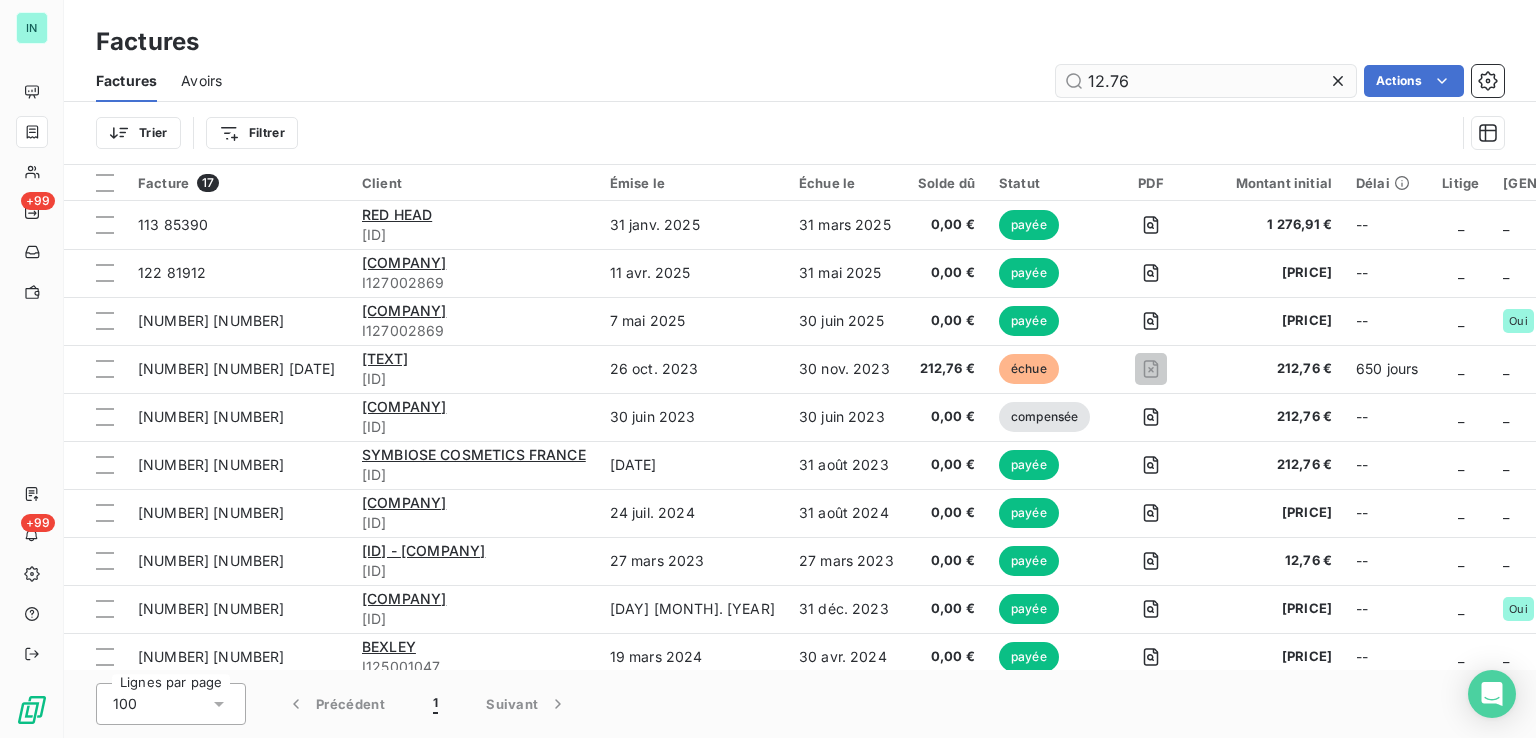click 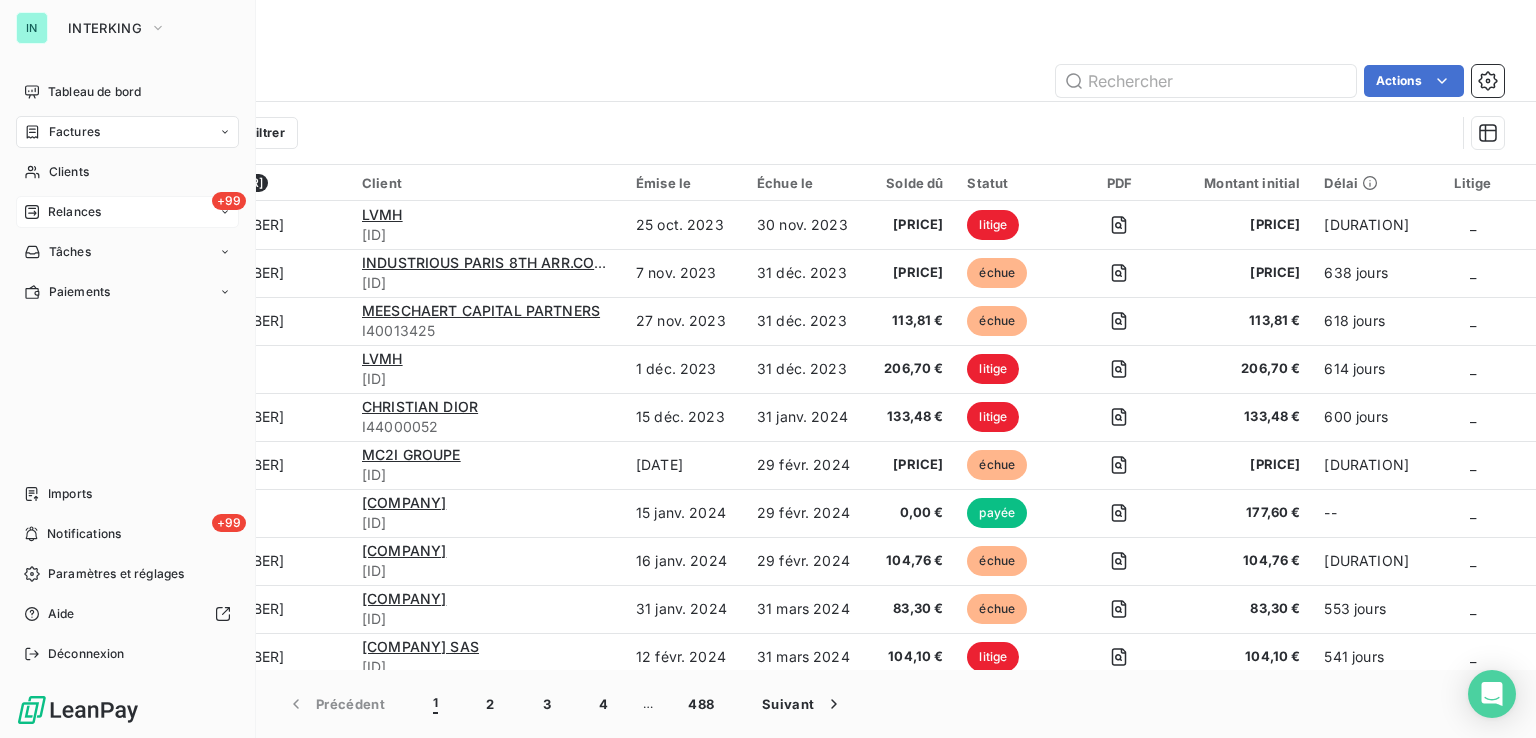 click on "Relances" at bounding box center (74, 212) 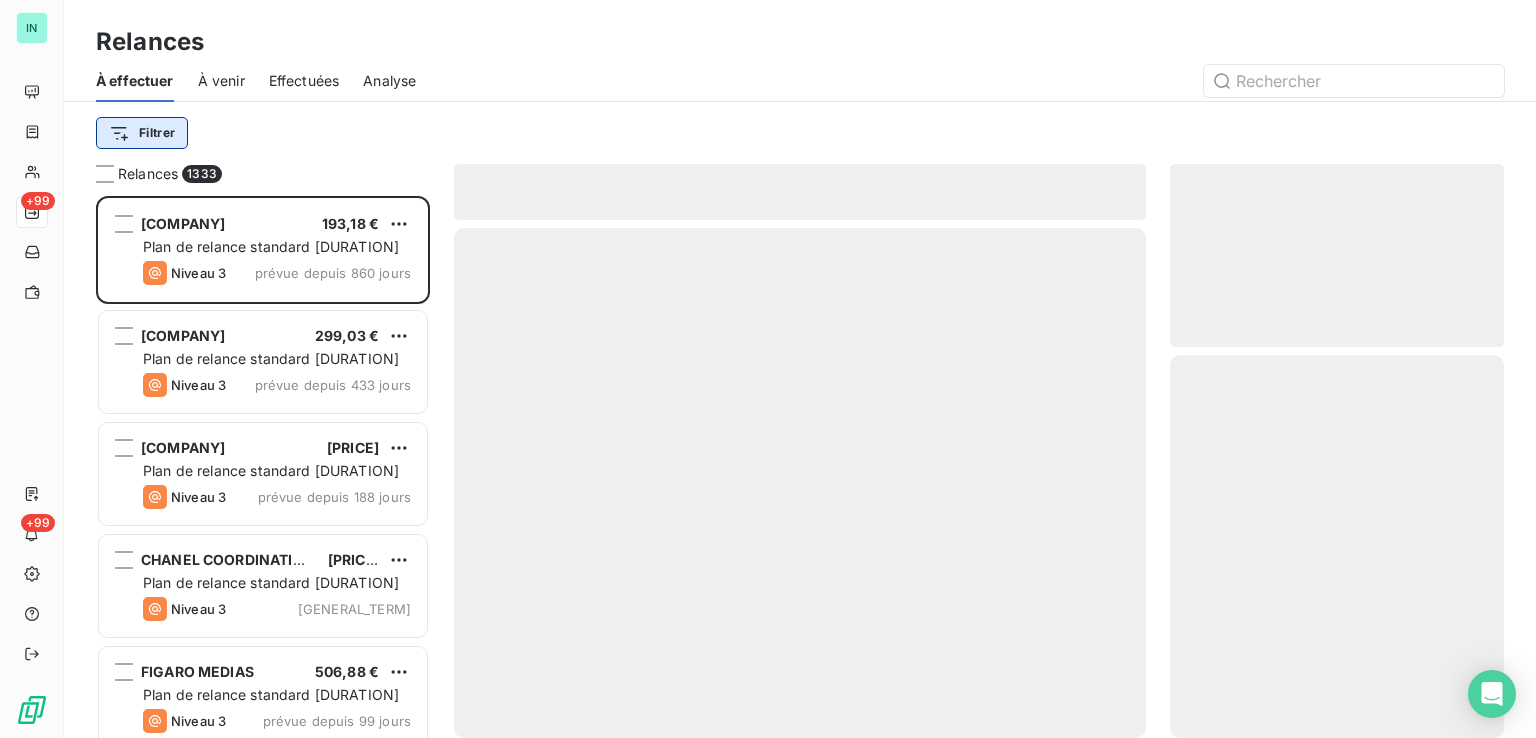 scroll, scrollTop: 16, scrollLeft: 16, axis: both 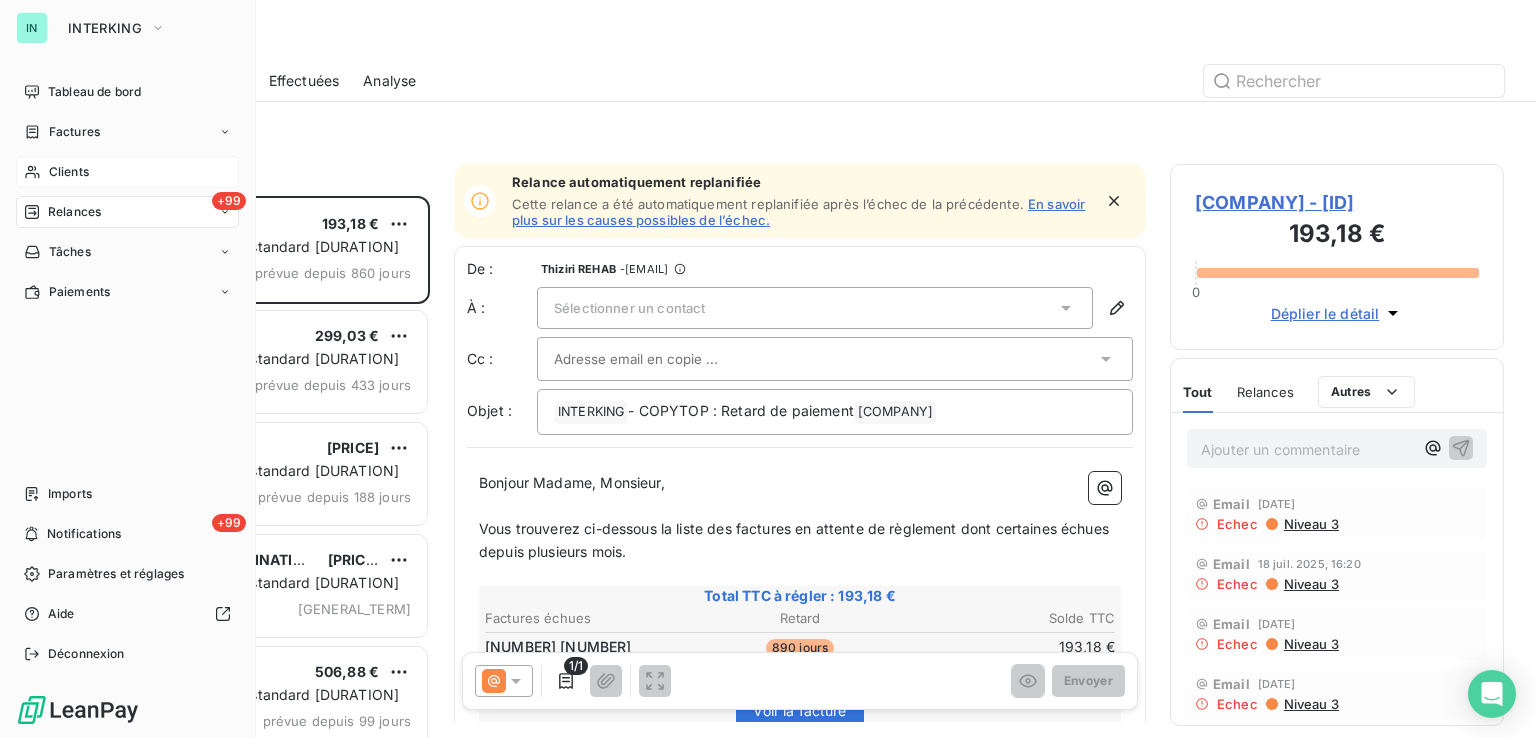 click 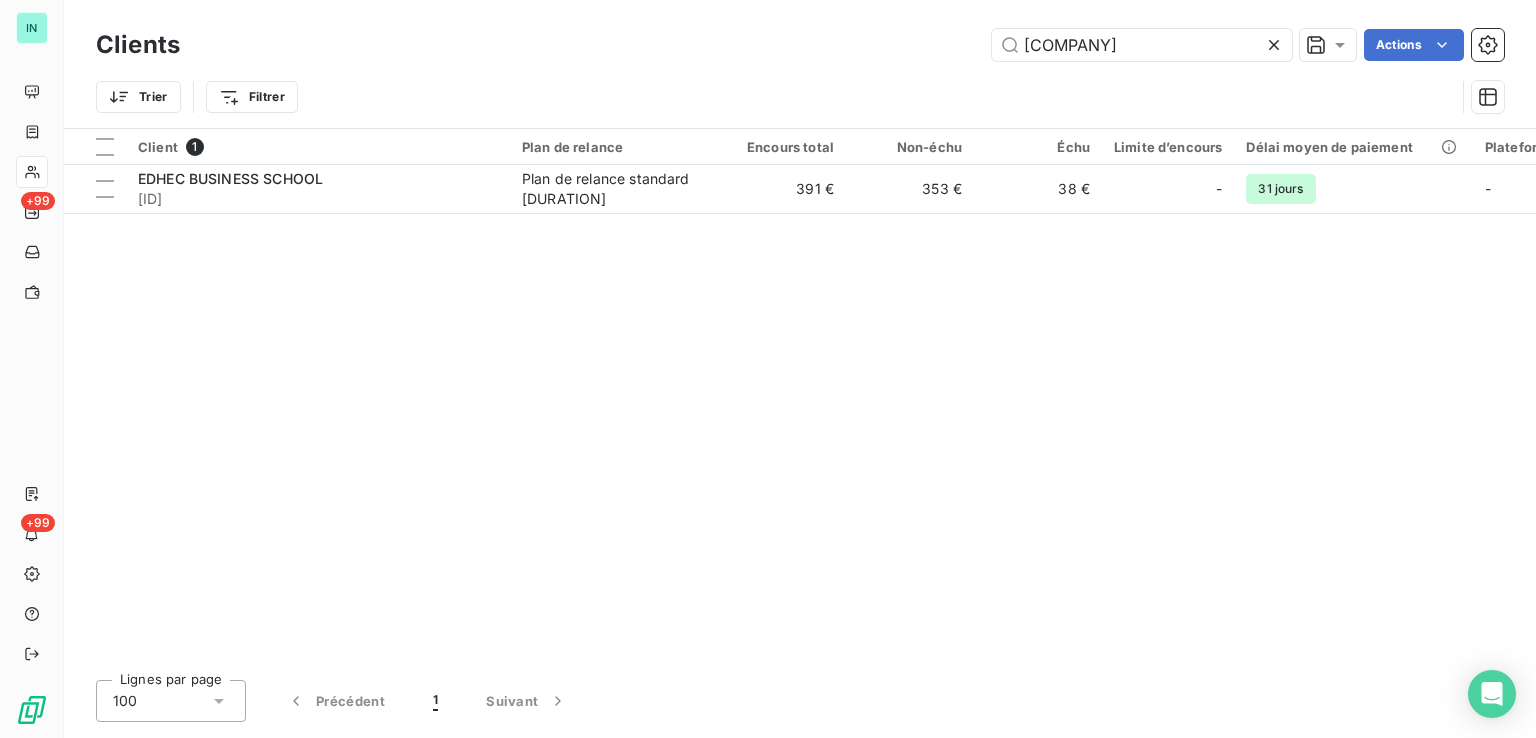 drag, startPoint x: 1034, startPoint y: 46, endPoint x: 870, endPoint y: 62, distance: 164.77864 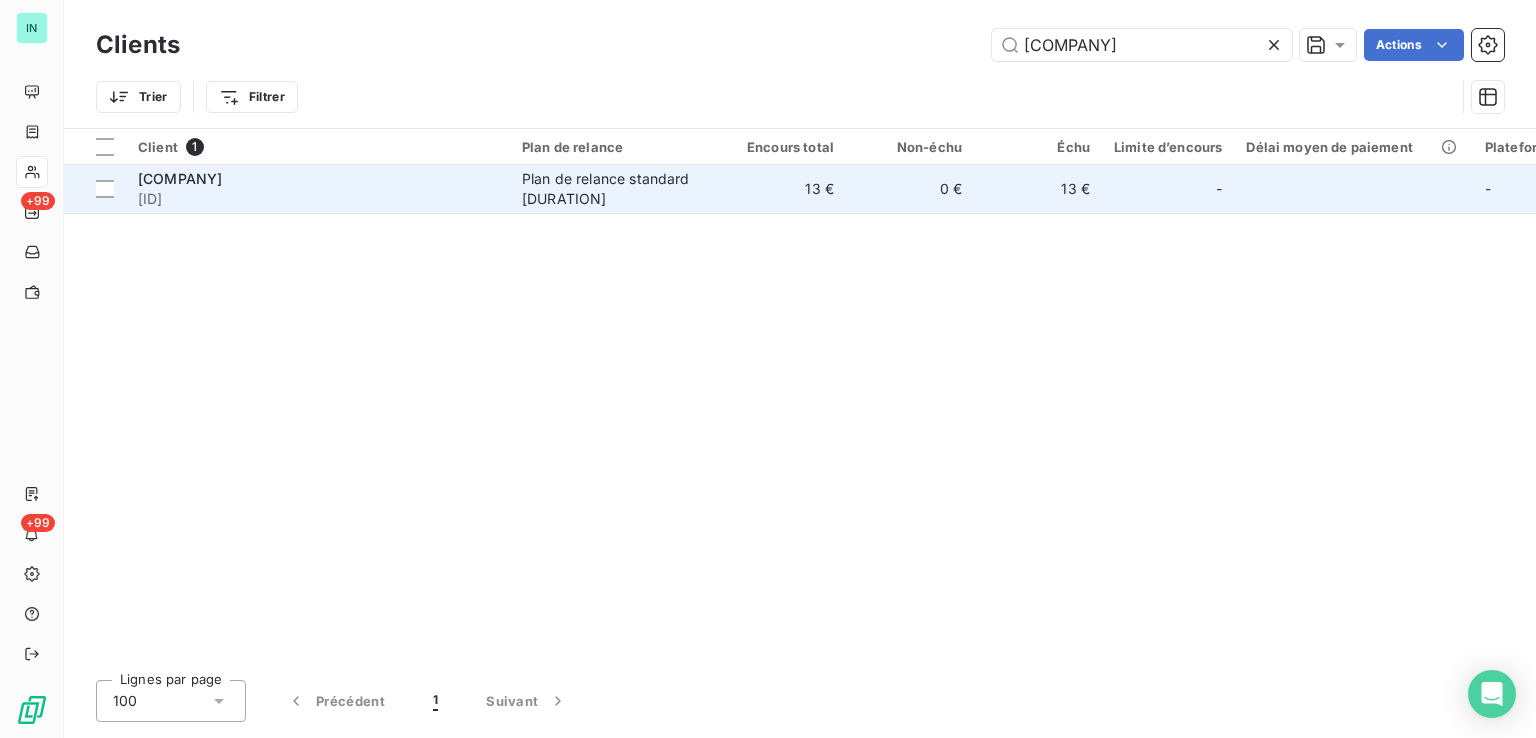 type on "[COMPANY]" 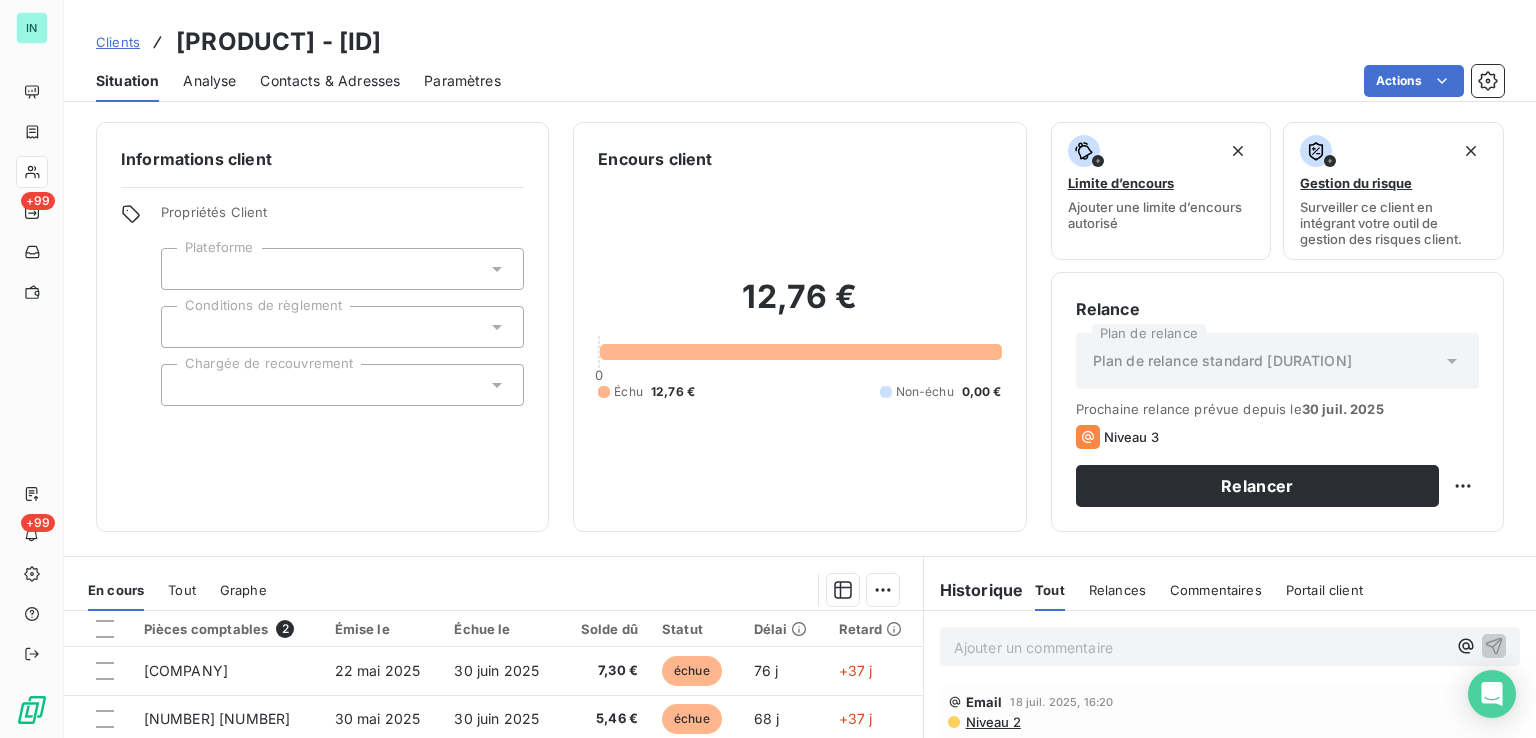 drag, startPoint x: 464, startPoint y: 42, endPoint x: 348, endPoint y: 43, distance: 116.00431 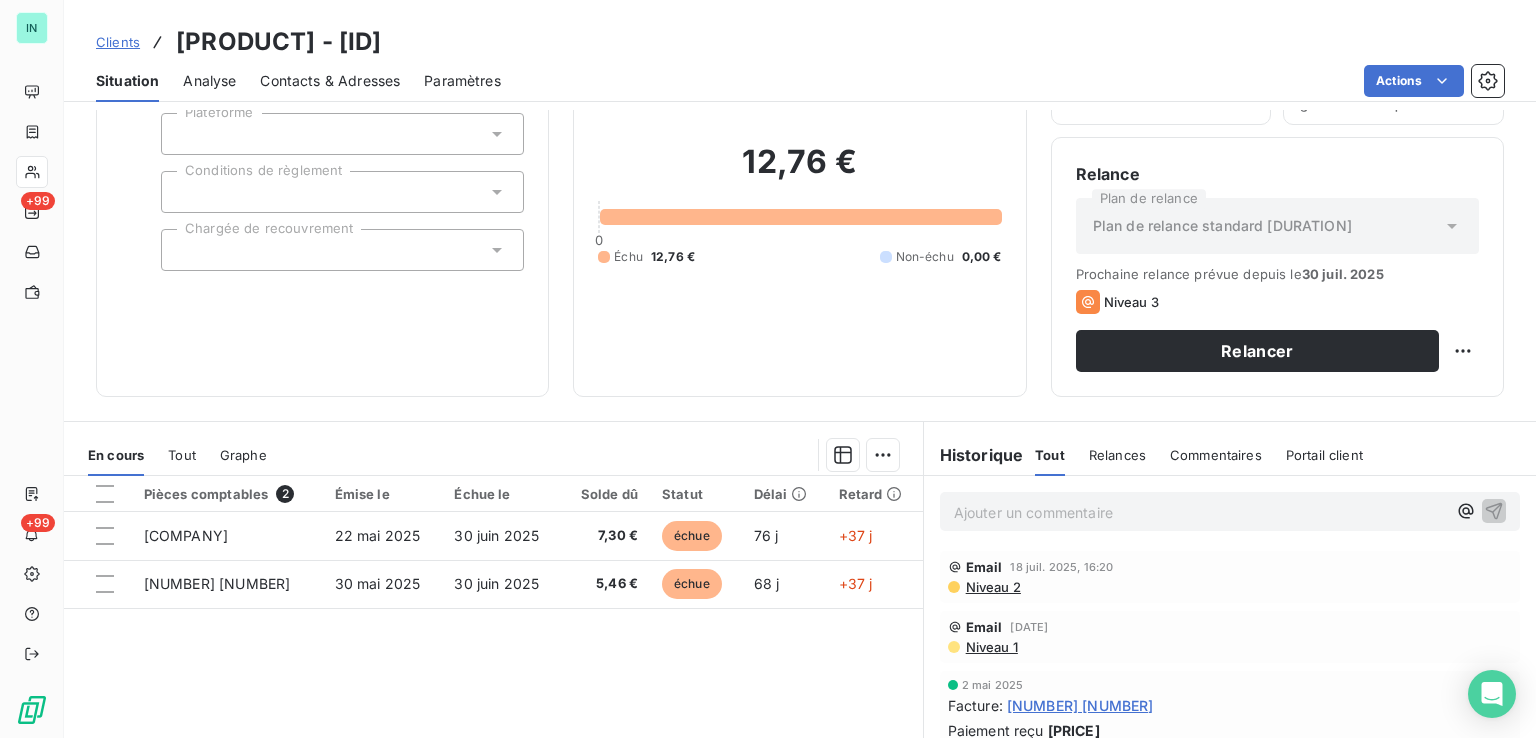 scroll, scrollTop: 200, scrollLeft: 0, axis: vertical 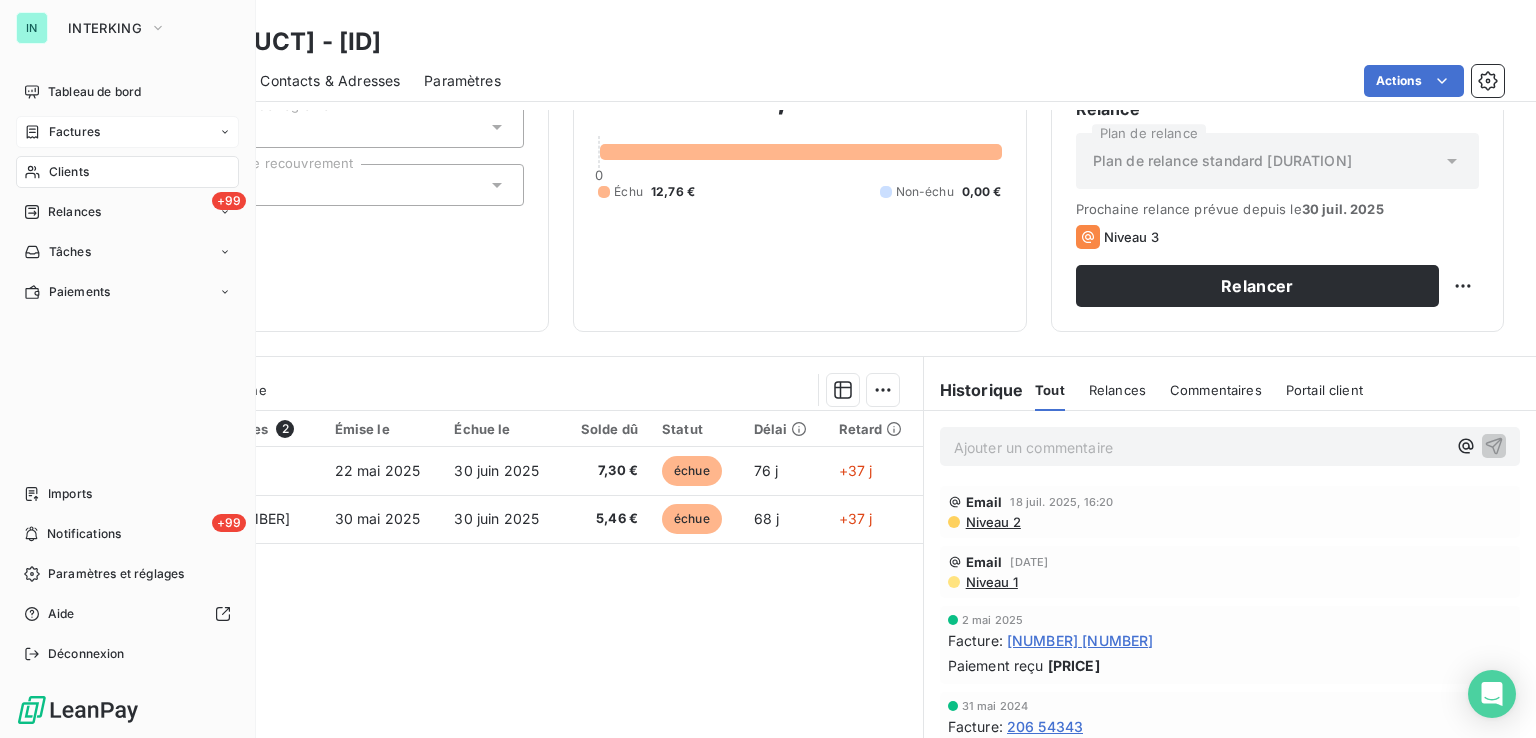 click on "Factures" at bounding box center [74, 132] 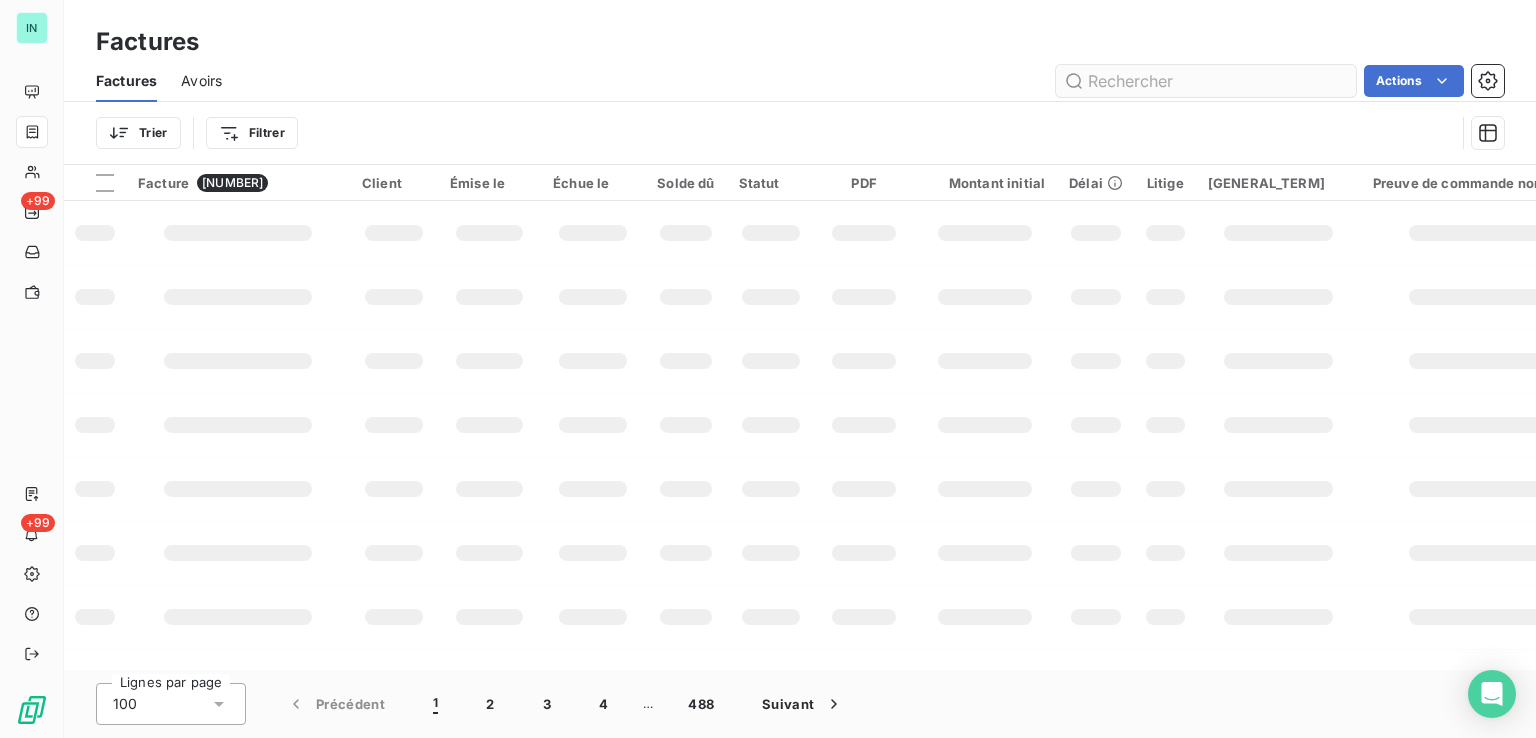 click at bounding box center (1206, 81) 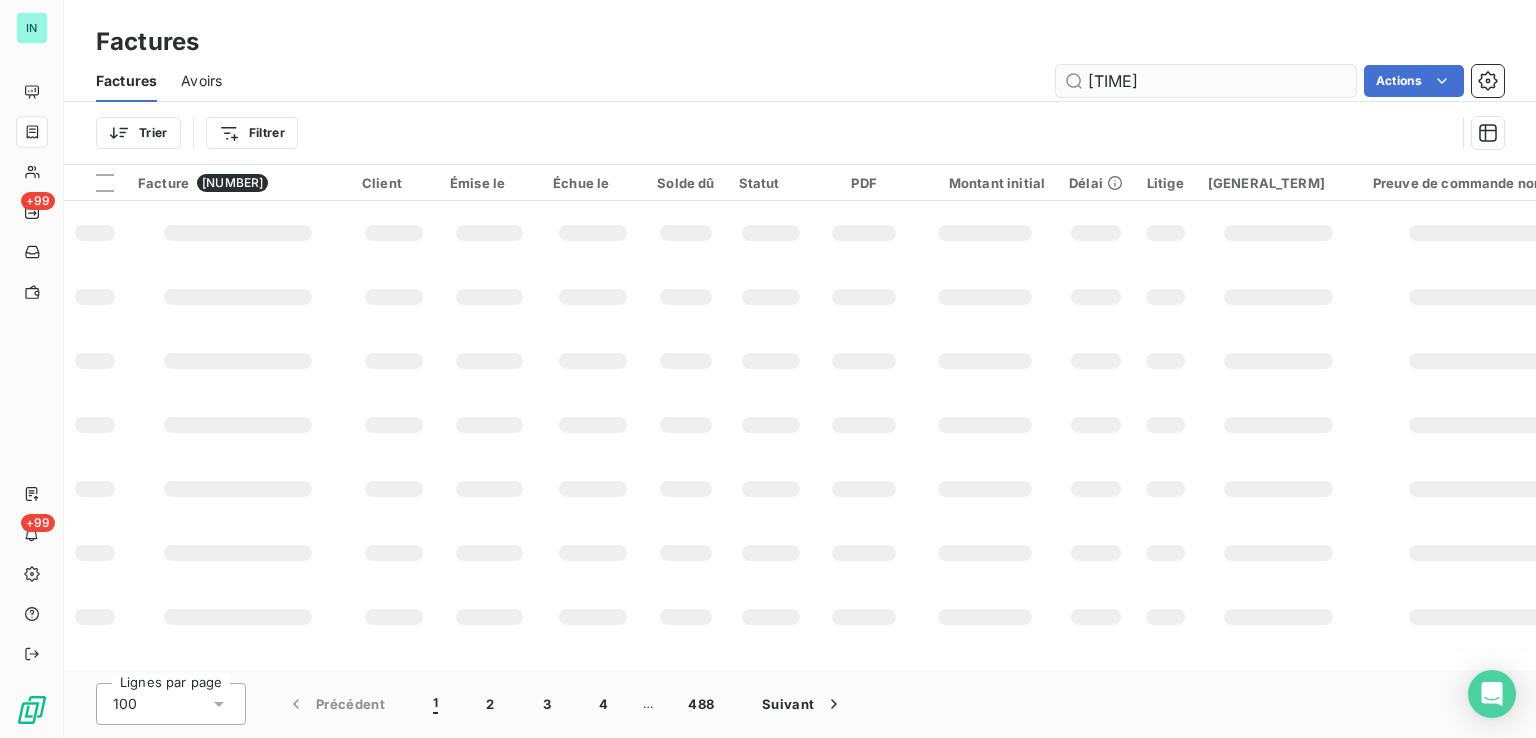 type on "11.58" 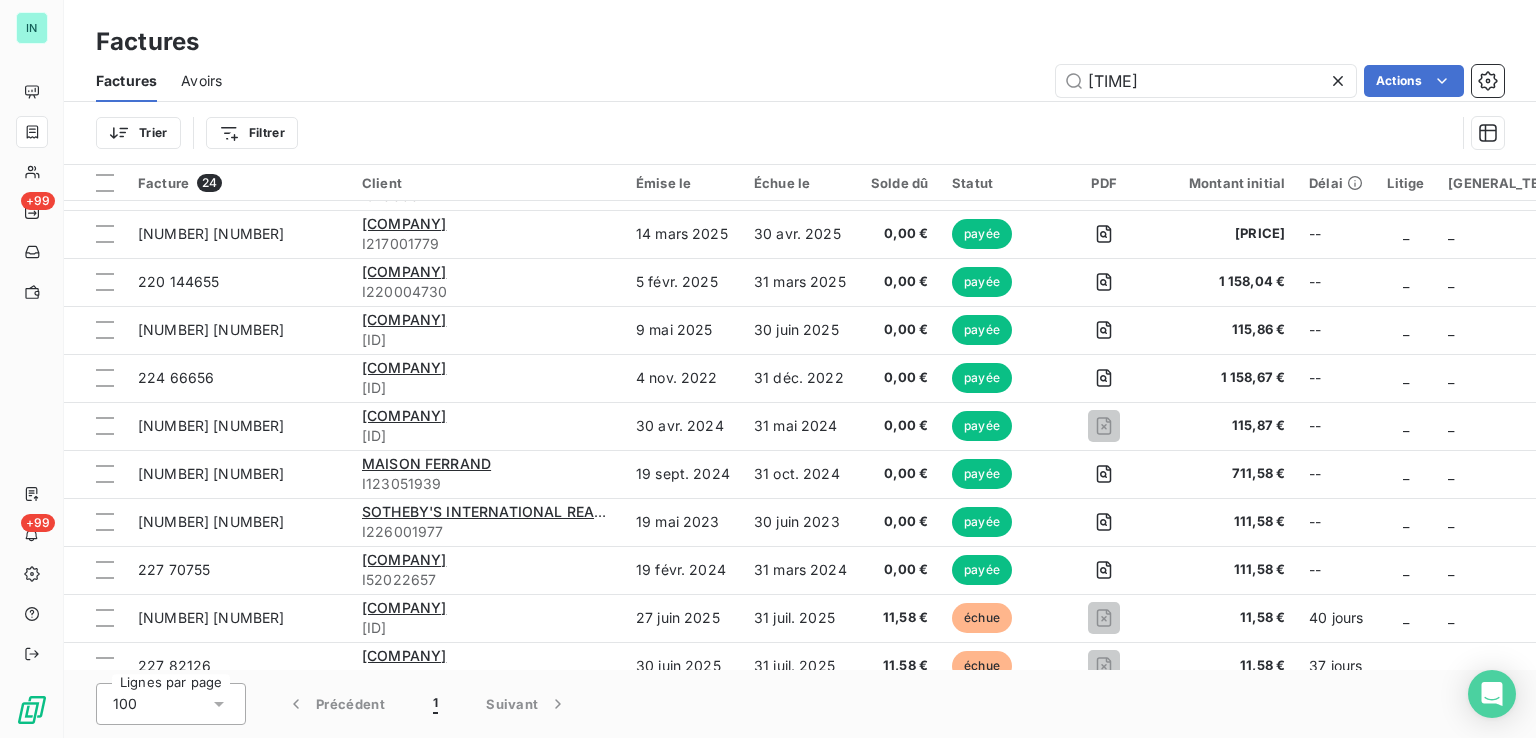 scroll, scrollTop: 692, scrollLeft: 0, axis: vertical 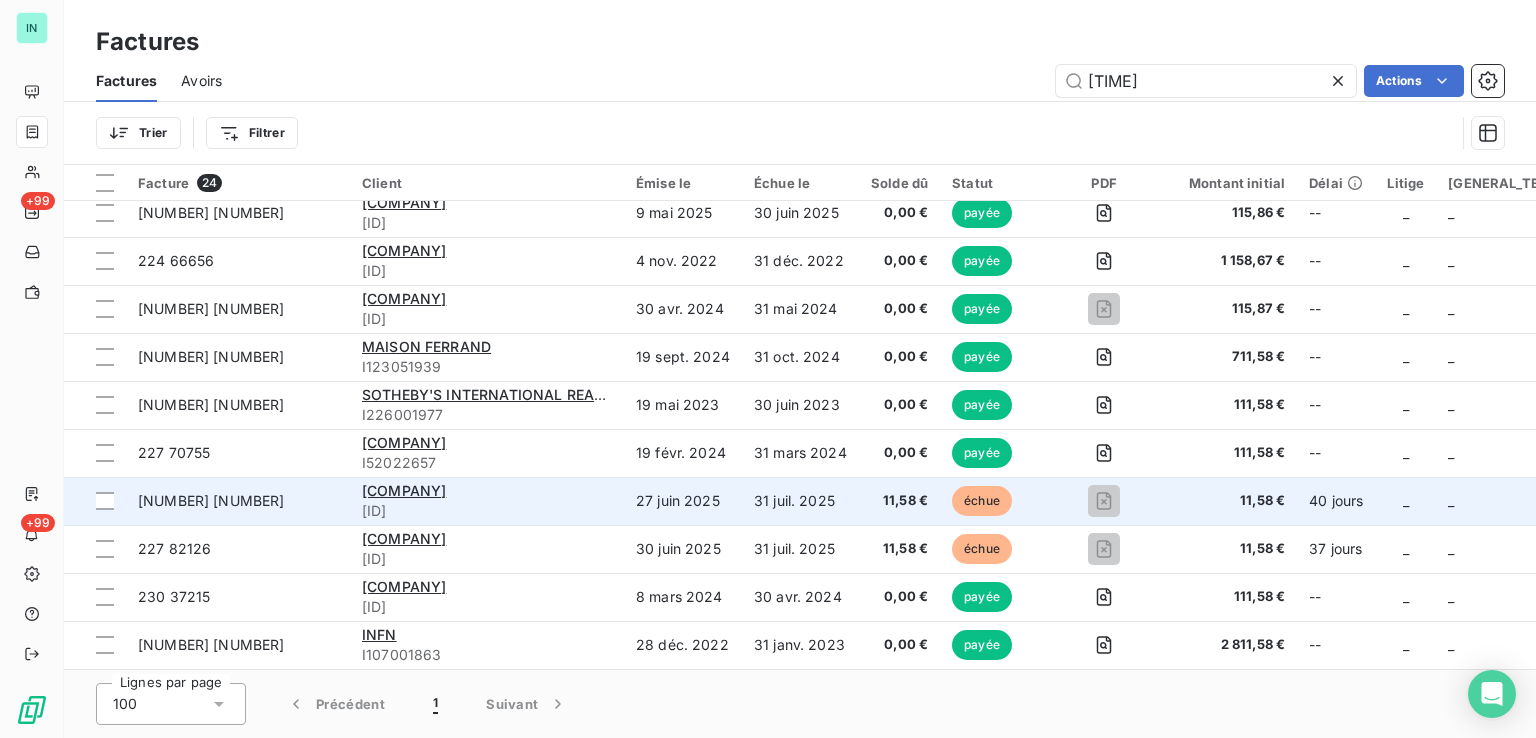 click on "PREMIERES LIGNES" at bounding box center (487, 491) 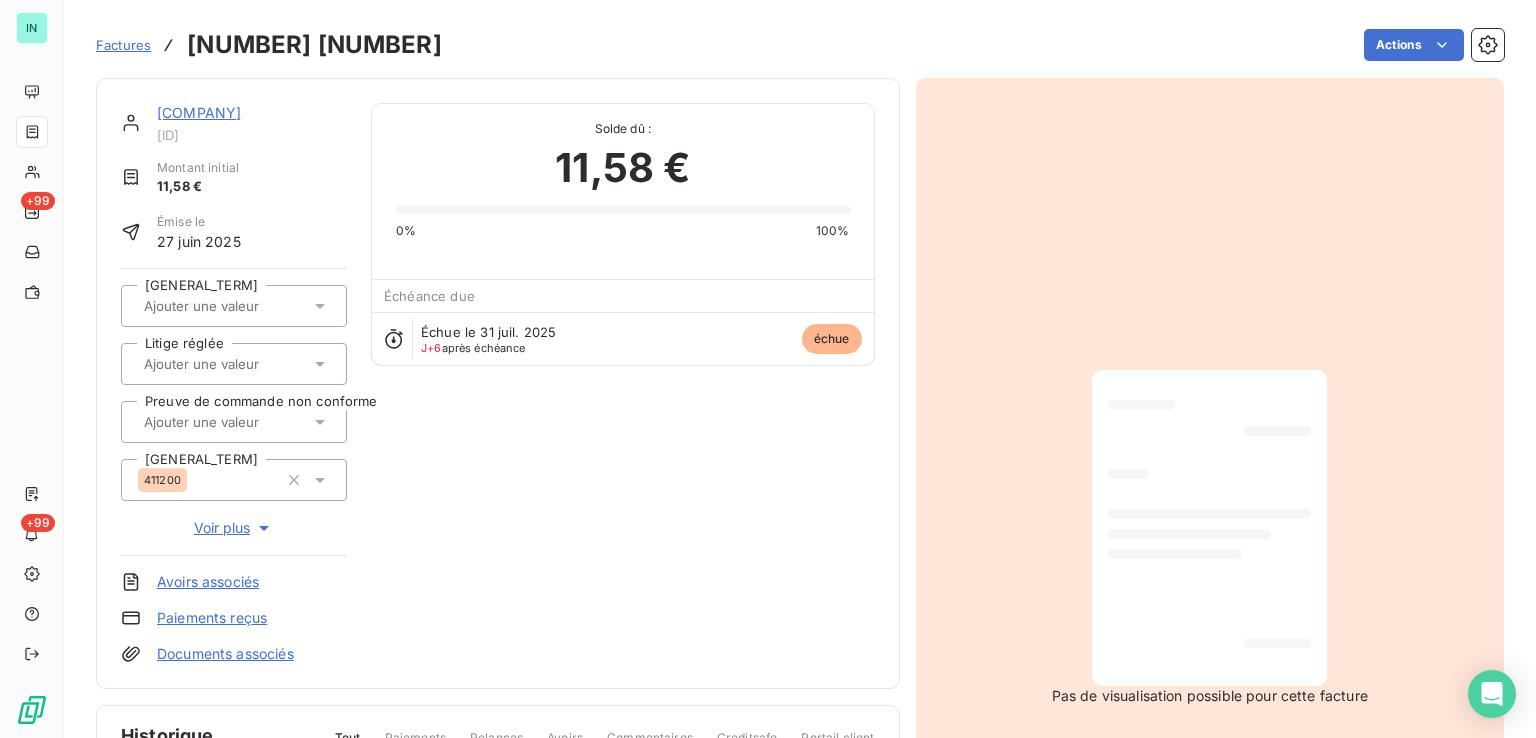click on "PREMIERES LIGNES" at bounding box center (199, 112) 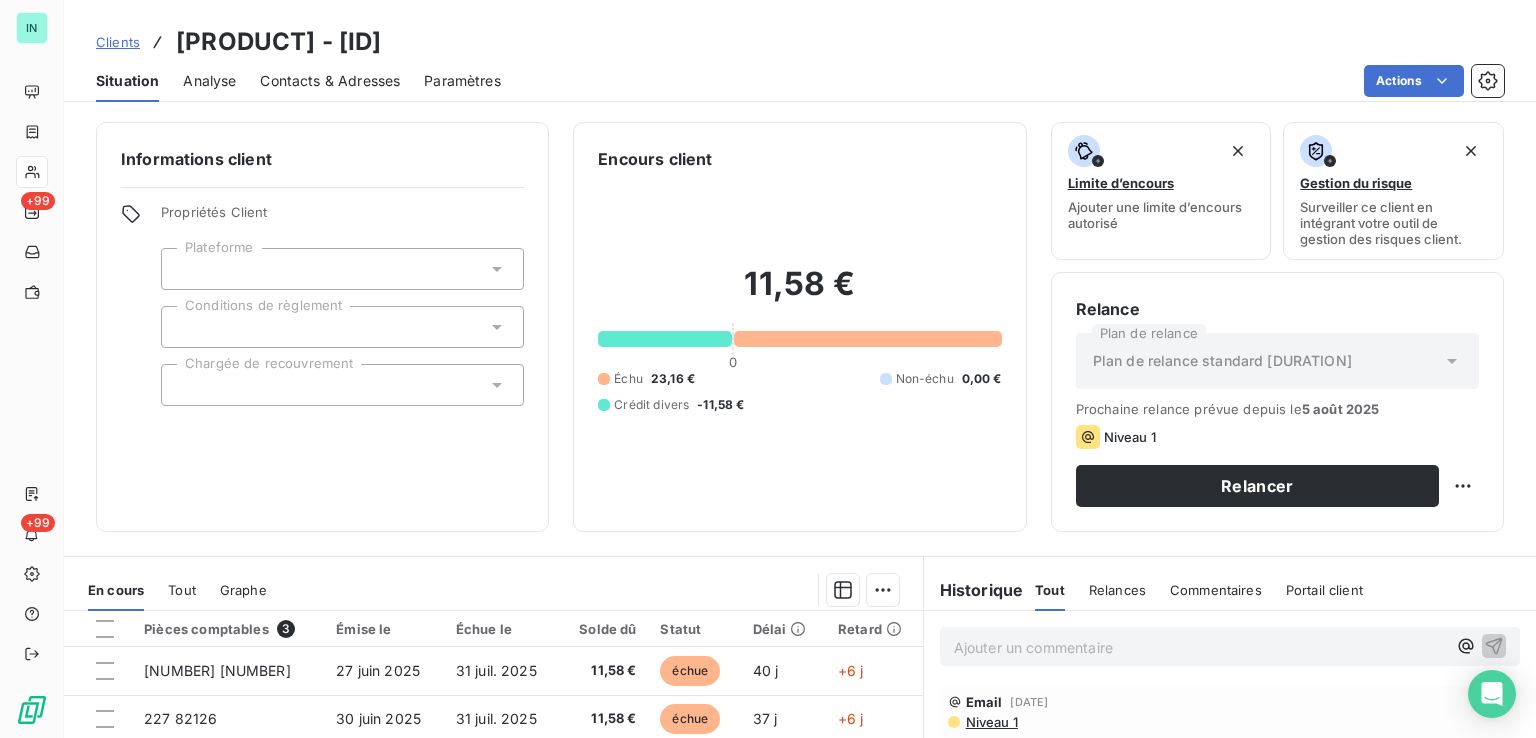 drag, startPoint x: 556, startPoint y: 41, endPoint x: 429, endPoint y: 38, distance: 127.03543 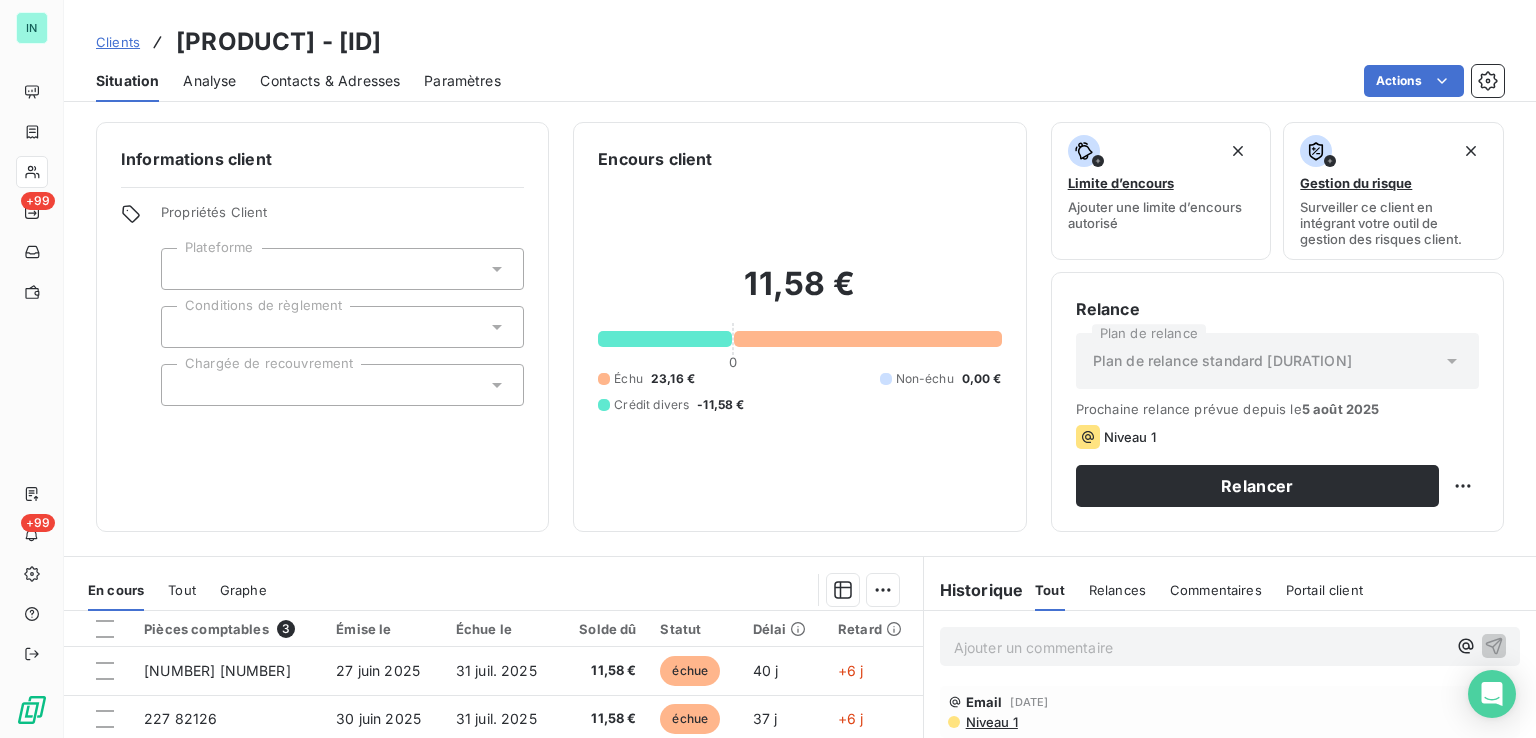 copy on "I52019220" 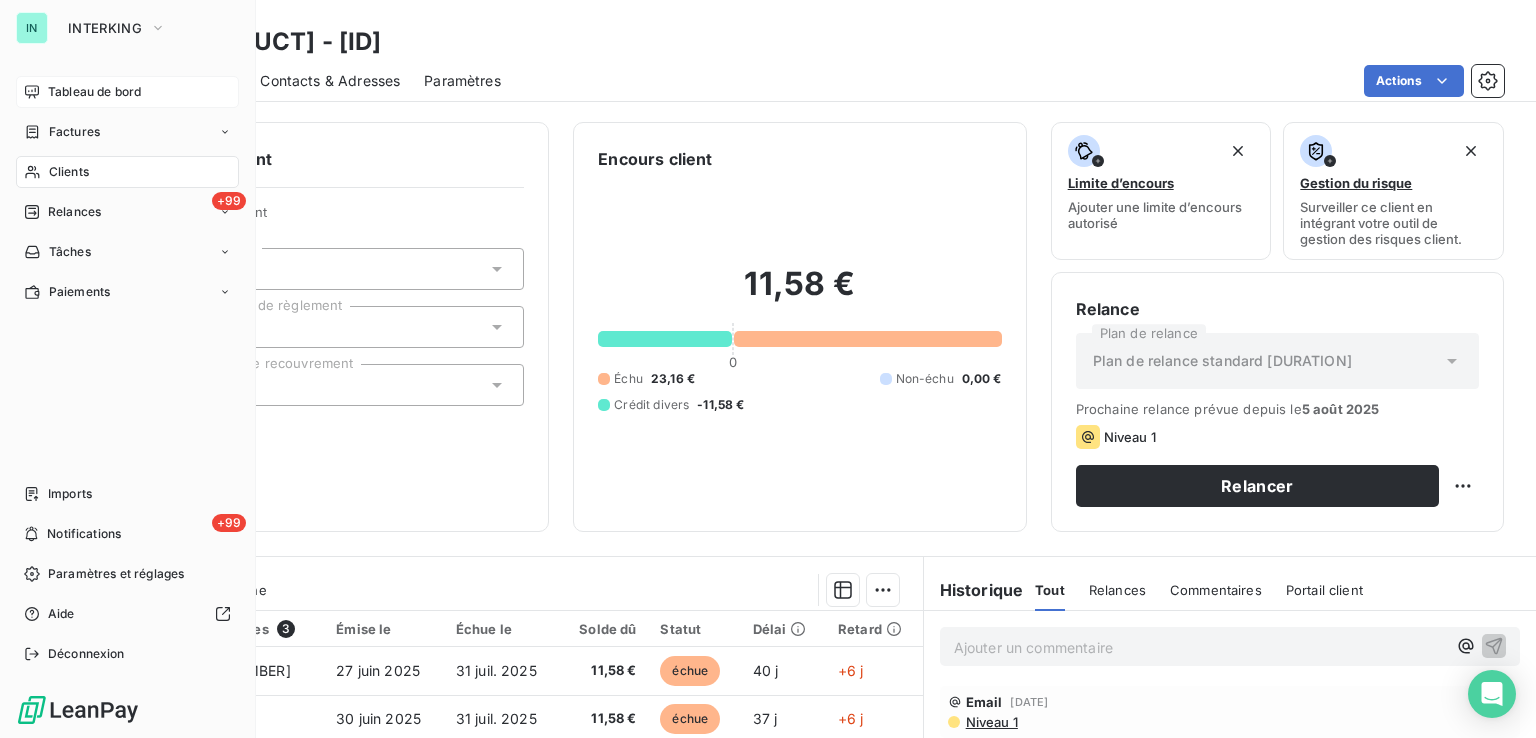 click on "Factures" at bounding box center (74, 132) 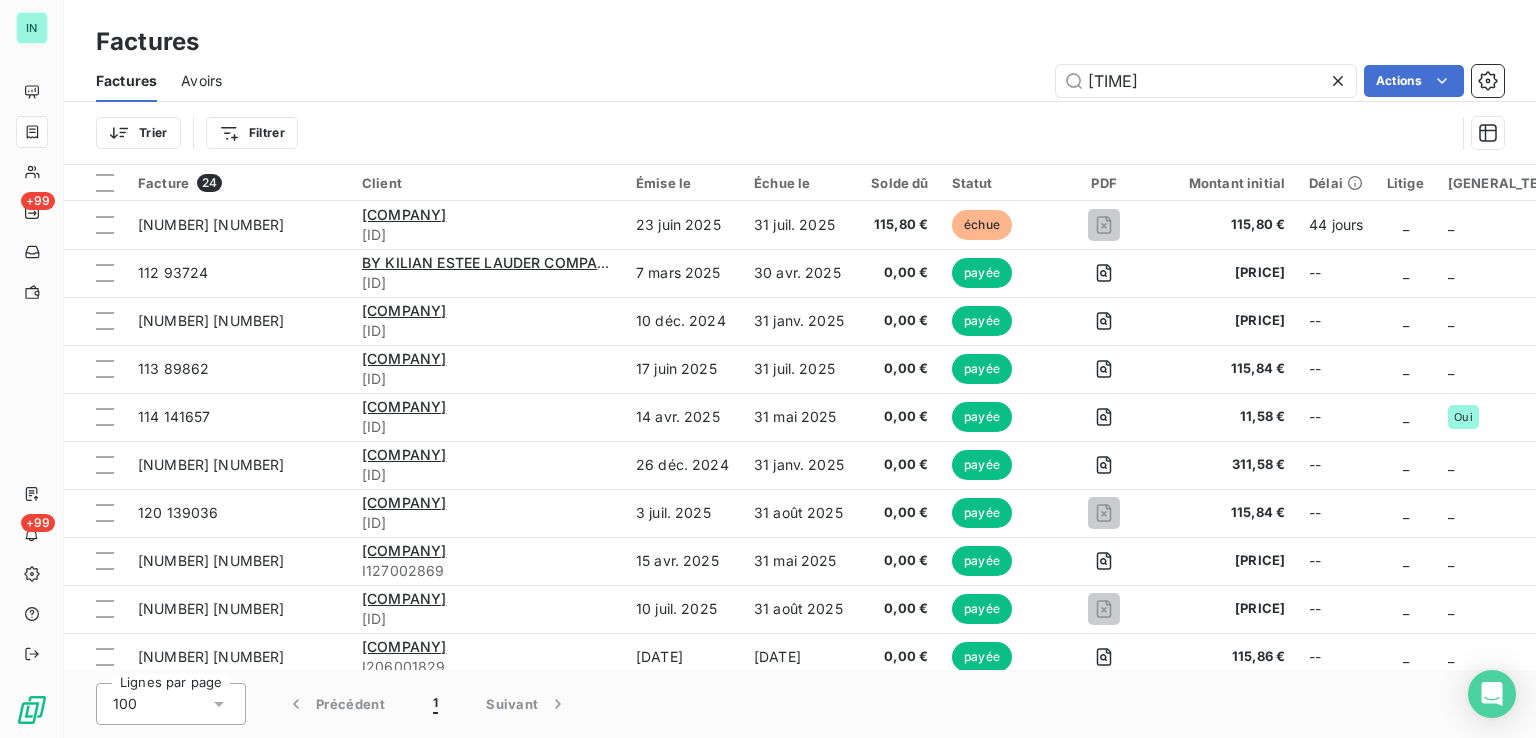 drag, startPoint x: 1030, startPoint y: 86, endPoint x: 977, endPoint y: 97, distance: 54.129475 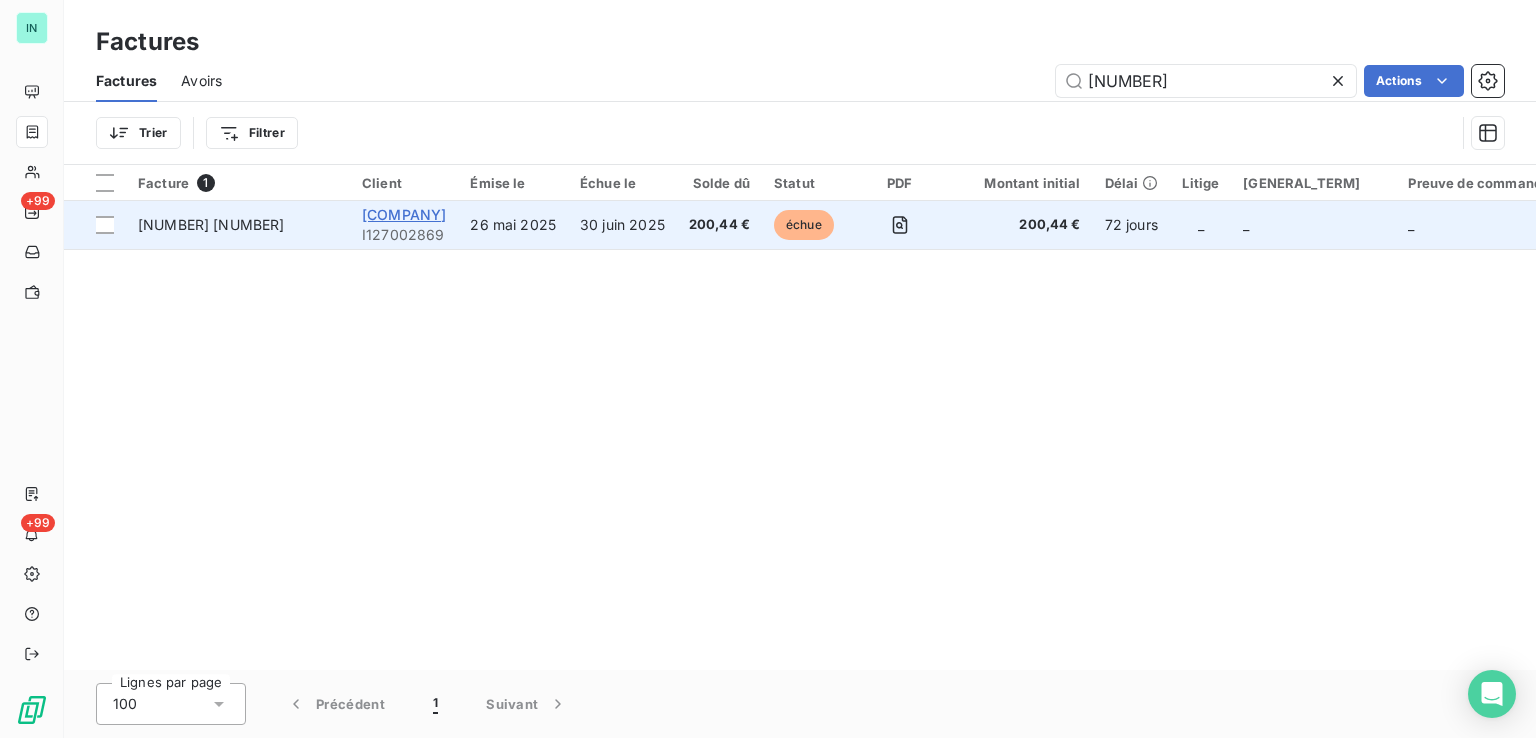 type on "83620" 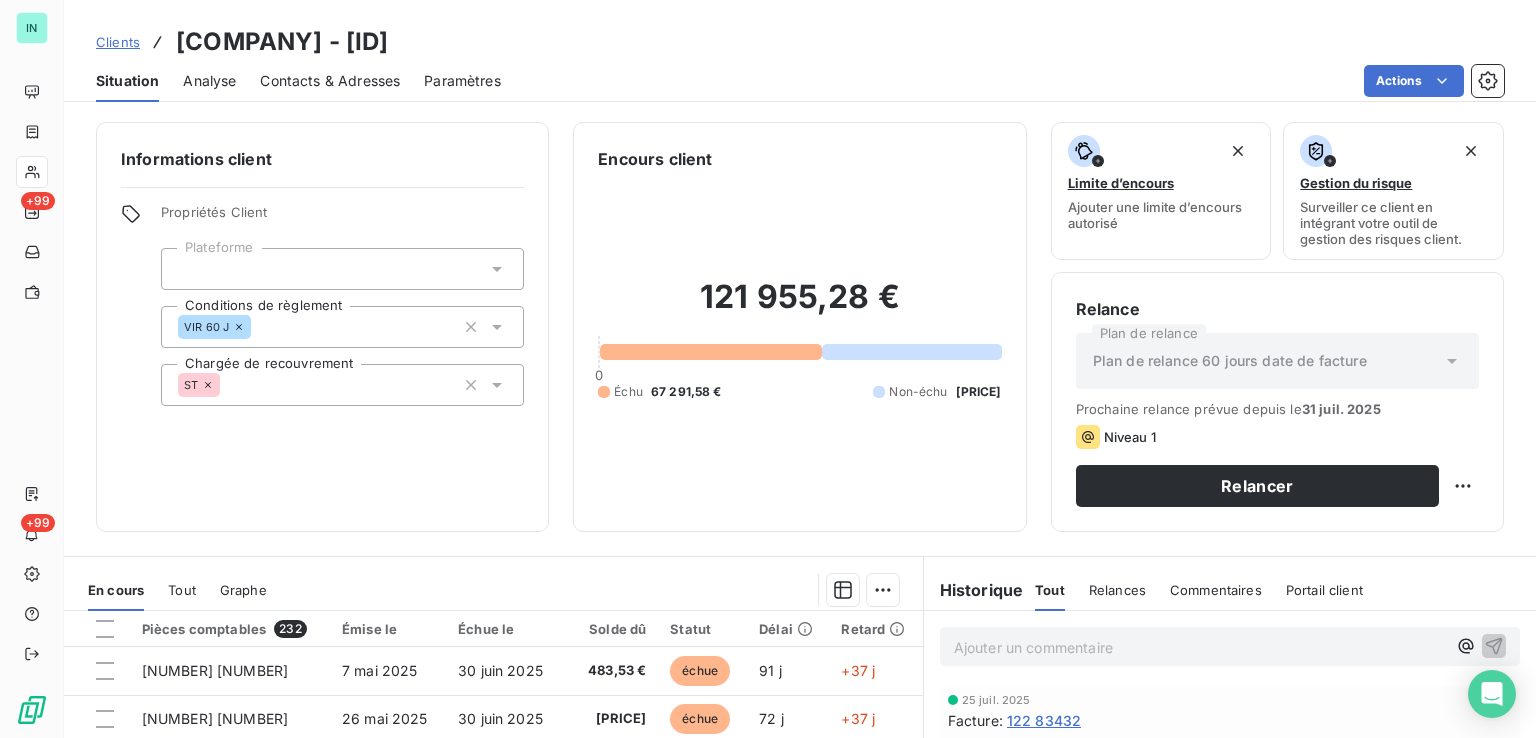 drag, startPoint x: 549, startPoint y: 40, endPoint x: 417, endPoint y: 42, distance: 132.01515 